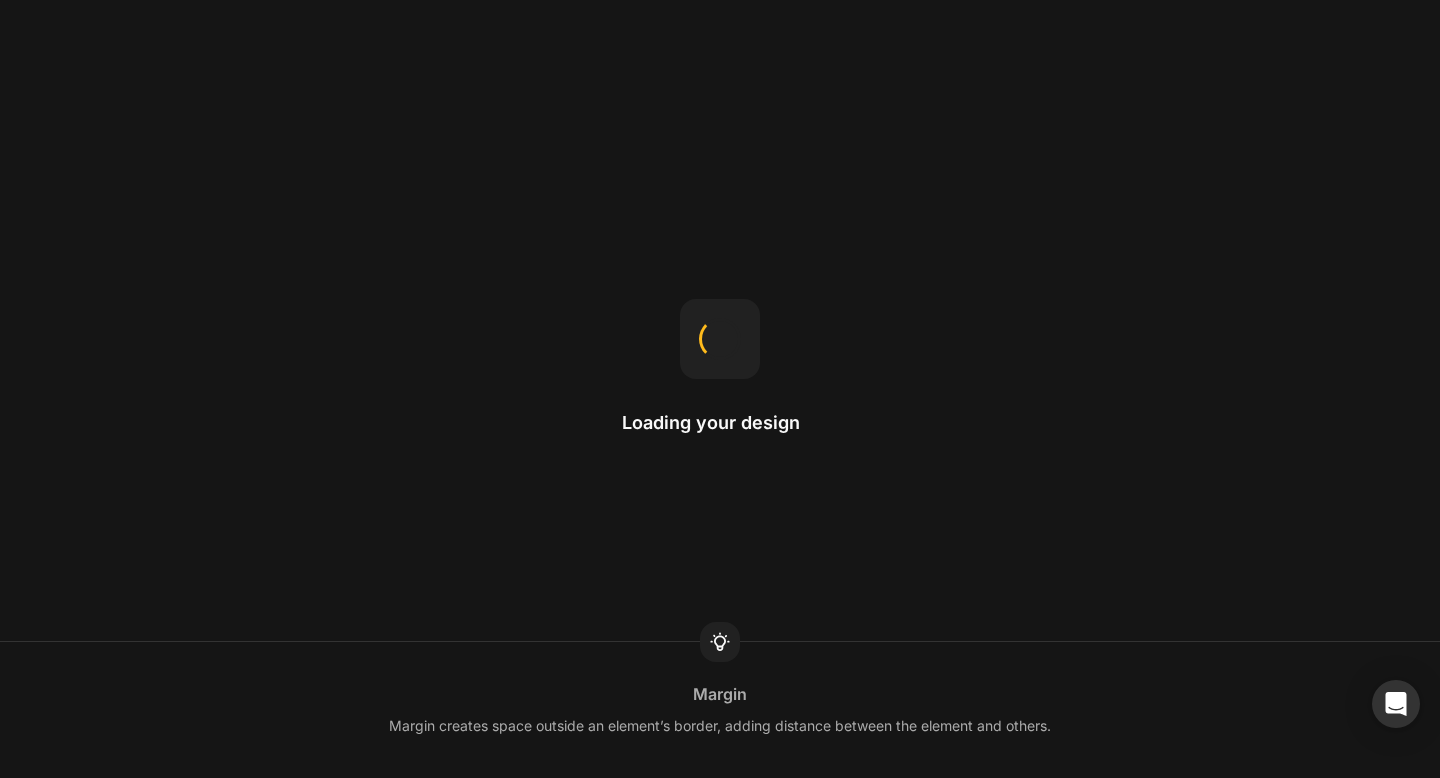scroll, scrollTop: 0, scrollLeft: 0, axis: both 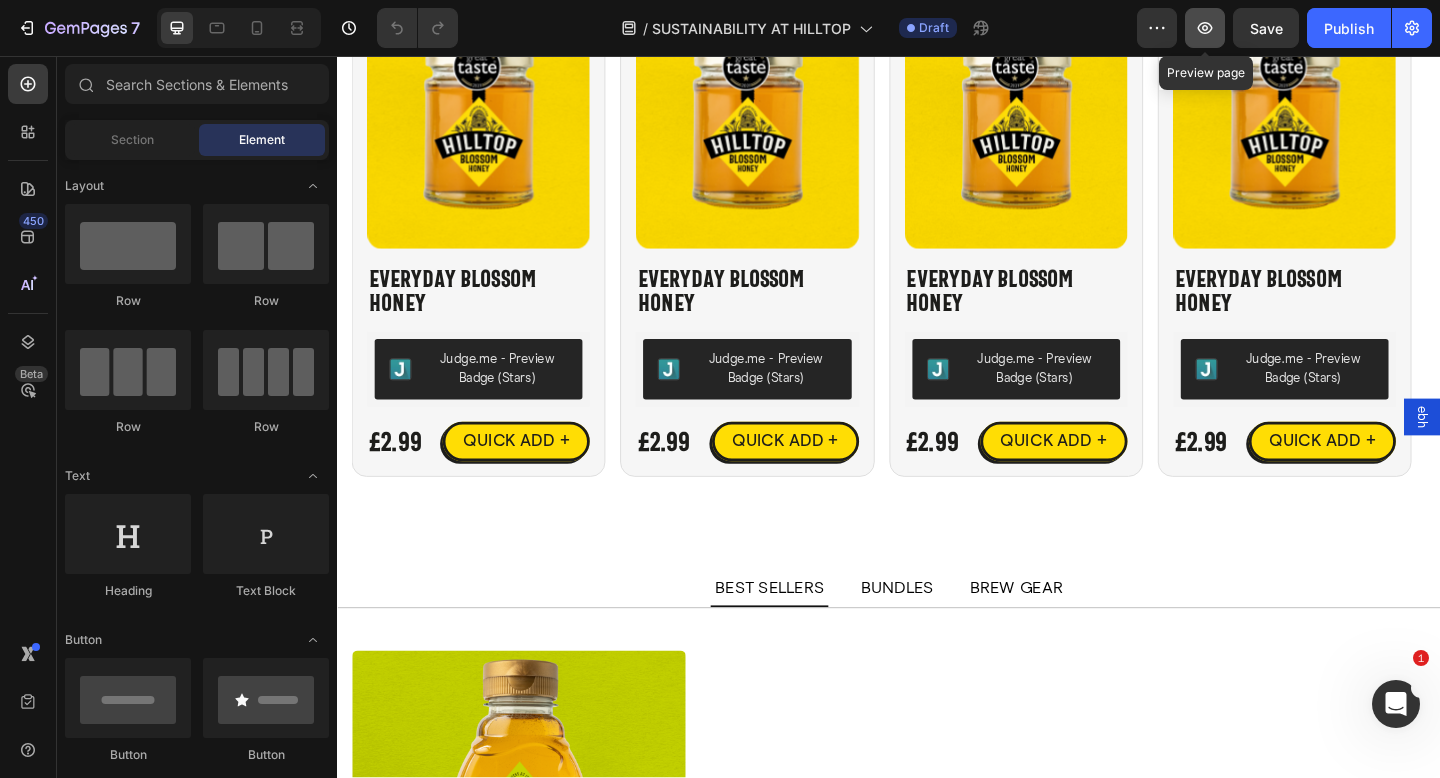click 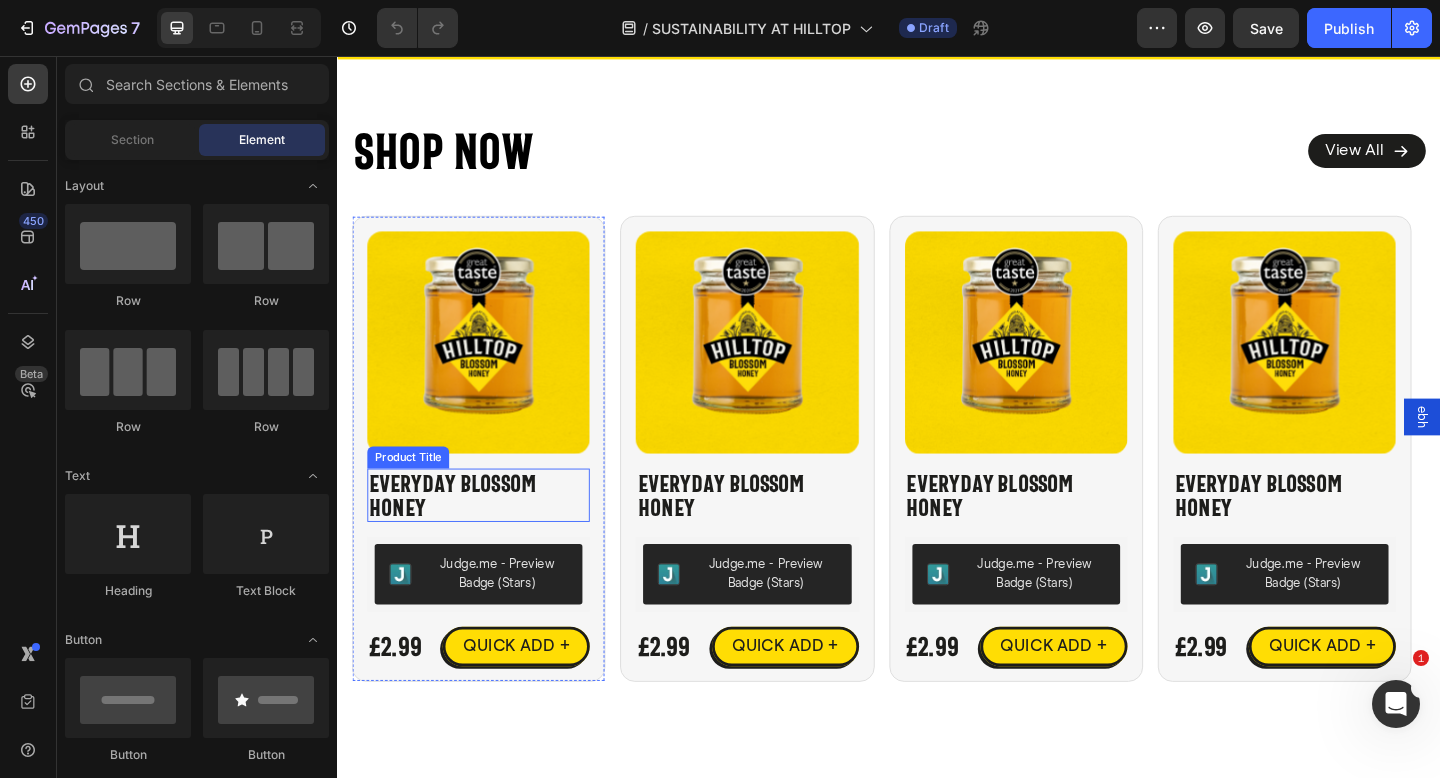 scroll, scrollTop: 3748, scrollLeft: 0, axis: vertical 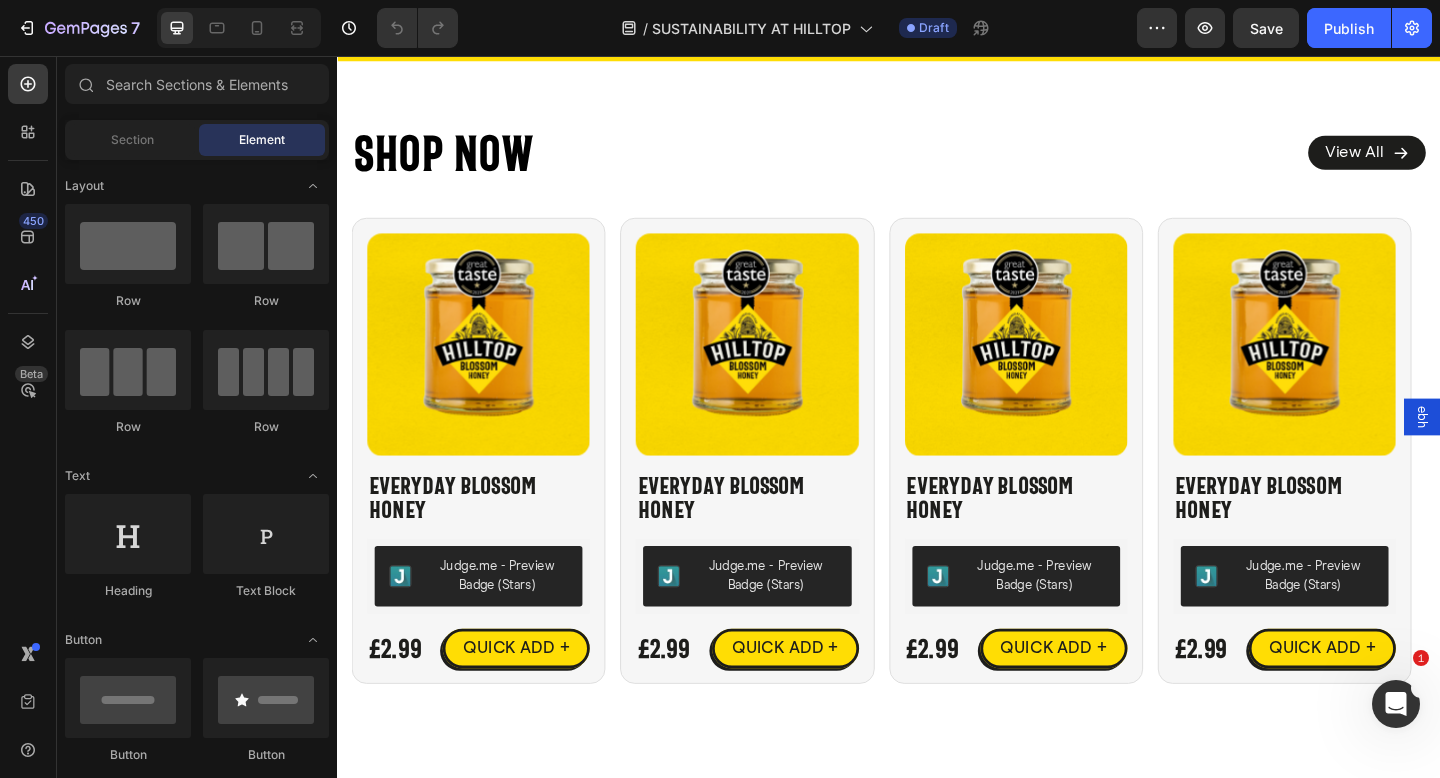 click on "ebh" at bounding box center (1517, 449) 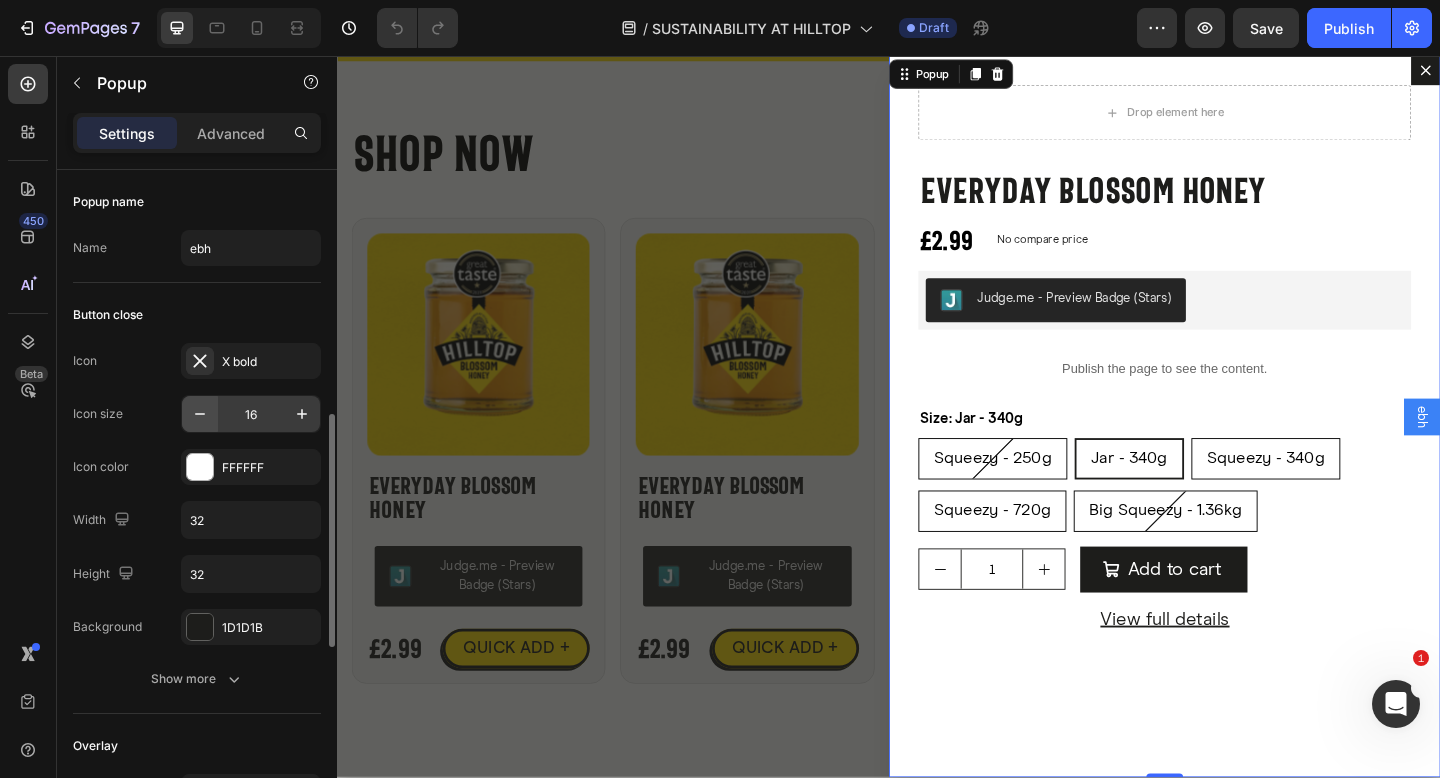 scroll, scrollTop: 1171, scrollLeft: 0, axis: vertical 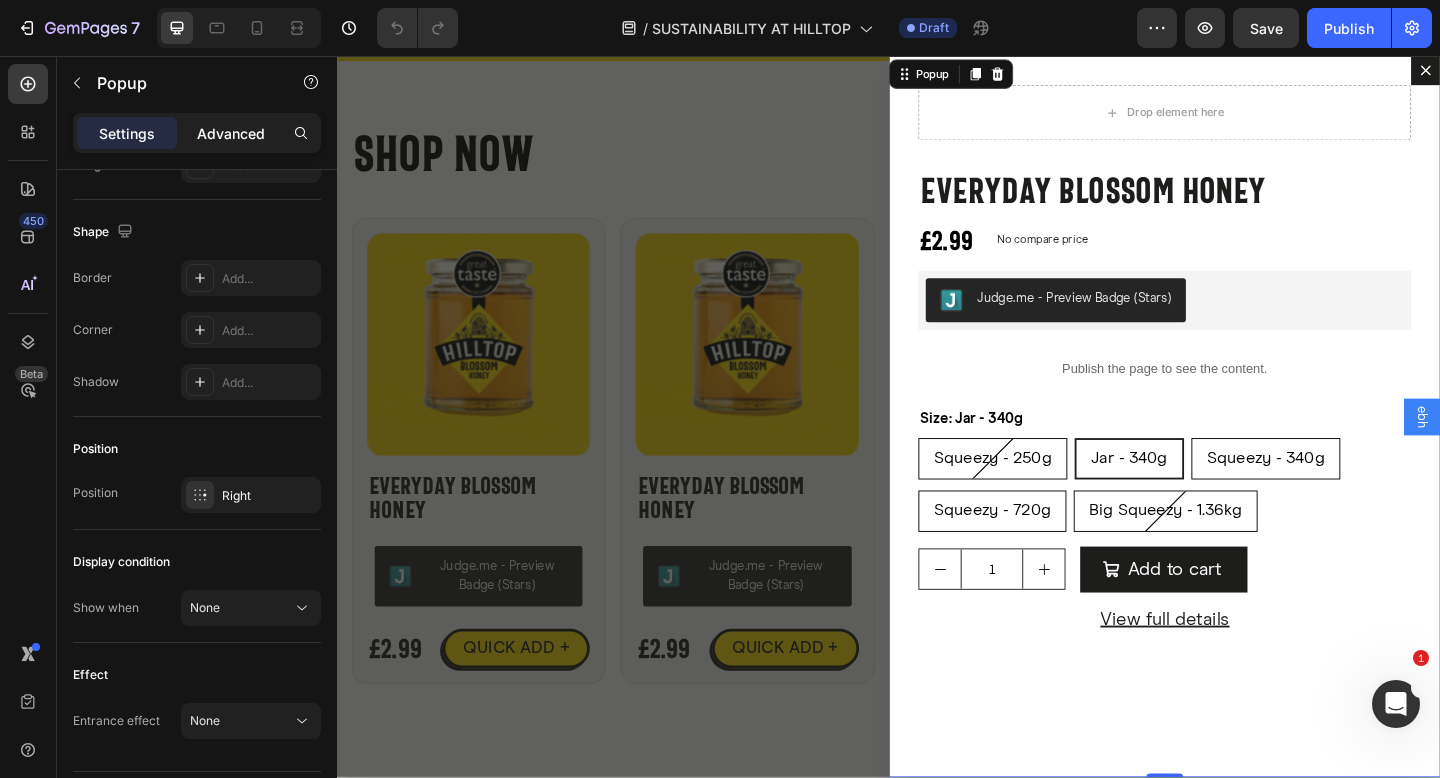 click on "Advanced" at bounding box center [231, 133] 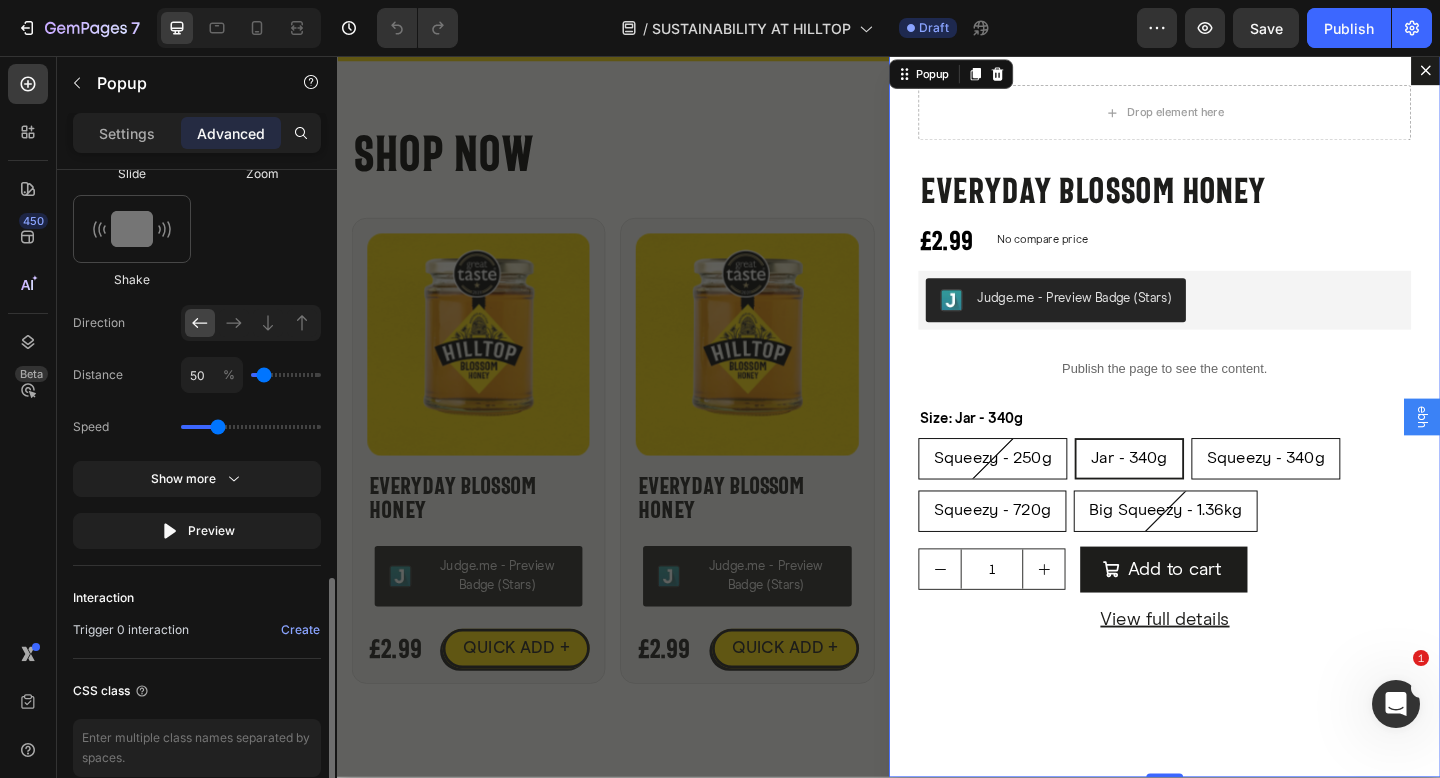 scroll, scrollTop: 1301, scrollLeft: 0, axis: vertical 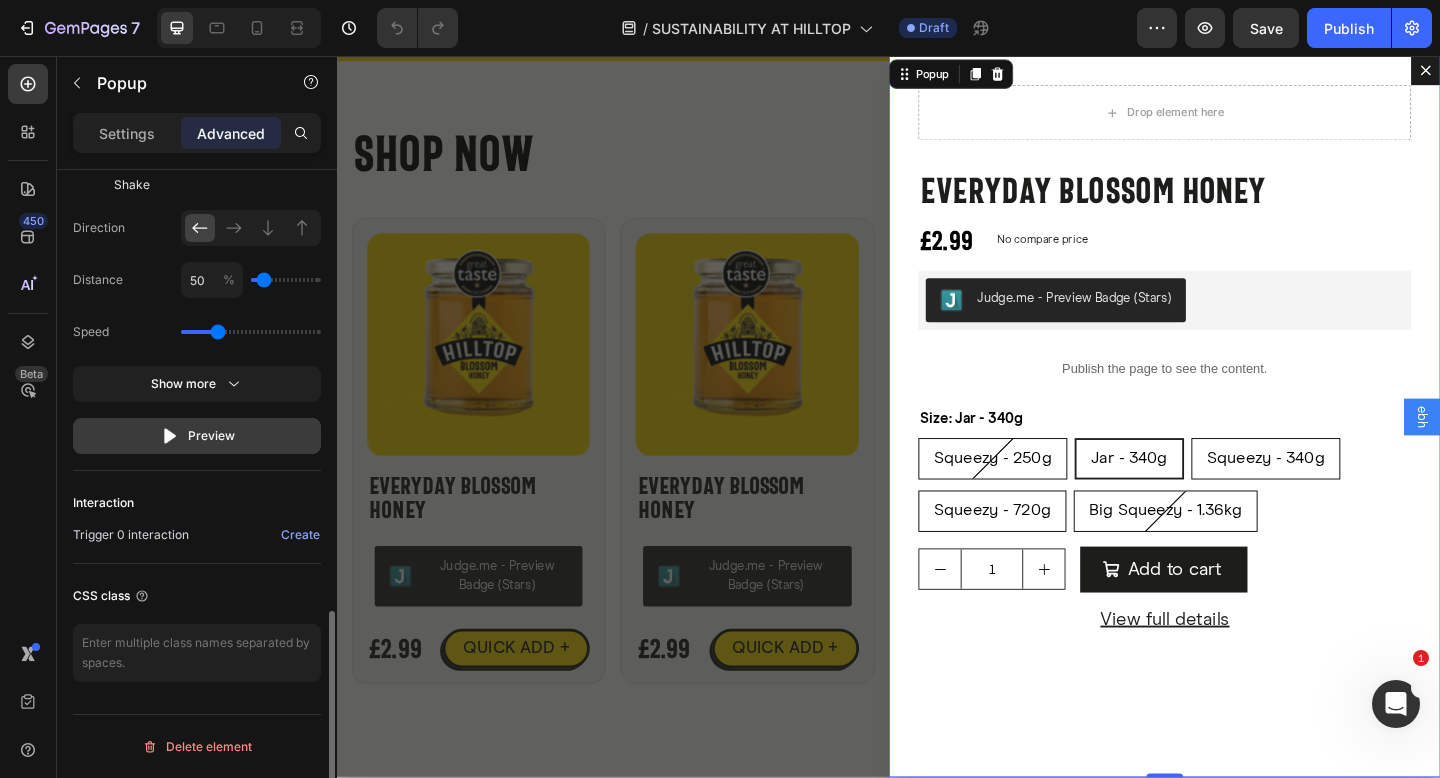 click on "Preview" at bounding box center (197, 436) 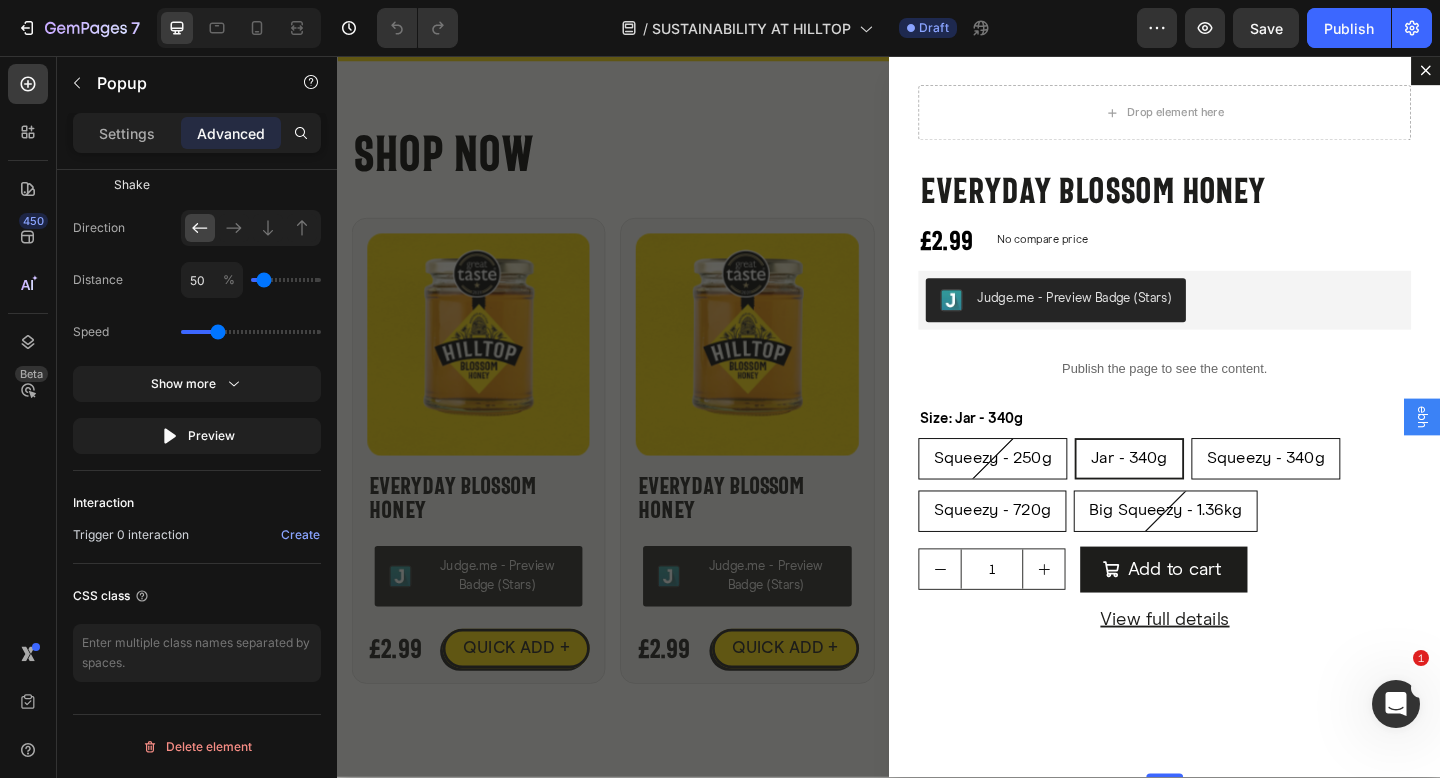 click 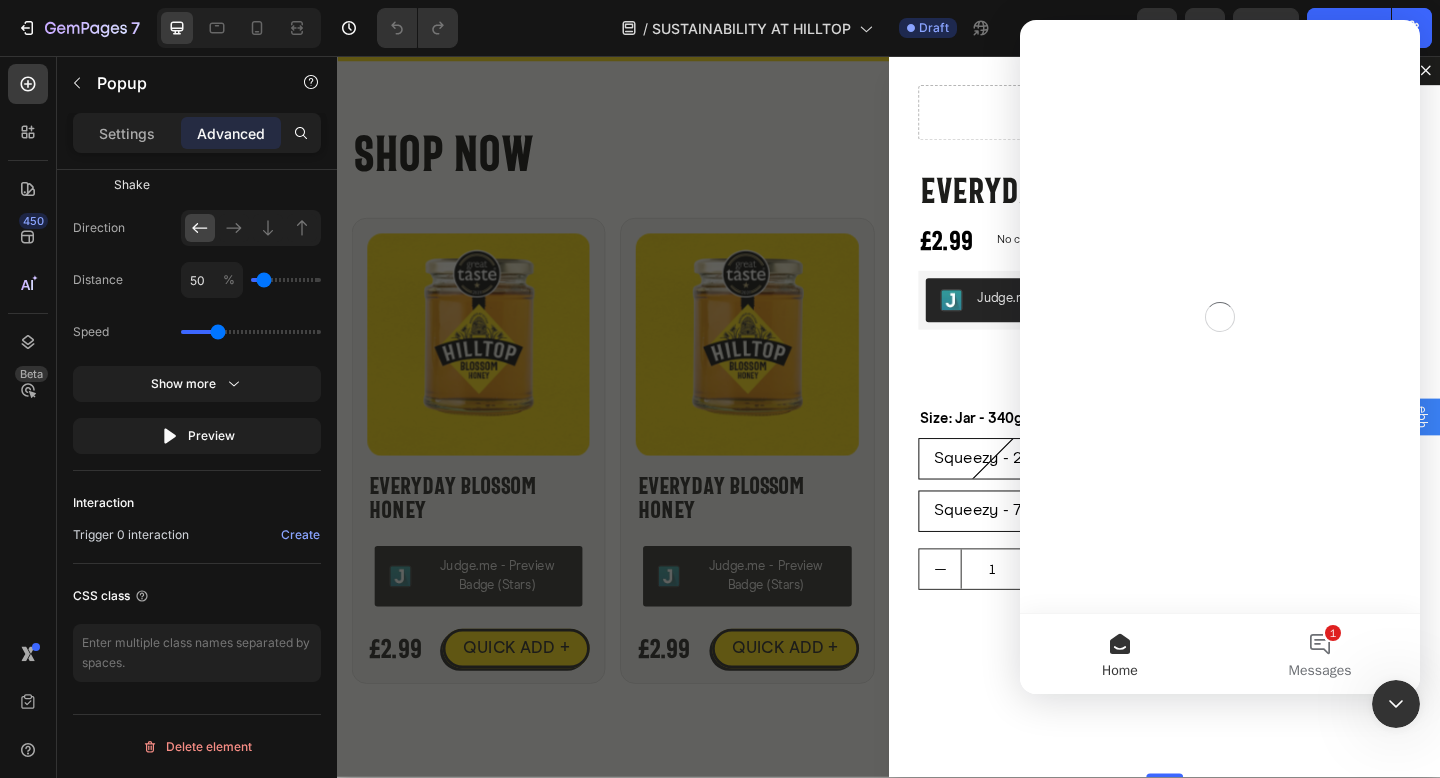 scroll, scrollTop: 0, scrollLeft: 0, axis: both 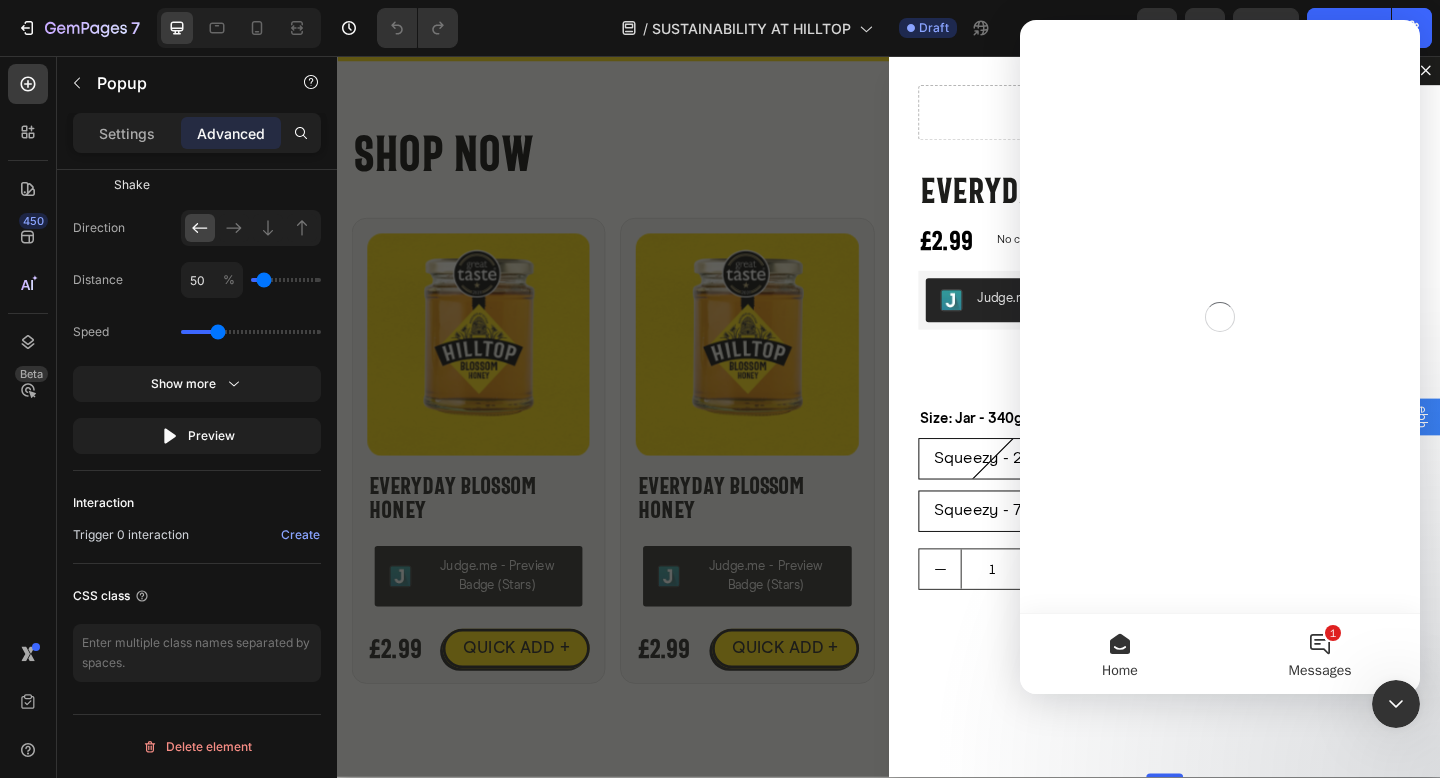 click on "1 Messages" at bounding box center (1320, 654) 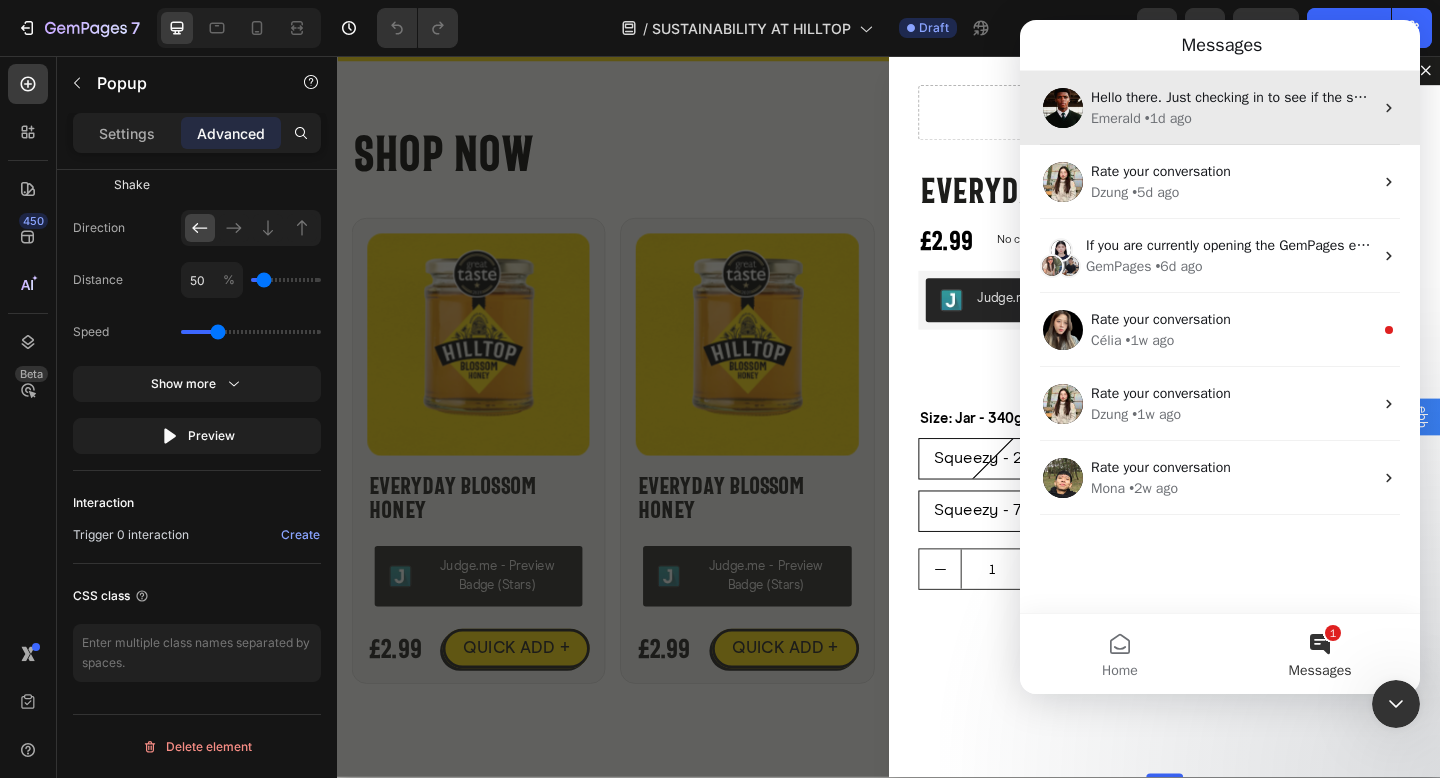 click on "Hello there. Just checking in to see if the solution we shared earlier worked for you 😊   If we don't hear back, this conversation will be closed in the next day.   Rest assured that you can always open a new ticket with us anytime." at bounding box center [1232, 97] 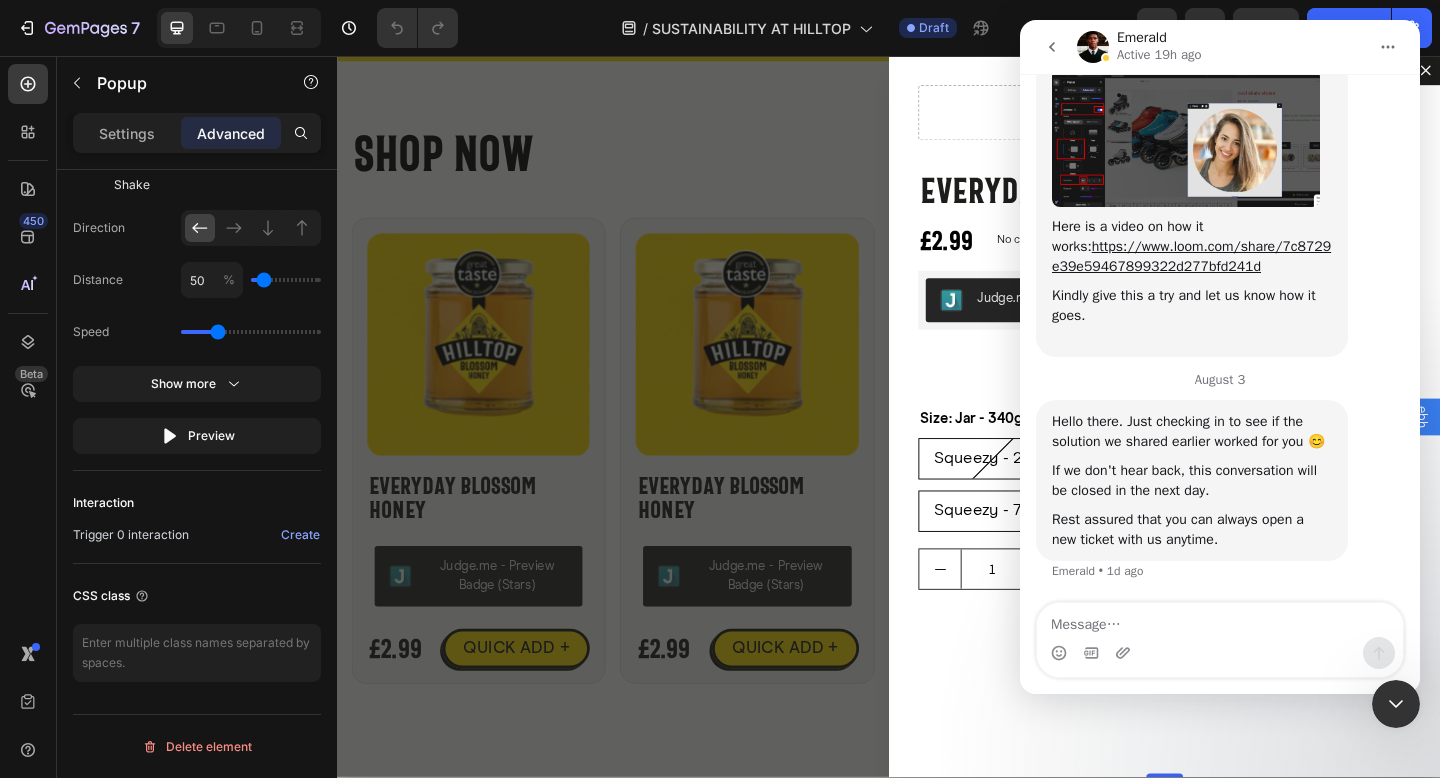 scroll, scrollTop: 2003, scrollLeft: 0, axis: vertical 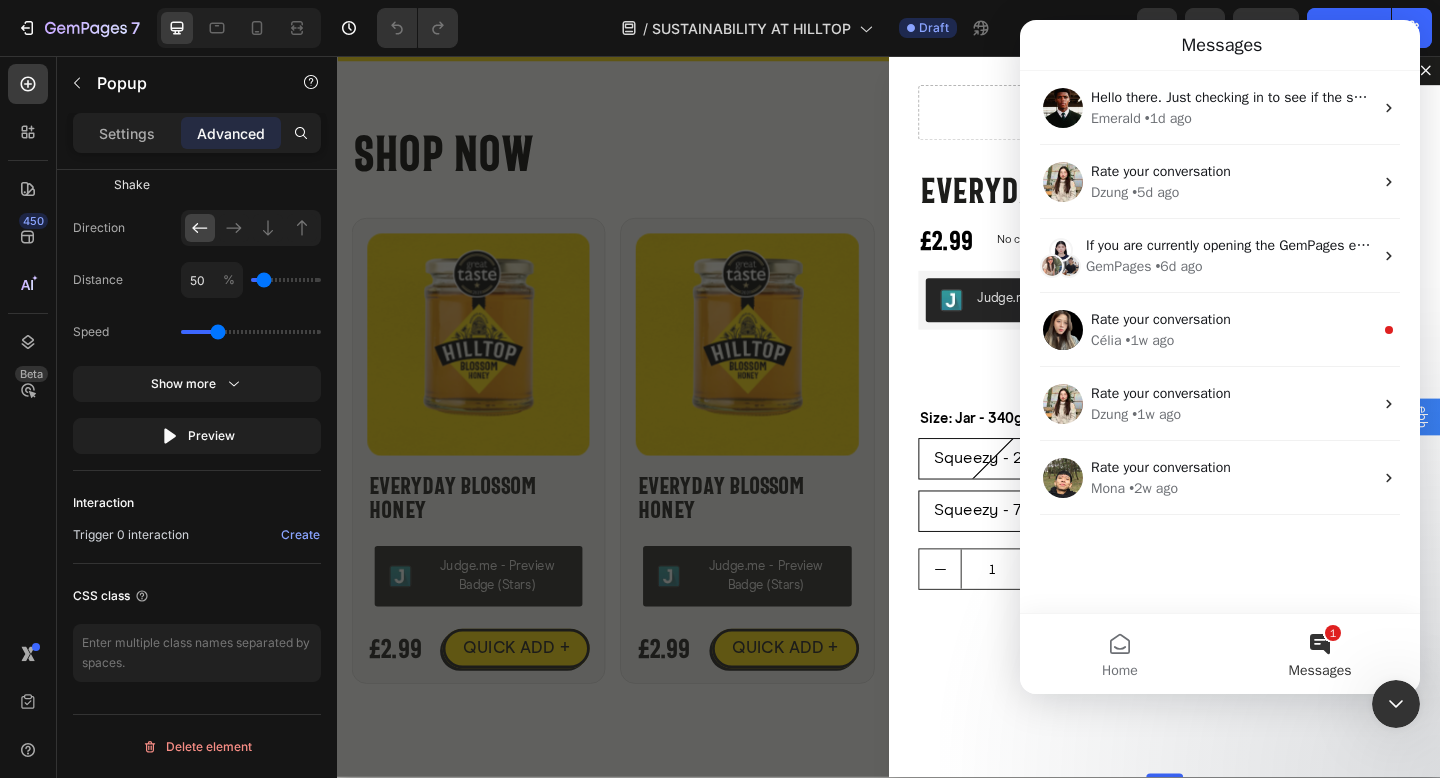 click on "1 Messages" at bounding box center (1320, 654) 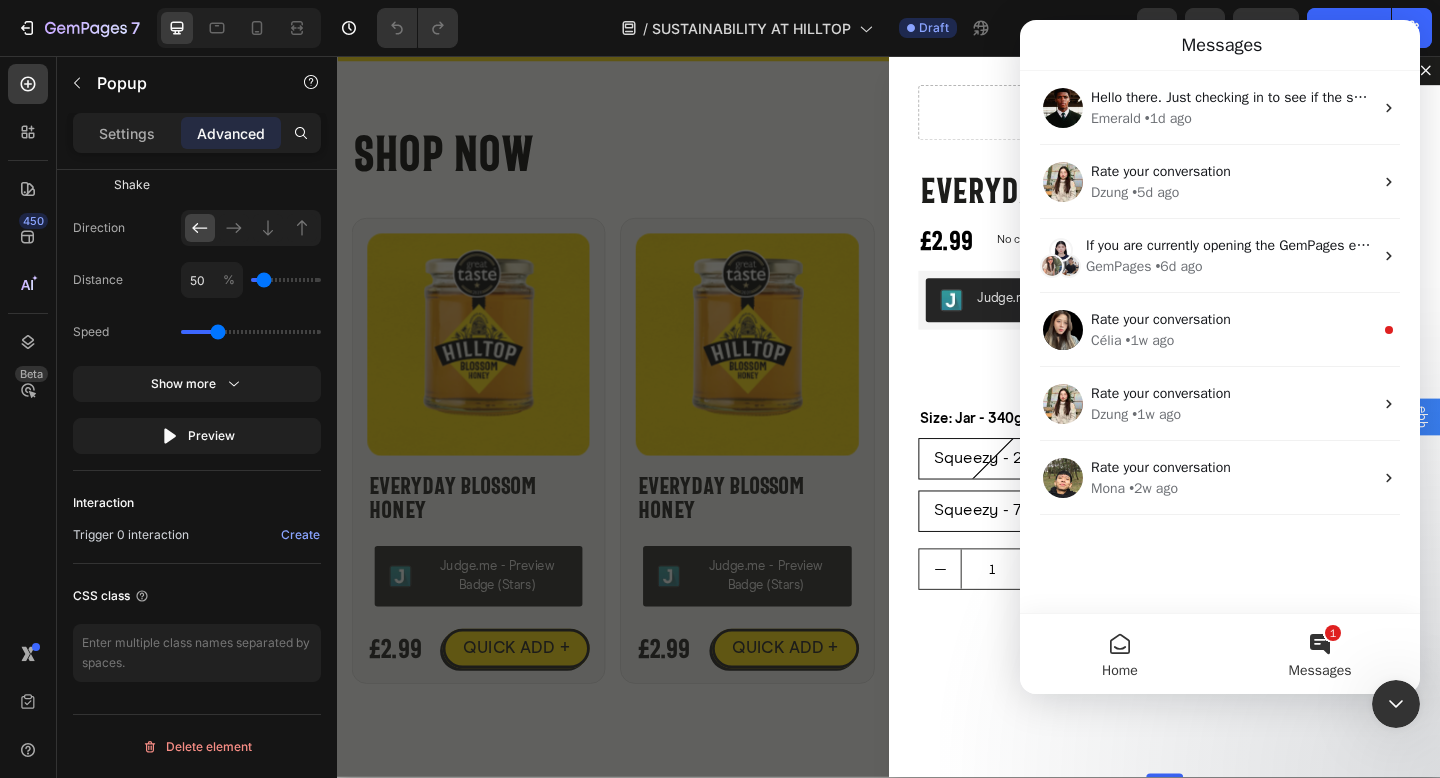 click on "Home" at bounding box center [1120, 654] 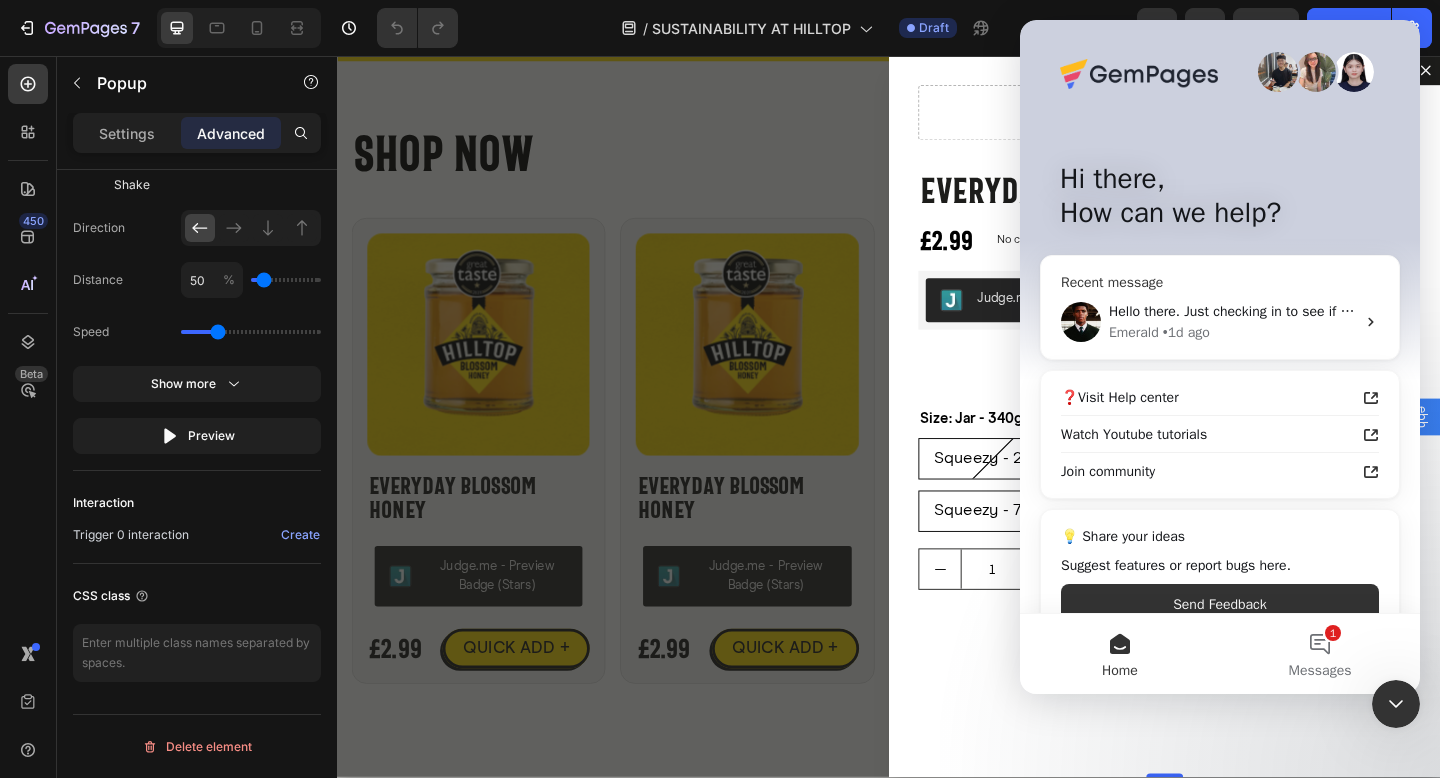 click on "Emerald •  1d ago" at bounding box center [1232, 332] 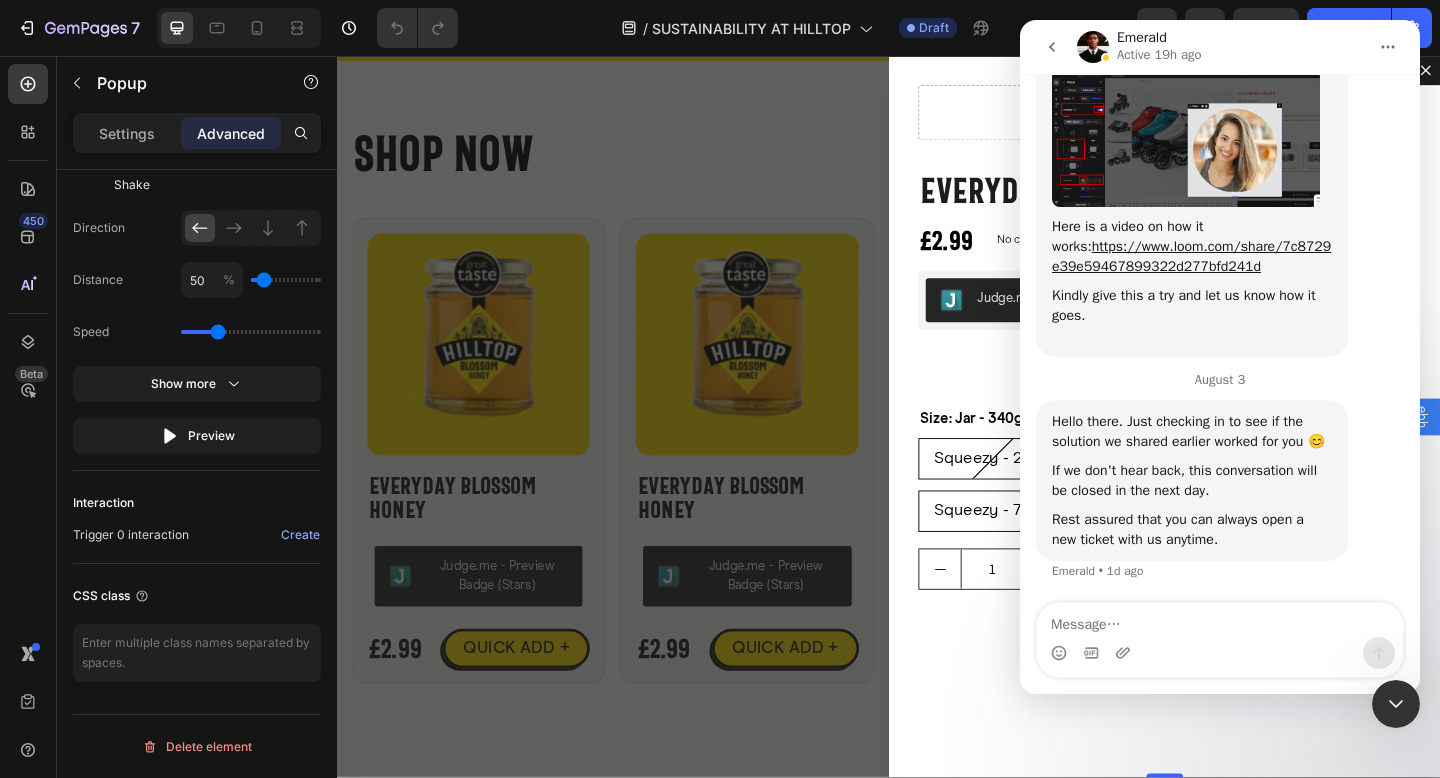 scroll, scrollTop: 2009, scrollLeft: 0, axis: vertical 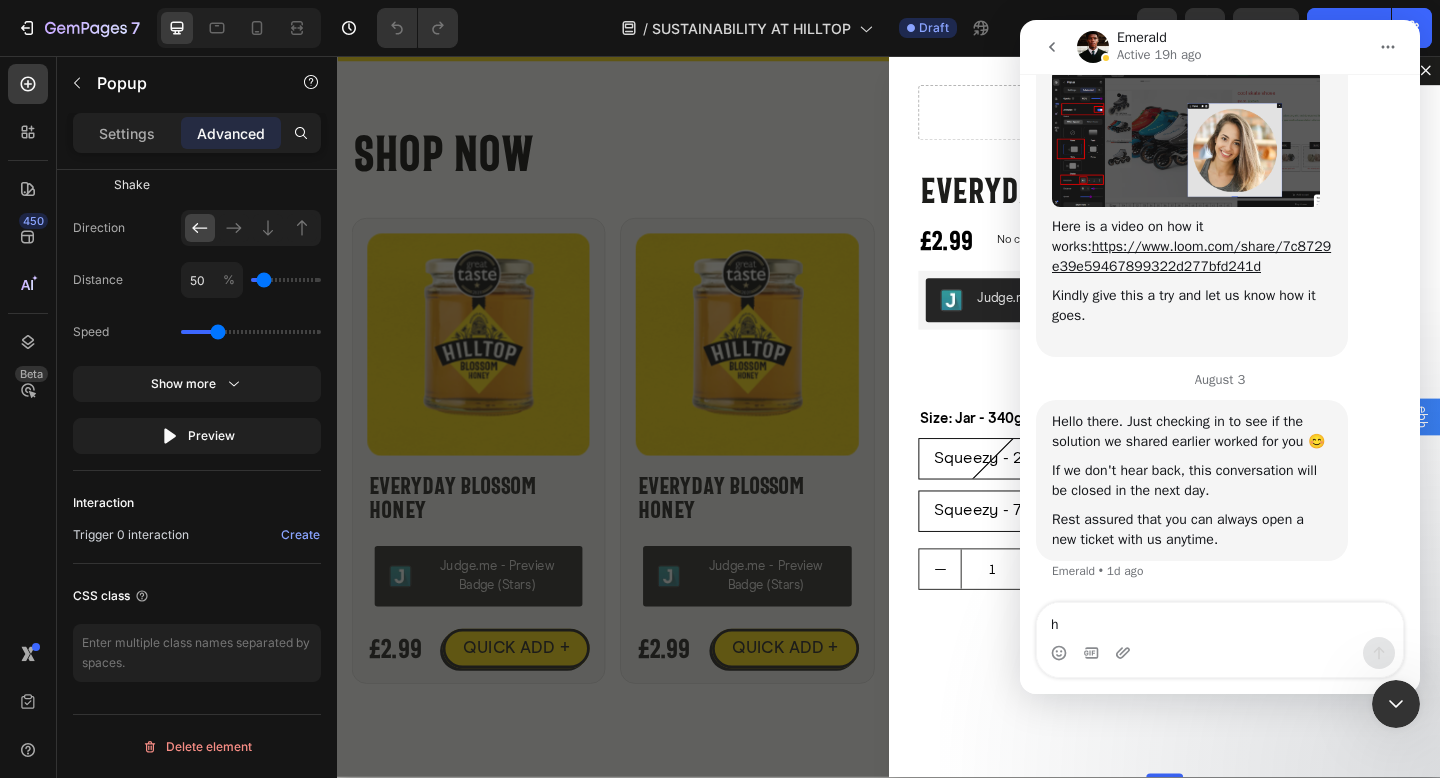 type on "hi" 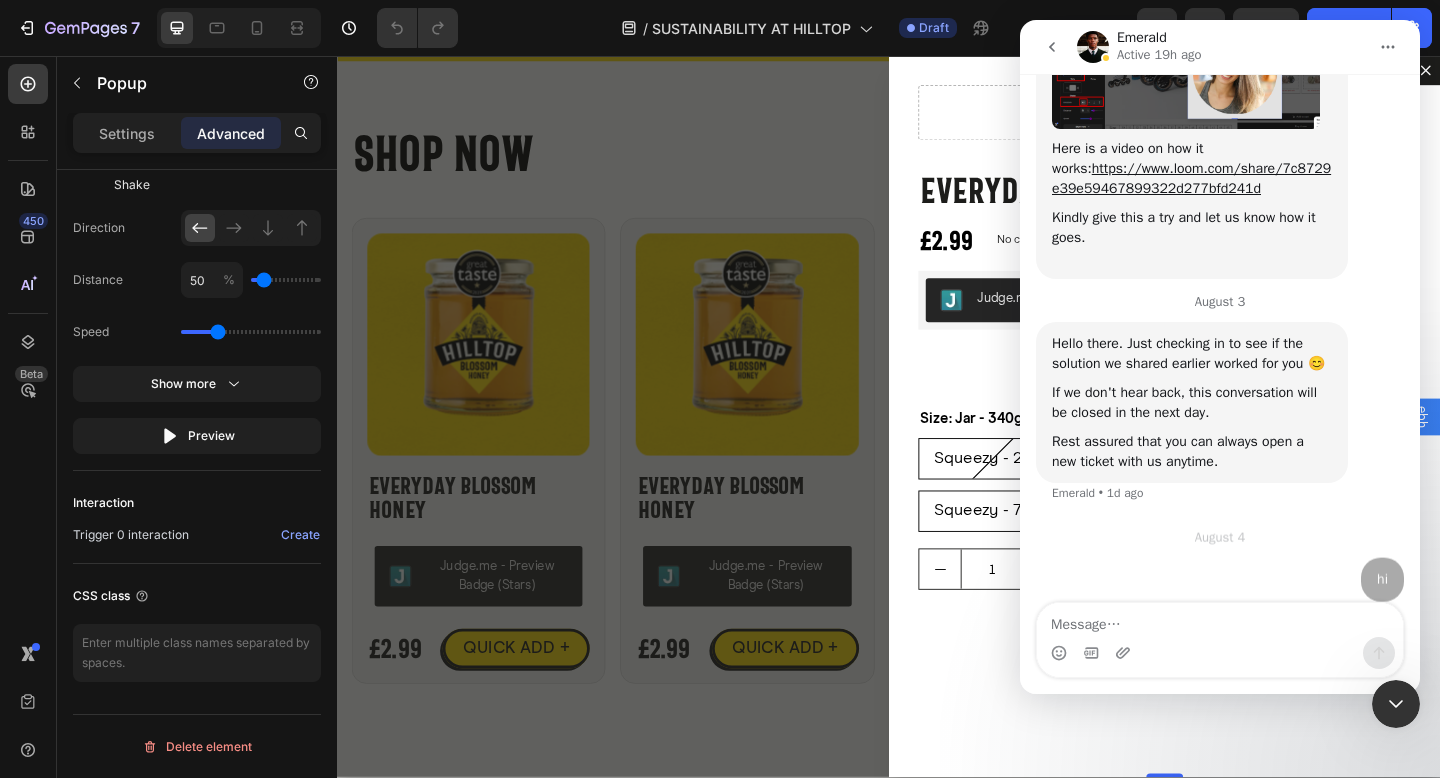 scroll, scrollTop: 2096, scrollLeft: 0, axis: vertical 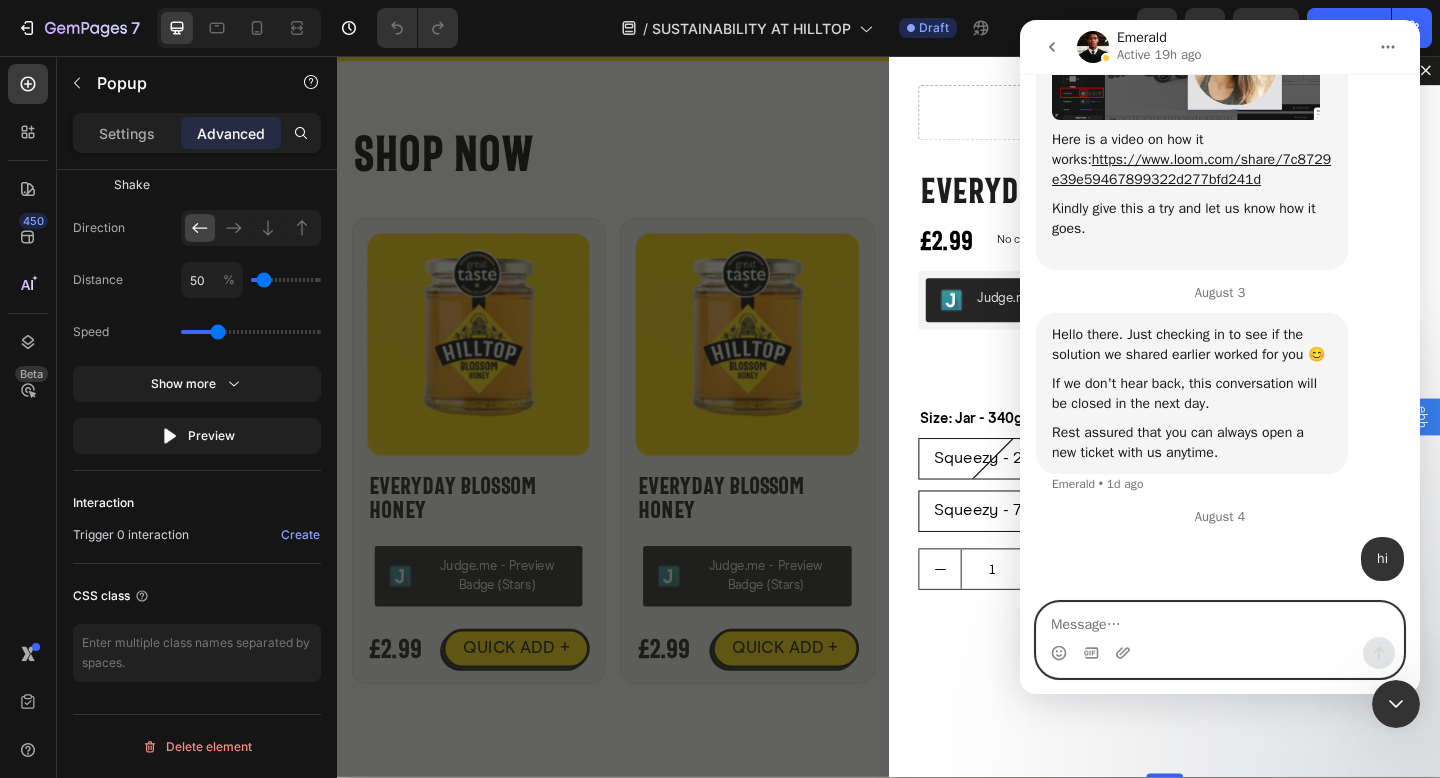 paste on "https://lovehilltop.com/a/gempages?version=v7&shop_id=574481162148250736&theme_page_id=577546755722183571&page_type=GP_STATIC" 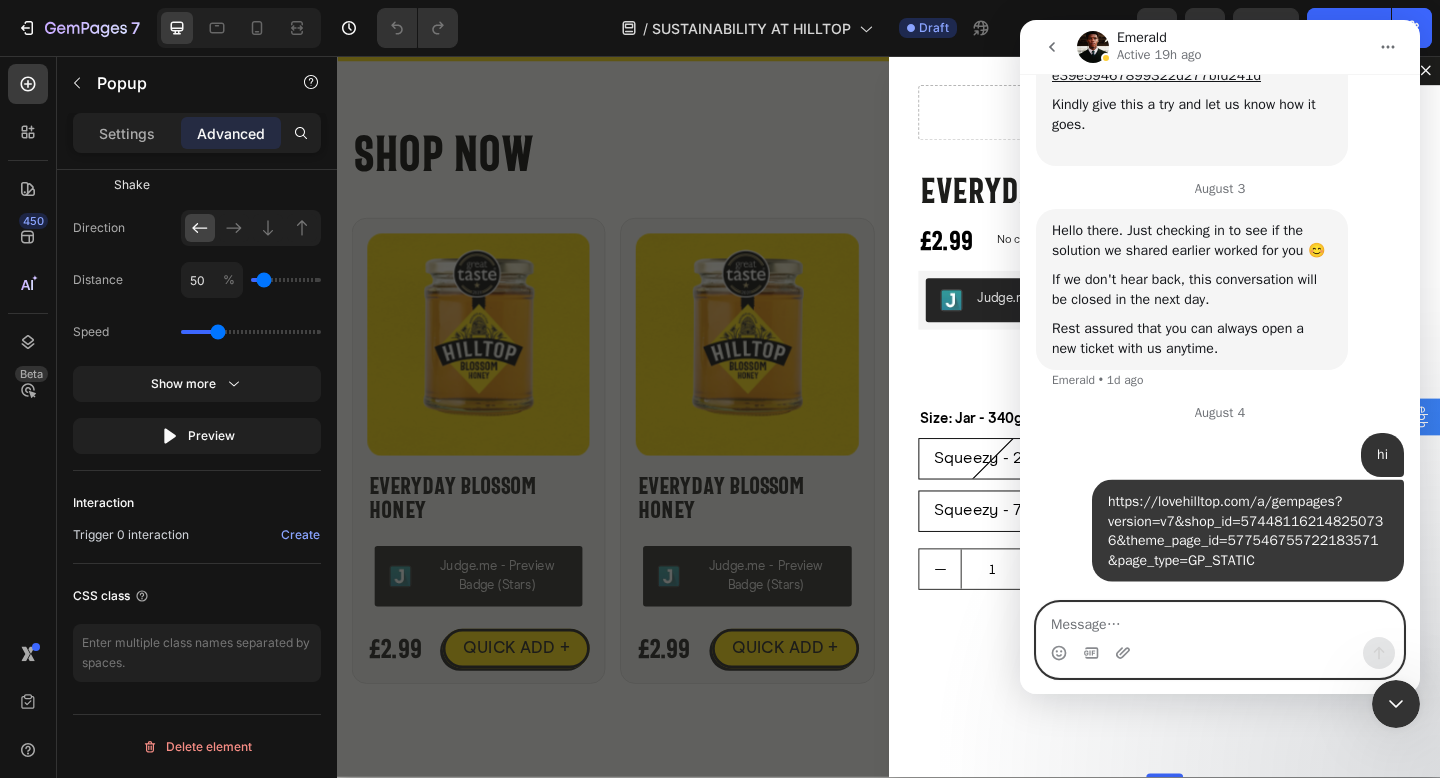 scroll, scrollTop: 2200, scrollLeft: 0, axis: vertical 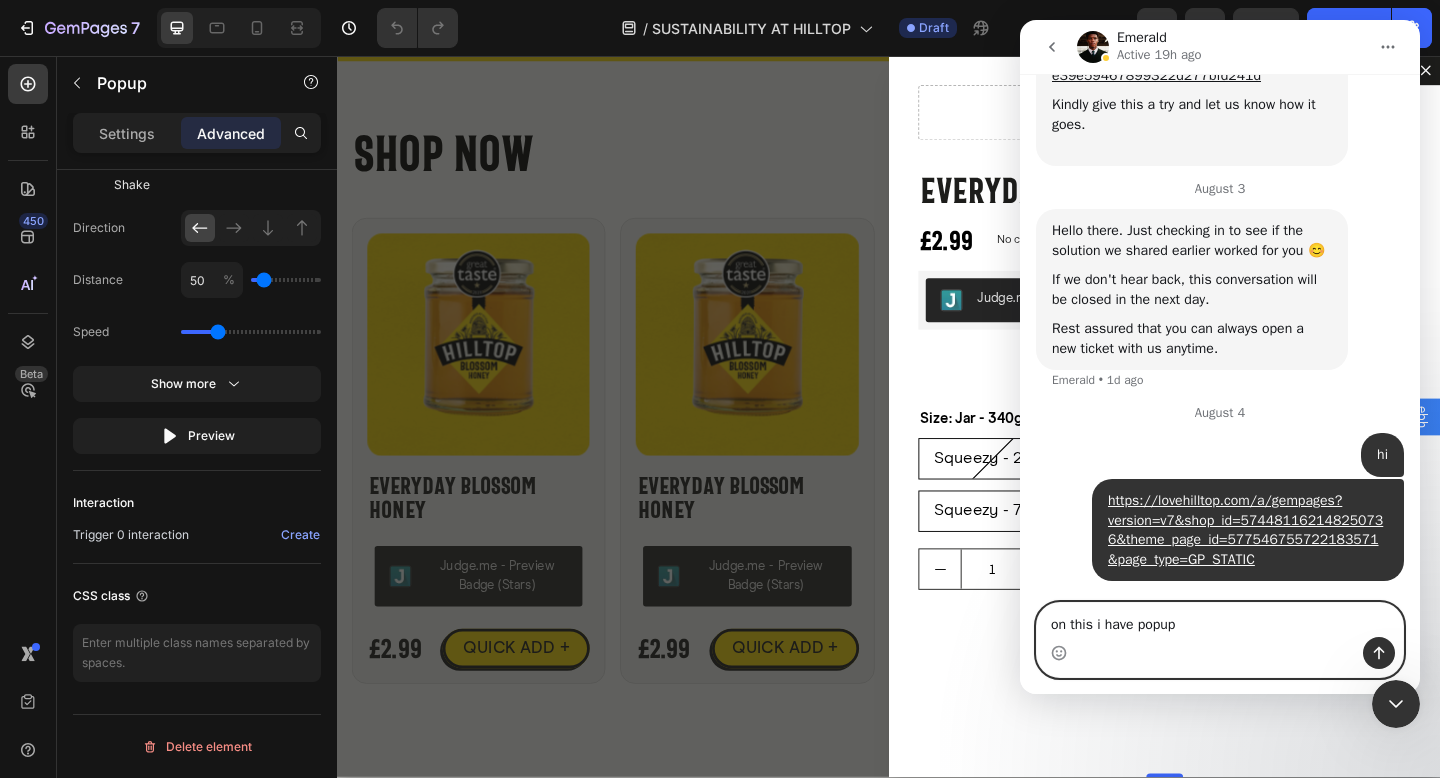 type on "on this i have popup" 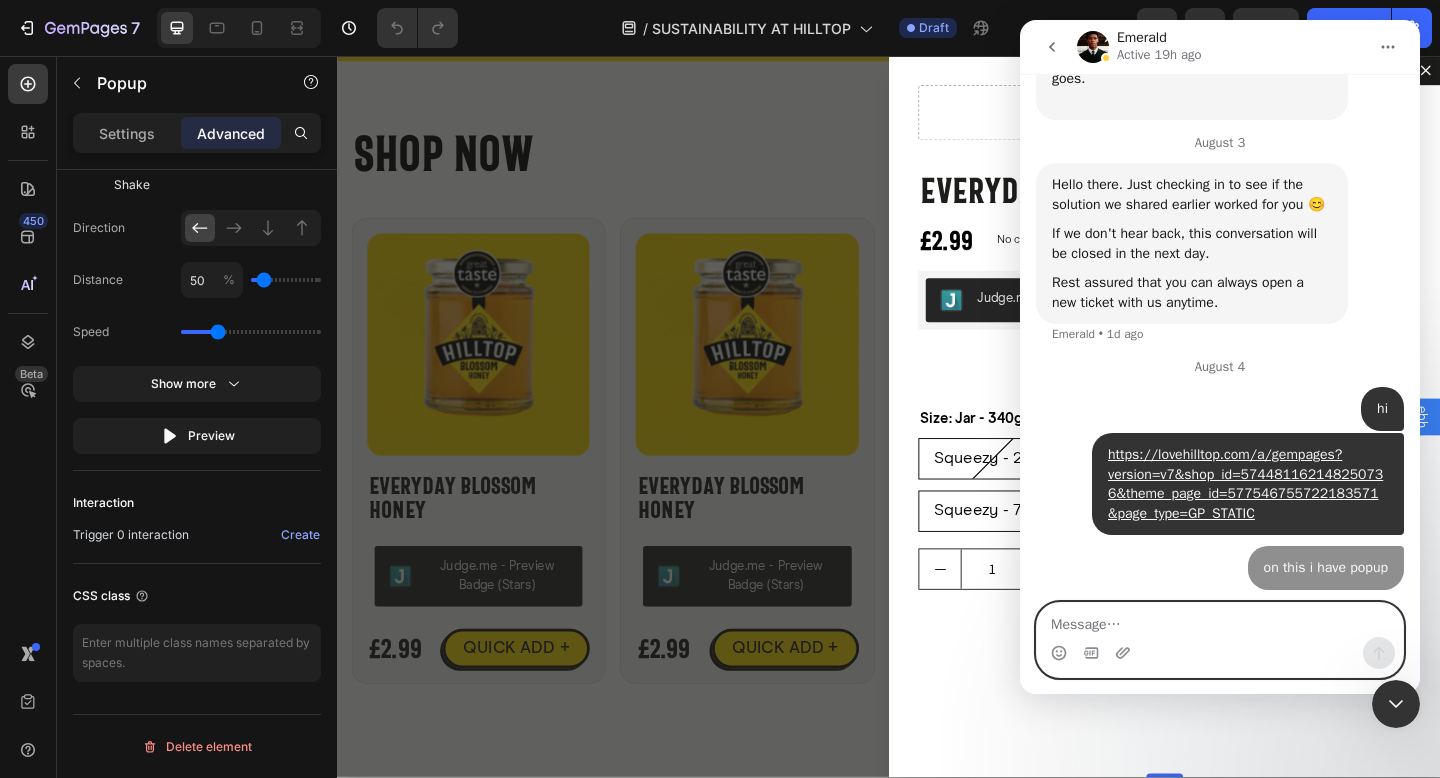 scroll, scrollTop: 2246, scrollLeft: 0, axis: vertical 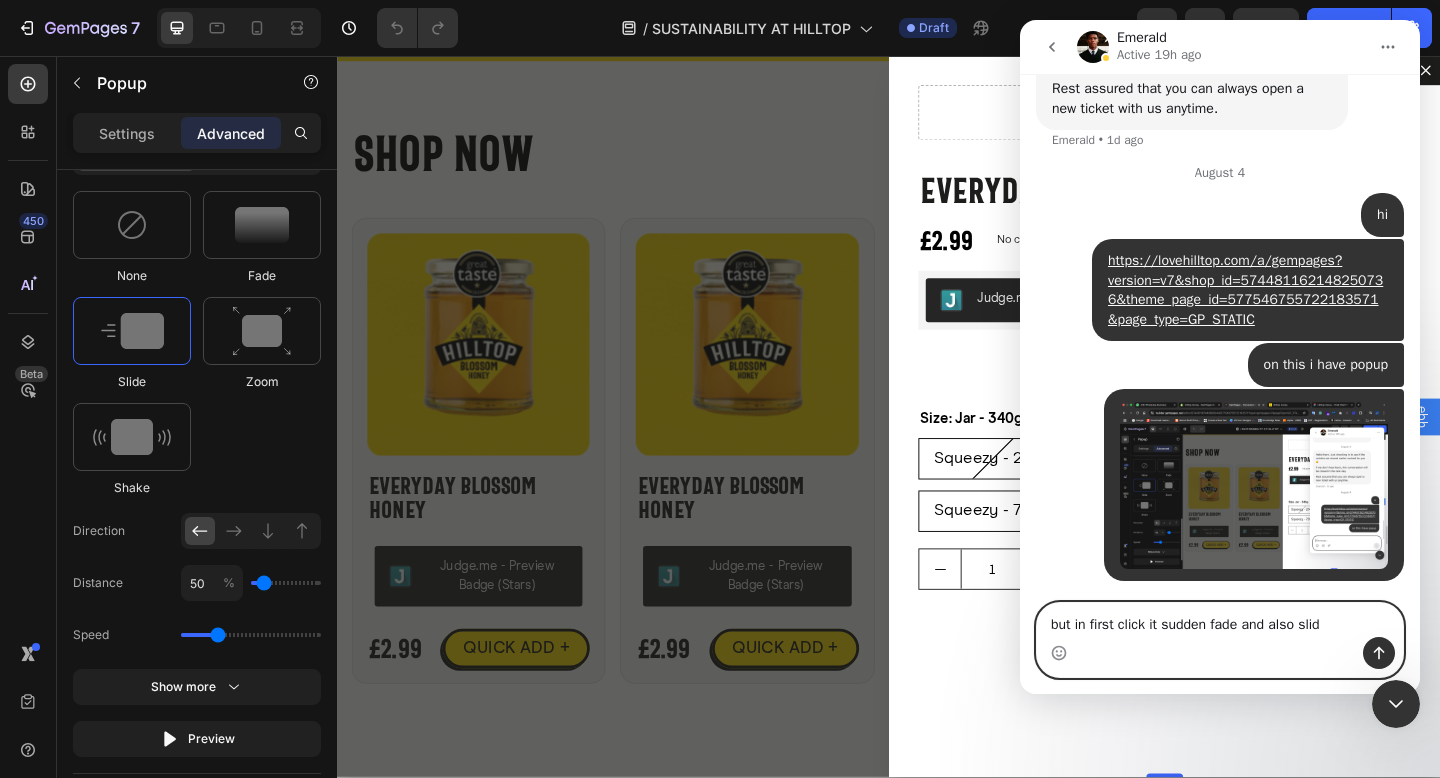 type on "but in first click it sudden fade and also slide" 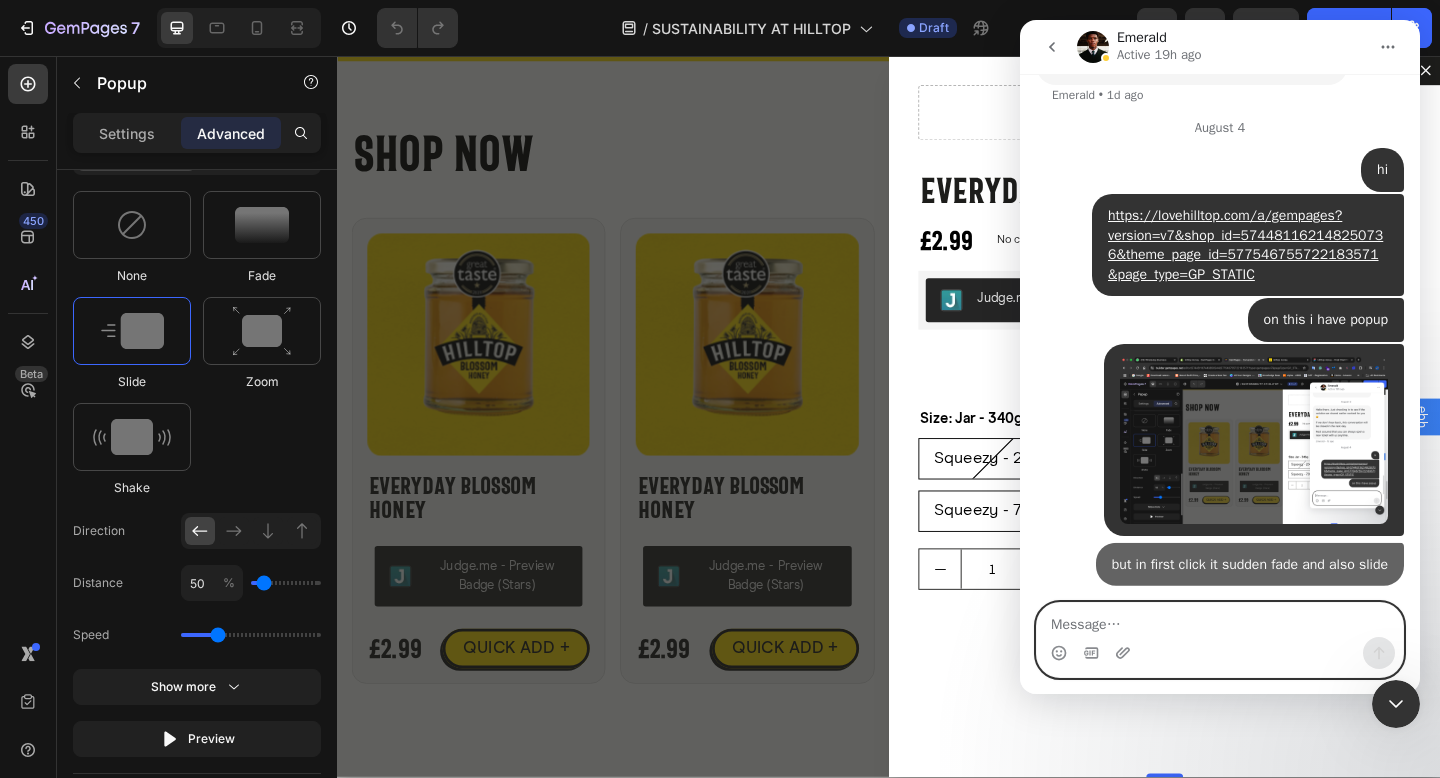 scroll, scrollTop: 2504, scrollLeft: 0, axis: vertical 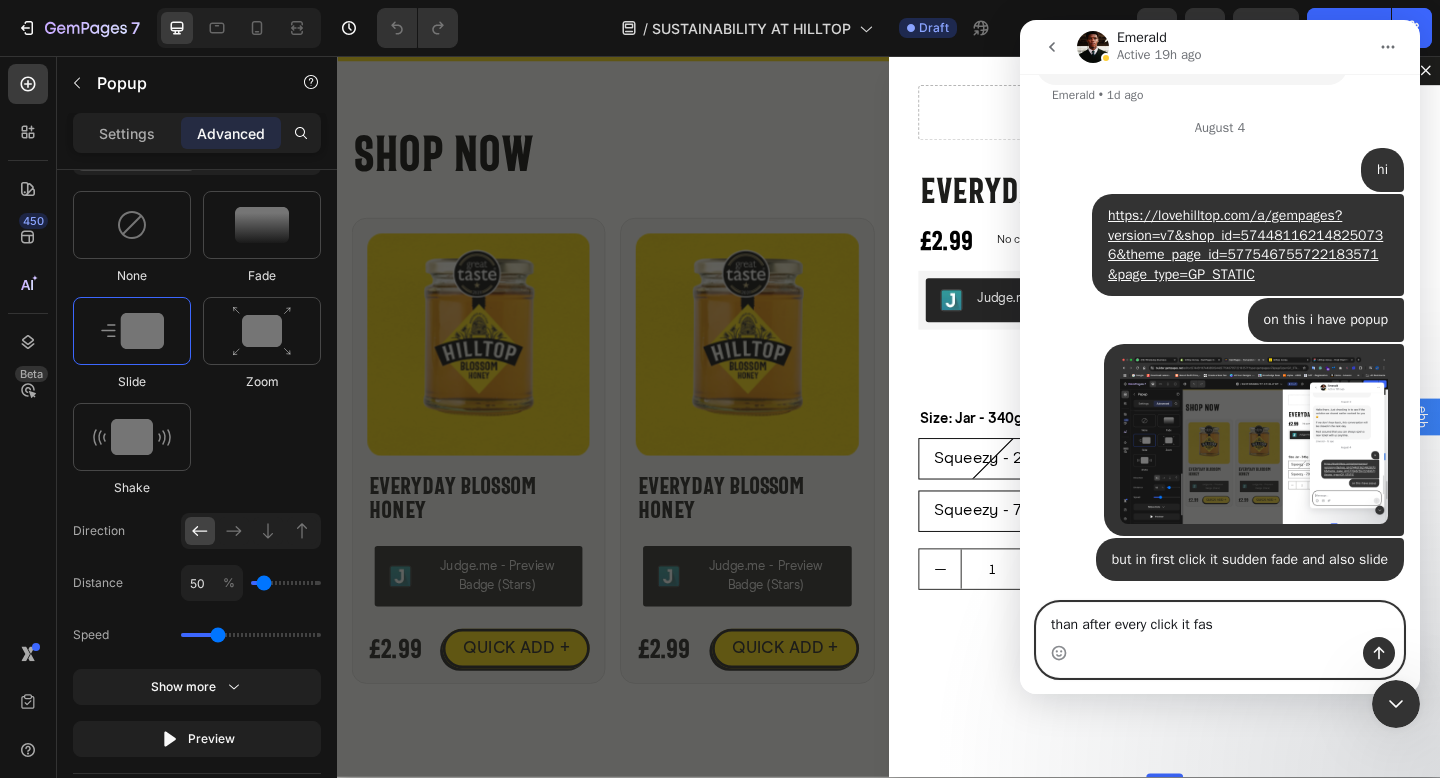 type on "than after every click it fase" 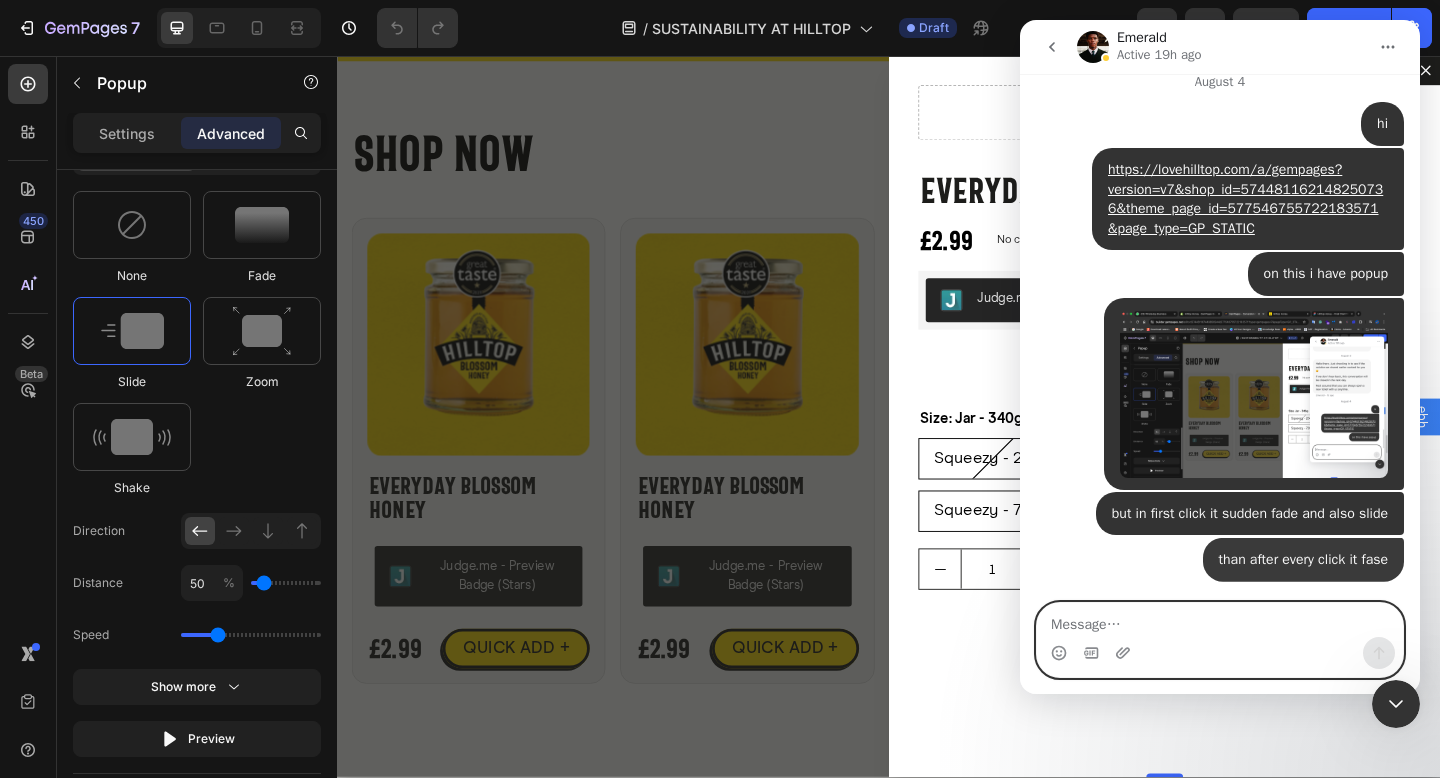 scroll, scrollTop: 2550, scrollLeft: 0, axis: vertical 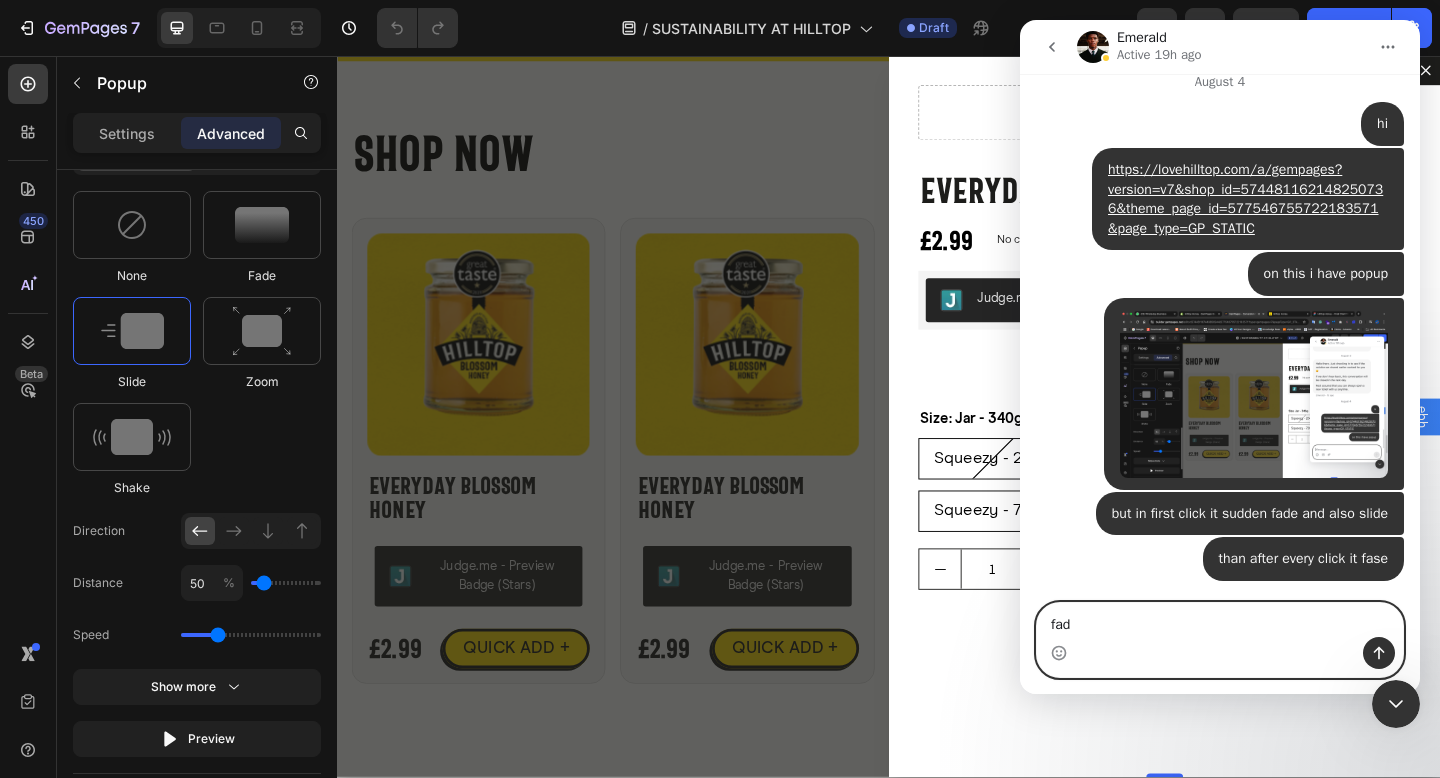 type on "fade" 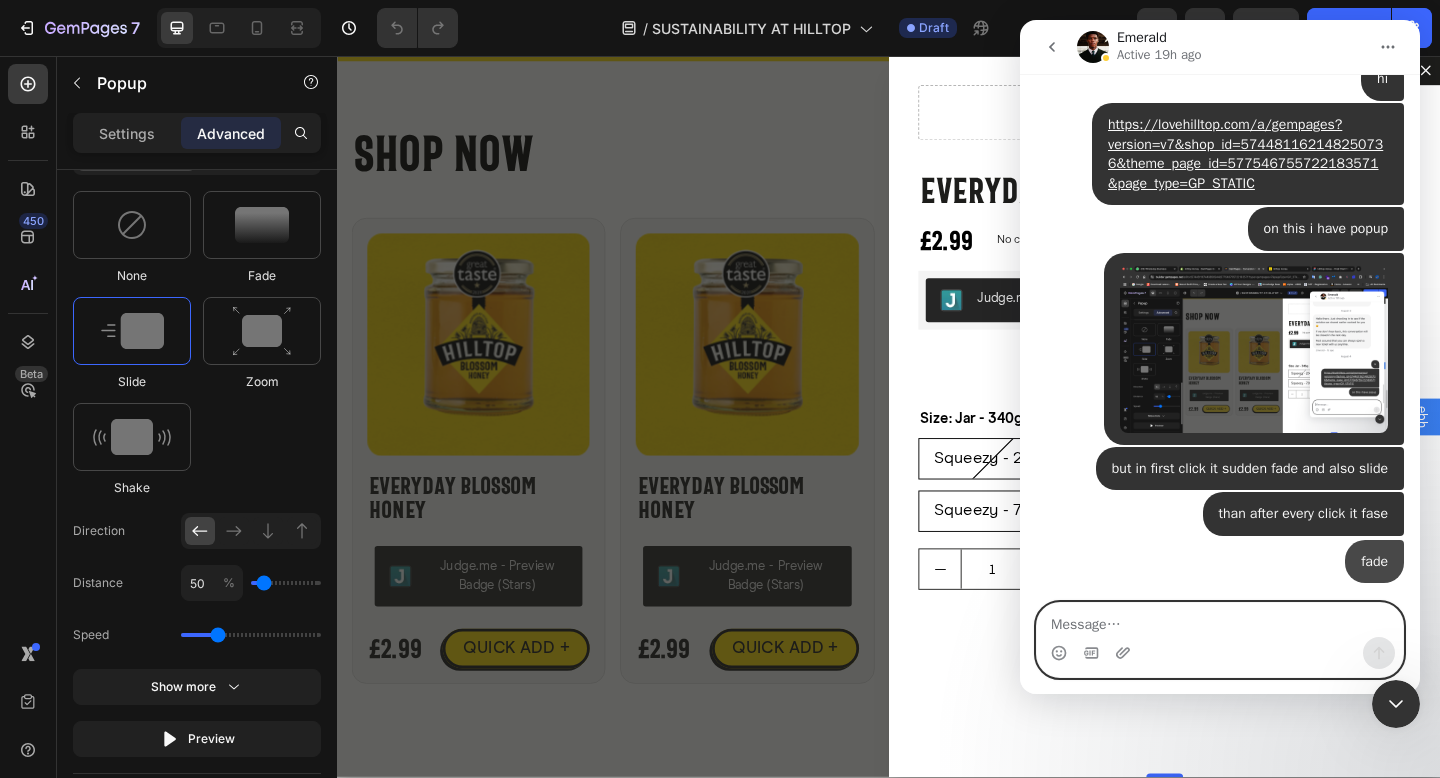 scroll, scrollTop: 2595, scrollLeft: 0, axis: vertical 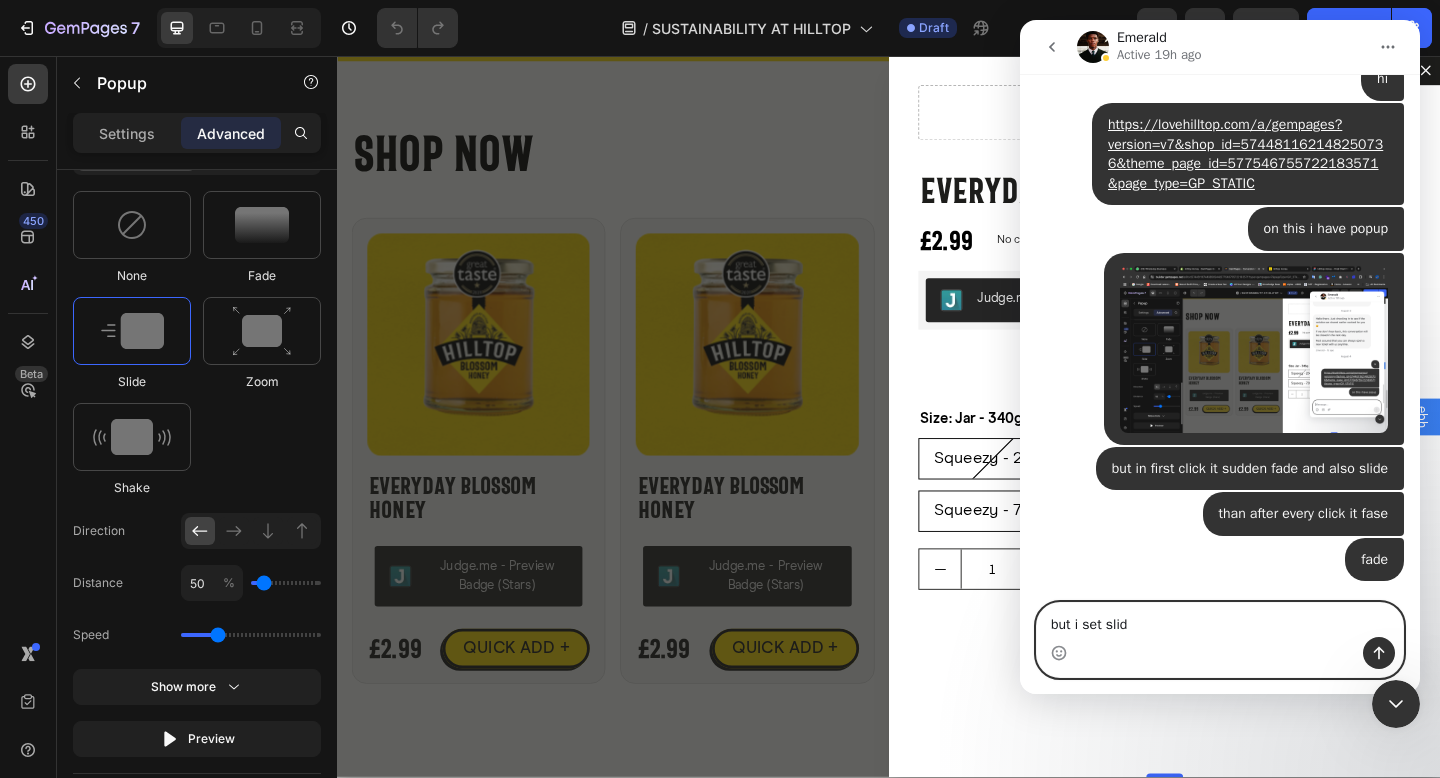 type on "but i set slide" 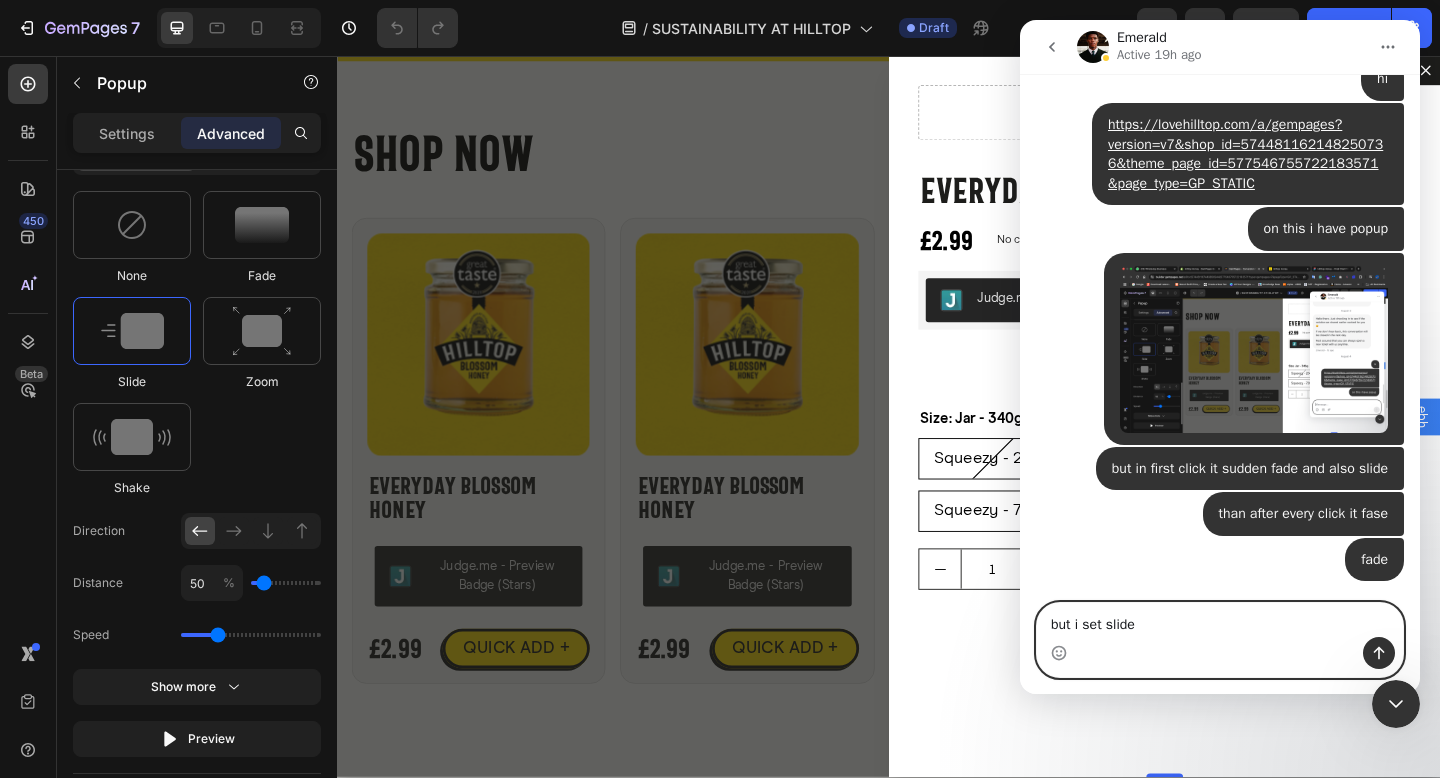 type 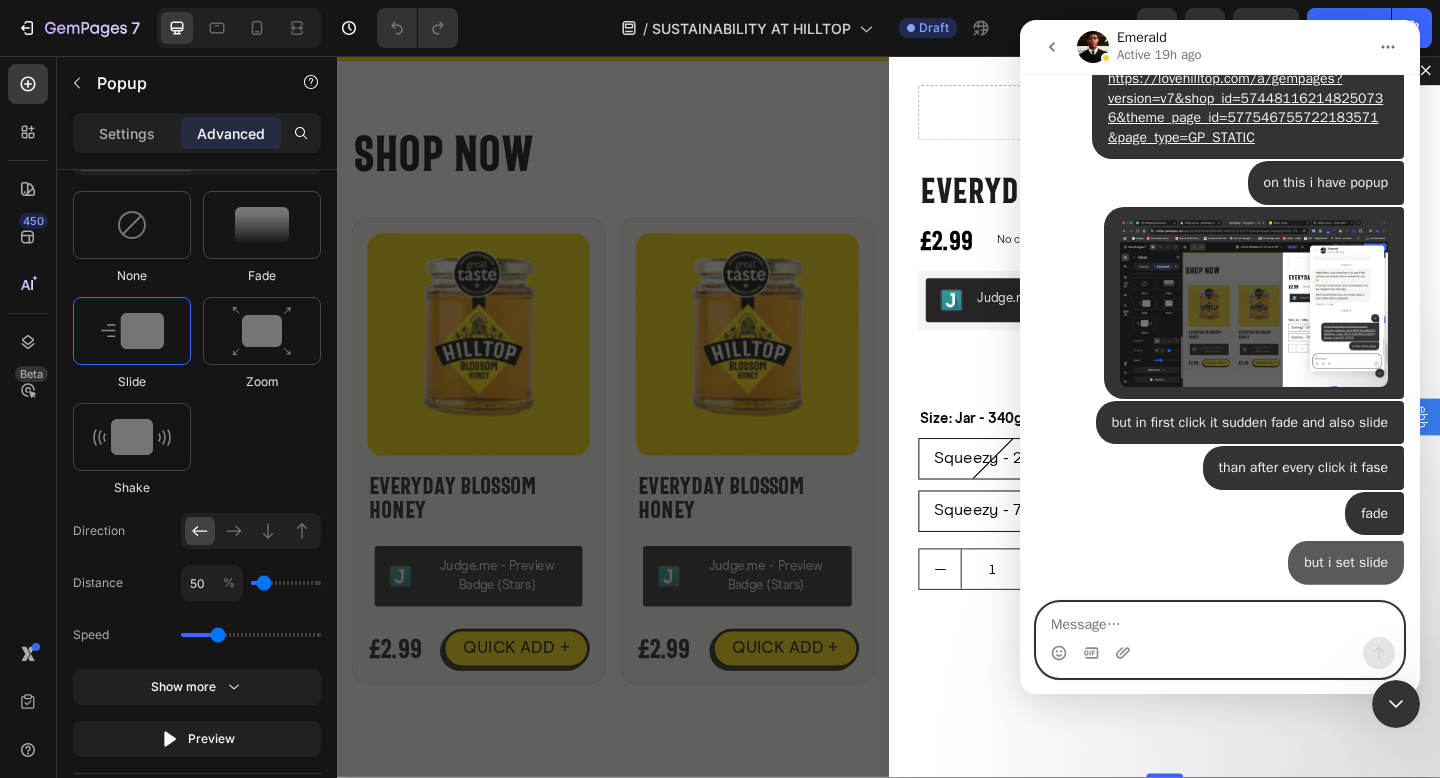 scroll, scrollTop: 2641, scrollLeft: 0, axis: vertical 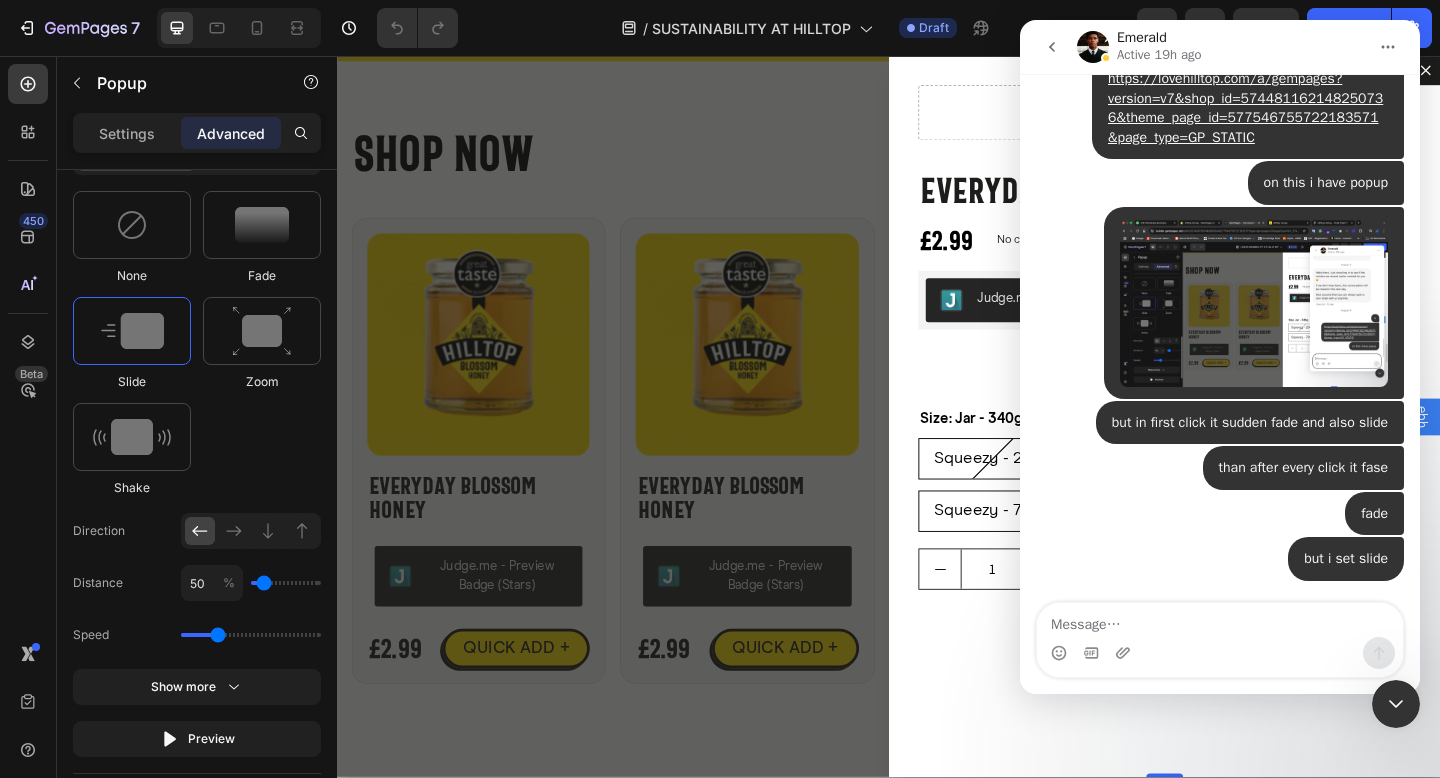 click 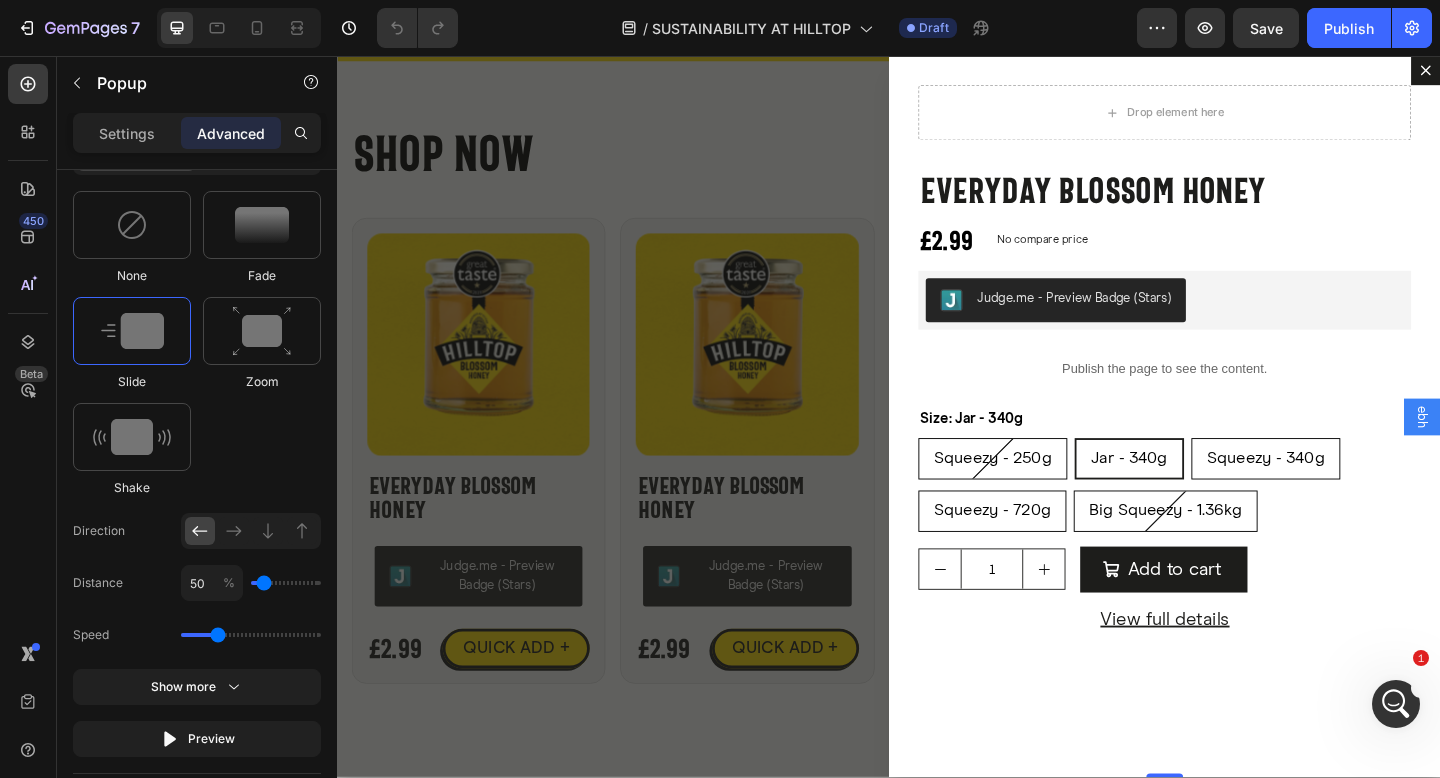 scroll, scrollTop: 0, scrollLeft: 0, axis: both 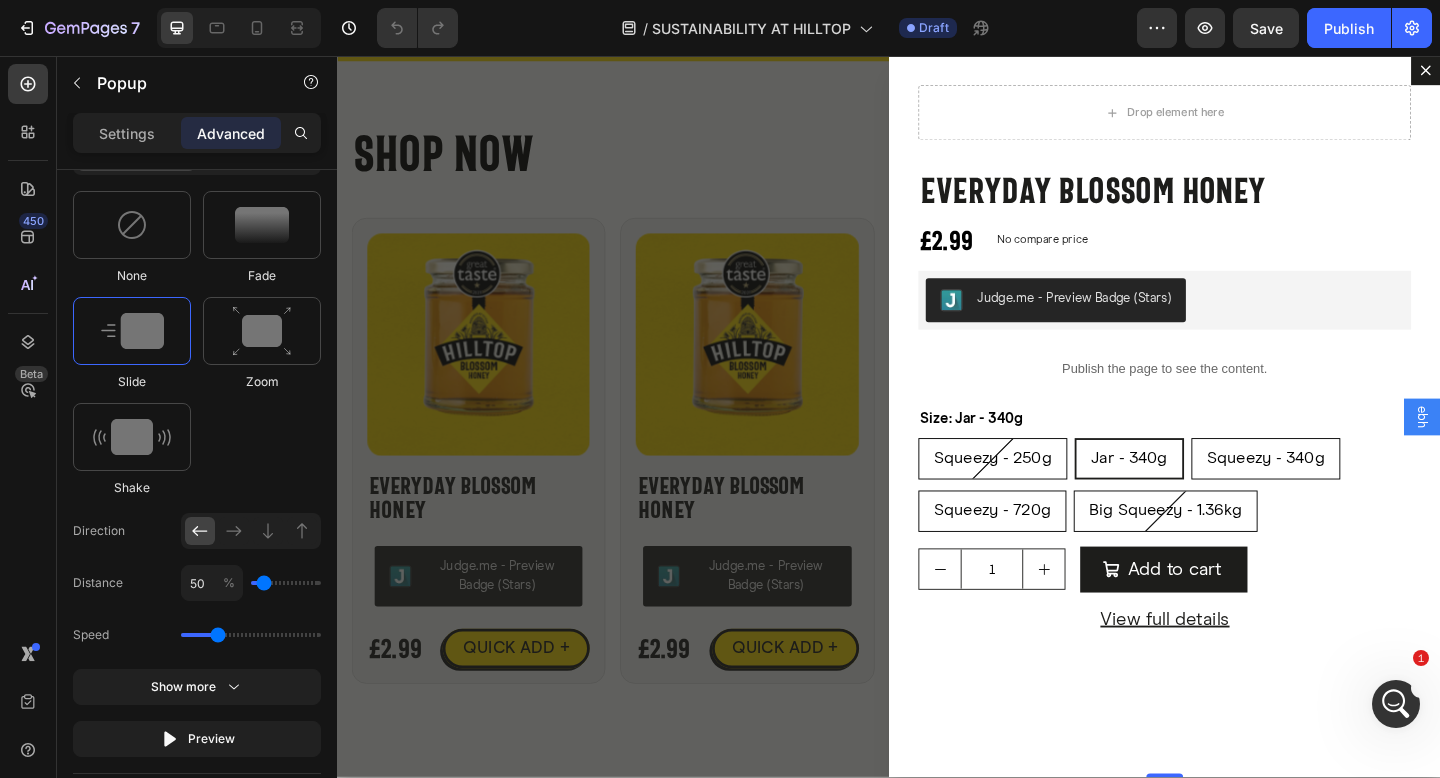 click on "Drop element here Everyday Blossom Honey Product Title £2.99 Product Price Product Price No compare price Product Price Row Judge.me - Preview Badge (Stars) Judge.me
Publish the page to see the content.
Custom Code Size: Jar - 340g Squeezy - 250g Squeezy - 250g Squeezy - 250g Jar - 340g Jar - 340g Jar - 340g Squeezy - 340g Squeezy - 340g Squeezy - 340g Squeezy - 720g Squeezy - 720g Squeezy - 720g Big Squeezy - 1.36kg Big Squeezy - 1.36kg Big Squeezy - 1.36kg Product Variants & Swatches
1
Product Quantity
Add to cart Add to Cart Row View full details Product View More Product Row" at bounding box center [1237, 448] 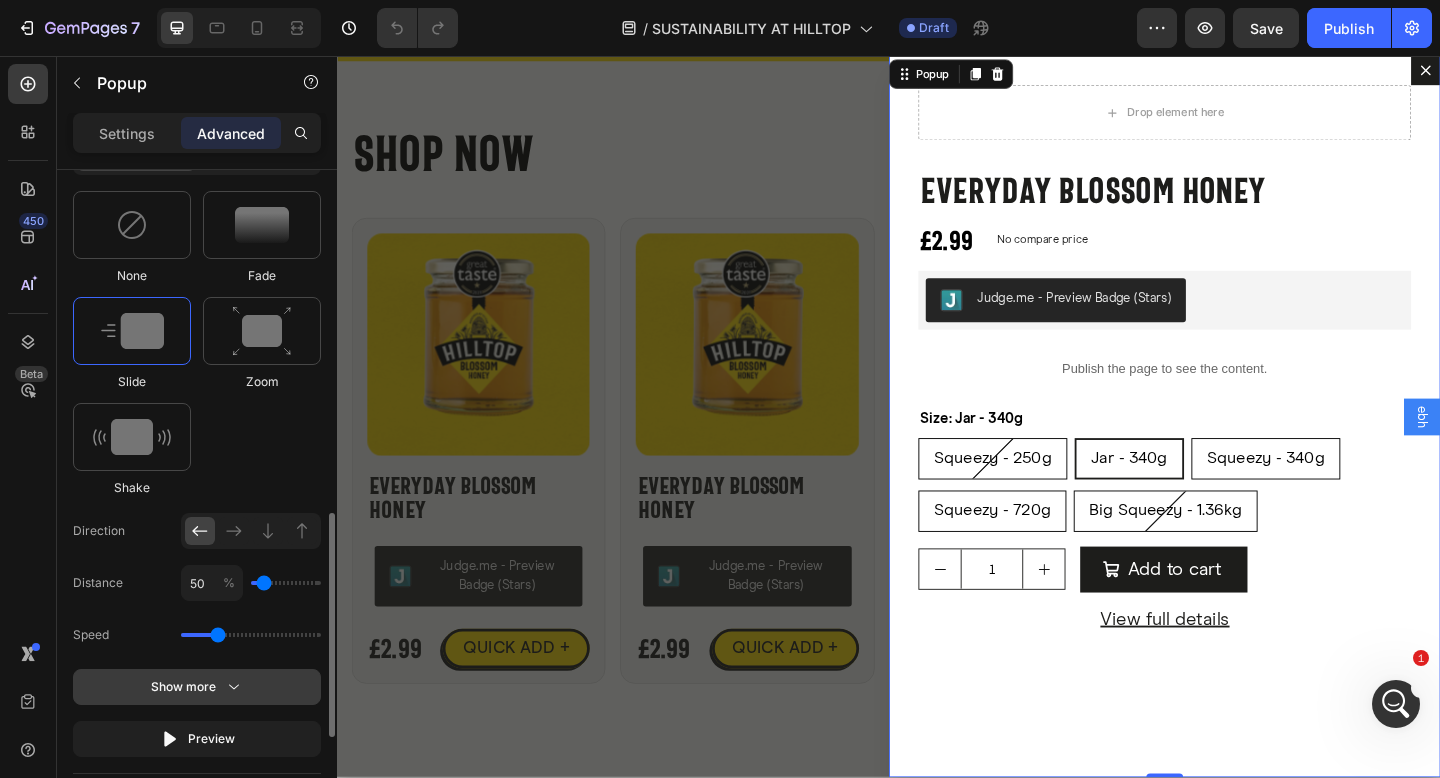 scroll, scrollTop: 1022, scrollLeft: 0, axis: vertical 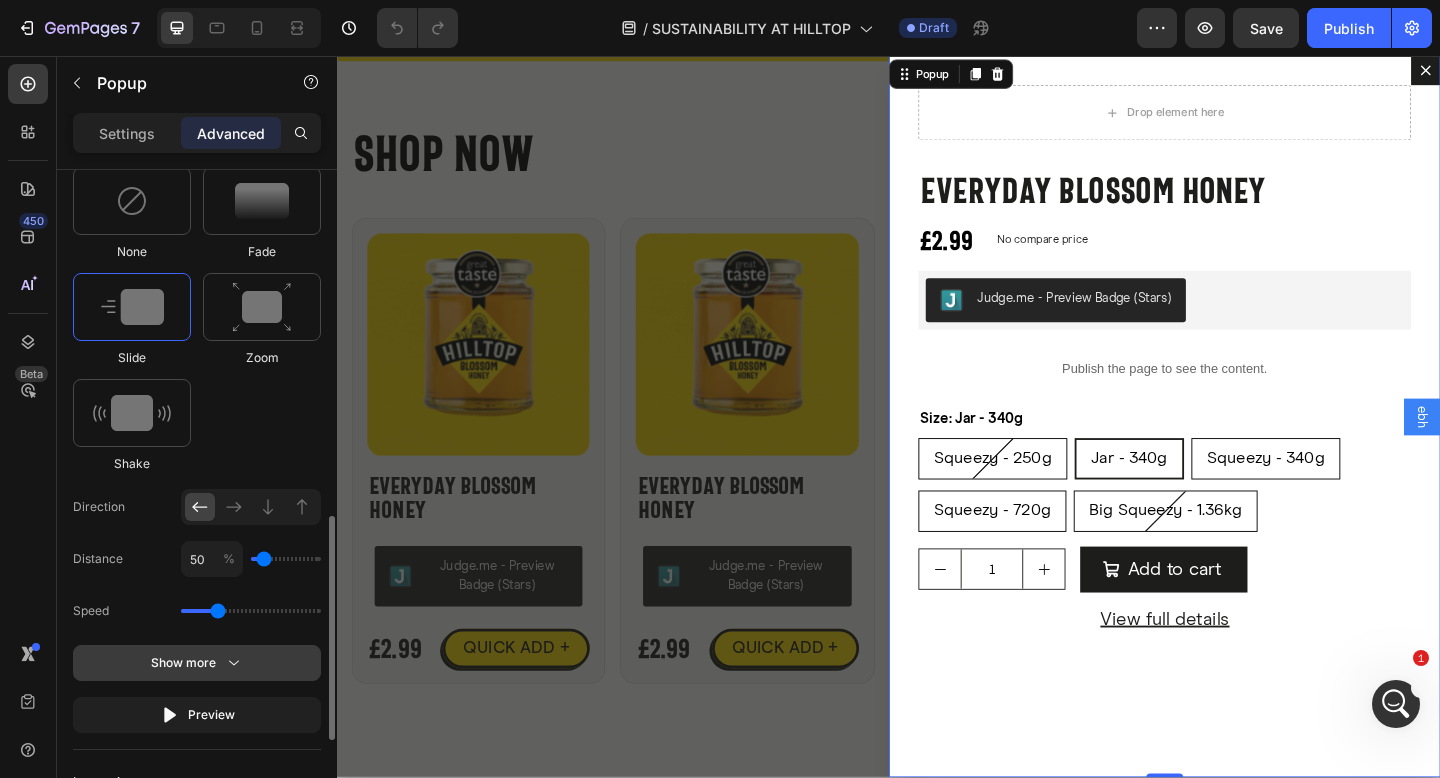 click 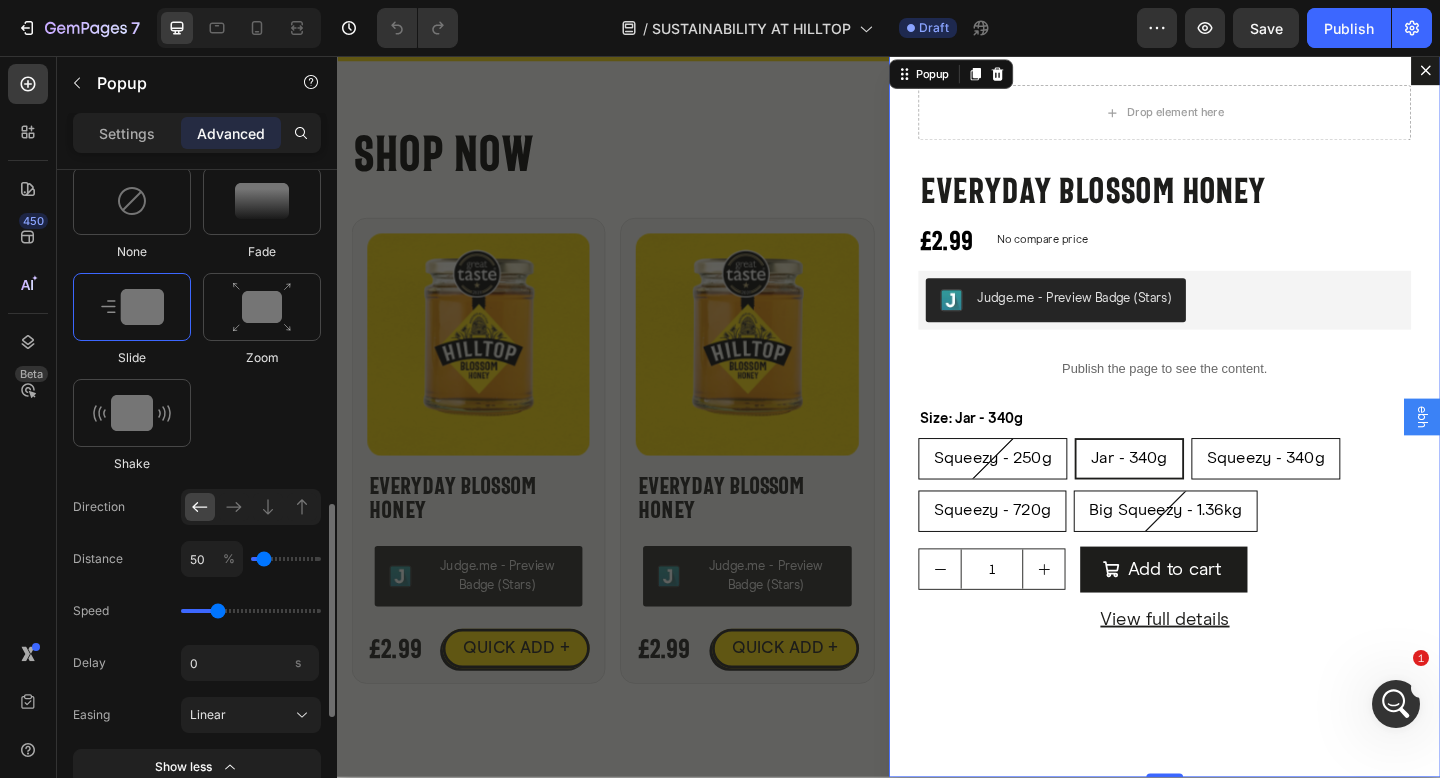 scroll, scrollTop: 1265, scrollLeft: 0, axis: vertical 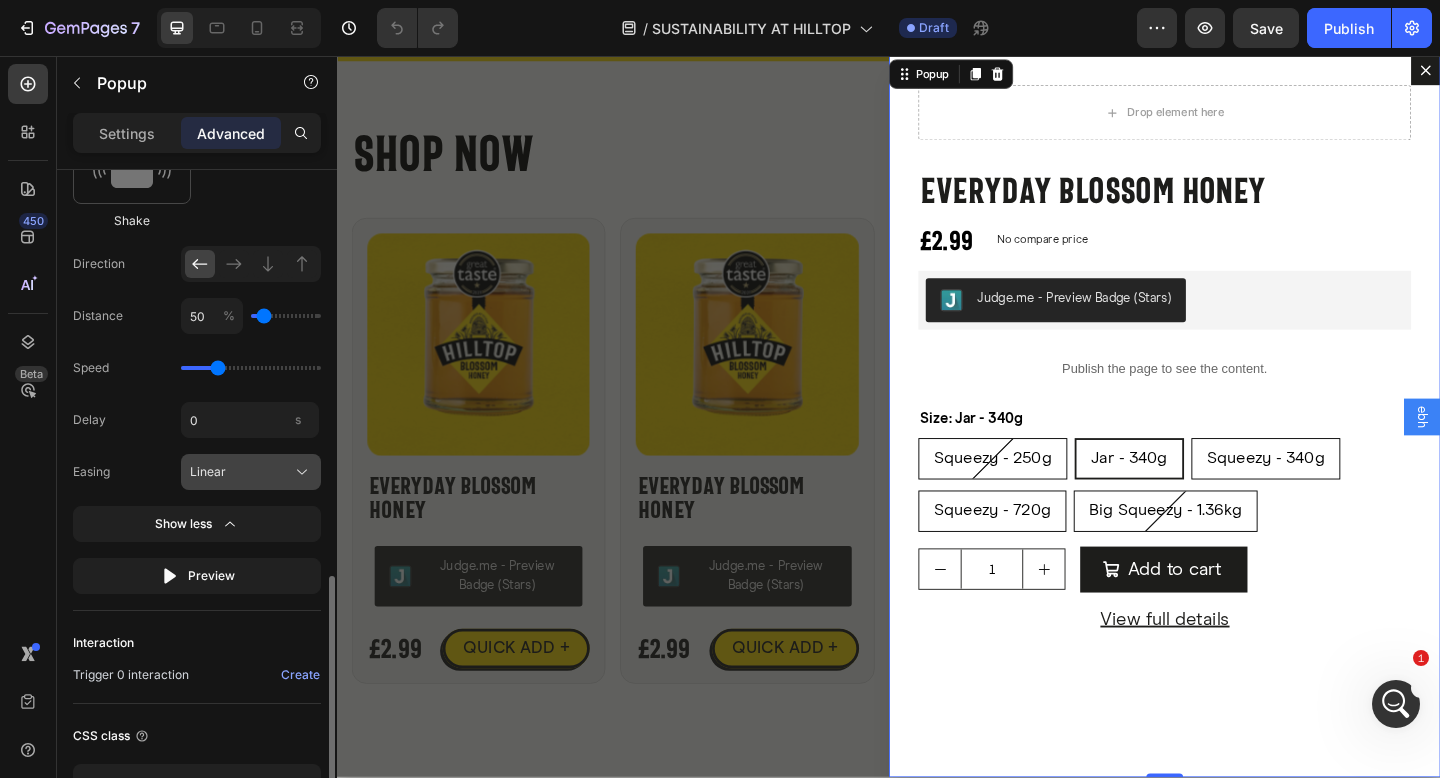click on "Linear" at bounding box center (251, 472) 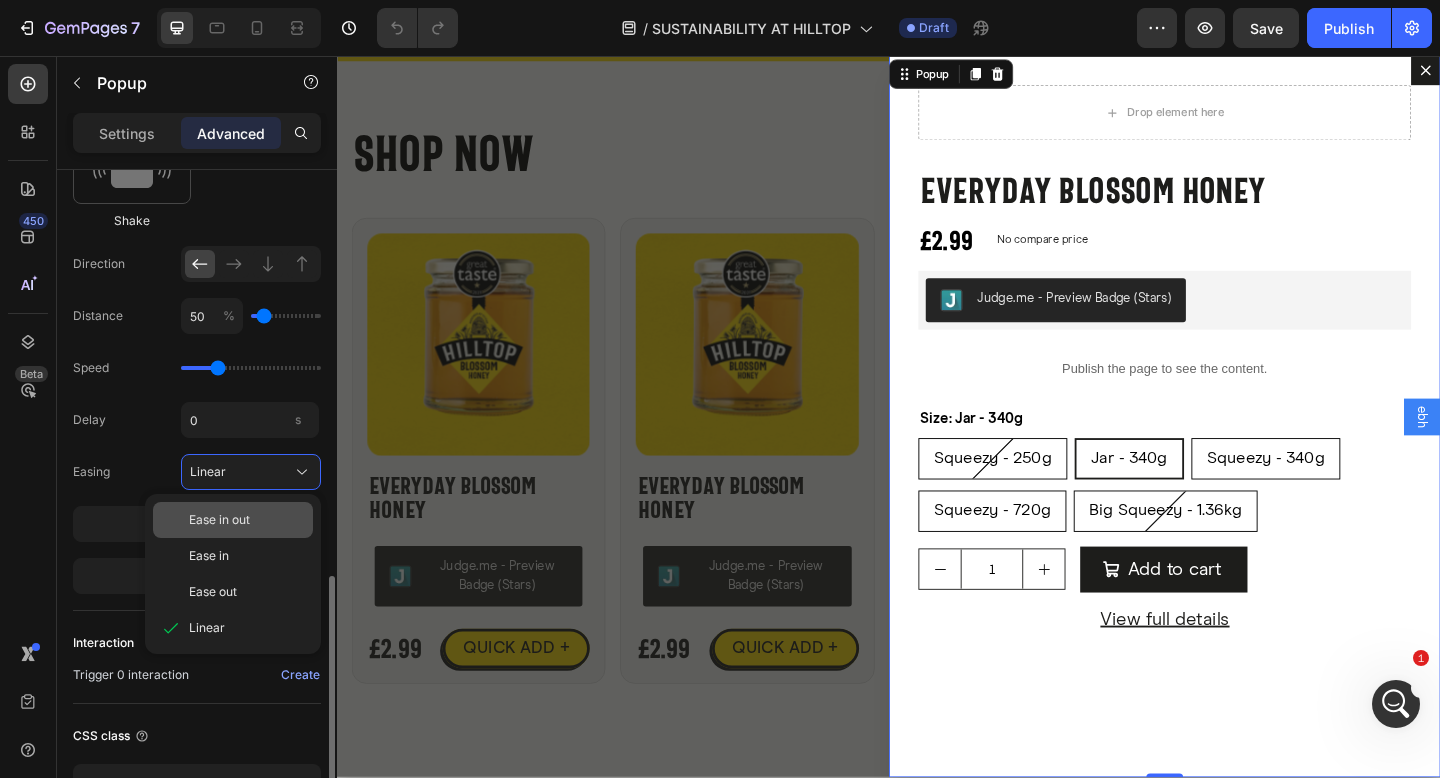 click on "Ease in out" 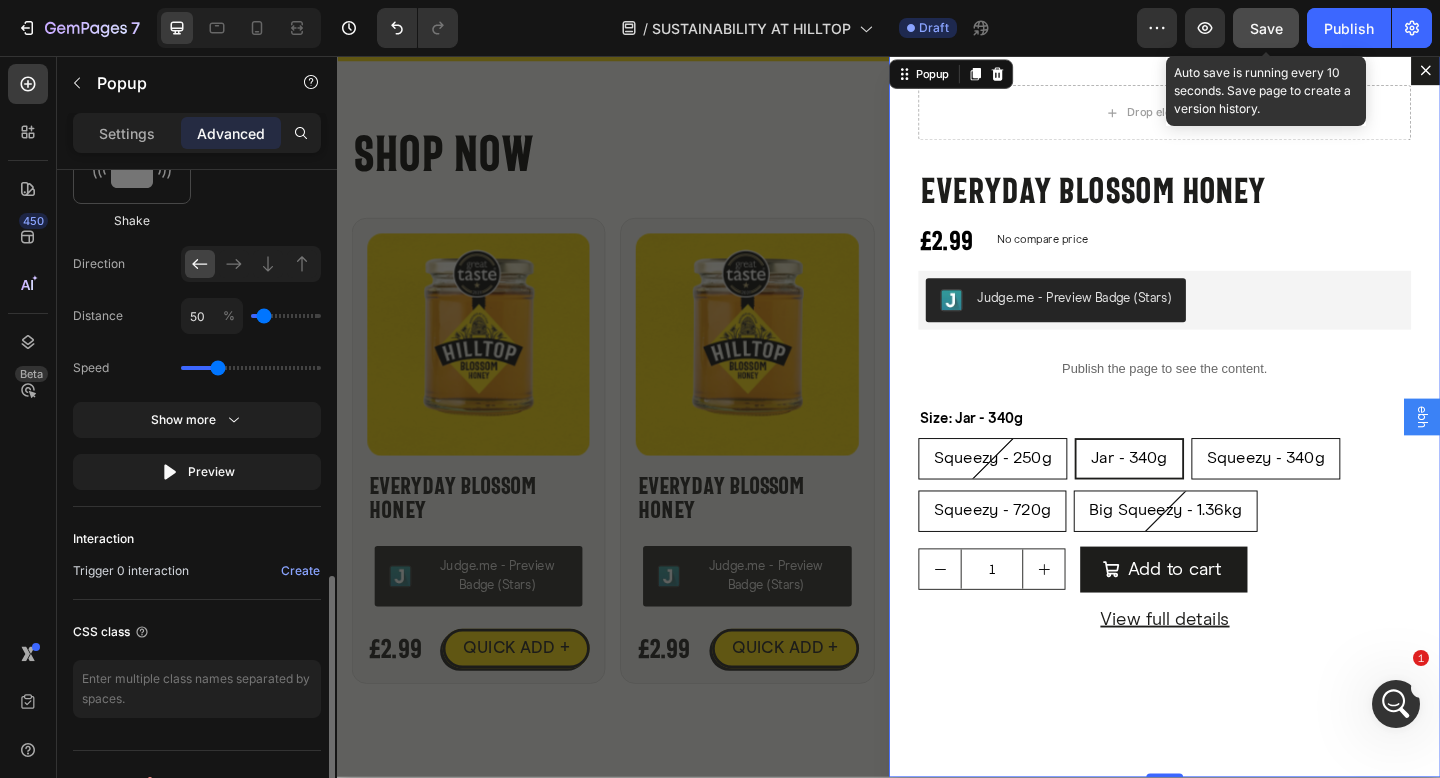 click on "Save" 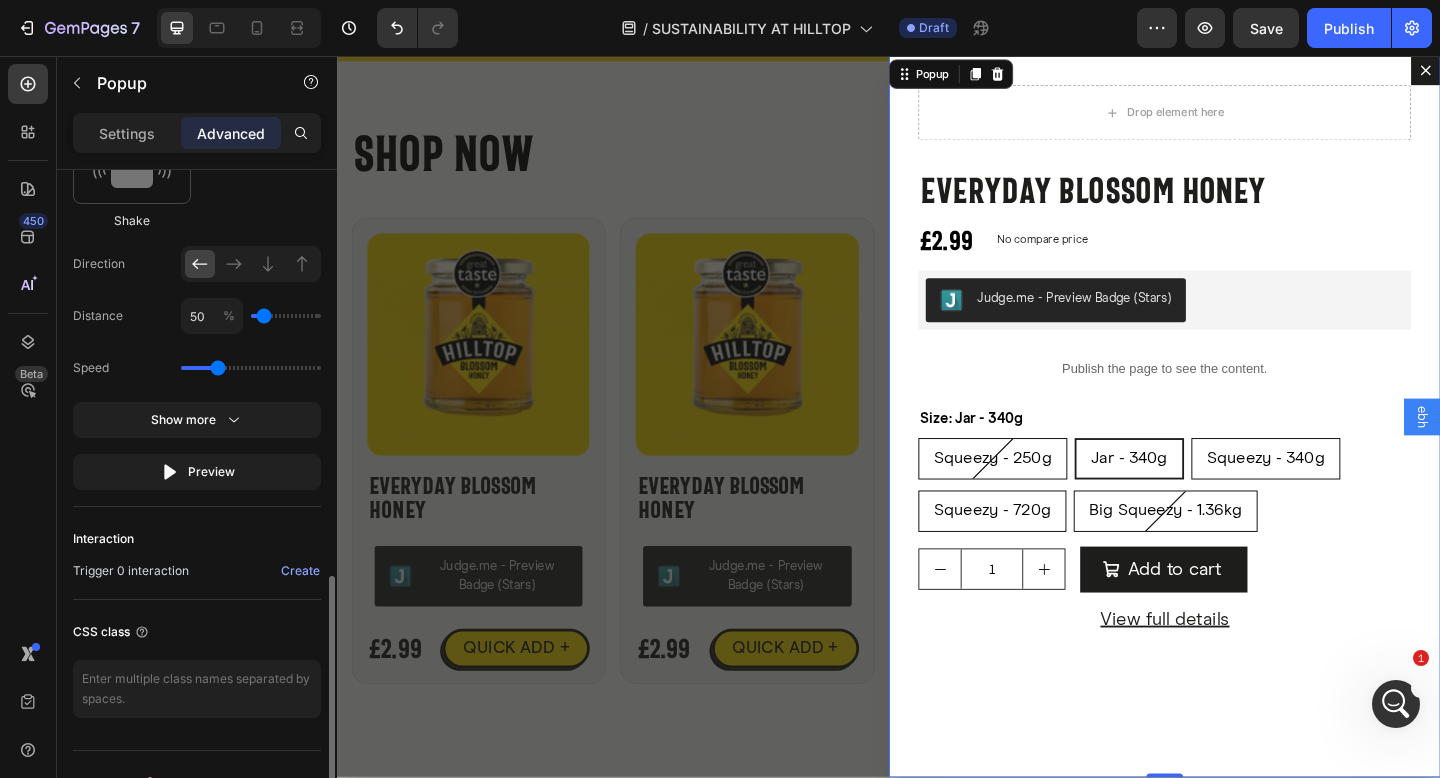 click 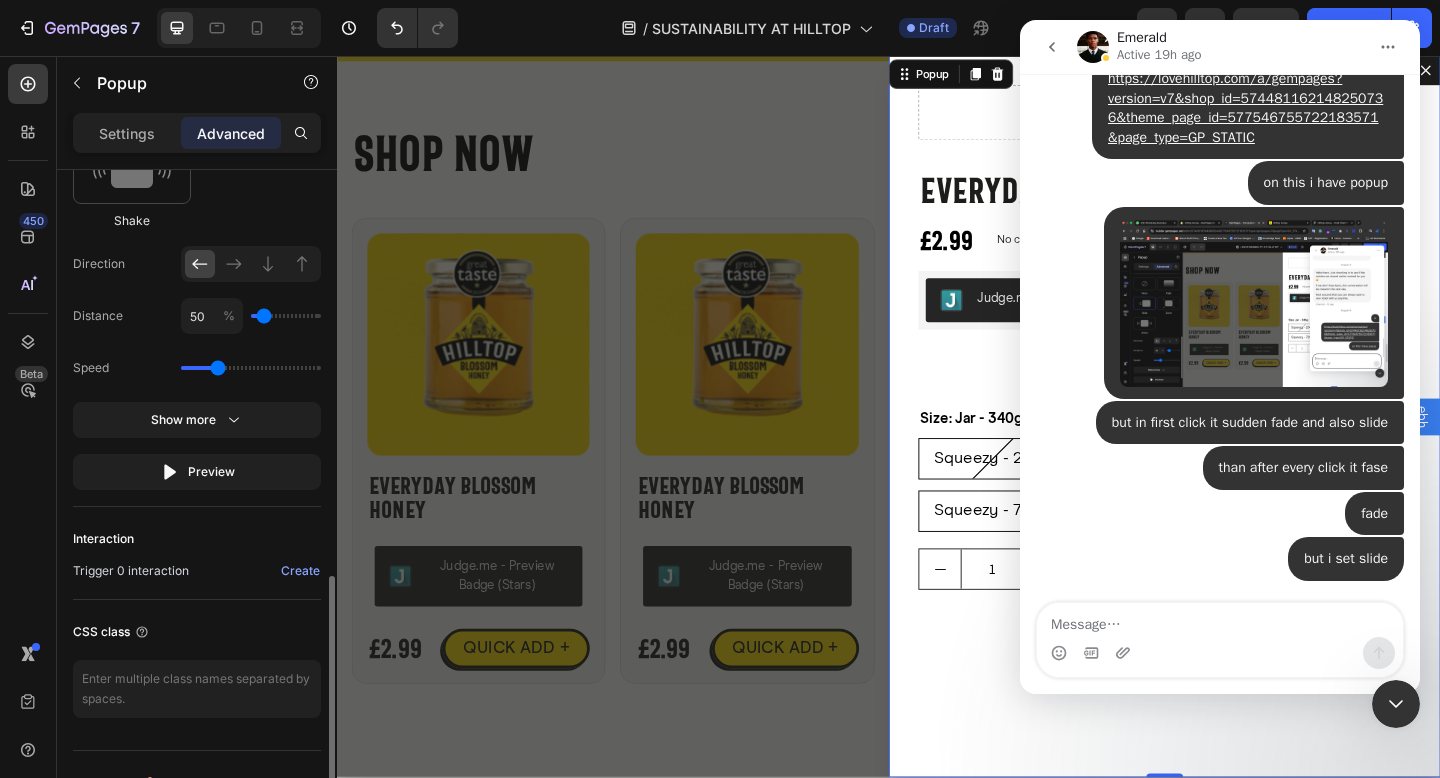 scroll, scrollTop: 2641, scrollLeft: 0, axis: vertical 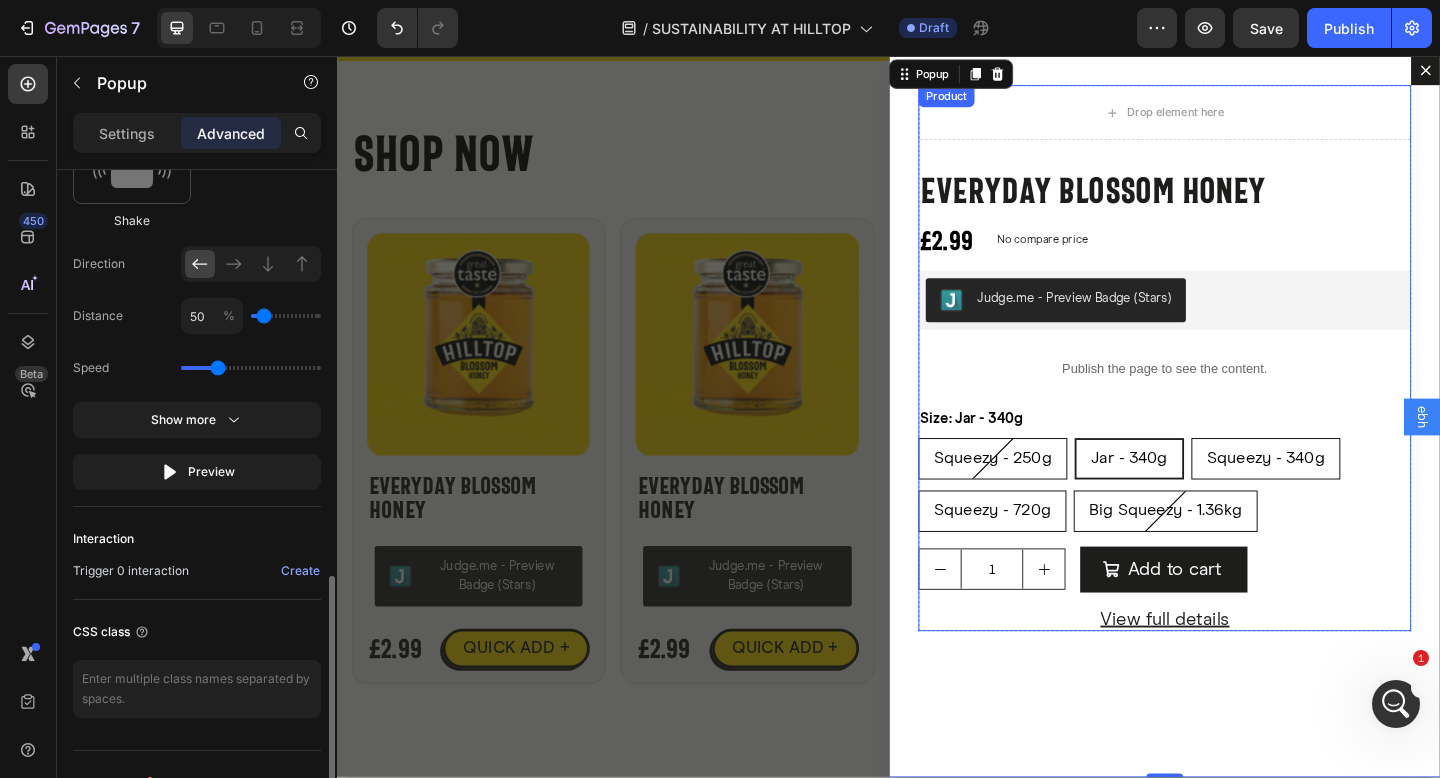 click on "Everyday Blossom Honey" at bounding box center (1237, 202) 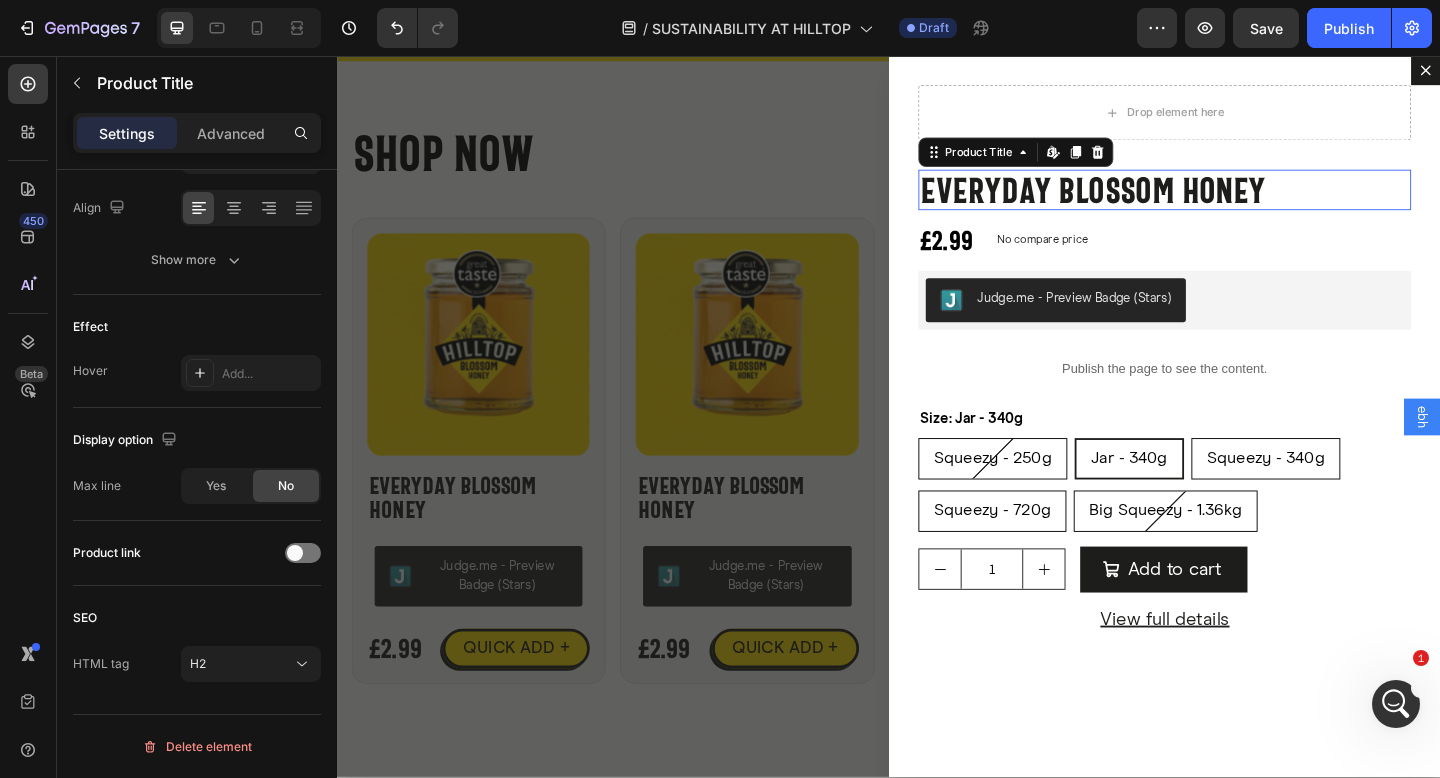 scroll, scrollTop: 0, scrollLeft: 0, axis: both 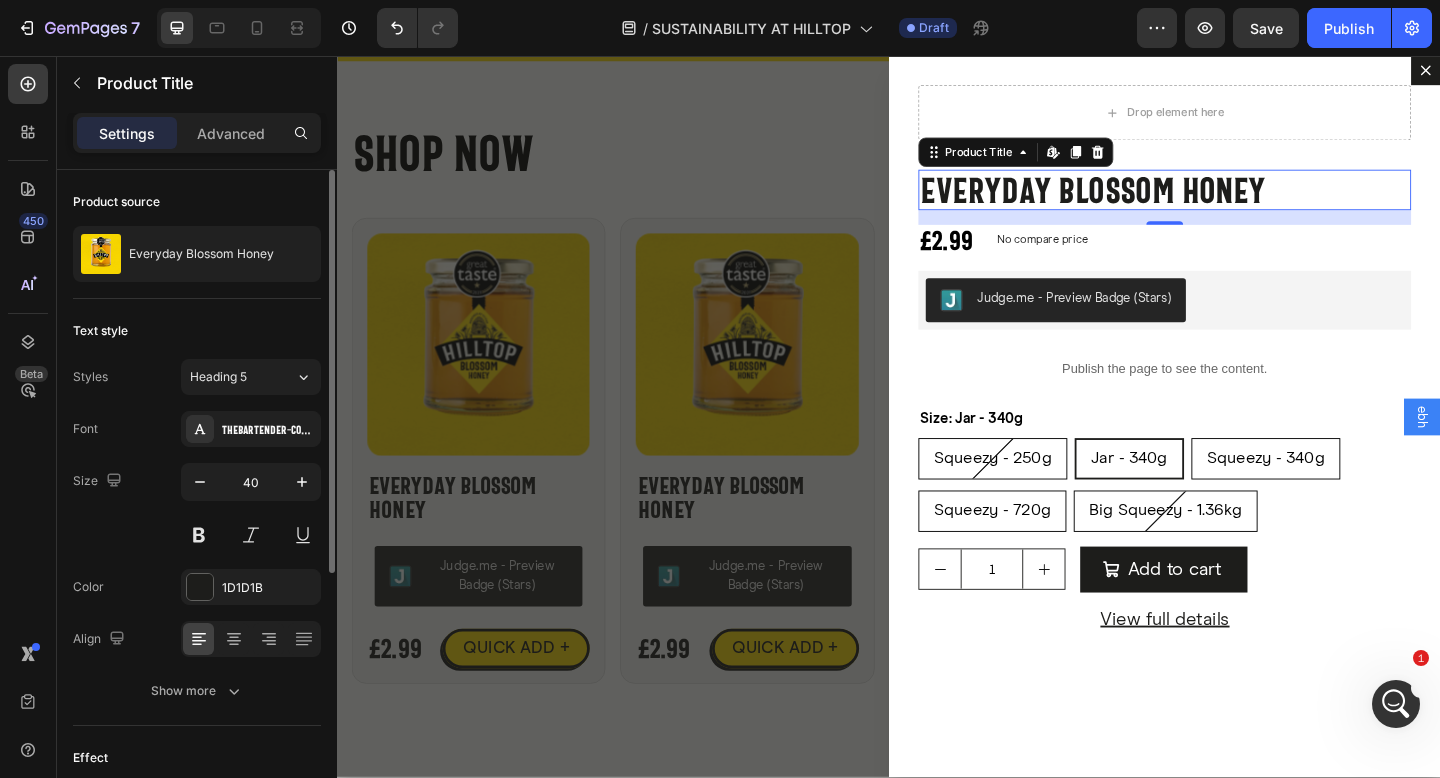 click at bounding box center (1396, 704) 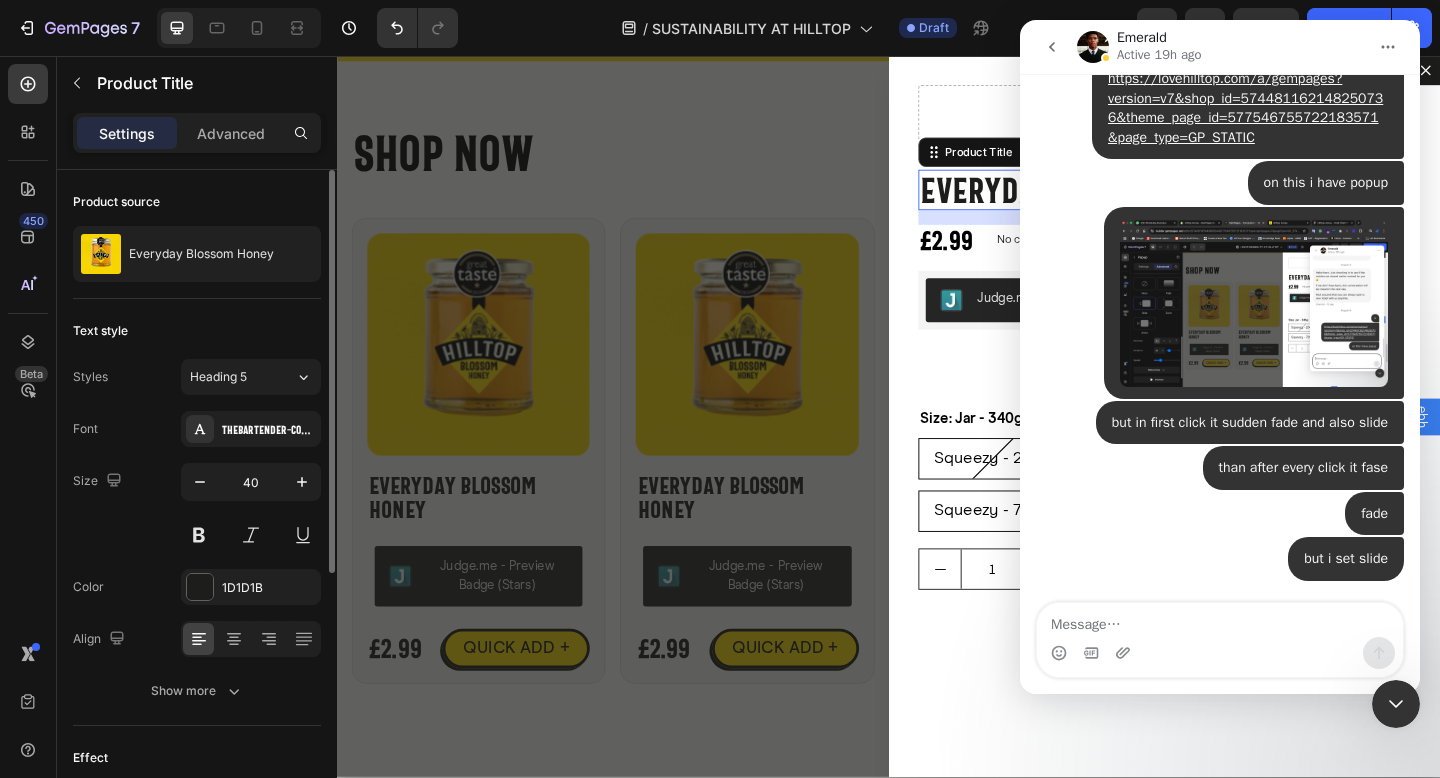 scroll, scrollTop: 2641, scrollLeft: 0, axis: vertical 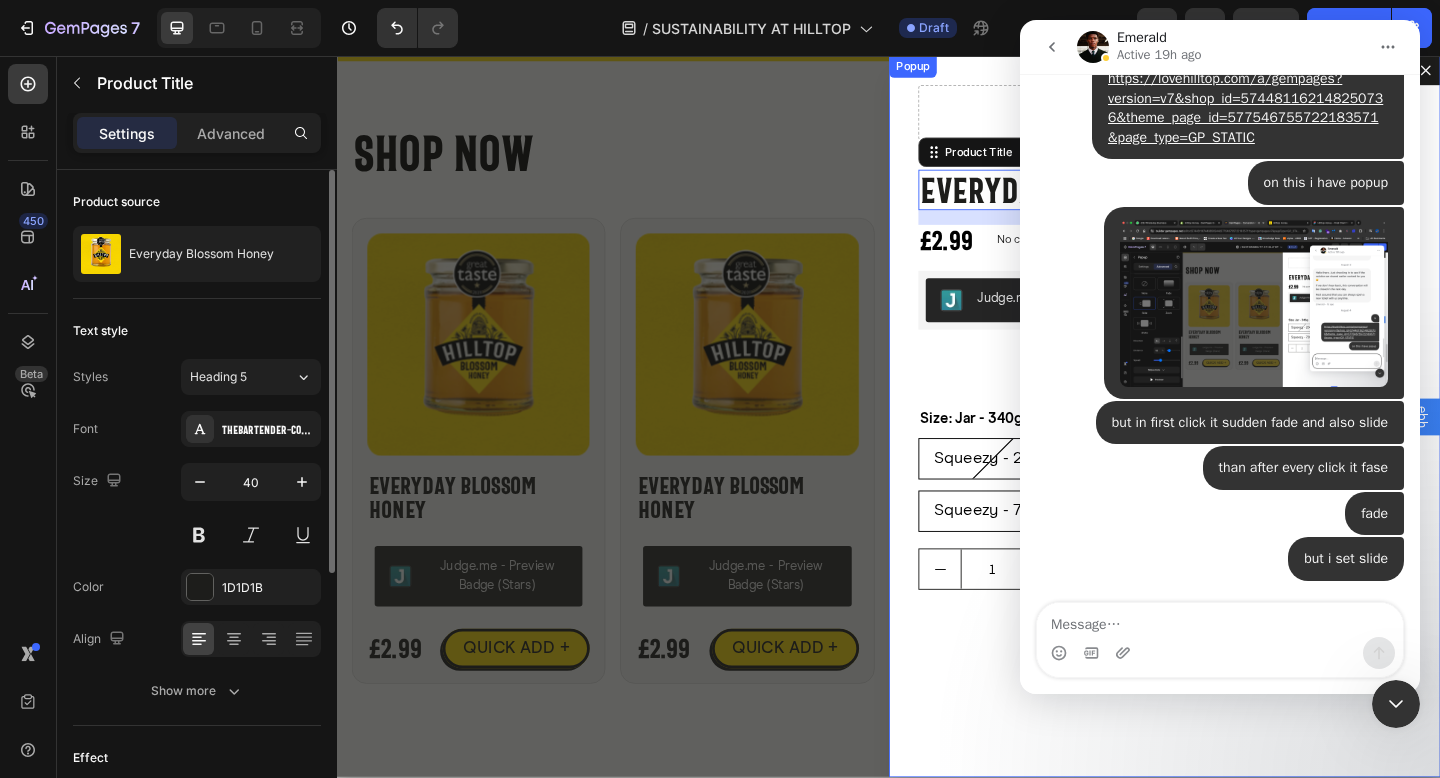 click on "Drop element here Everyday Blossom Honey Product Title   Edit content in Shopify 16 £2.99 Product Price Product Price No compare price Product Price Row Judge.me - Preview Badge (Stars) Judge.me
Publish the page to see the content.
Custom Code Size: Jar - 340g Squeezy - 250g Squeezy - 250g Squeezy - 250g Jar - 340g Jar - 340g Jar - 340g Squeezy - 340g Squeezy - 340g Squeezy - 340g Squeezy - 720g Squeezy - 720g Squeezy - 720g Big Squeezy - 1.36kg Big Squeezy - 1.36kg Big Squeezy - 1.36kg Product Variants & Swatches
1
Product Quantity
Add to cart Add to Cart Row View full details Product View More Product Row" at bounding box center (1237, 448) 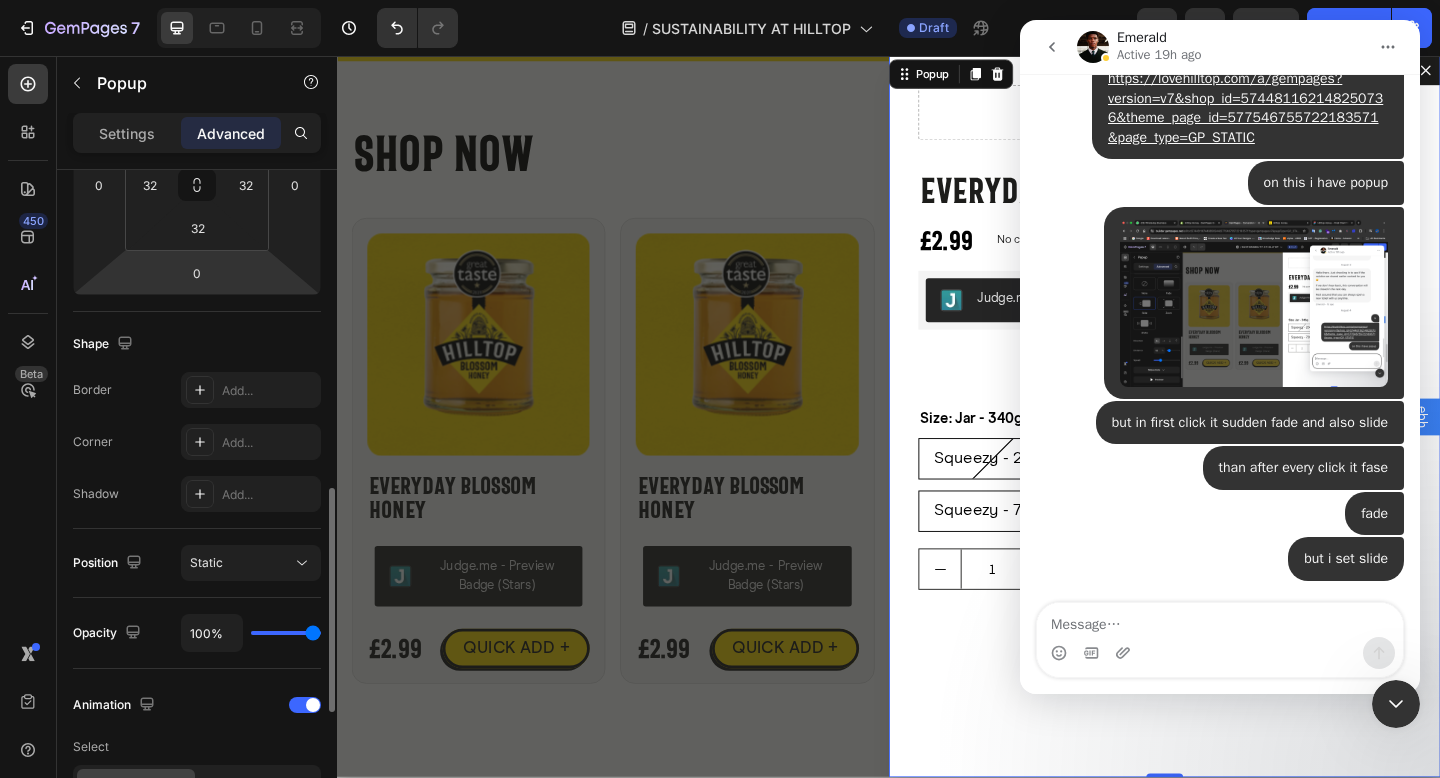 scroll, scrollTop: 516, scrollLeft: 0, axis: vertical 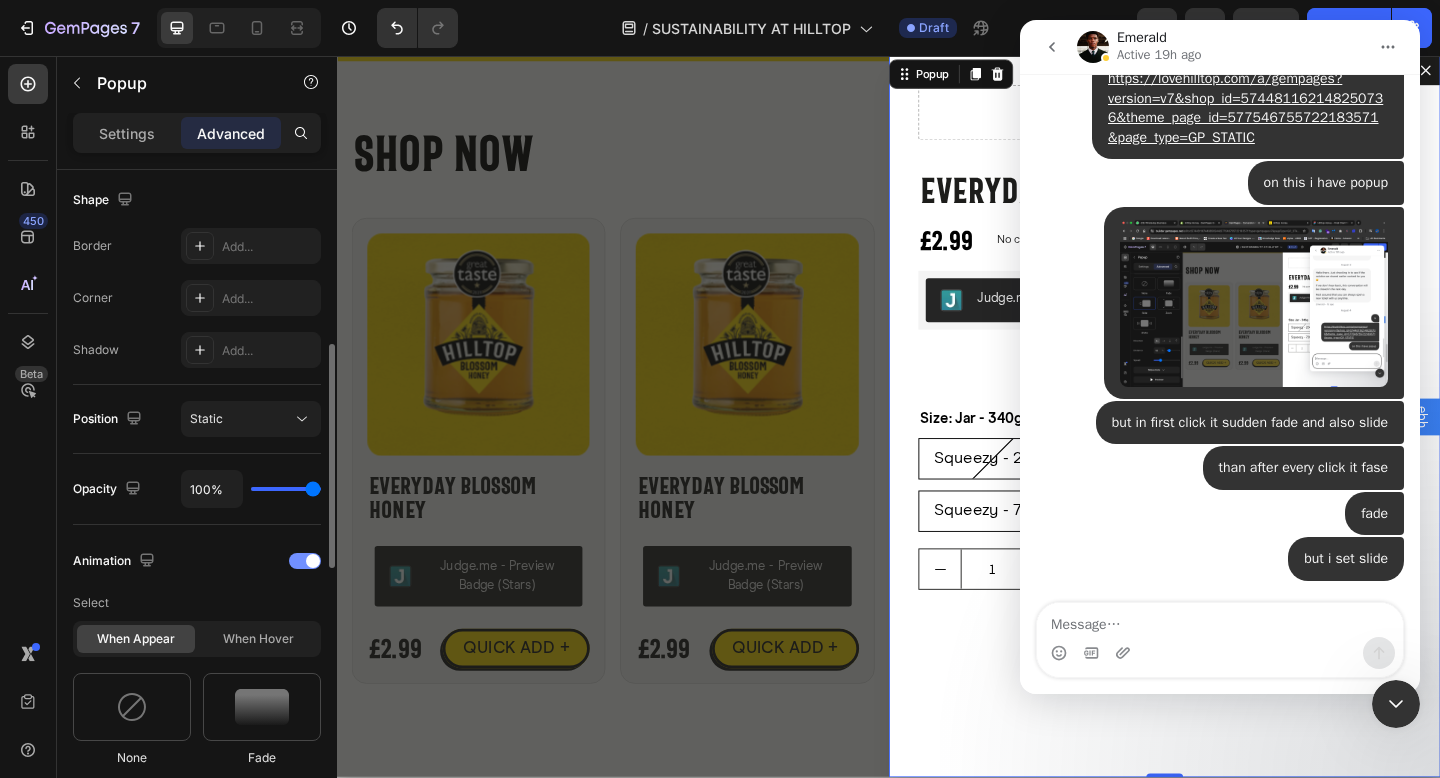 click at bounding box center (305, 561) 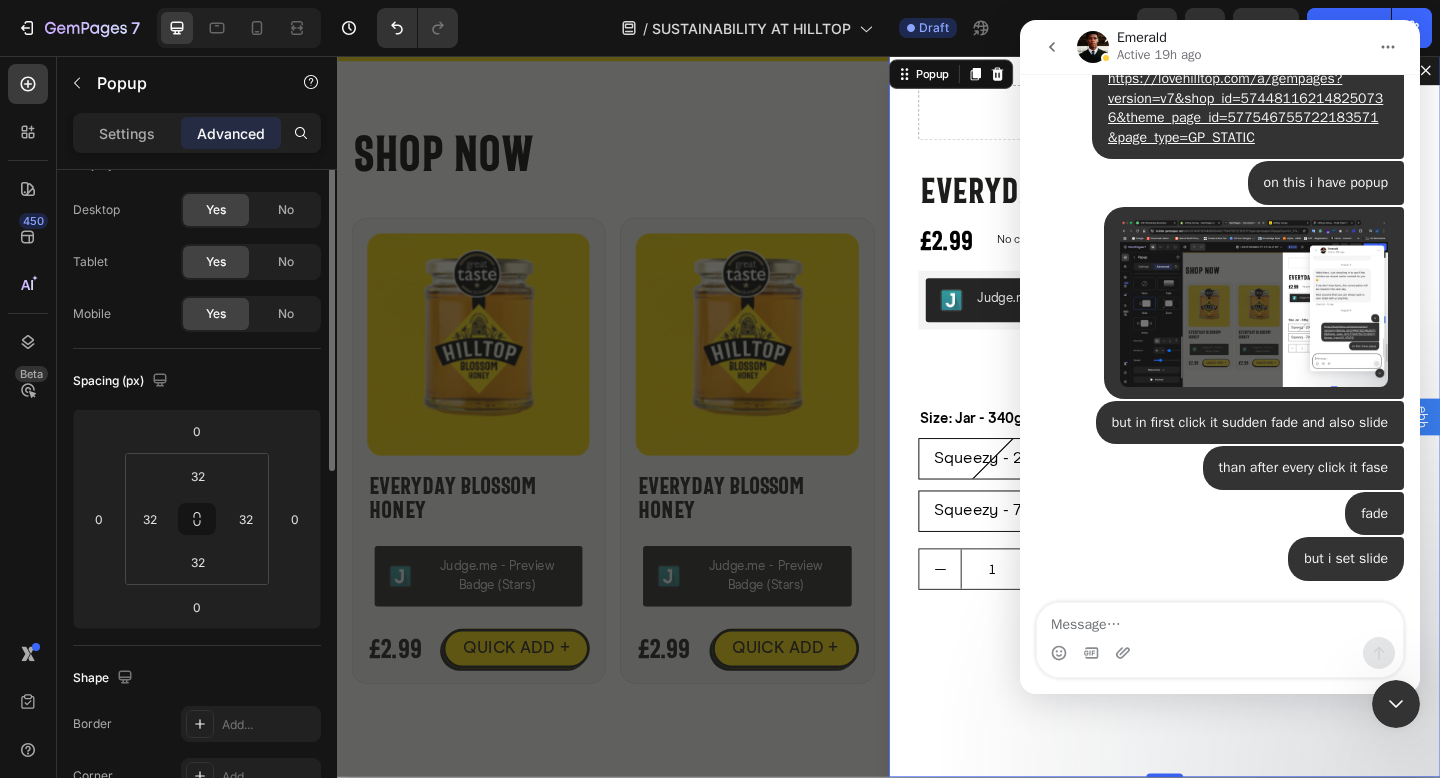 scroll, scrollTop: 0, scrollLeft: 0, axis: both 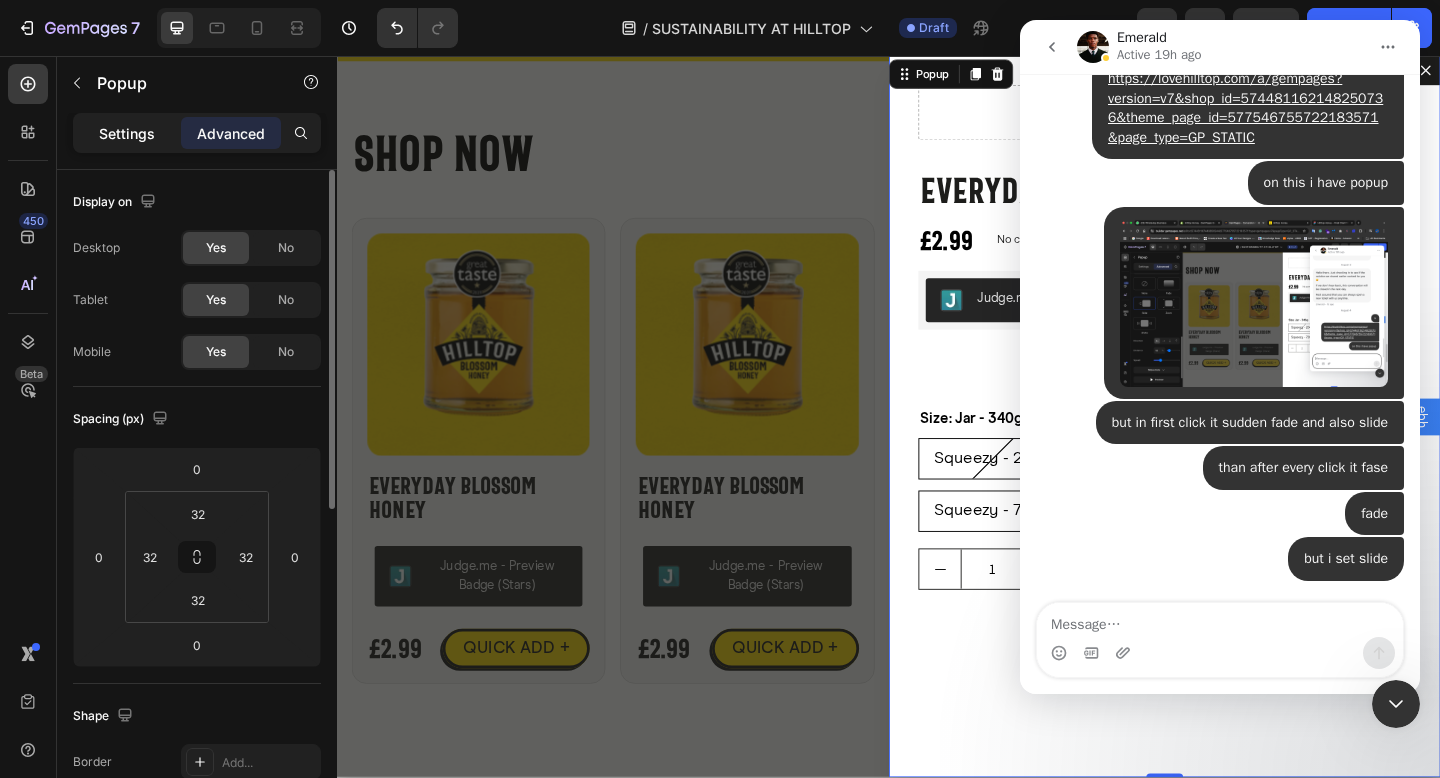 click on "Settings" at bounding box center [127, 133] 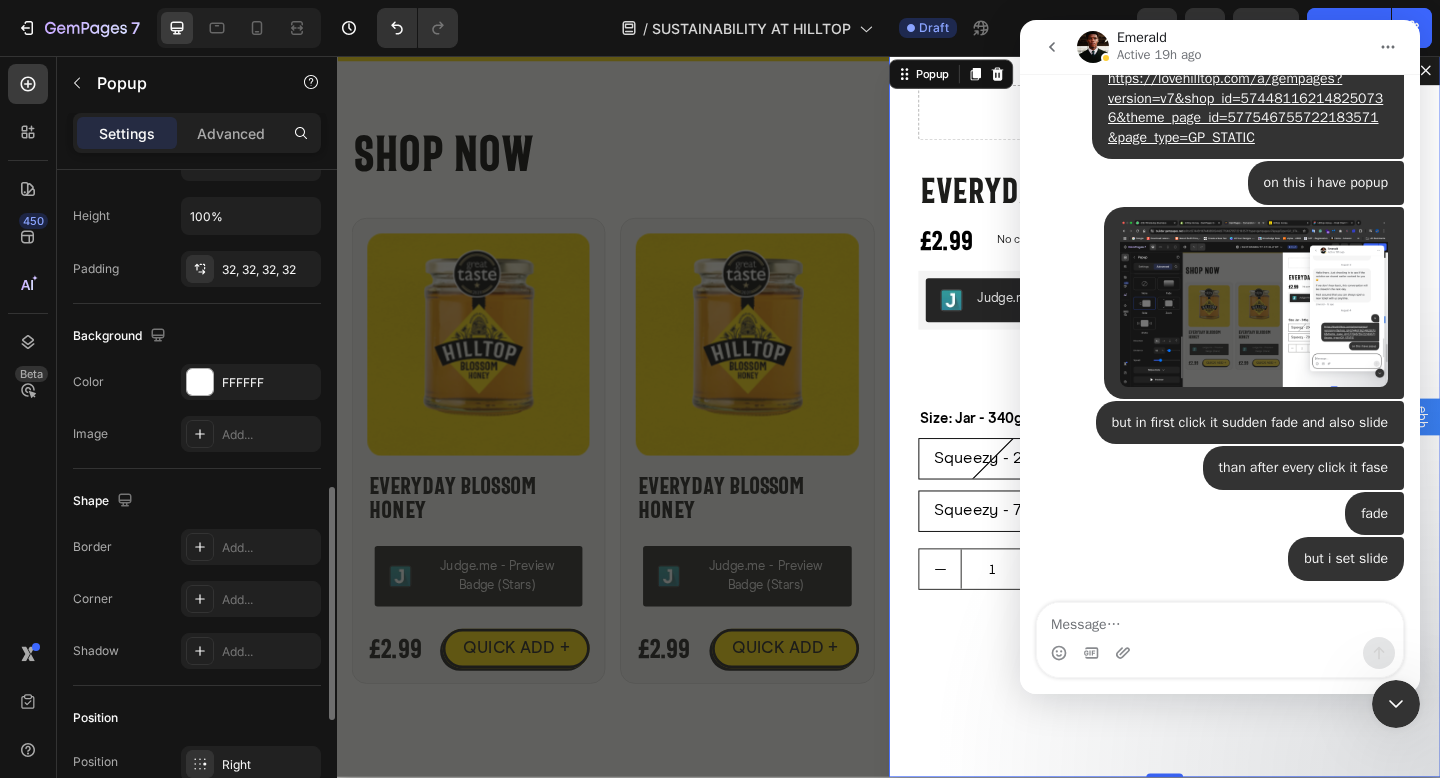 scroll, scrollTop: 1228, scrollLeft: 0, axis: vertical 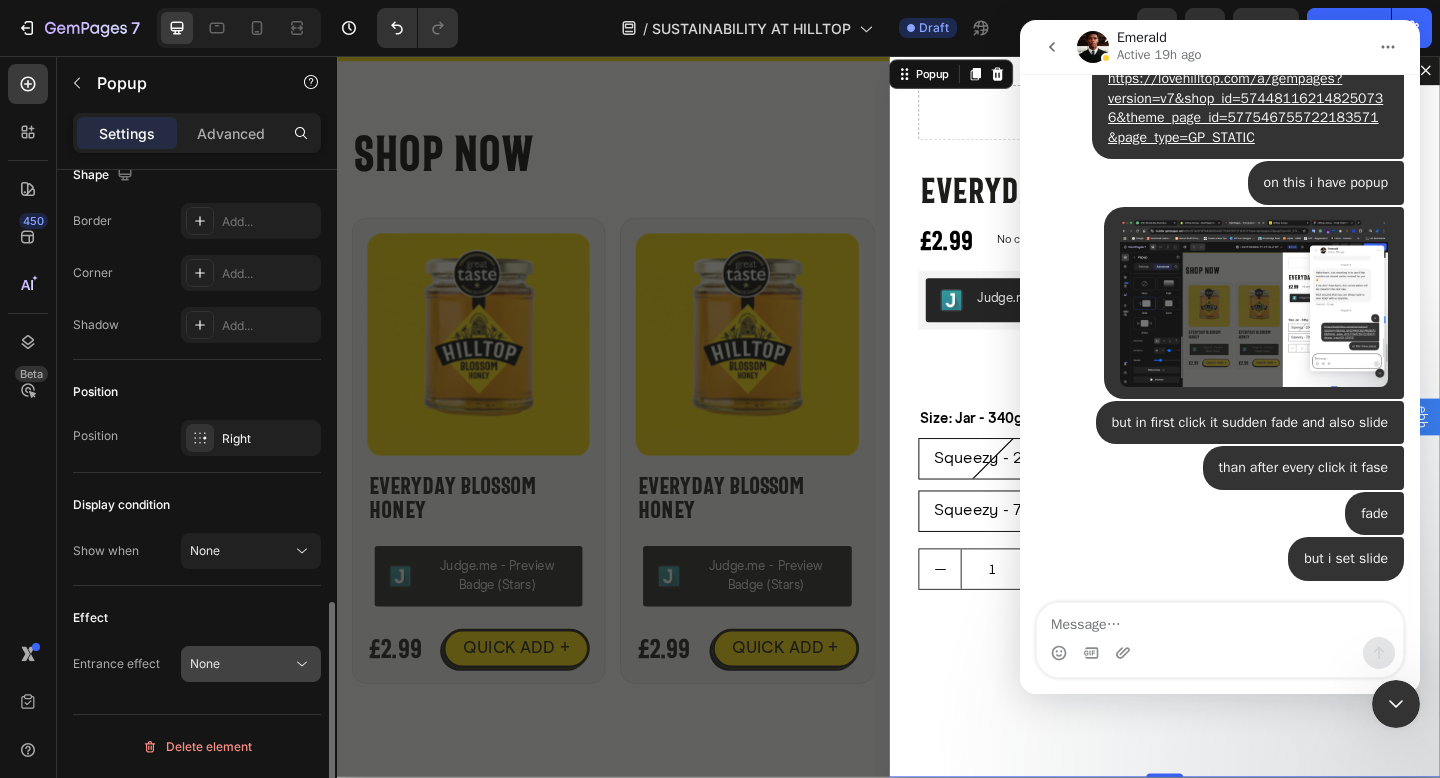 click on "None" 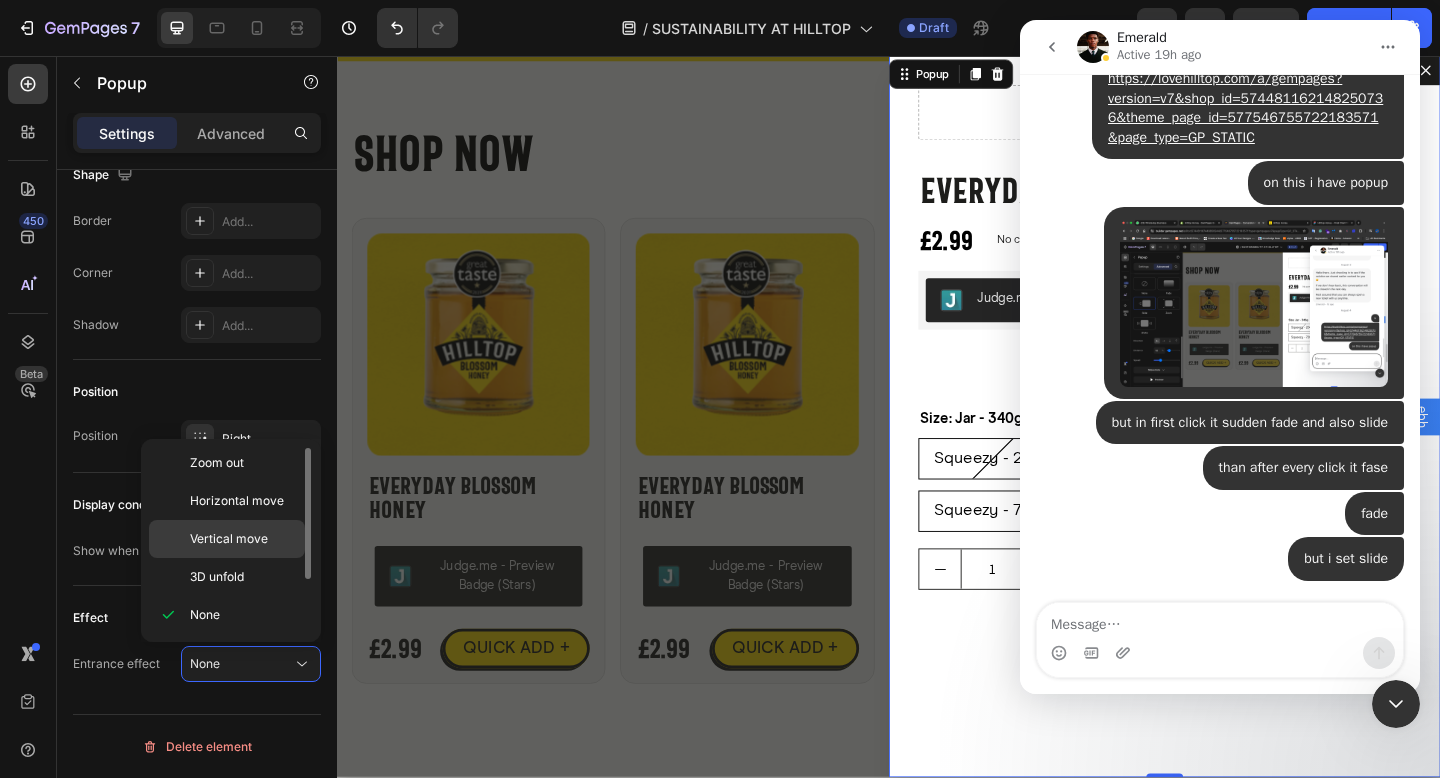 scroll, scrollTop: 0, scrollLeft: 0, axis: both 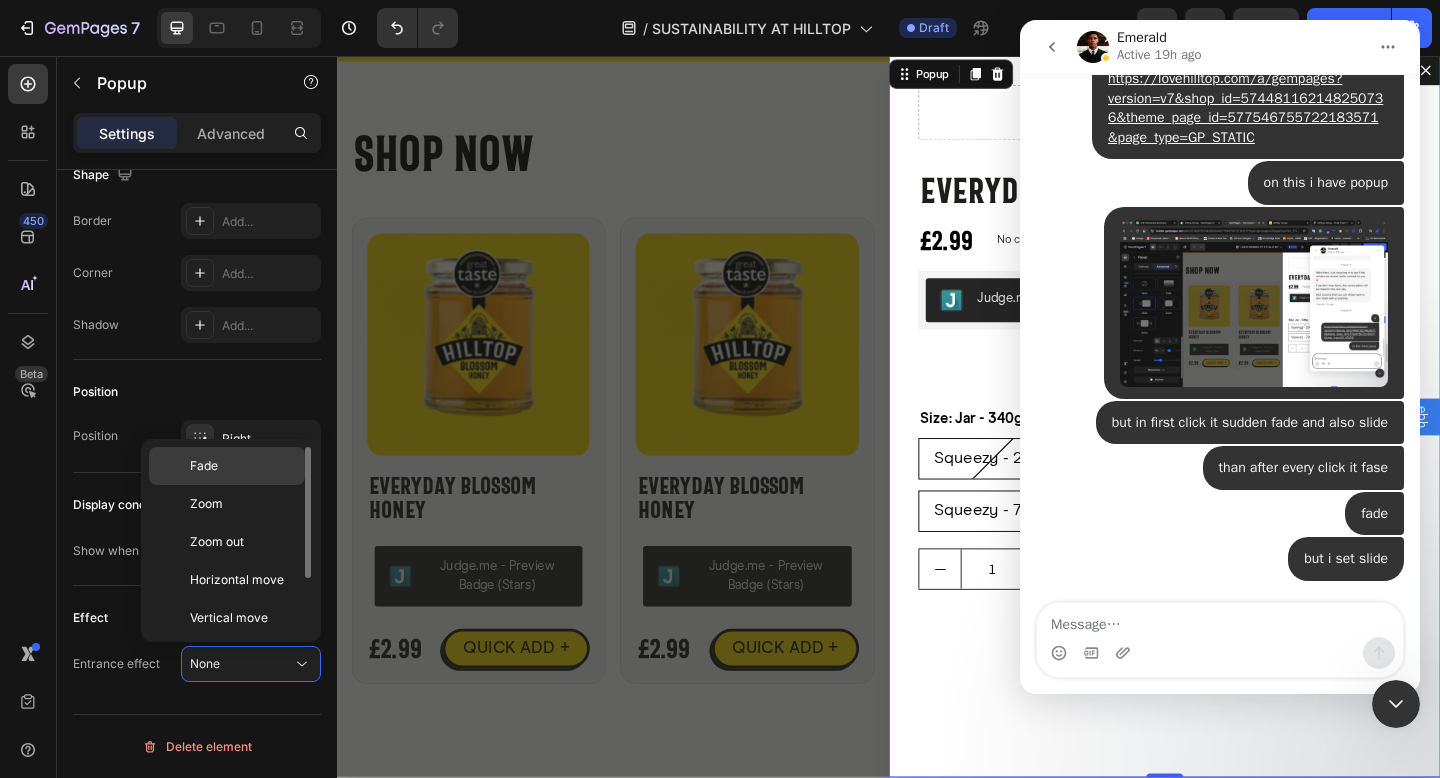 click on "Fade" 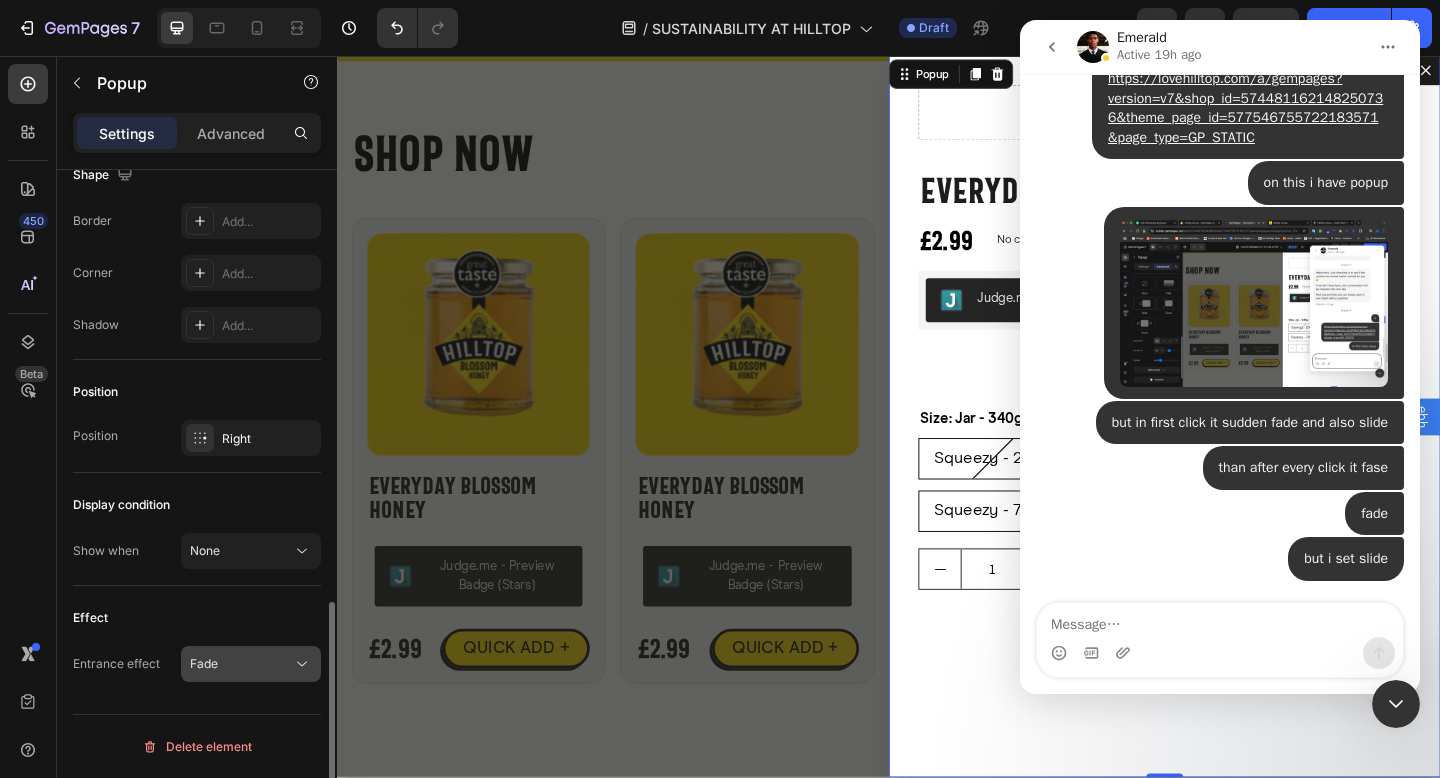 scroll, scrollTop: 1224, scrollLeft: 0, axis: vertical 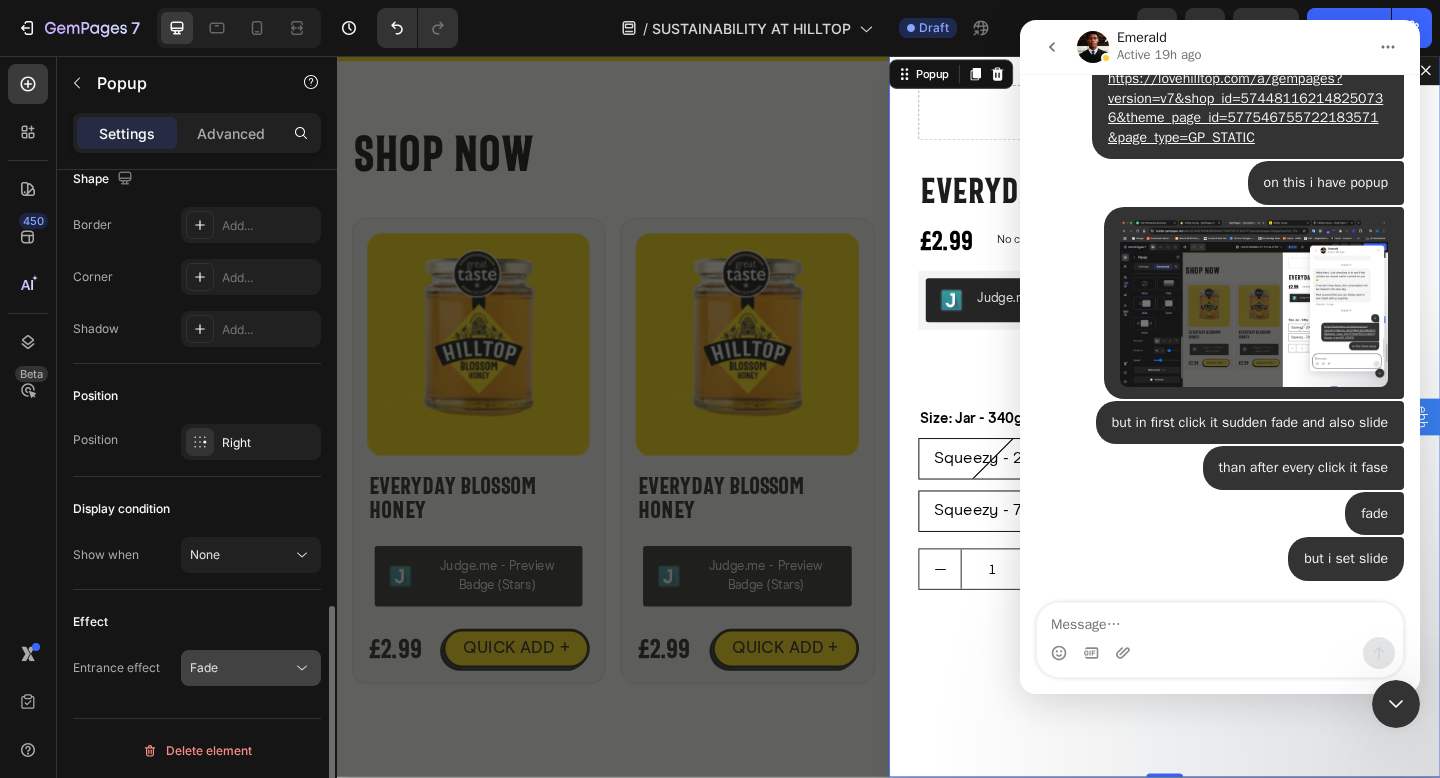click on "Fade" at bounding box center [241, 668] 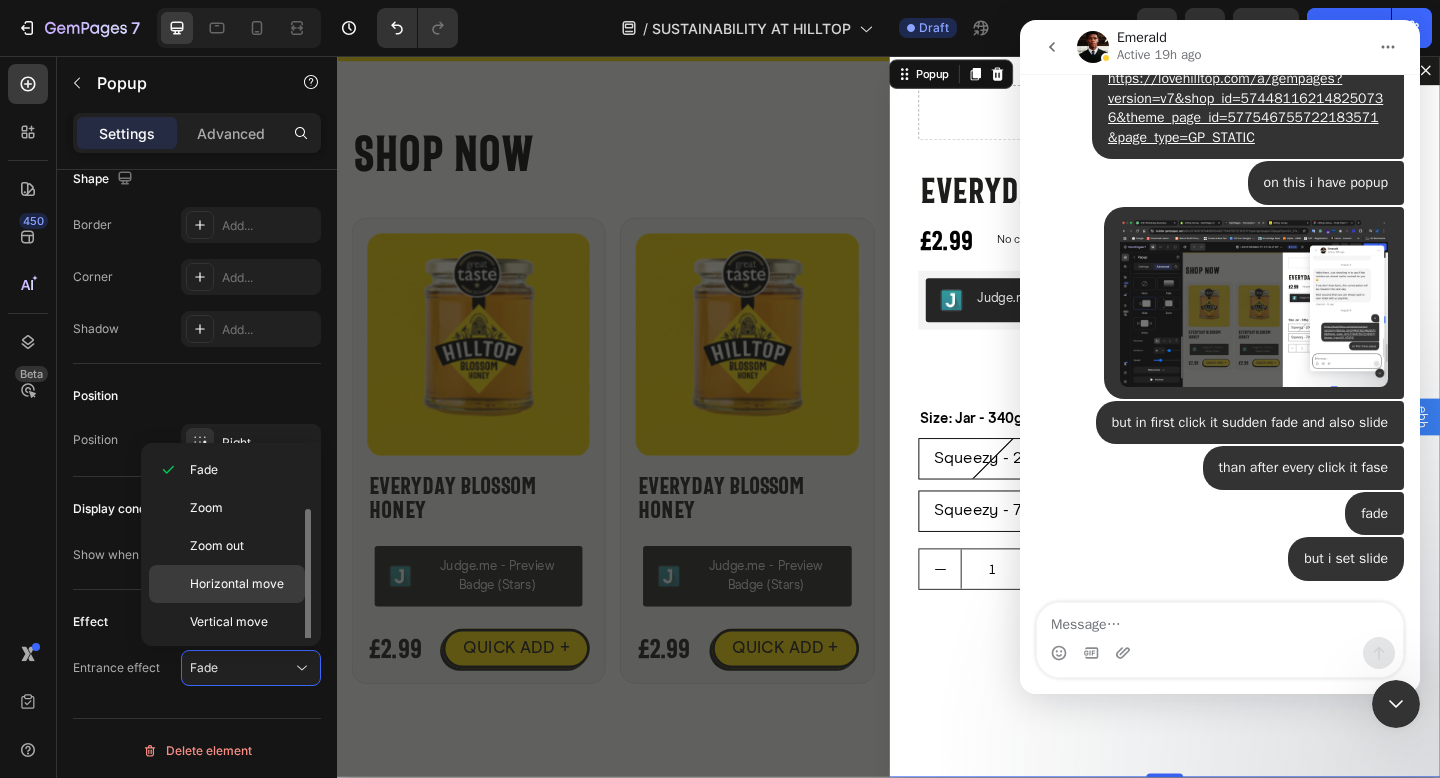 scroll, scrollTop: 79, scrollLeft: 0, axis: vertical 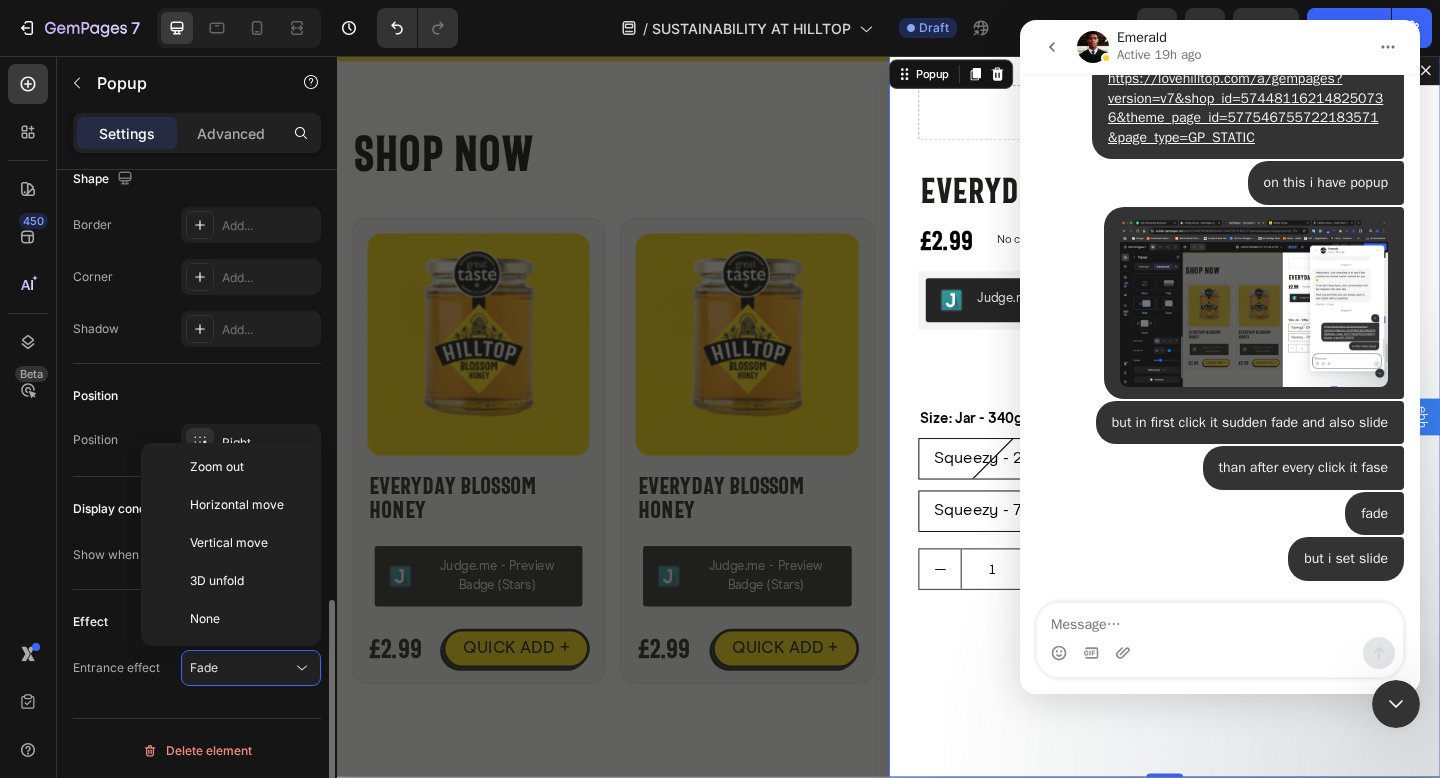 click on "Popup name Name ebh Button close Icon
X bold Icon size 16 Icon color FFFFFF Width 32 Height 32 Background 1D1D1B Show more Overlay Color 1D1D1B Opacity 70 Click to close Yes No Size Full screen Yes No Width 600 Height 100% Padding 32, 32, 32, 32 Background The changes might be hidden by  the video. Color FFFFFF Image Add... Shape Border Add... Corner Add... Shadow Add... Position Position Right Display condition Show when None Effect Entrance effect Fade Delete element" at bounding box center (197, -108) 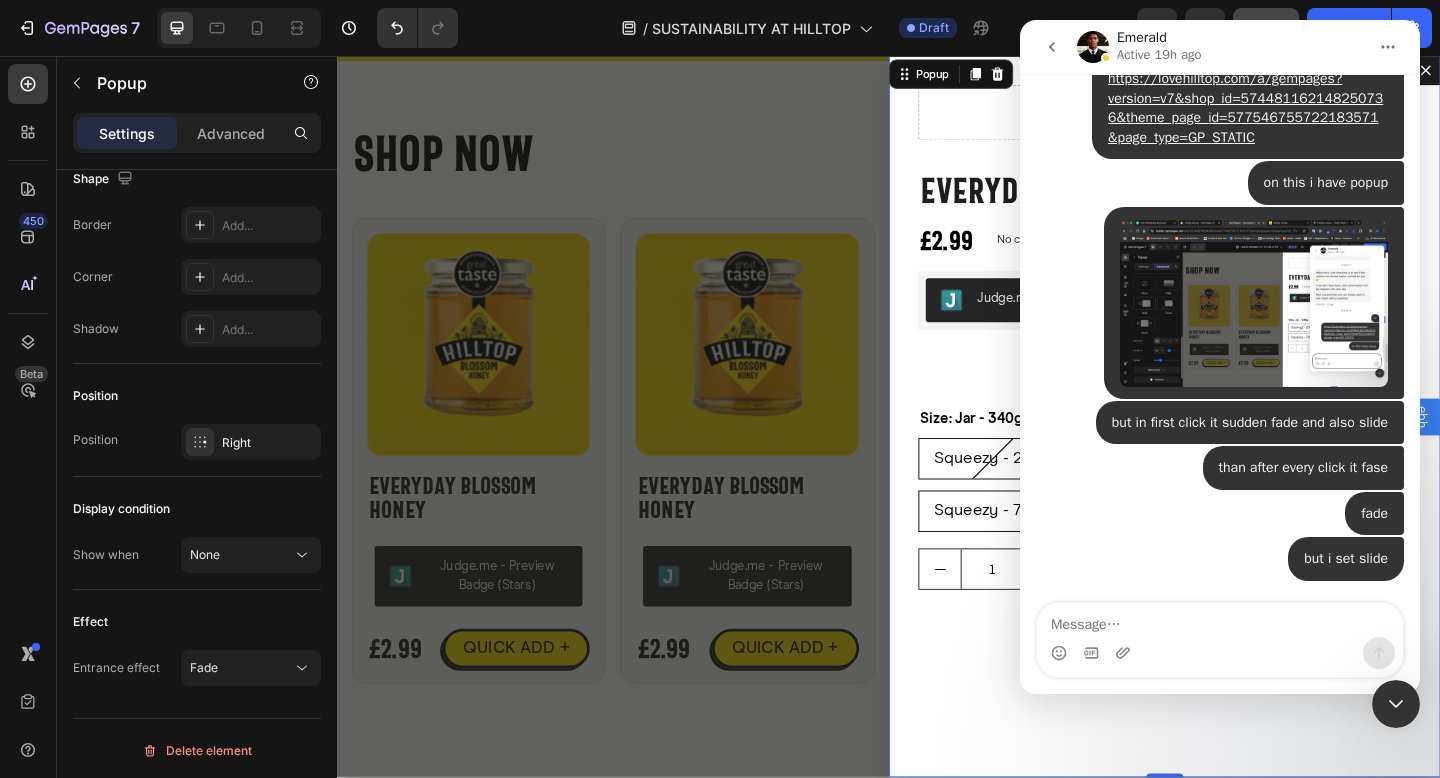 click on "Save" 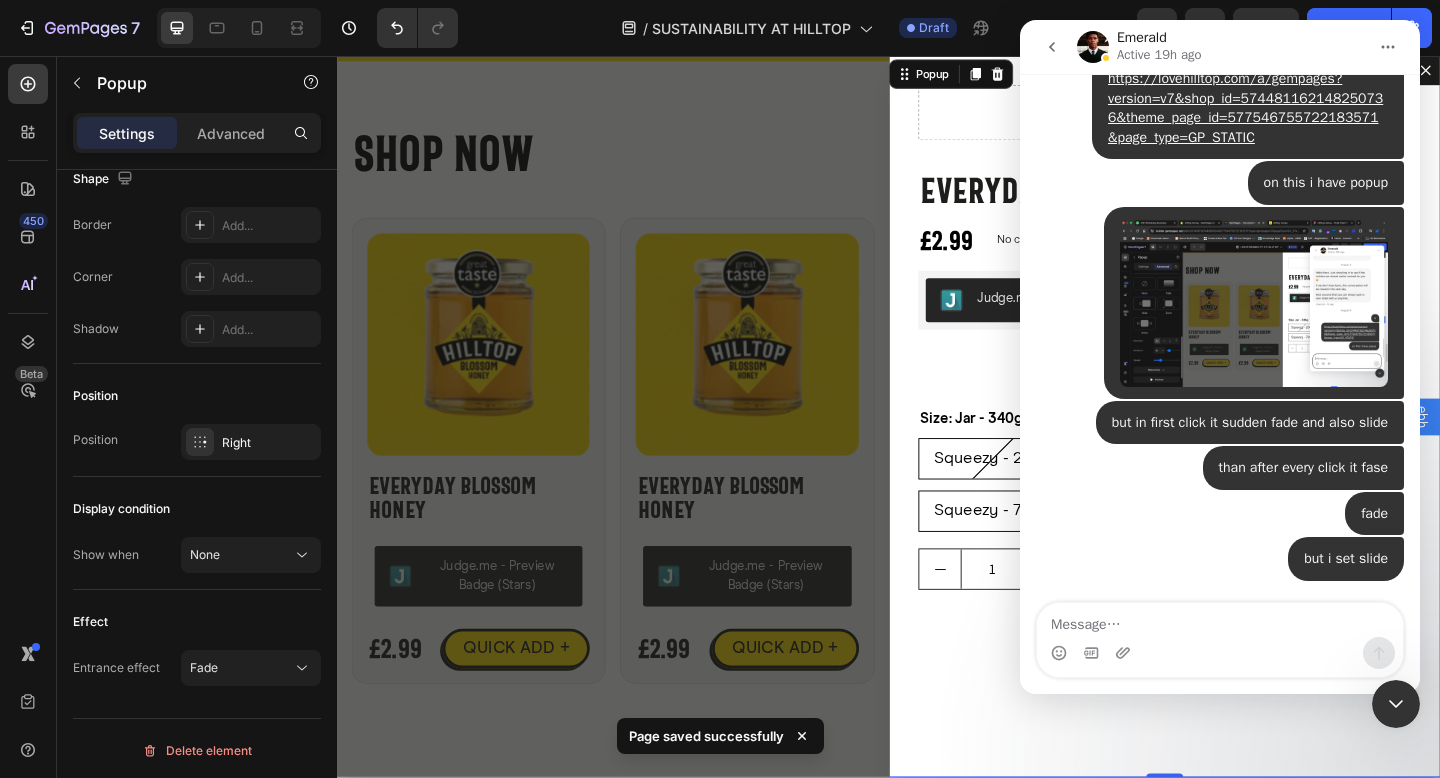 click at bounding box center [1396, 704] 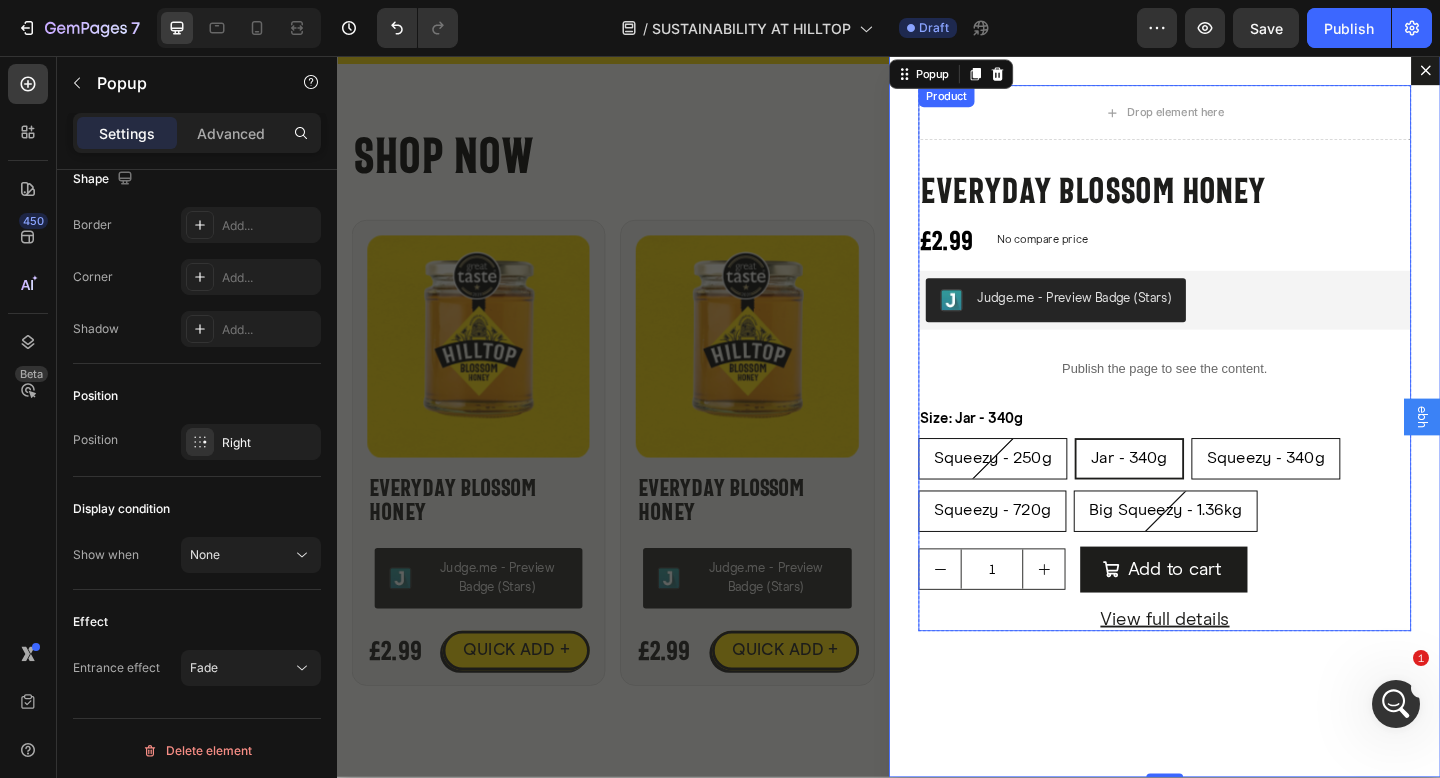 scroll, scrollTop: 3744, scrollLeft: 0, axis: vertical 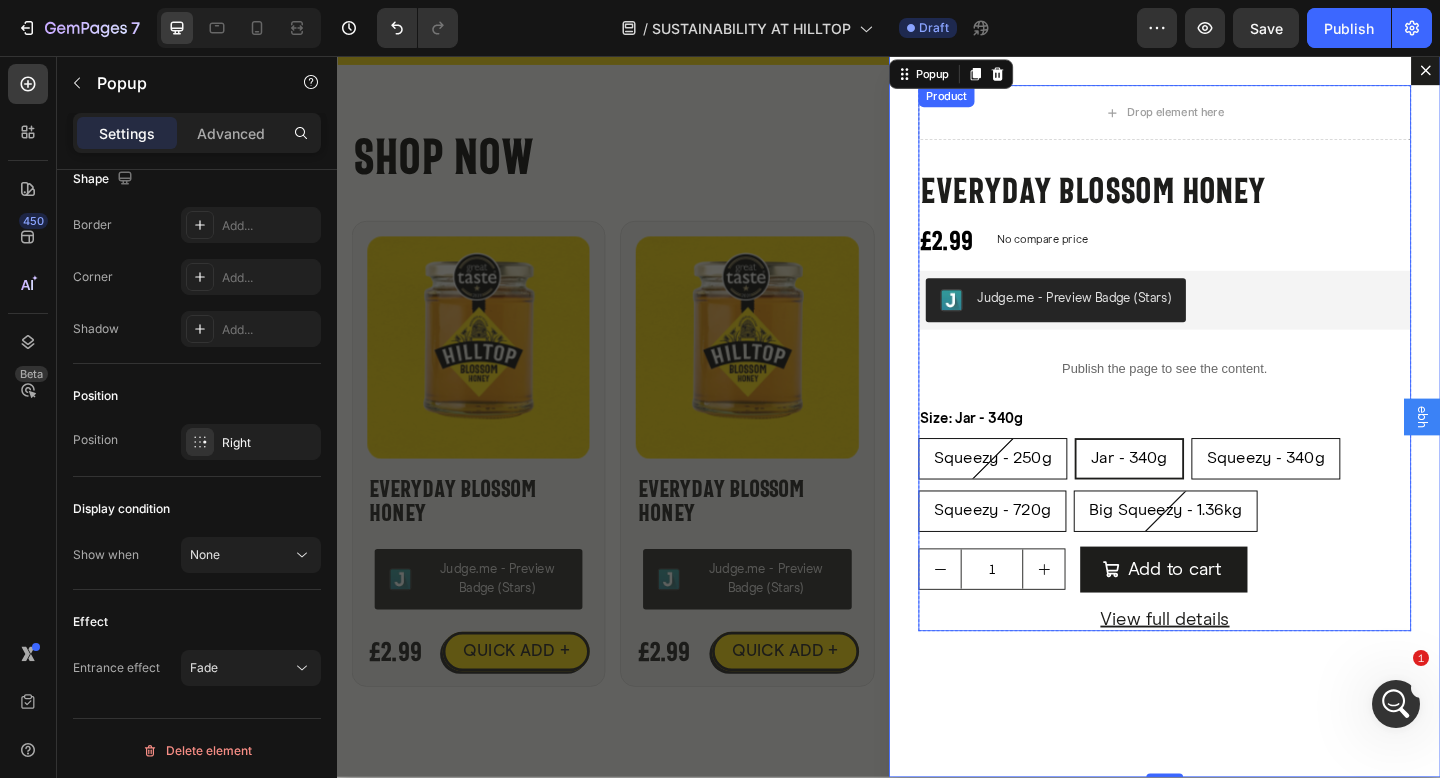 click on "Drop element here Everyday Blossom Honey Product Title £2.99 Product Price Product Price No compare price Product Price Row Judge.me - Preview Badge (Stars) Judge.me
Publish the page to see the content.
Custom Code Size: Jar - 340g Squeezy - 250g Squeezy - 250g Squeezy - 250g Jar - 340g Jar - 340g Jar - 340g Squeezy - 340g Squeezy - 340g Squeezy - 340g Squeezy - 720g Squeezy - 720g Squeezy - 720g Big Squeezy - 1.36kg Big Squeezy - 1.36kg Big Squeezy - 1.36kg Product Variants & Swatches
1
Product Quantity
Add to cart Add to Cart Row View full details Product View More Product" at bounding box center (1237, 385) 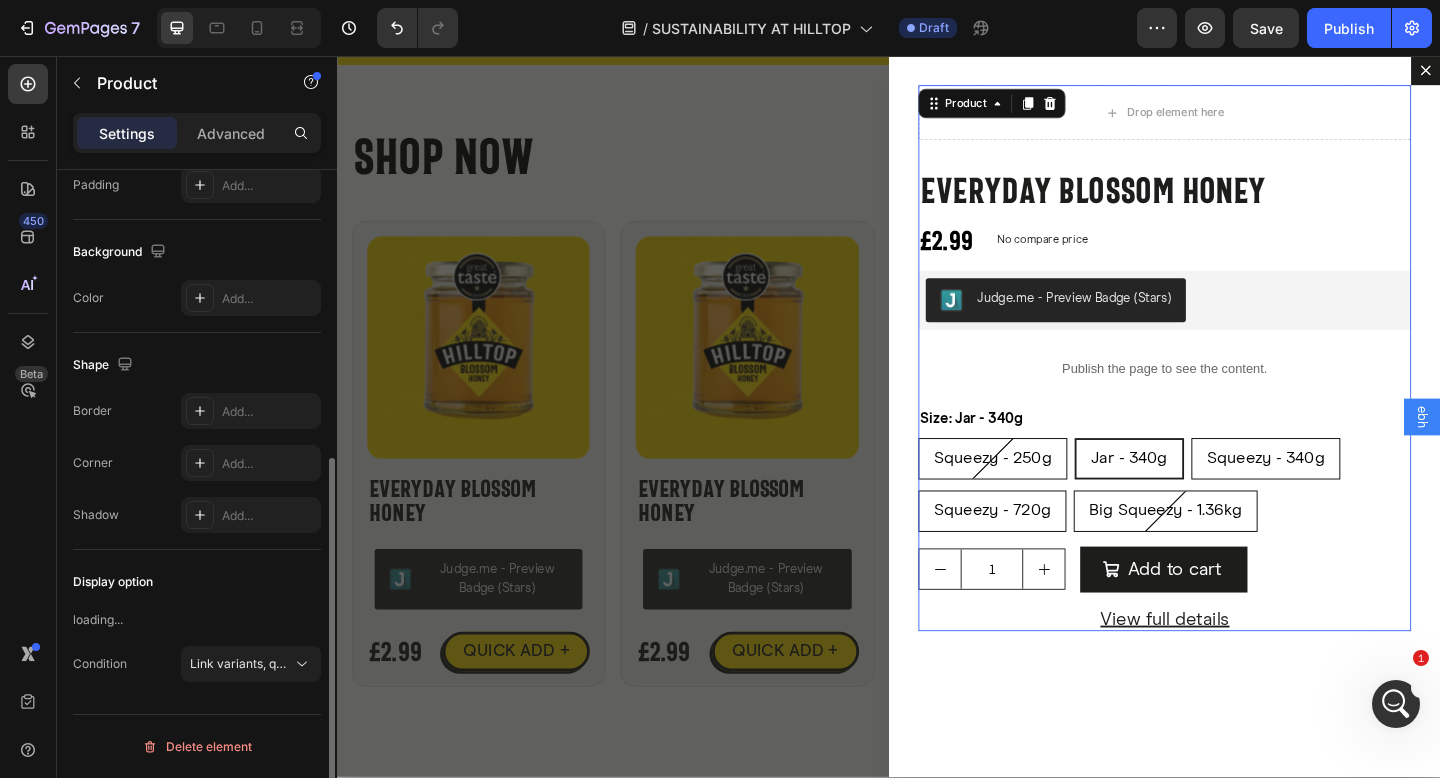 scroll, scrollTop: 0, scrollLeft: 0, axis: both 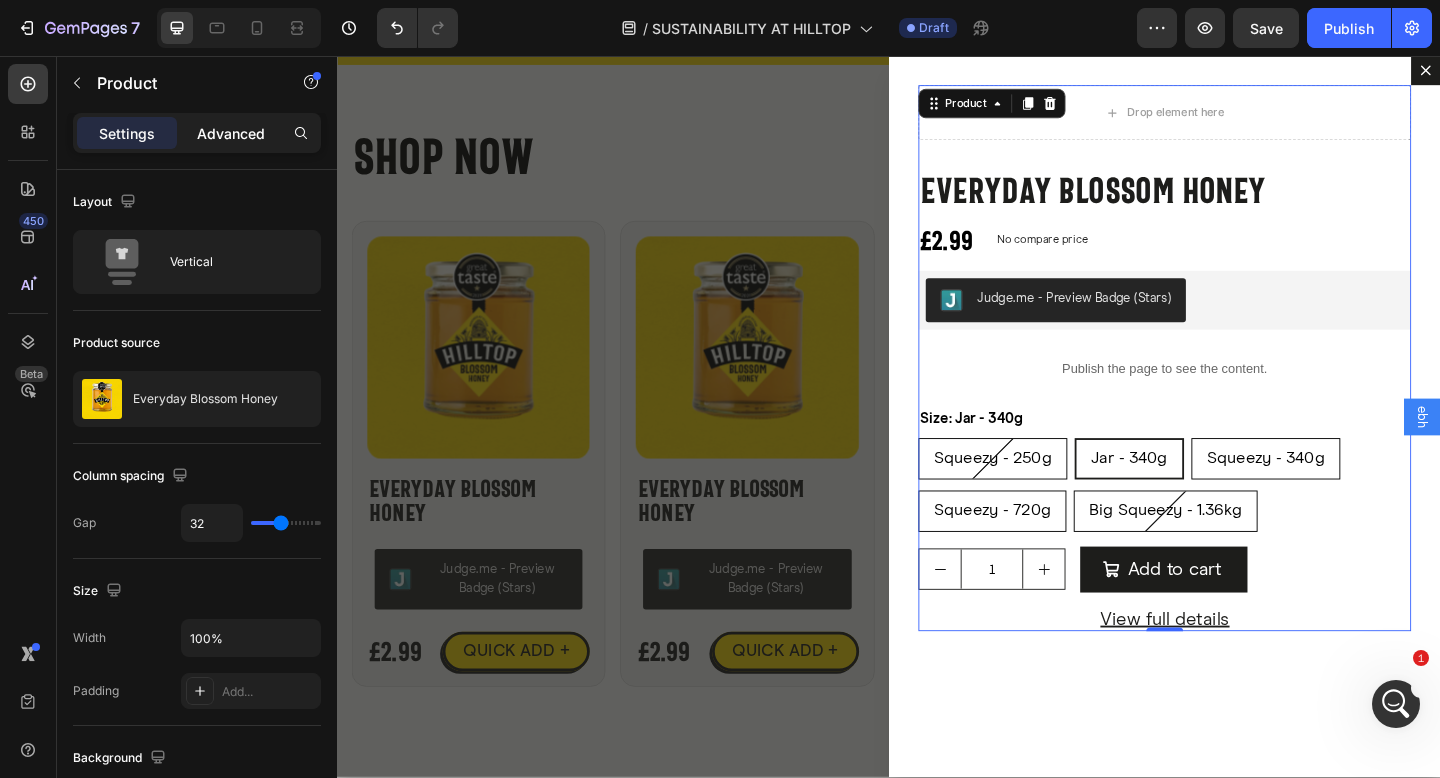 click on "Advanced" at bounding box center [231, 133] 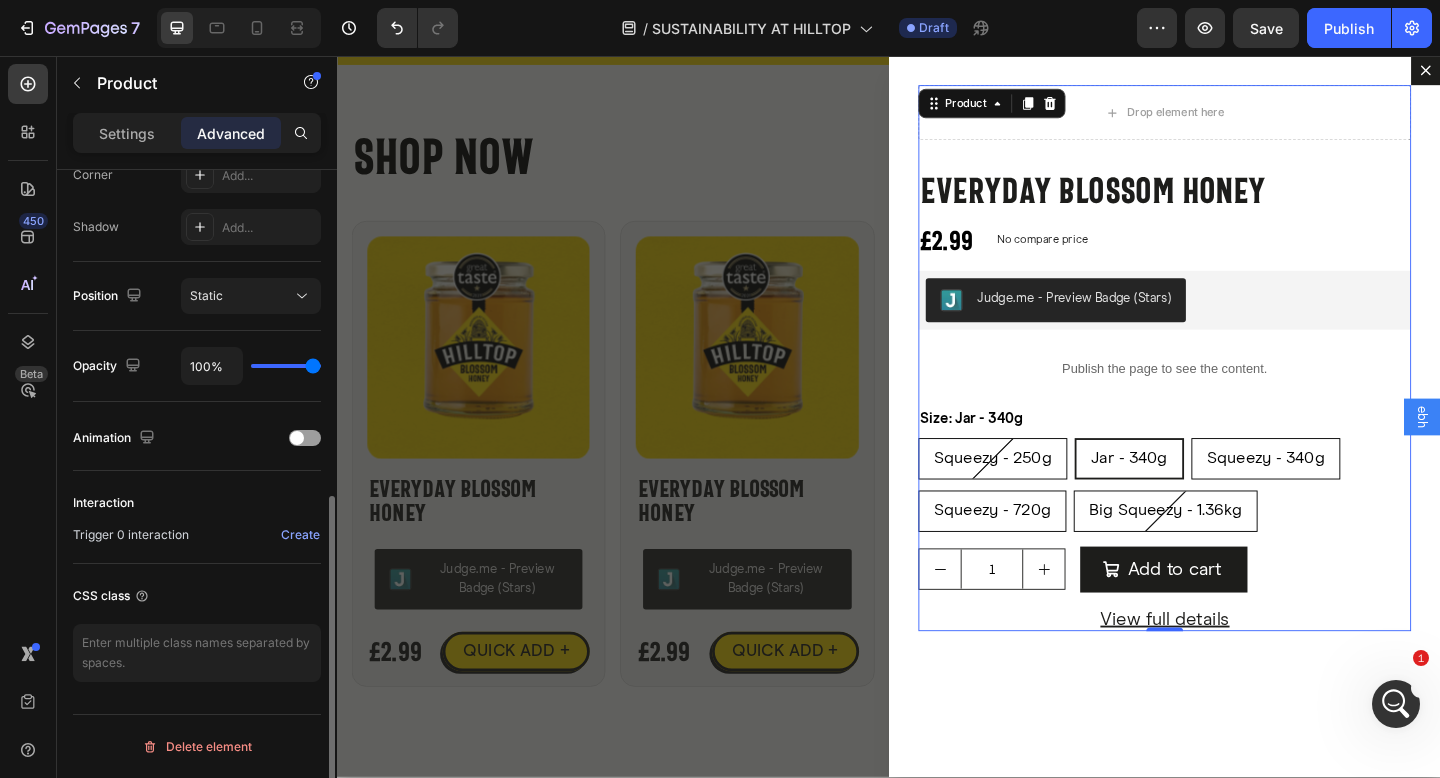 scroll, scrollTop: 639, scrollLeft: 0, axis: vertical 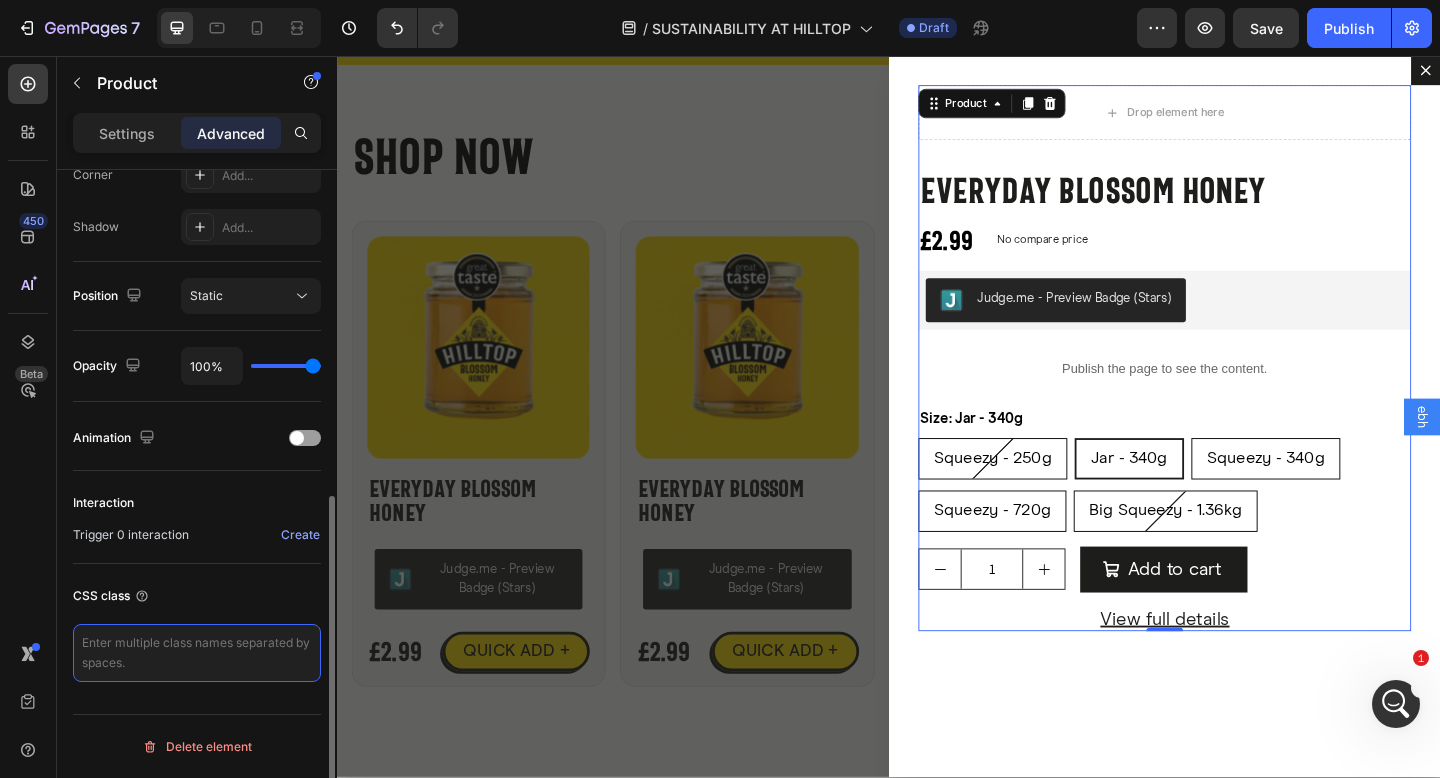 click at bounding box center [197, 653] 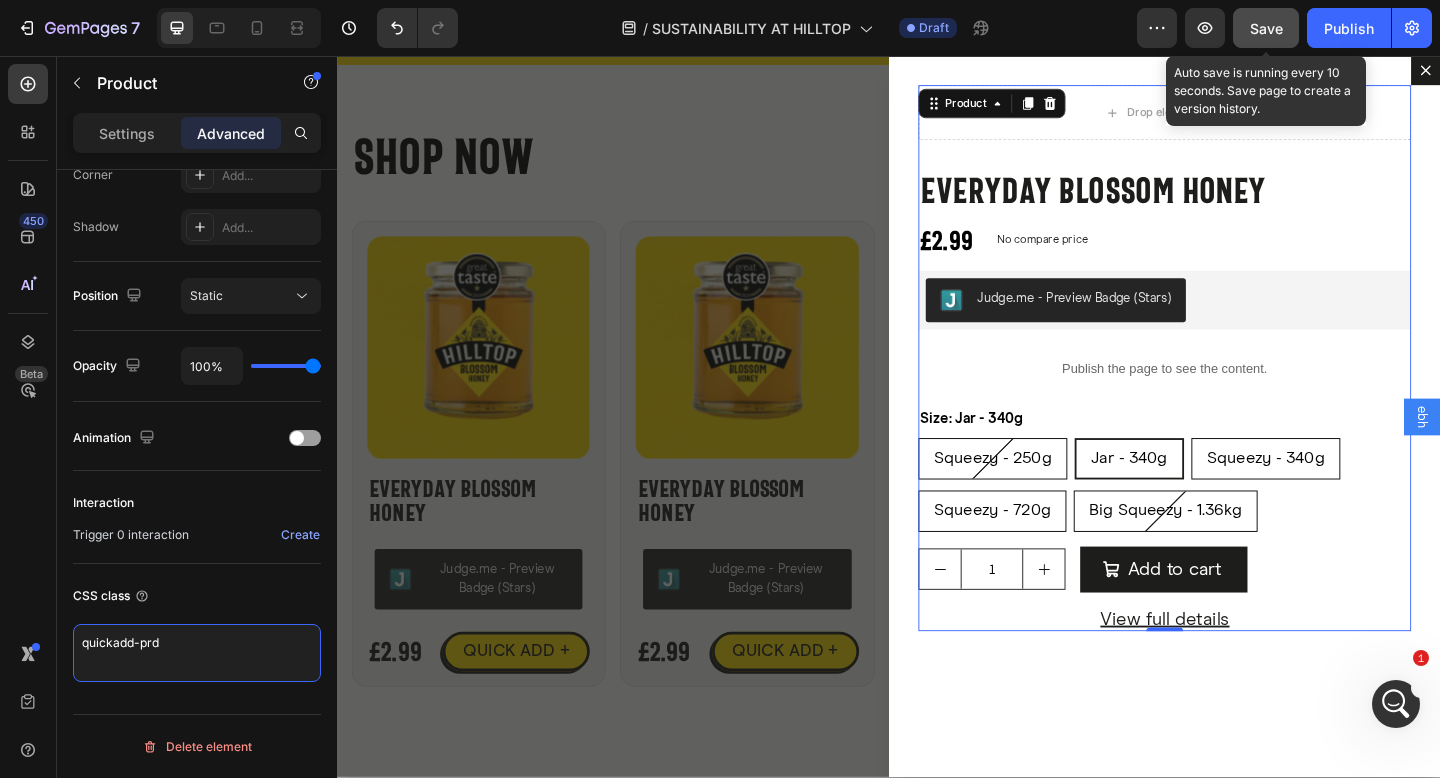 type on "quickadd-prd" 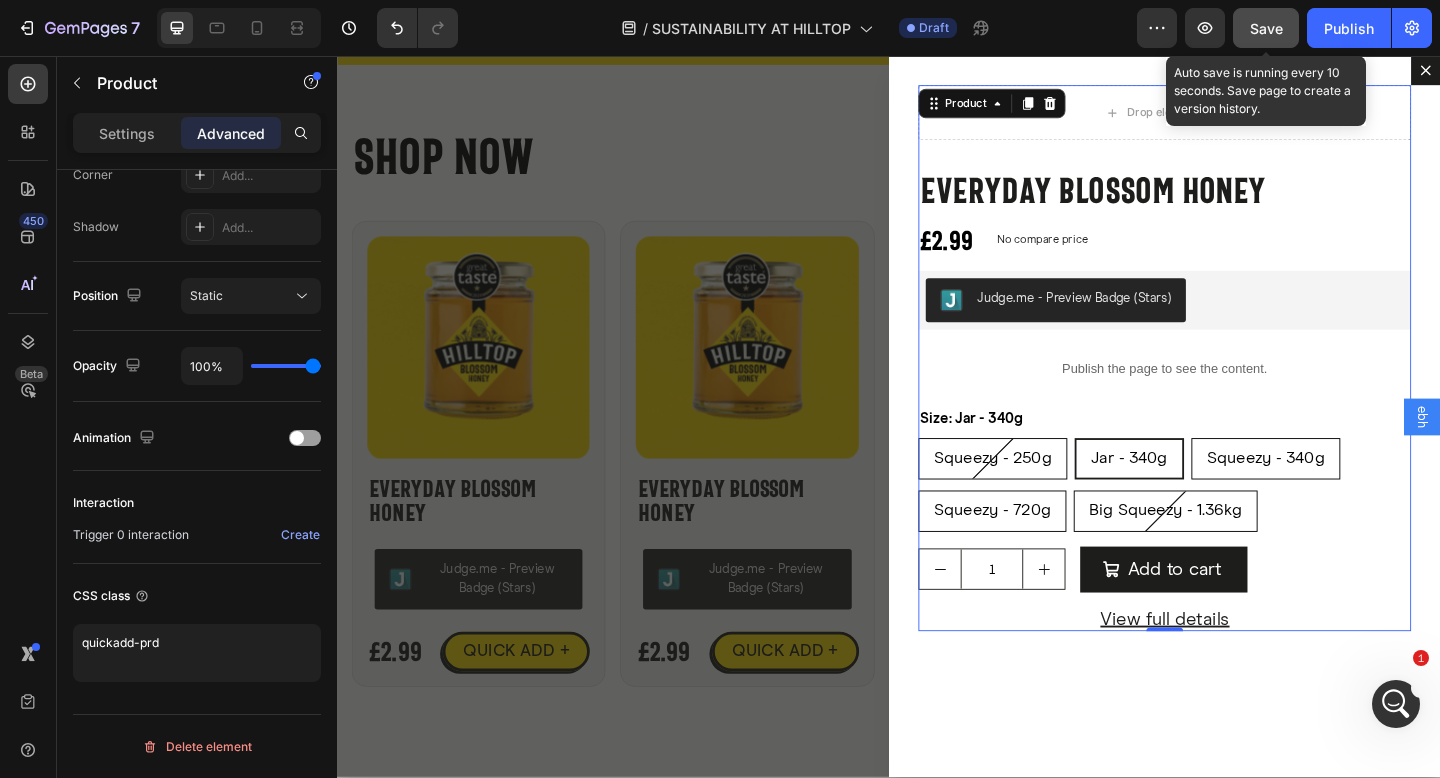 click on "Save" at bounding box center (1266, 28) 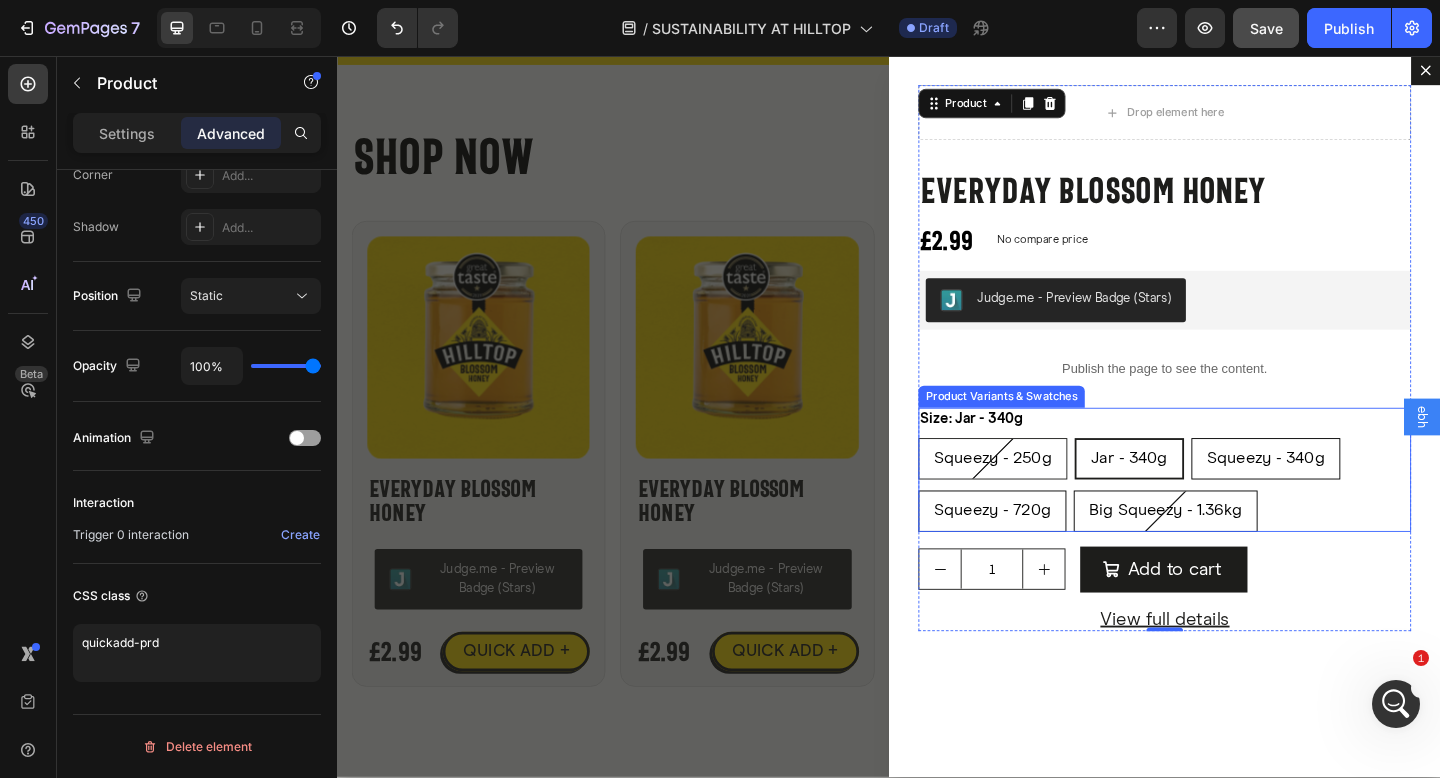 click on "Squeezy - 250g" at bounding box center (1050, 494) 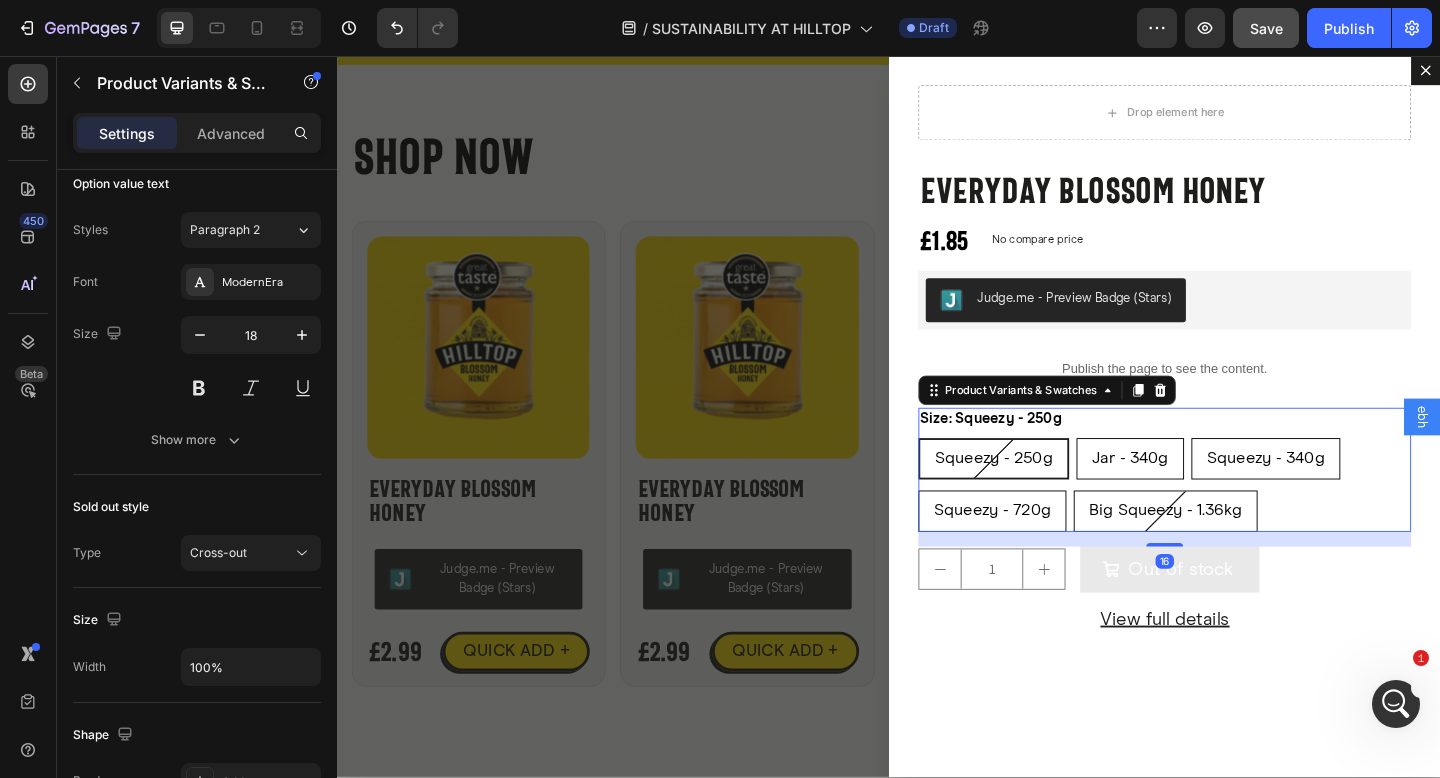 scroll, scrollTop: 0, scrollLeft: 0, axis: both 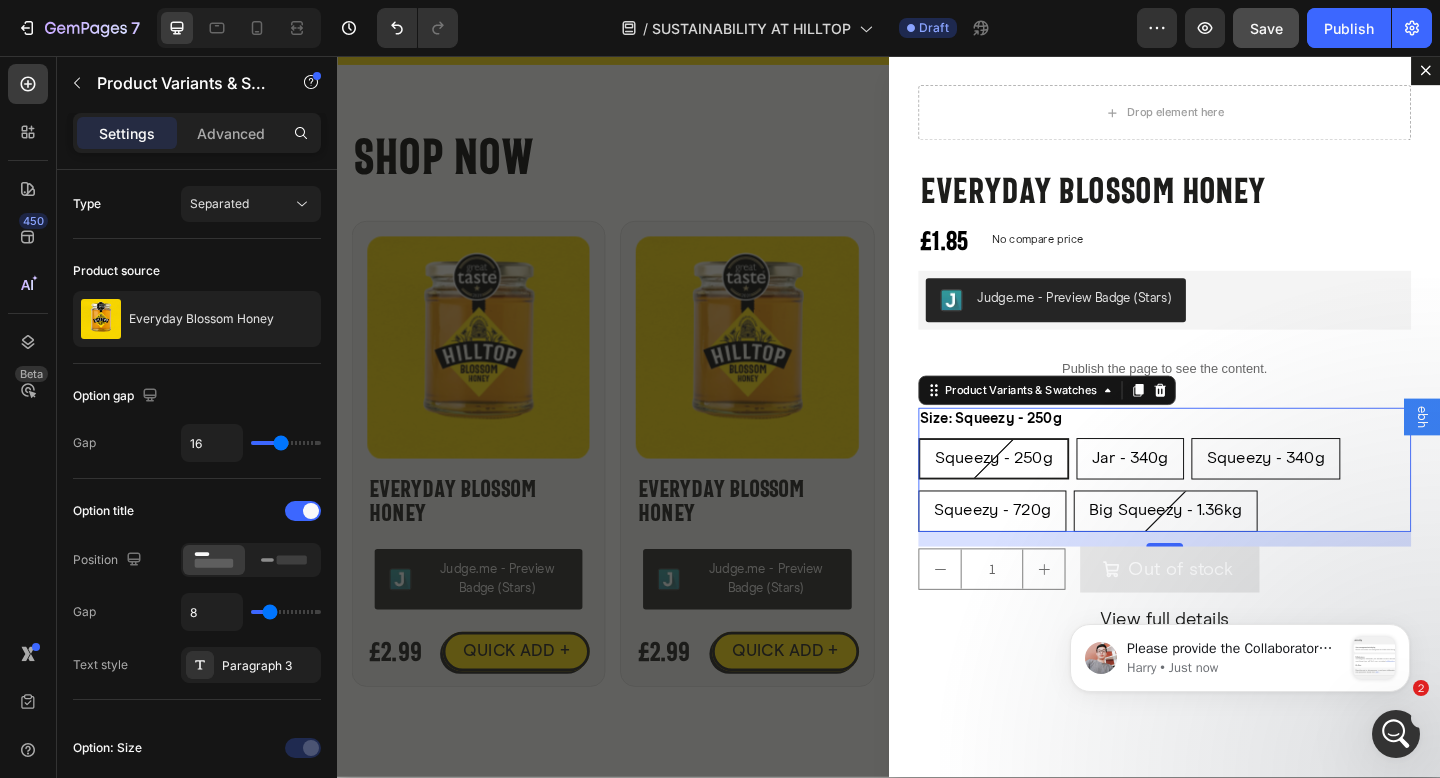click 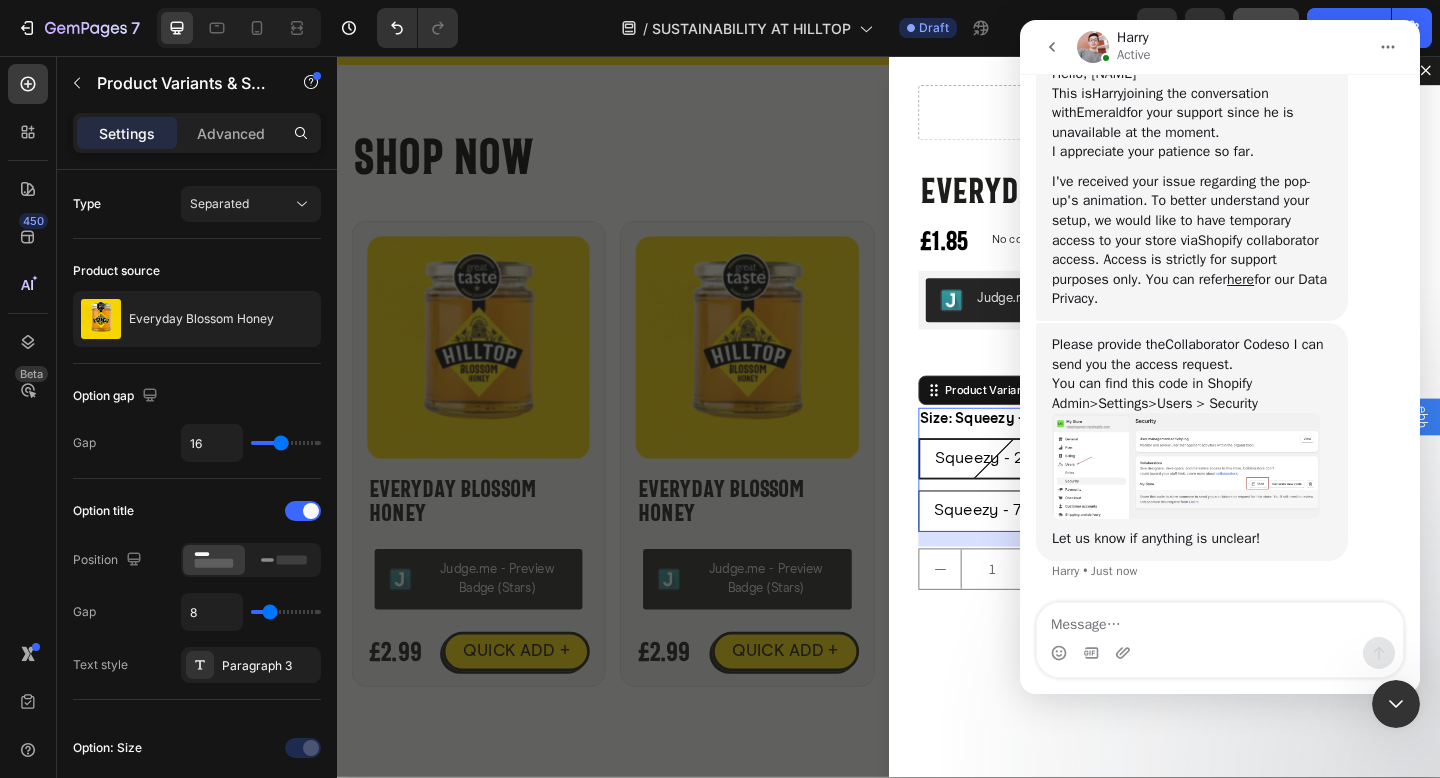 scroll, scrollTop: 3166, scrollLeft: 0, axis: vertical 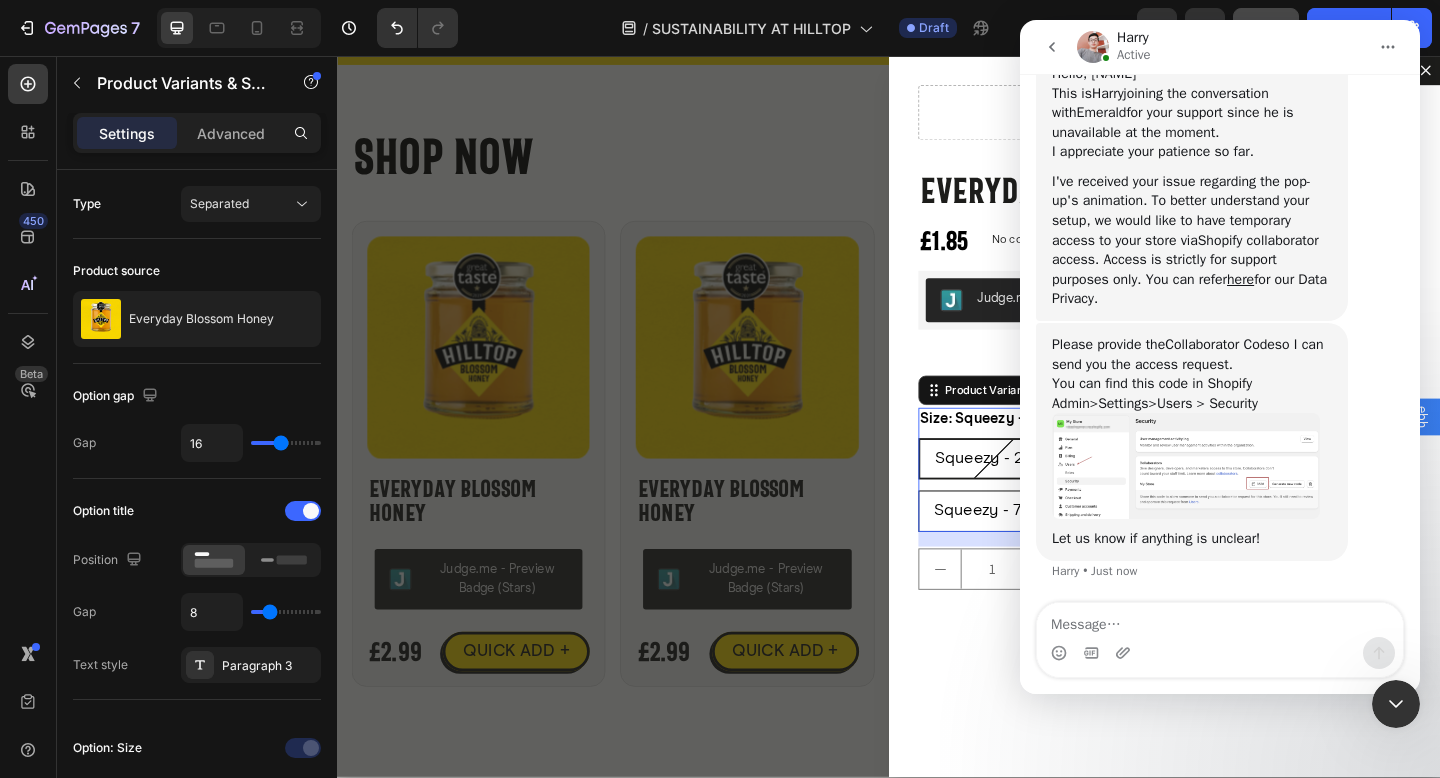 click 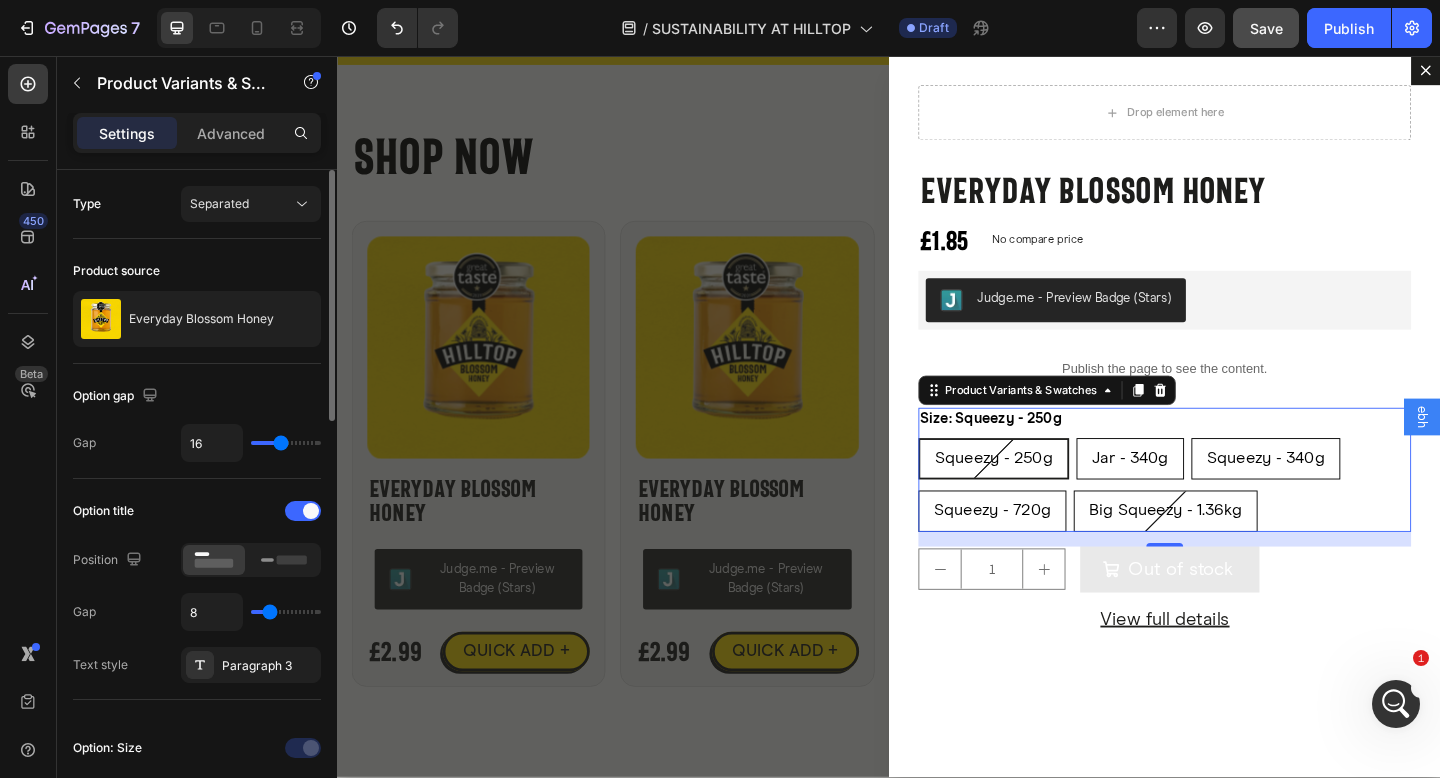 scroll, scrollTop: 21, scrollLeft: 0, axis: vertical 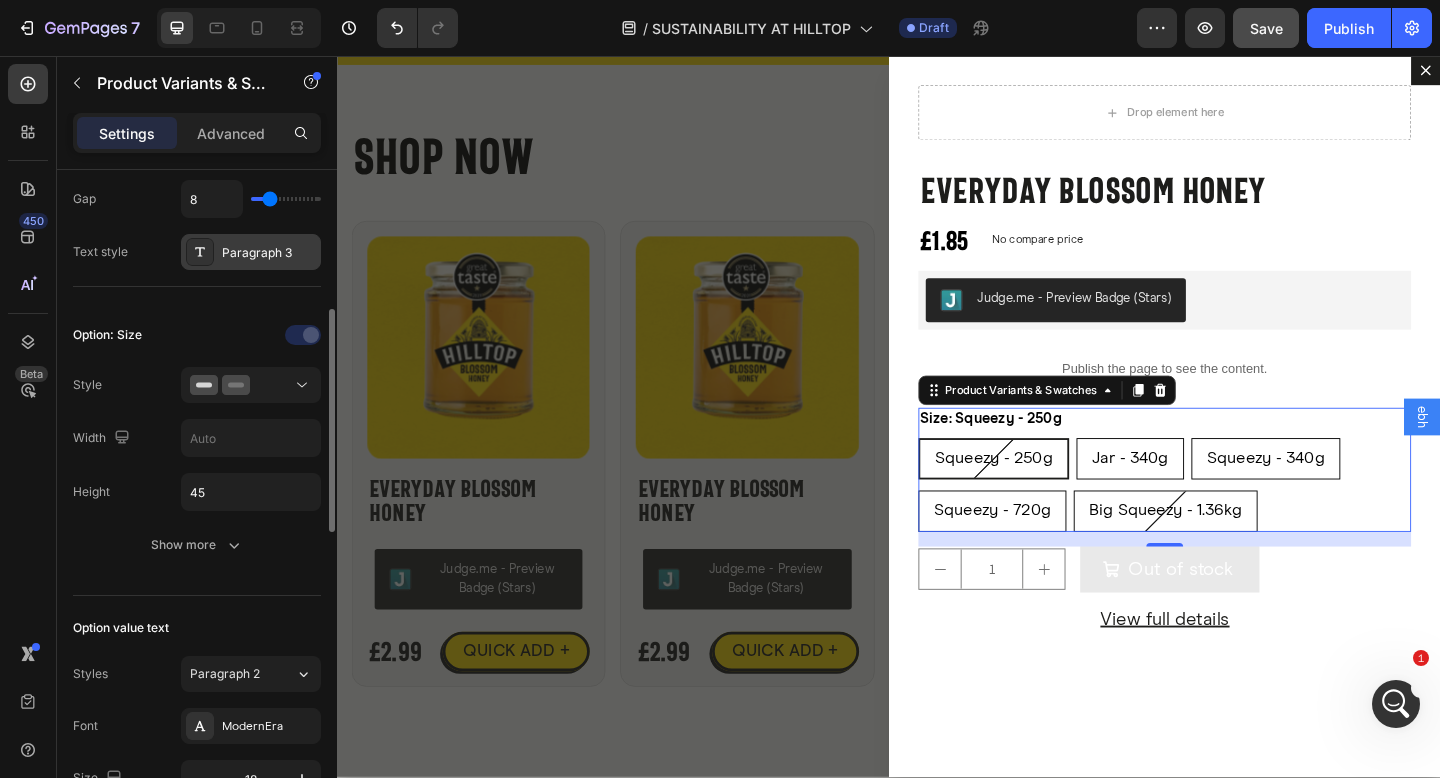 click on "Show more" at bounding box center (197, 545) 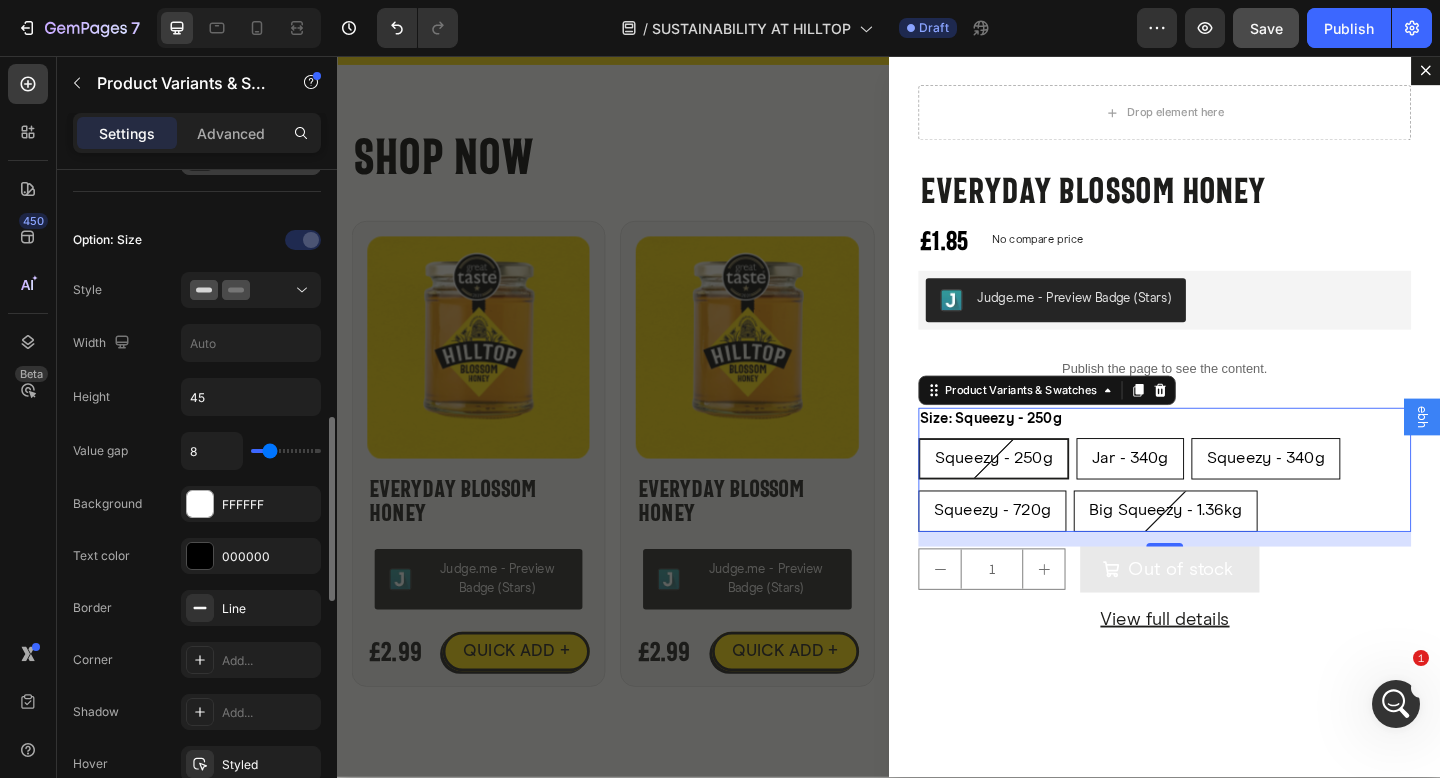 scroll, scrollTop: 591, scrollLeft: 0, axis: vertical 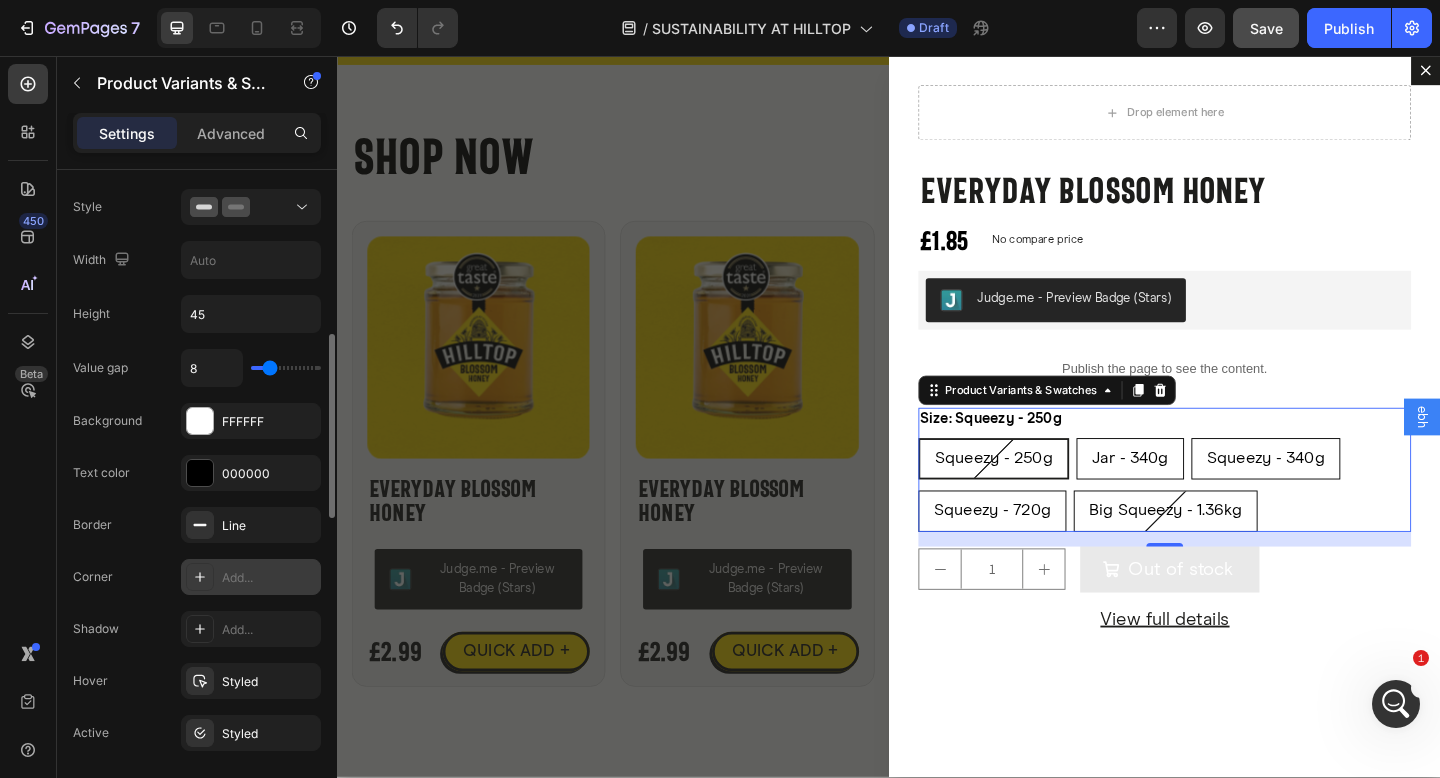 click on "Add..." at bounding box center (269, 578) 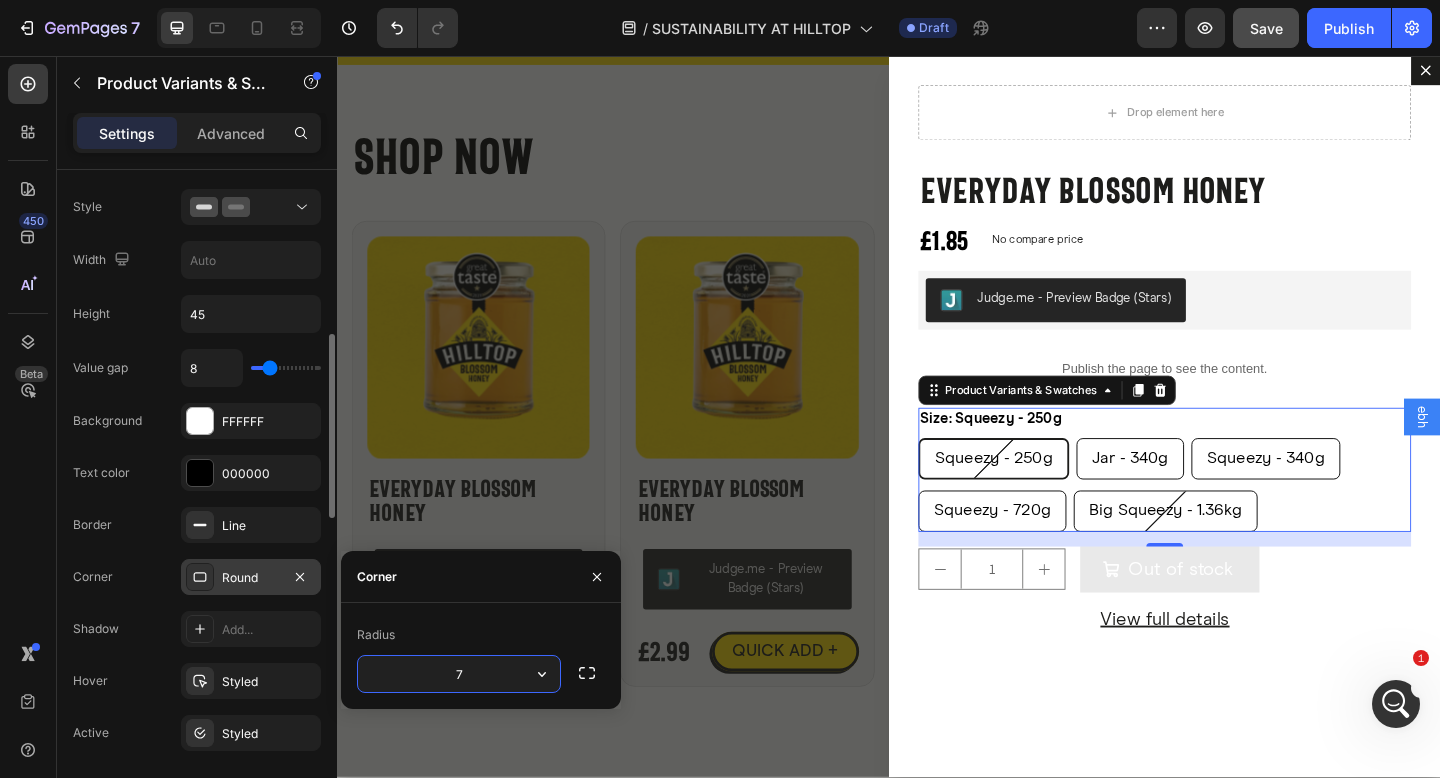 type on "6" 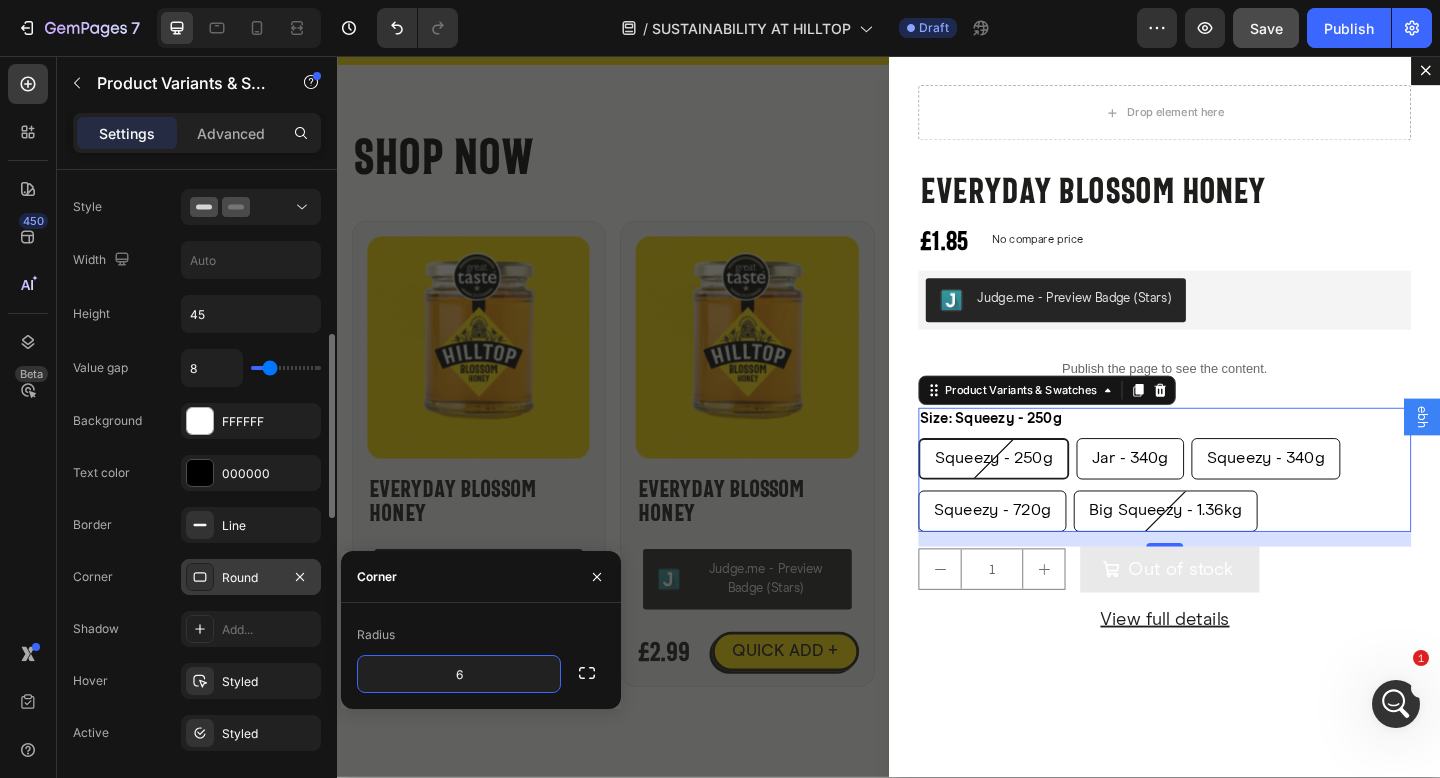 click on "450 Beta" at bounding box center [28, 417] 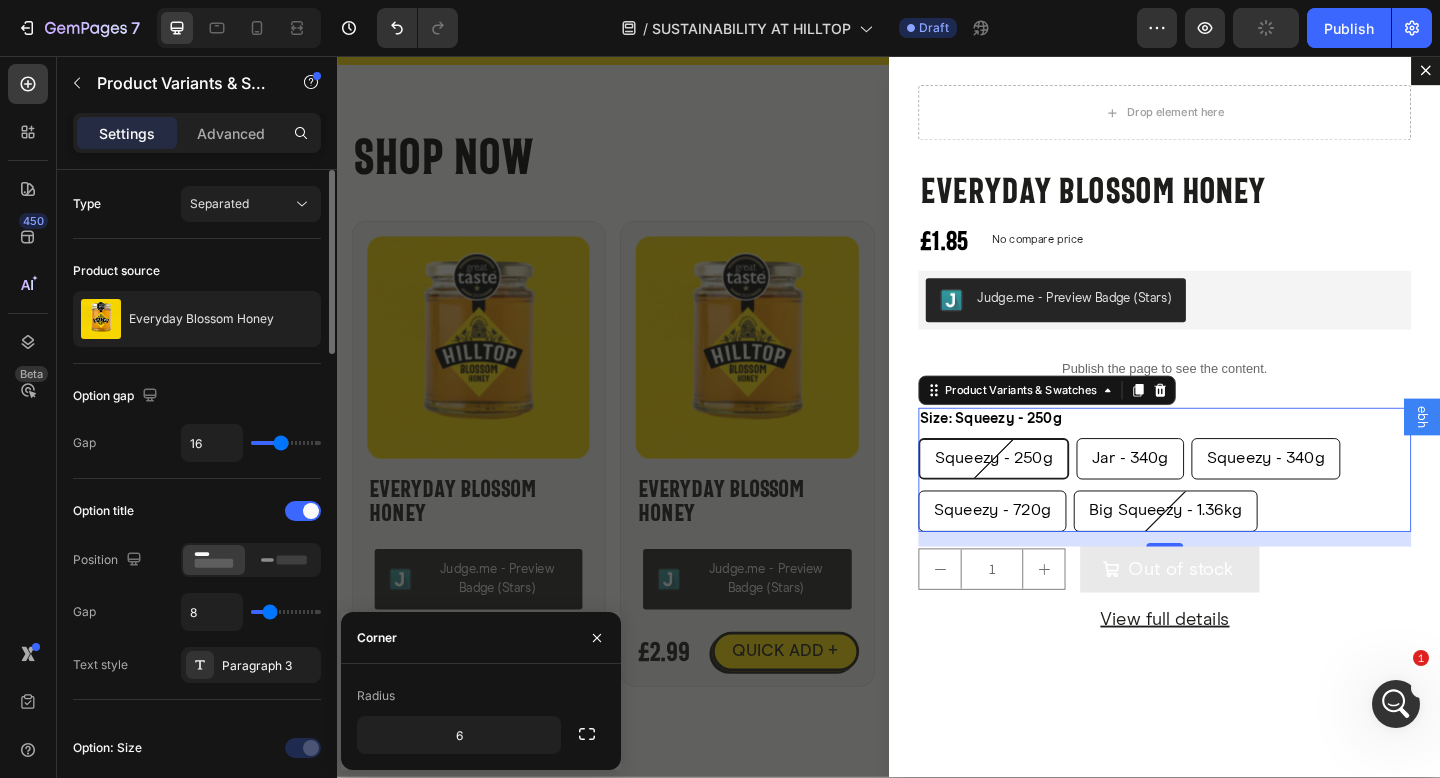 scroll, scrollTop: 383, scrollLeft: 0, axis: vertical 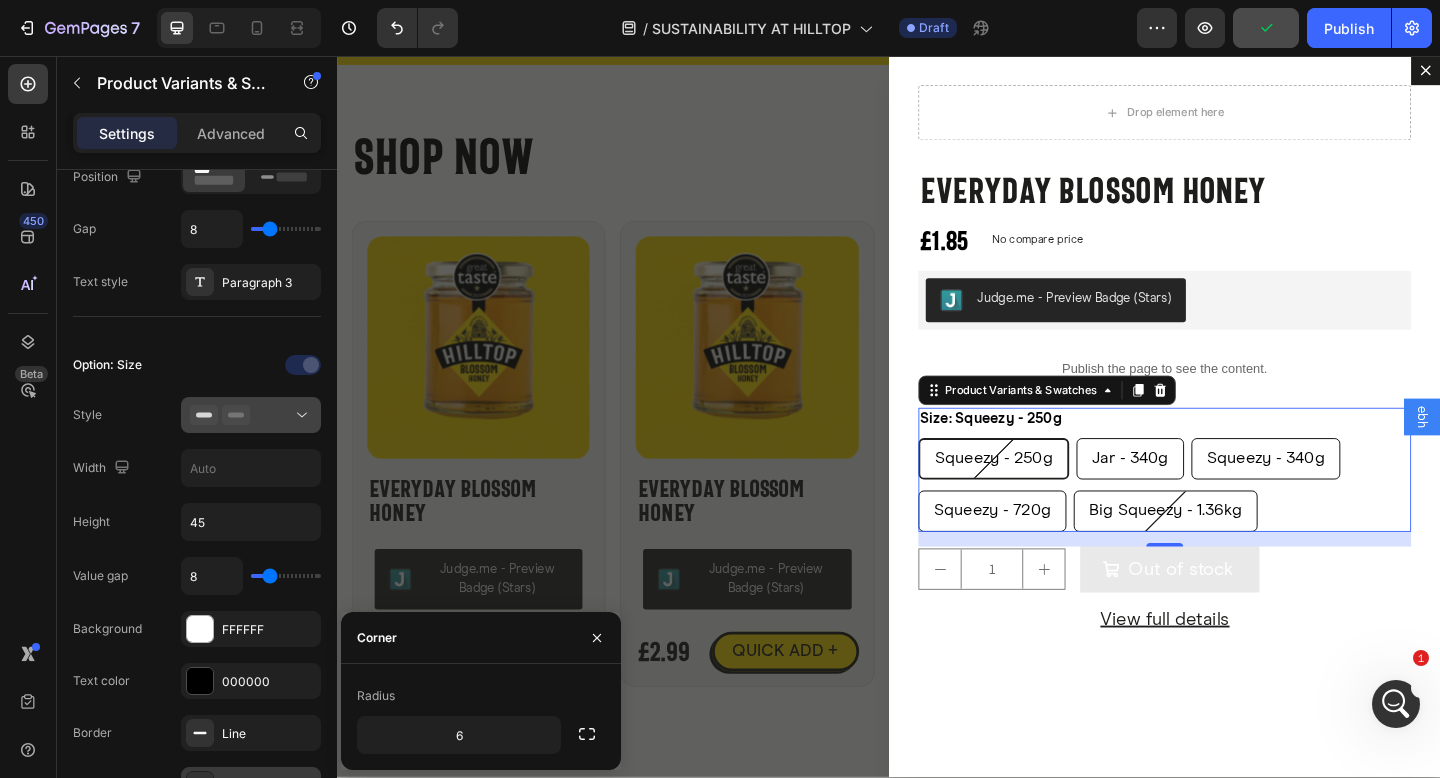 click at bounding box center (251, 415) 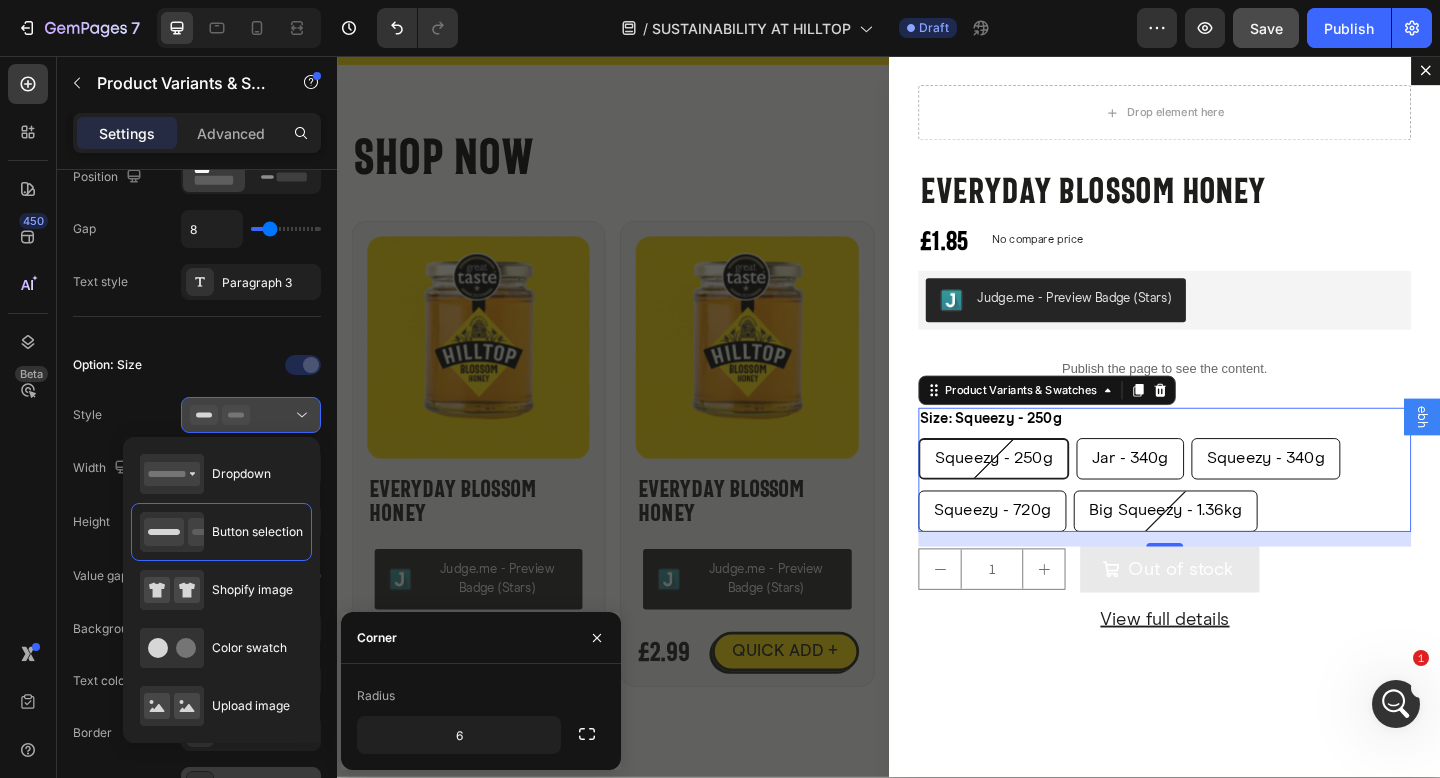 click at bounding box center [251, 415] 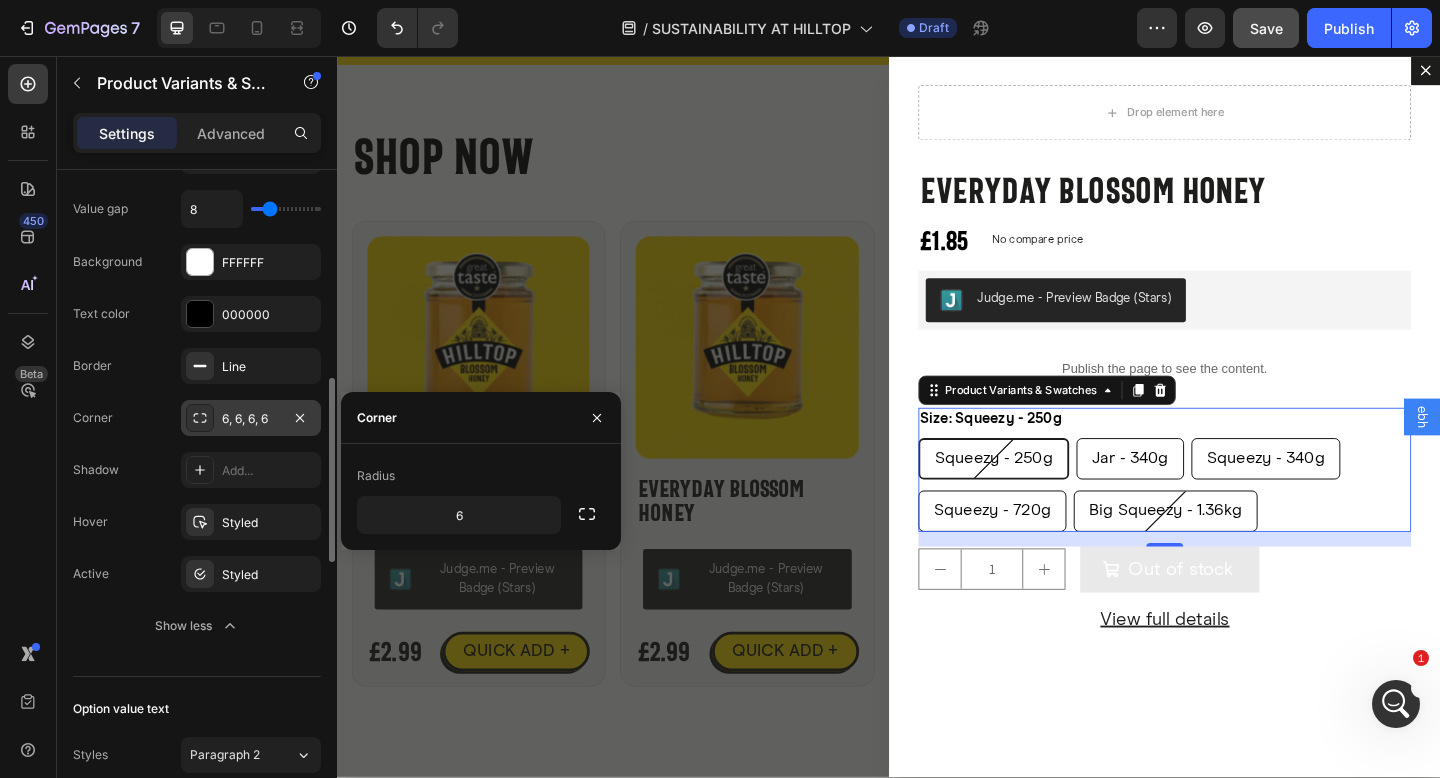 scroll, scrollTop: 625, scrollLeft: 0, axis: vertical 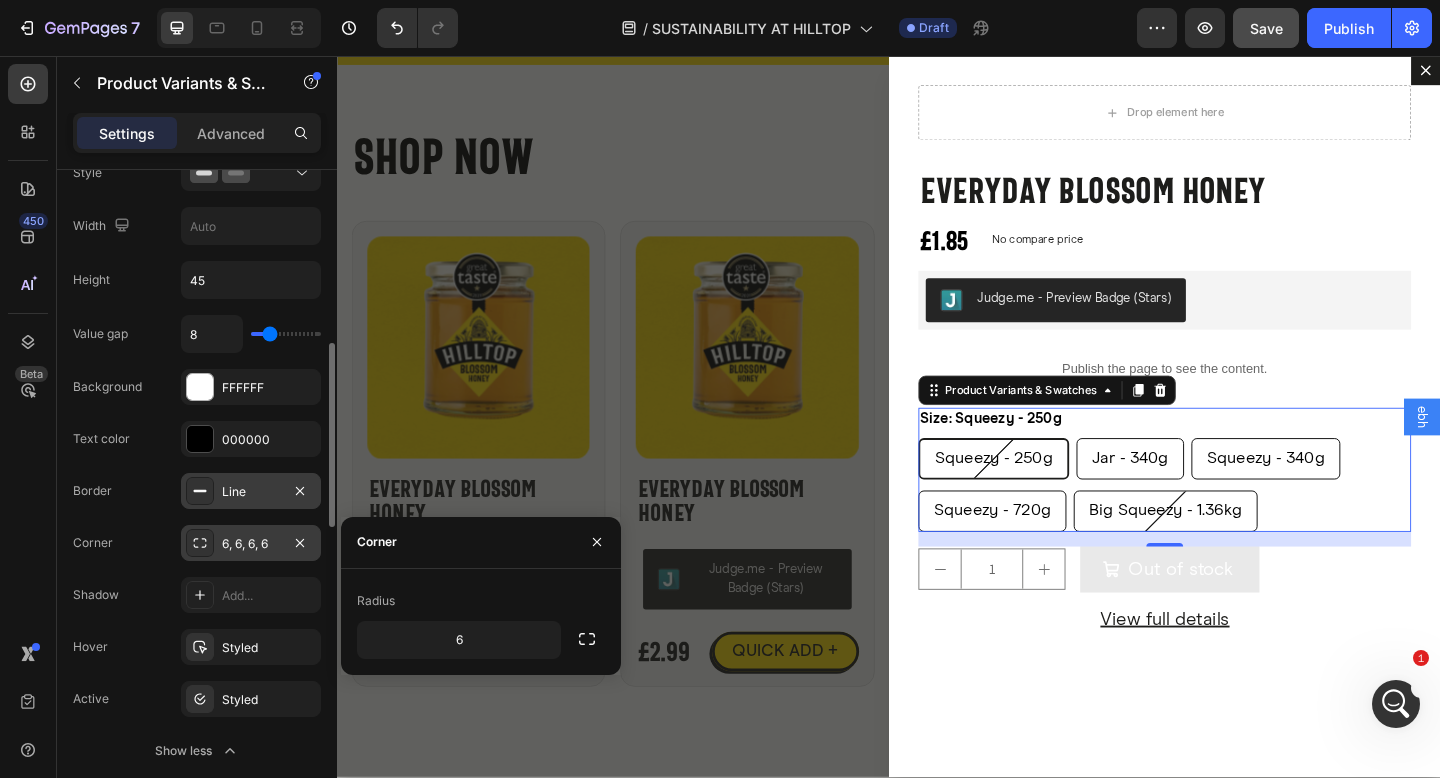 click on "Line" at bounding box center [251, 492] 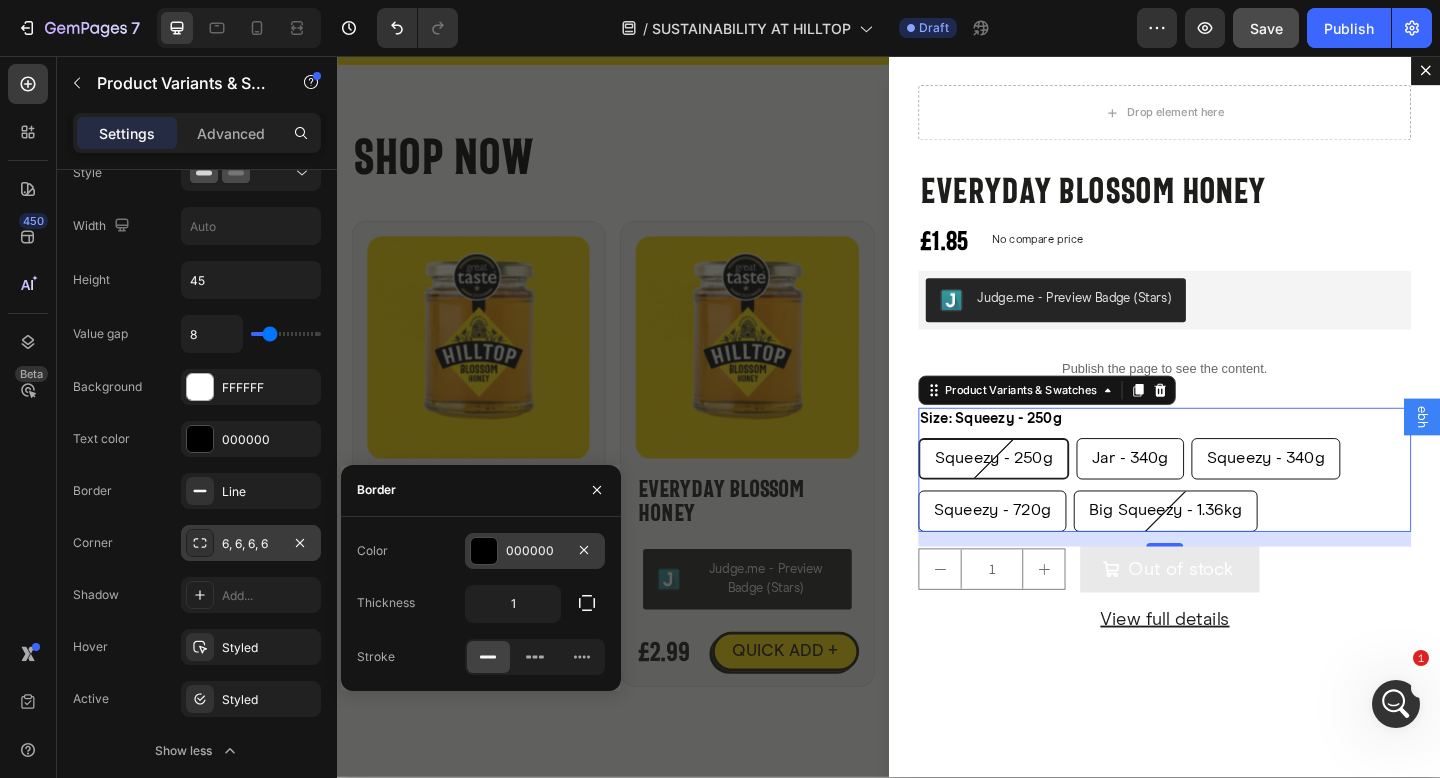 click on "000000" at bounding box center [535, 551] 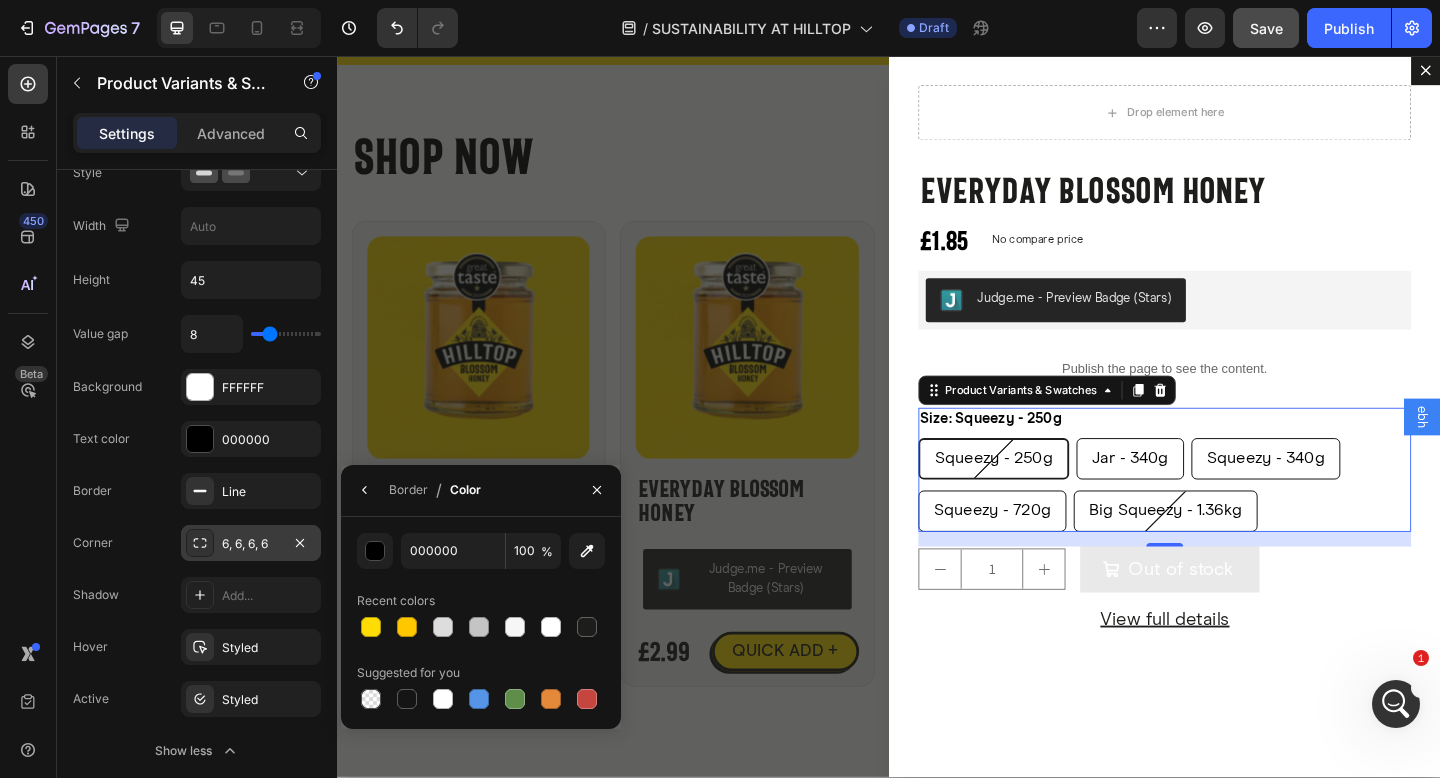 drag, startPoint x: 582, startPoint y: 628, endPoint x: 572, endPoint y: 604, distance: 26 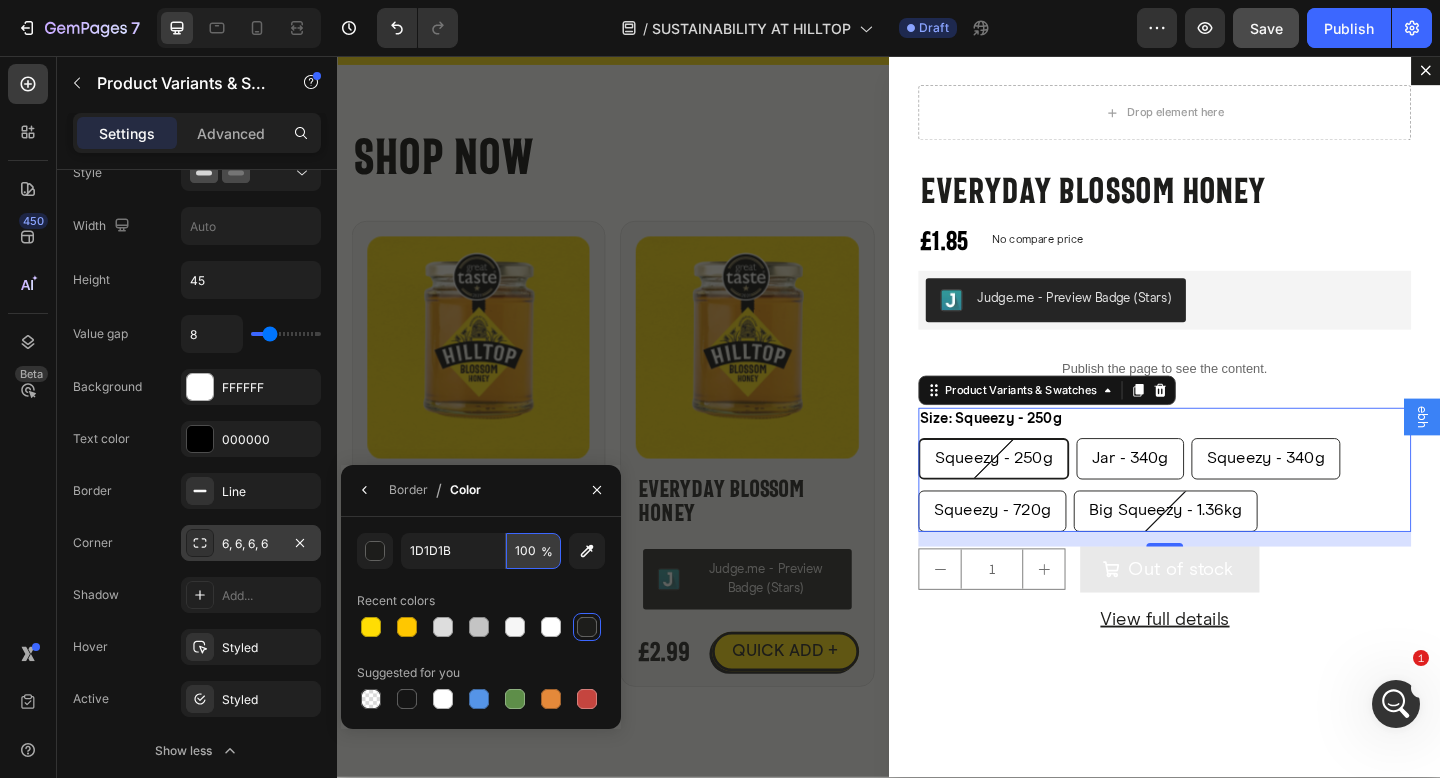 click on "100" at bounding box center (533, 551) 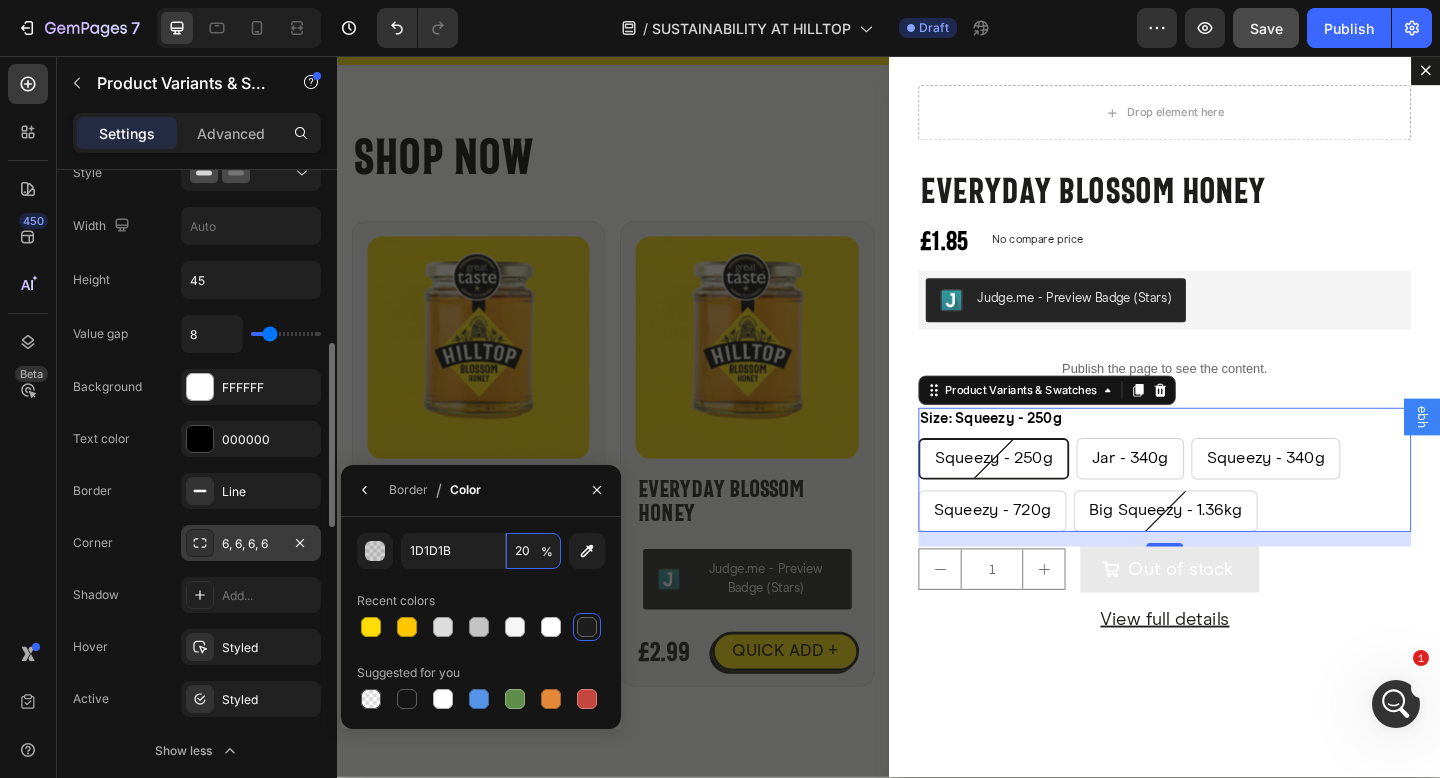 type on "20" 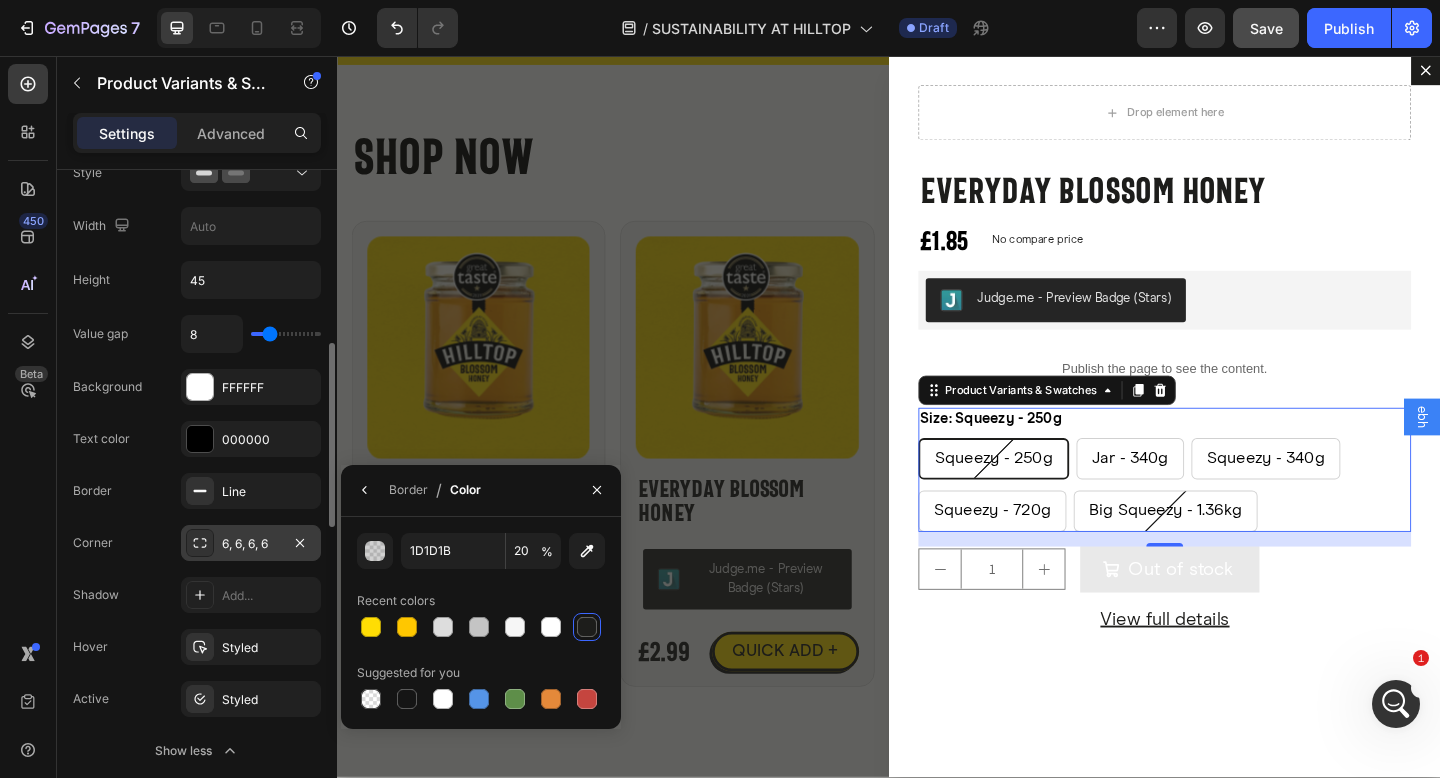 click on "Border Line" 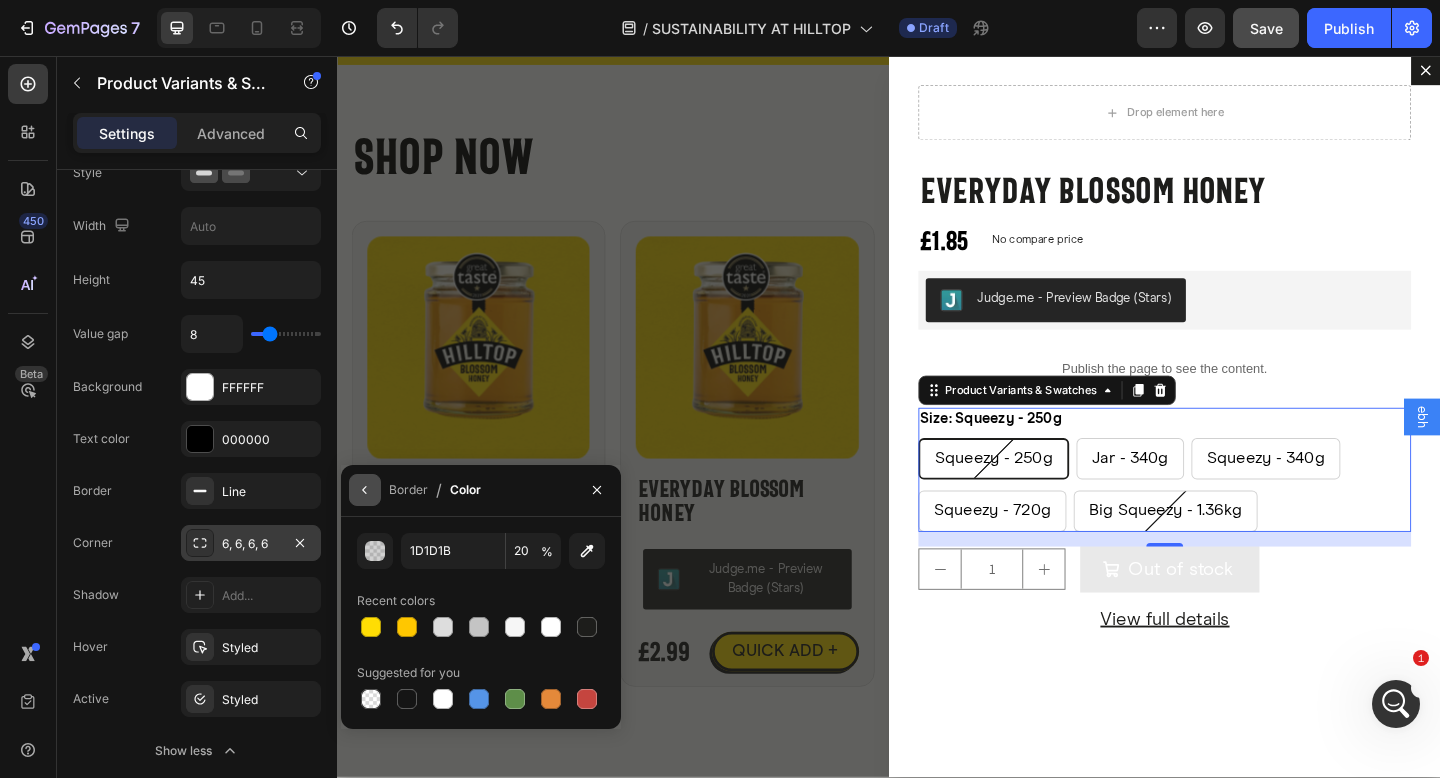 click 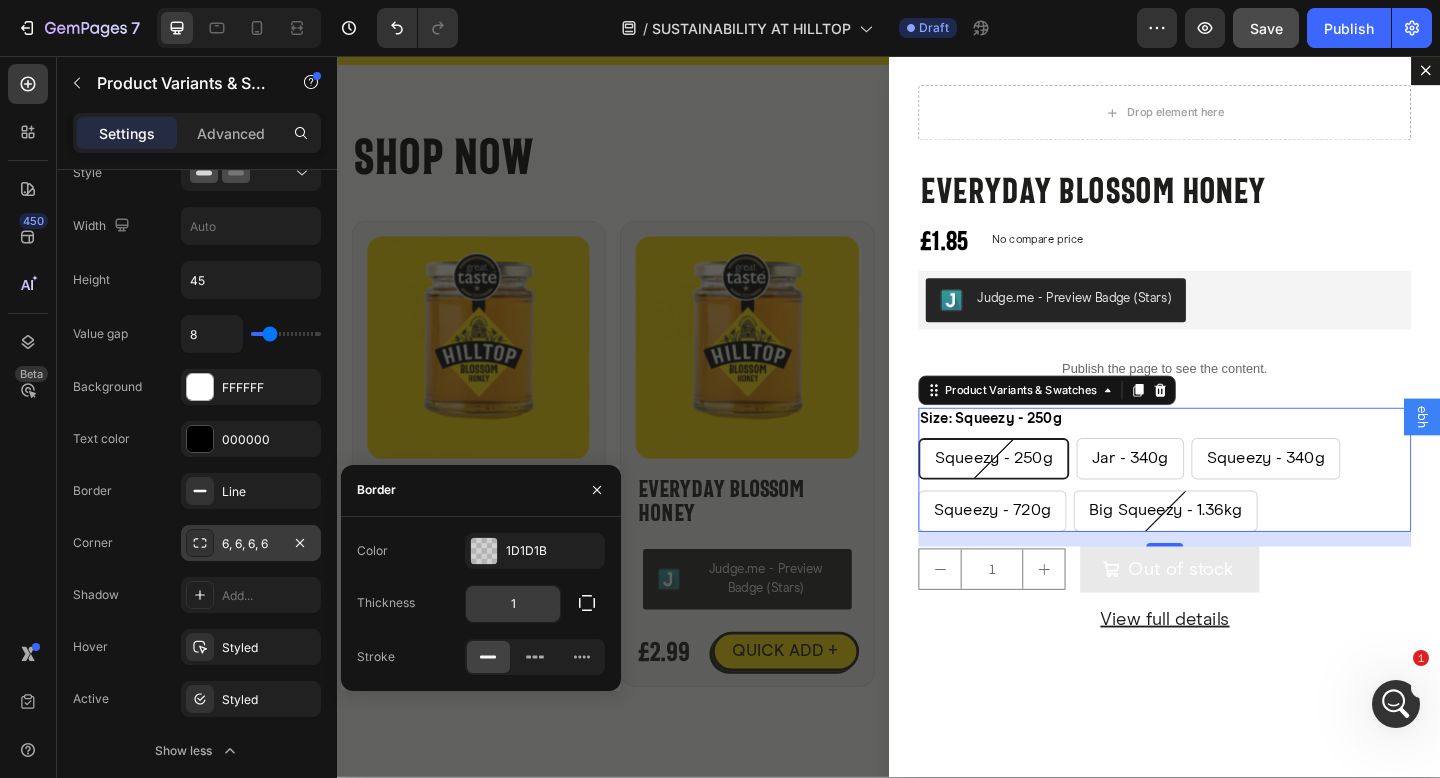 click on "1" at bounding box center [513, 604] 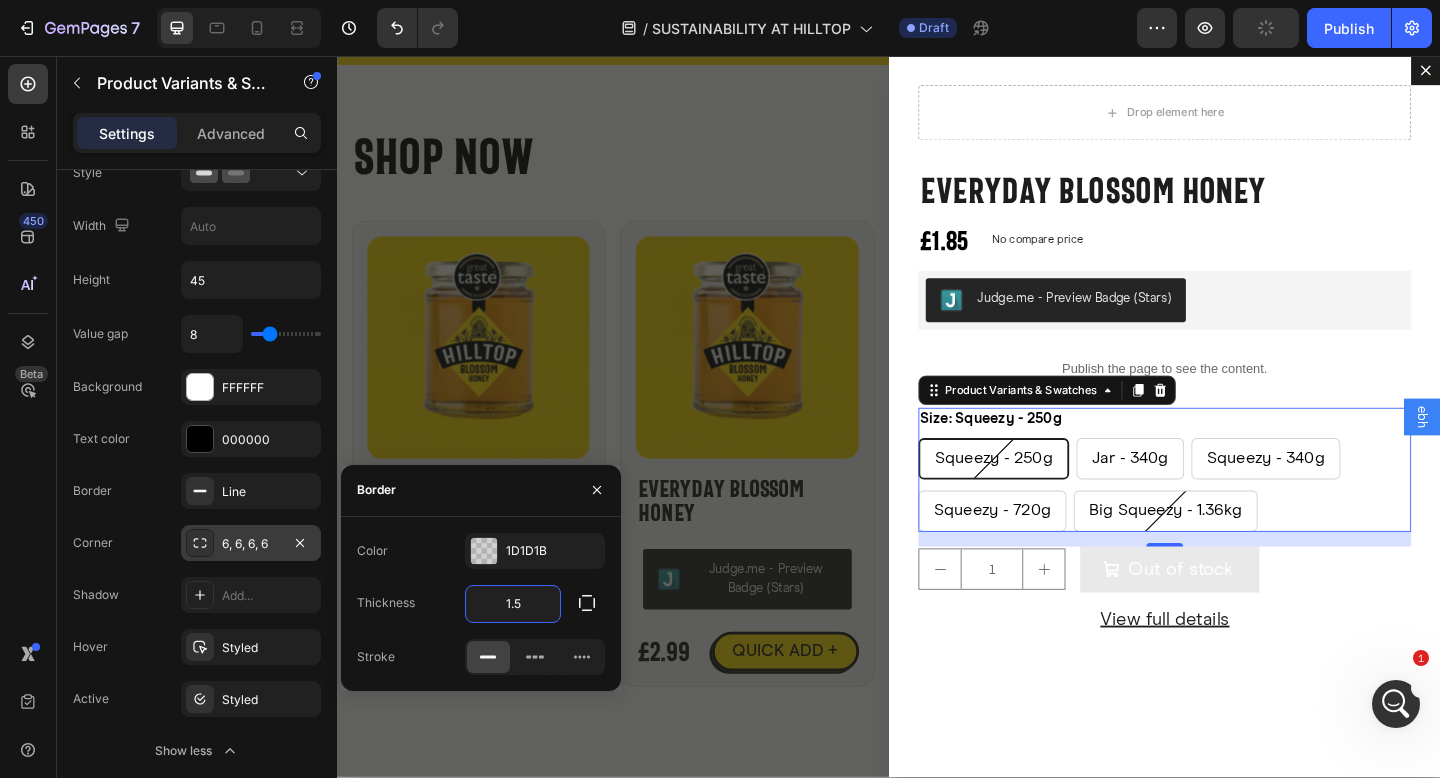 type on "1.5" 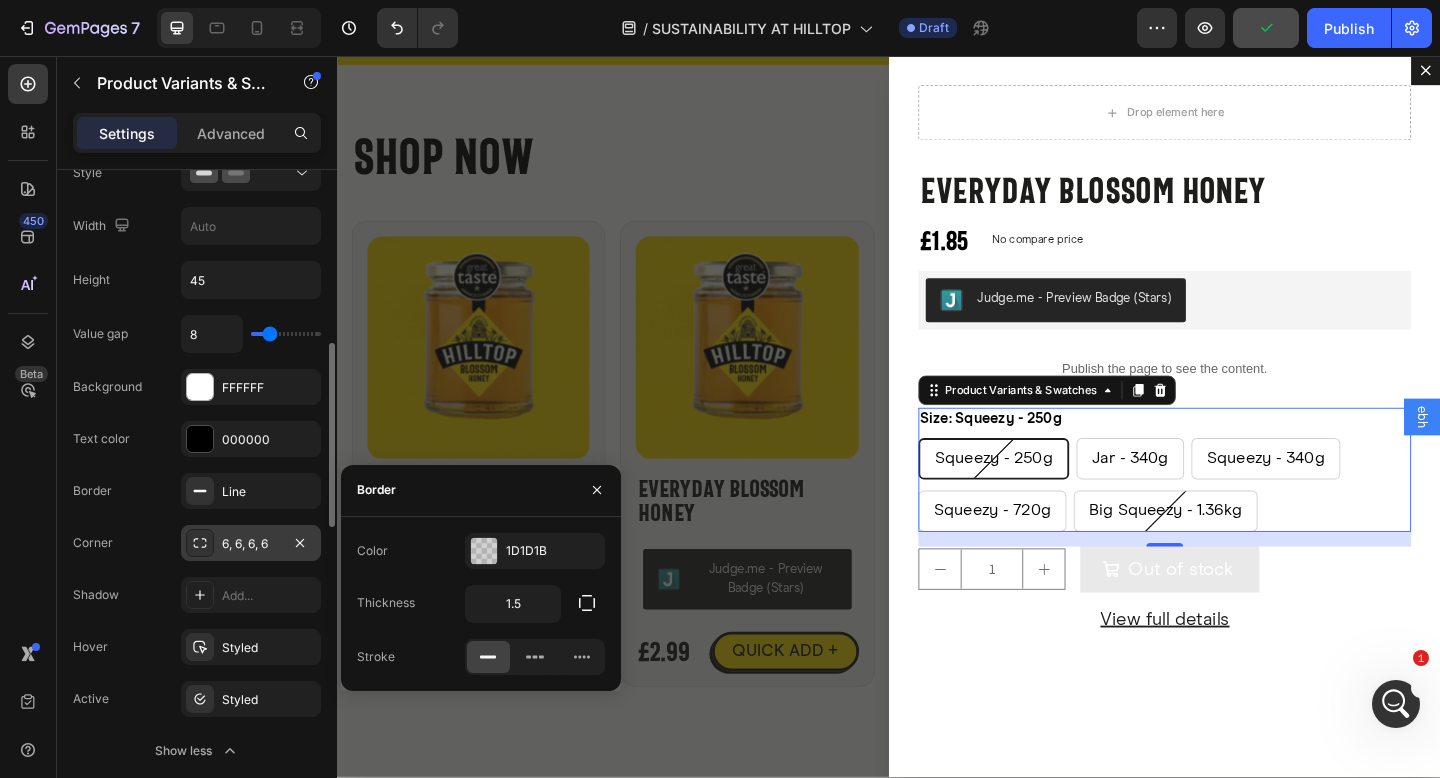 click on "Border Line" 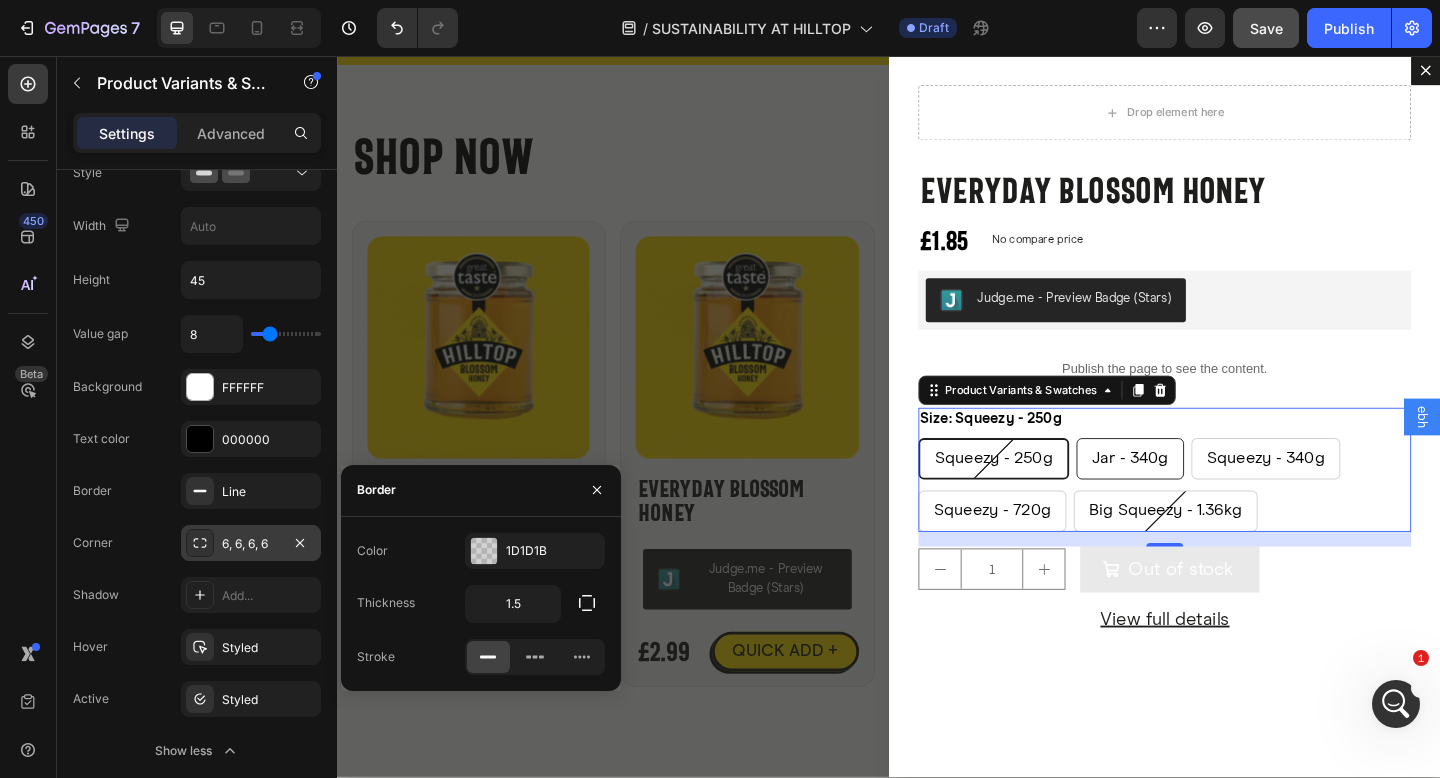 click on "Jar - 340g" at bounding box center [1199, 494] 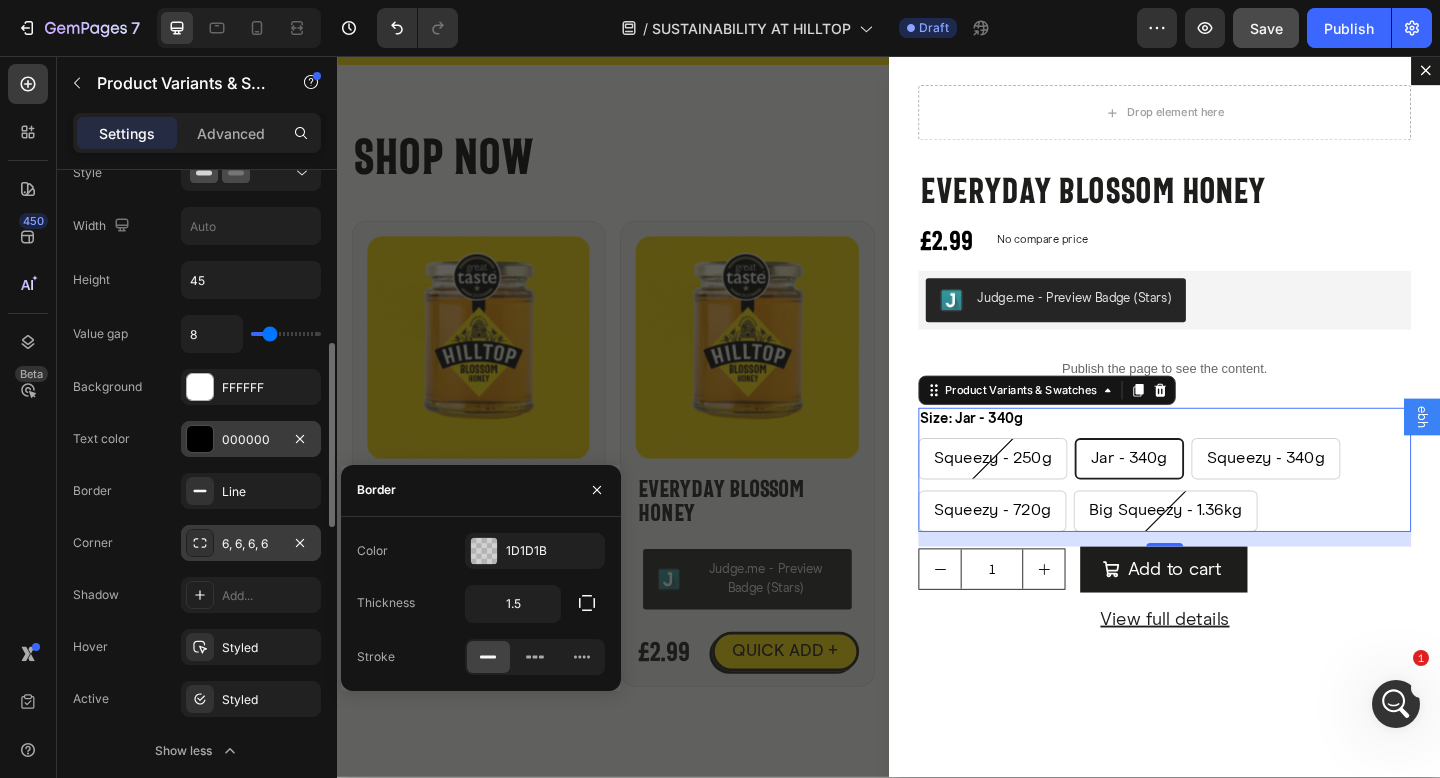 click on "000000" at bounding box center (251, 439) 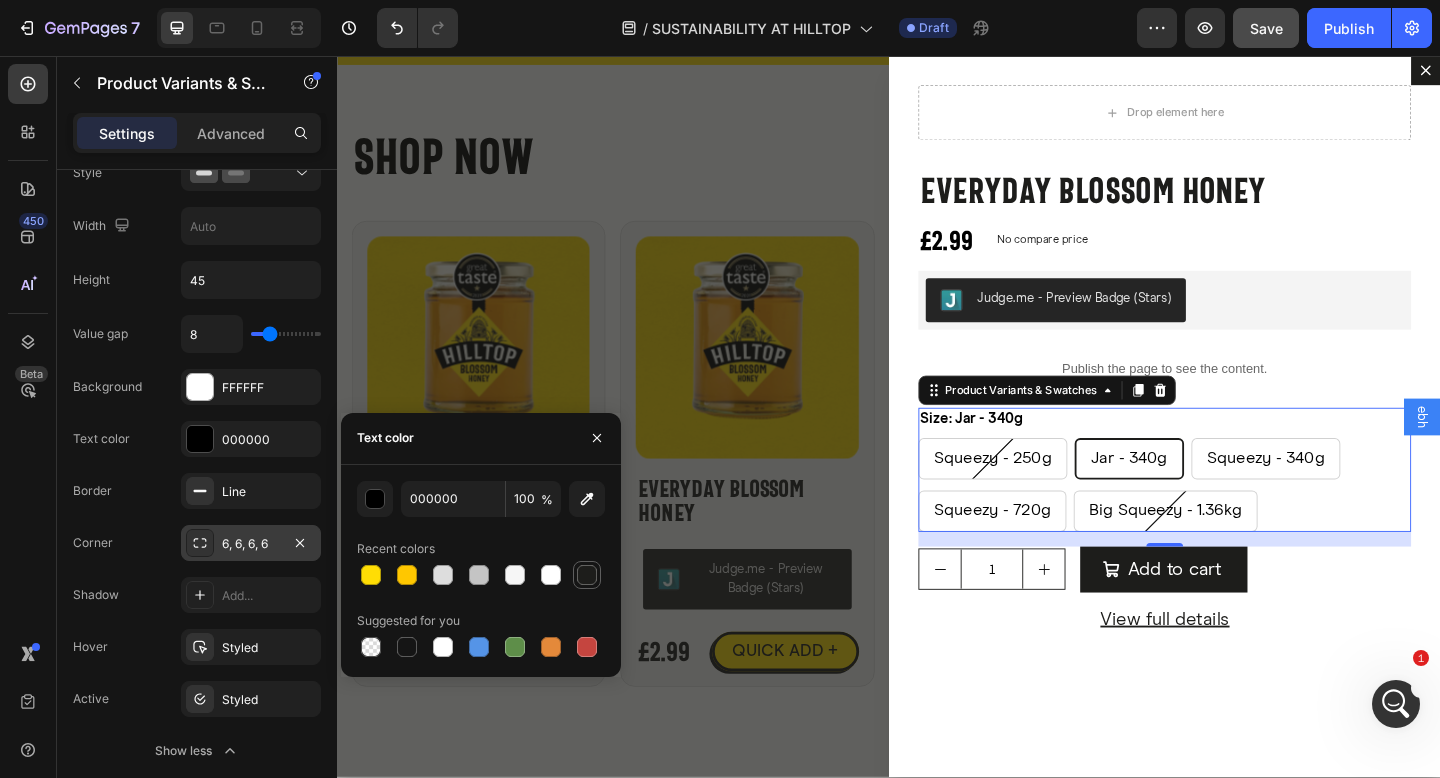 click at bounding box center (587, 575) 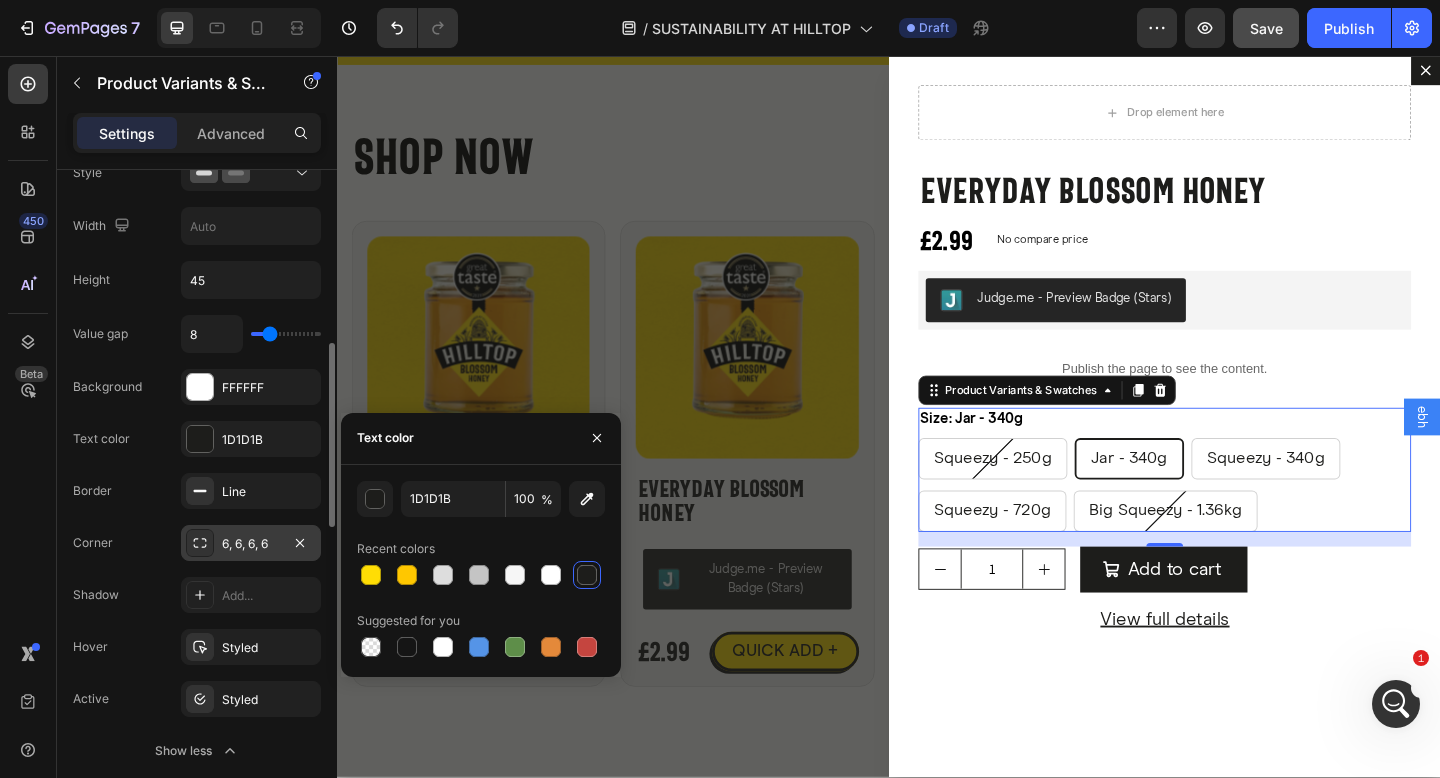 click on "Value gap 8 Background FFFFFF Text color 1D1D1B Border Line Corner 6, 6, 6, 6 Shadow Add... Hover Styled Active Styled Show less" 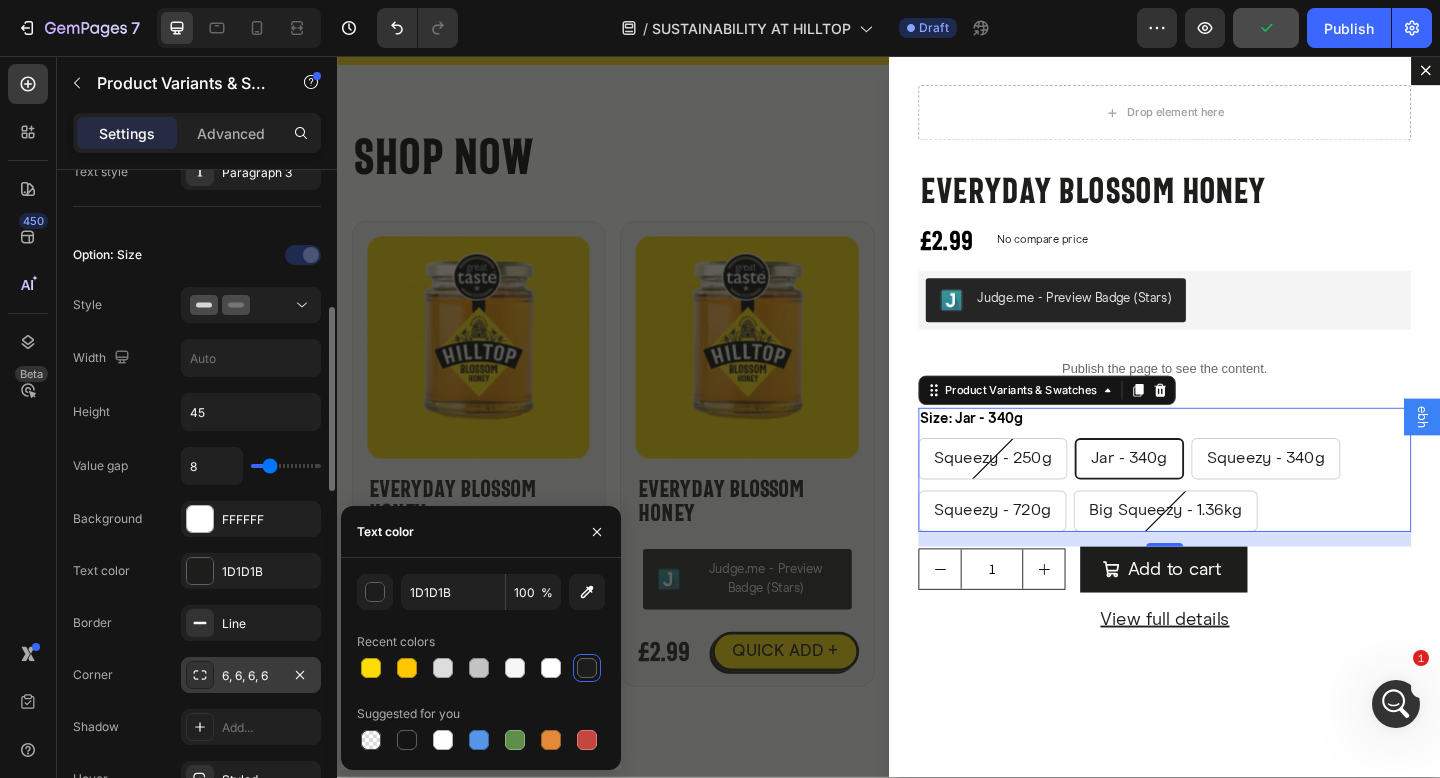 click on "Option: Size Style Width Height 45 Value gap 8 Background FFFFFF Text color 1D1D1B Border Line Corner 6, 6, 6, 6 Shadow Add... Hover Styled Active Styled Show less" at bounding box center (197, 570) 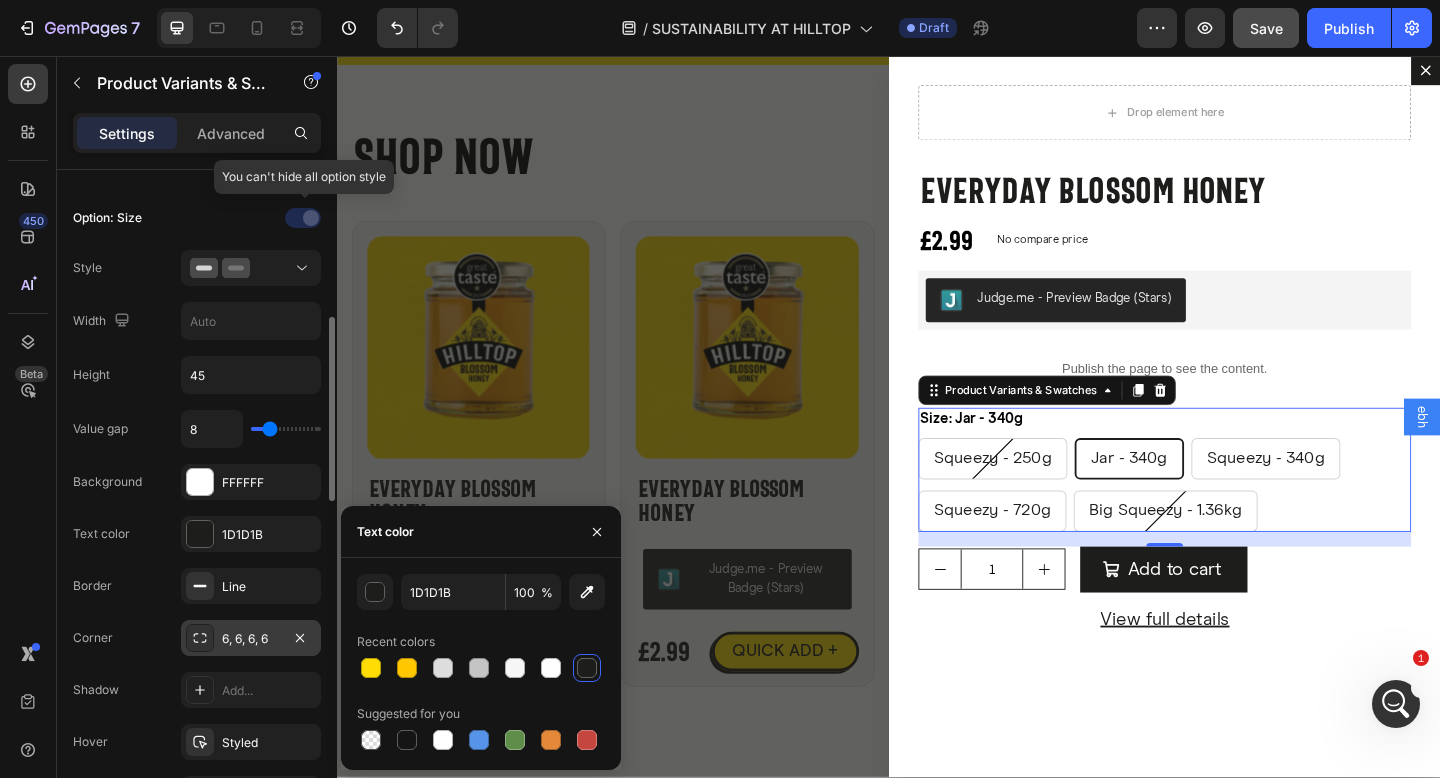 scroll, scrollTop: 375, scrollLeft: 0, axis: vertical 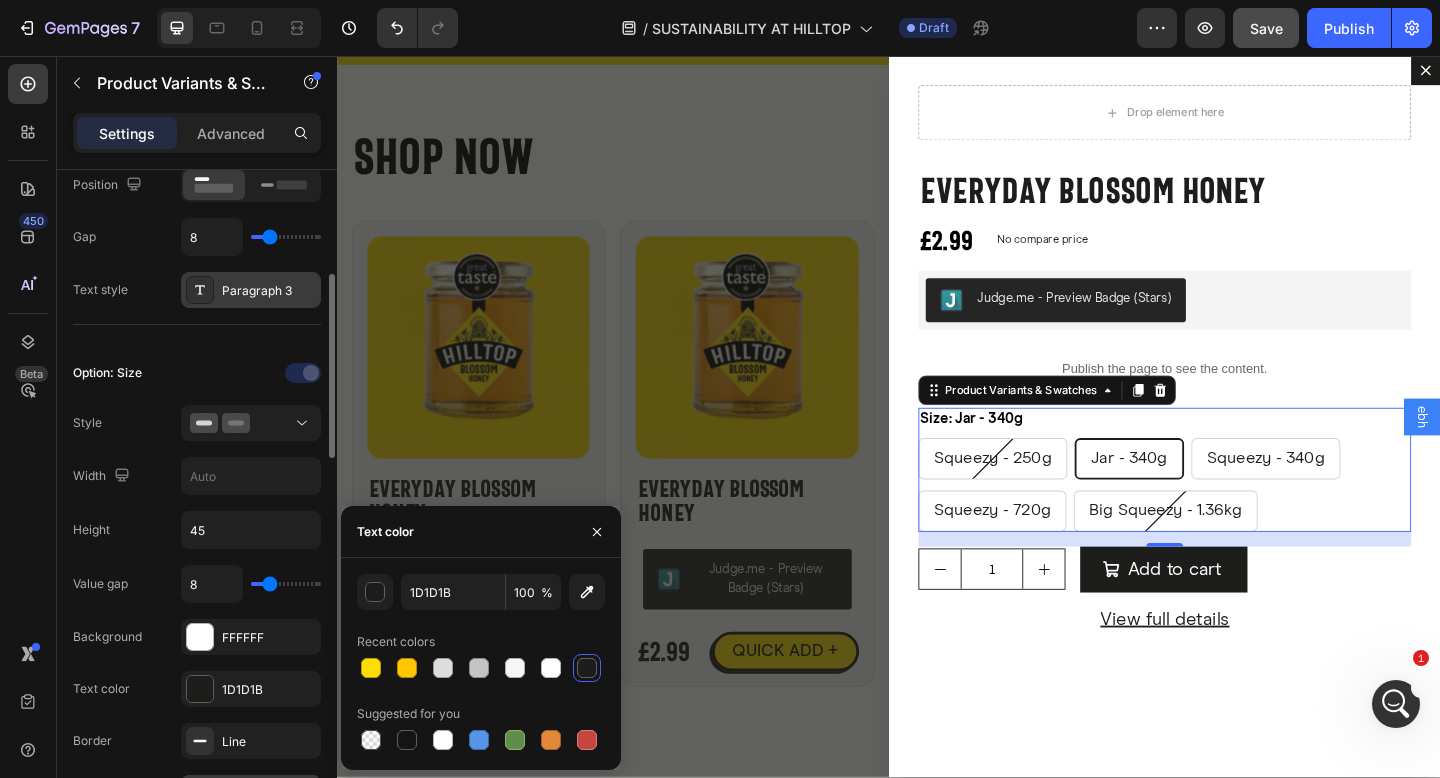 click on "Paragraph 3" at bounding box center [251, 290] 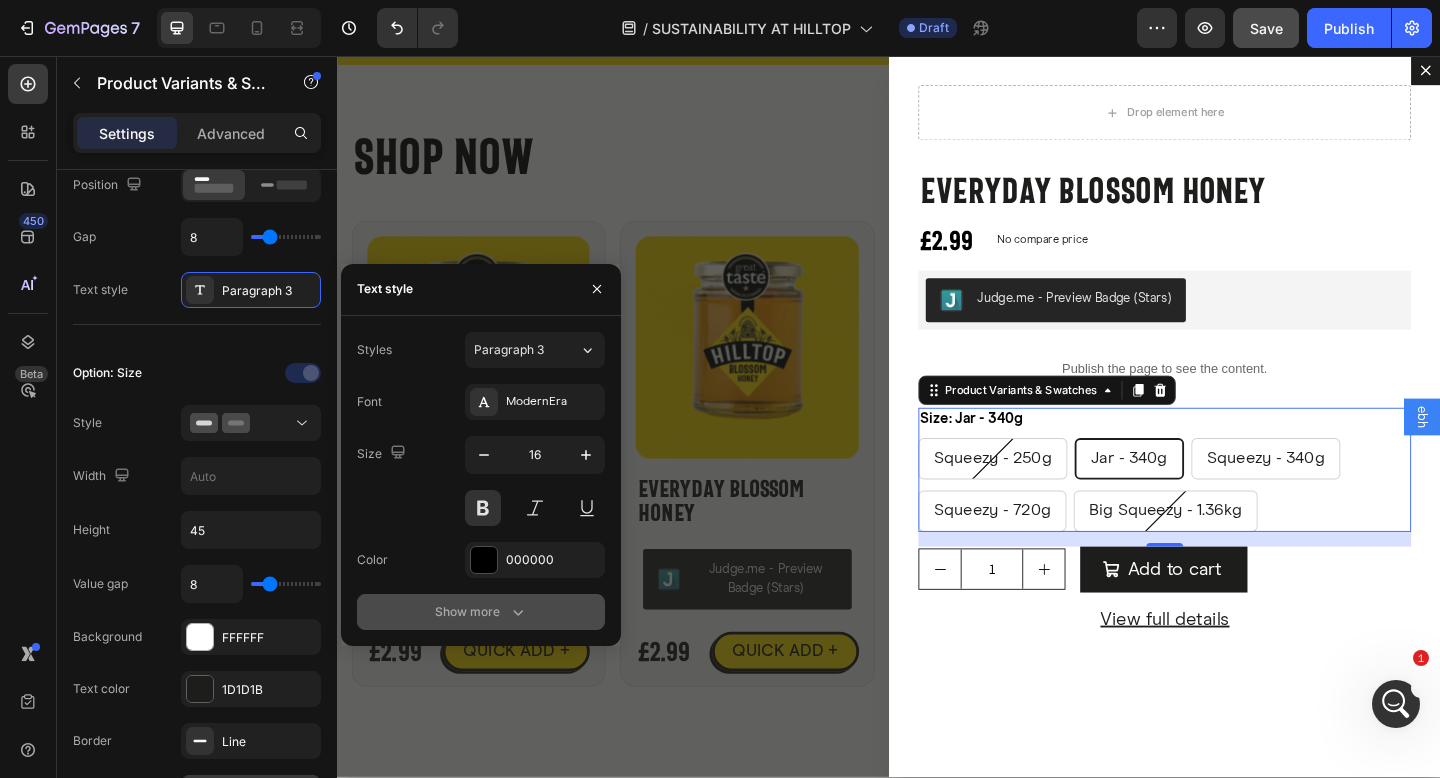 click on "Show more" at bounding box center (481, 612) 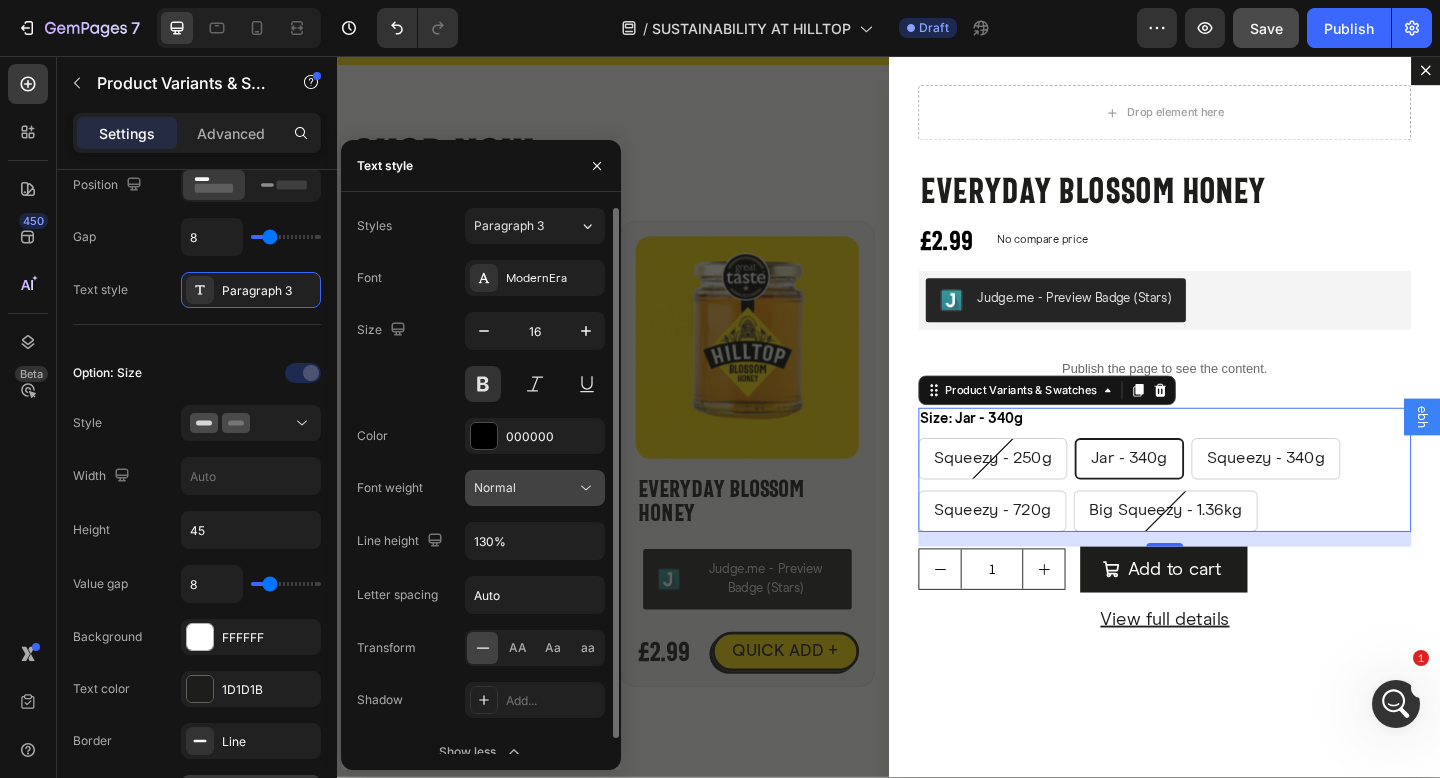 click on "Normal" at bounding box center [525, 488] 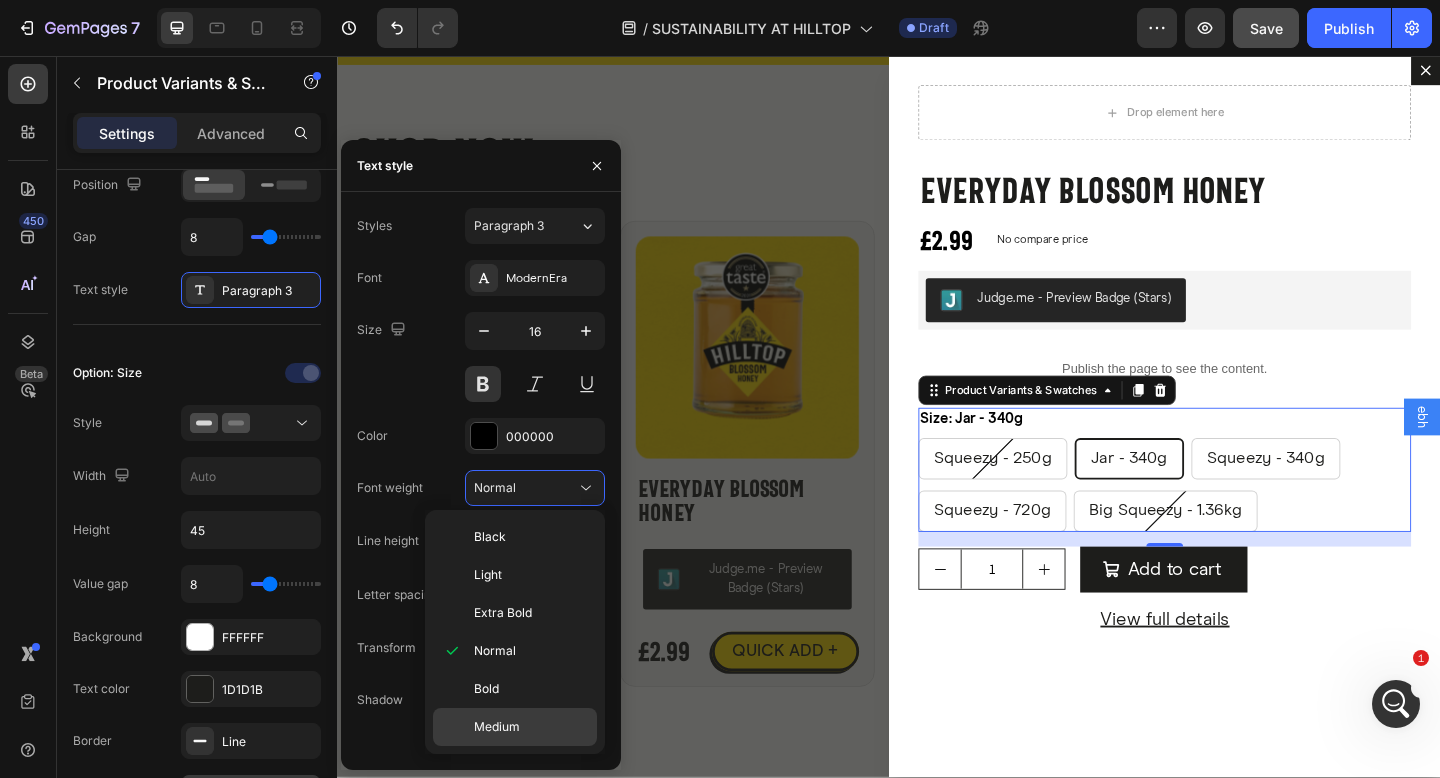 click on "Medium" at bounding box center (497, 727) 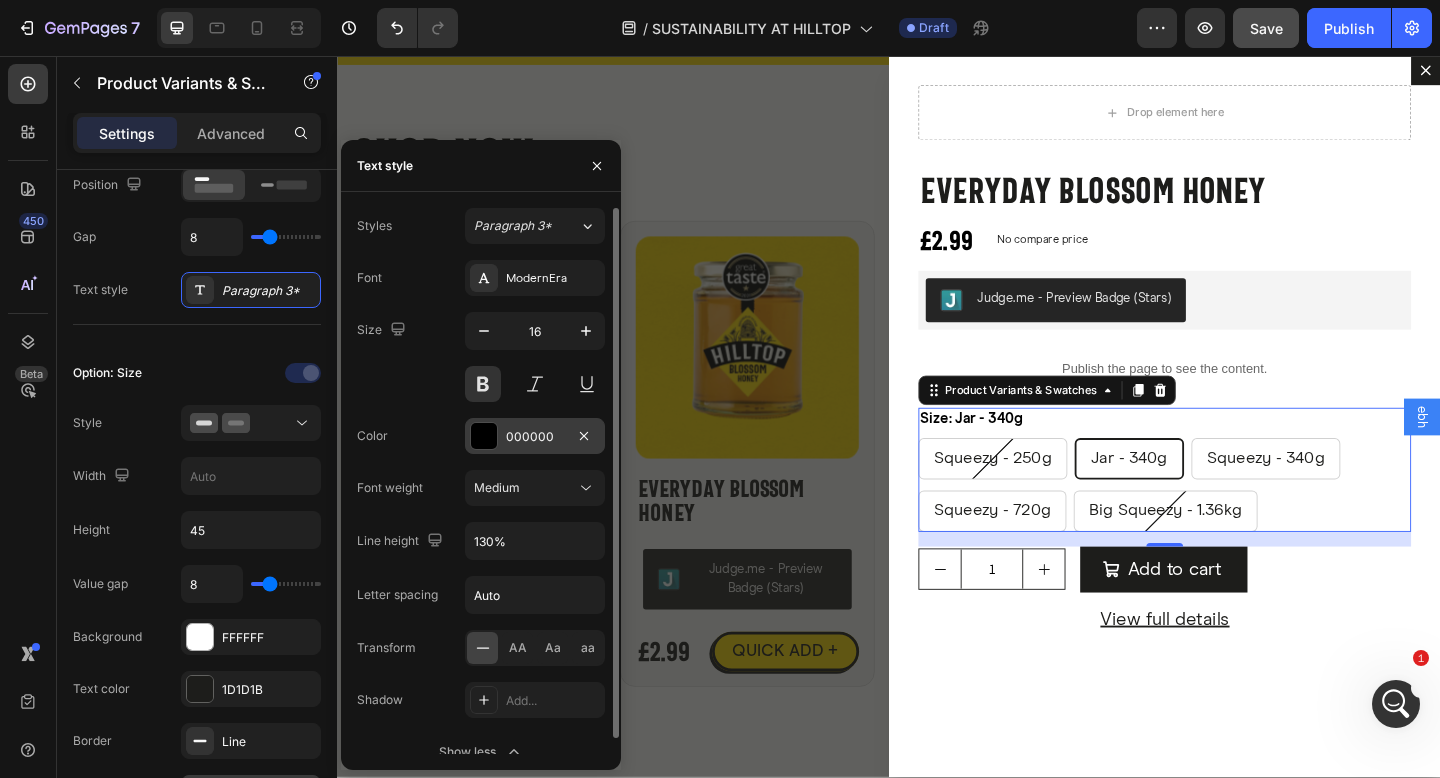 click on "000000" at bounding box center (535, 436) 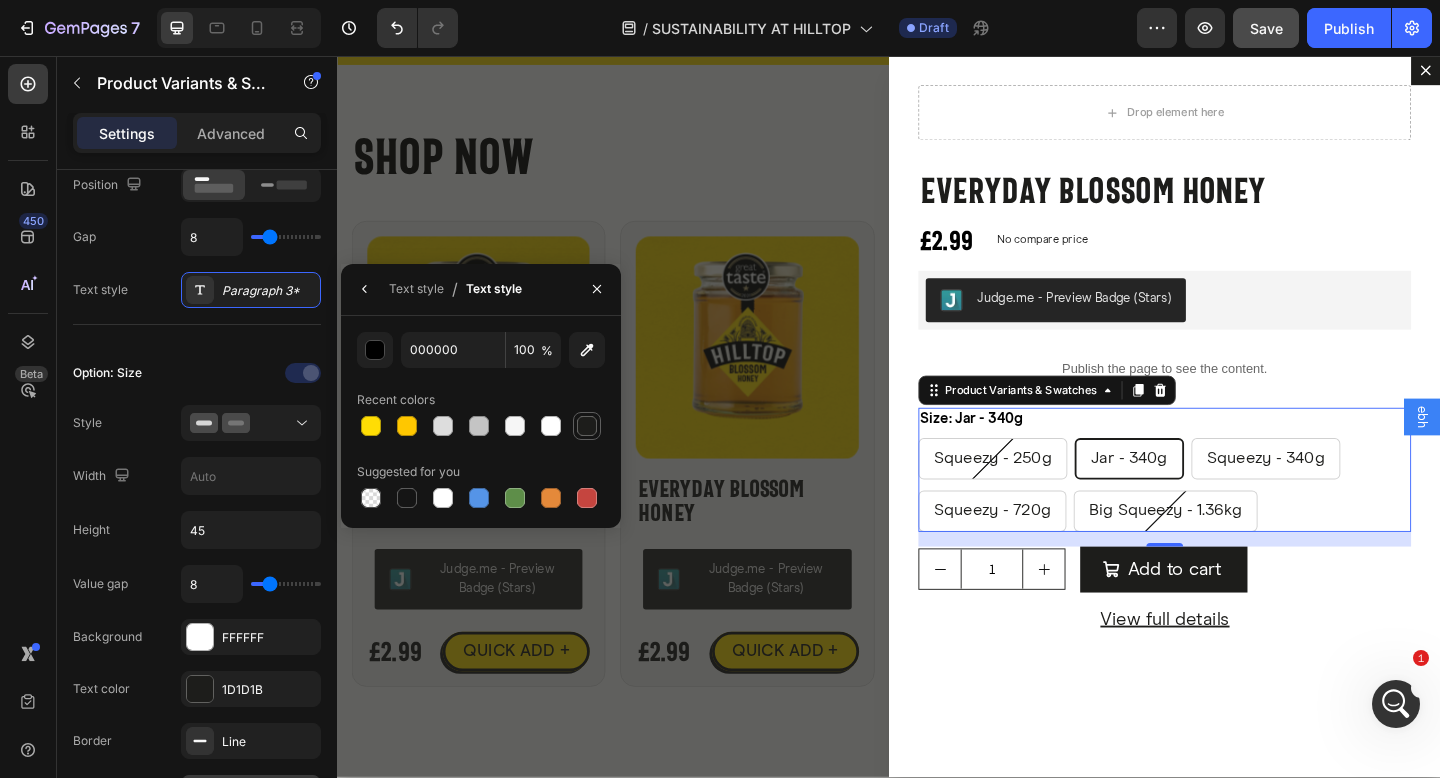 click at bounding box center [587, 426] 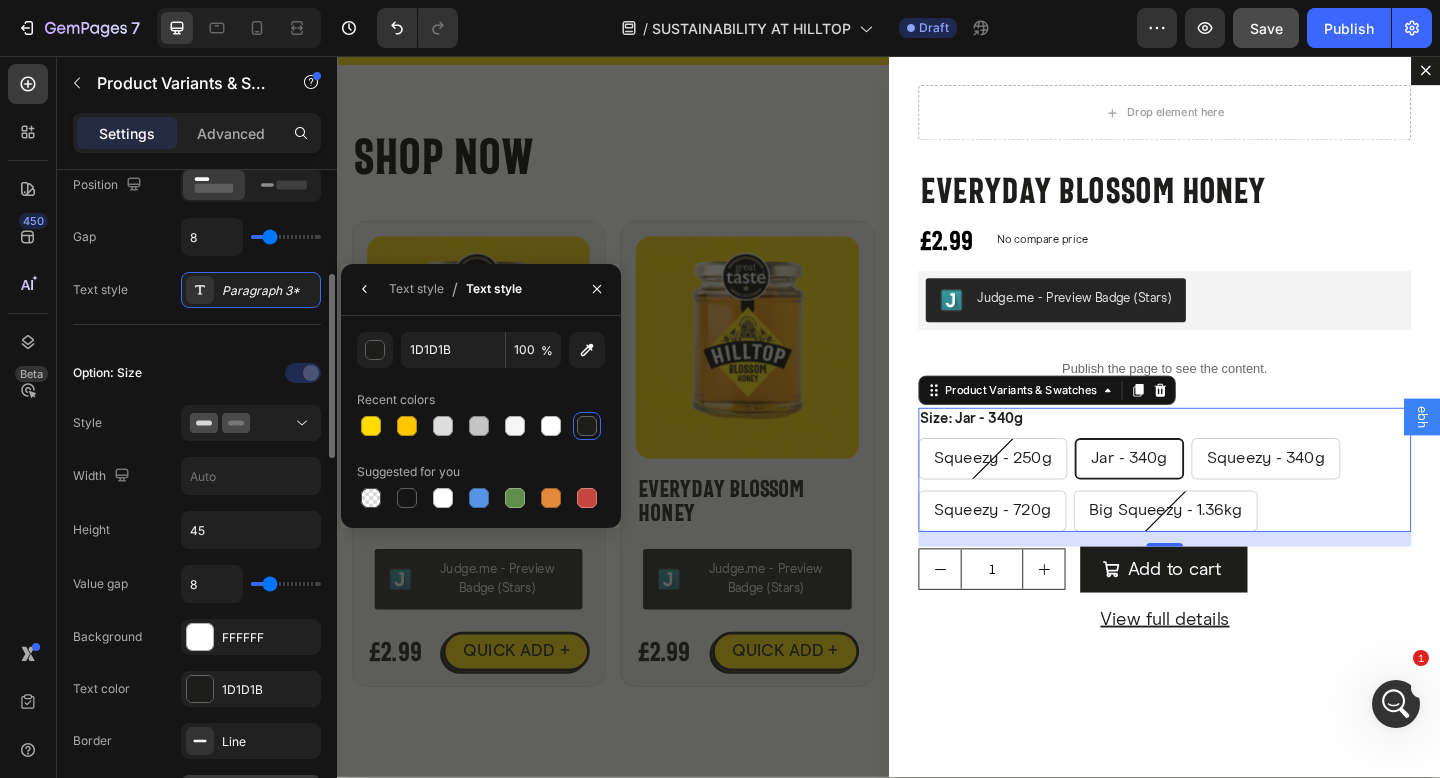 click on "Option: Size" at bounding box center [107, 373] 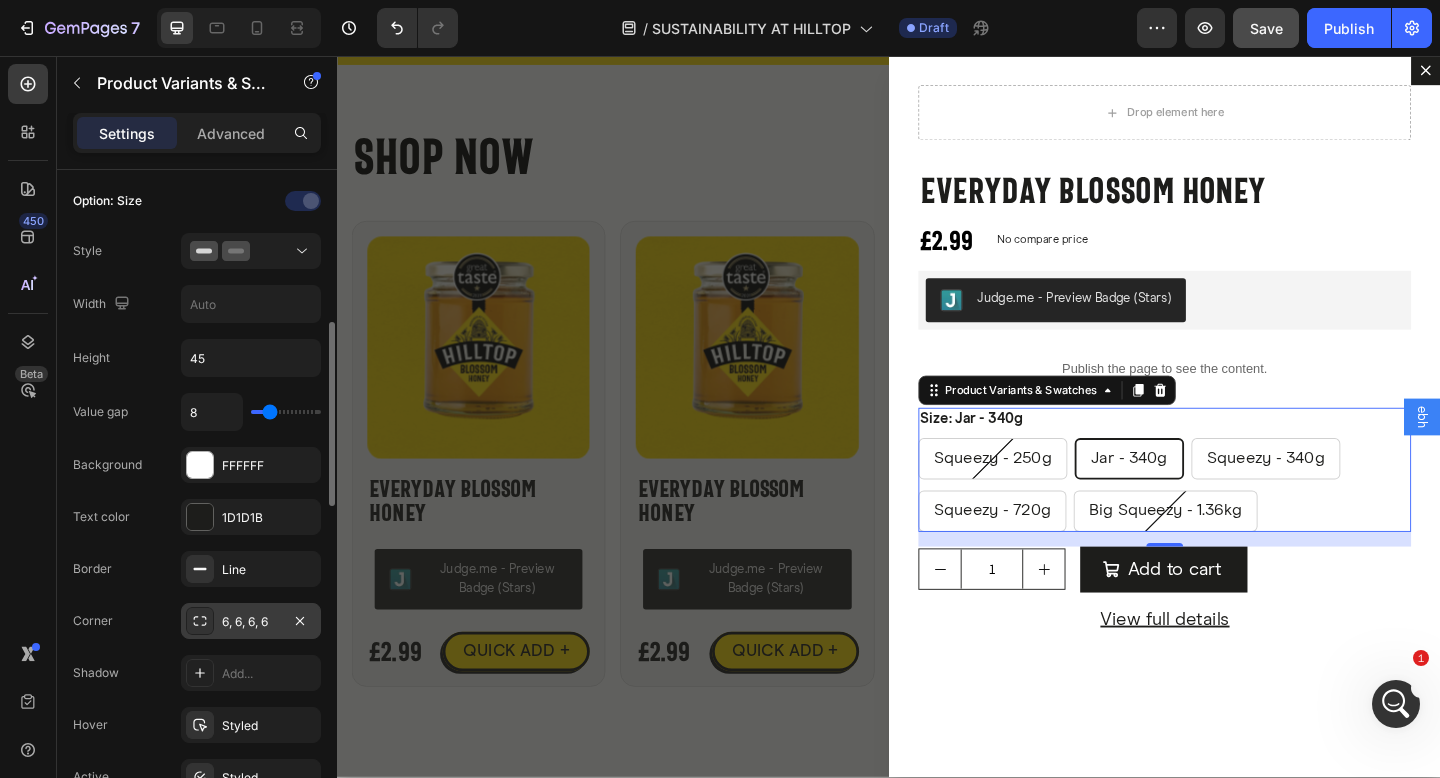 scroll, scrollTop: 197, scrollLeft: 0, axis: vertical 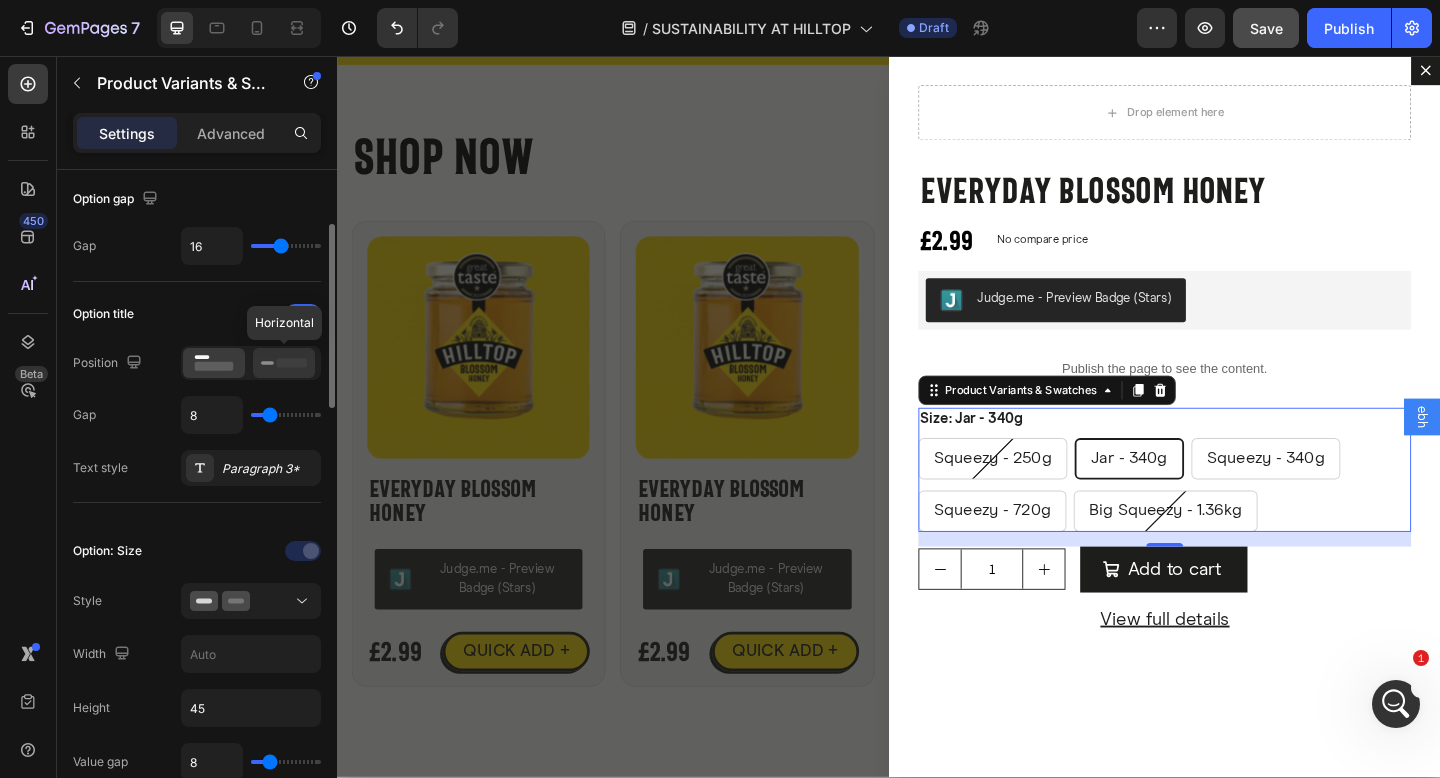click 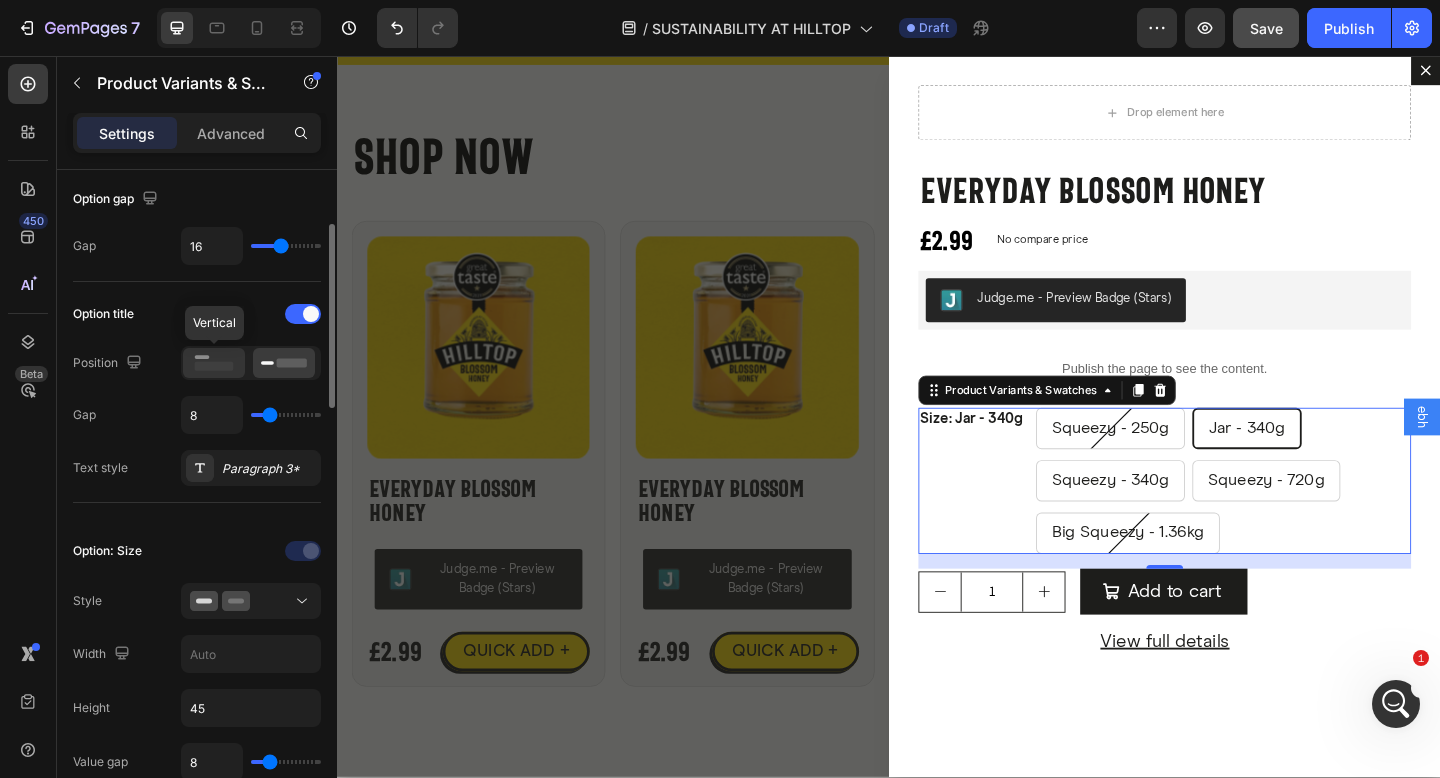 click 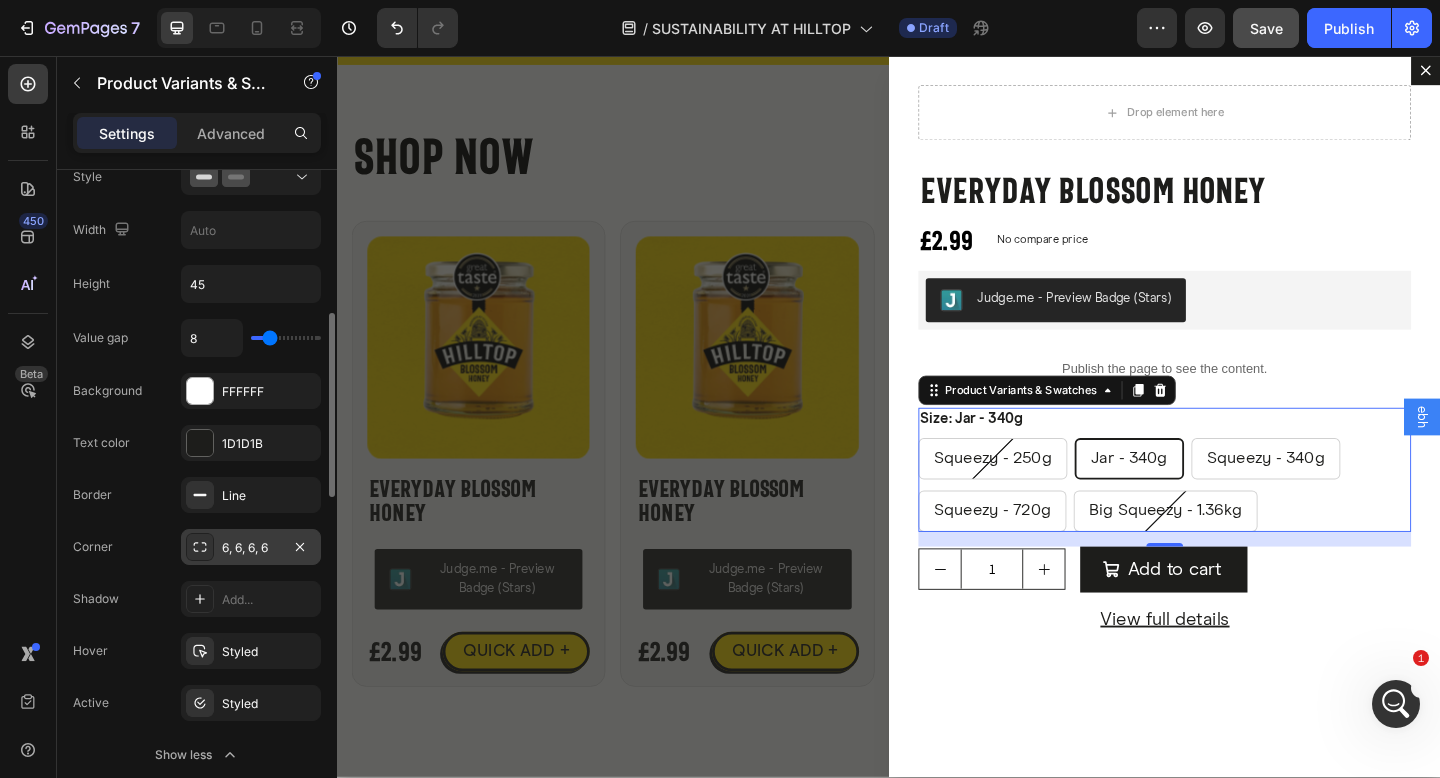 scroll, scrollTop: 598, scrollLeft: 0, axis: vertical 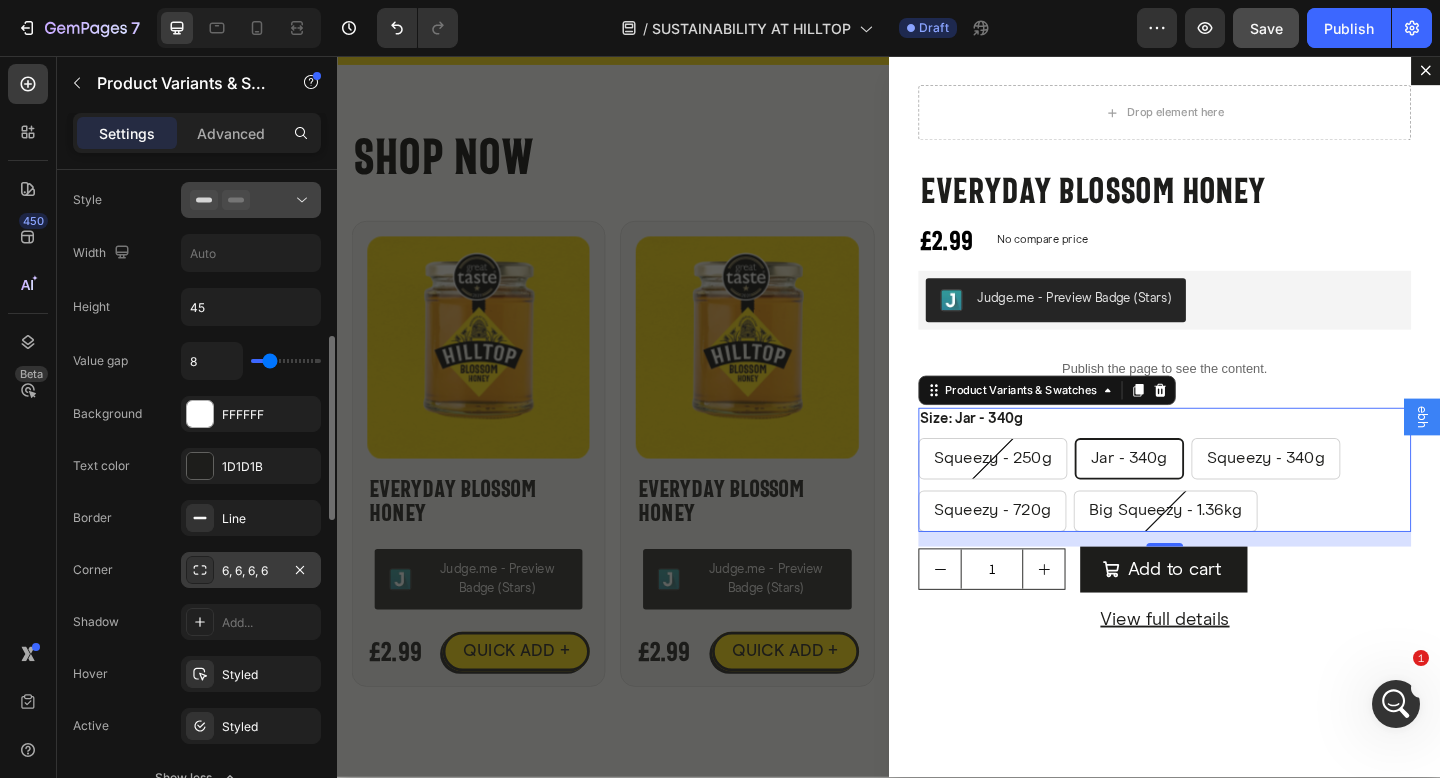 click 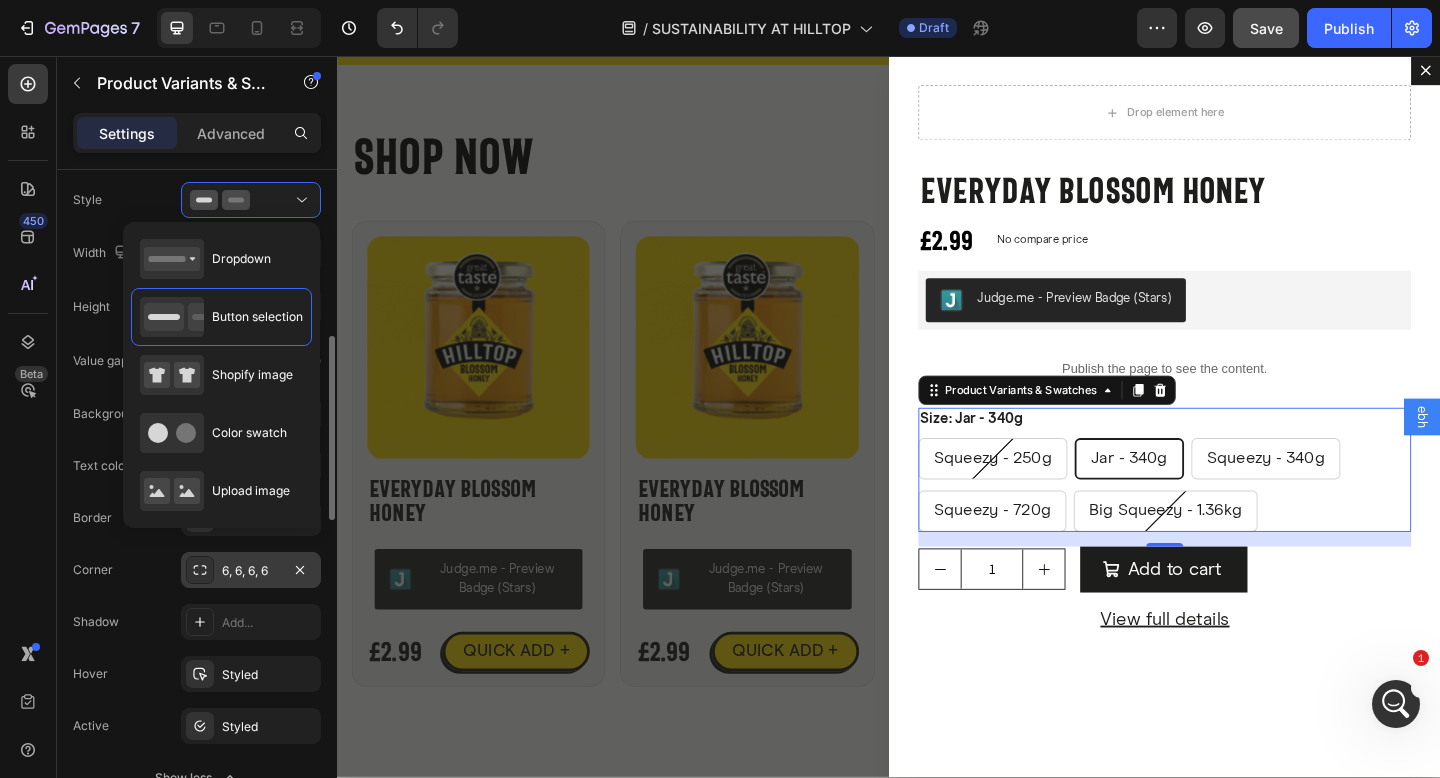 click on "Style" 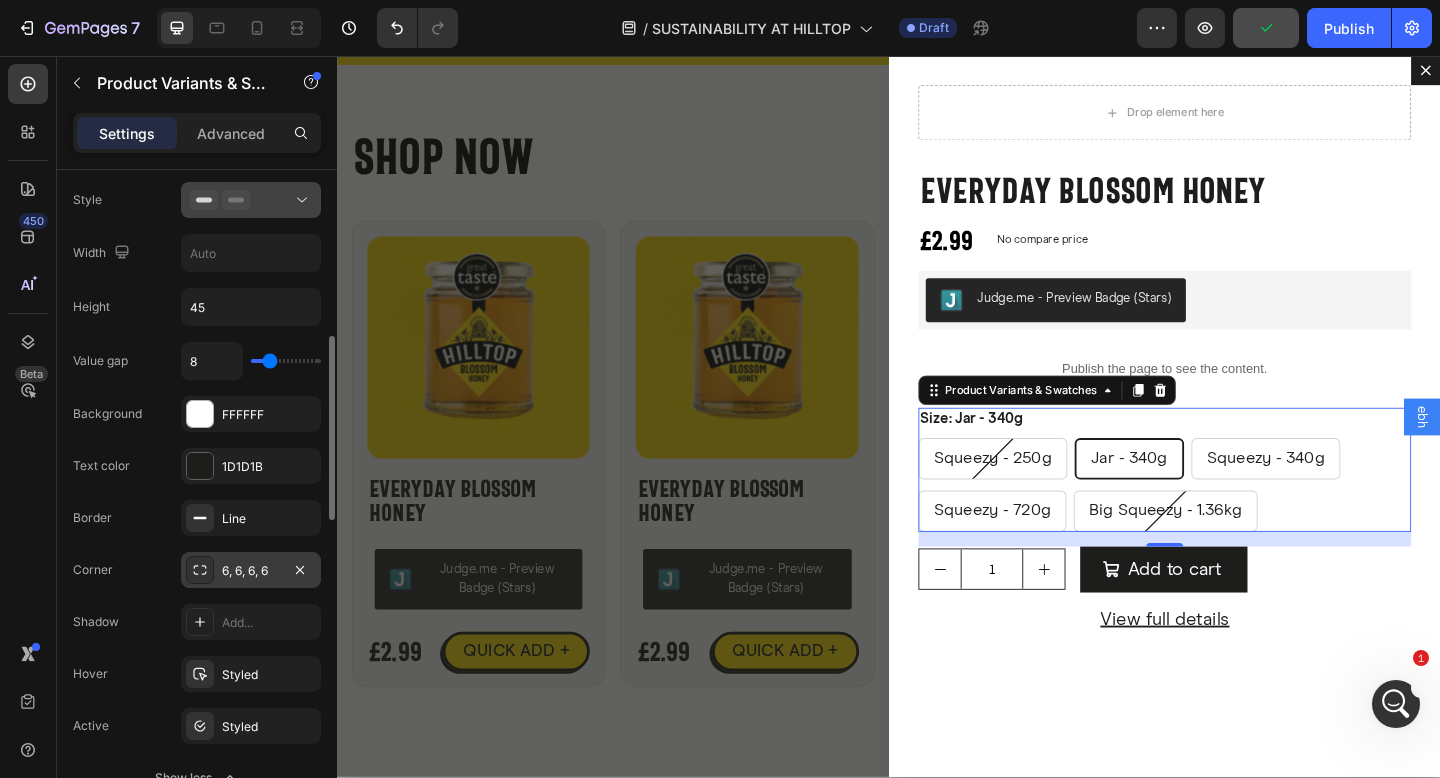 click at bounding box center (251, 200) 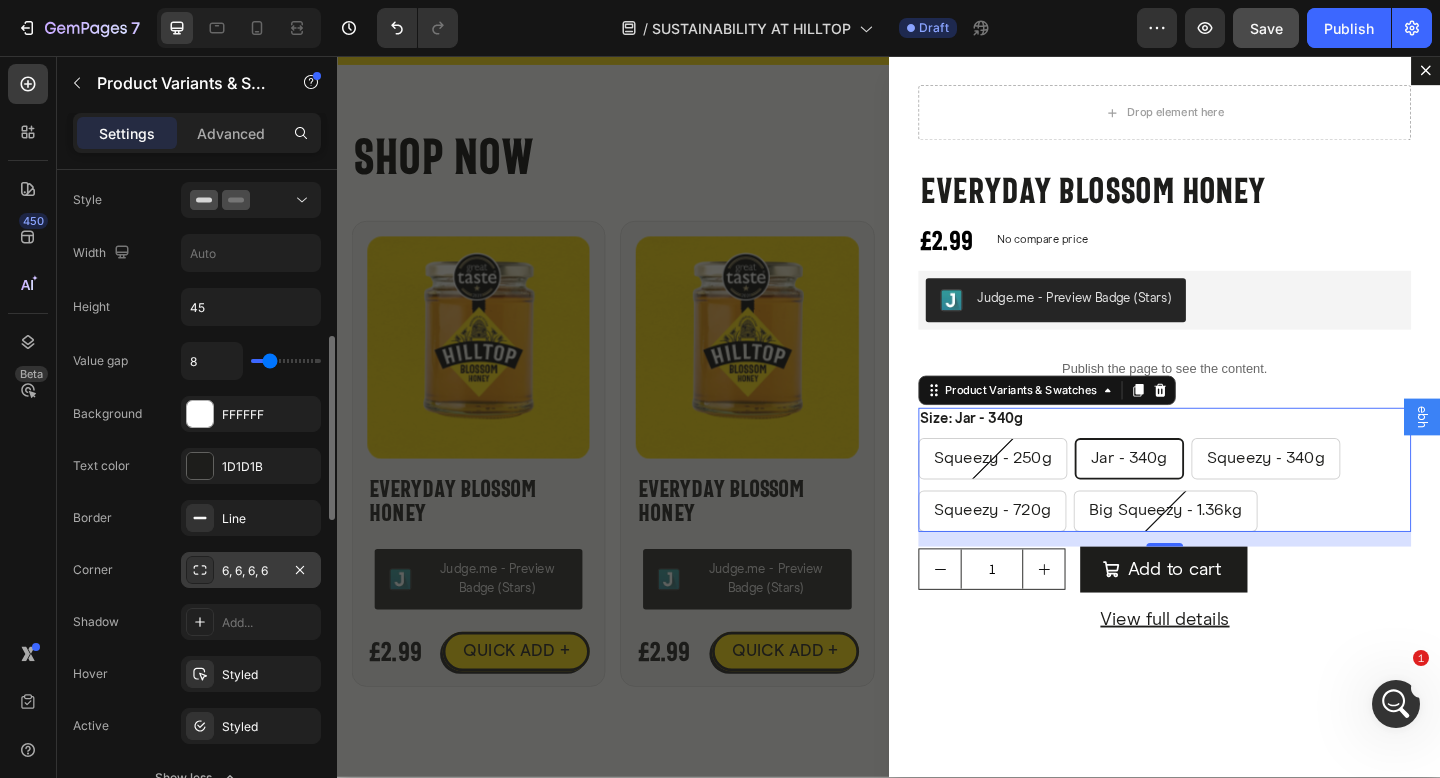 click on "Style" 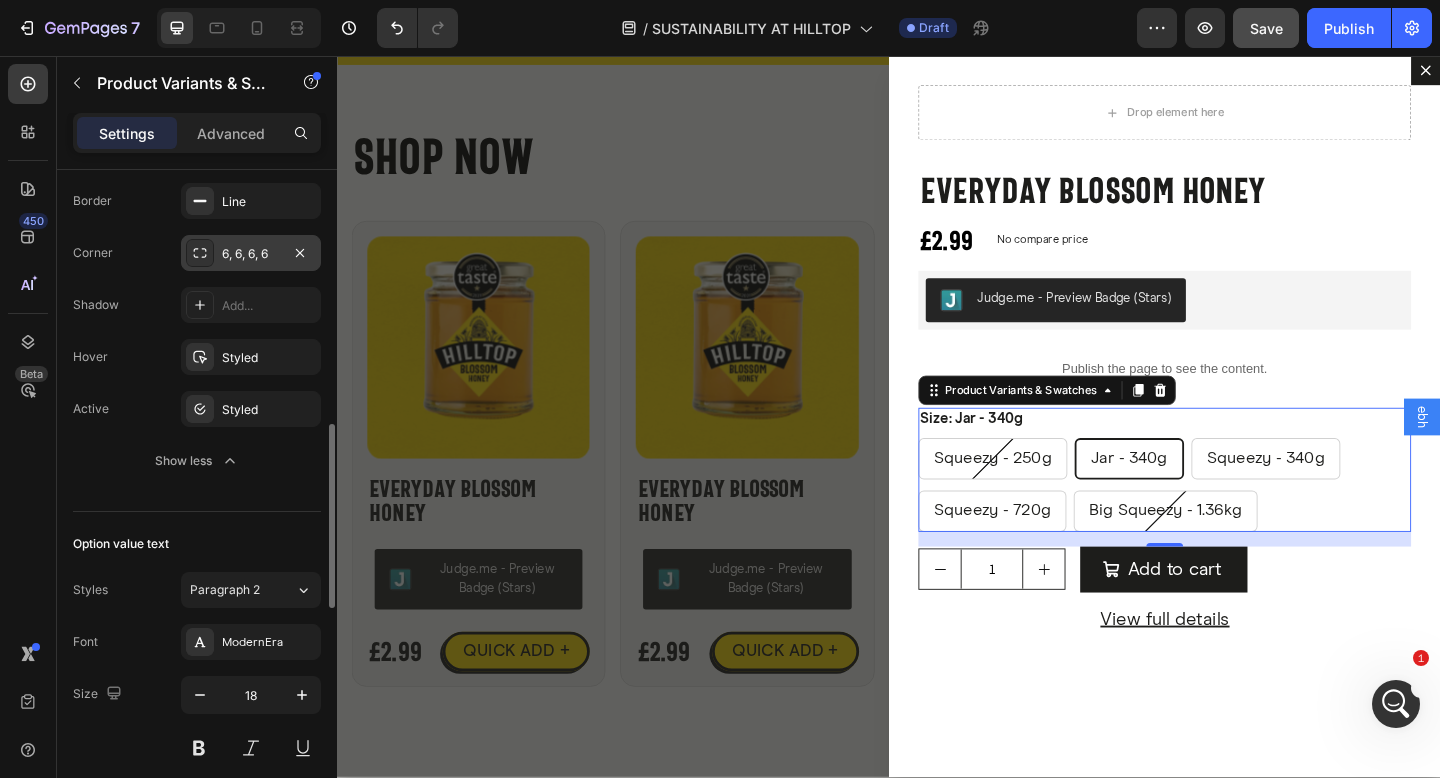 scroll, scrollTop: 1037, scrollLeft: 0, axis: vertical 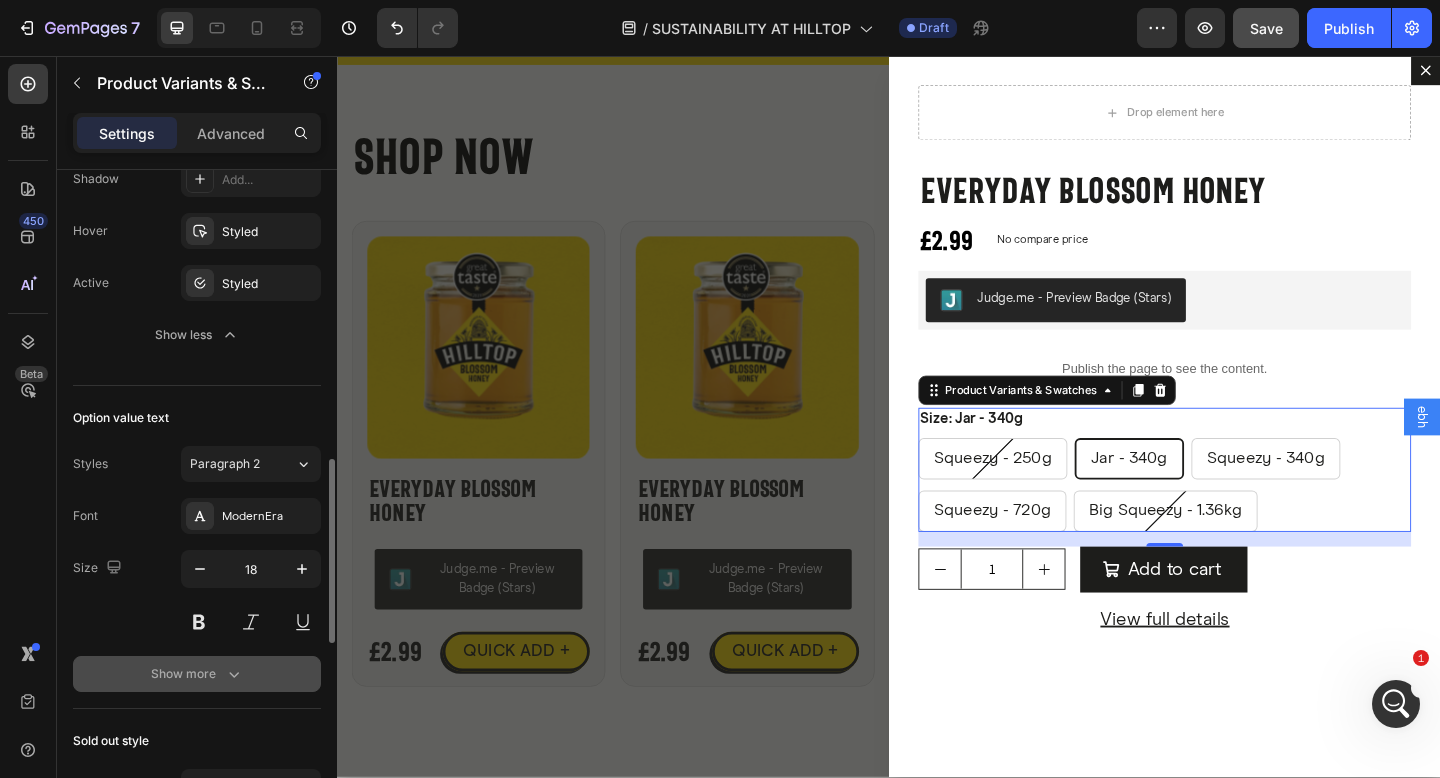 click on "Show more" at bounding box center [197, 674] 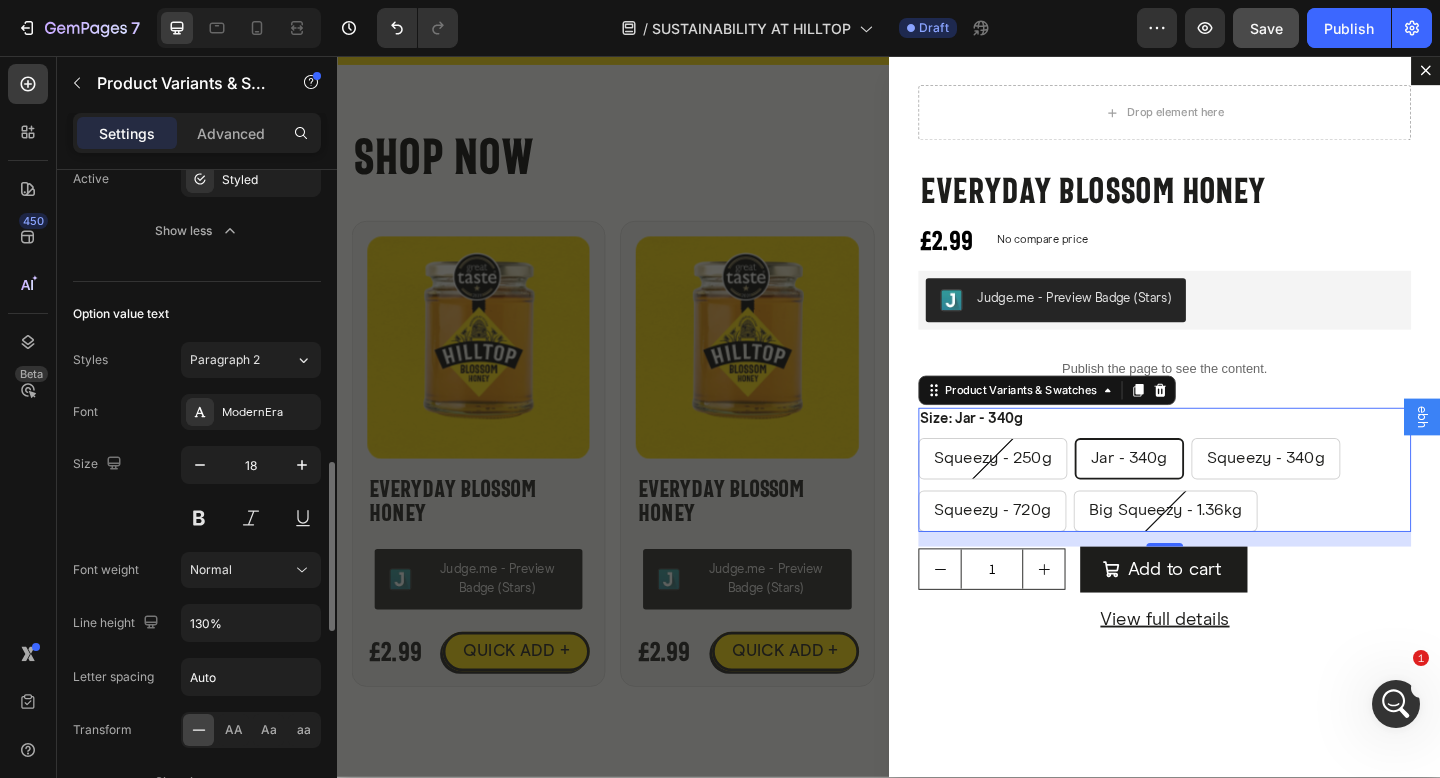 scroll, scrollTop: 1149, scrollLeft: 0, axis: vertical 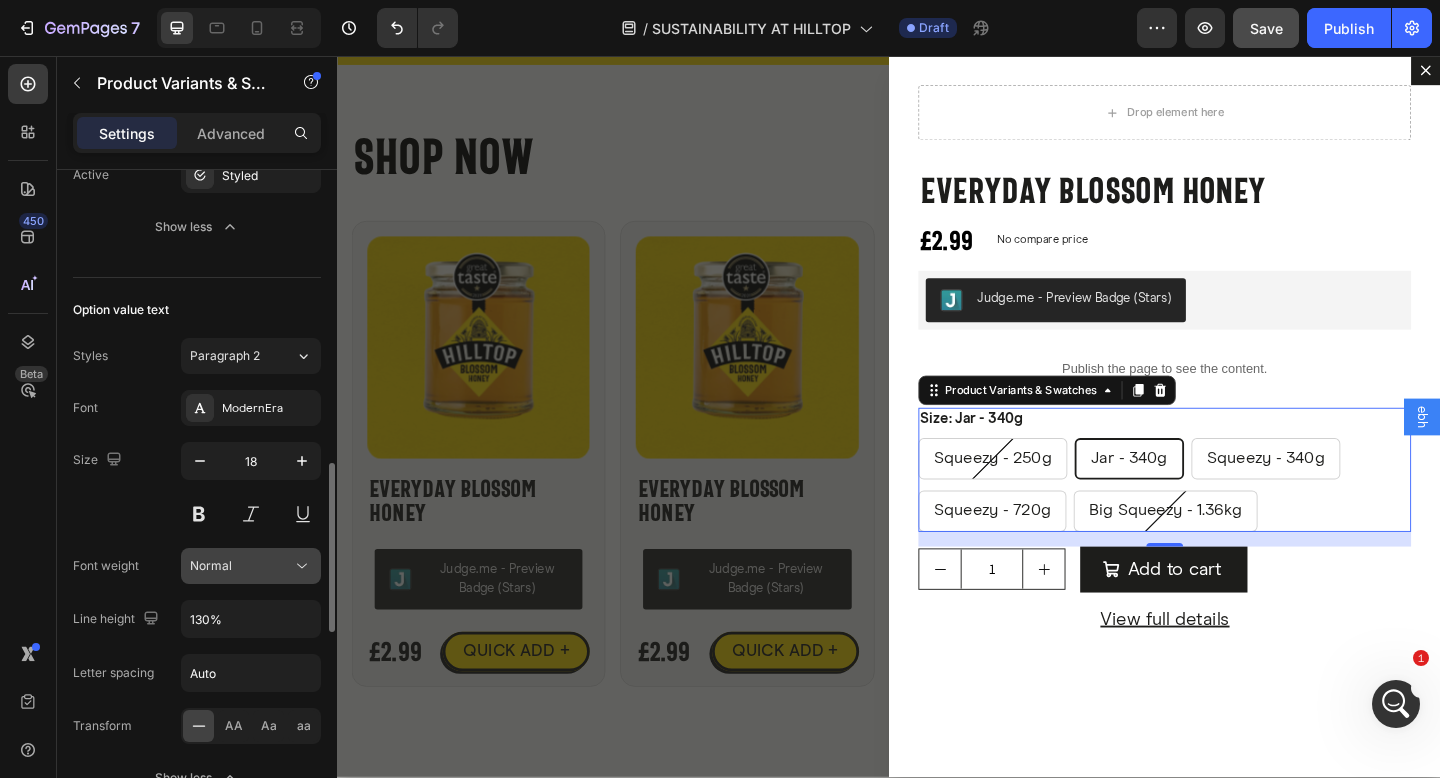 click on "Normal" 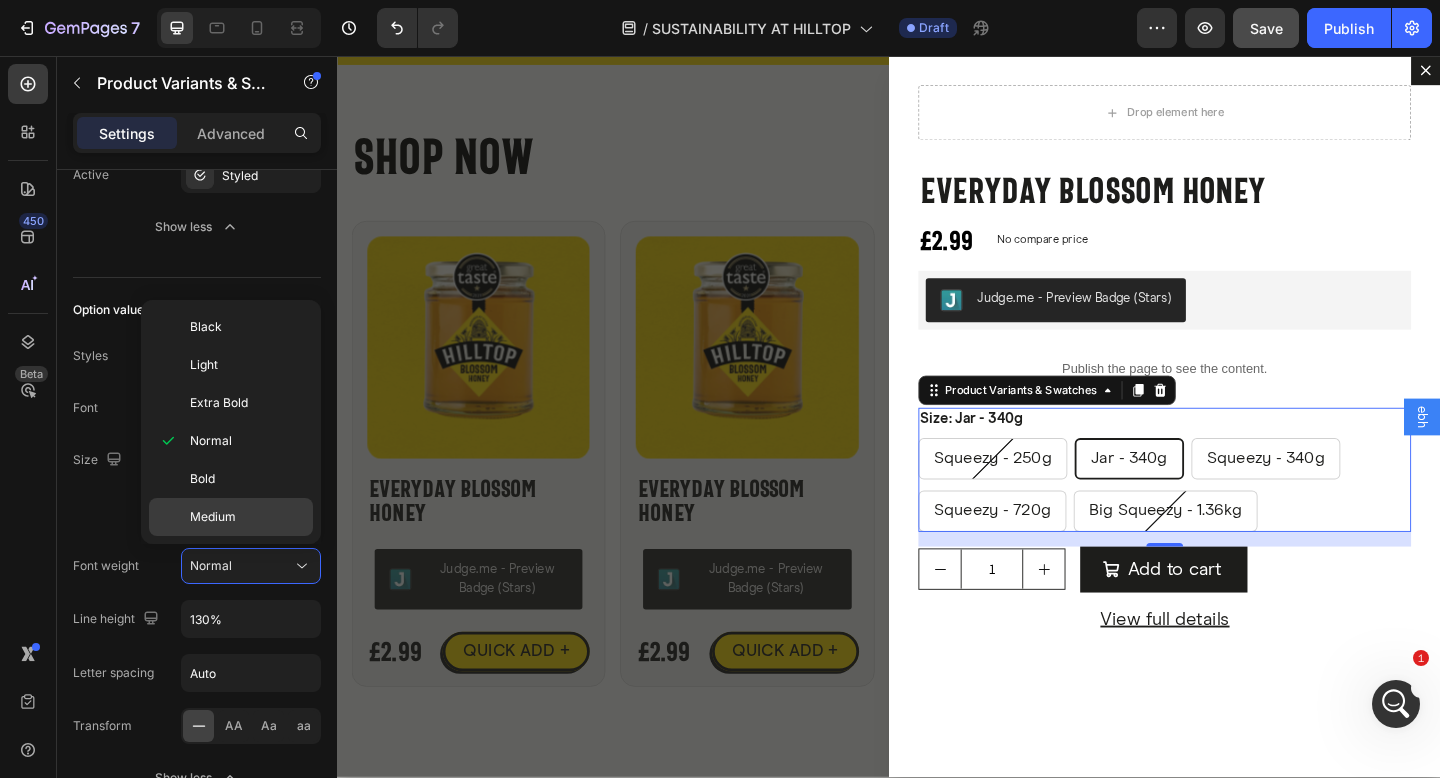 click on "Medium" 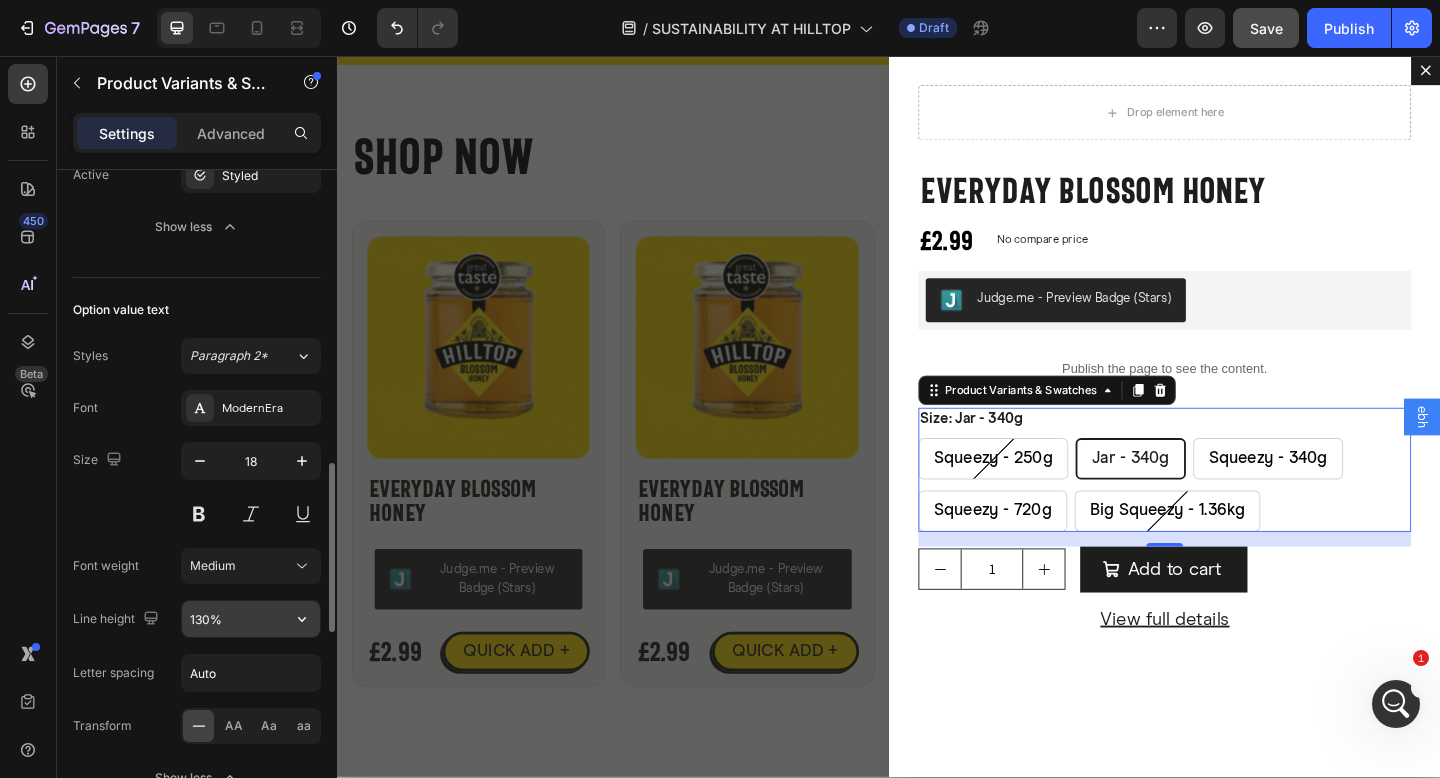 click on "130%" at bounding box center [251, 619] 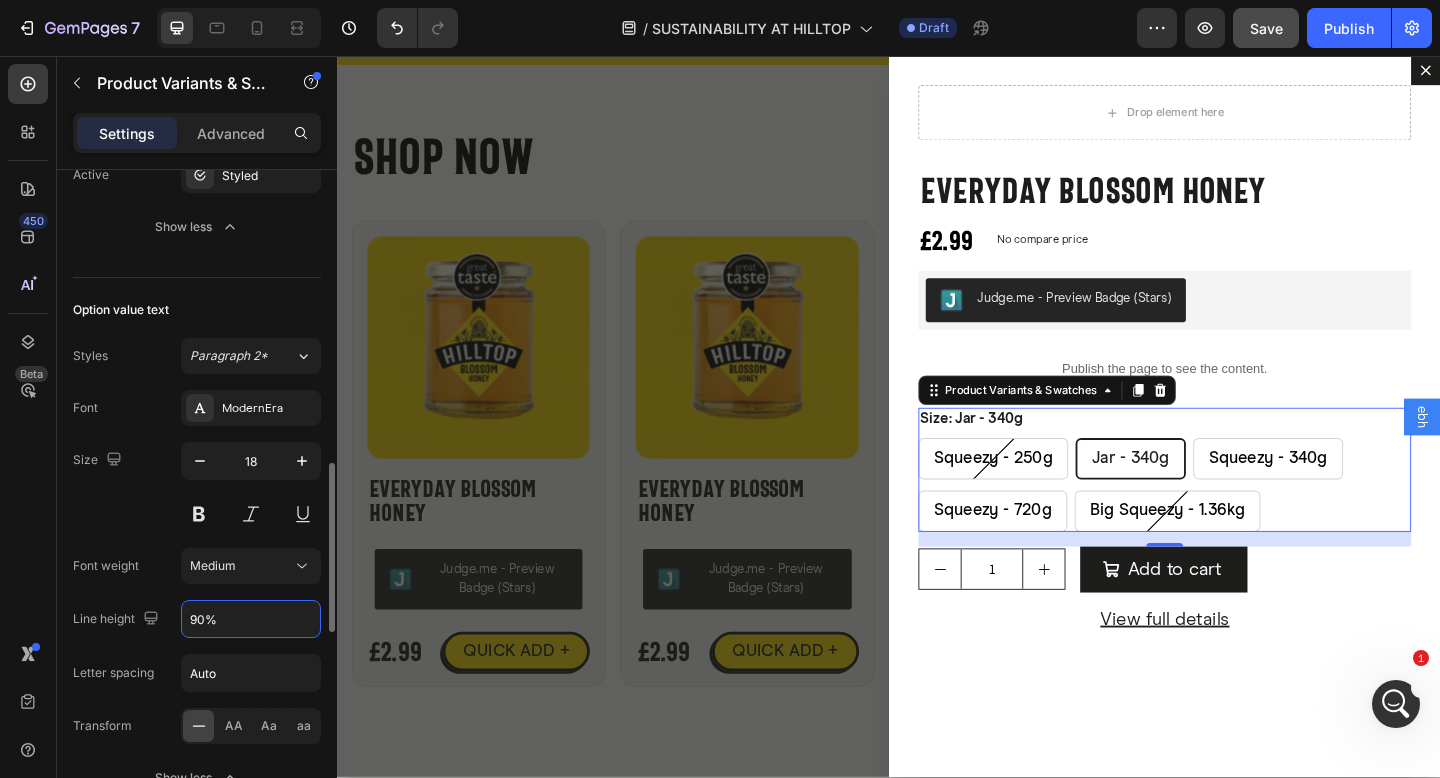 type on "90%" 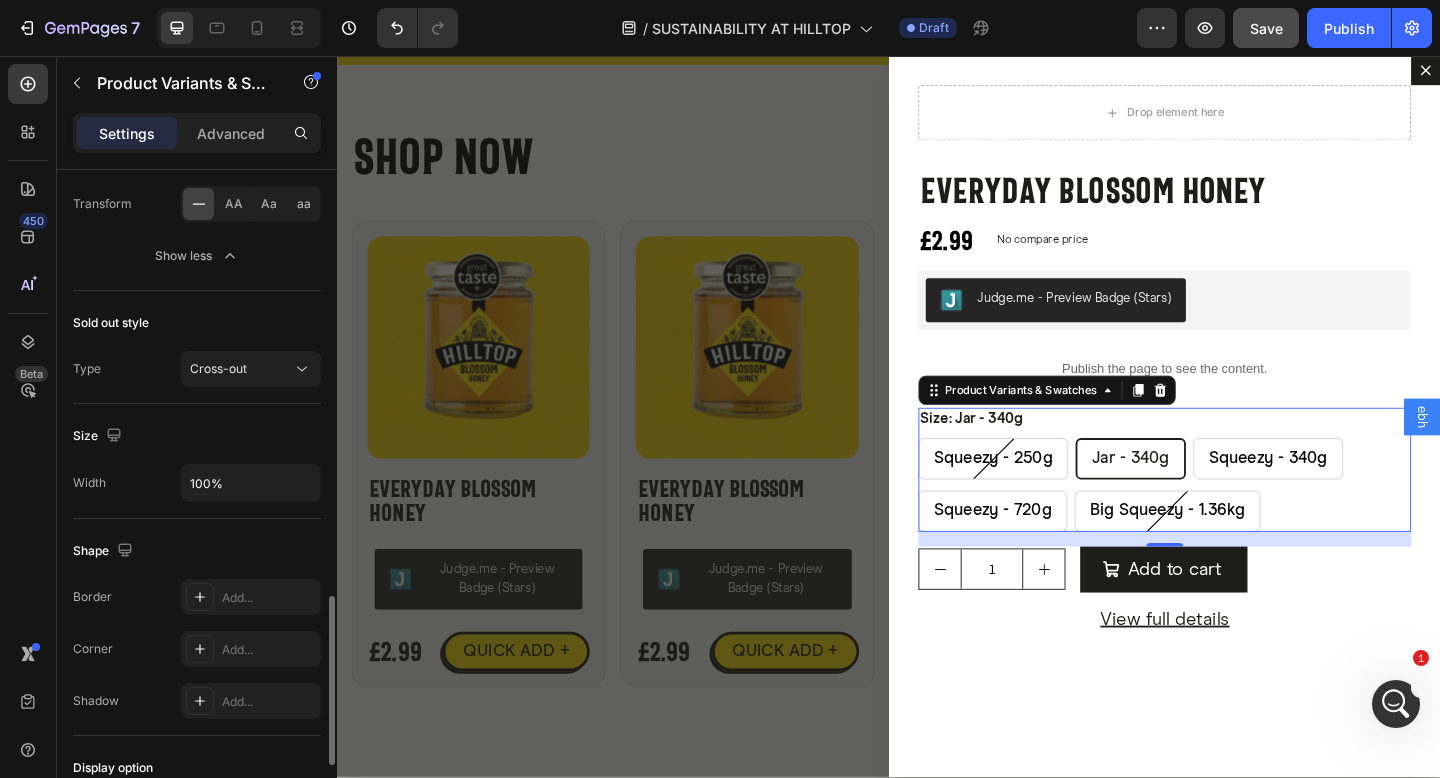 scroll, scrollTop: 1710, scrollLeft: 0, axis: vertical 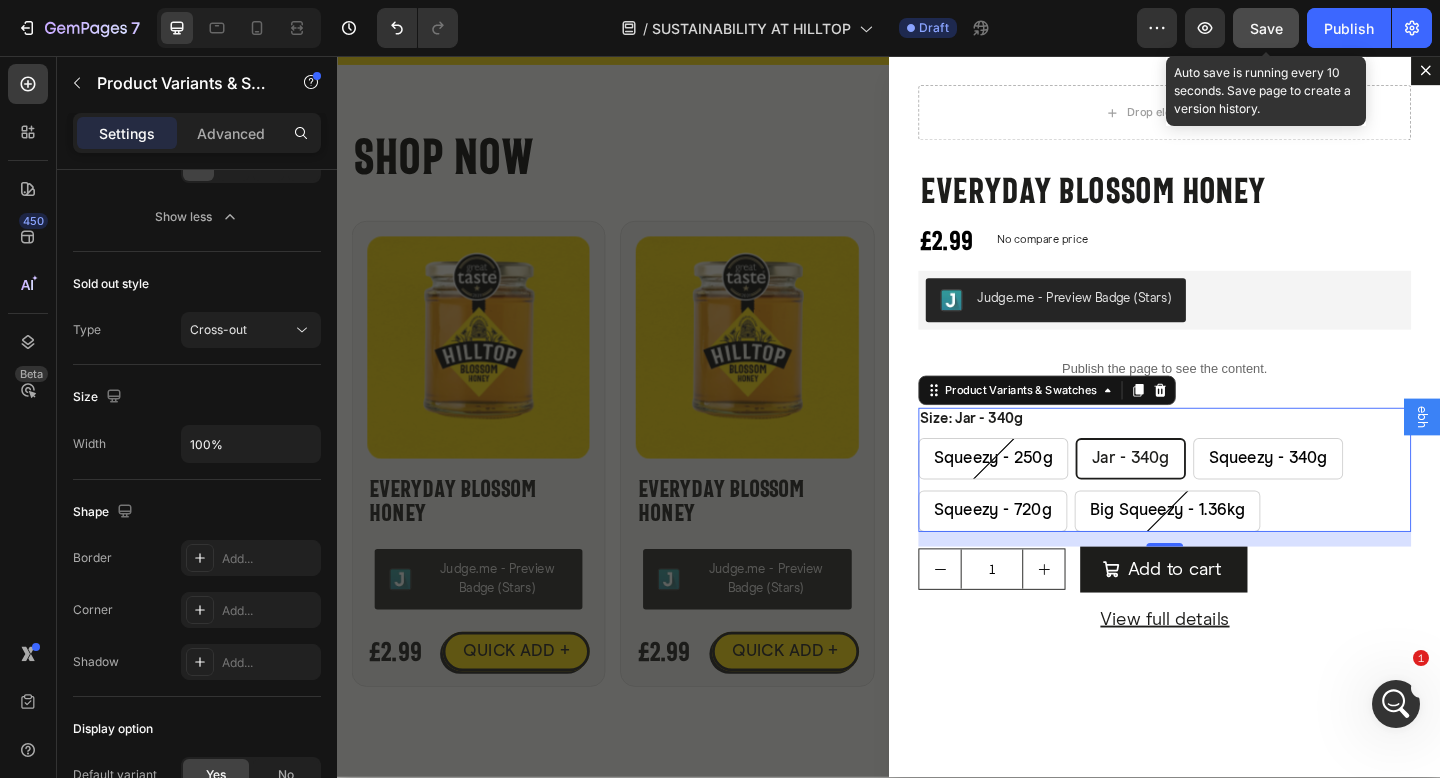 click on "Save" 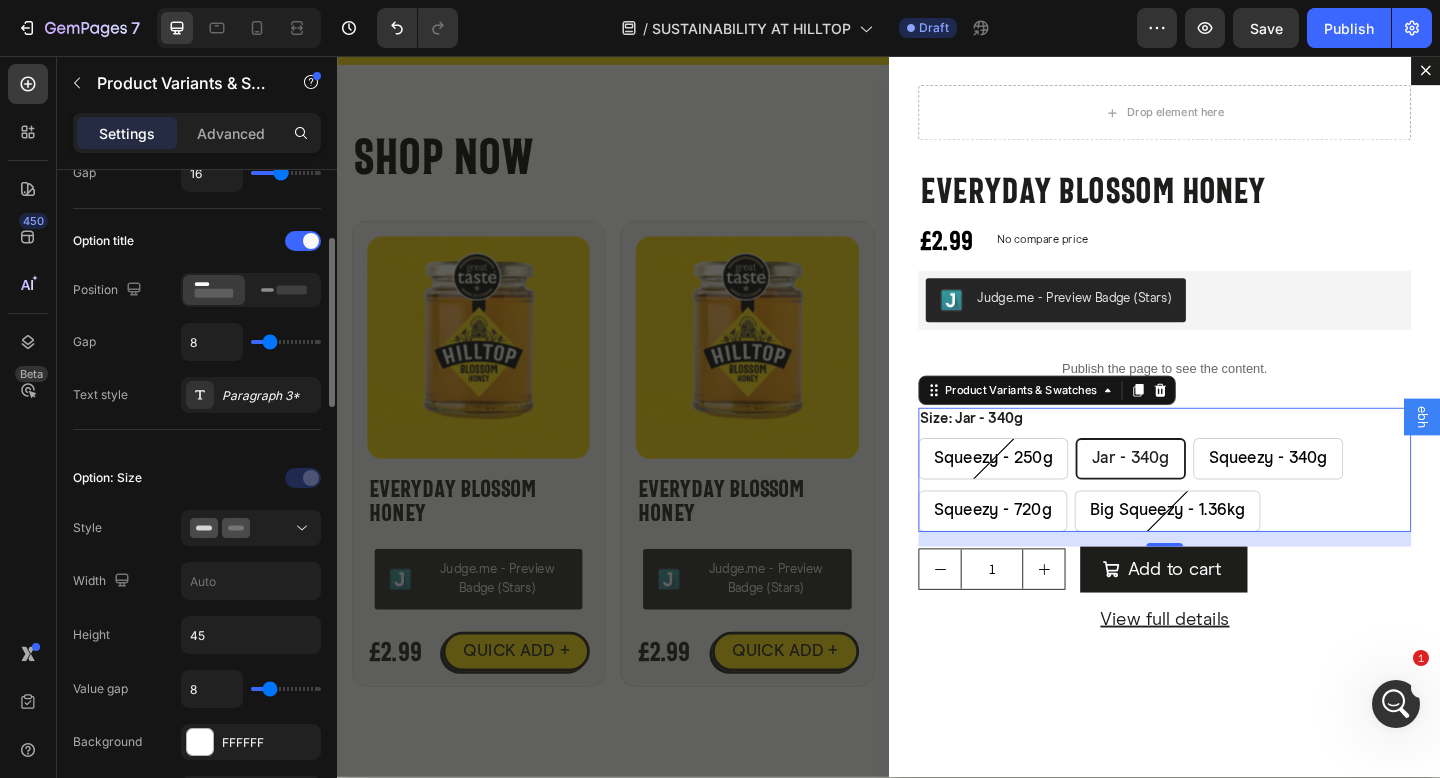 scroll, scrollTop: 0, scrollLeft: 0, axis: both 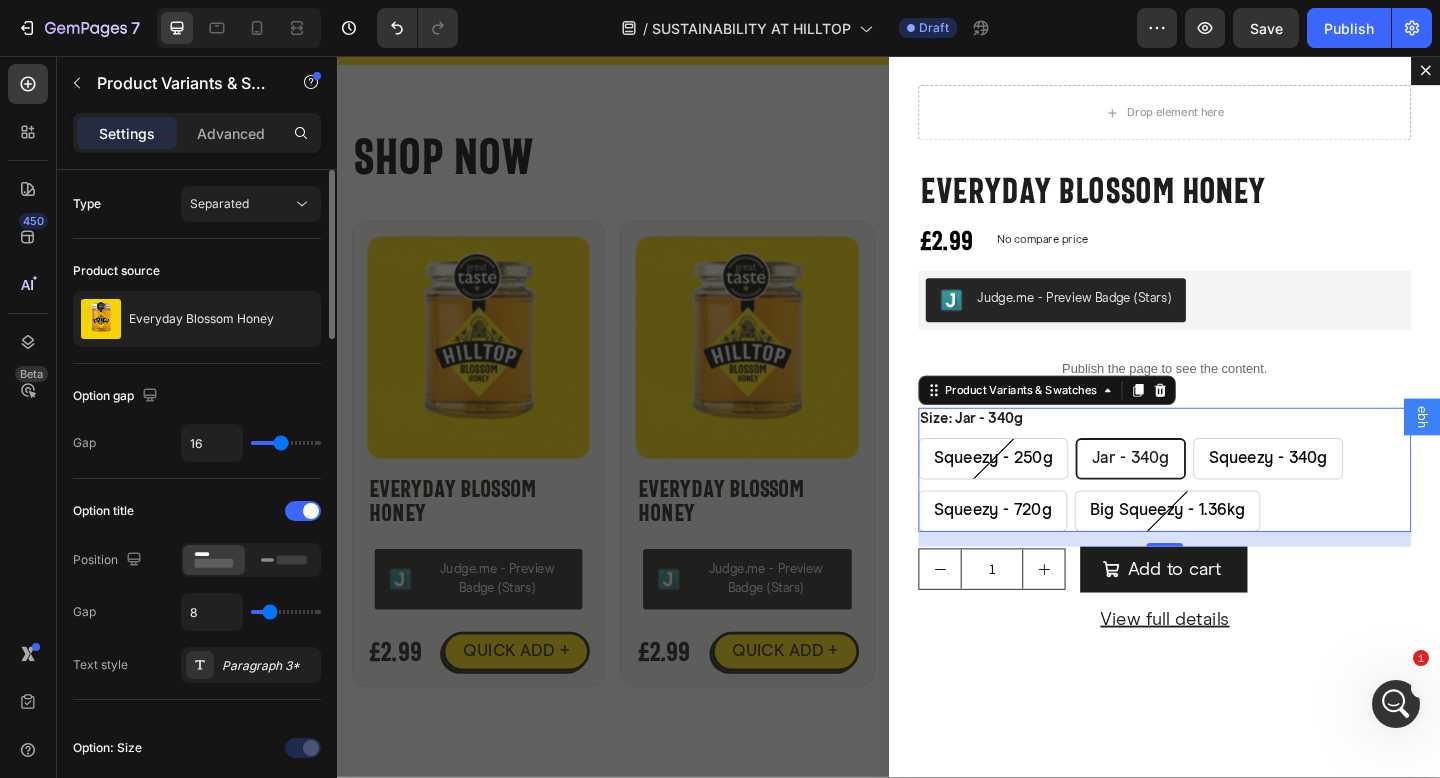 type on "18" 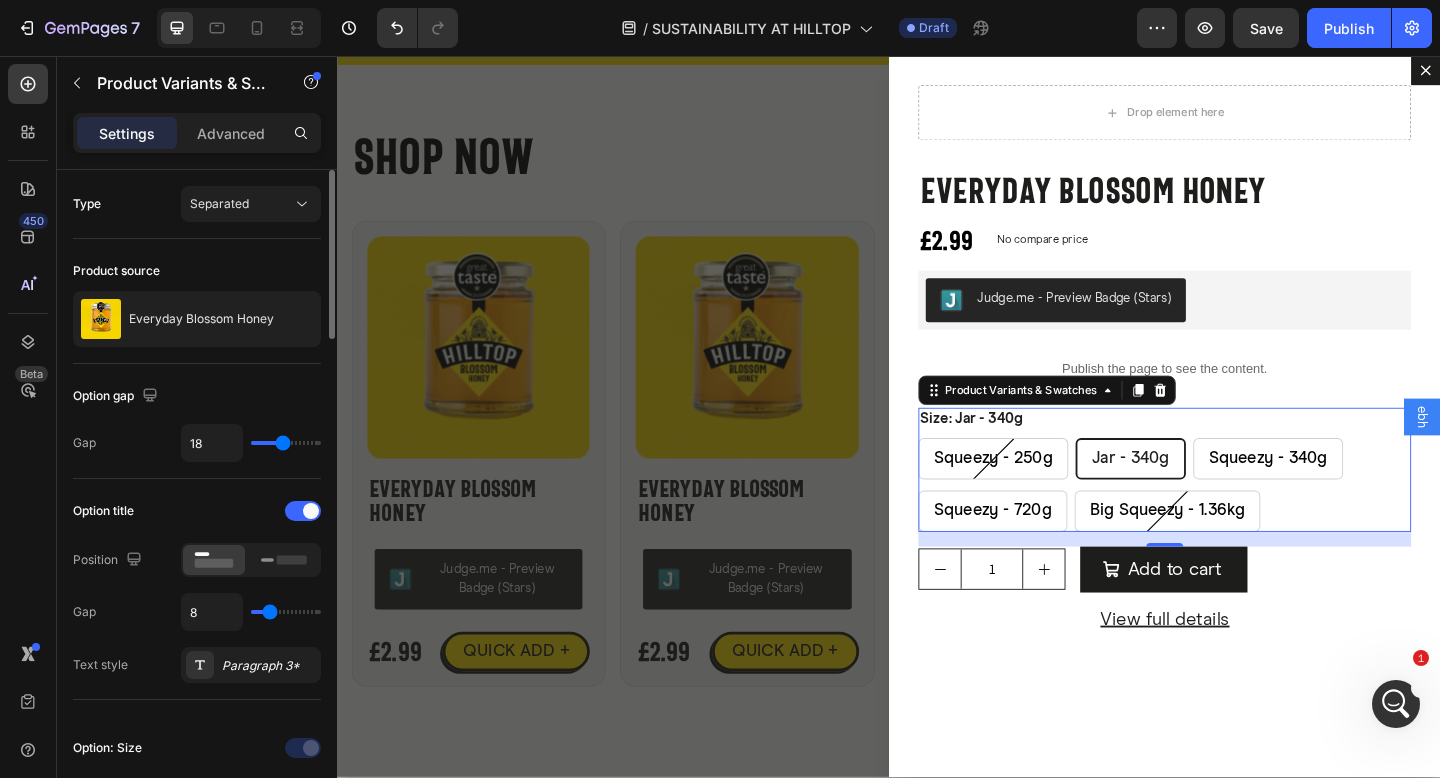 type on "19" 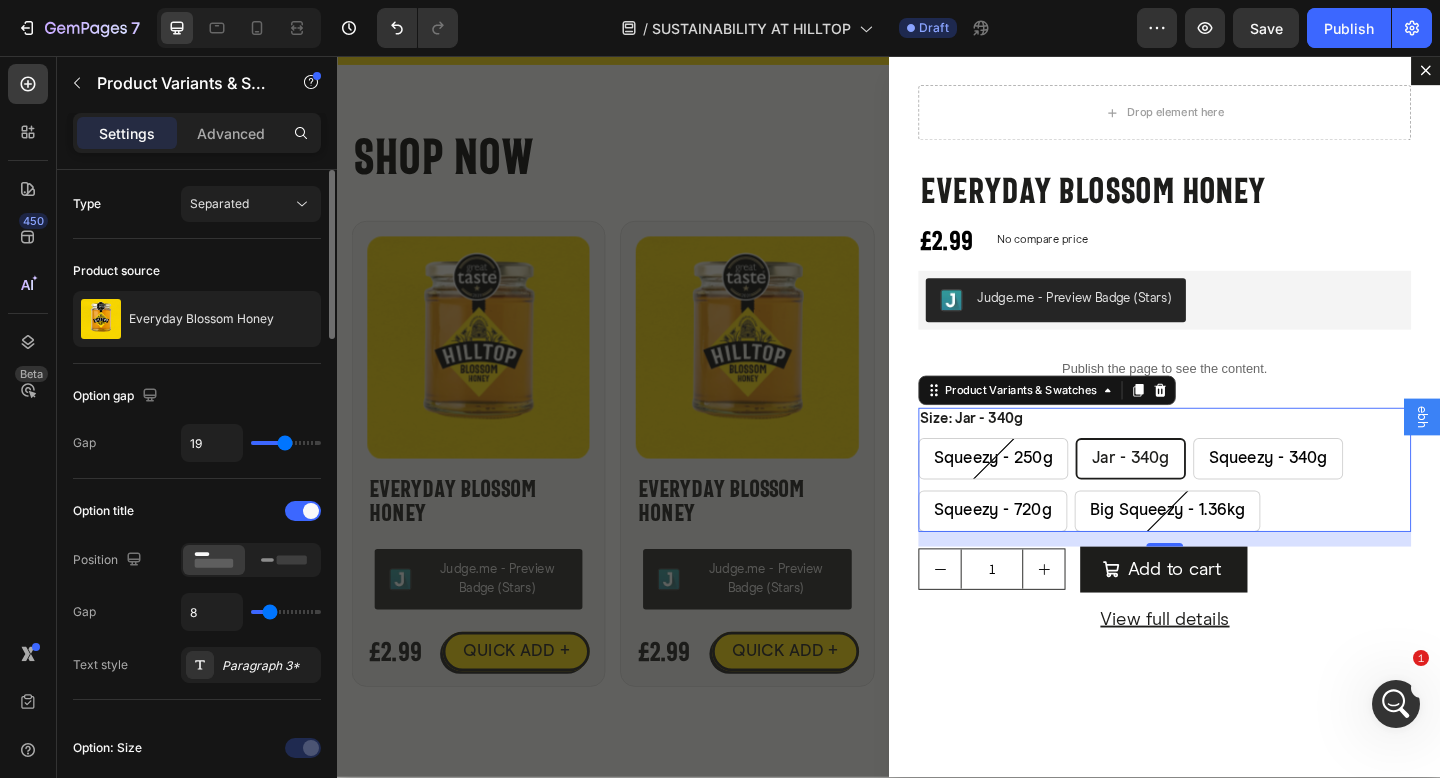 type on "20" 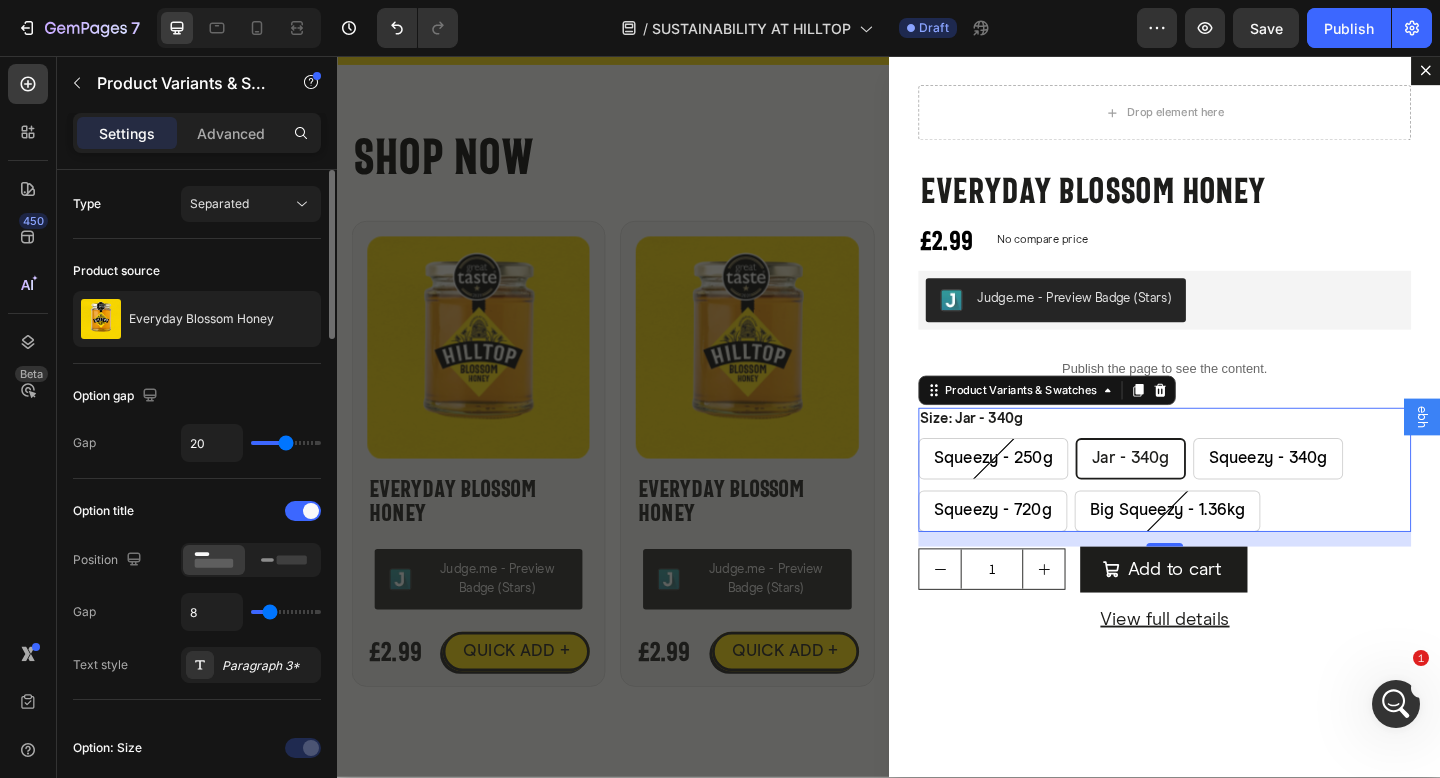 type on "21" 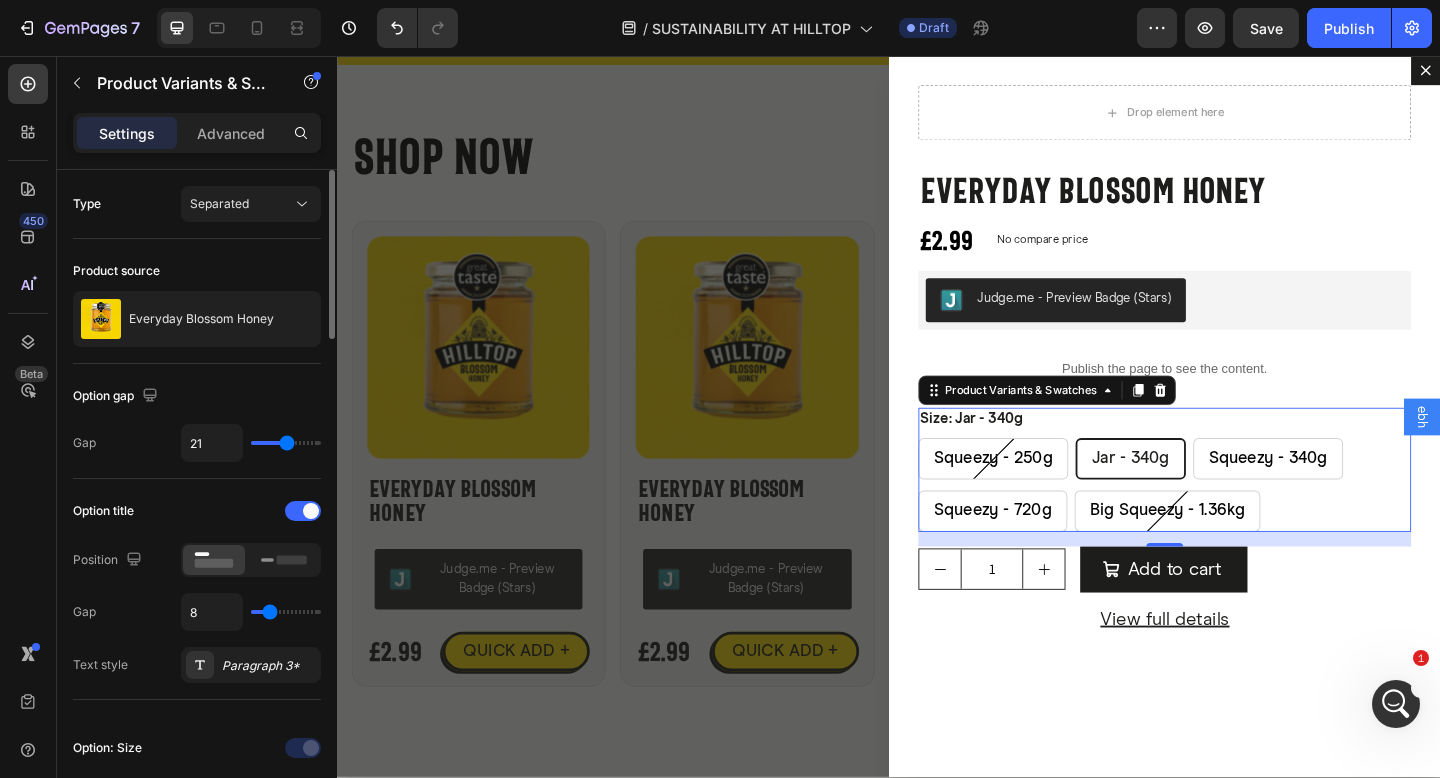 type on "22" 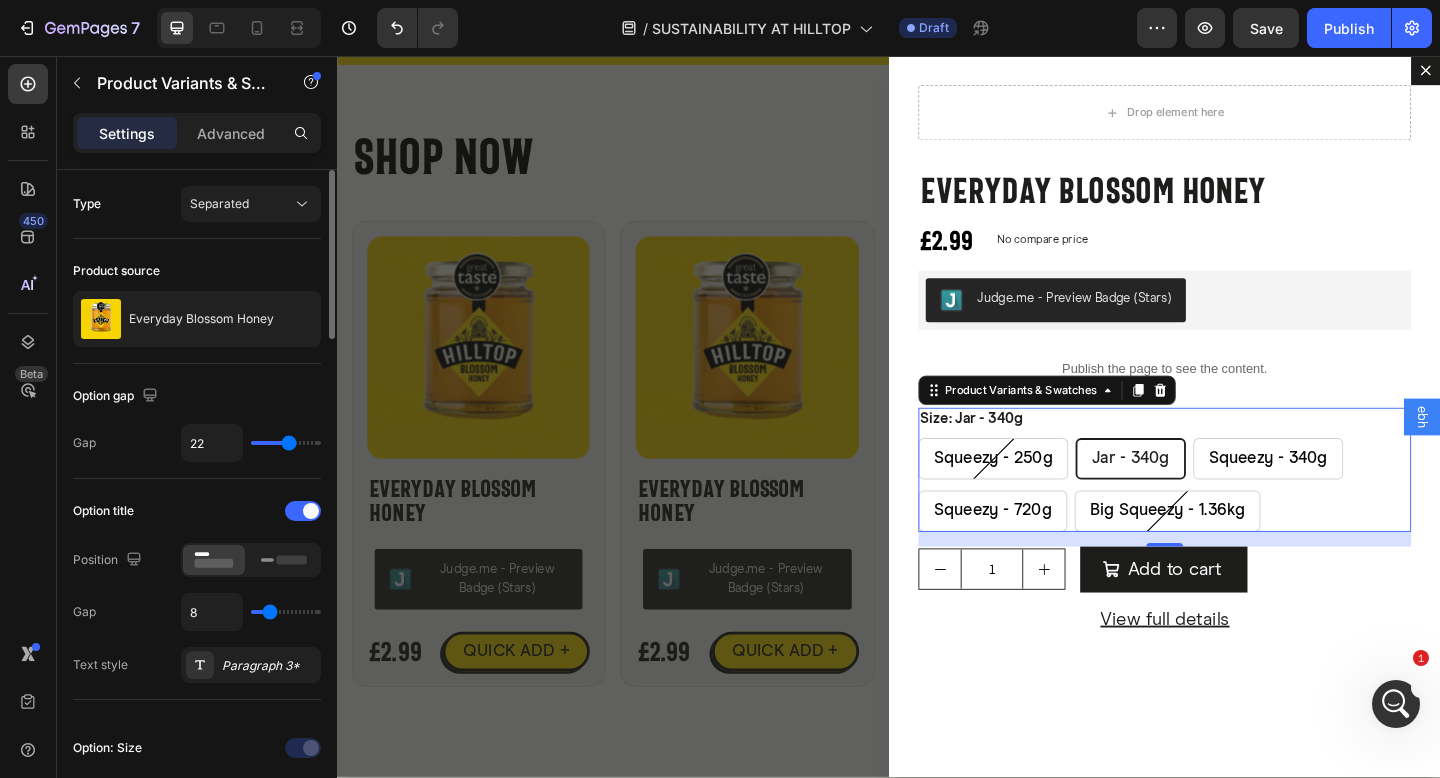 type on "23" 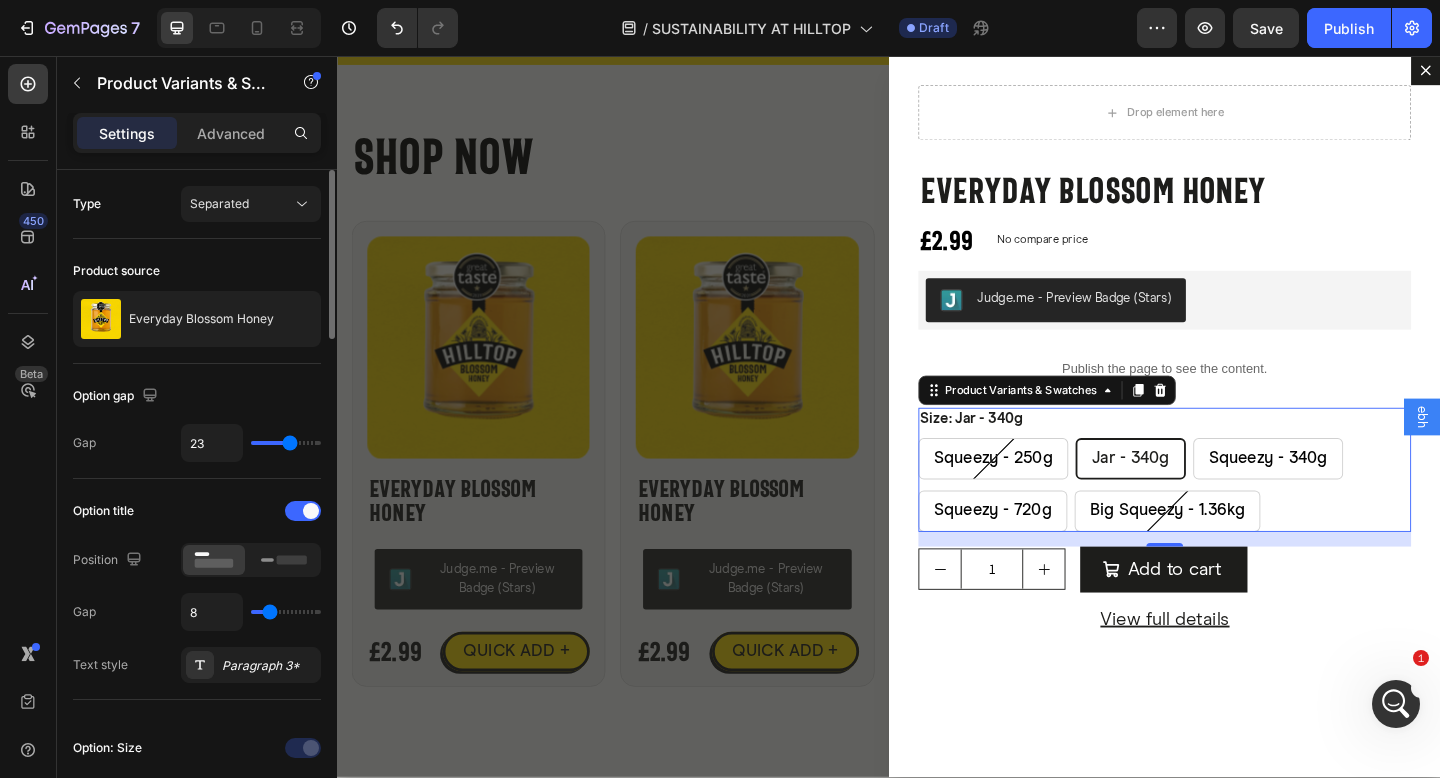 type on "24" 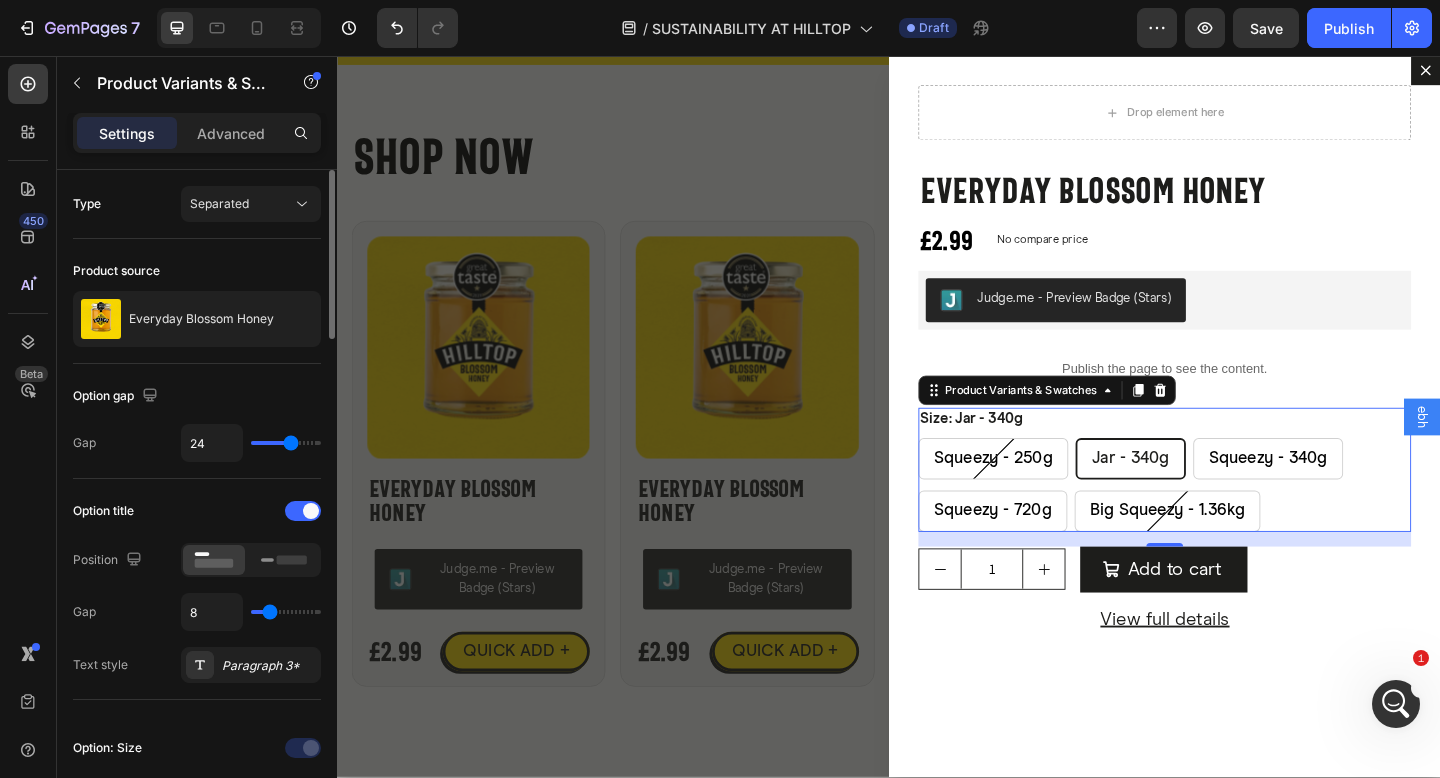 type on "25" 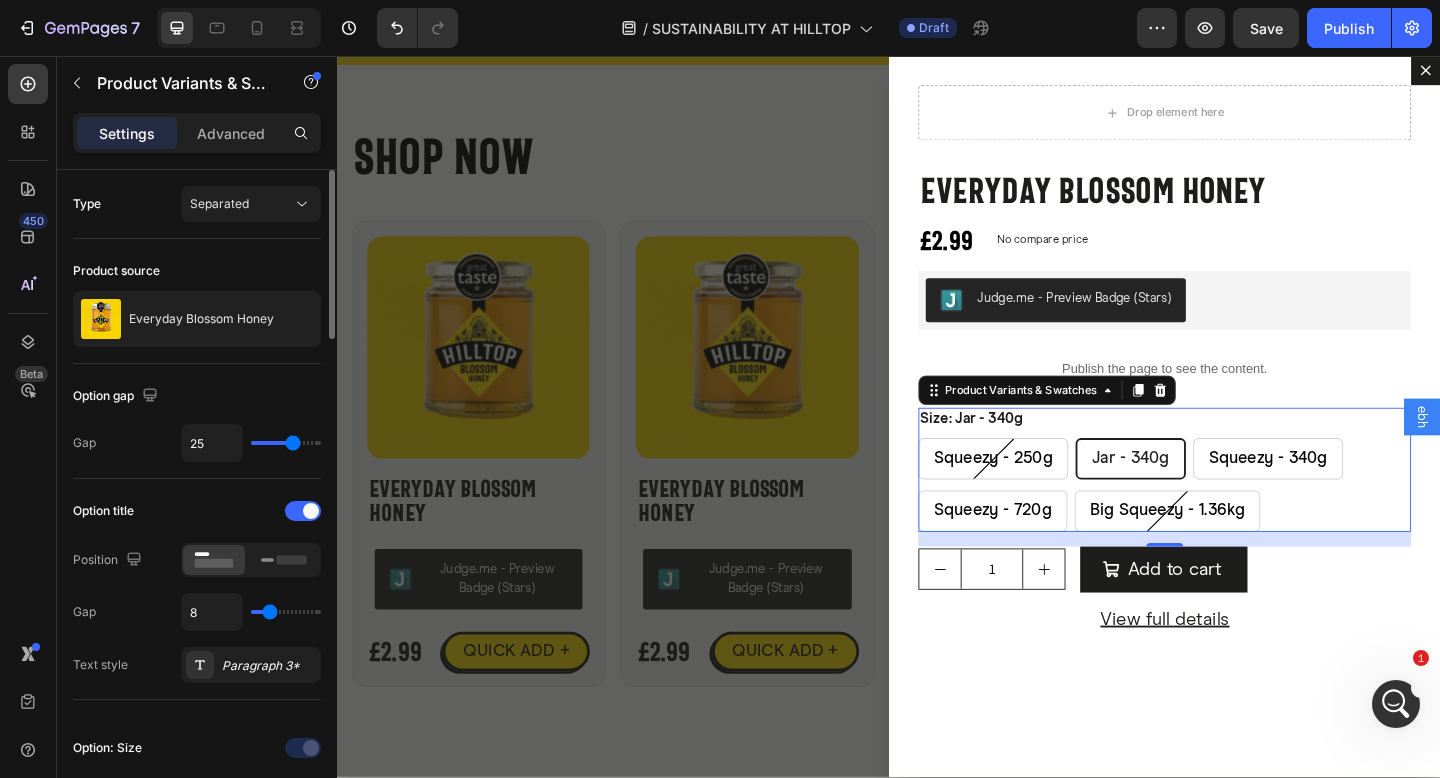 type on "26" 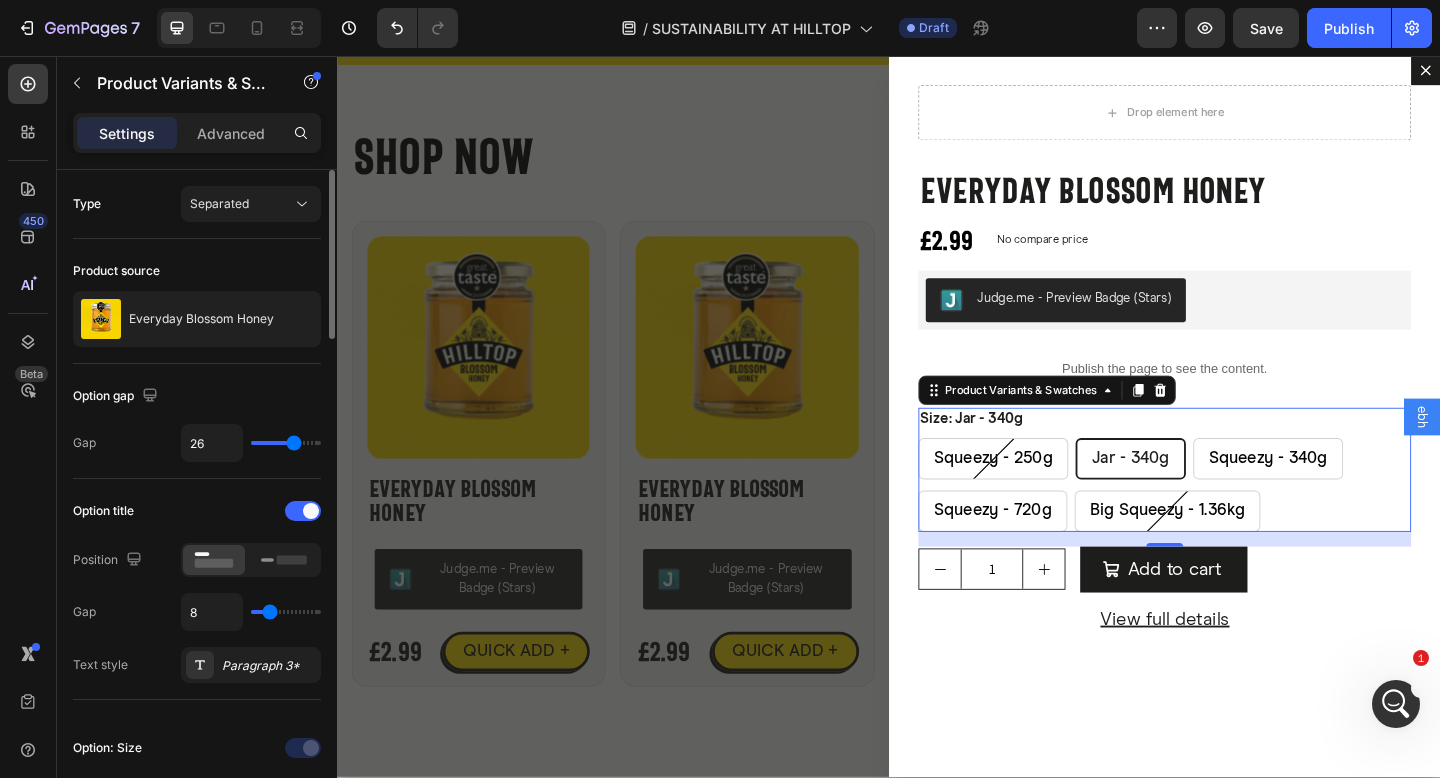 type on "27" 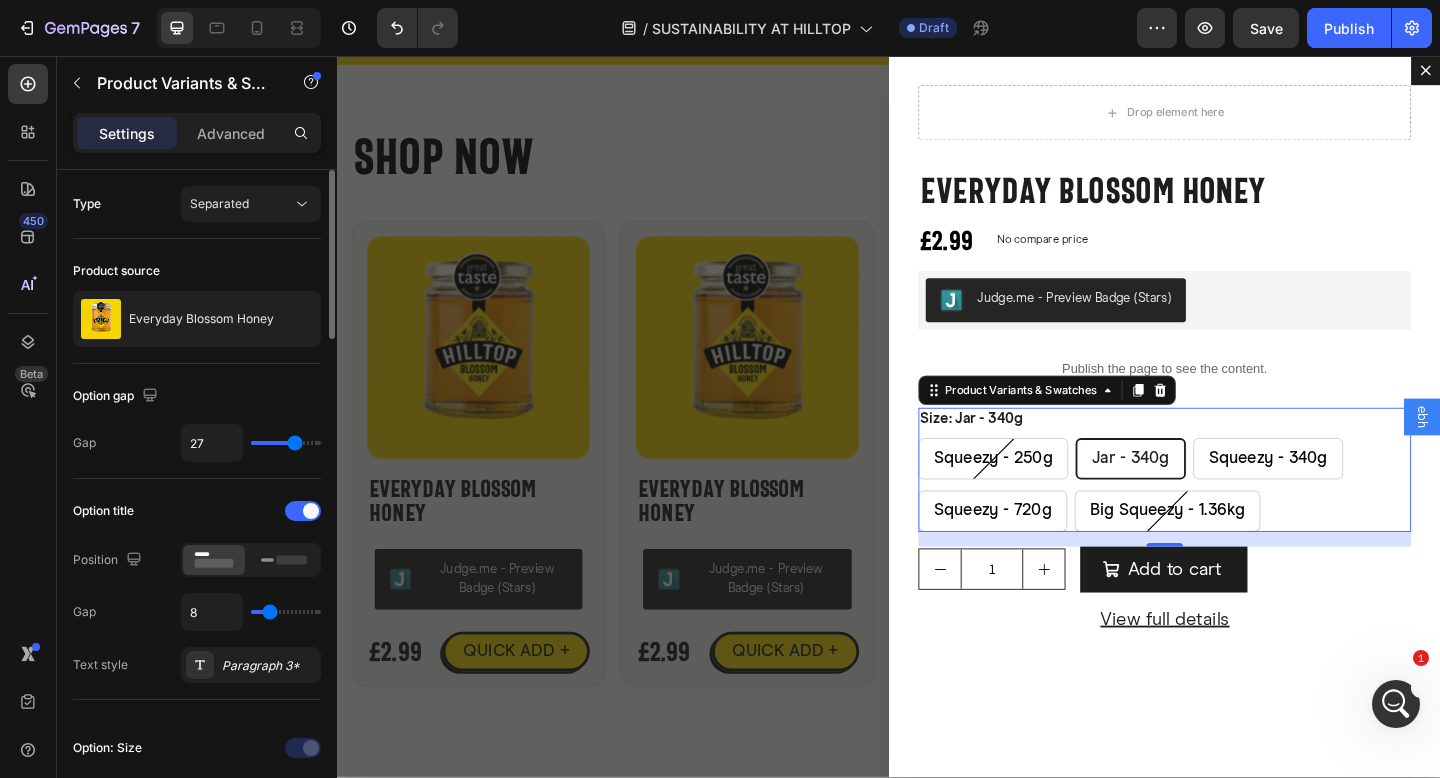 type on "28" 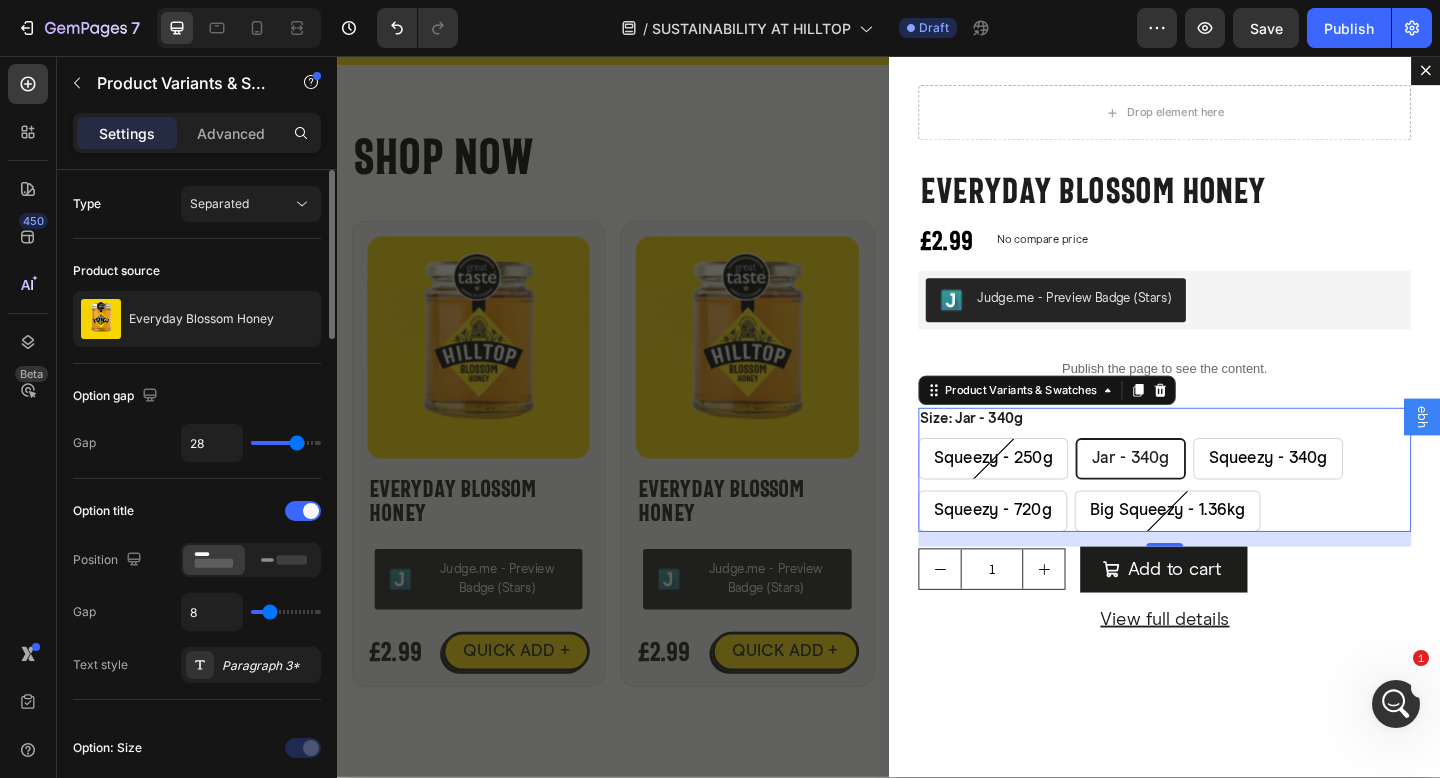 type on "29" 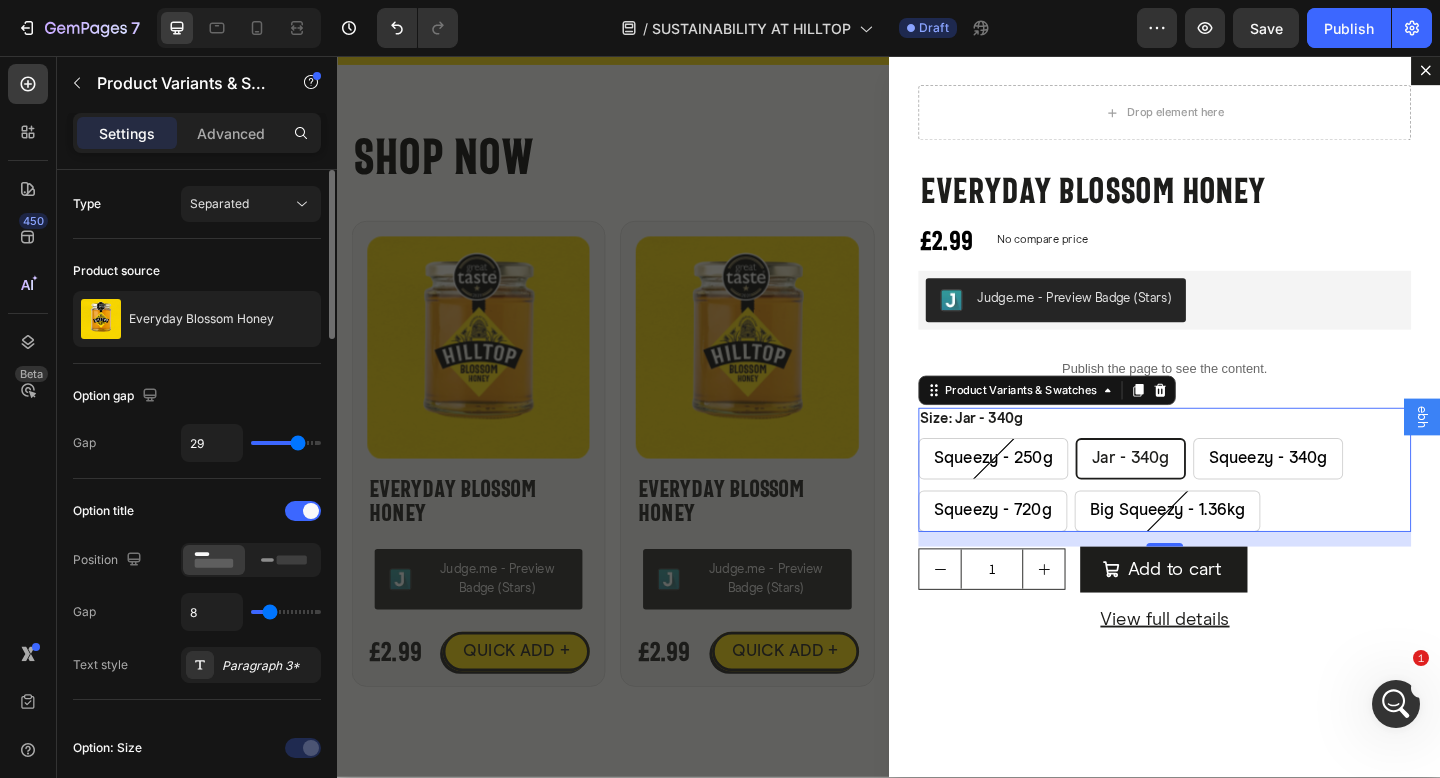 type on "30" 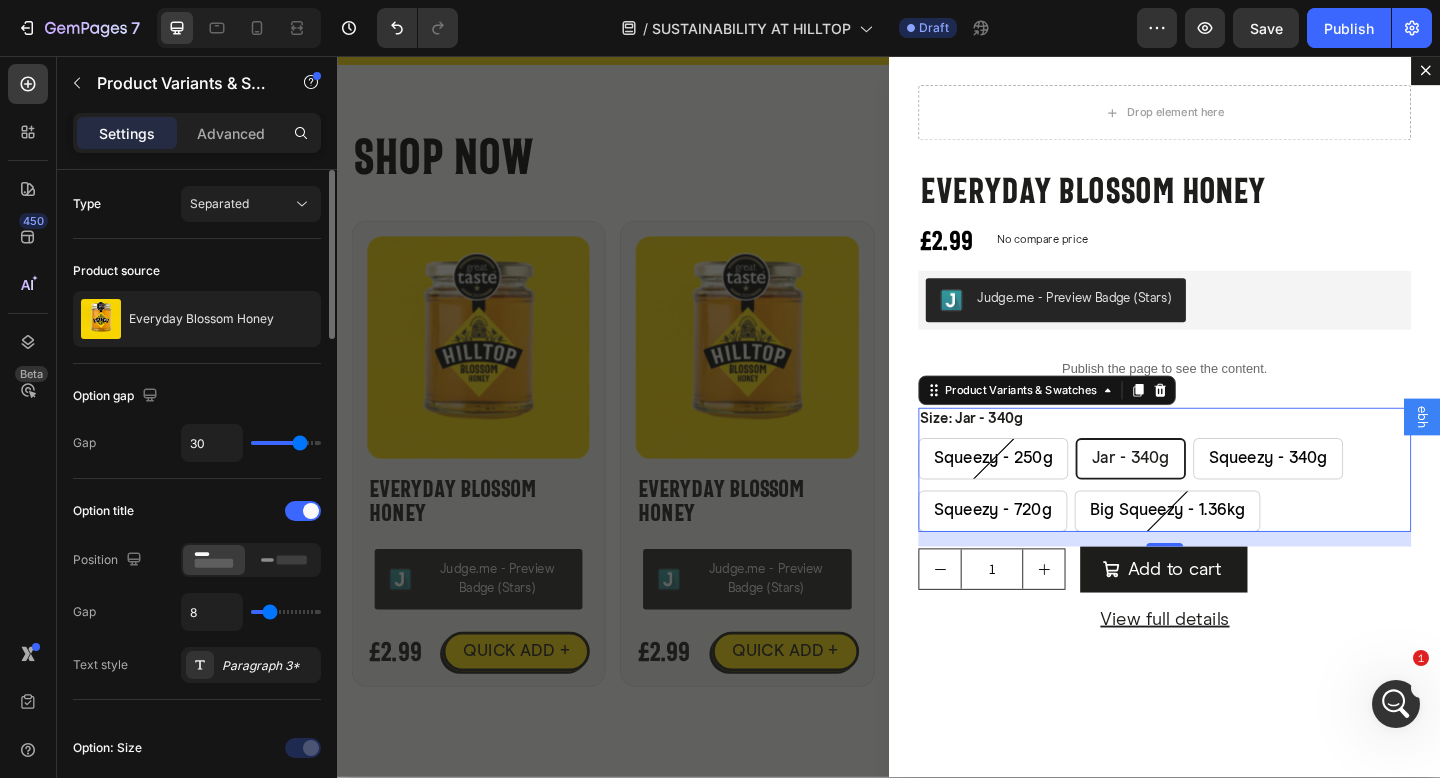 type on "32" 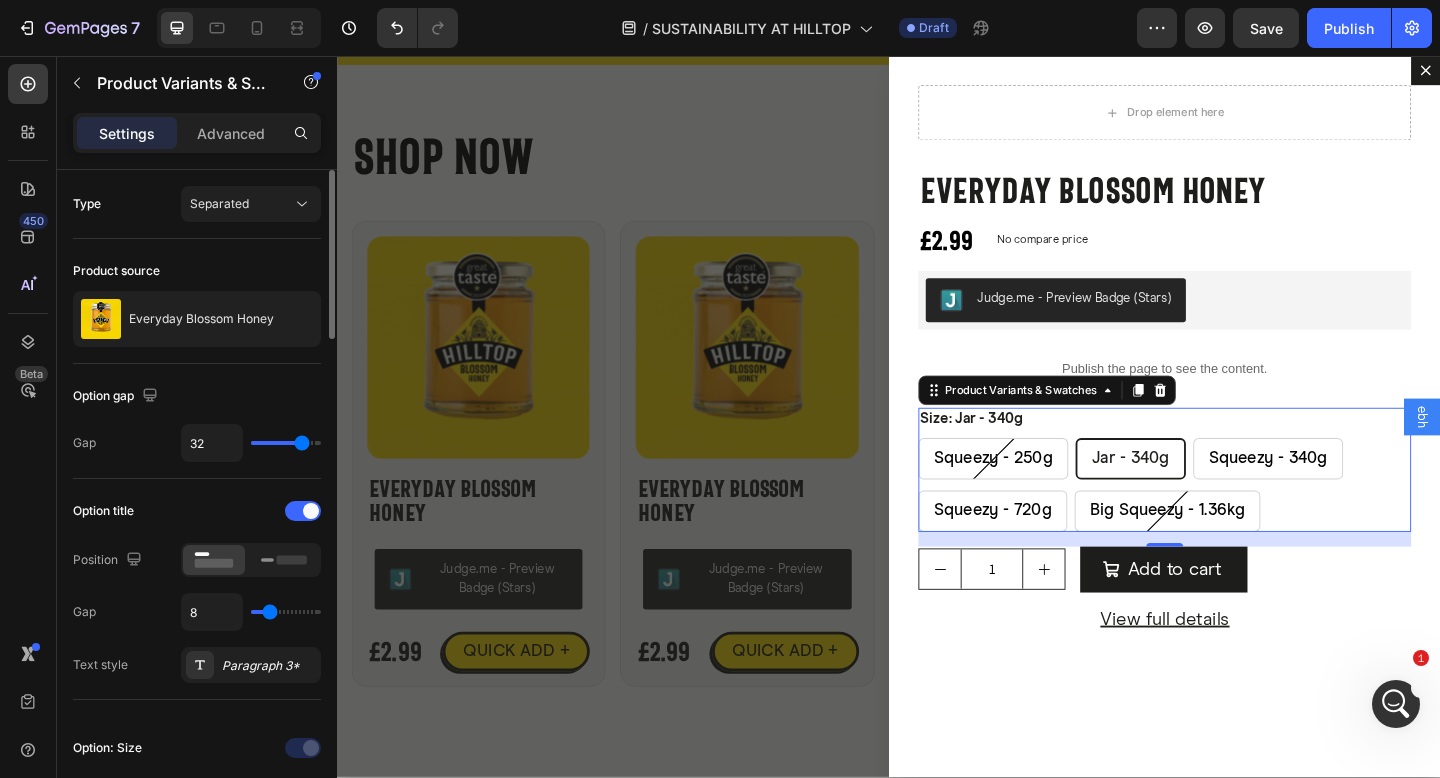 drag, startPoint x: 282, startPoint y: 441, endPoint x: 302, endPoint y: 441, distance: 20 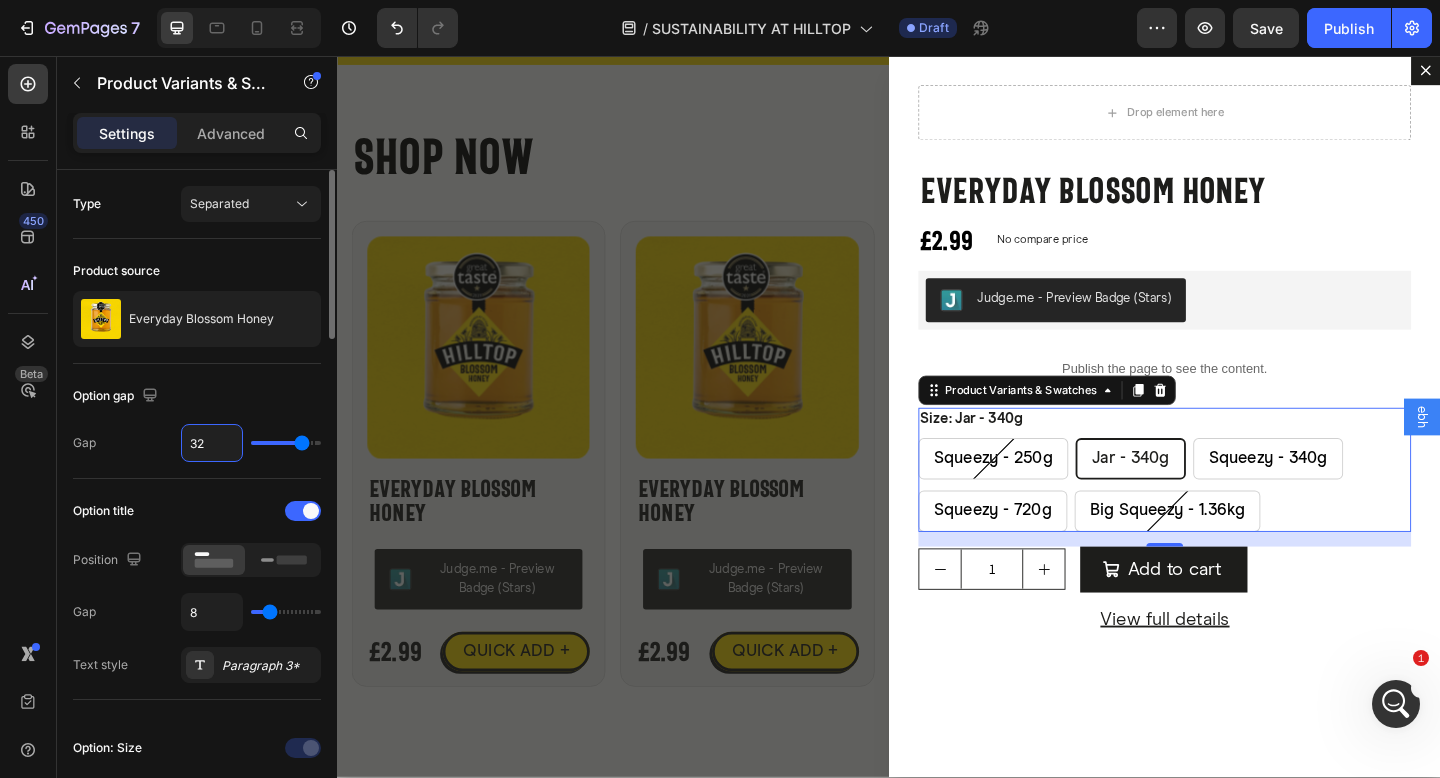 click on "32" at bounding box center (212, 443) 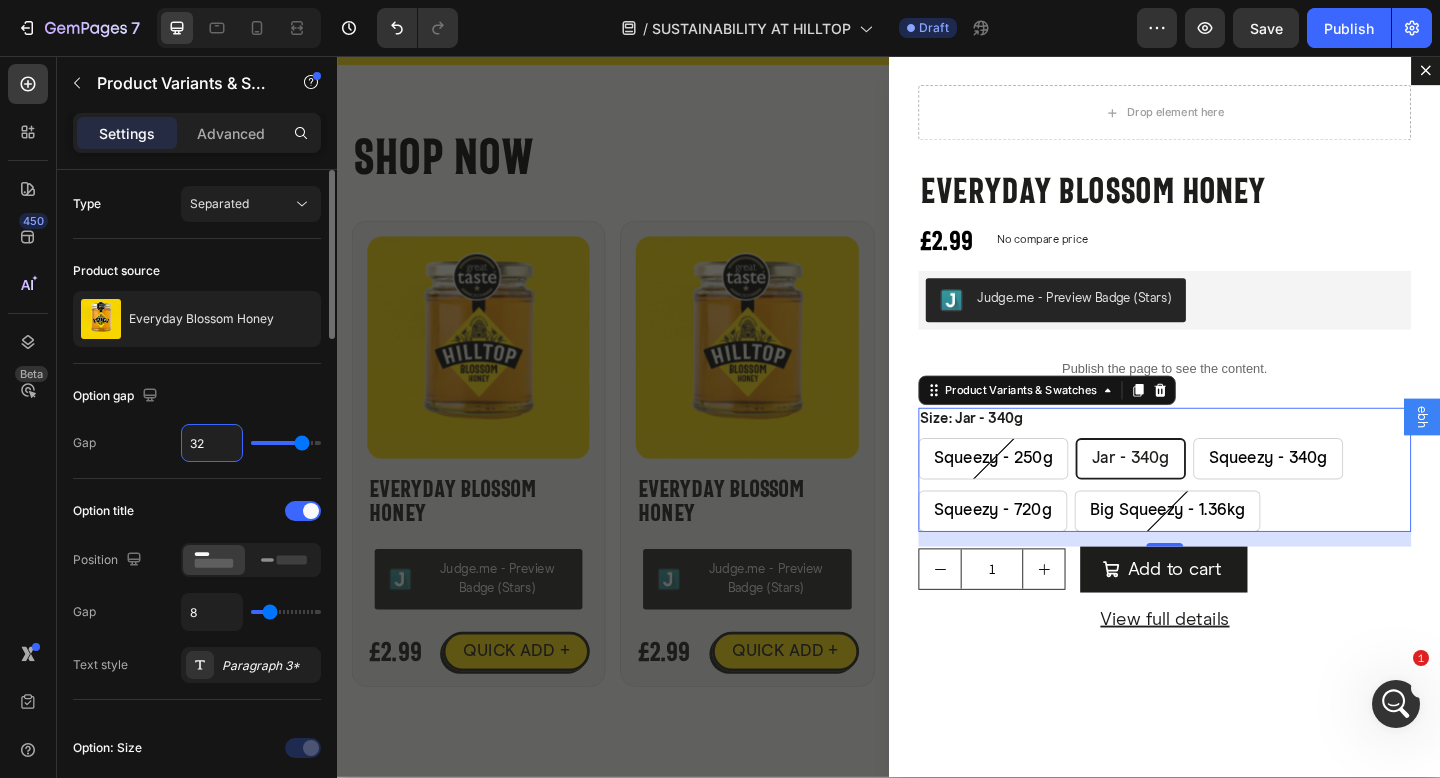 type on "1" 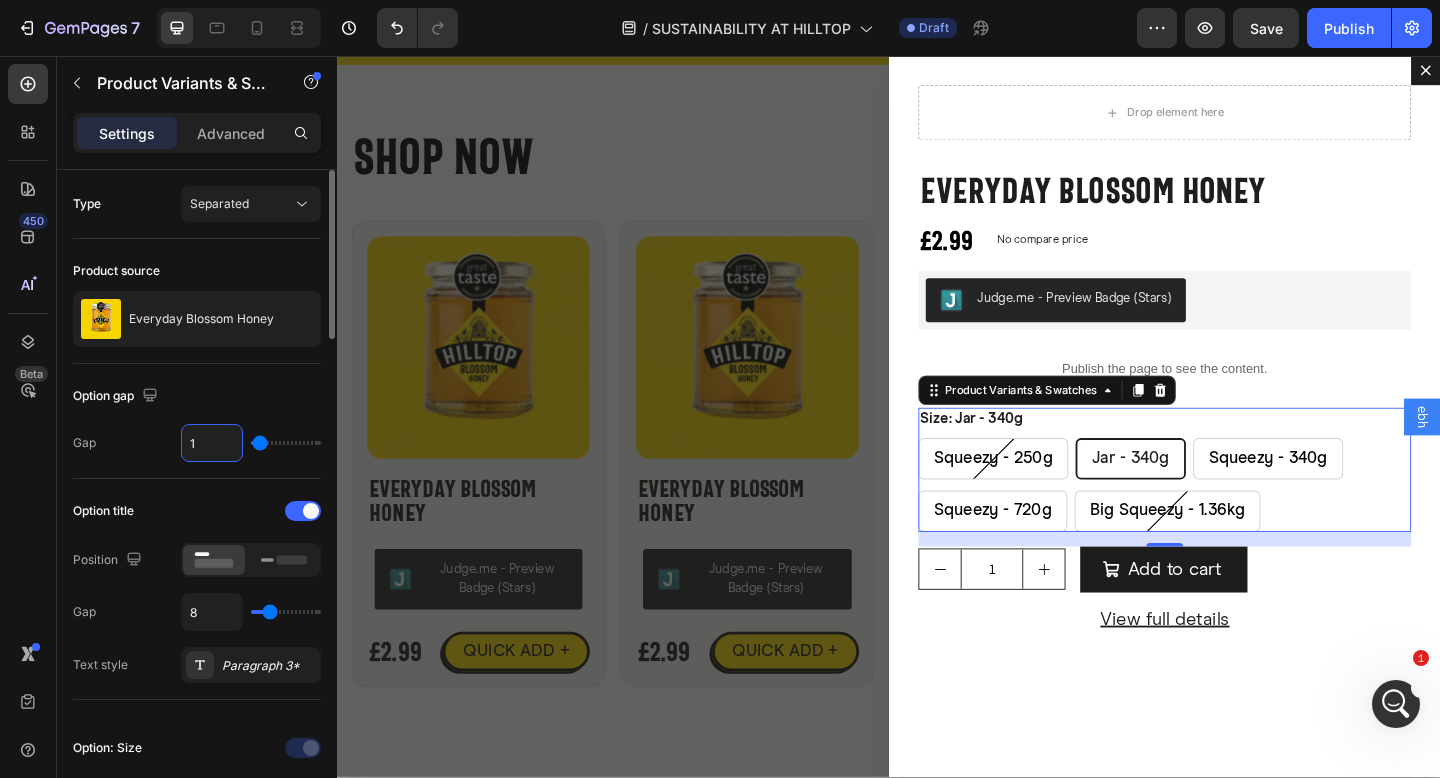 type on "16" 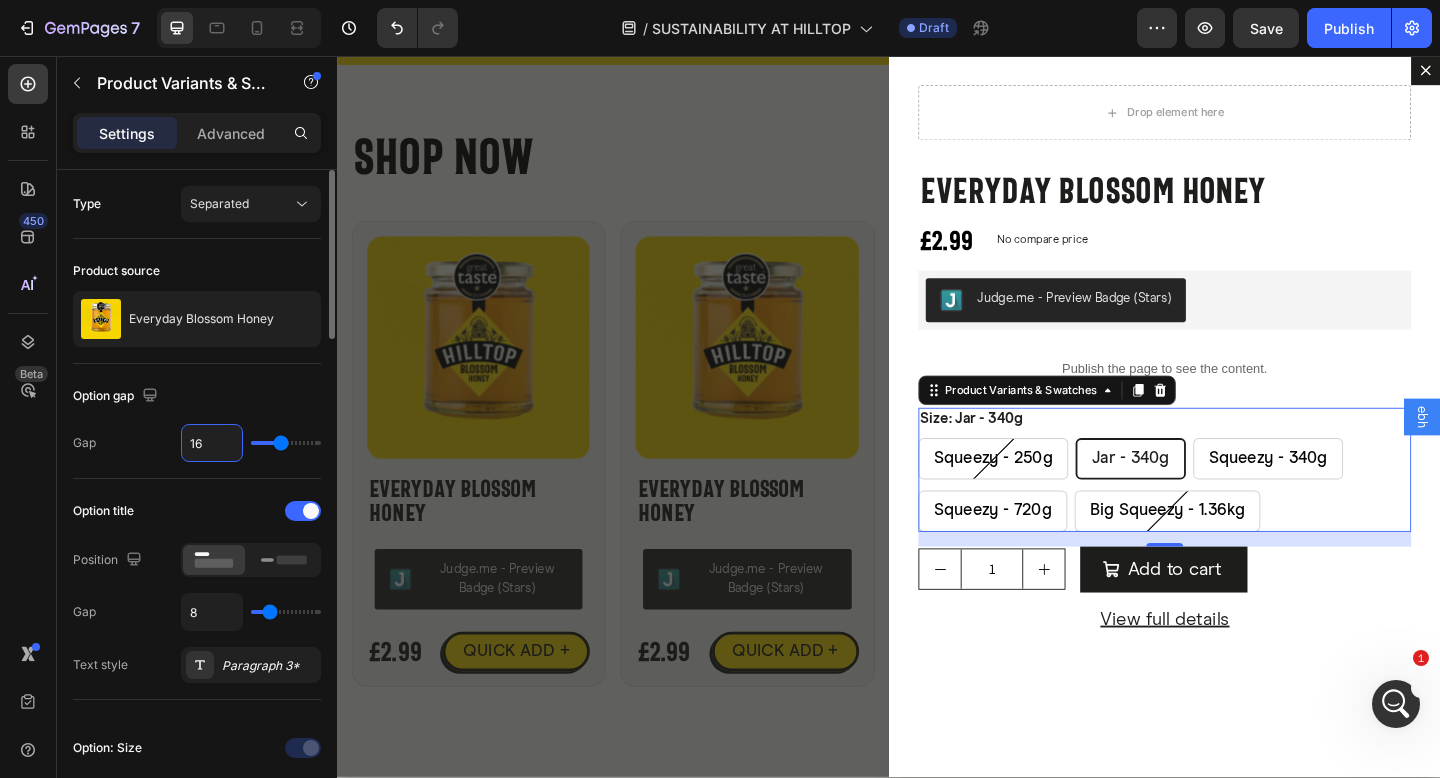 type on "16" 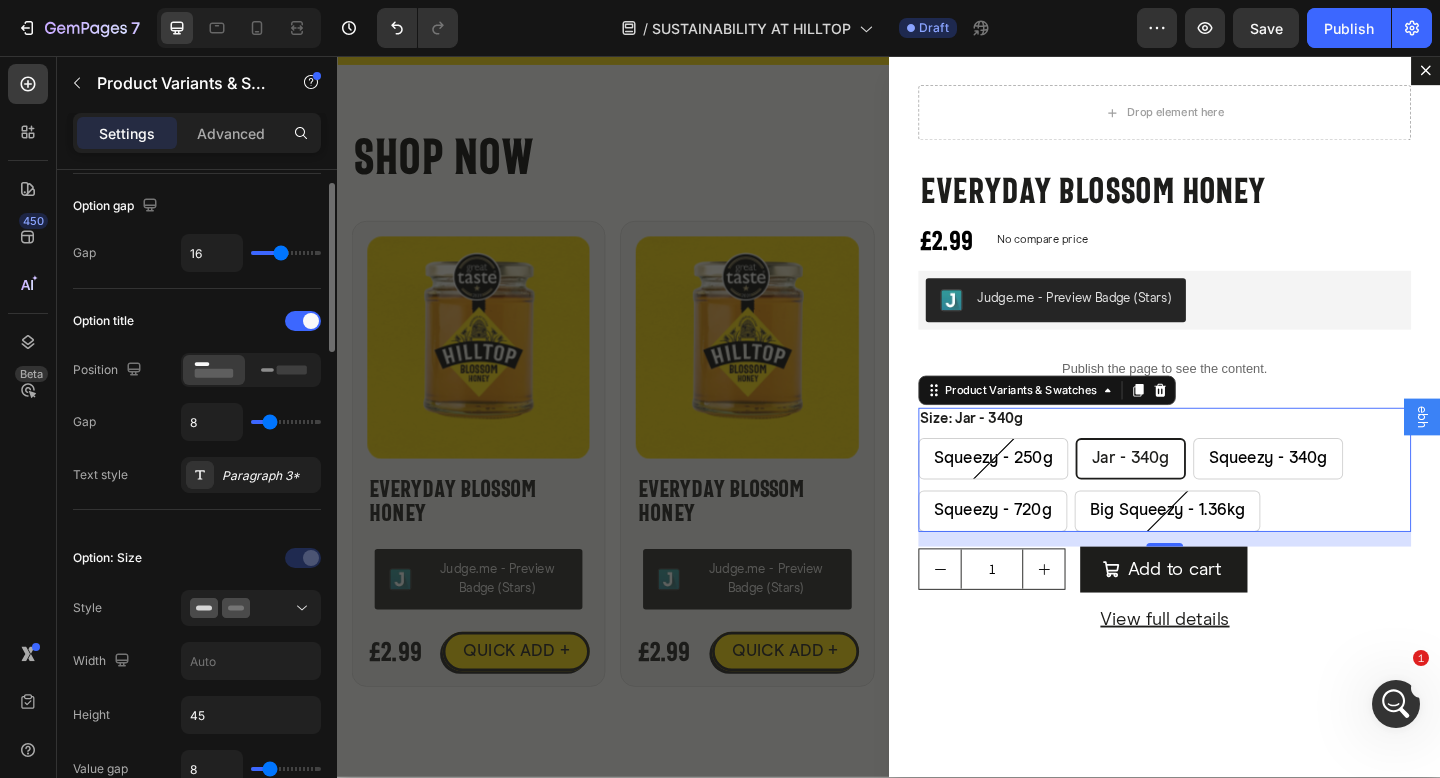 scroll, scrollTop: 374, scrollLeft: 0, axis: vertical 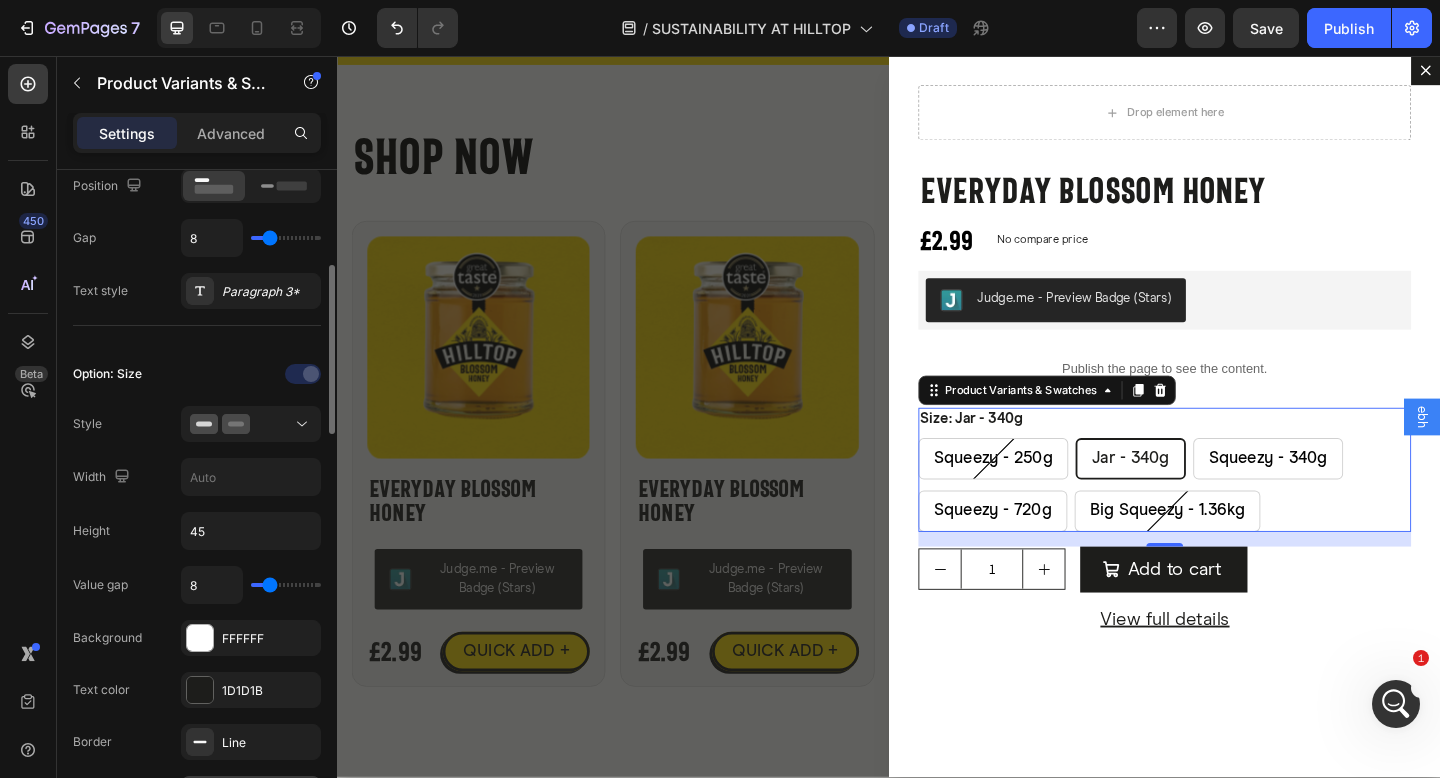 click on "Value gap 8 Background FFFFFF Text color 1D1D1B Border Line Corner 6, 6, 6, 6 Shadow Add... Hover Styled Active Styled Show less" 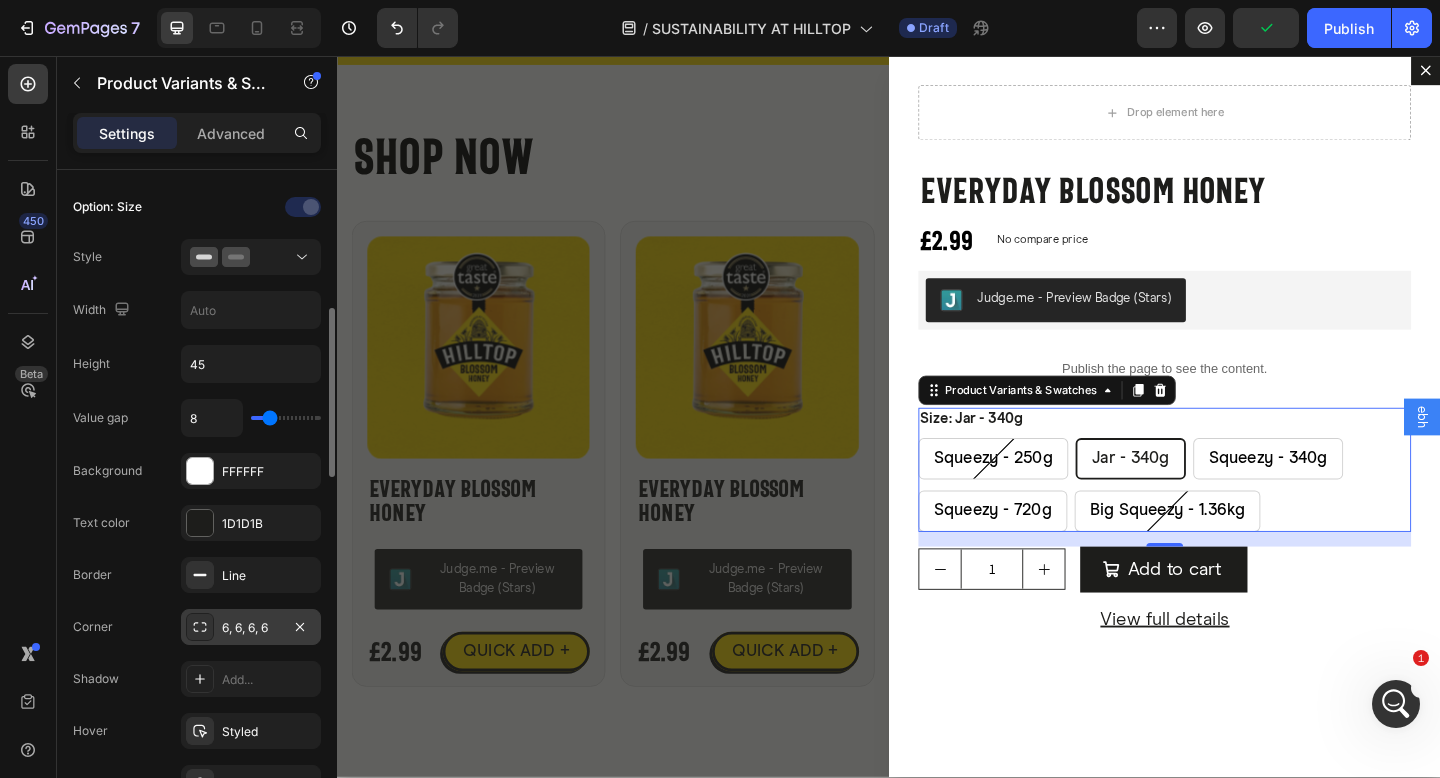 scroll, scrollTop: 685, scrollLeft: 0, axis: vertical 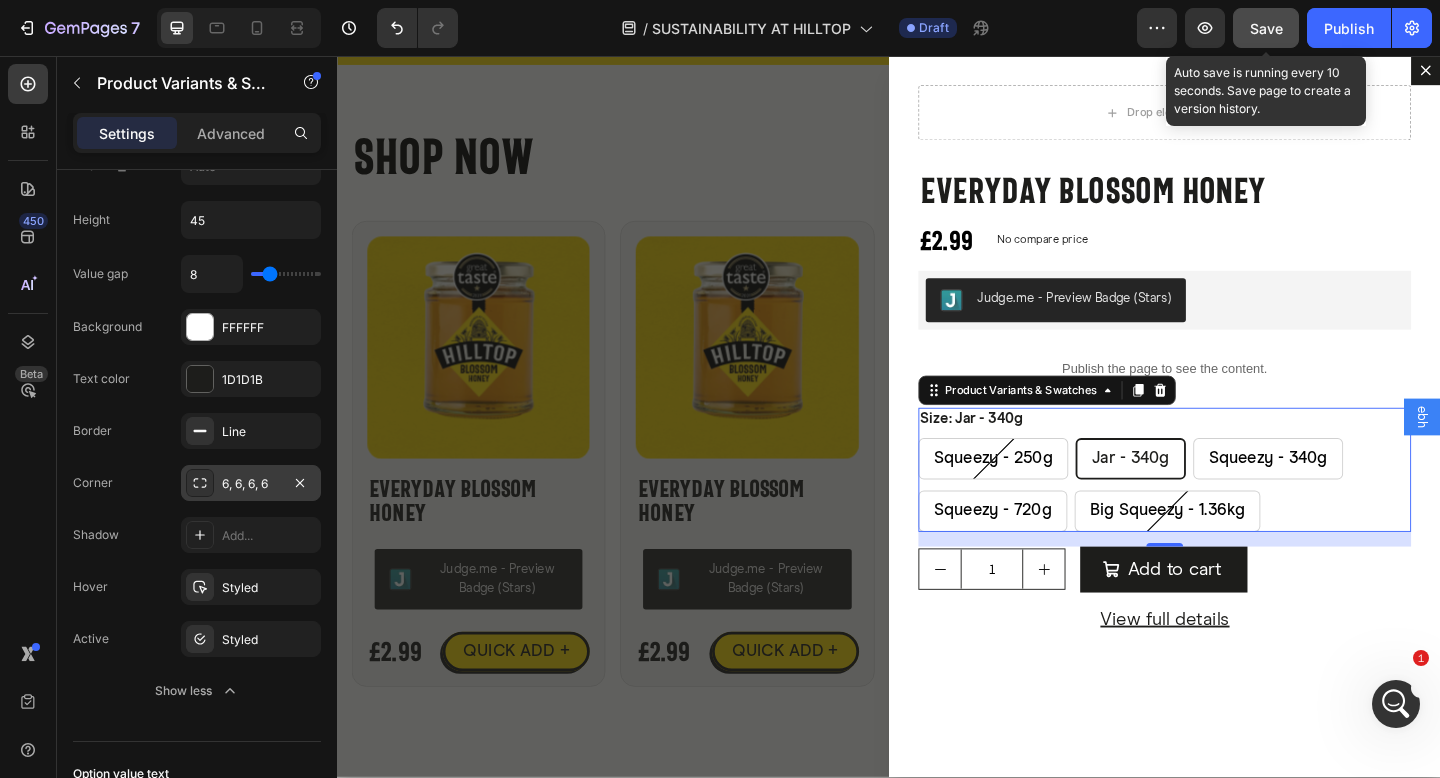 click on "Save" 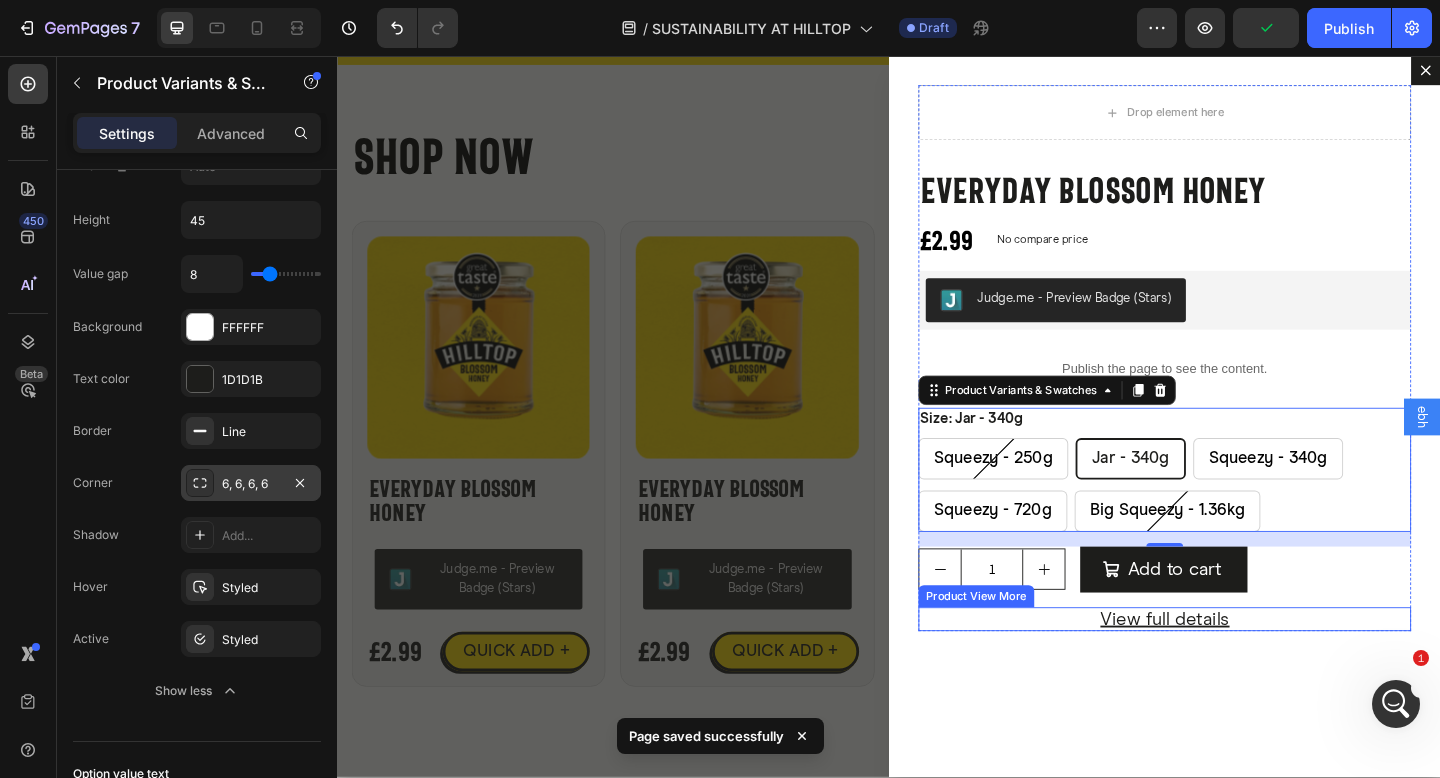 scroll, scrollTop: 3748, scrollLeft: 0, axis: vertical 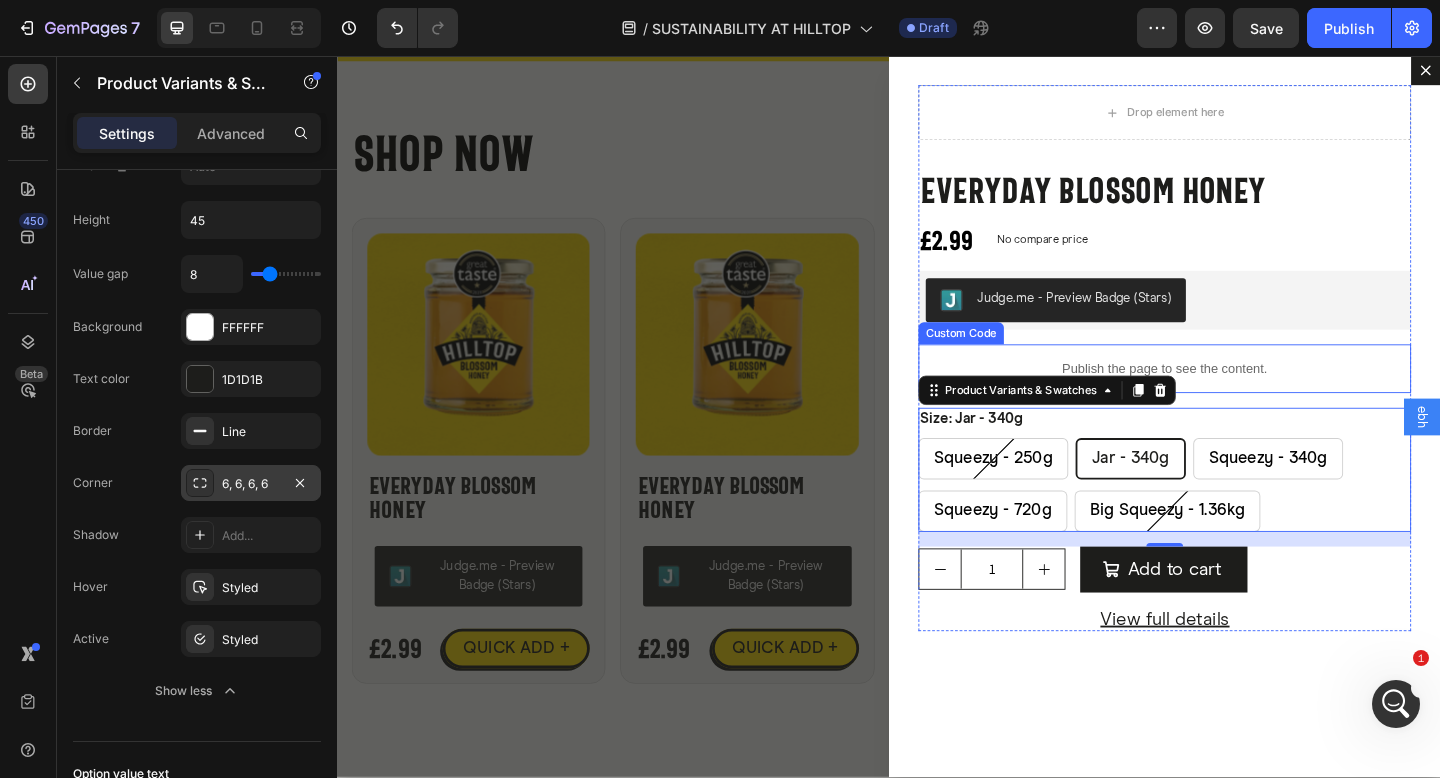 click on "Publish the page to see the content." at bounding box center (1237, 396) 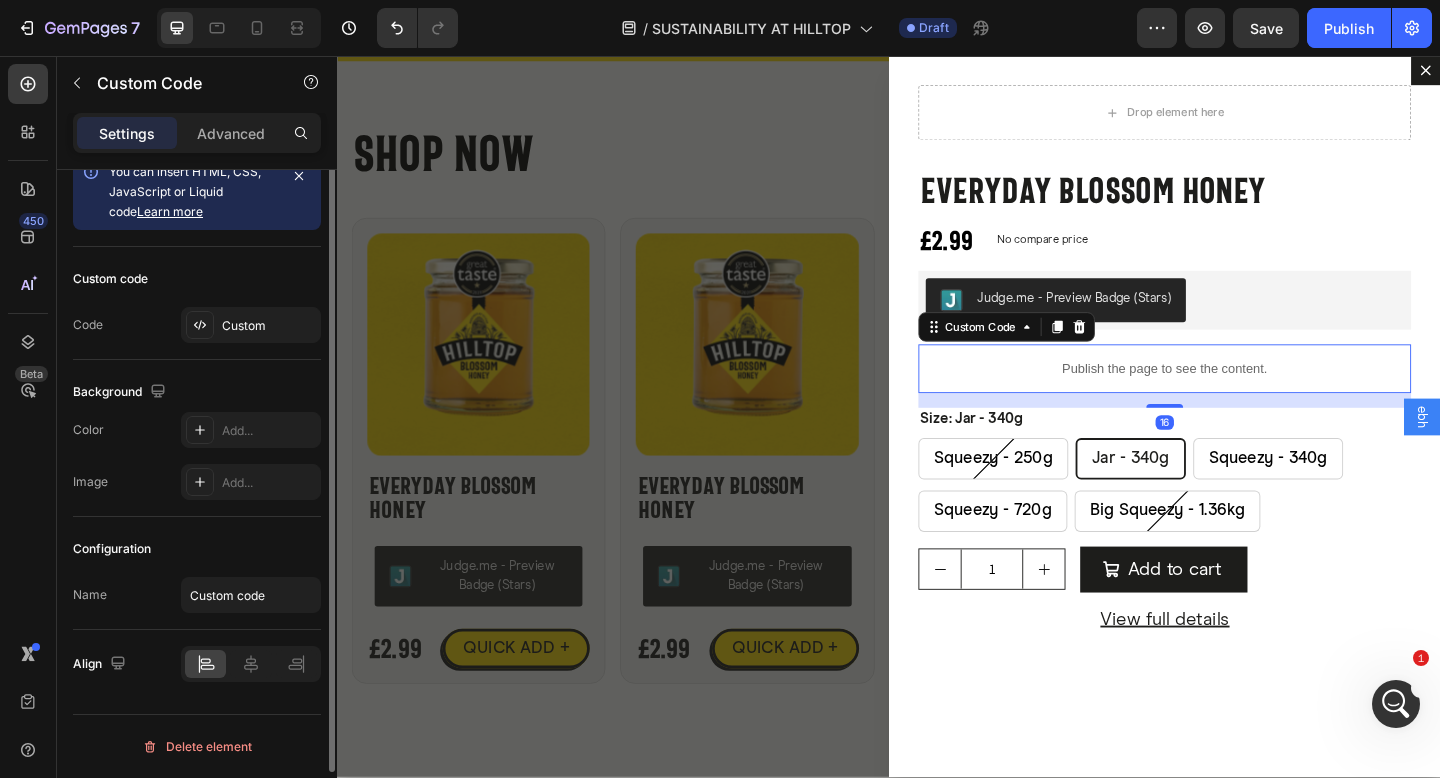 scroll, scrollTop: 0, scrollLeft: 0, axis: both 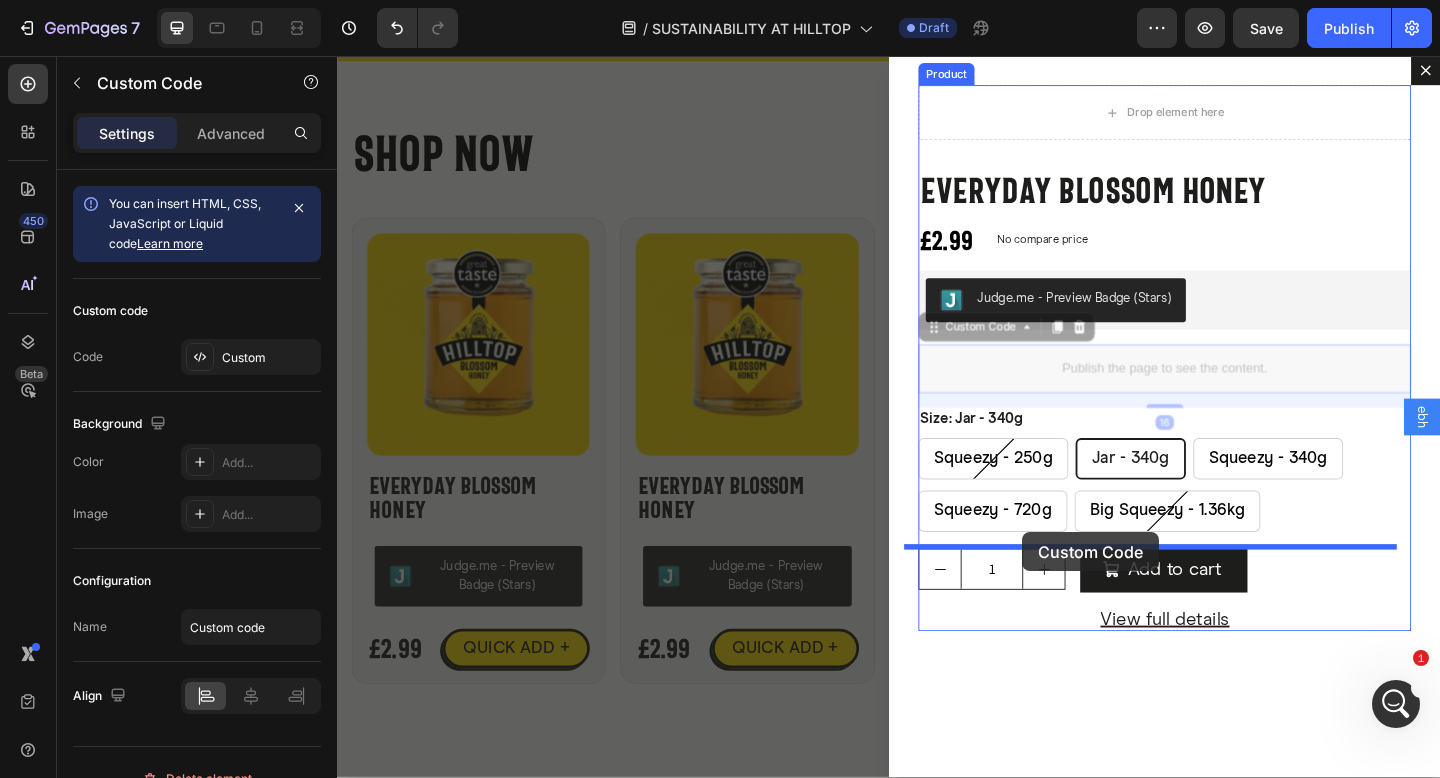 drag, startPoint x: 966, startPoint y: 351, endPoint x: 1082, endPoint y: 574, distance: 251.36627 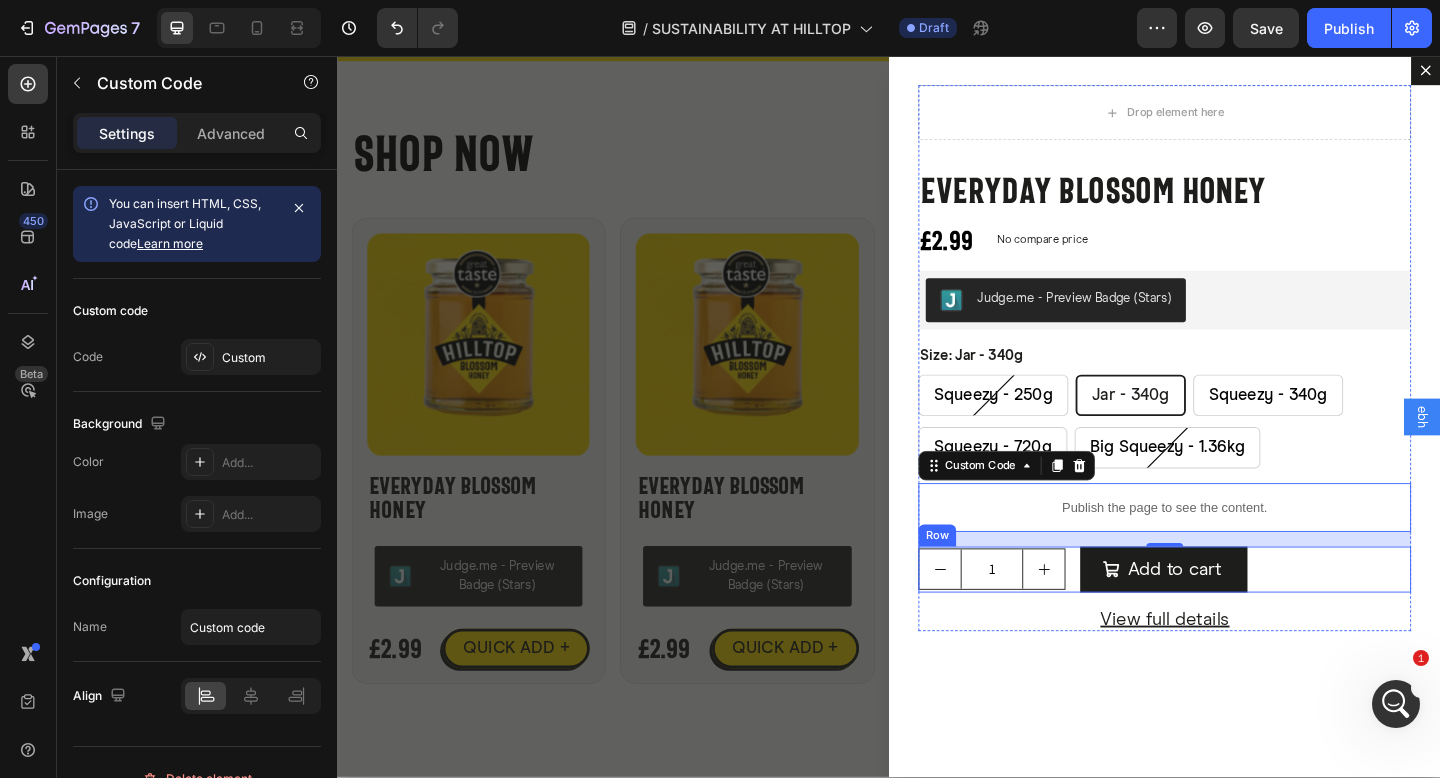 click on "1
Product Quantity
Add to cart Add to Cart Row" at bounding box center (1237, 615) 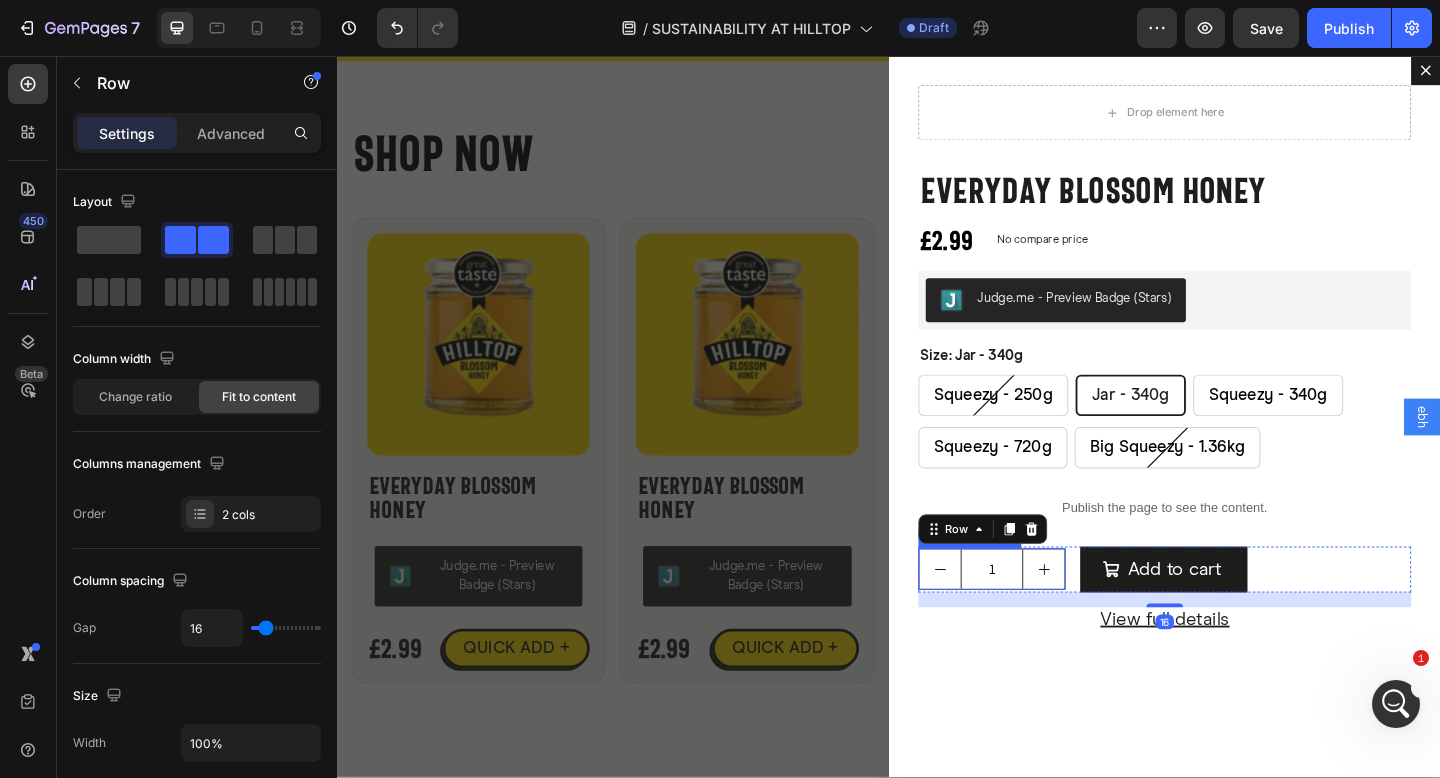 click at bounding box center [1105, 614] 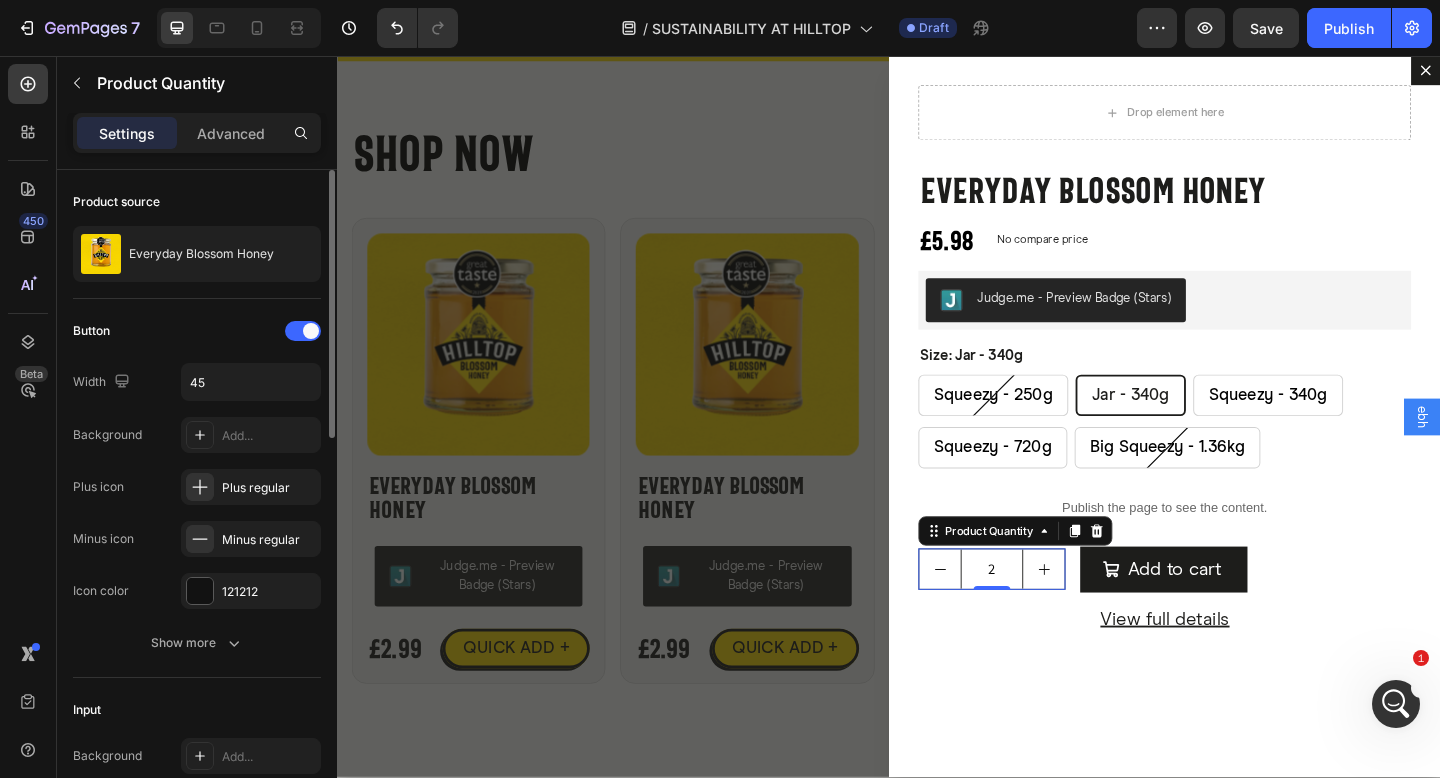 scroll, scrollTop: 132, scrollLeft: 0, axis: vertical 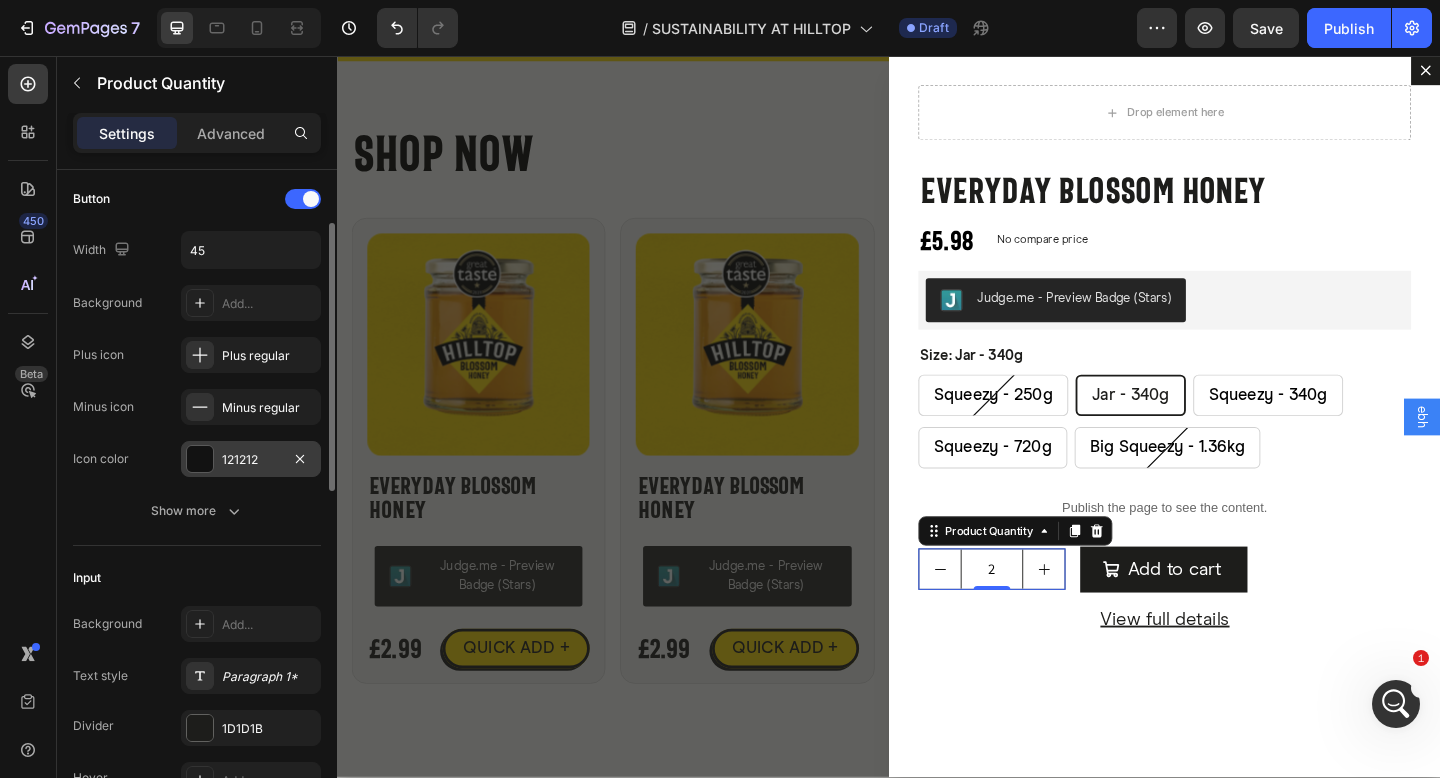 click on "121212" at bounding box center [251, 460] 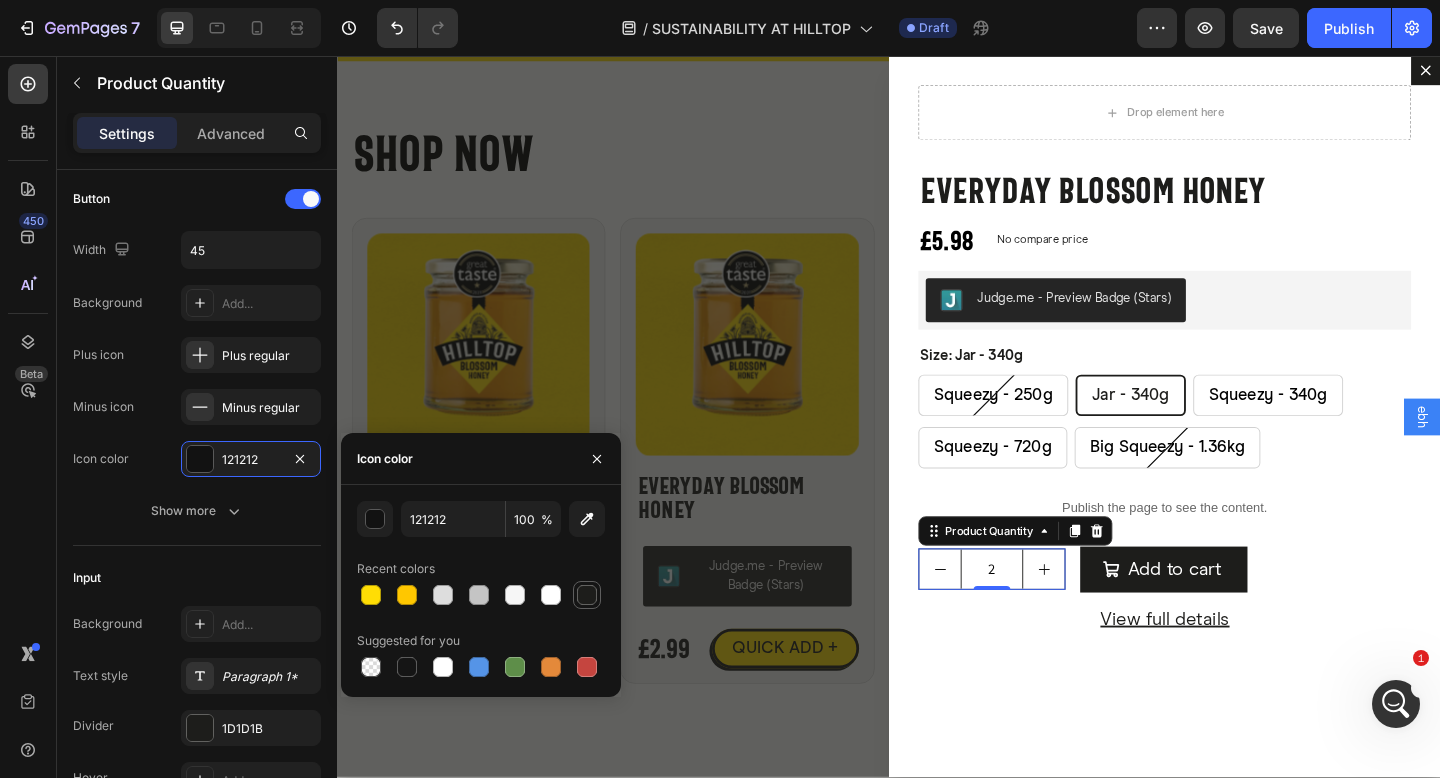 click at bounding box center [587, 595] 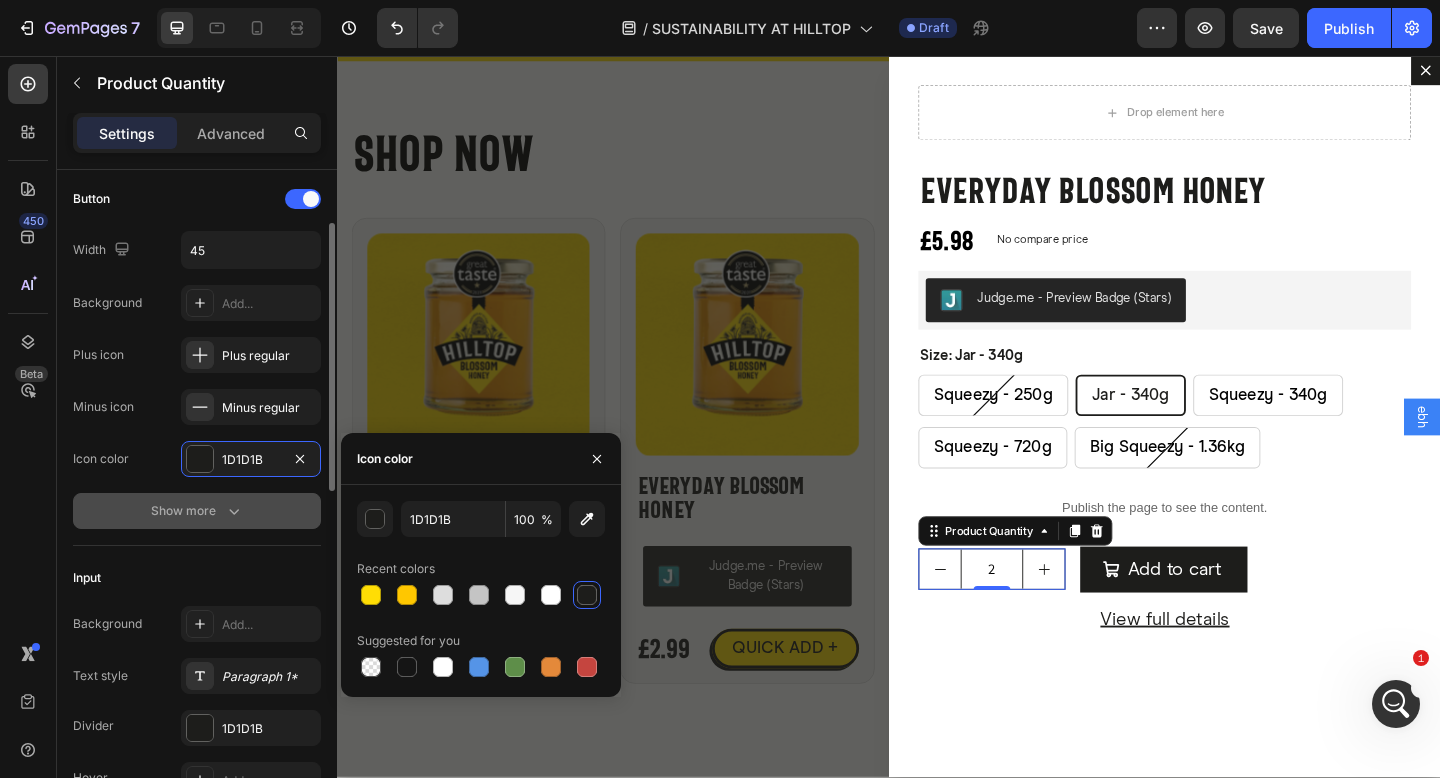 click on "Show more" at bounding box center (197, 511) 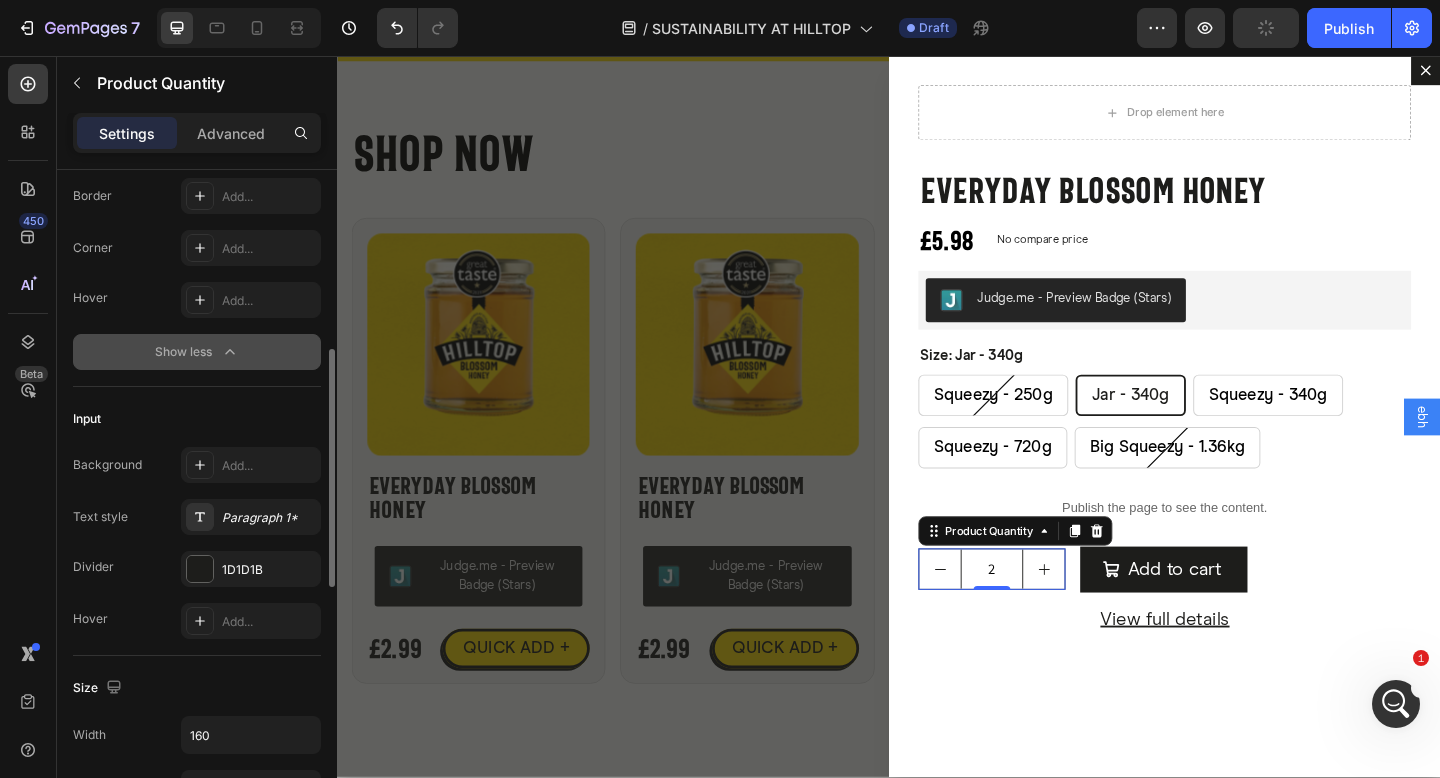 scroll, scrollTop: 478, scrollLeft: 0, axis: vertical 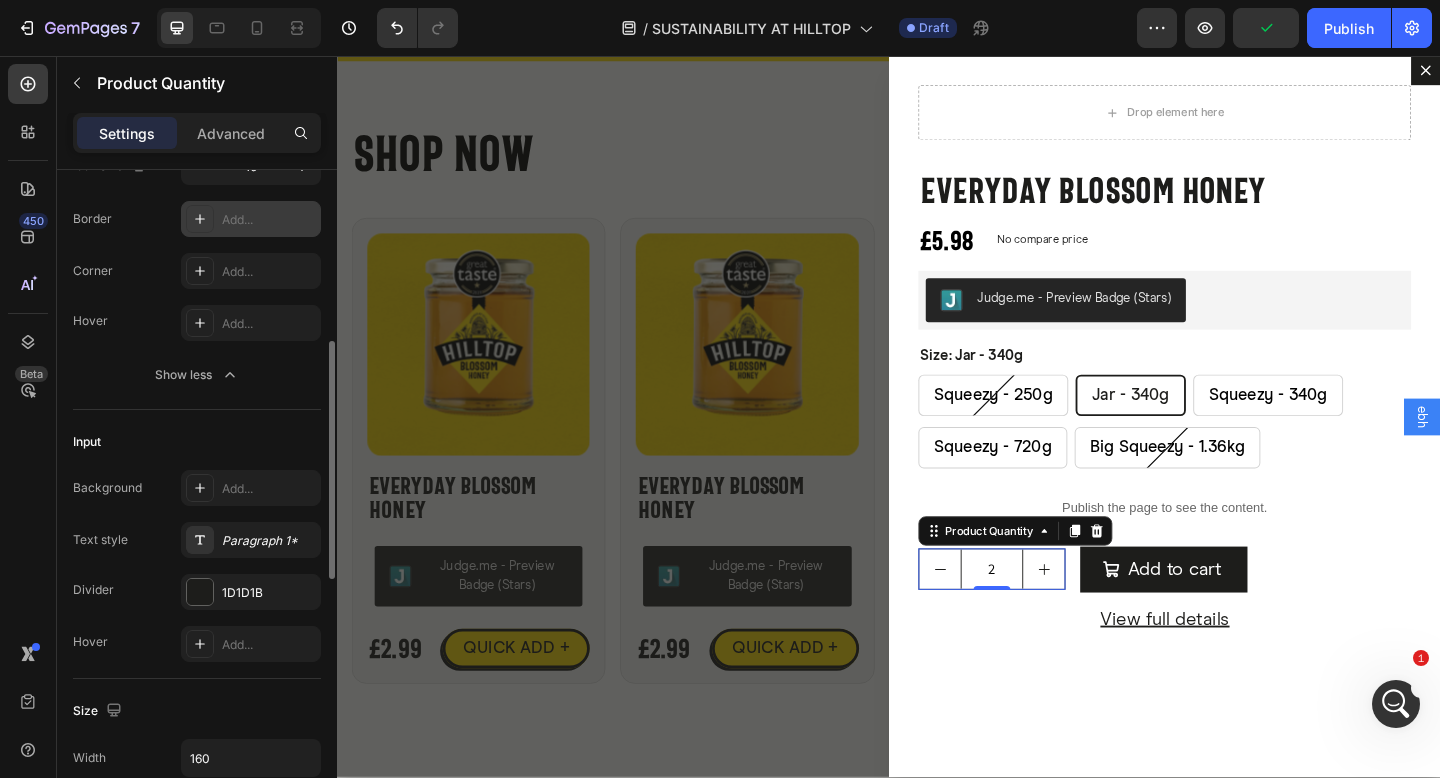 click on "Add..." at bounding box center [251, 219] 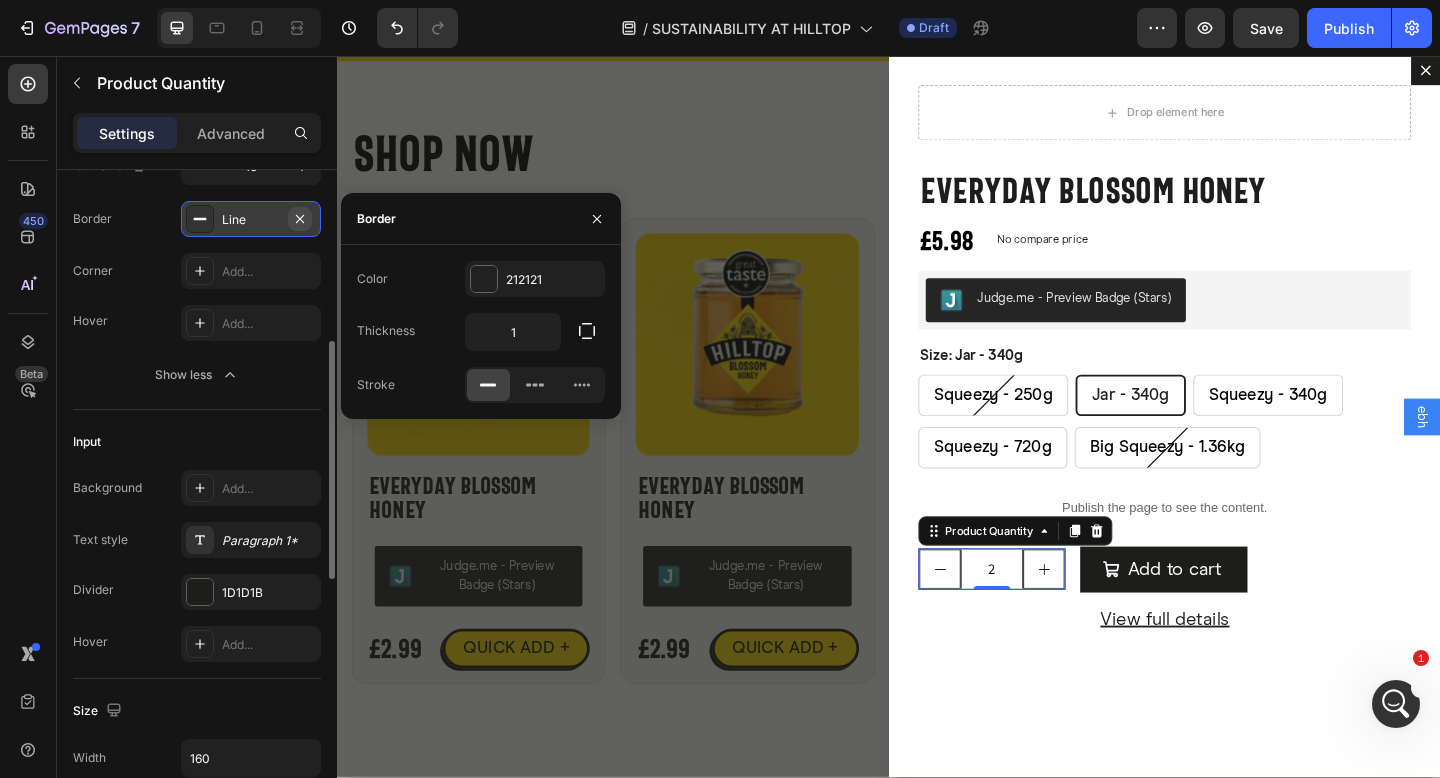 click 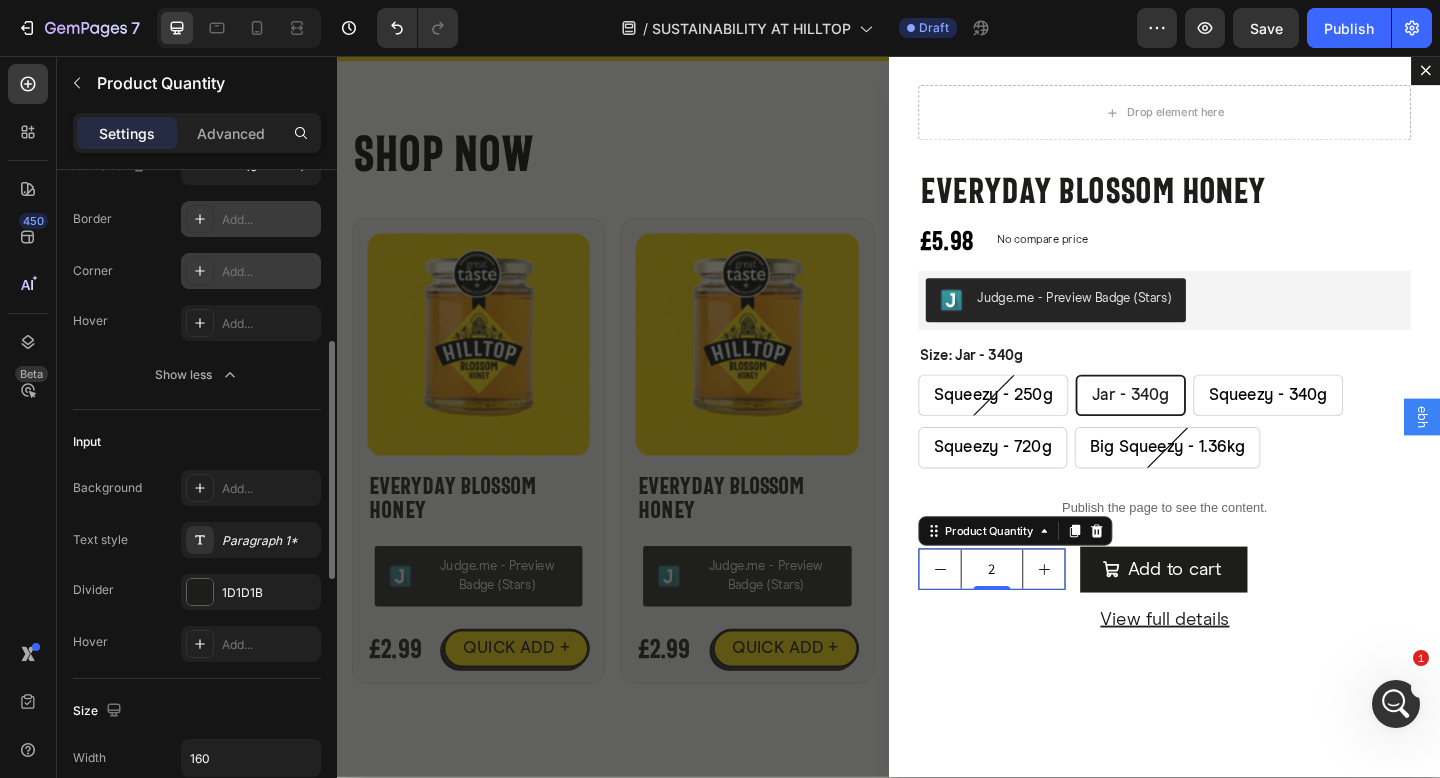 click on "Add..." at bounding box center [251, 271] 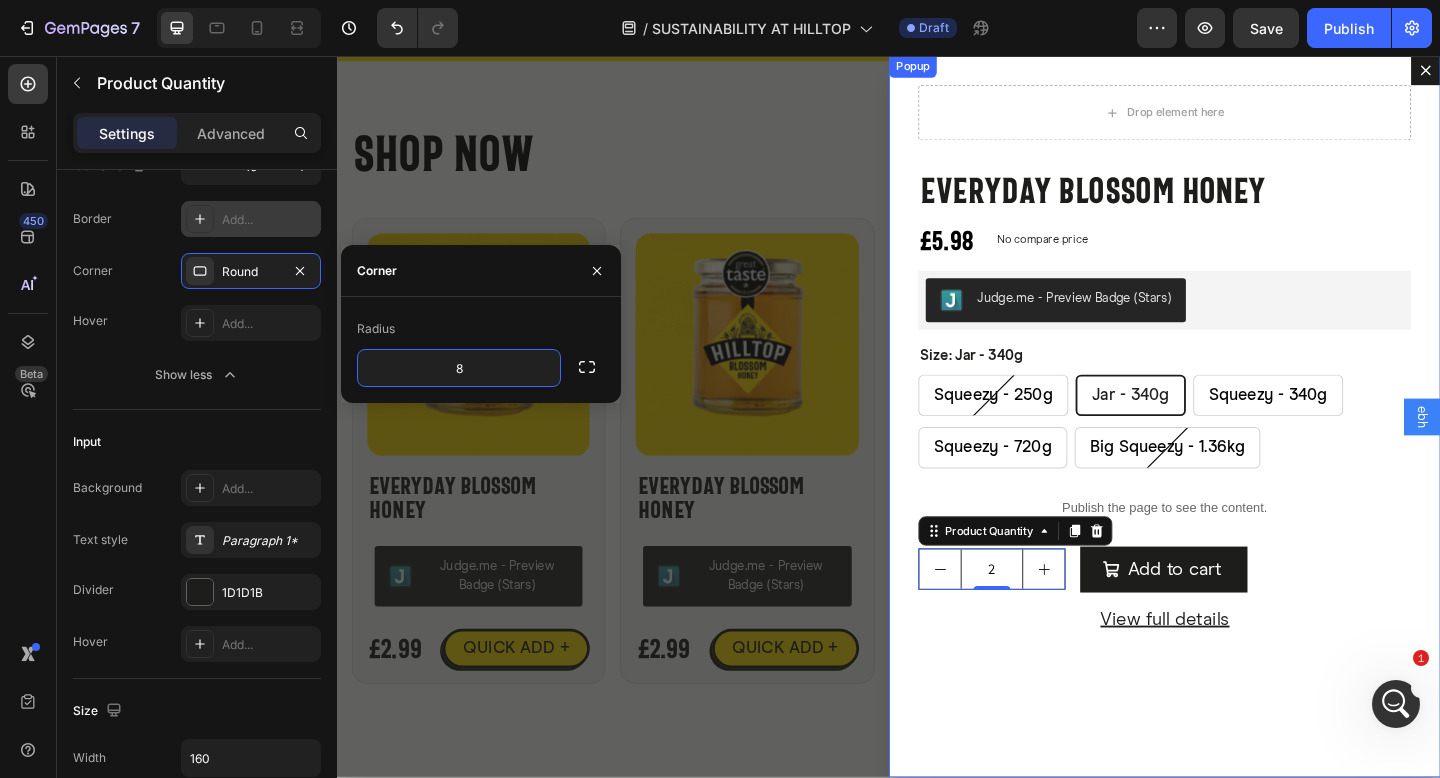 click on "Drop element here Everyday Blossom Honey Product Title £5.98 Product Price Product Price No compare price Product Price Row Judge.me - Preview Badge (Stars) Judge.me Size: Jar - 340g Squeezy - 250g Squeezy - 250g Squeezy - 250g Jar - 340g Jar - 340g Jar - 340g Squeezy - 340g Squeezy - 340g Squeezy - 340g Squeezy - 720g Squeezy - 720g Squeezy - 720g Big Squeezy - 1.36kg Big Squeezy - 1.36kg Big Squeezy - 1.36kg Product Variants & Swatches
Publish the page to see the content.
Custom Code
2
Product Quantity   0
Add to cart Add to Cart Row View full details Product View More Product Row" at bounding box center (1237, 448) 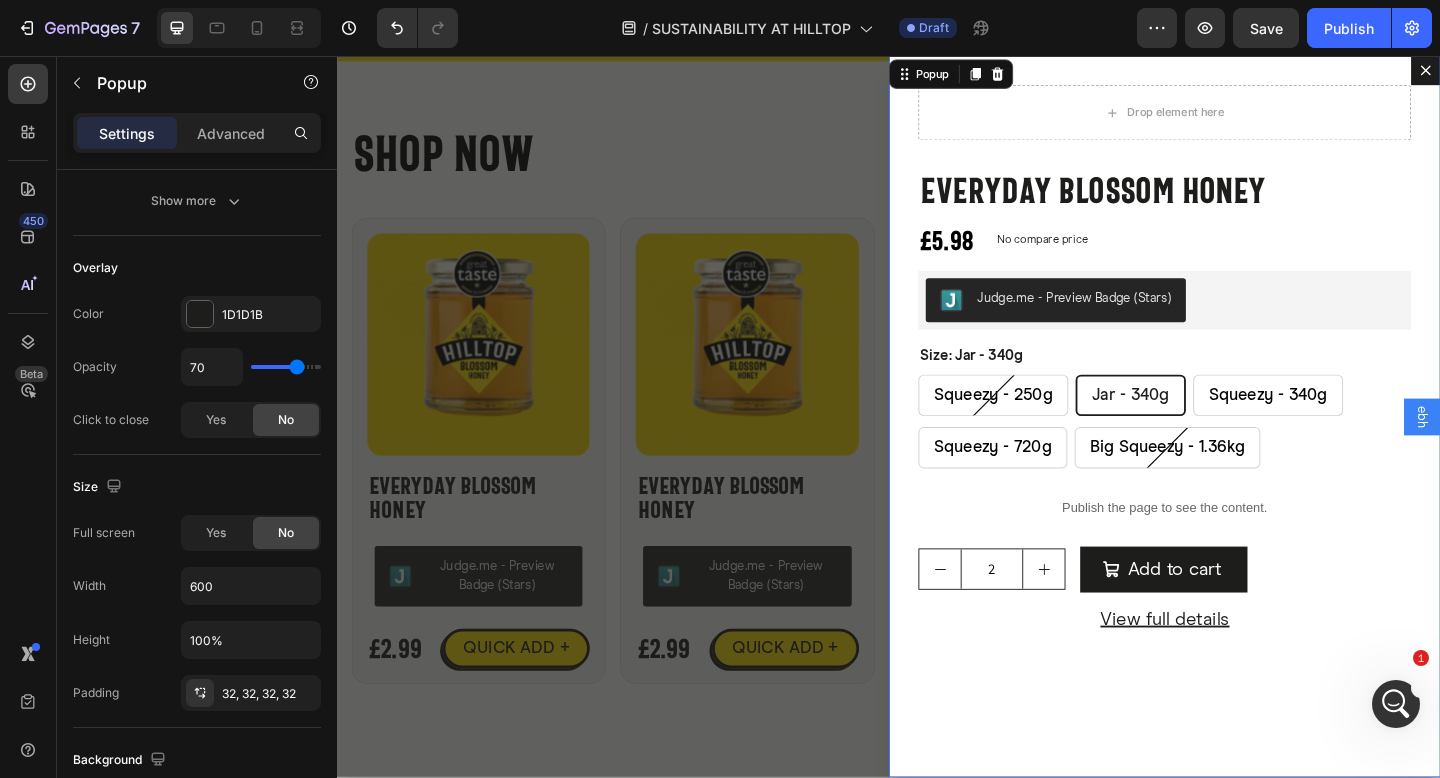scroll, scrollTop: 0, scrollLeft: 0, axis: both 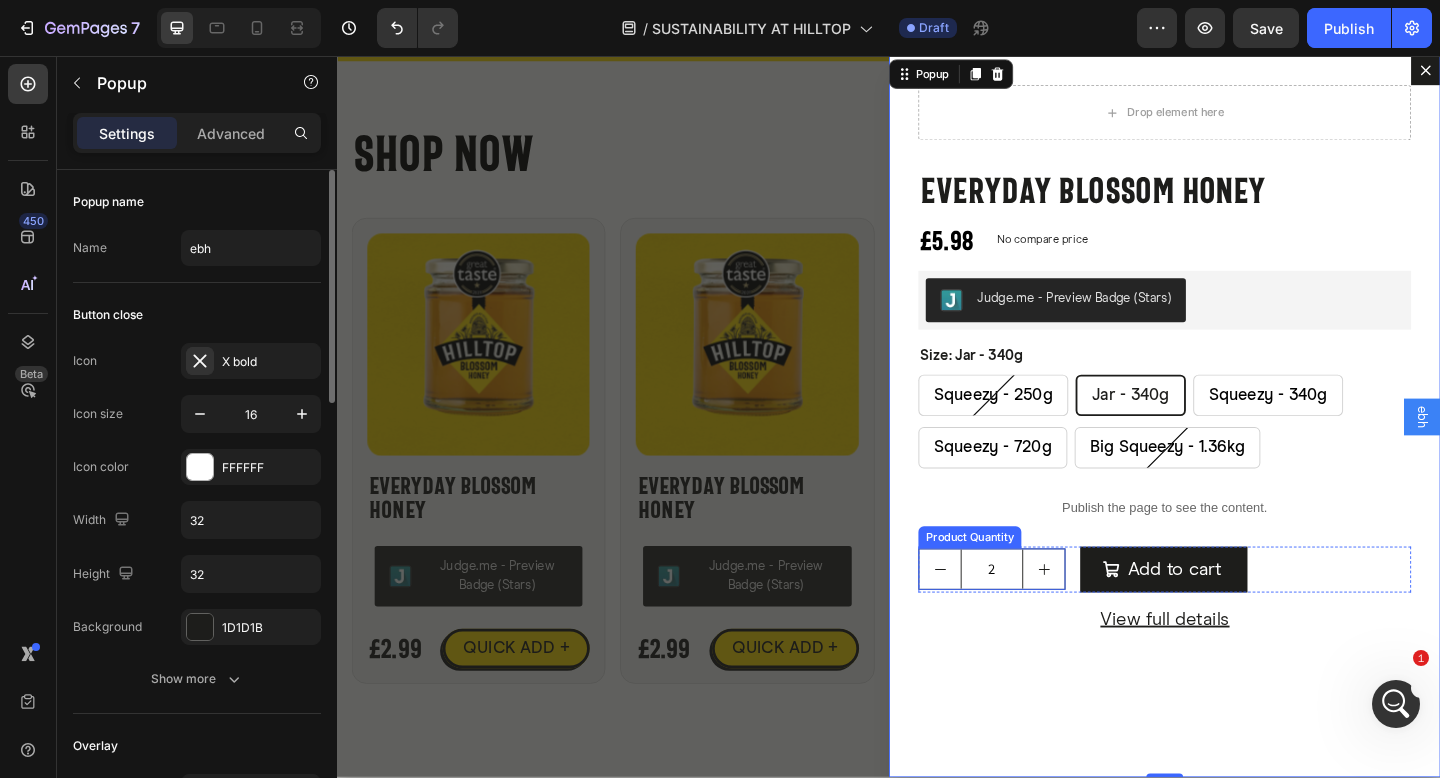 click on "2" at bounding box center [1049, 614] 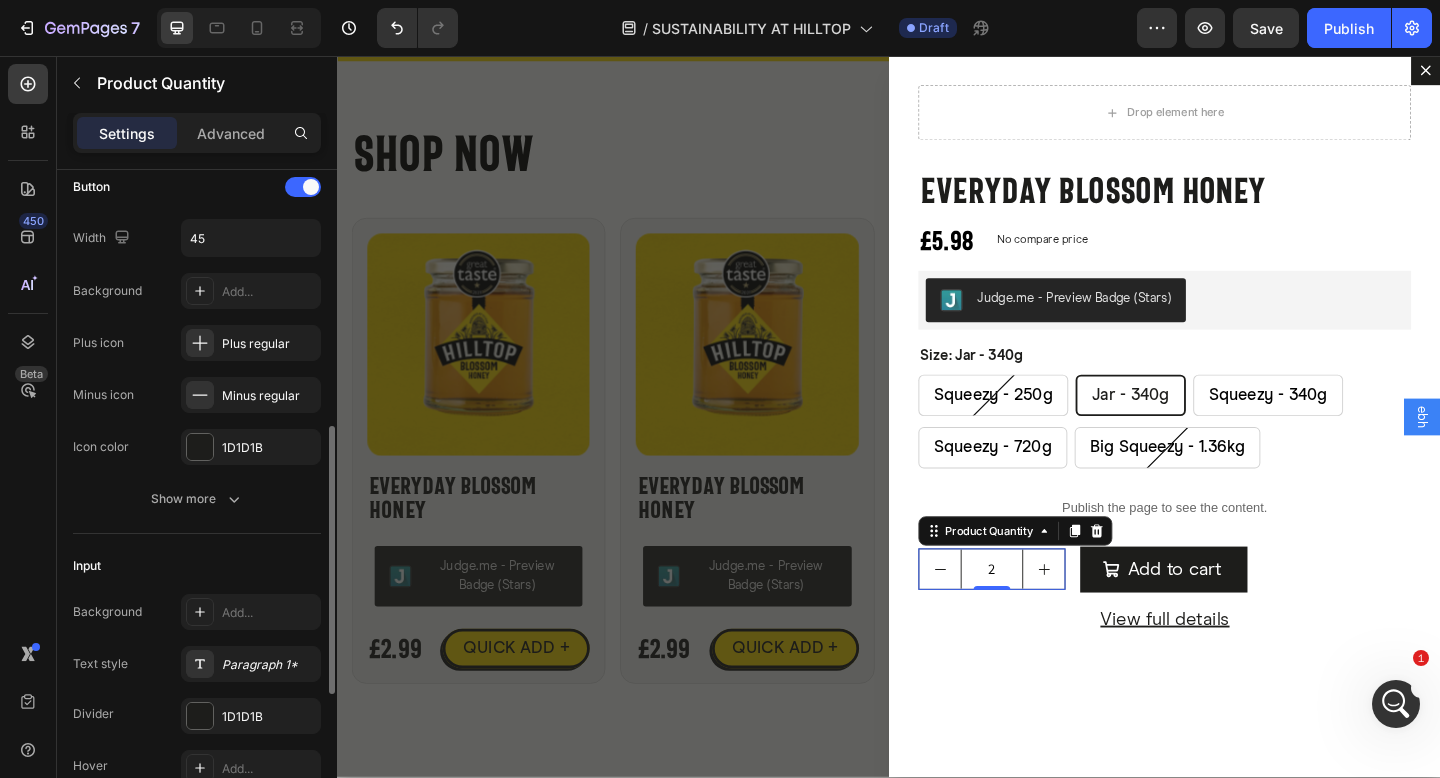 scroll, scrollTop: 406, scrollLeft: 0, axis: vertical 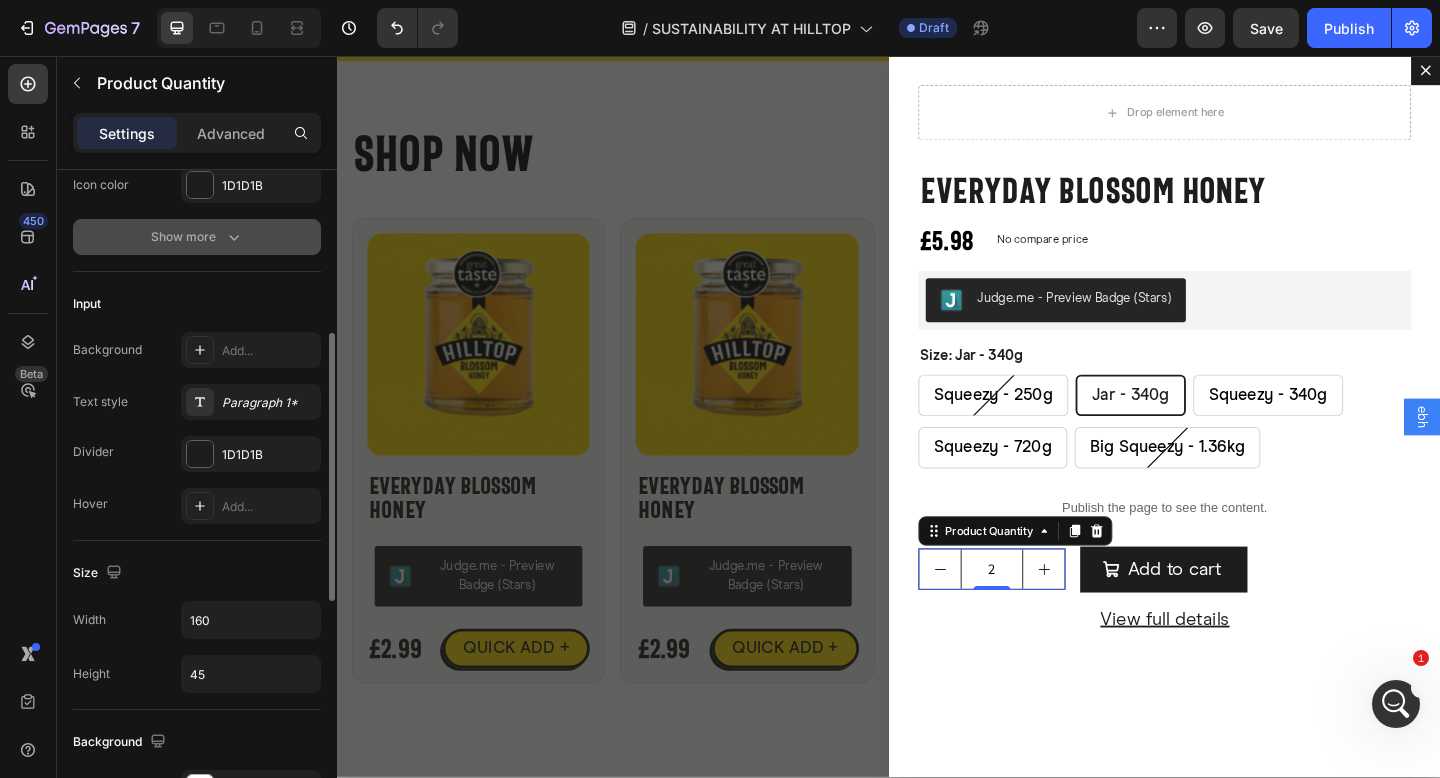 click on "Show more" at bounding box center (197, 237) 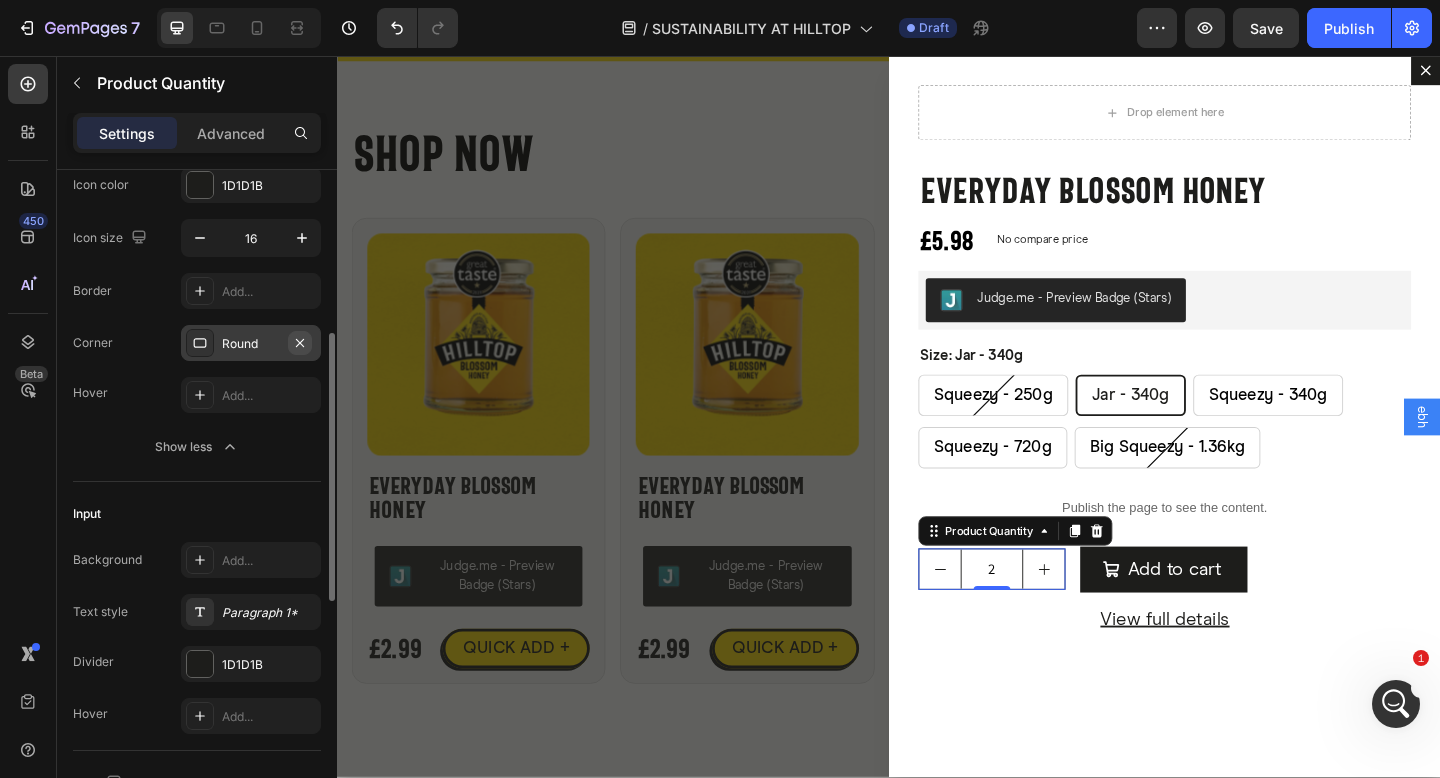 click 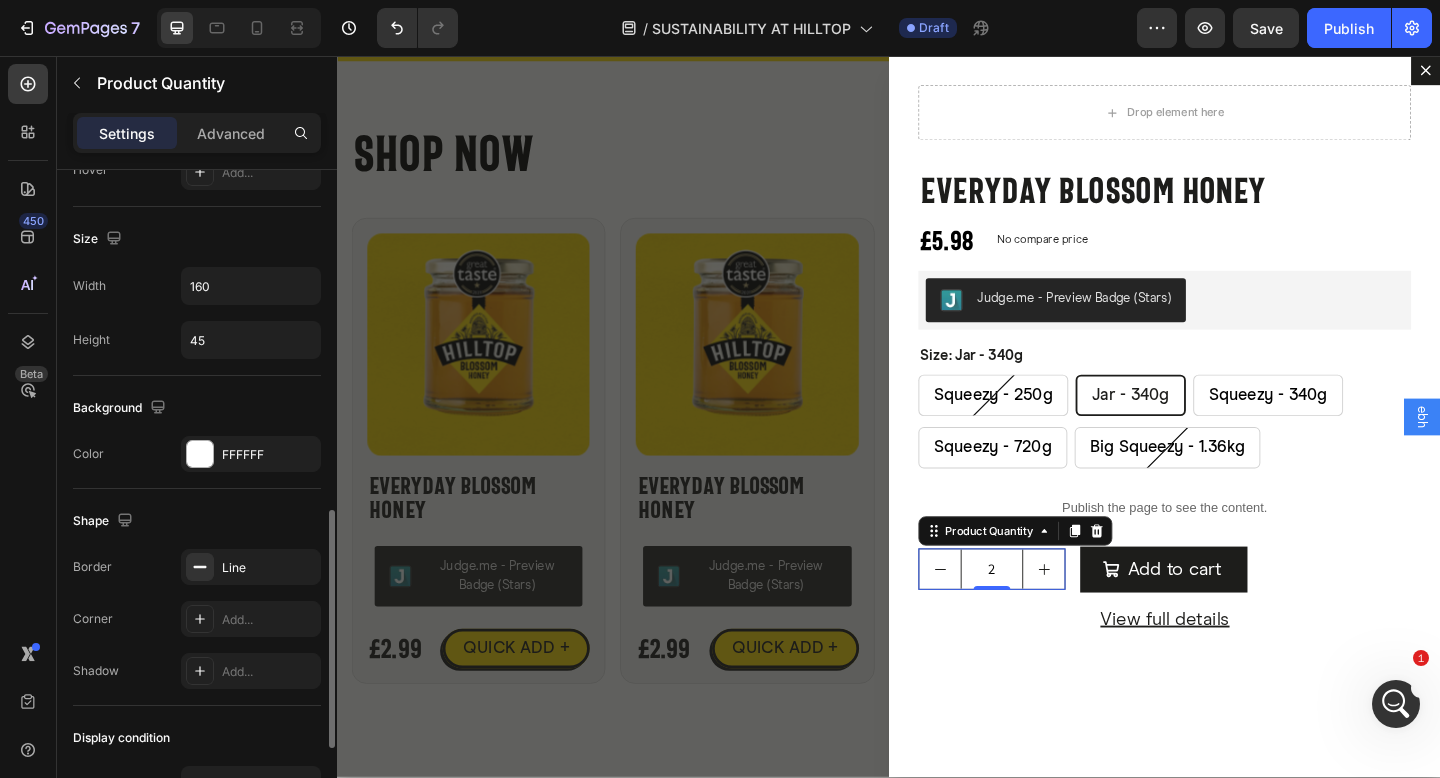scroll, scrollTop: 1089, scrollLeft: 0, axis: vertical 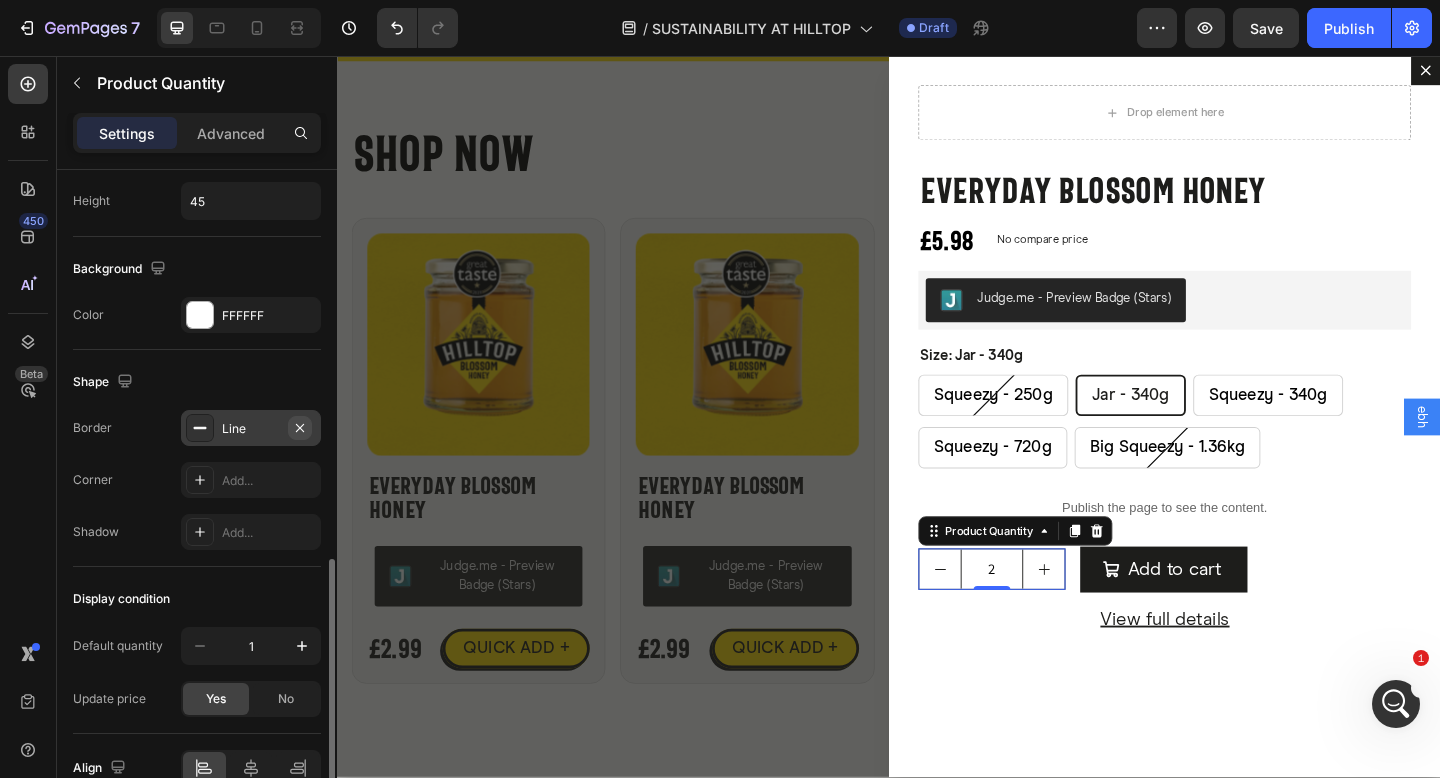 click 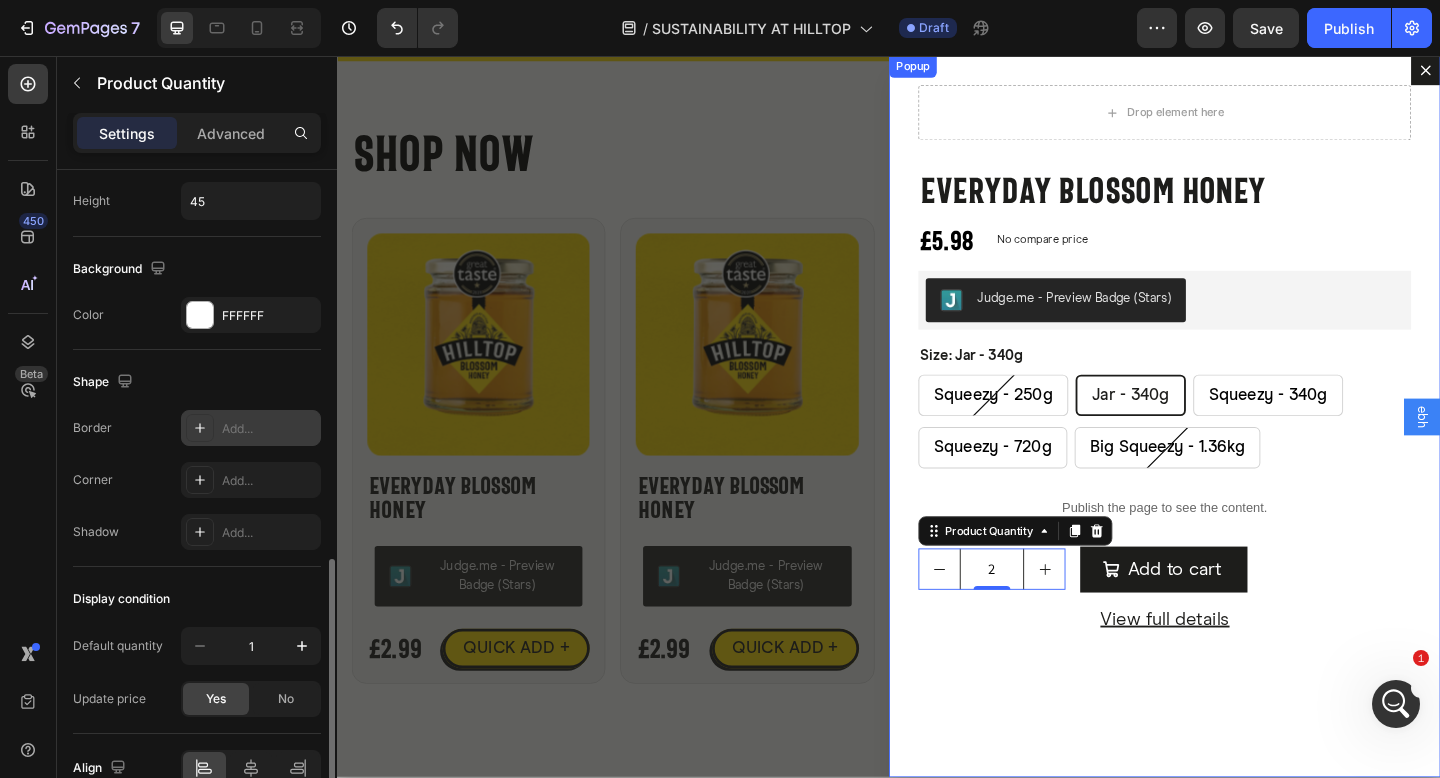 click on "Drop element here Everyday Blossom Honey Product Title £5.98 Product Price Product Price No compare price Product Price Row Judge.me - Preview Badge (Stars) Judge.me Size: Jar - 340g Squeezy - 250g Squeezy - 250g Squeezy - 250g Jar - 340g Jar - 340g Jar - 340g Squeezy - 340g Squeezy - 340g Squeezy - 340g Squeezy - 720g Squeezy - 720g Squeezy - 720g Big Squeezy - 1.36kg Big Squeezy - 1.36kg Big Squeezy - 1.36kg Product Variants & Swatches
Publish the page to see the content.
Custom Code
2
Product Quantity   0
Add to cart Add to Cart Row View full details Product View More Product Row" at bounding box center [1237, 448] 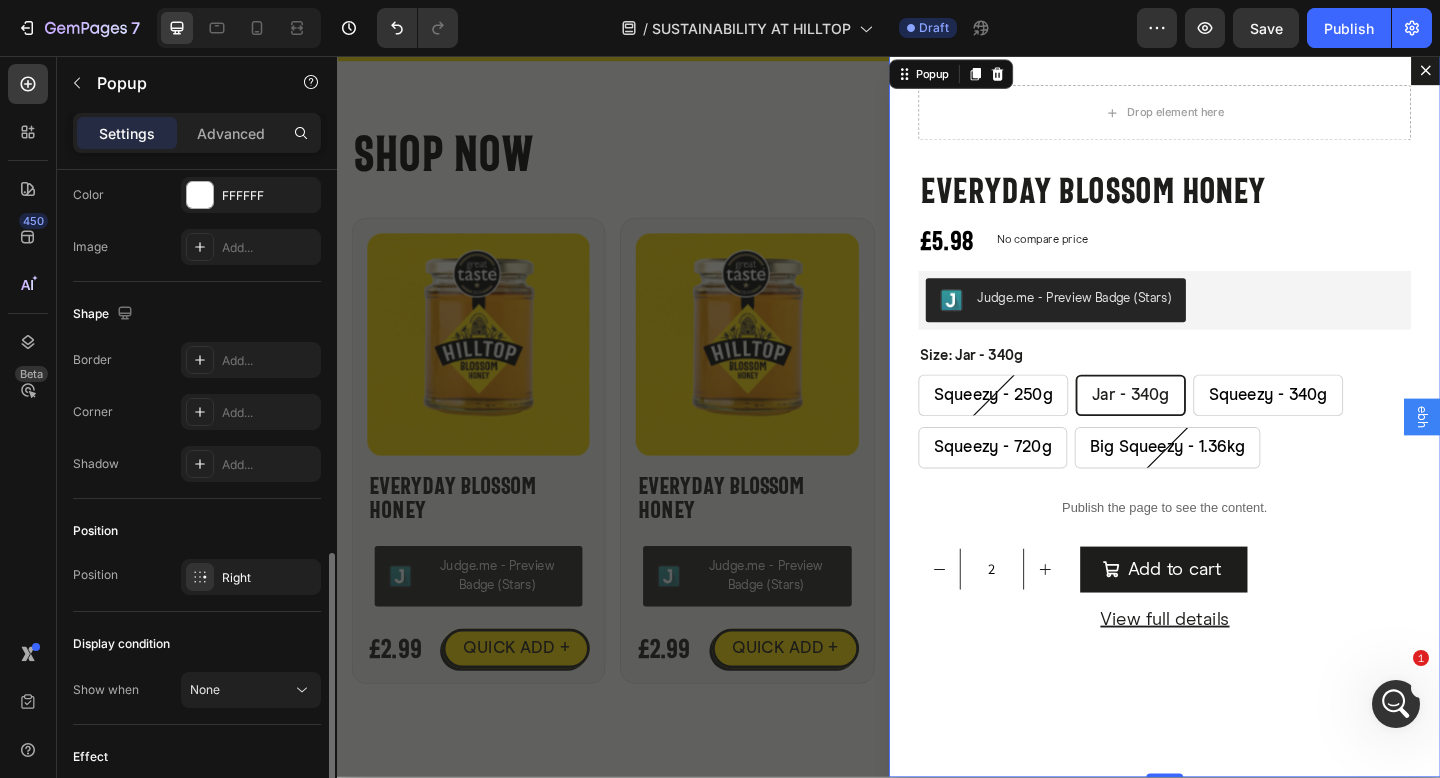 scroll, scrollTop: 0, scrollLeft: 0, axis: both 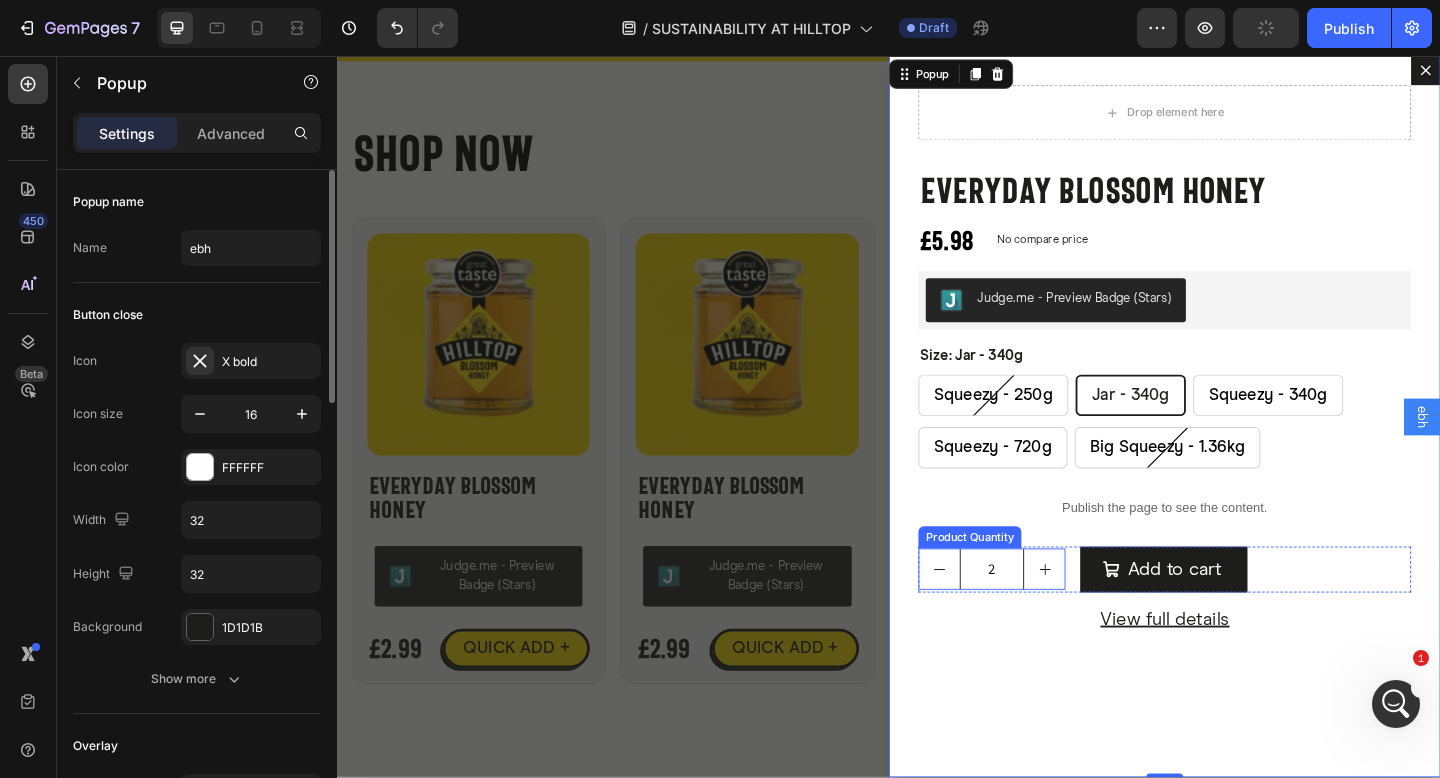click on "2" at bounding box center (1049, 614) 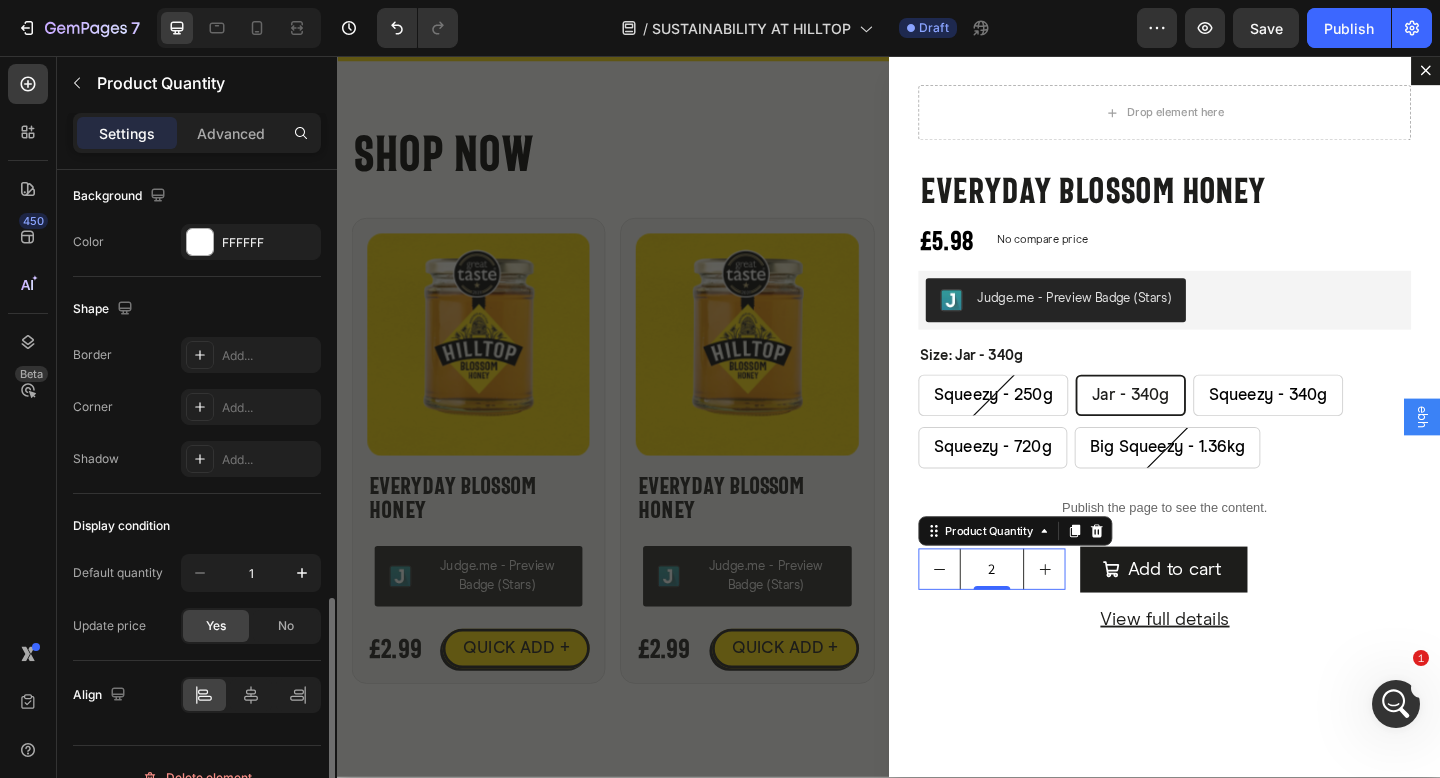 scroll, scrollTop: 983, scrollLeft: 0, axis: vertical 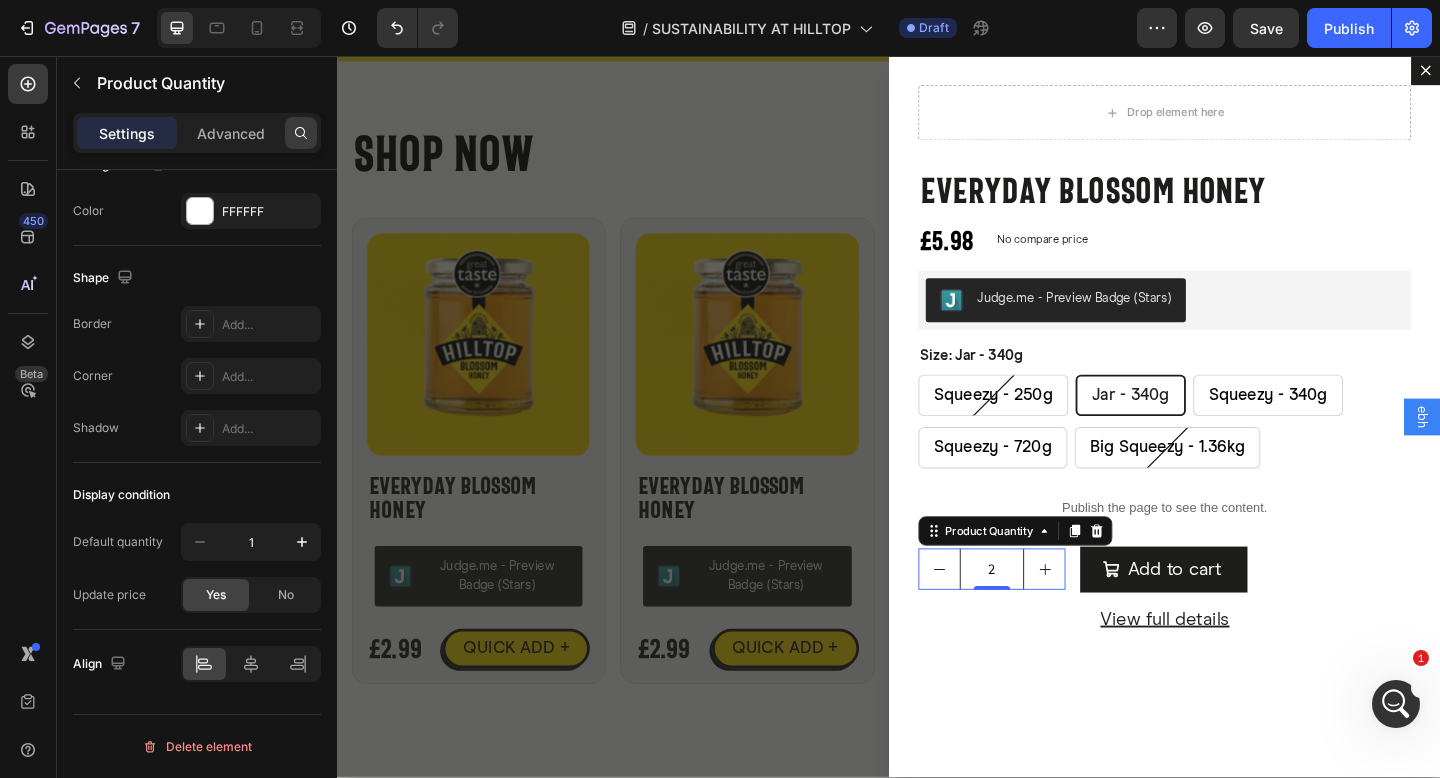 click at bounding box center [301, 133] 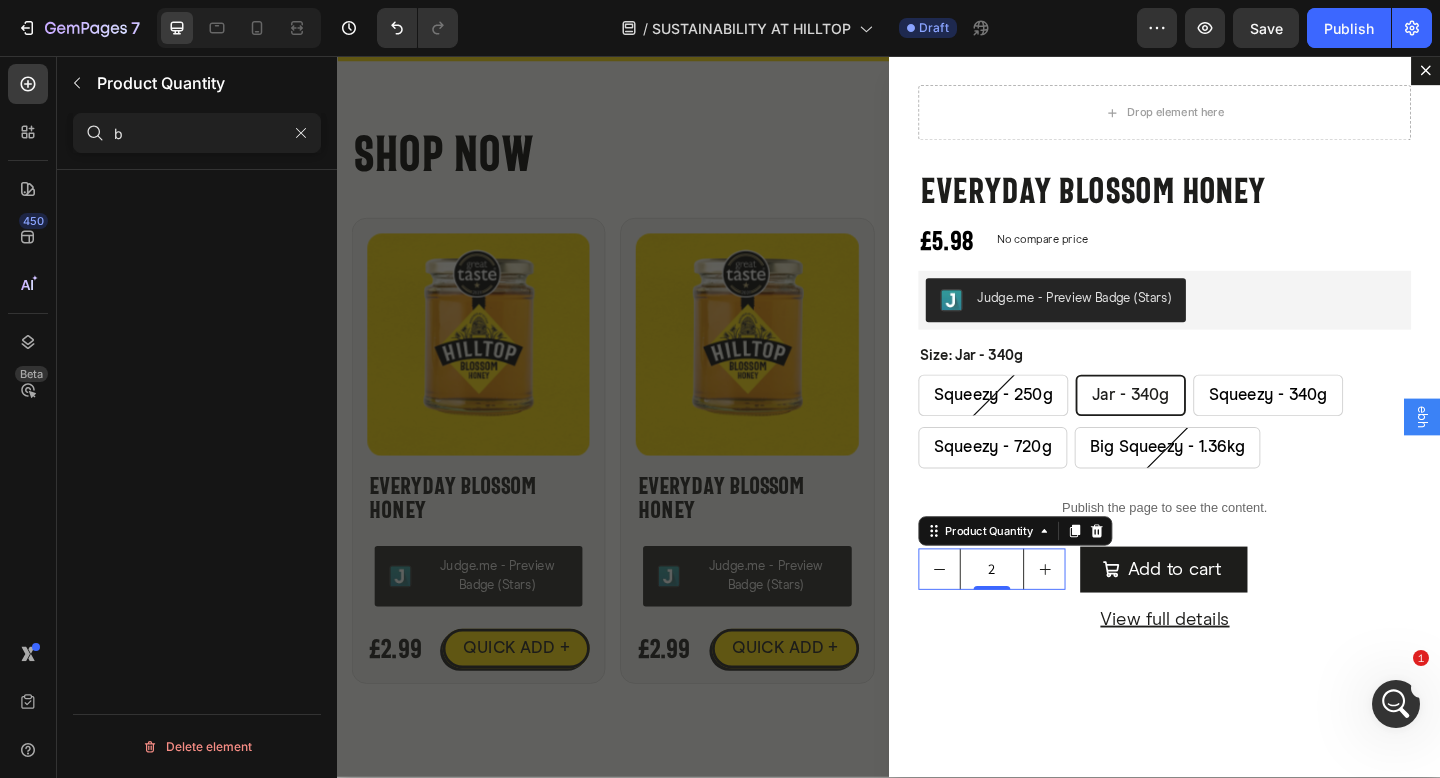 scroll, scrollTop: 0, scrollLeft: 0, axis: both 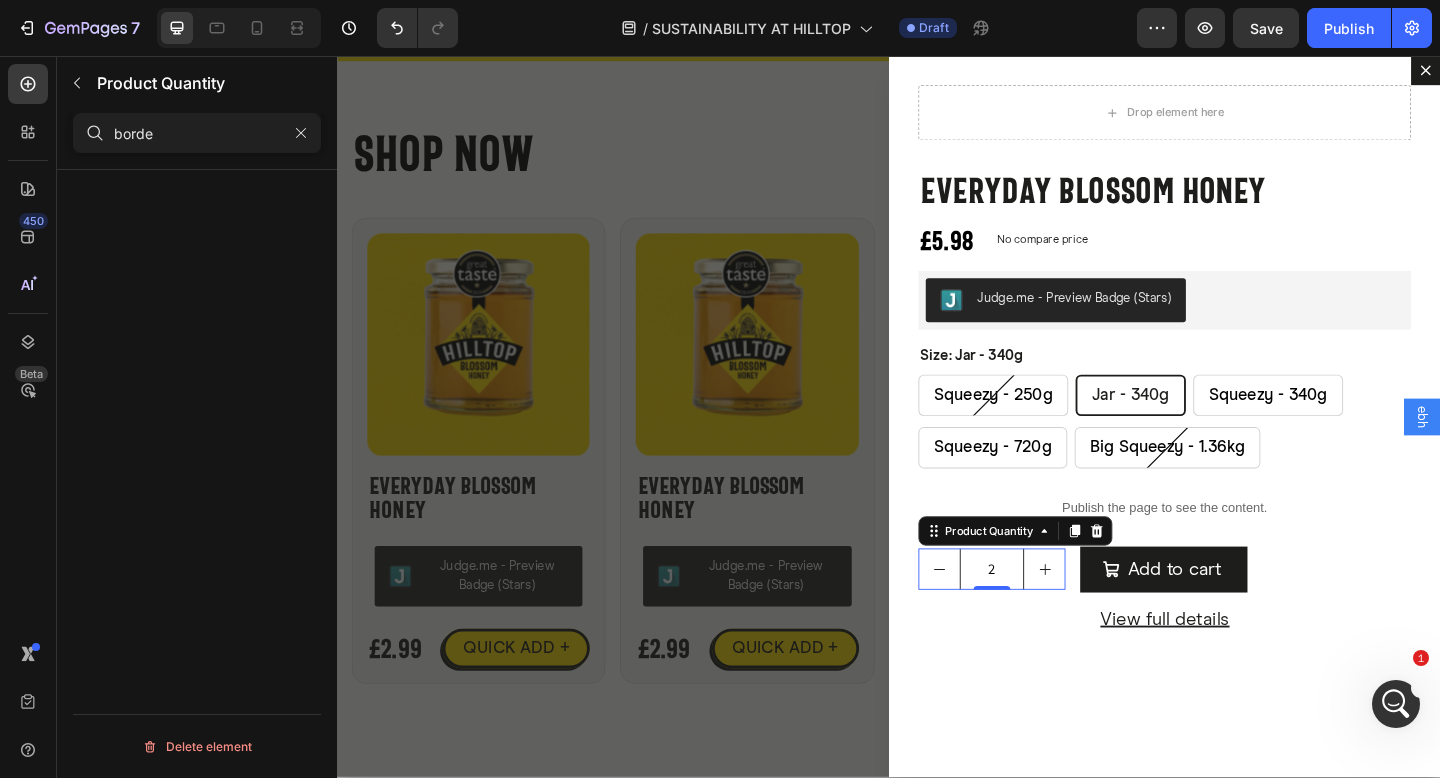 type on "border" 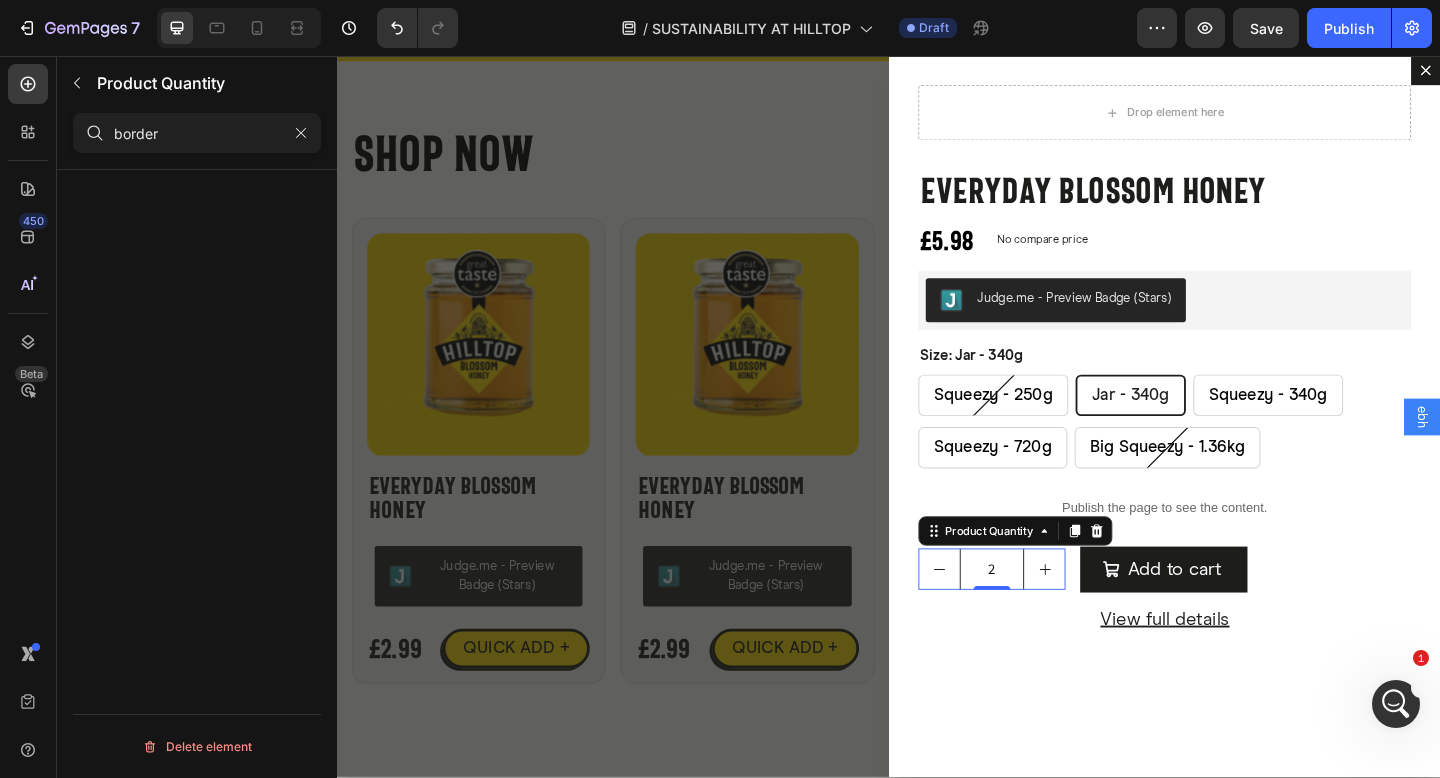 type 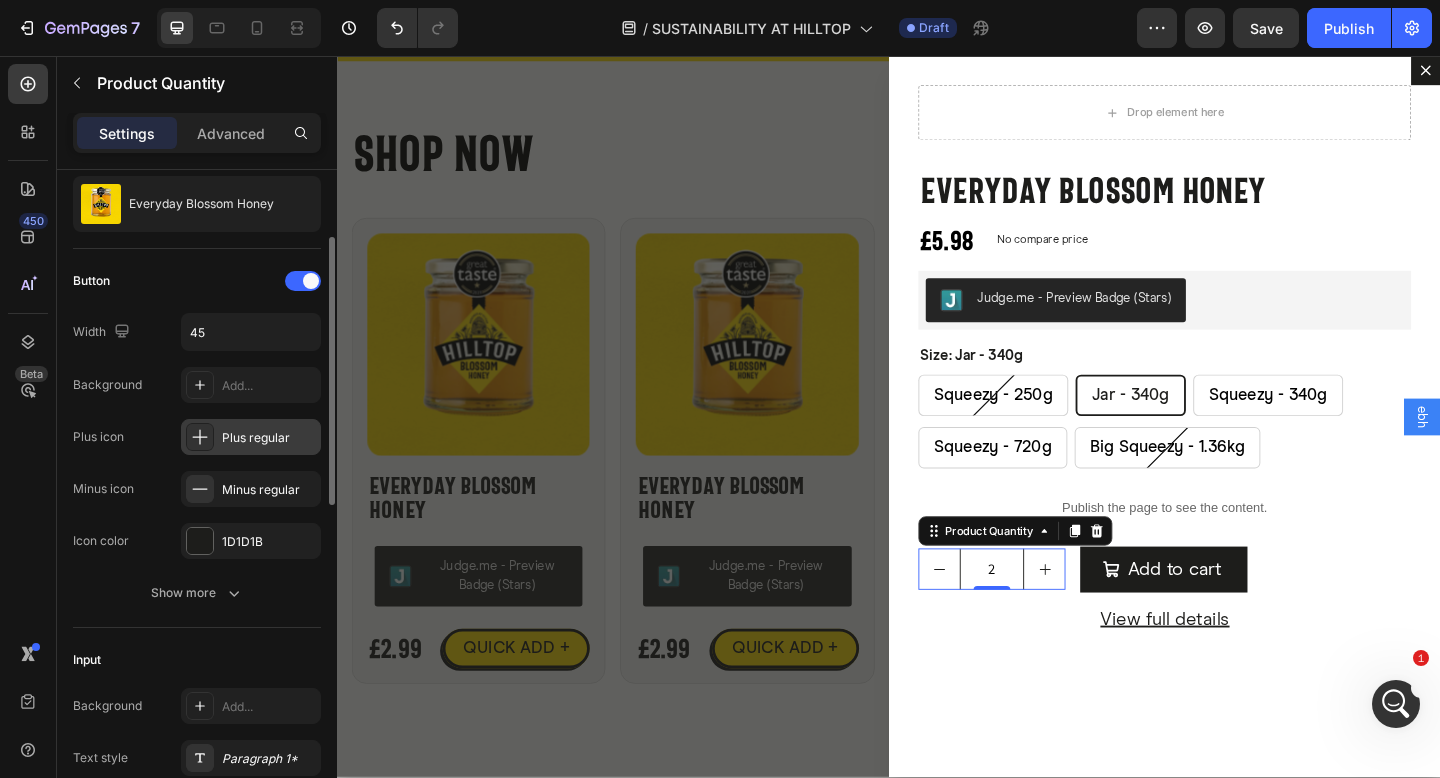 scroll, scrollTop: 167, scrollLeft: 0, axis: vertical 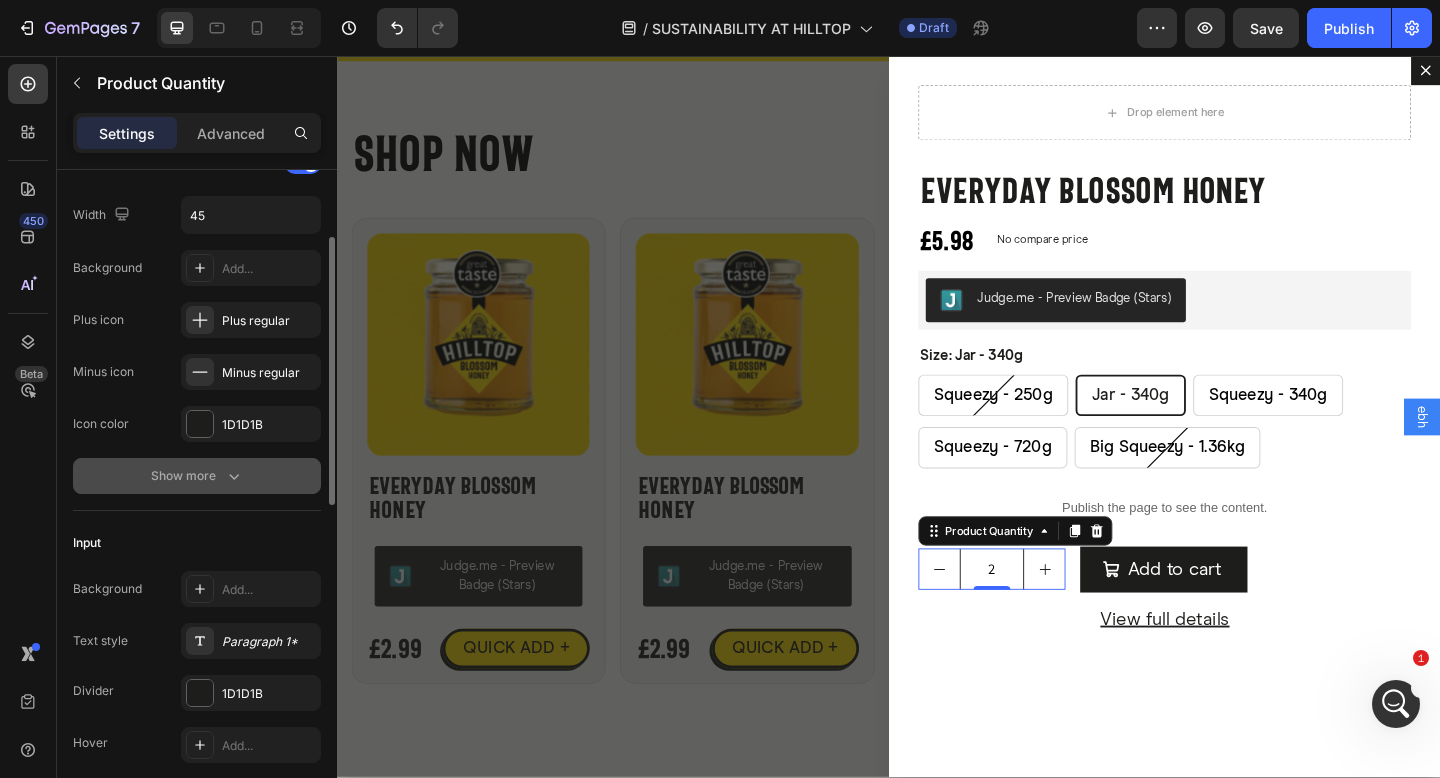 click on "Show more" at bounding box center (197, 476) 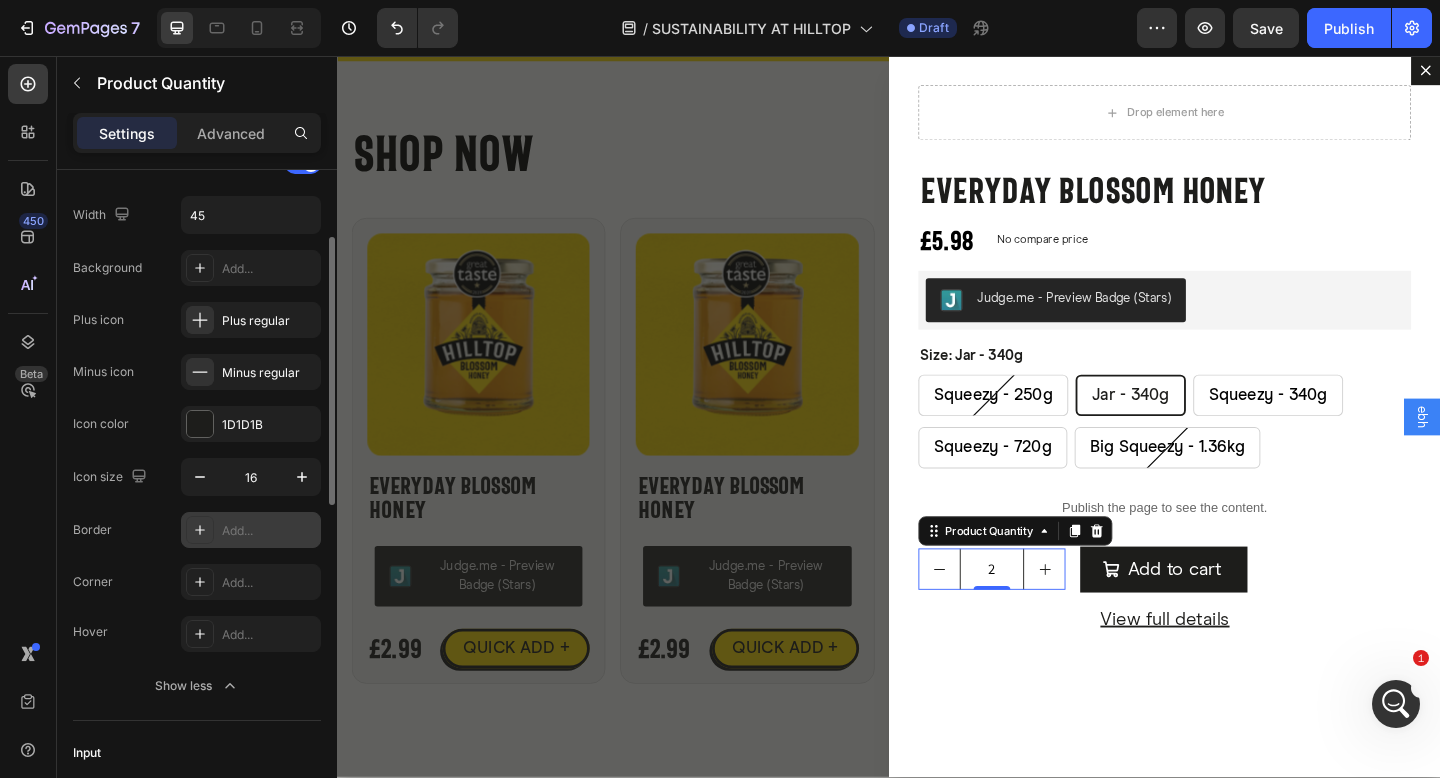 click on "Add..." at bounding box center [251, 530] 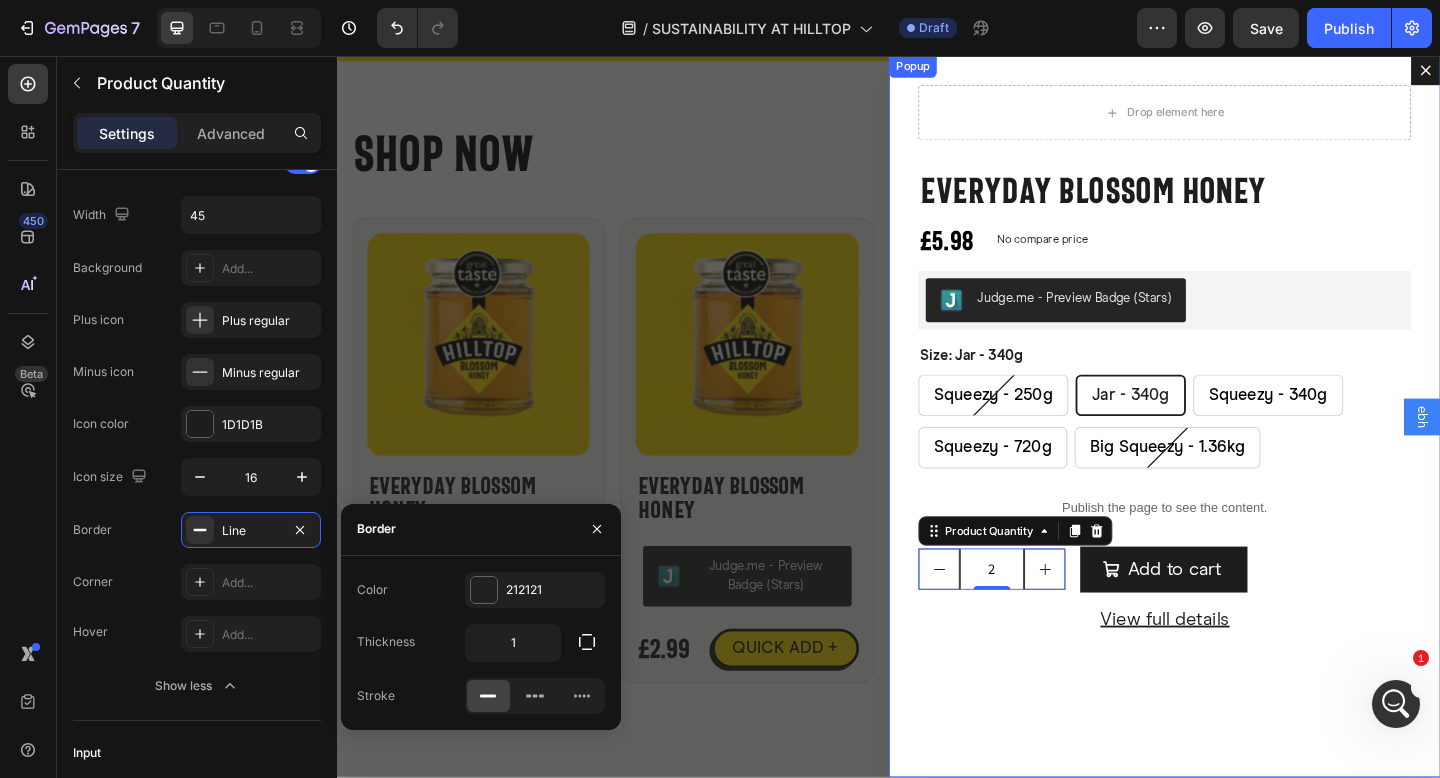 click on "Drop element here Everyday Blossom Honey Product Title £5.98 Product Price Product Price No compare price Product Price Row Judge.me - Preview Badge (Stars) Judge.me Size: Jar - 340g Squeezy - 250g Squeezy - 250g Squeezy - 250g Jar - 340g Jar - 340g Jar - 340g Squeezy - 340g Squeezy - 340g Squeezy - 340g Squeezy - 720g Squeezy - 720g Squeezy - 720g Big Squeezy - 1.36kg Big Squeezy - 1.36kg Big Squeezy - 1.36kg Product Variants & Swatches
Publish the page to see the content.
Custom Code
2
Product Quantity   0
Add to cart Add to Cart Row View full details Product View More Product Row" at bounding box center [1237, 448] 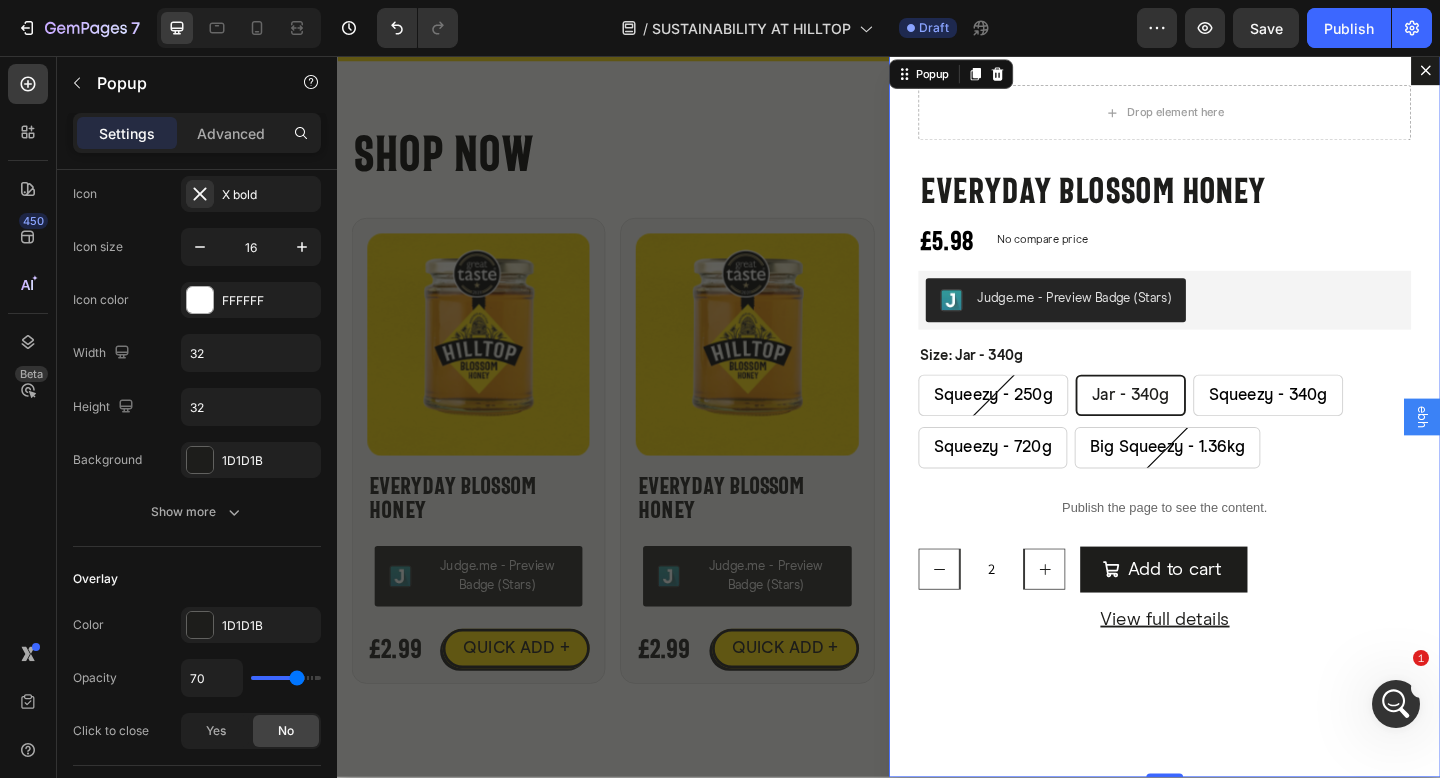 scroll, scrollTop: 0, scrollLeft: 0, axis: both 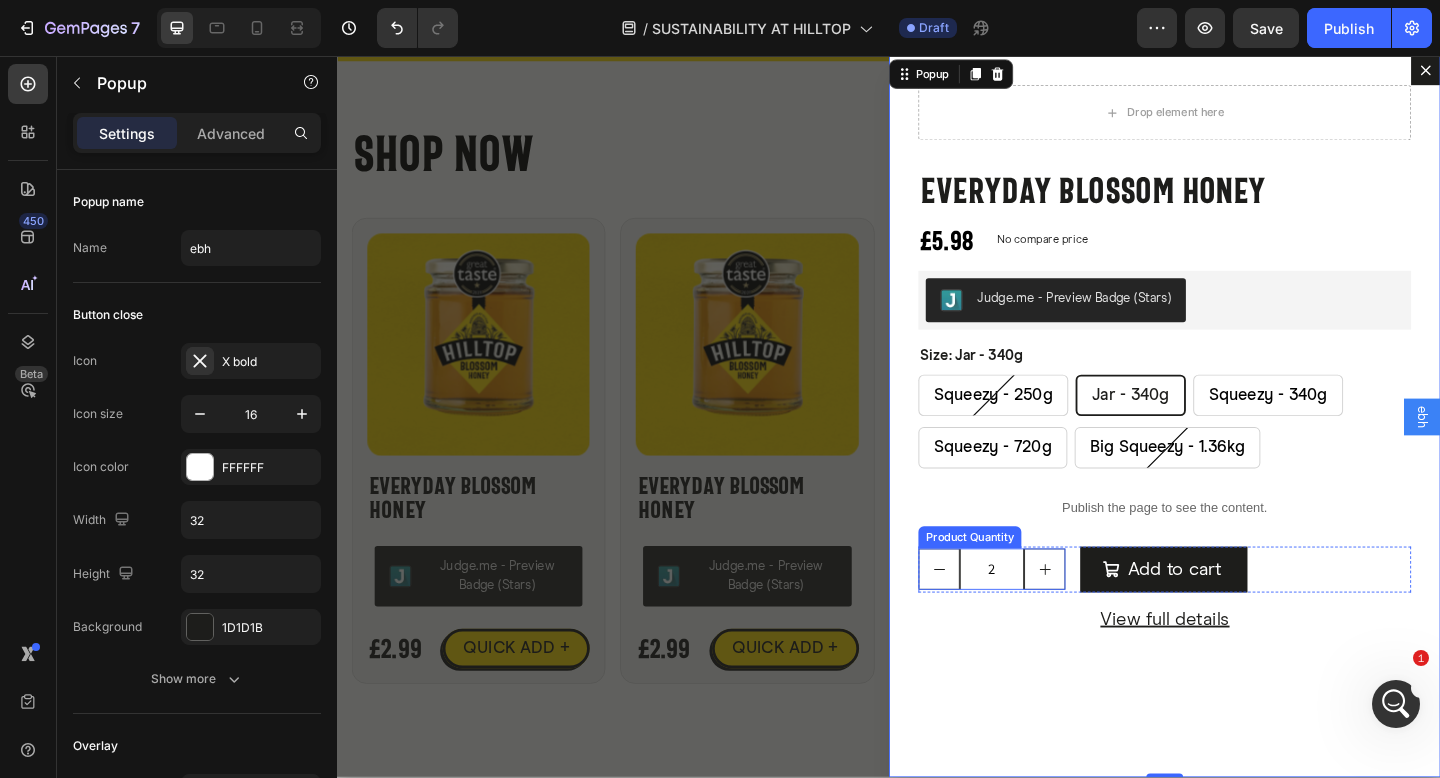 click on "2" at bounding box center (1049, 614) 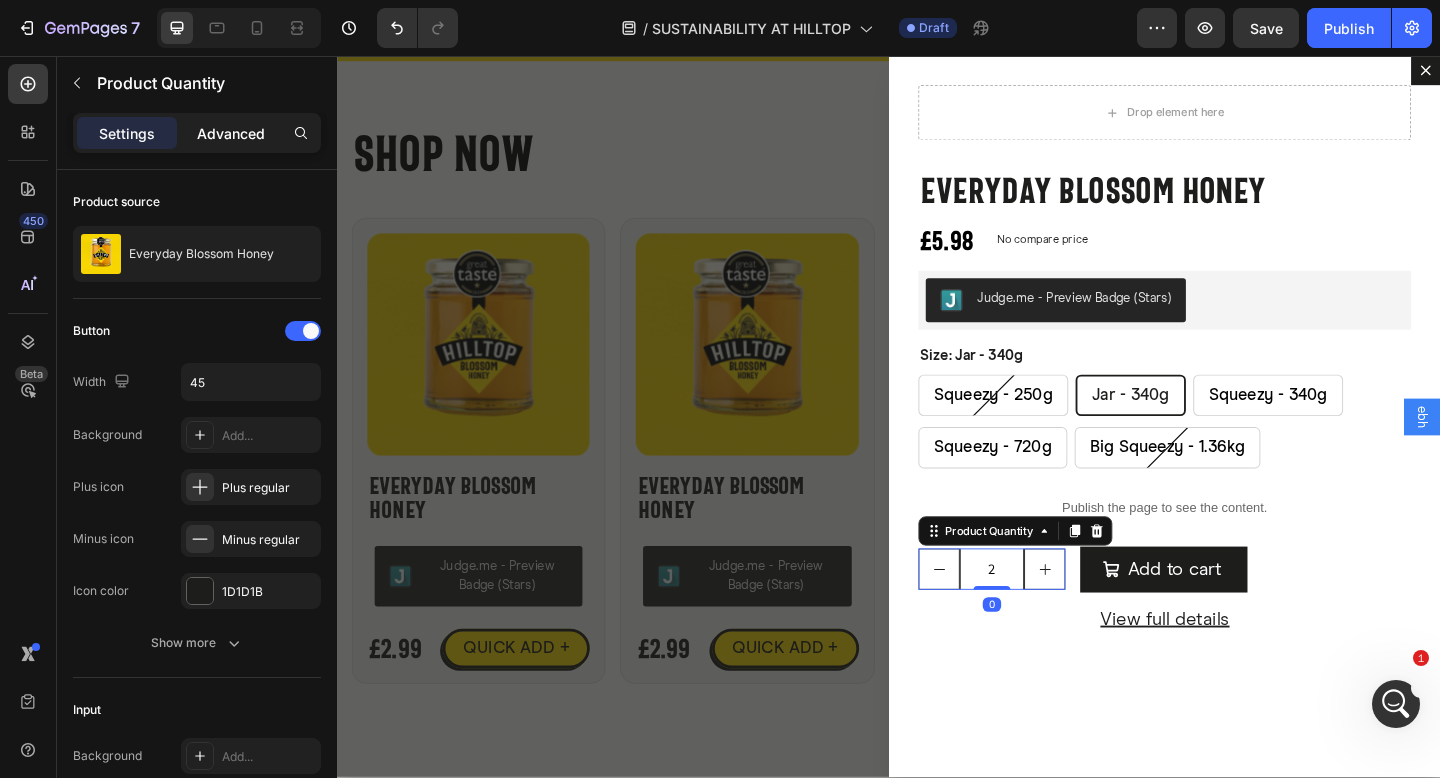 click on "Advanced" at bounding box center (231, 133) 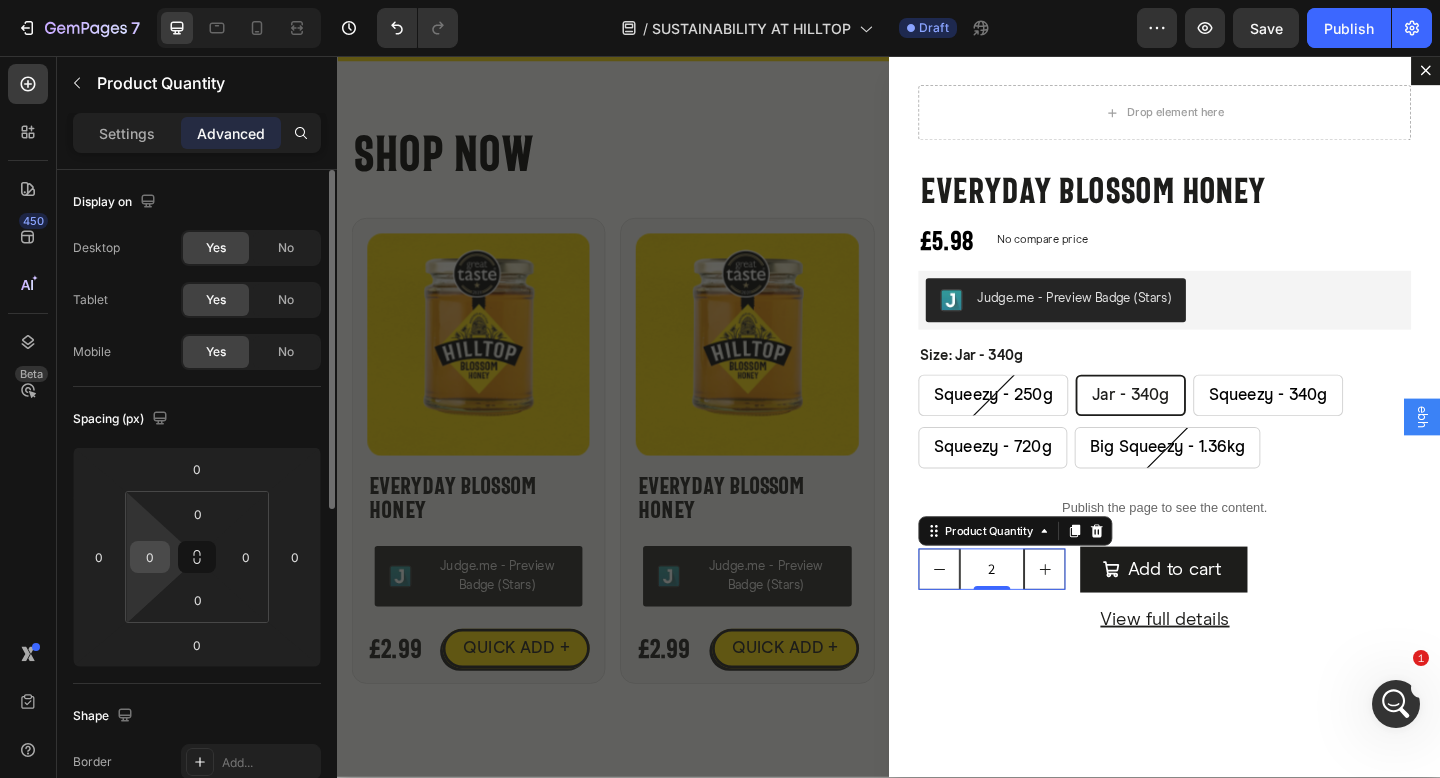 click on "0" at bounding box center [150, 557] 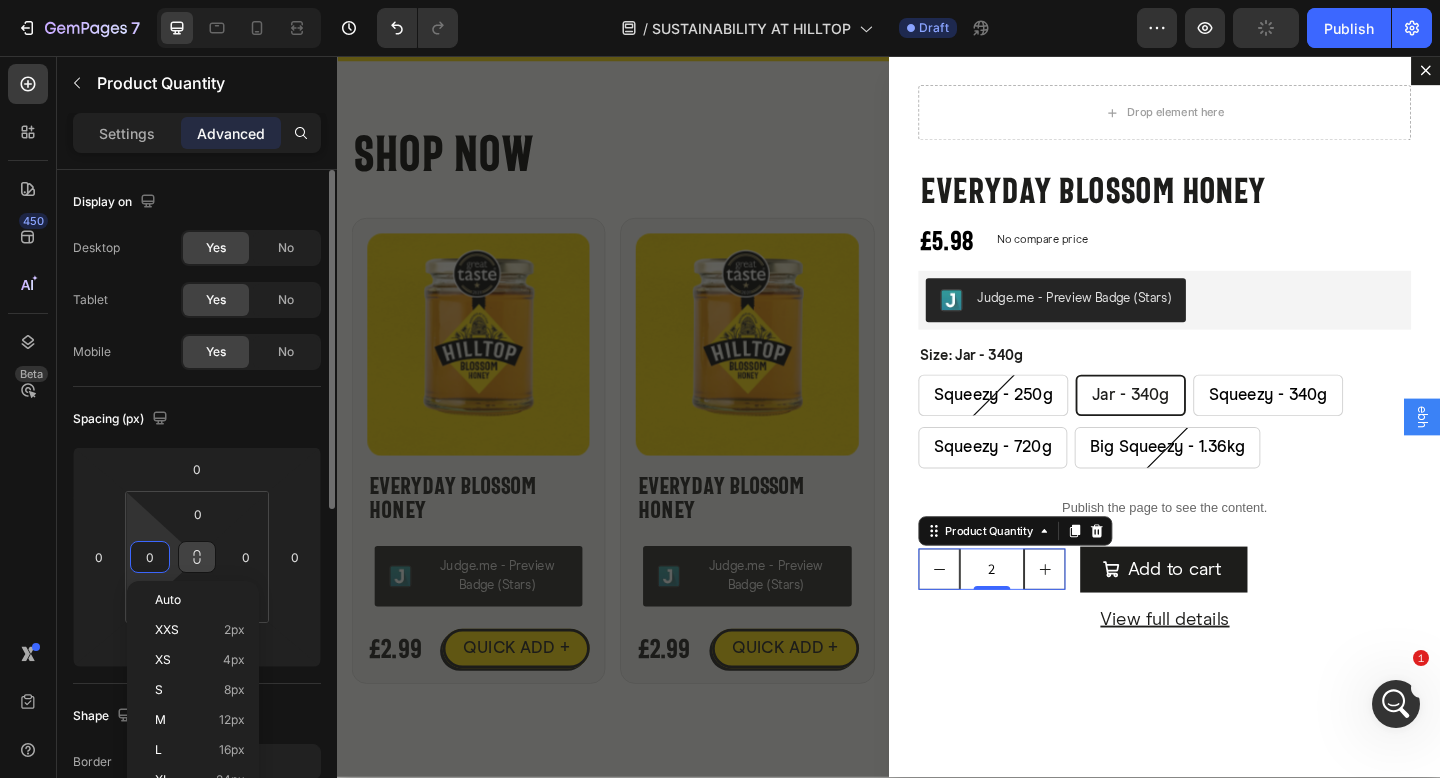 click at bounding box center (197, 557) 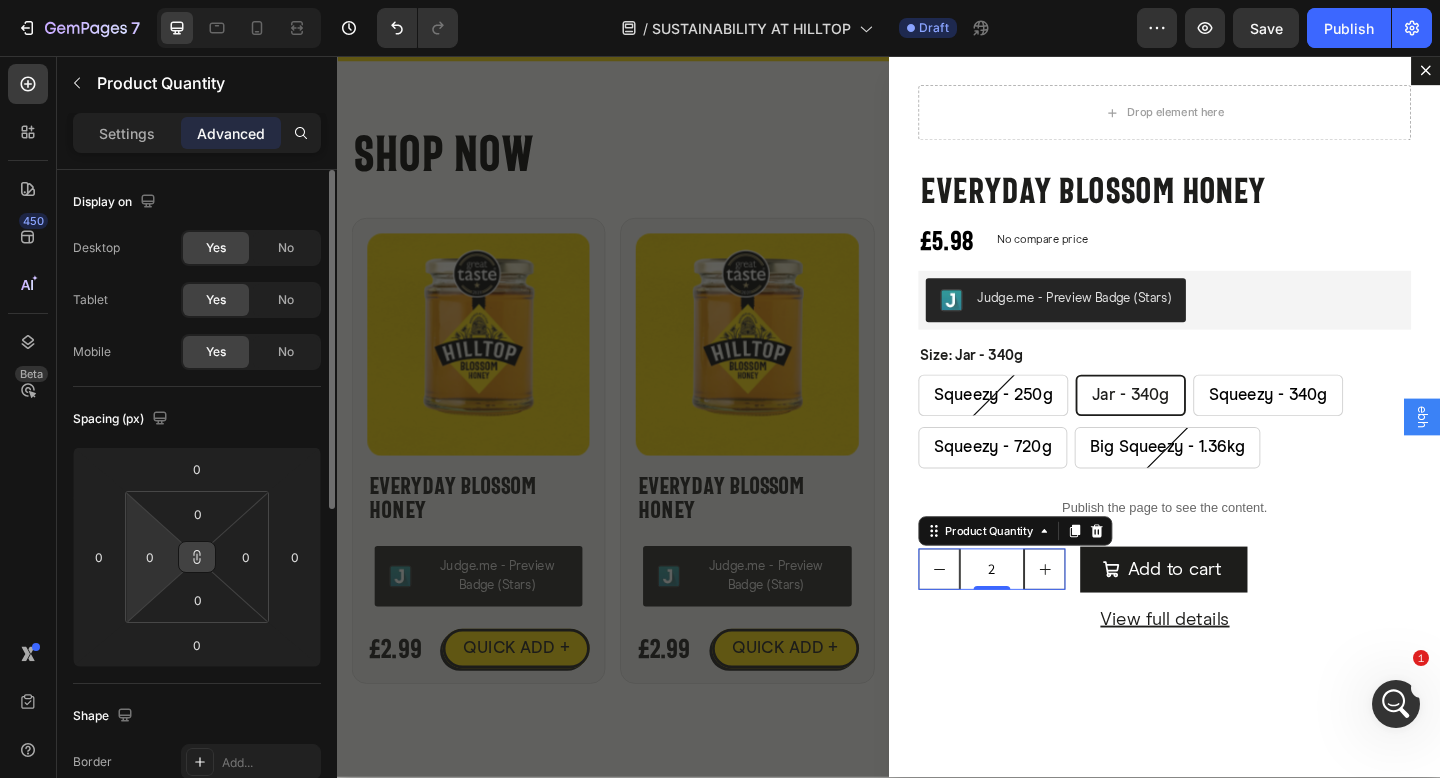 click 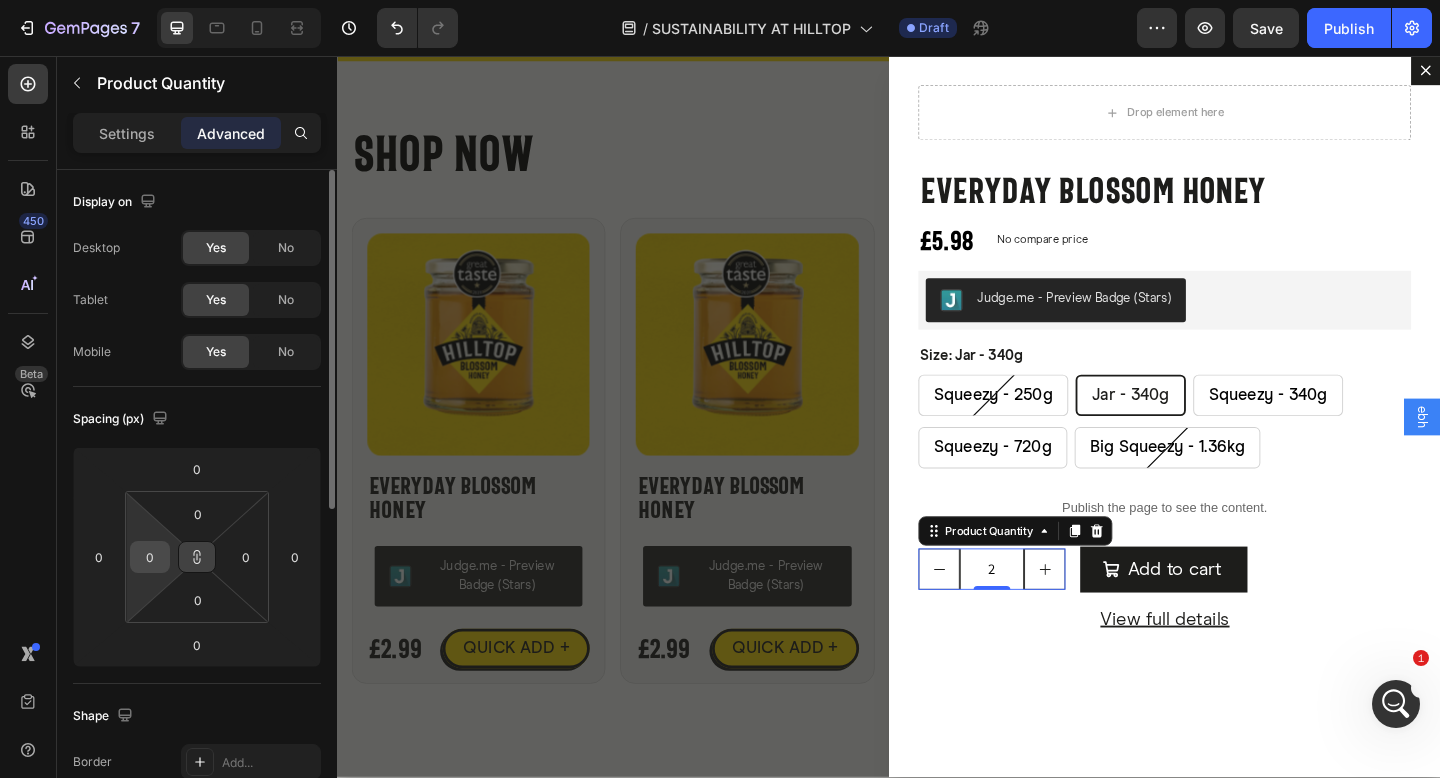 click on "0" at bounding box center [150, 557] 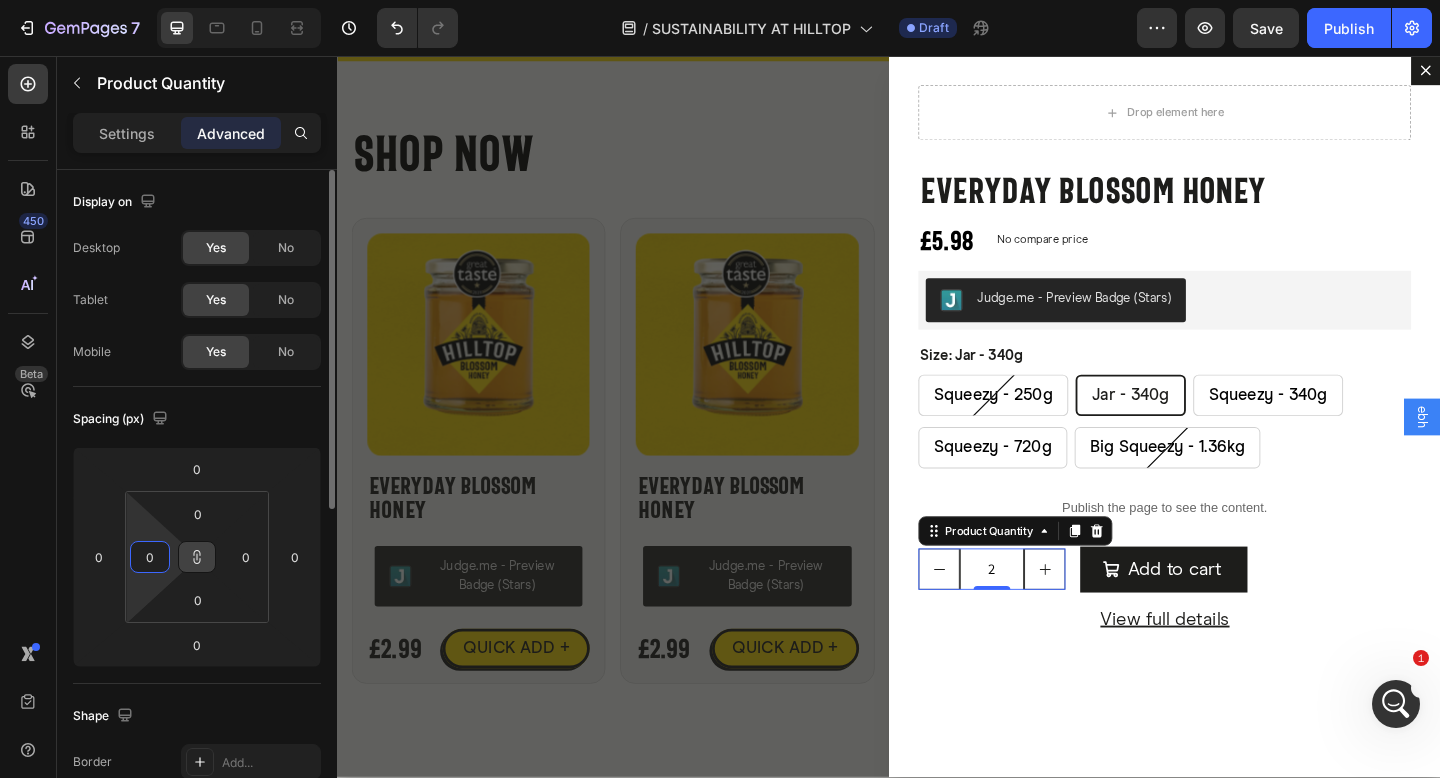 click on "0" at bounding box center (150, 557) 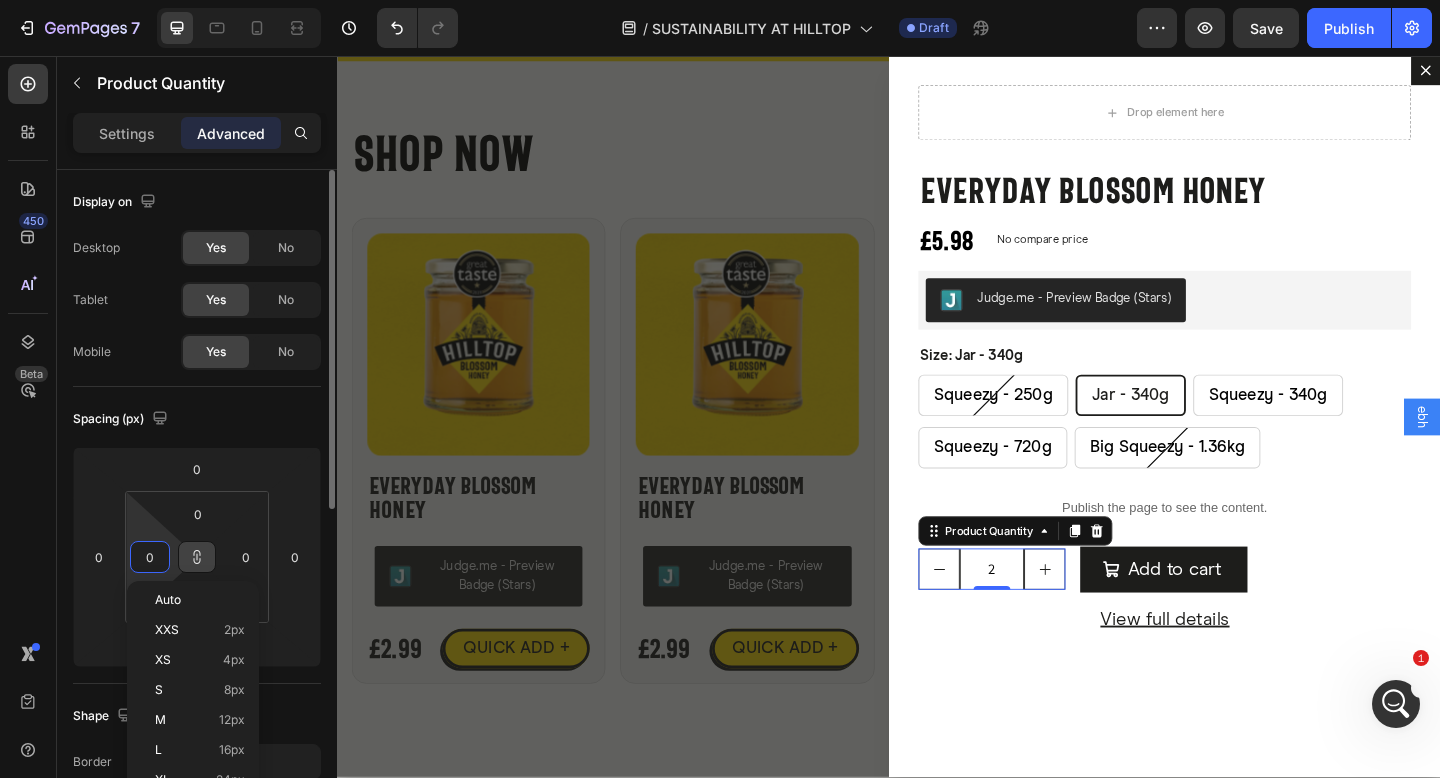 click on "0" at bounding box center [150, 557] 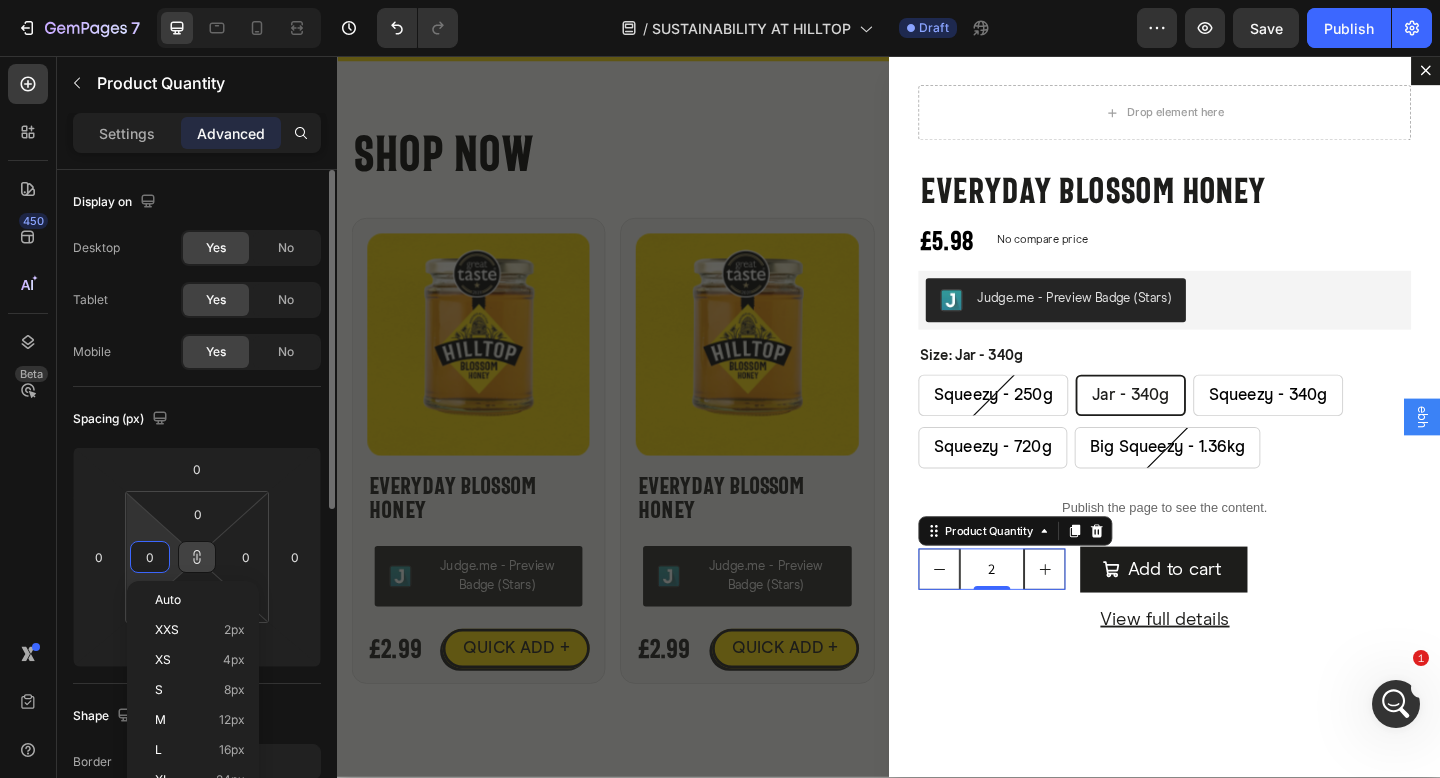 type on "10" 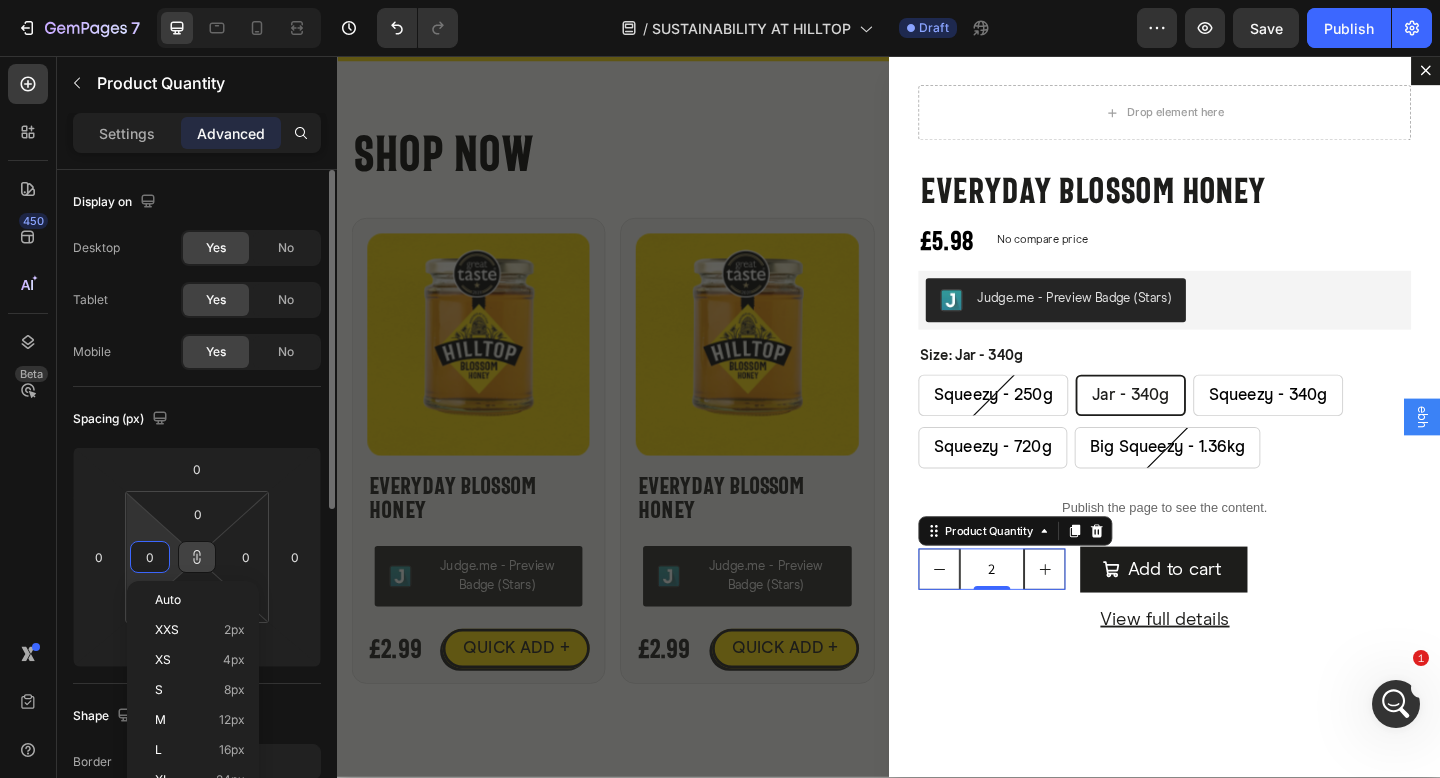 type on "10" 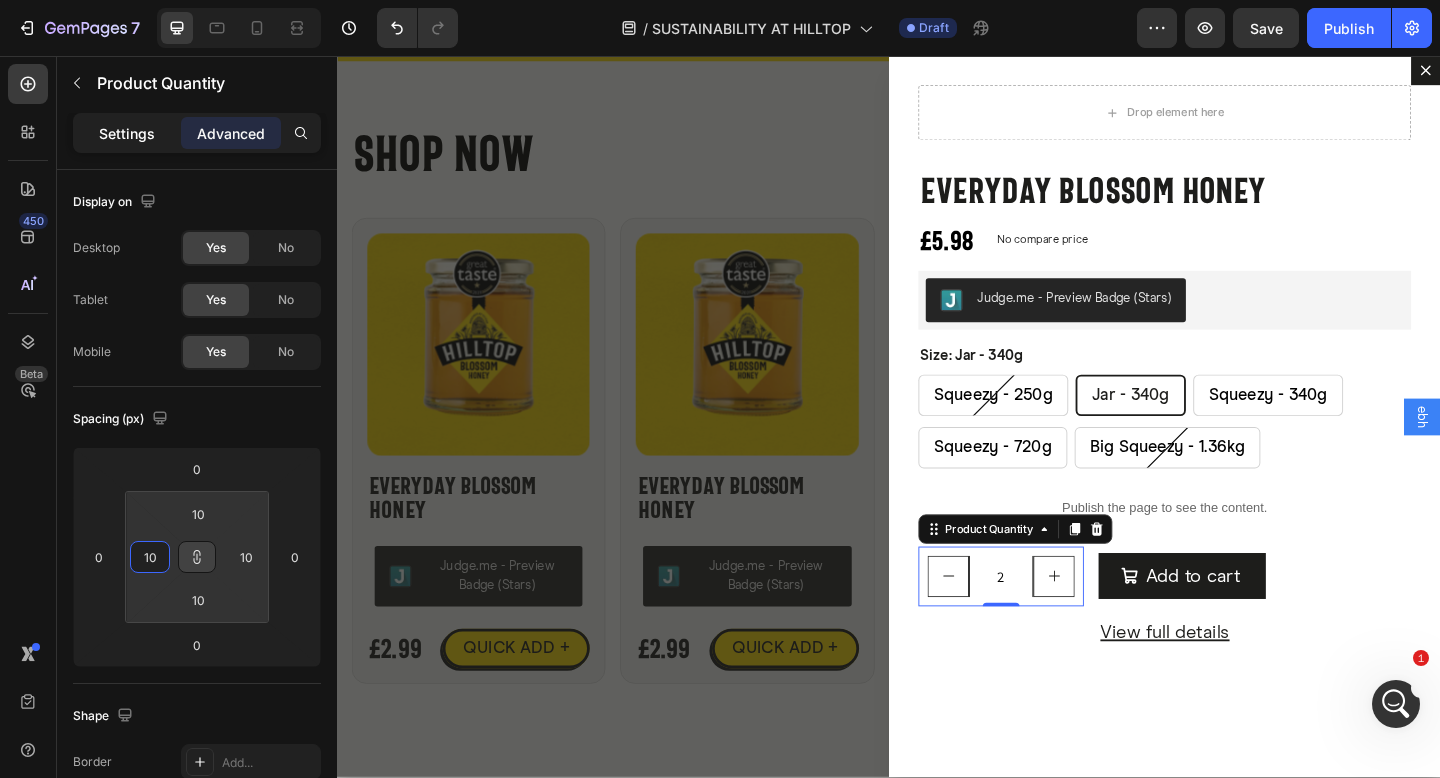 click on "Settings" 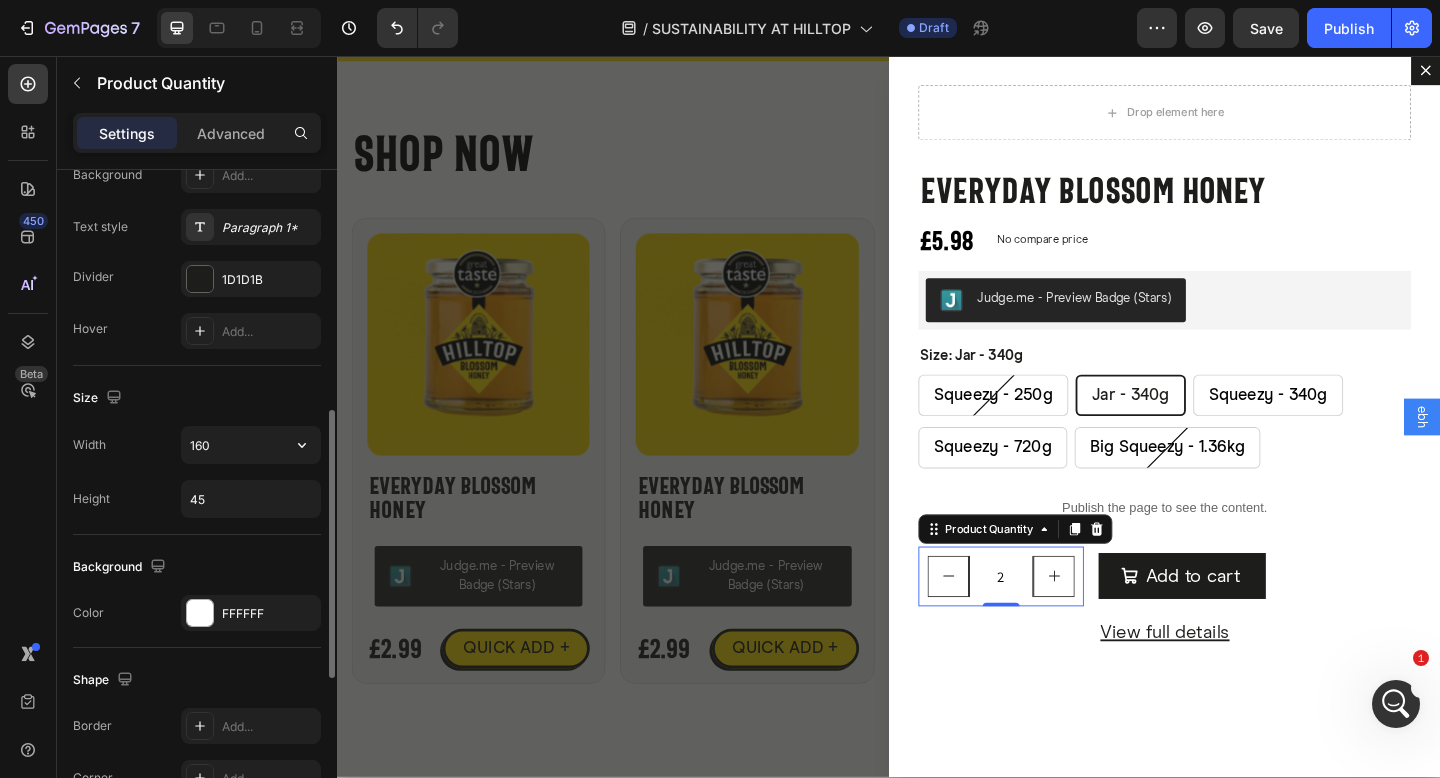 scroll, scrollTop: 597, scrollLeft: 0, axis: vertical 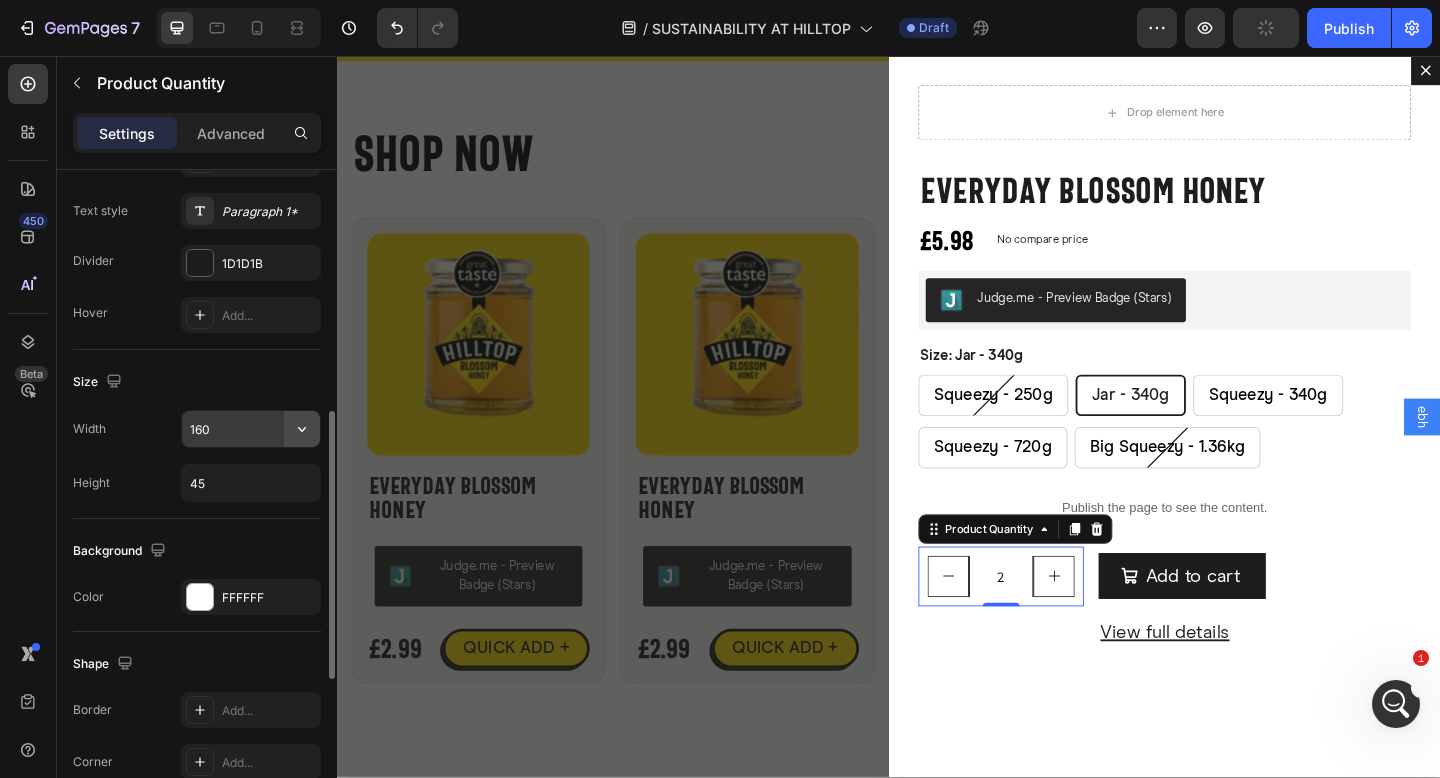 click 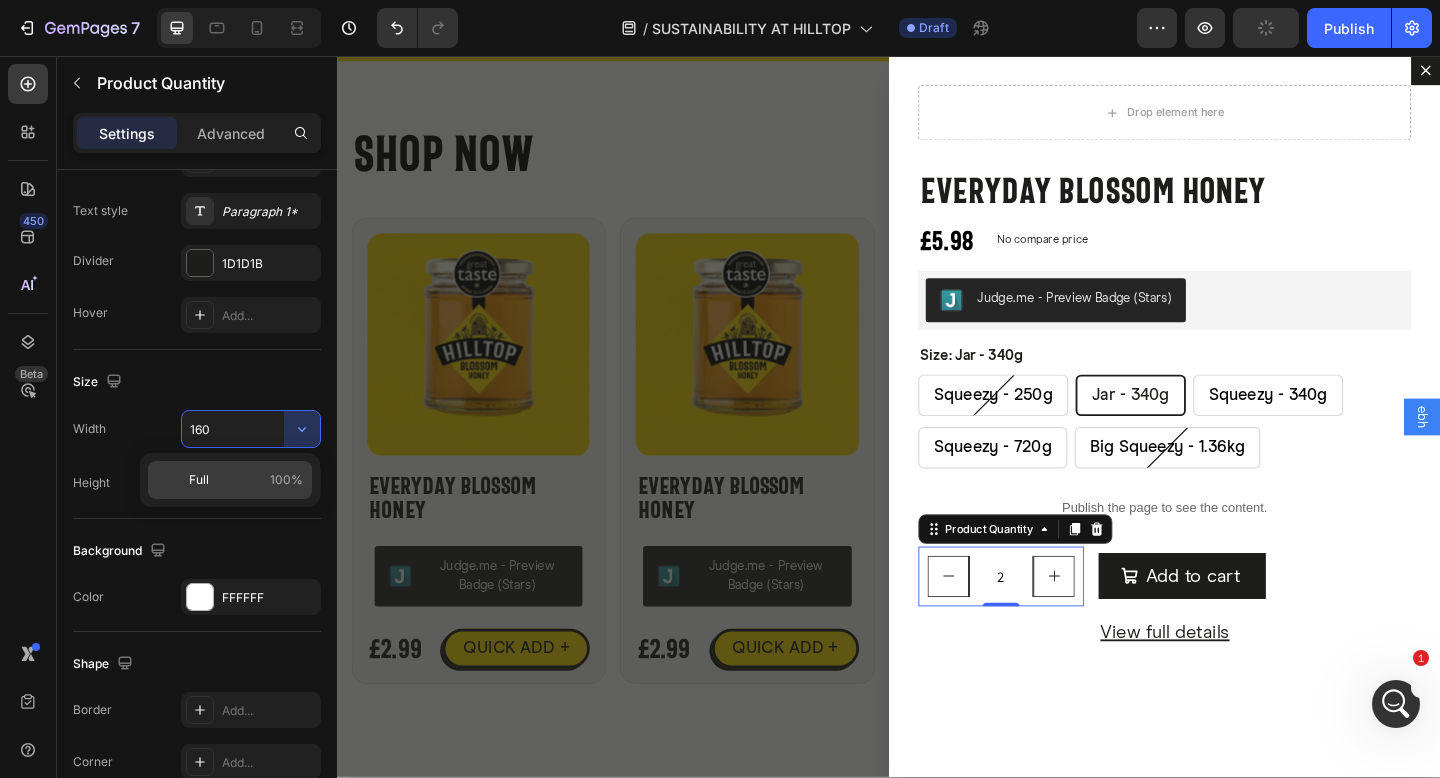 click on "Full 100%" at bounding box center (246, 480) 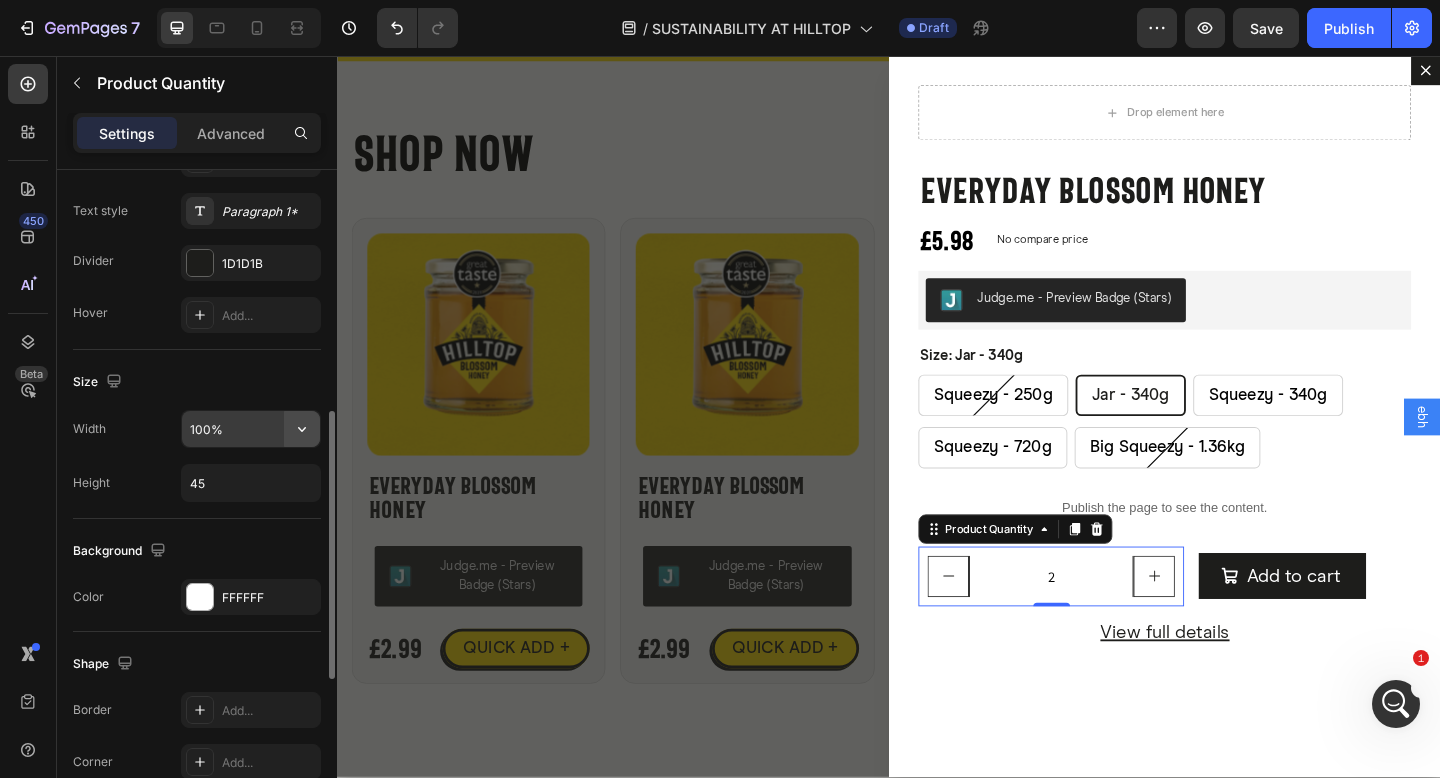 click 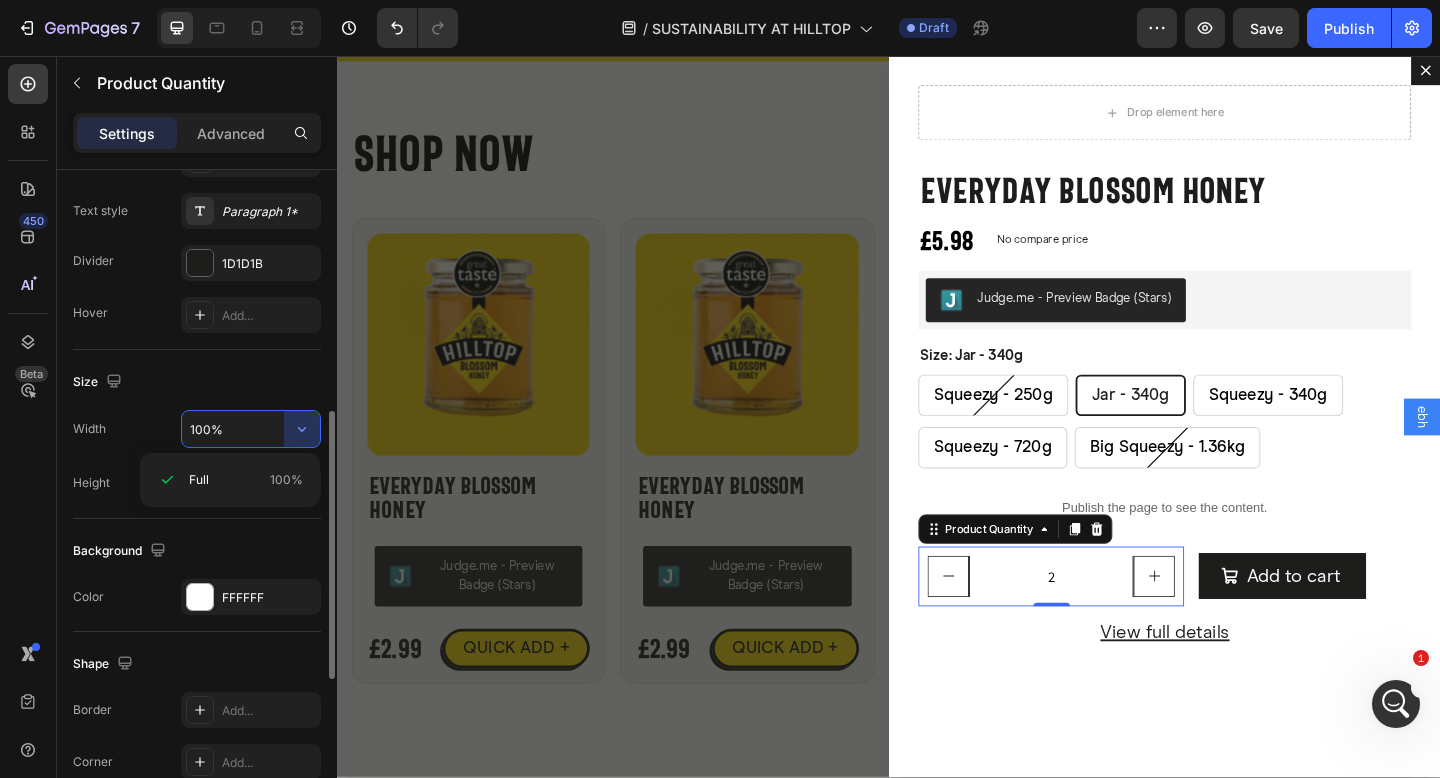 click on "100%" at bounding box center [251, 429] 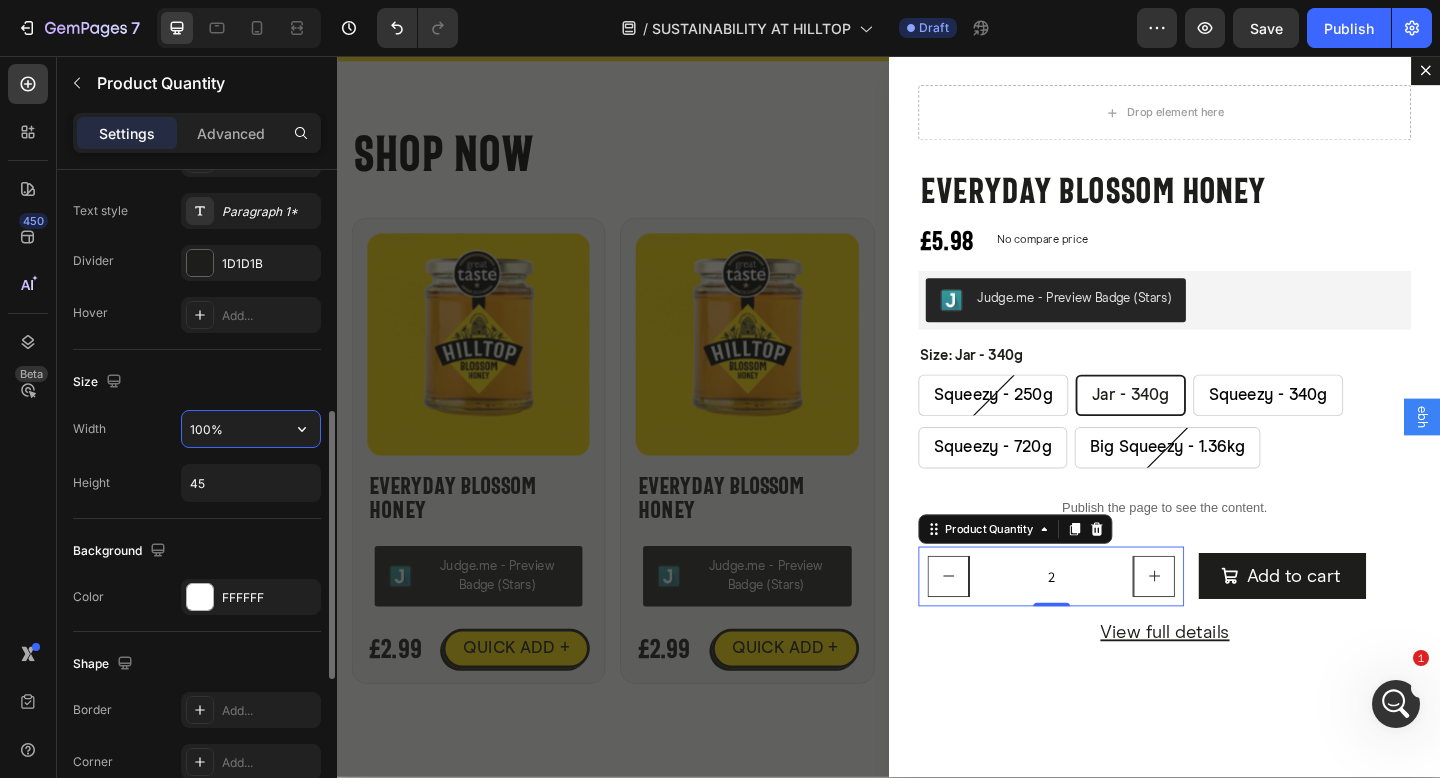 click on "100%" at bounding box center (251, 429) 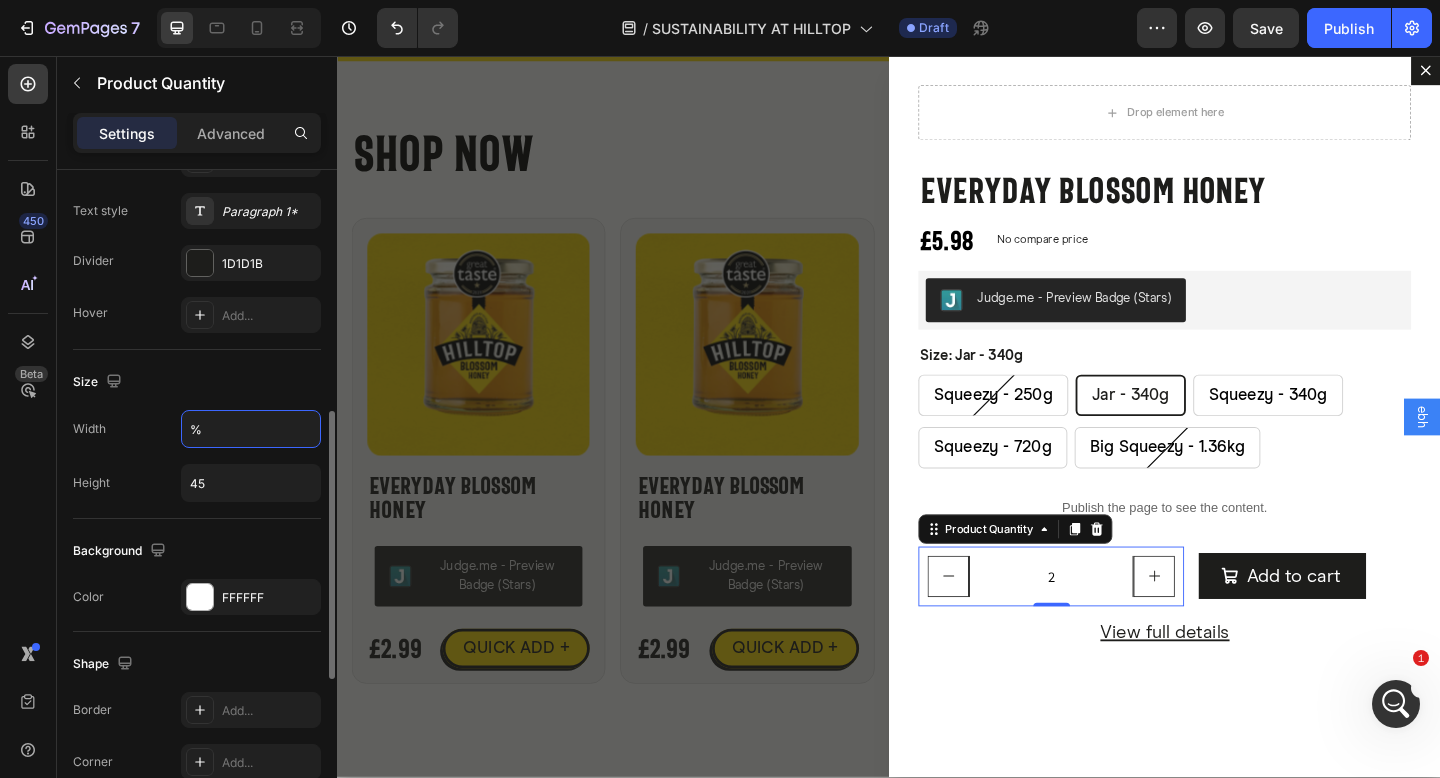 click on "Width % Height 45" at bounding box center [197, 456] 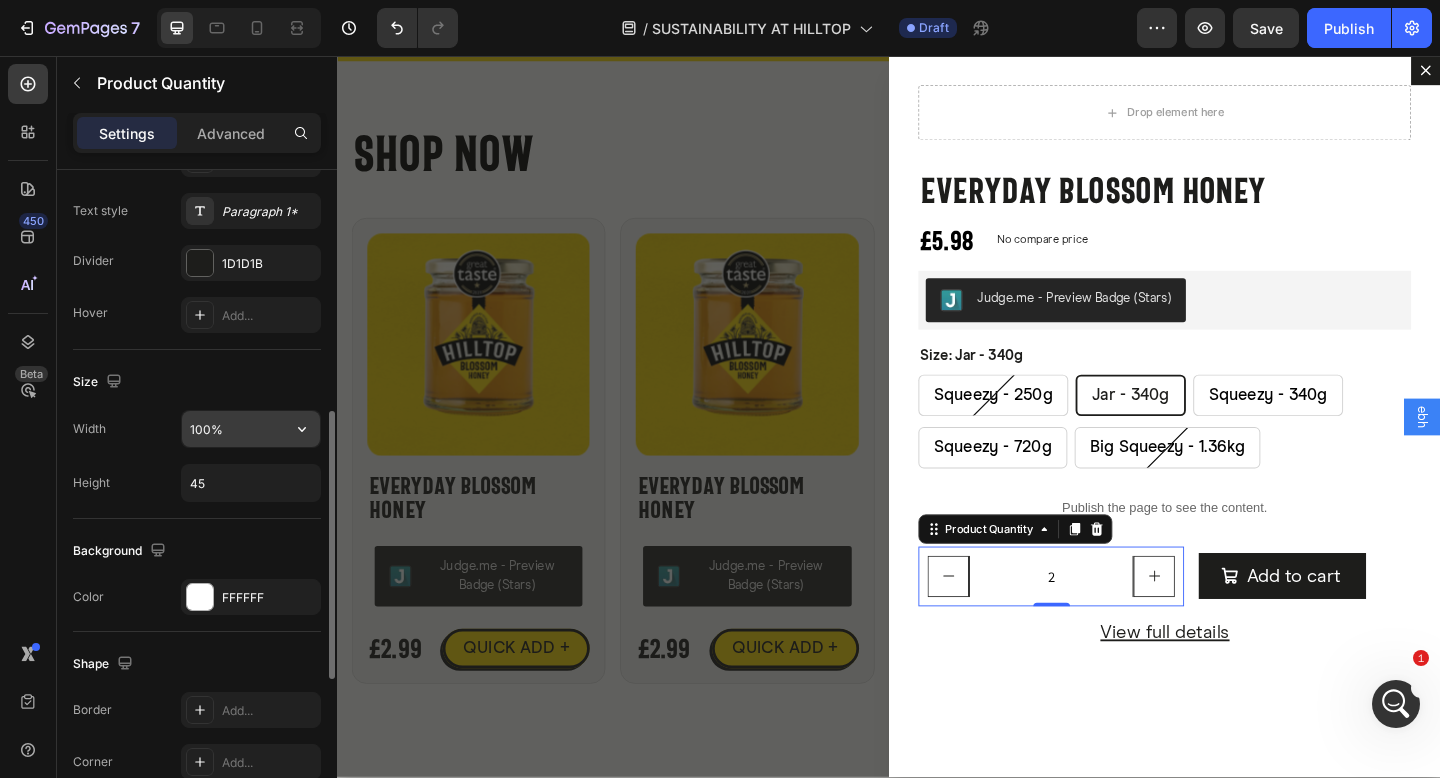 click on "100%" at bounding box center (251, 429) 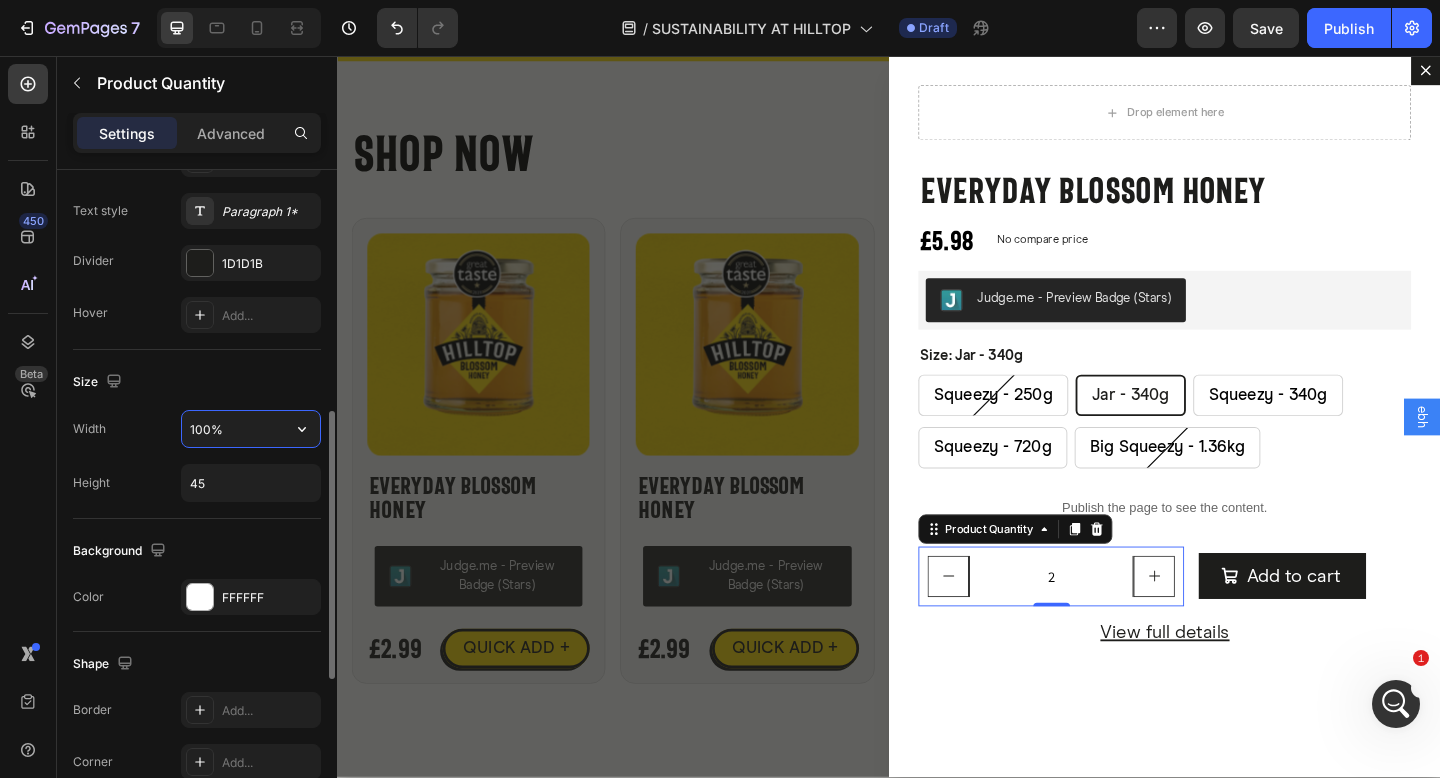click on "100%" at bounding box center [251, 429] 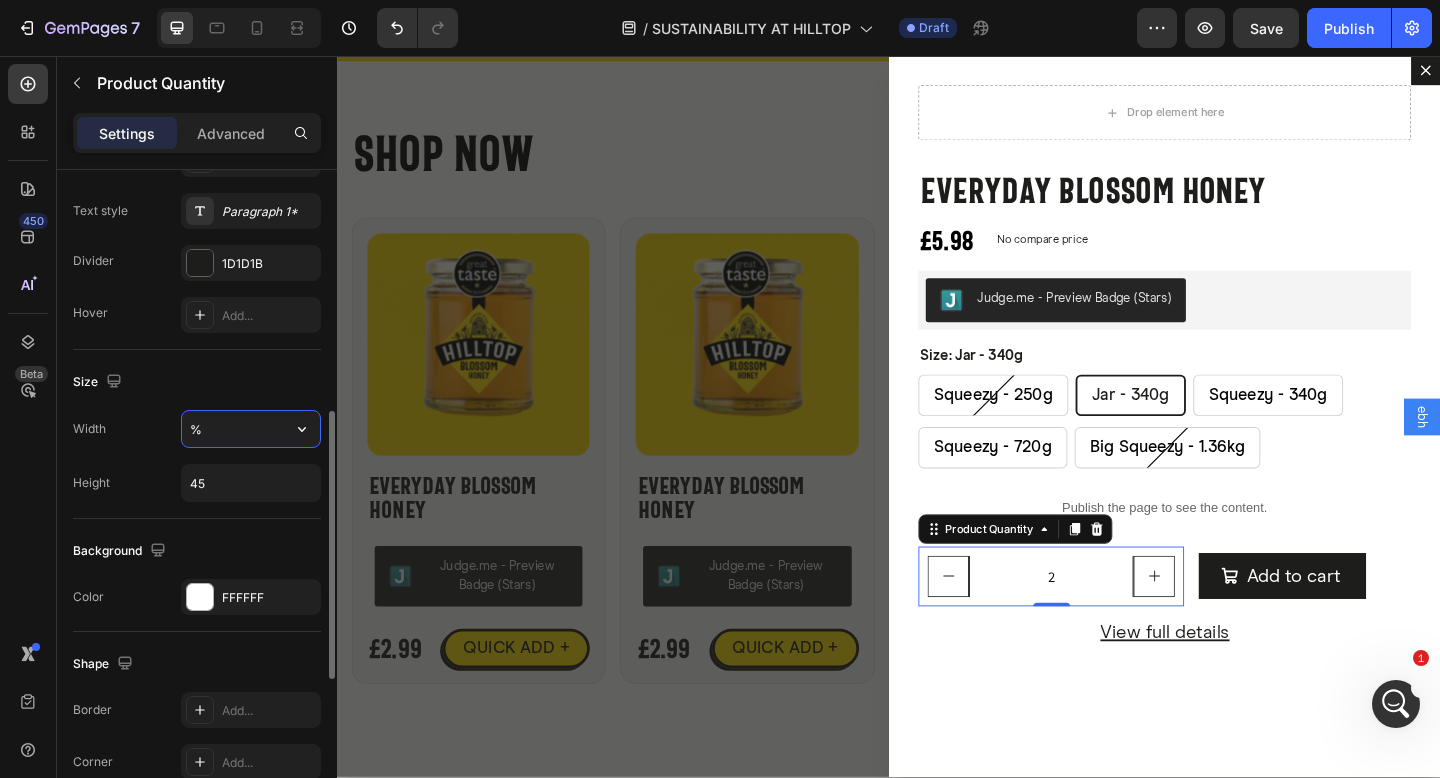 click on "%" at bounding box center (251, 429) 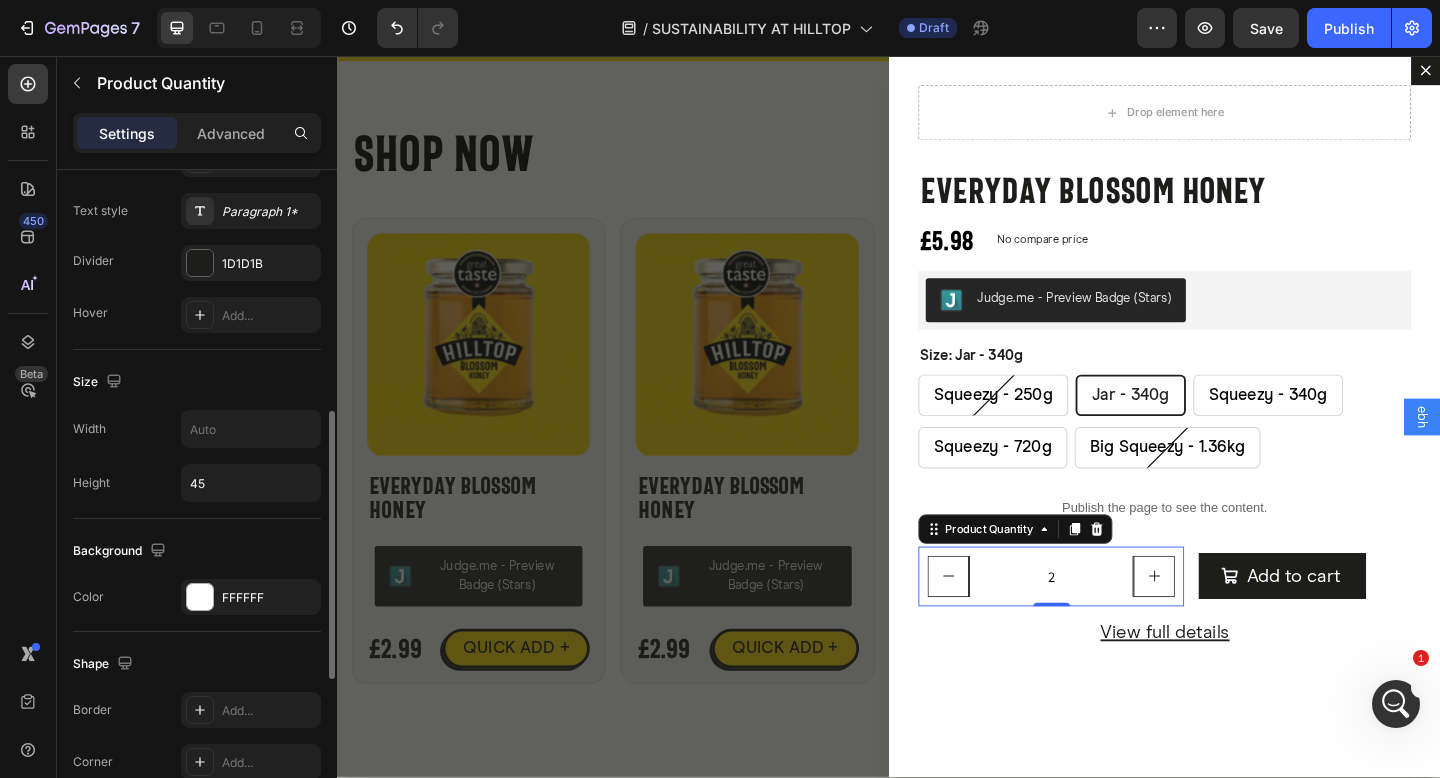 click on "Width" at bounding box center [197, 429] 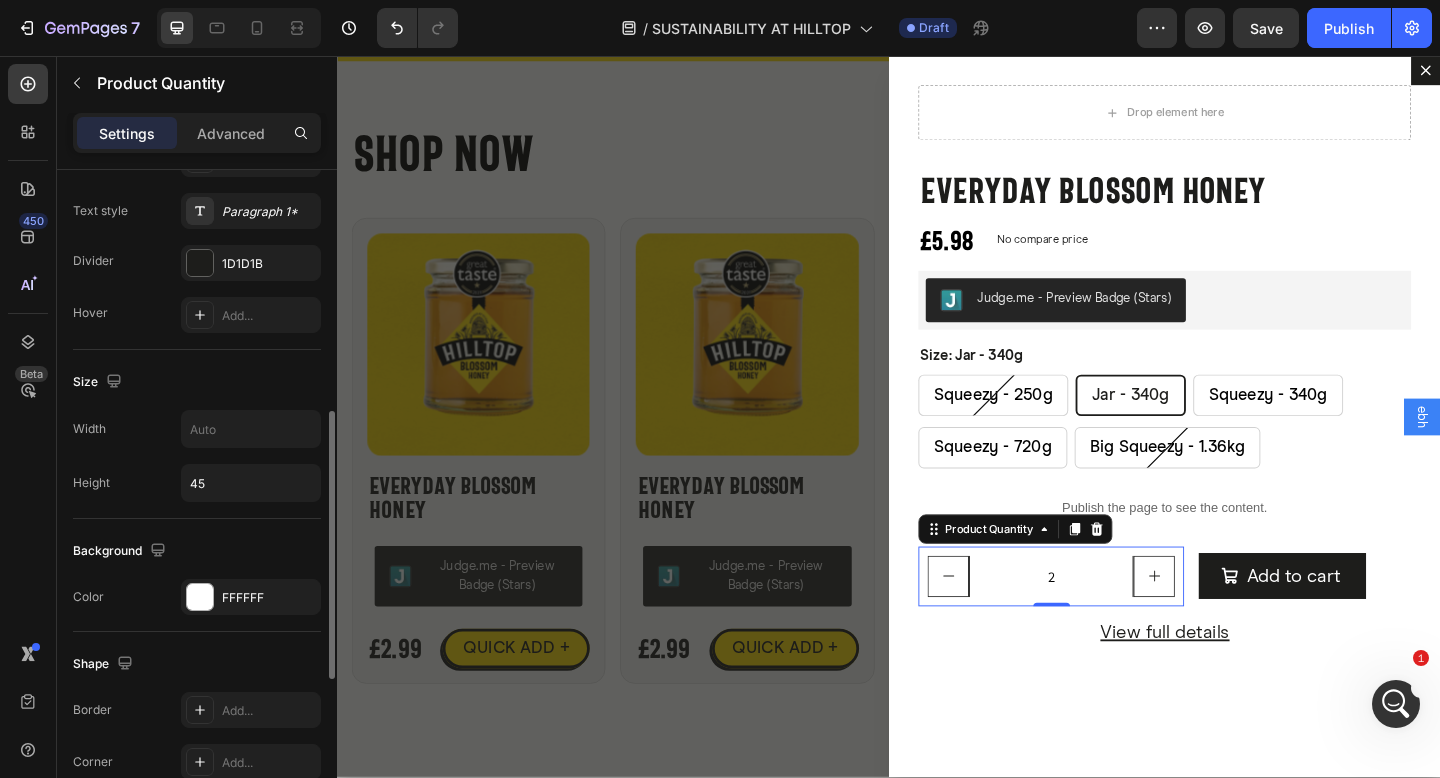 click on "Width" at bounding box center [197, 429] 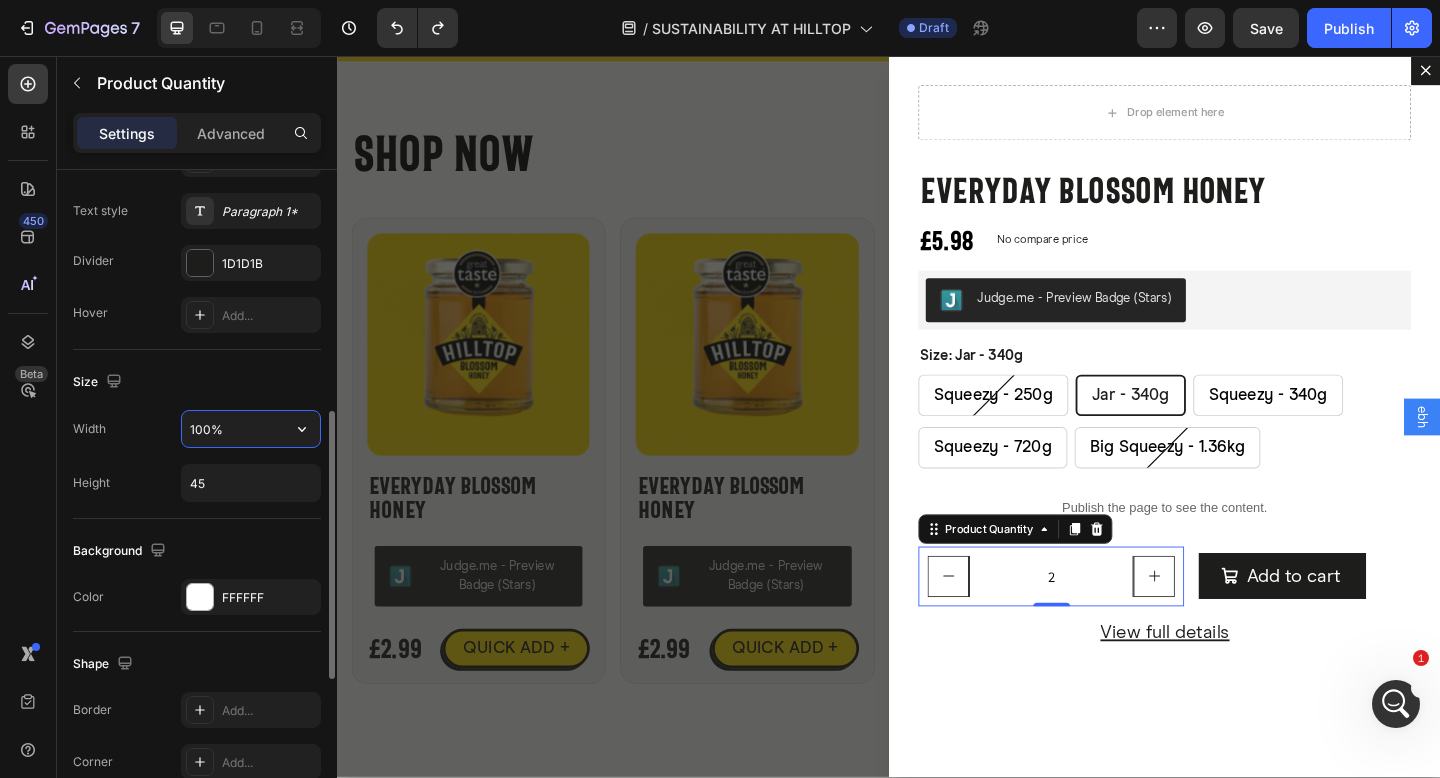 type on "160" 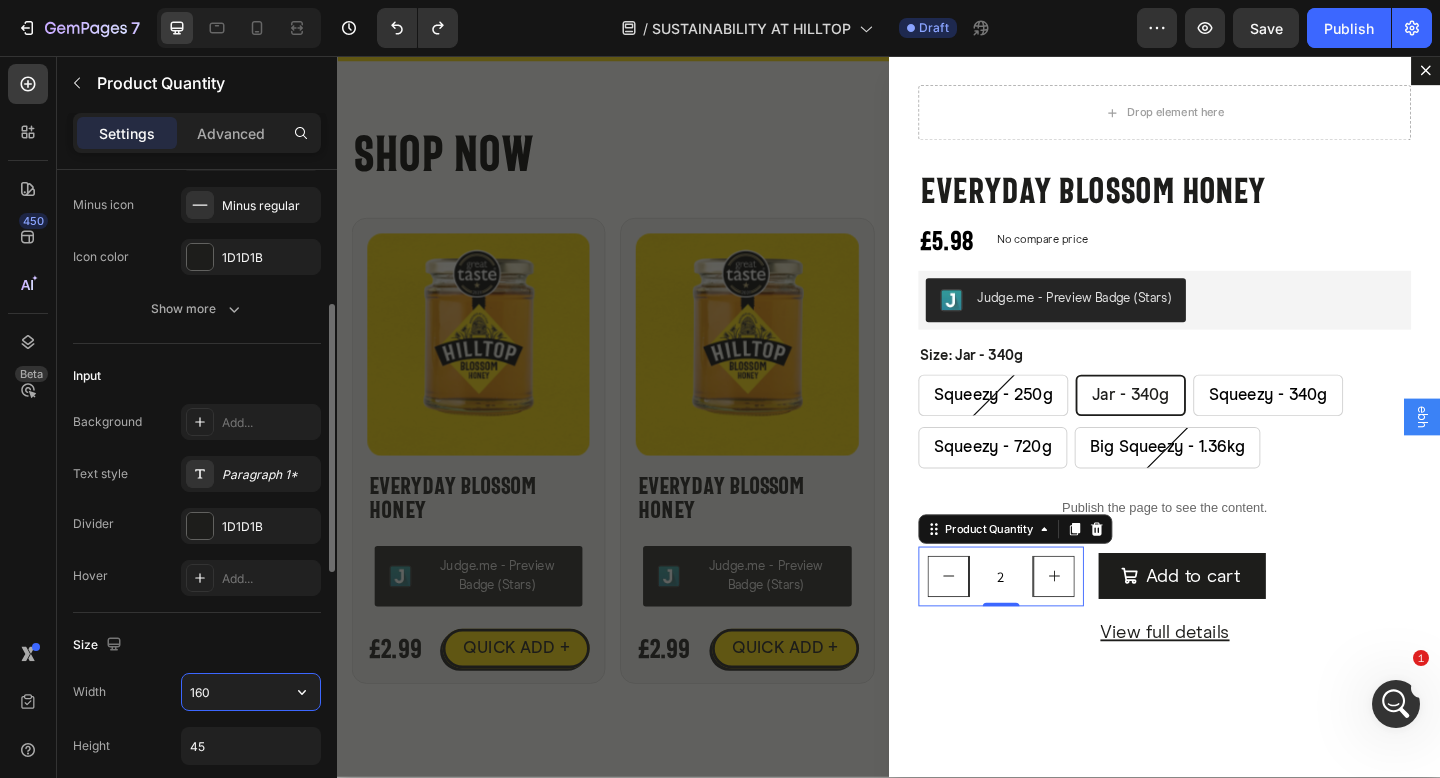 scroll, scrollTop: 0, scrollLeft: 0, axis: both 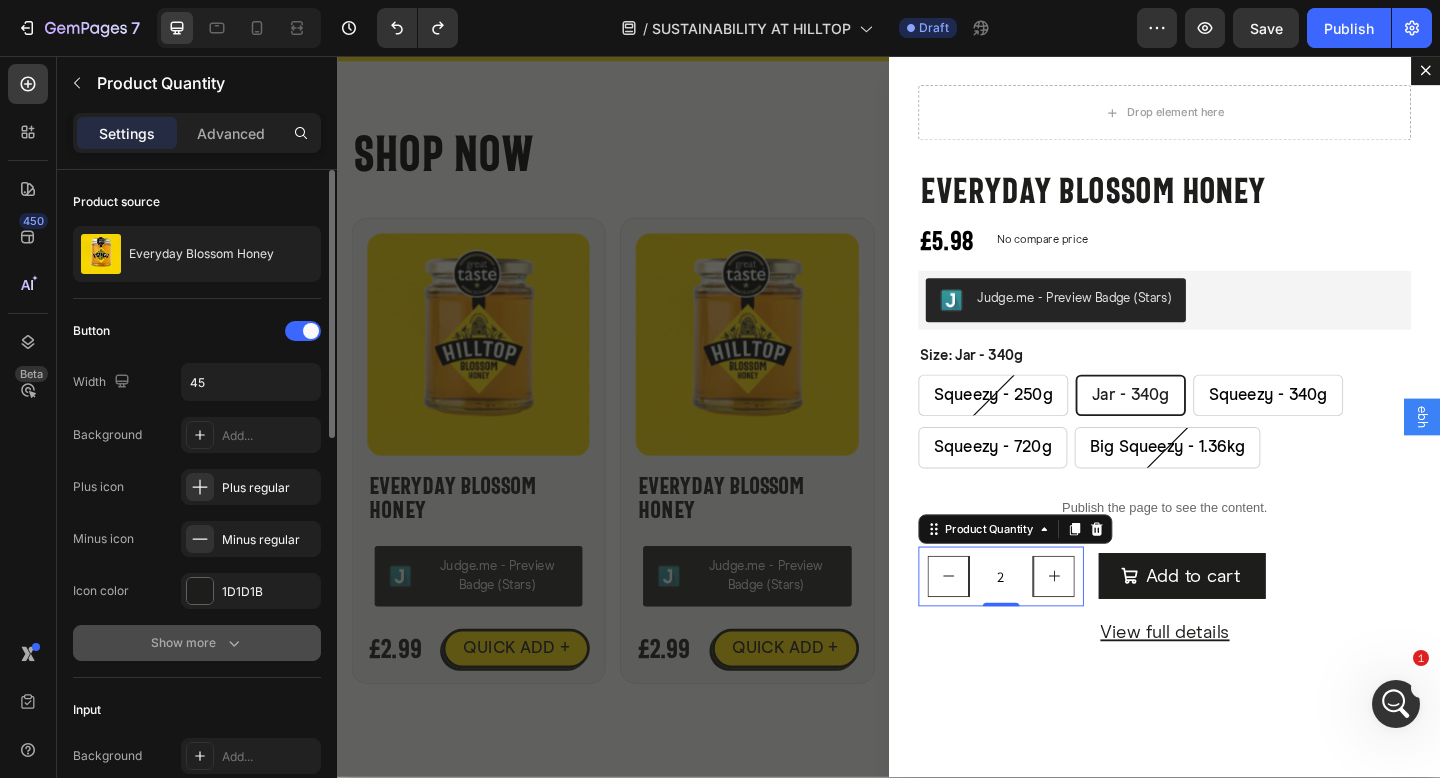 click 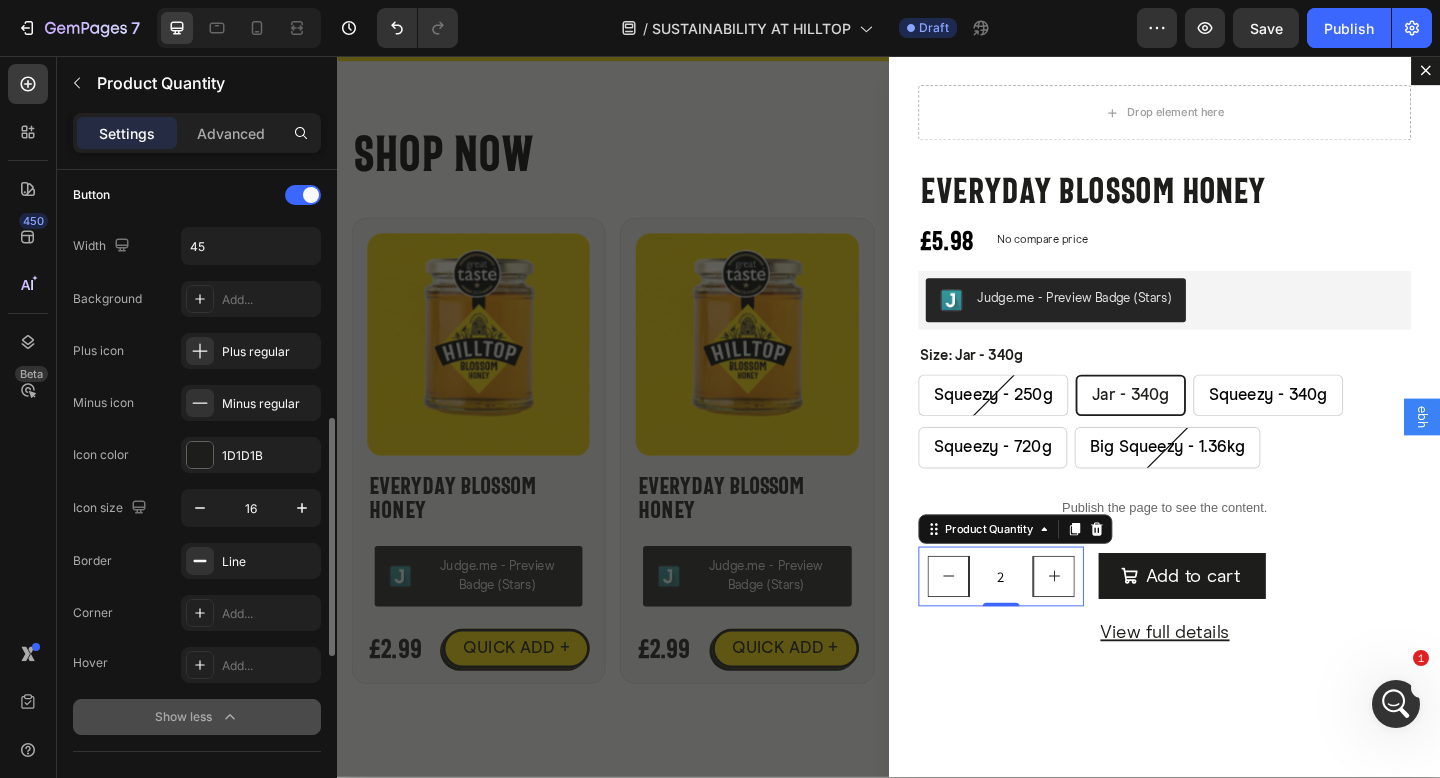 scroll, scrollTop: 283, scrollLeft: 0, axis: vertical 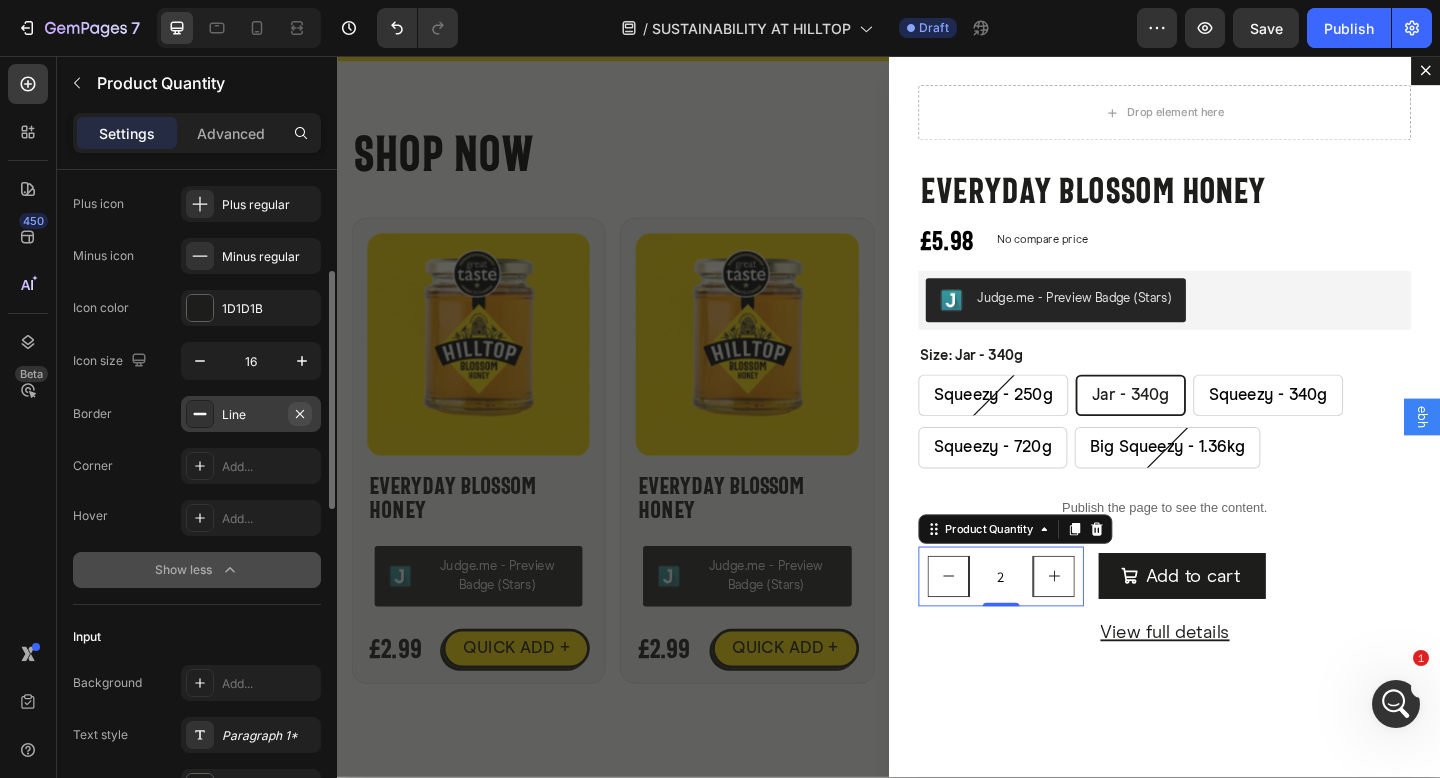 click 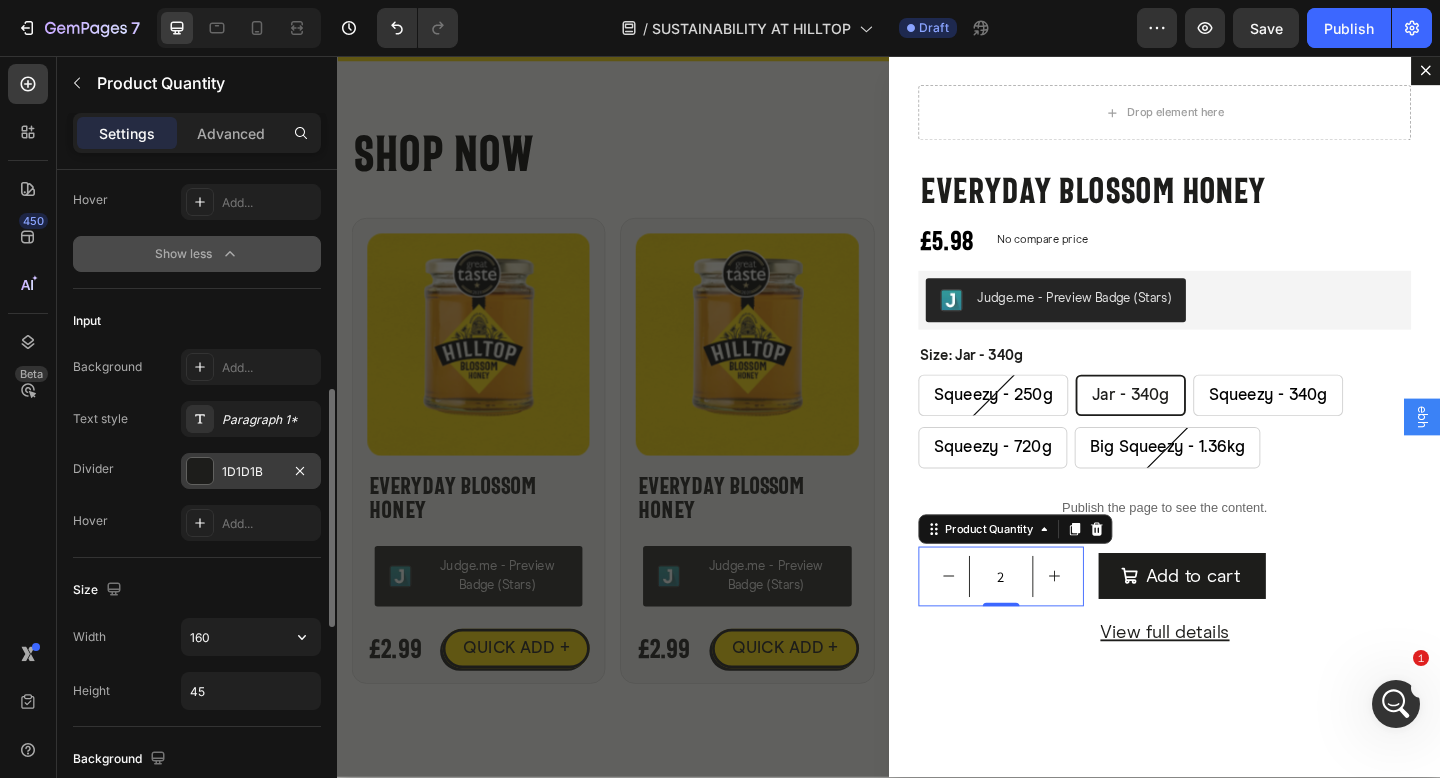 scroll, scrollTop: 628, scrollLeft: 0, axis: vertical 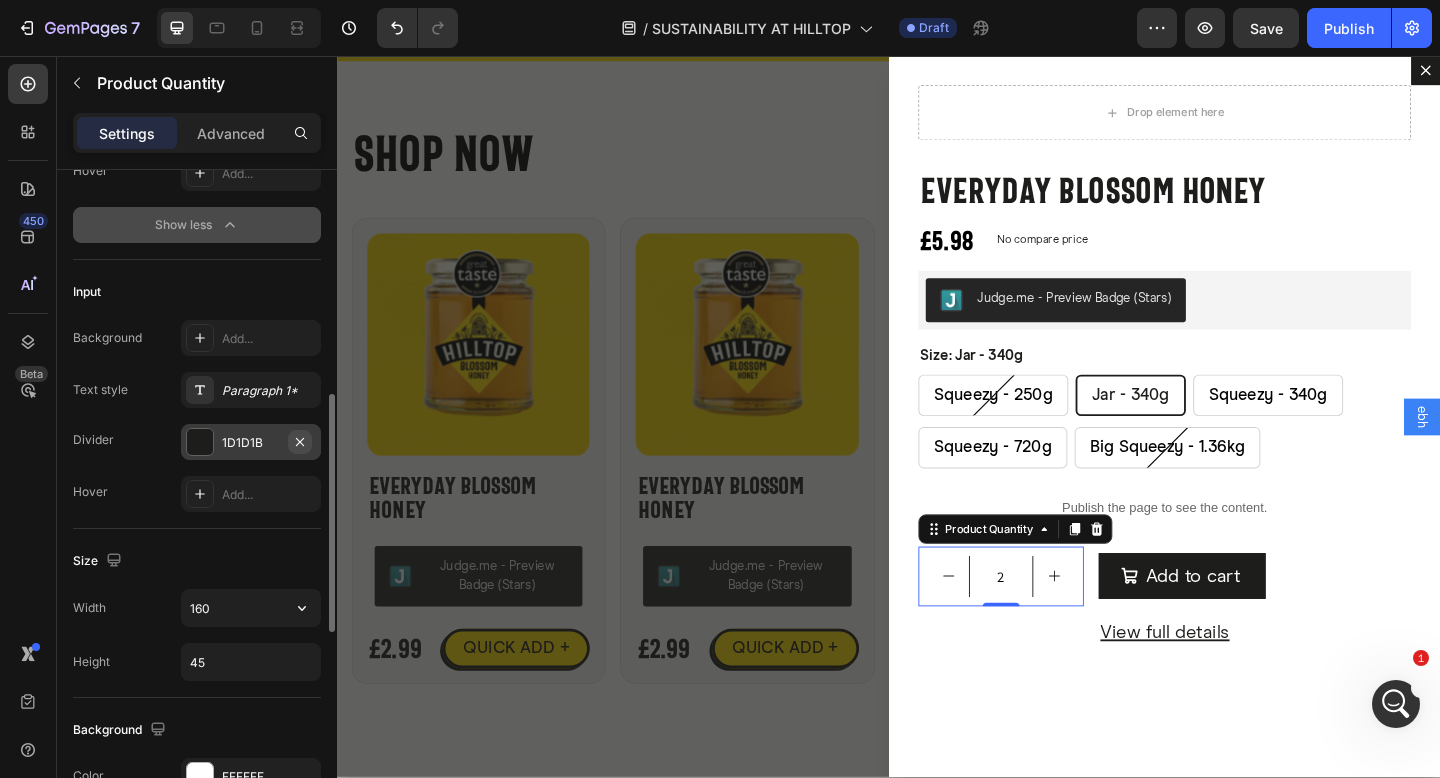 click 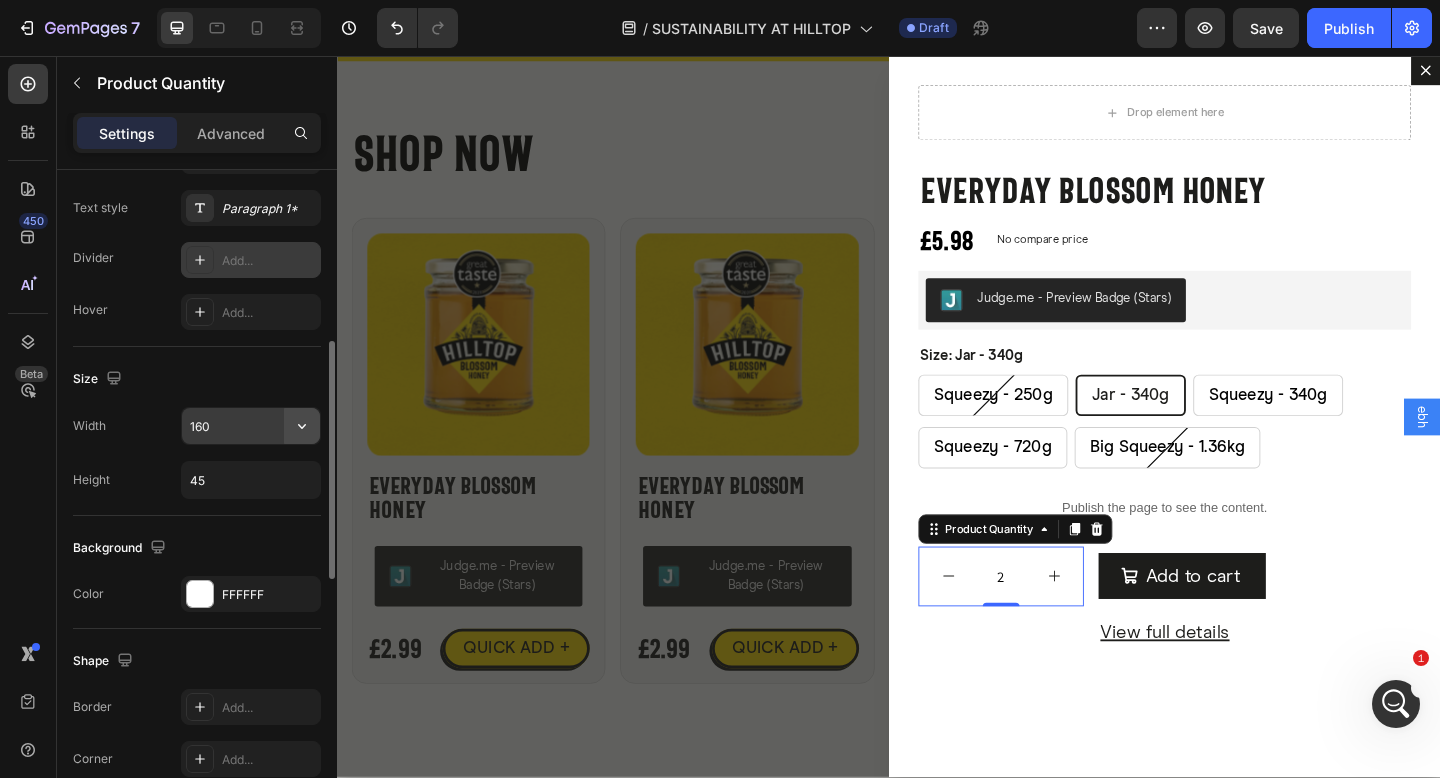 scroll, scrollTop: 1002, scrollLeft: 0, axis: vertical 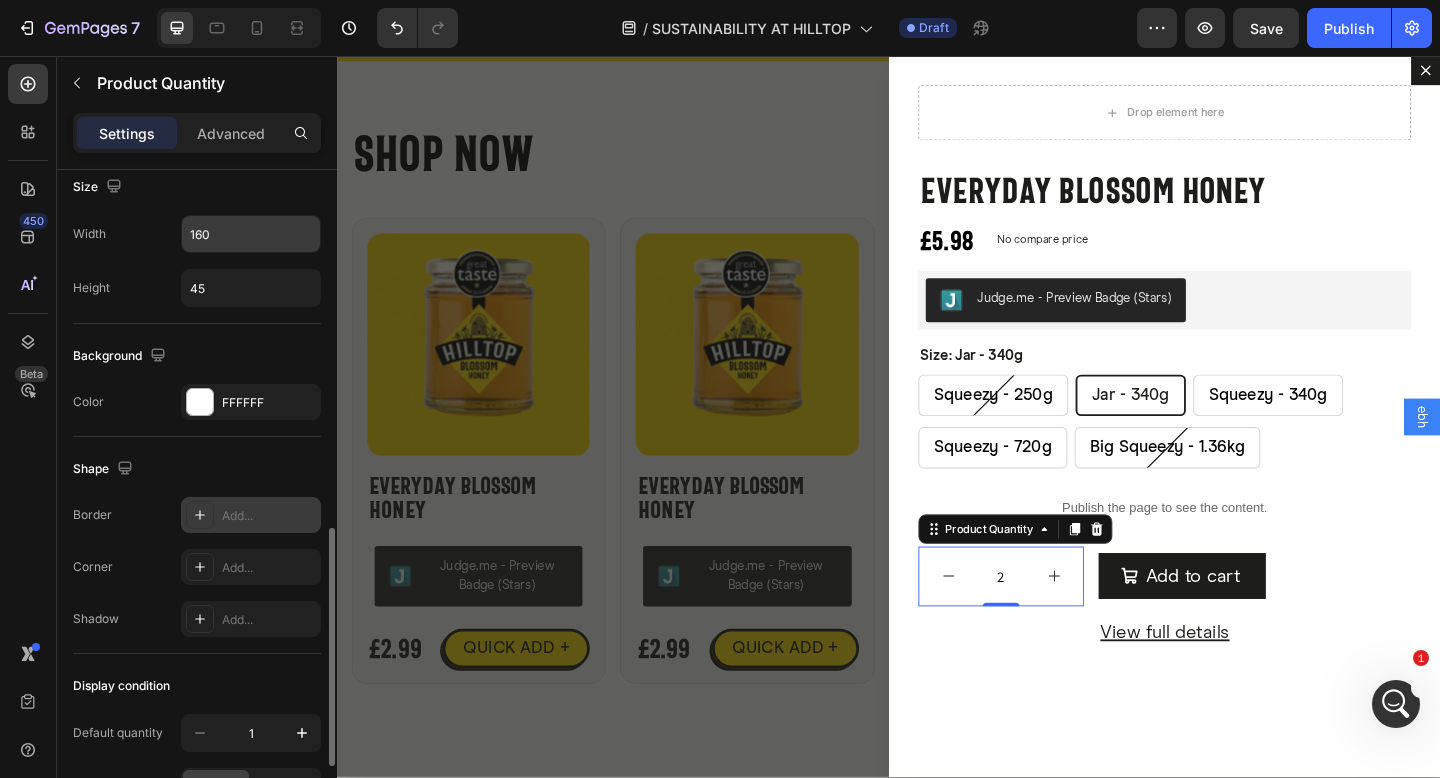 click on "Add..." at bounding box center [269, 516] 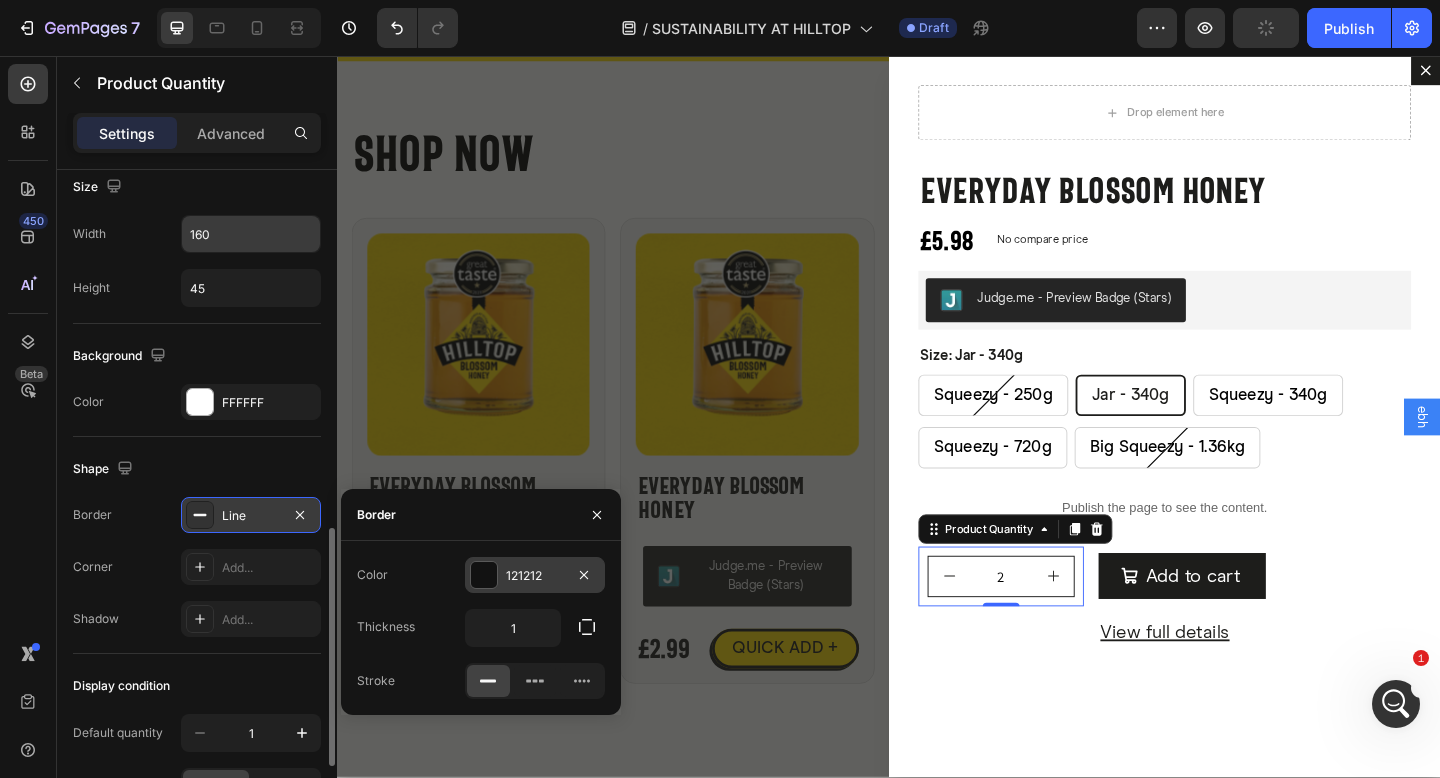 click at bounding box center (484, 575) 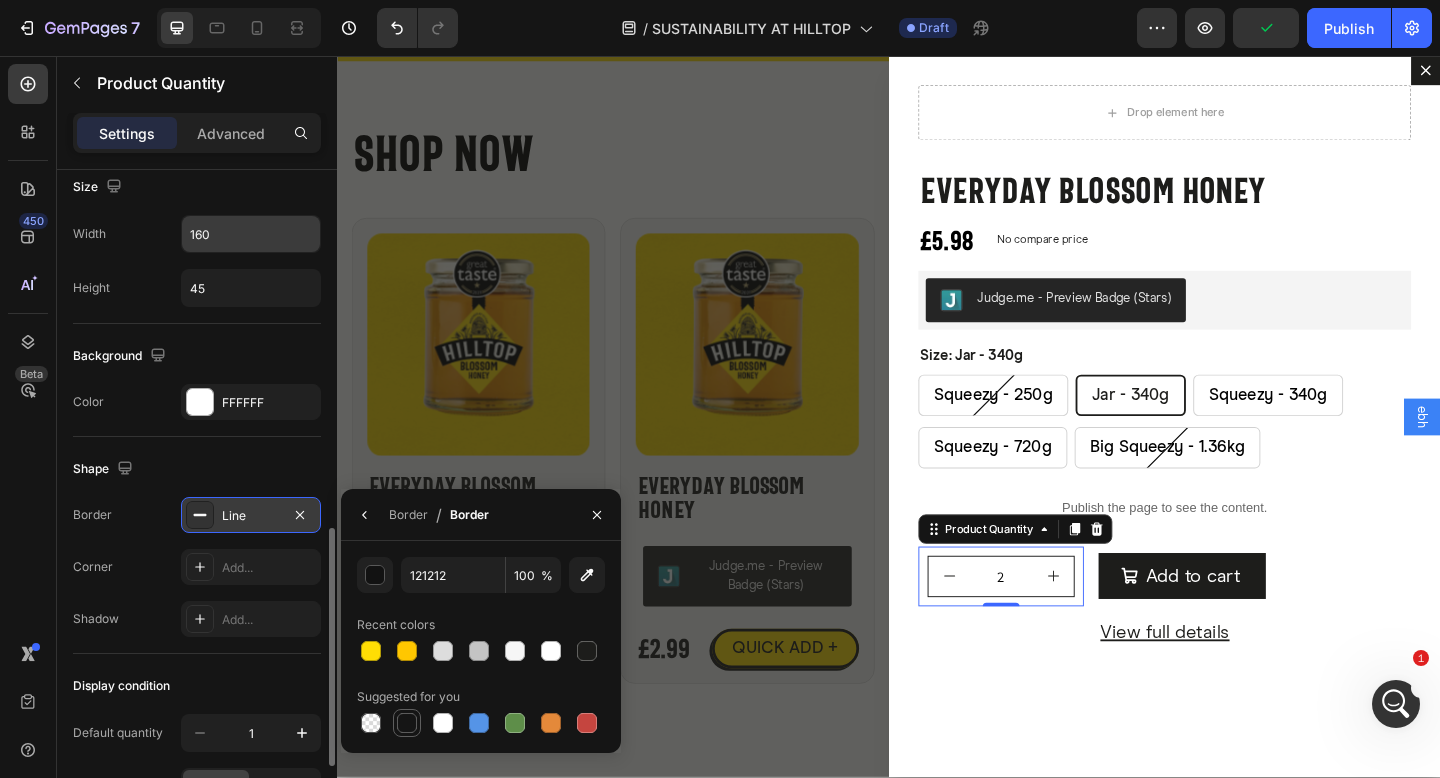 click at bounding box center (407, 723) 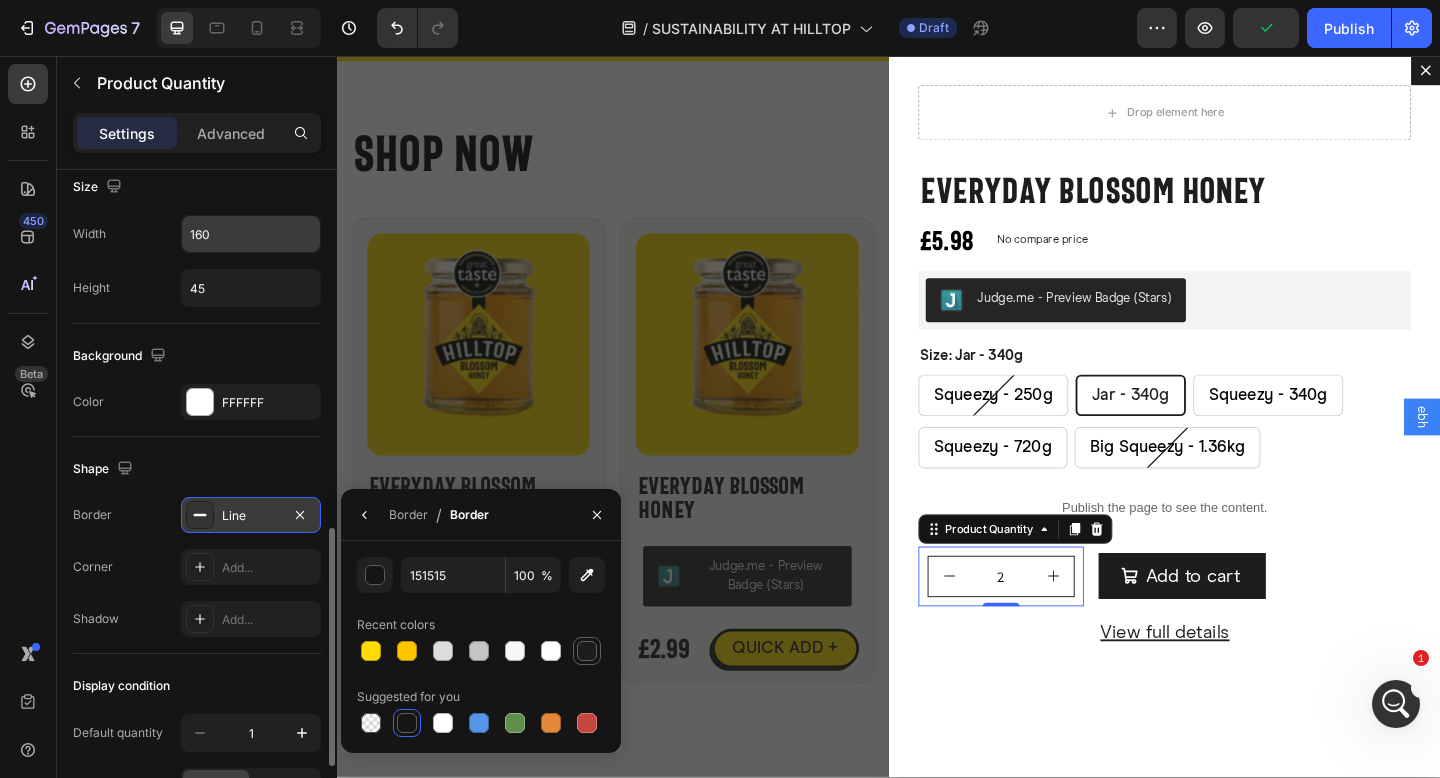 click at bounding box center (587, 651) 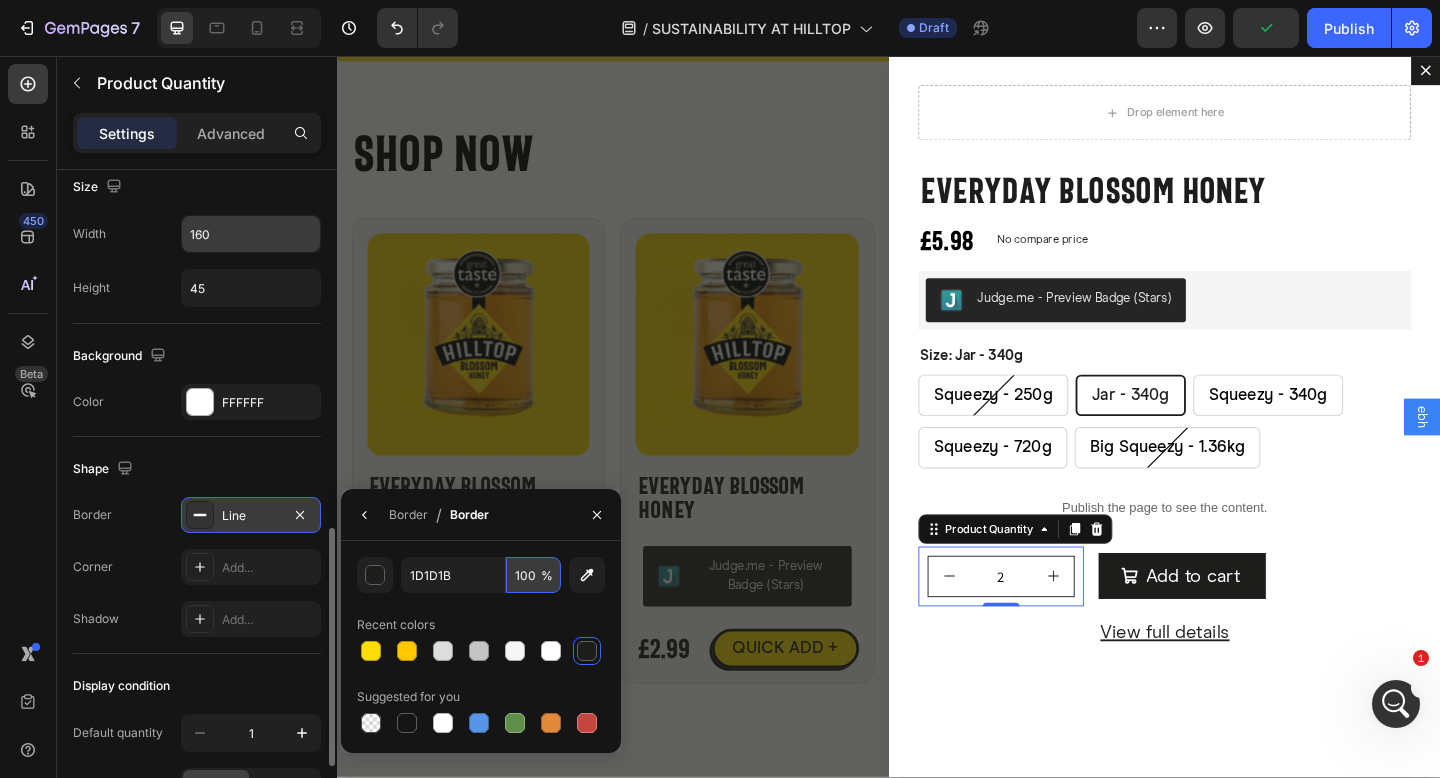 click on "100" at bounding box center (533, 575) 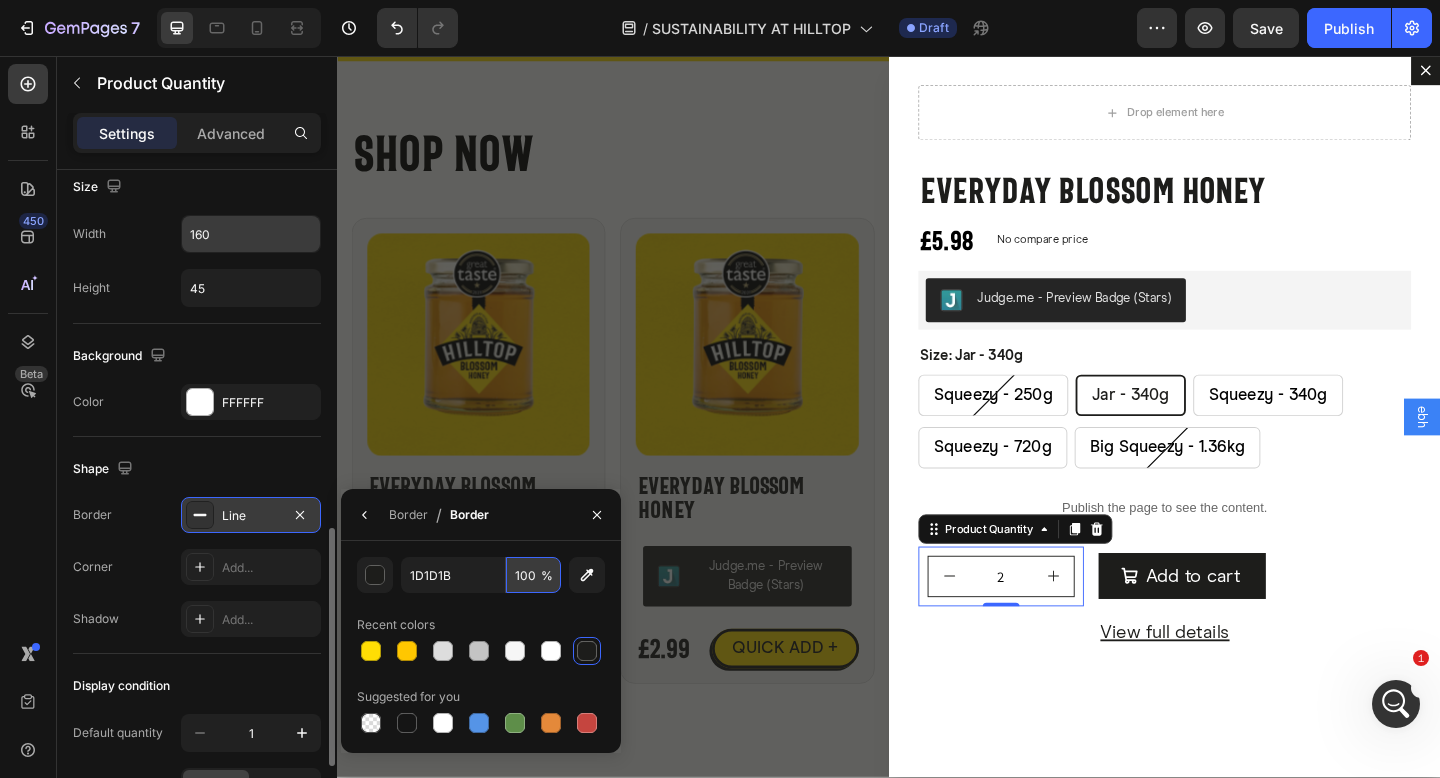 click on "100" at bounding box center (533, 575) 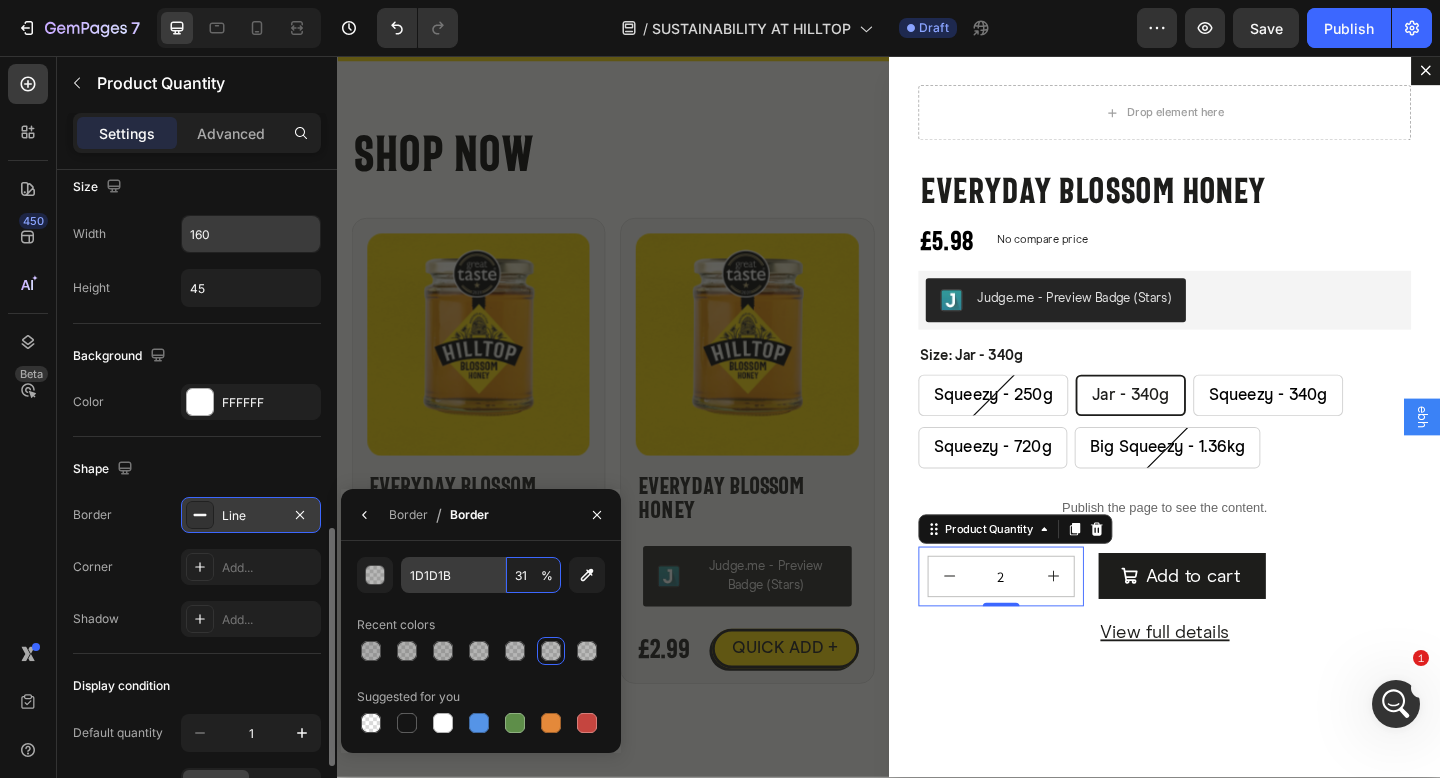 type on "30" 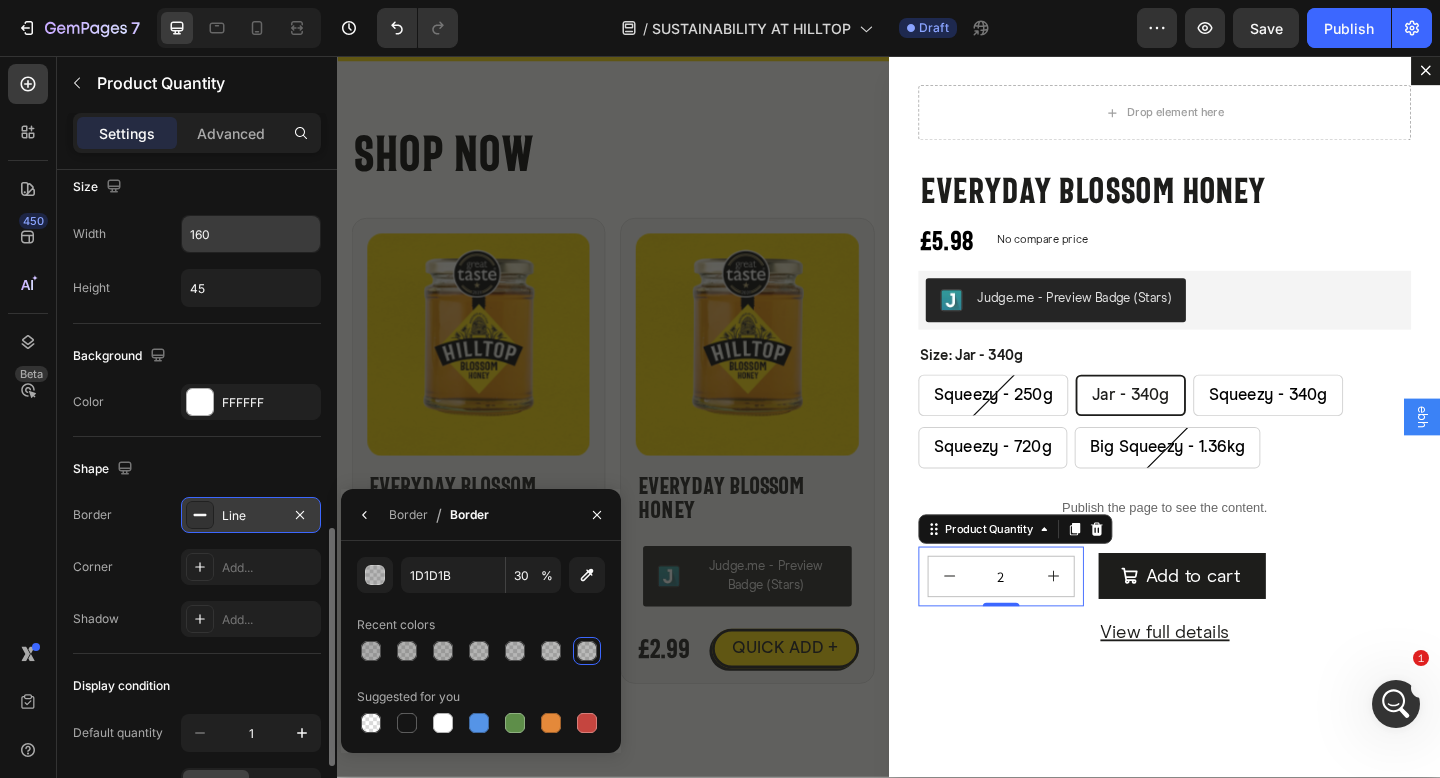 click on "1D1D1B 30 % Recent colors Suggested for you" at bounding box center [481, 647] 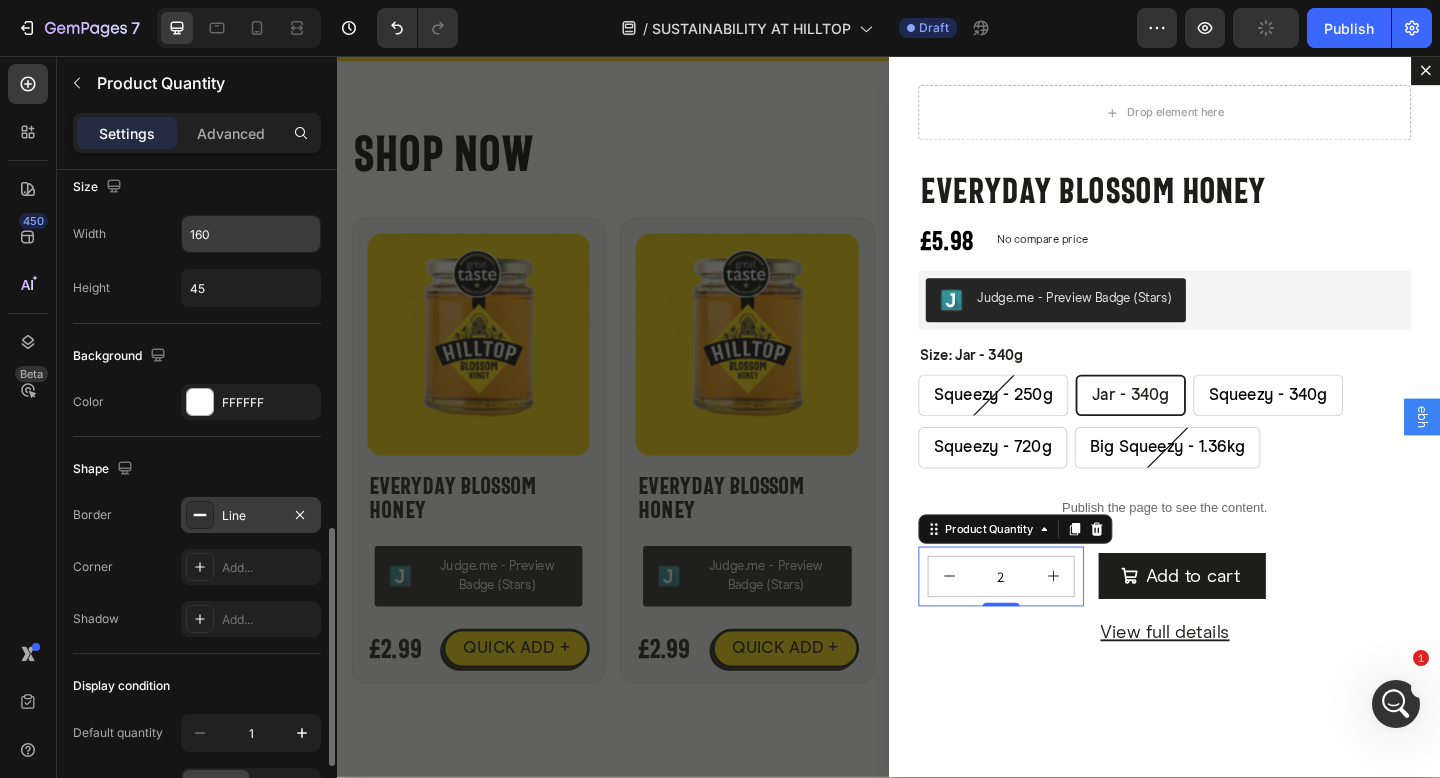 click on "Shape" at bounding box center [197, 469] 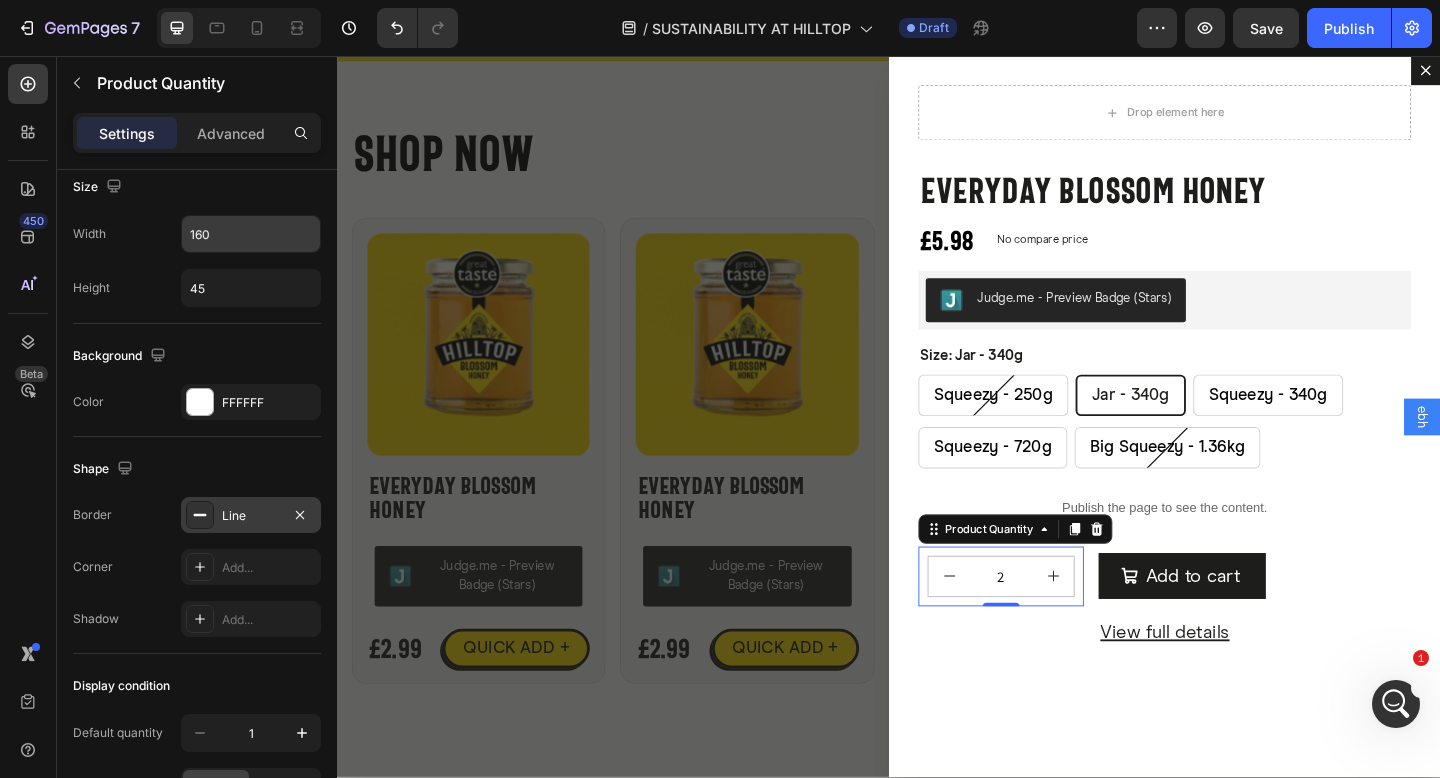 click on "Line" at bounding box center [251, 516] 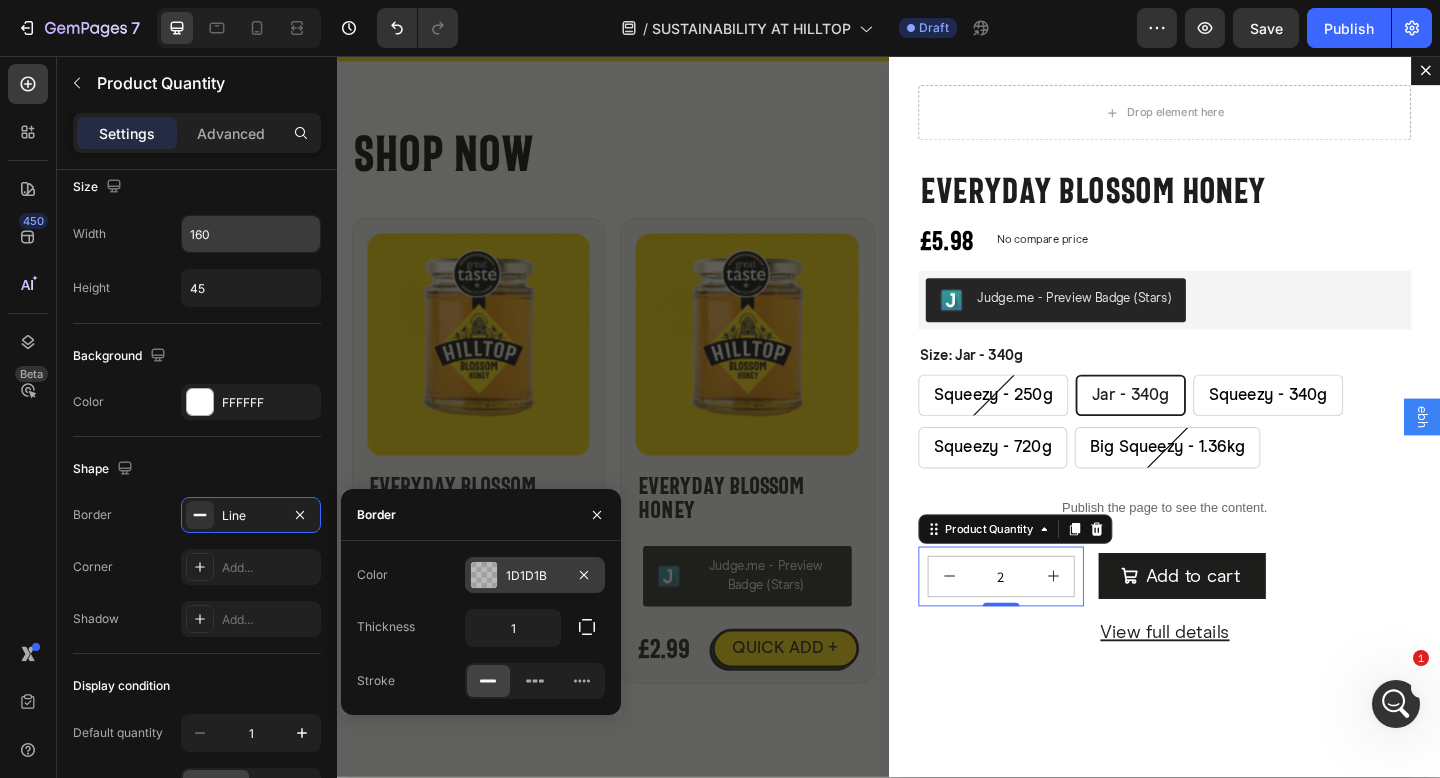 click on "1D1D1B" at bounding box center [535, 575] 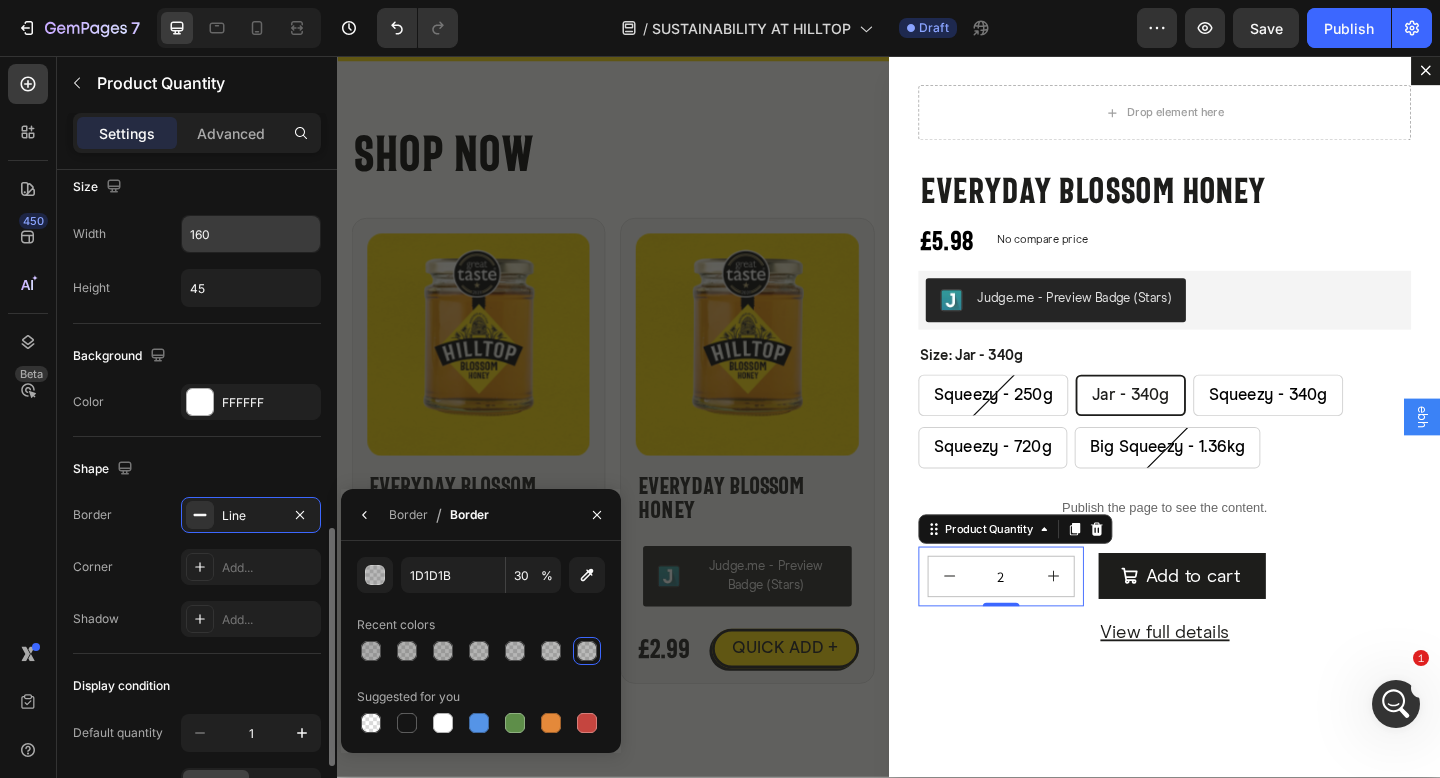 click on "Shape" at bounding box center (197, 469) 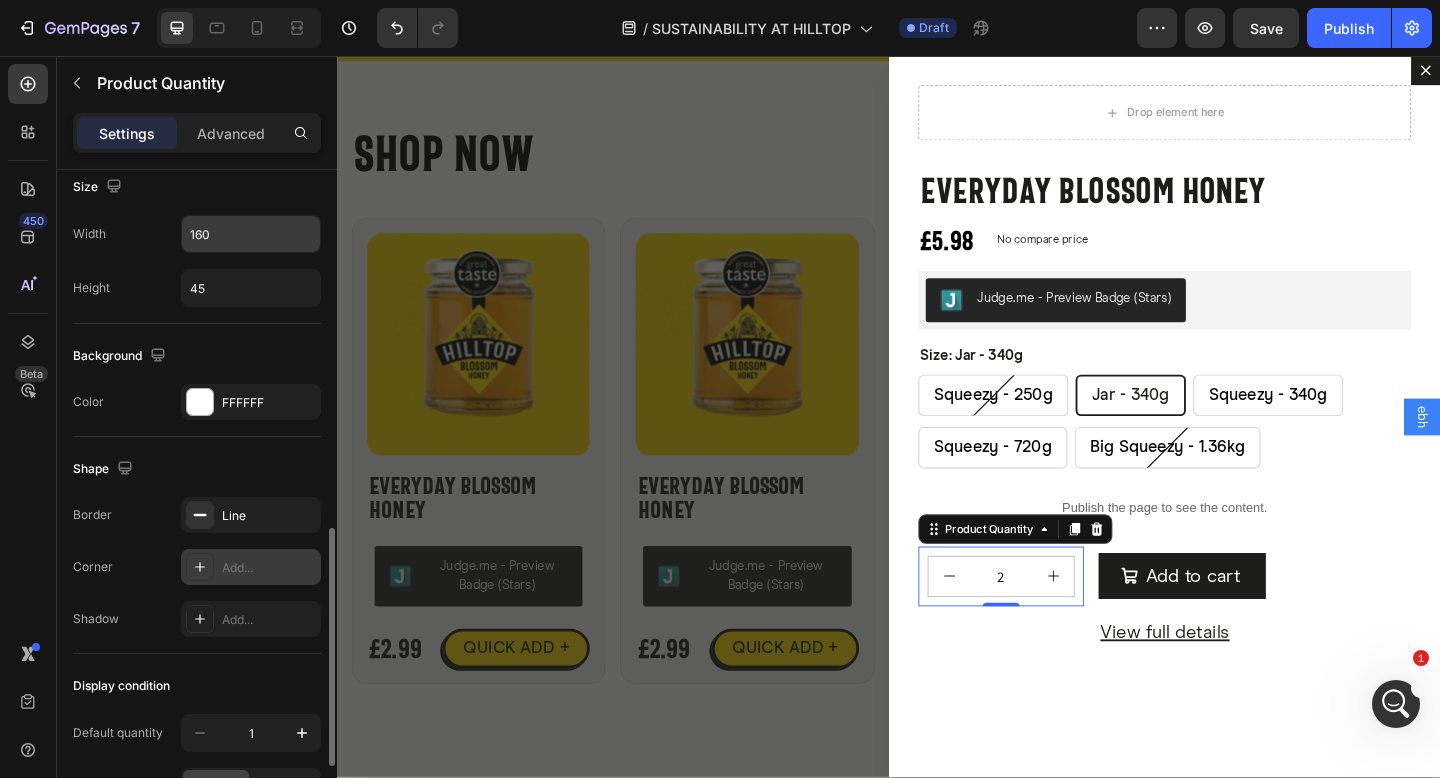 click on "Add..." at bounding box center [269, 568] 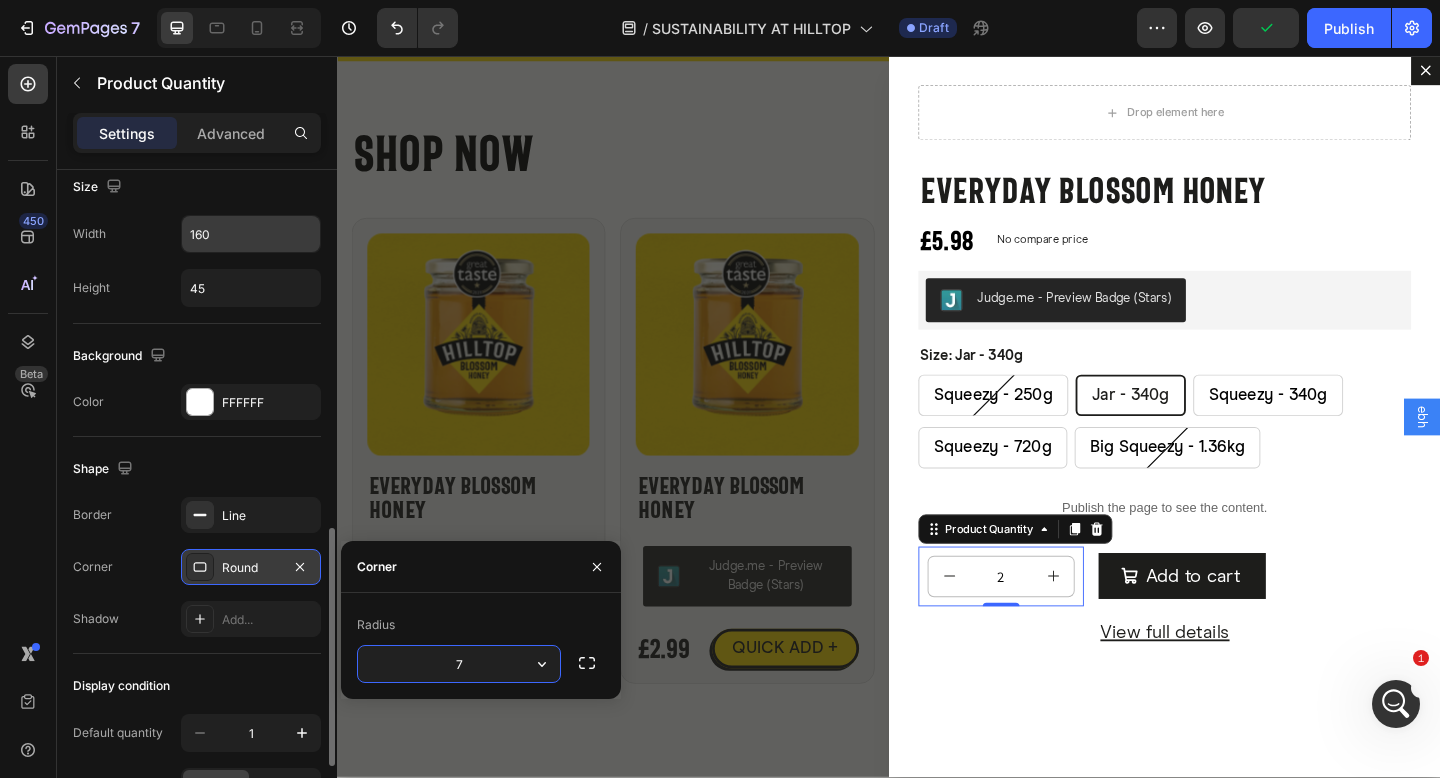 type on "6" 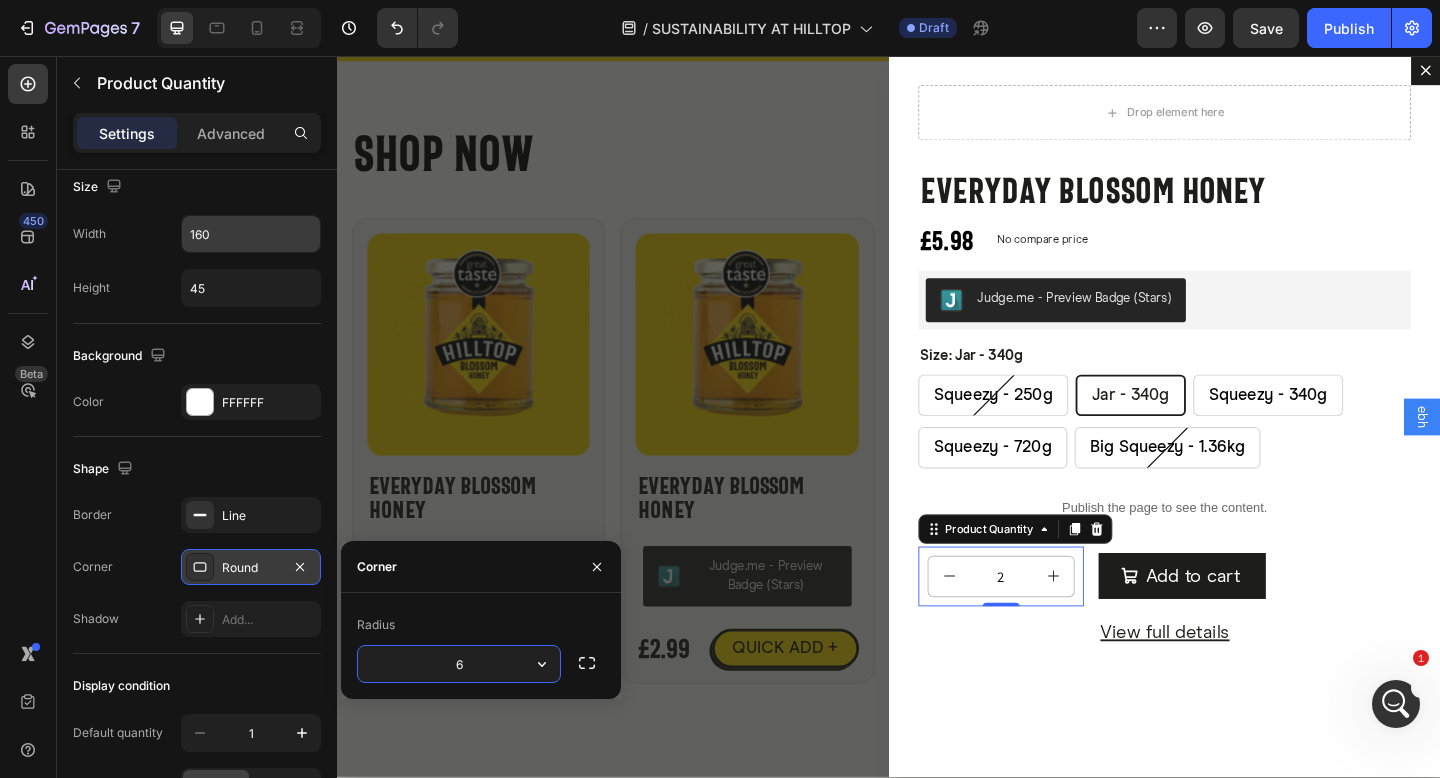 click on "Shape" at bounding box center (197, 469) 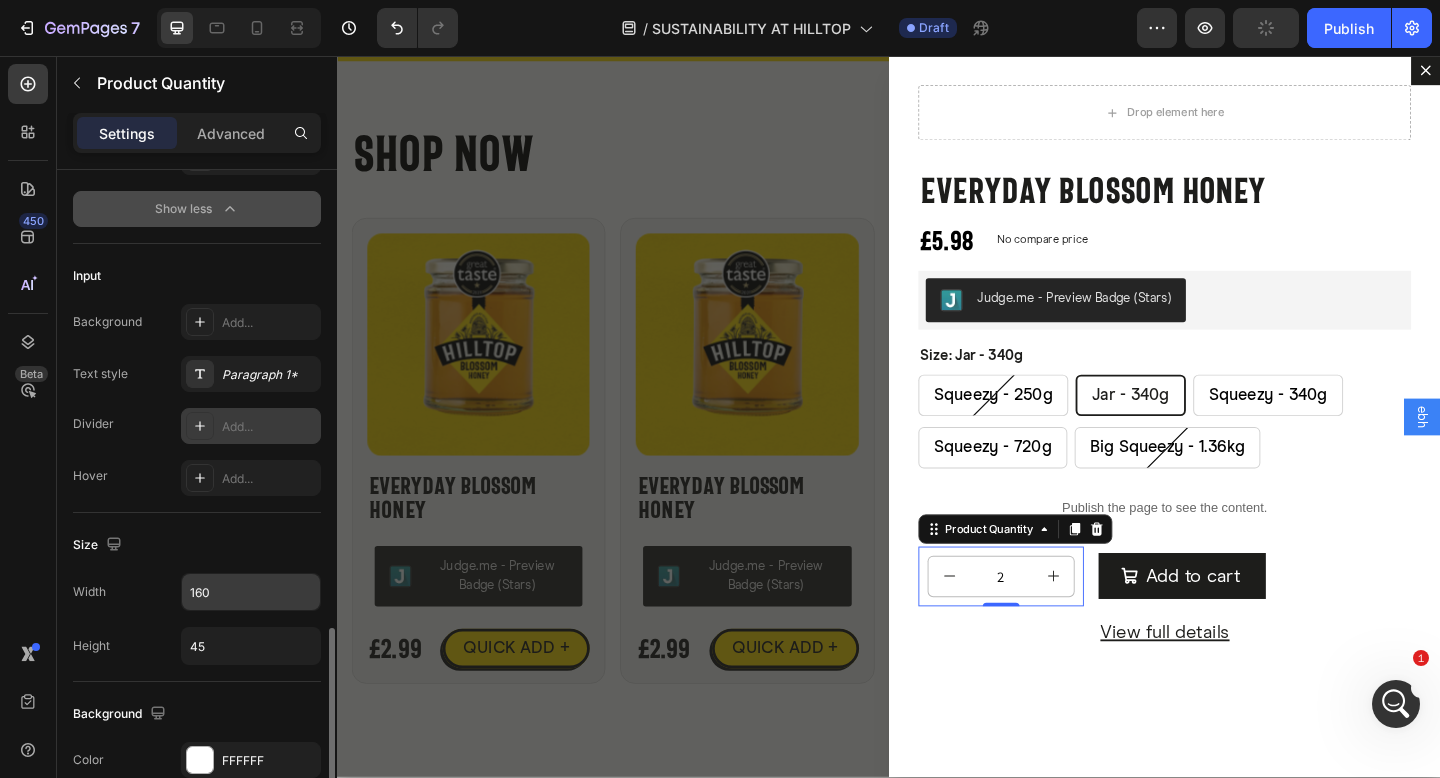 scroll, scrollTop: 812, scrollLeft: 0, axis: vertical 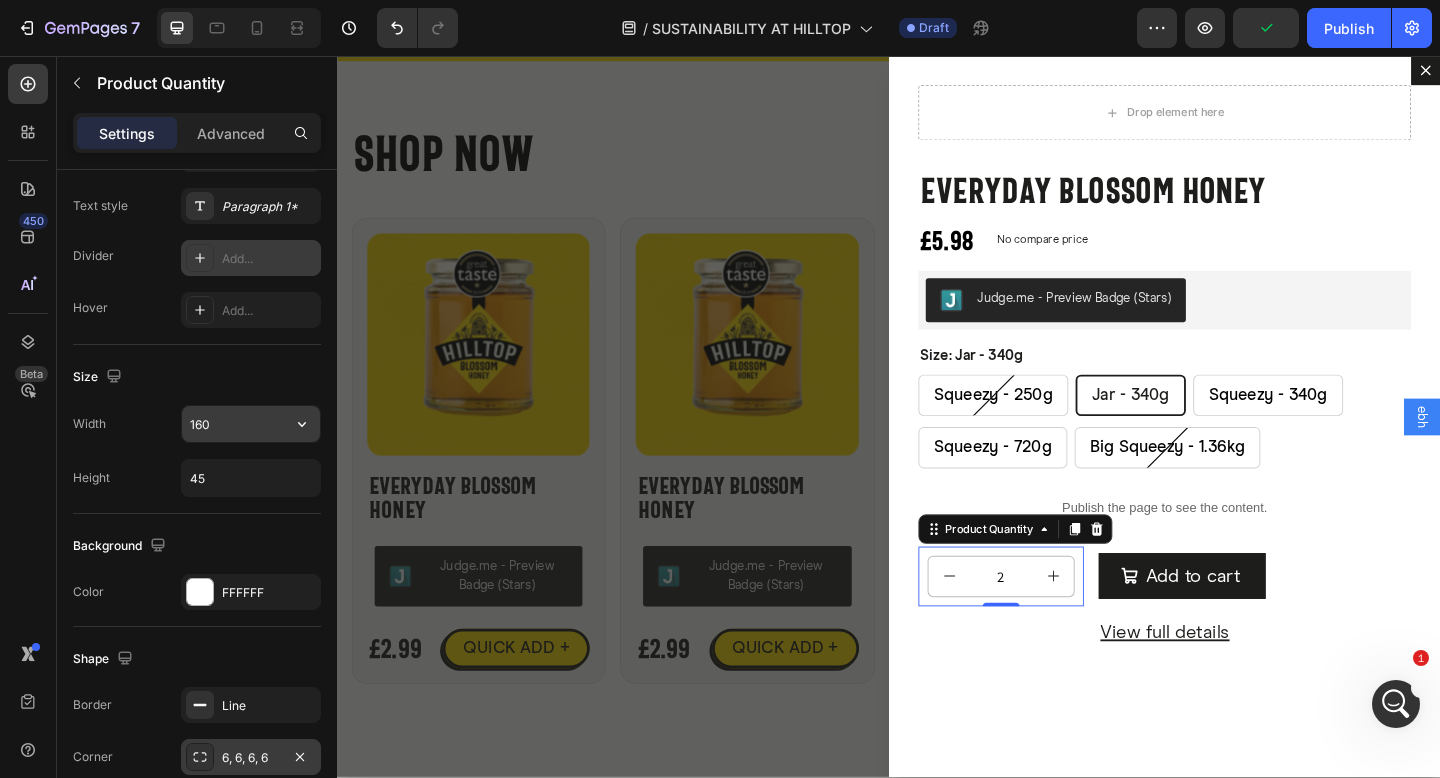click on "160" at bounding box center (251, 424) 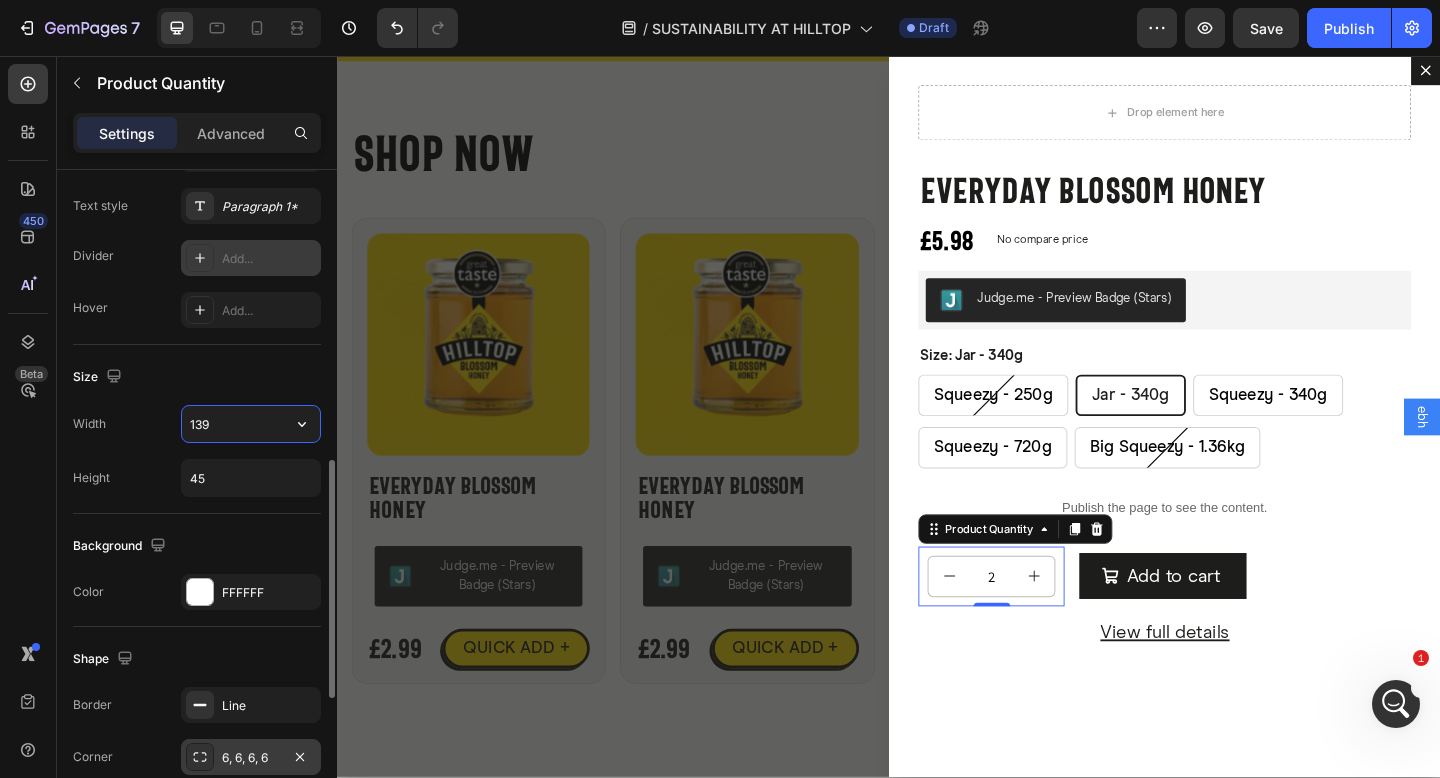 type on "140" 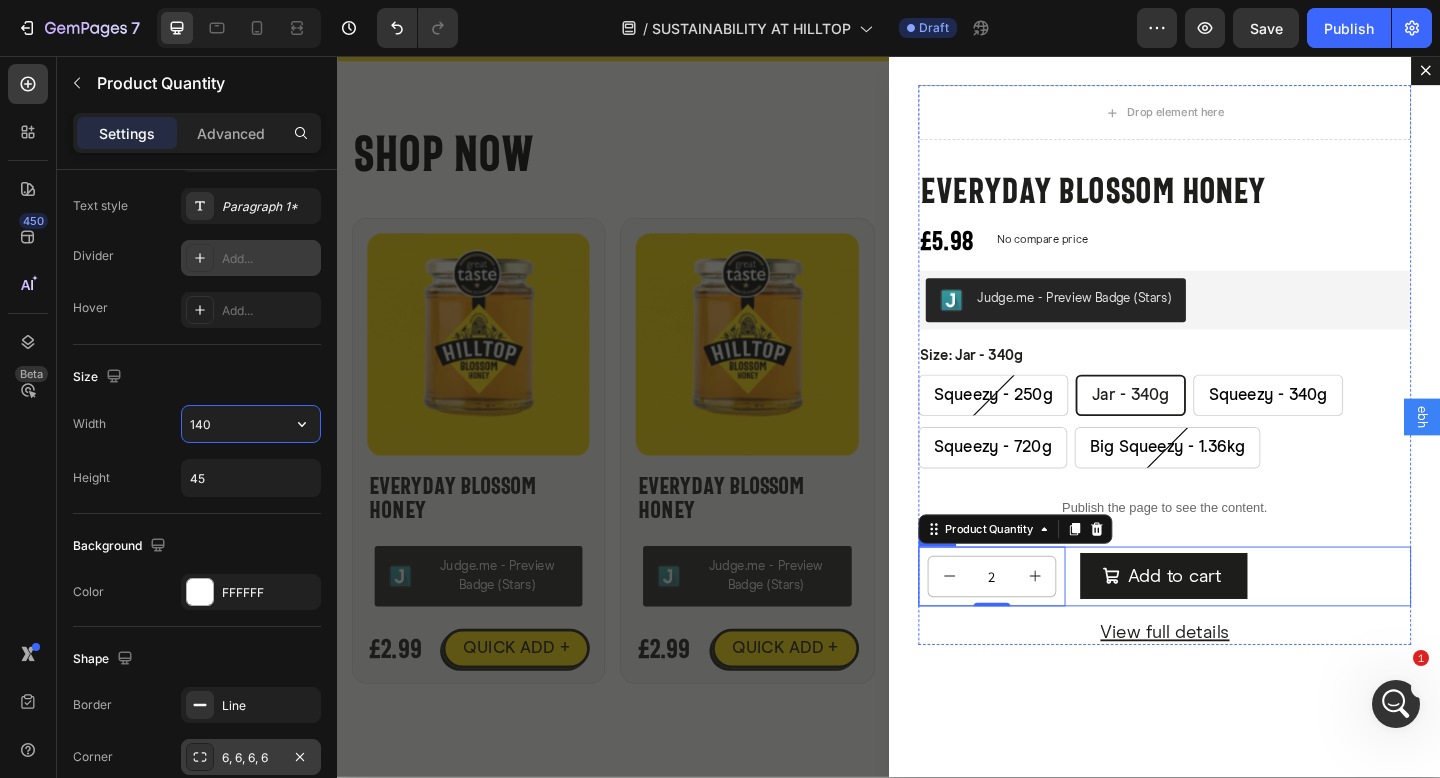 click on "2
Product Quantity   0
Add to cart Add to Cart Row" at bounding box center [1237, 622] 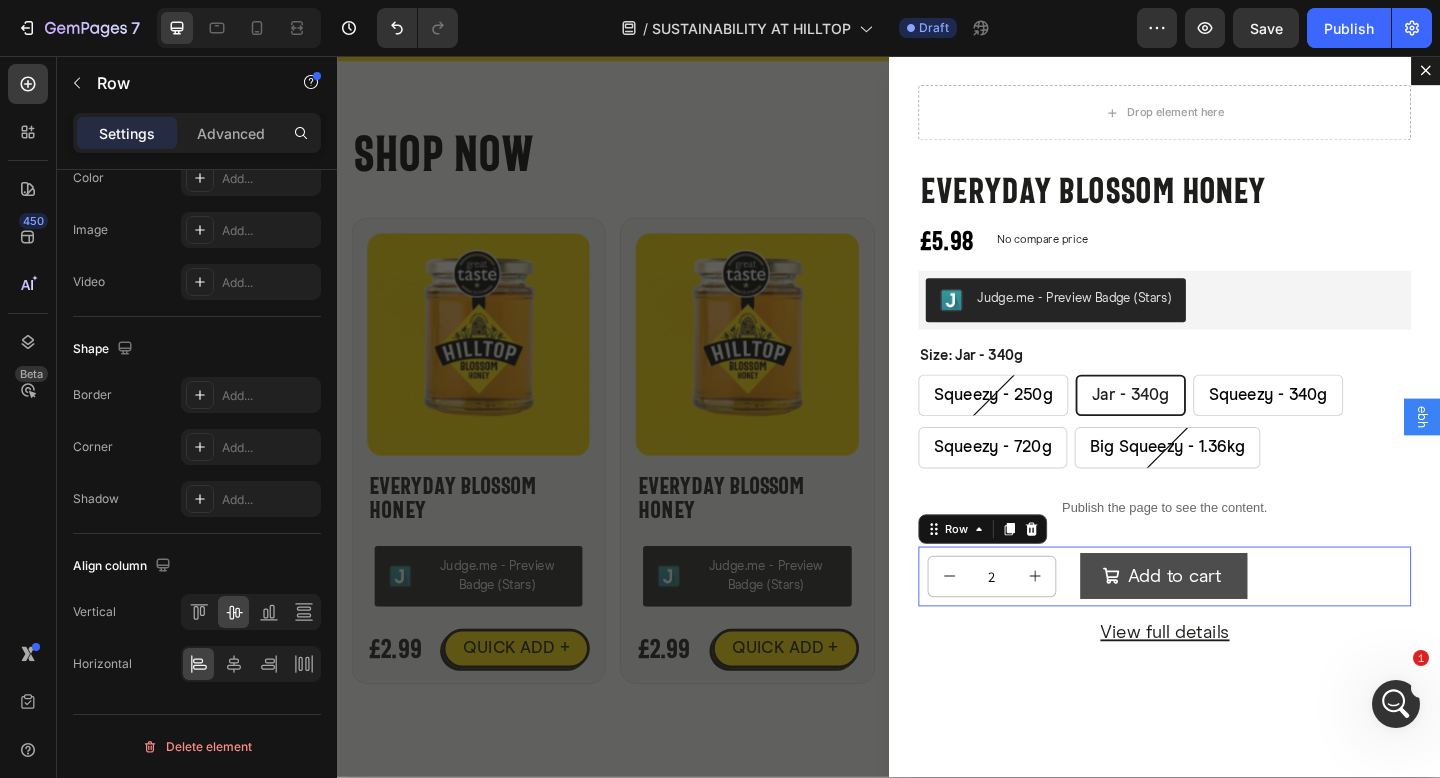 scroll, scrollTop: 0, scrollLeft: 0, axis: both 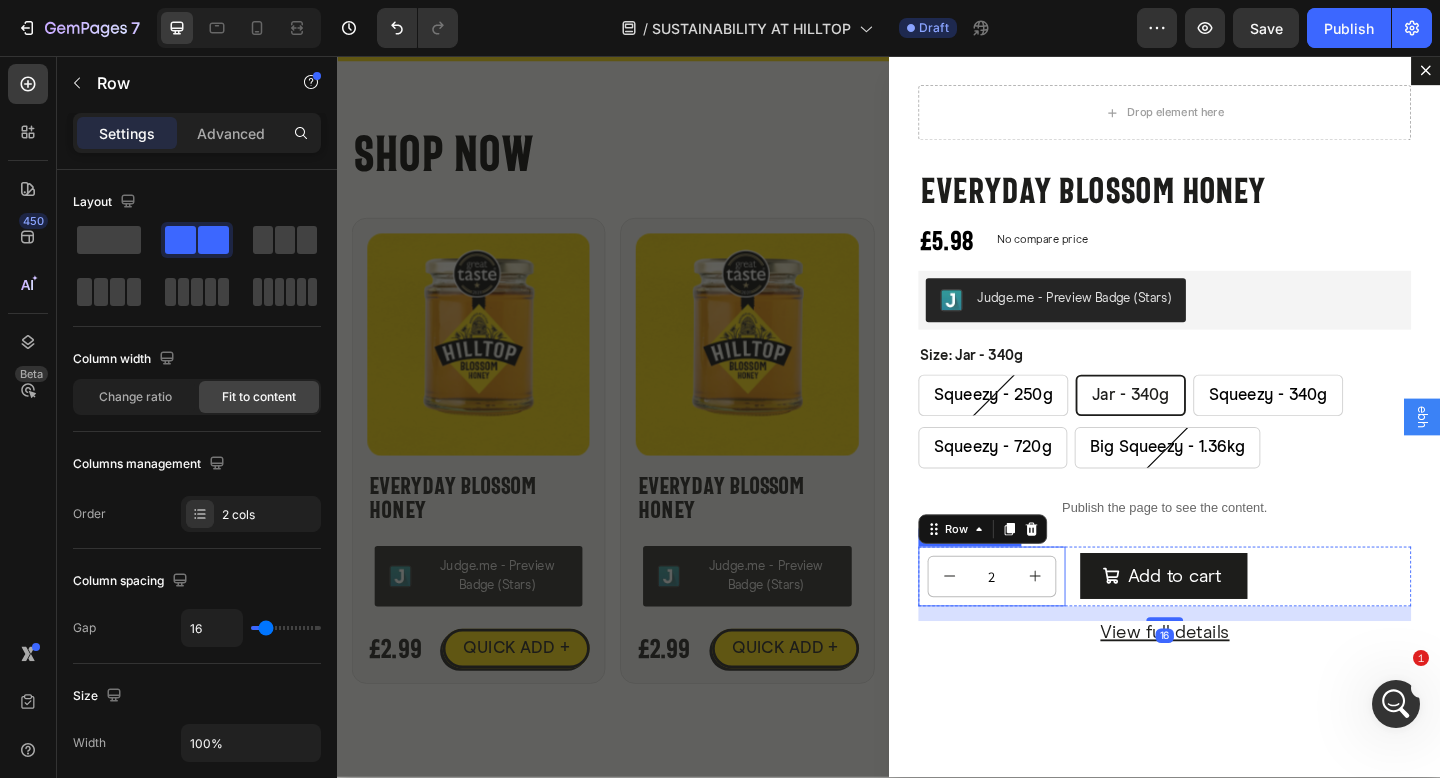 click on "2
Product Quantity" at bounding box center [1049, 622] 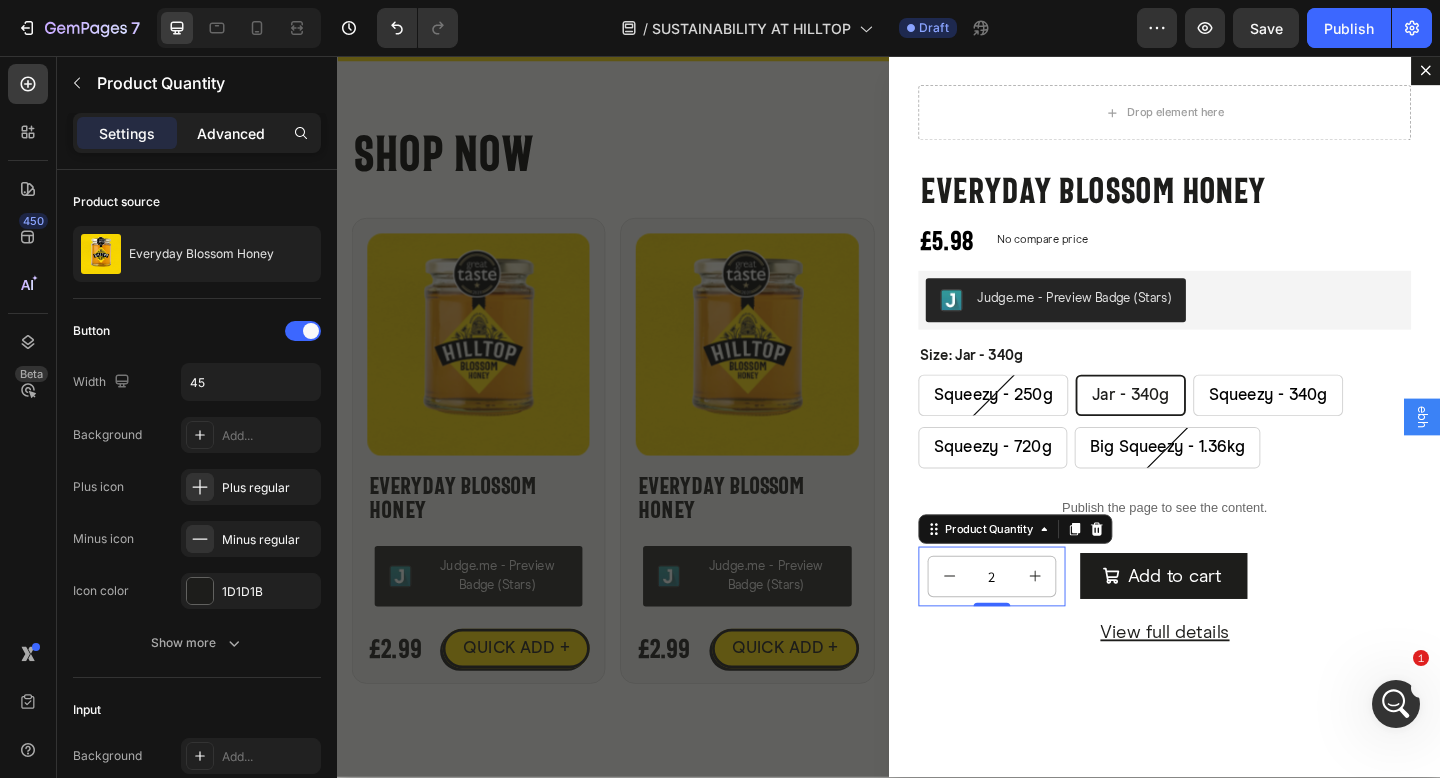 click on "Advanced" at bounding box center [231, 133] 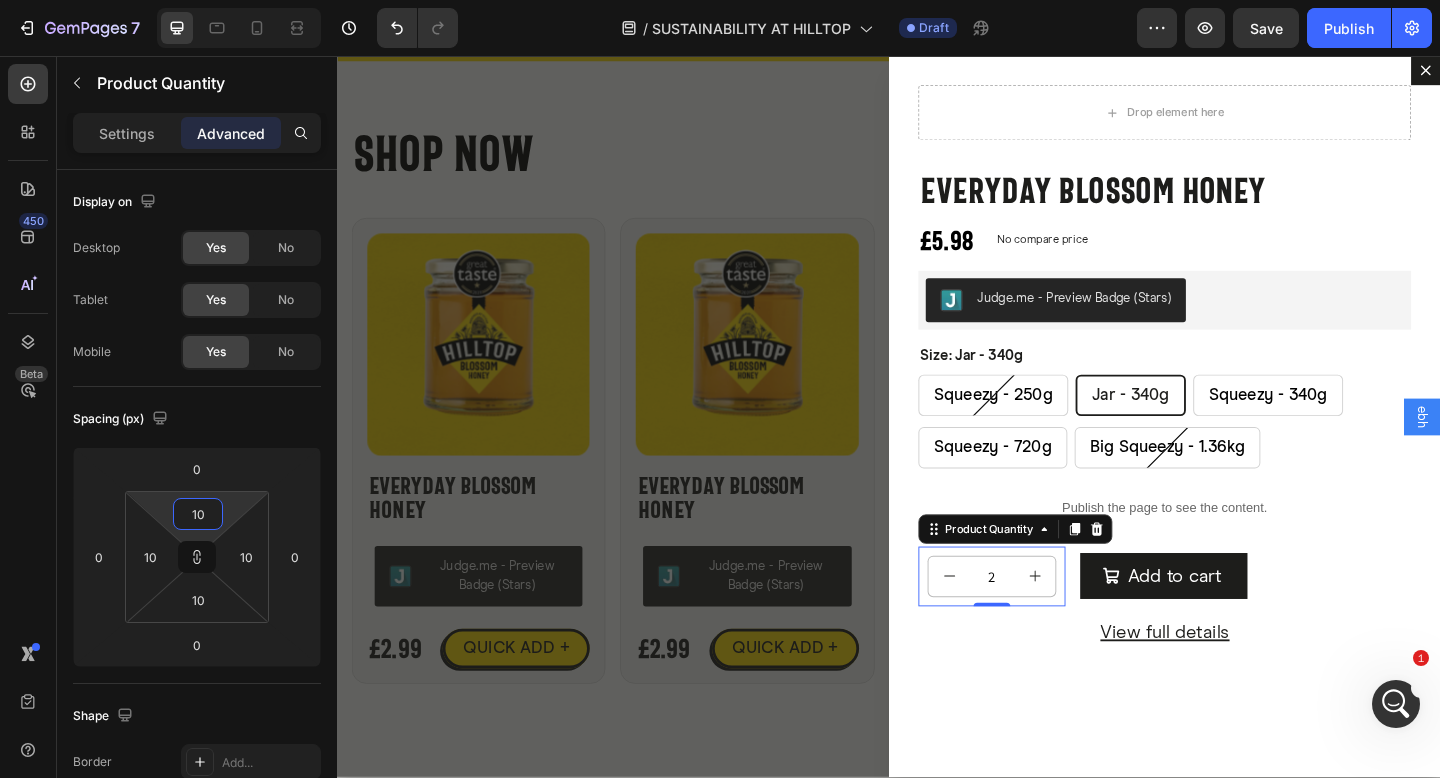 click on "10" at bounding box center (198, 514) 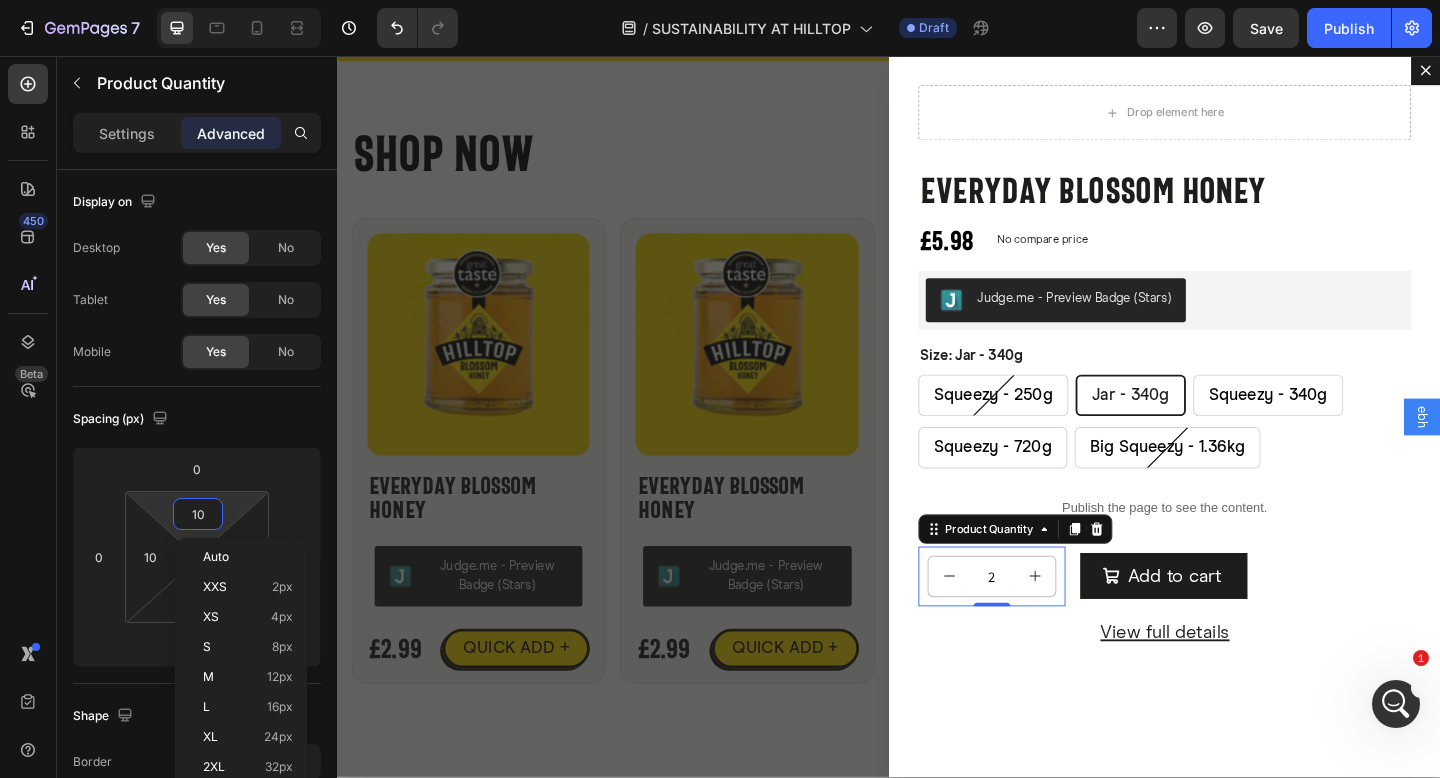type on "0" 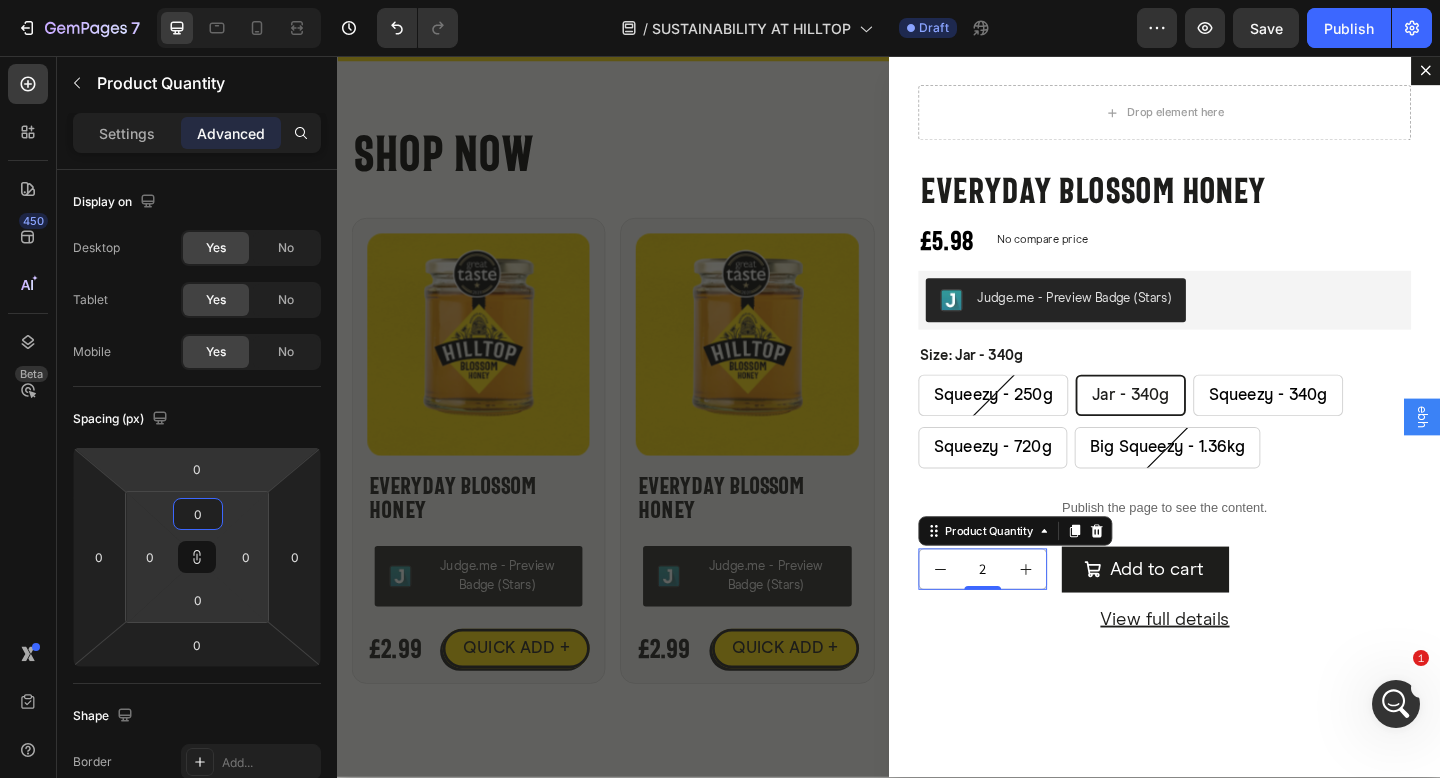 type on "0" 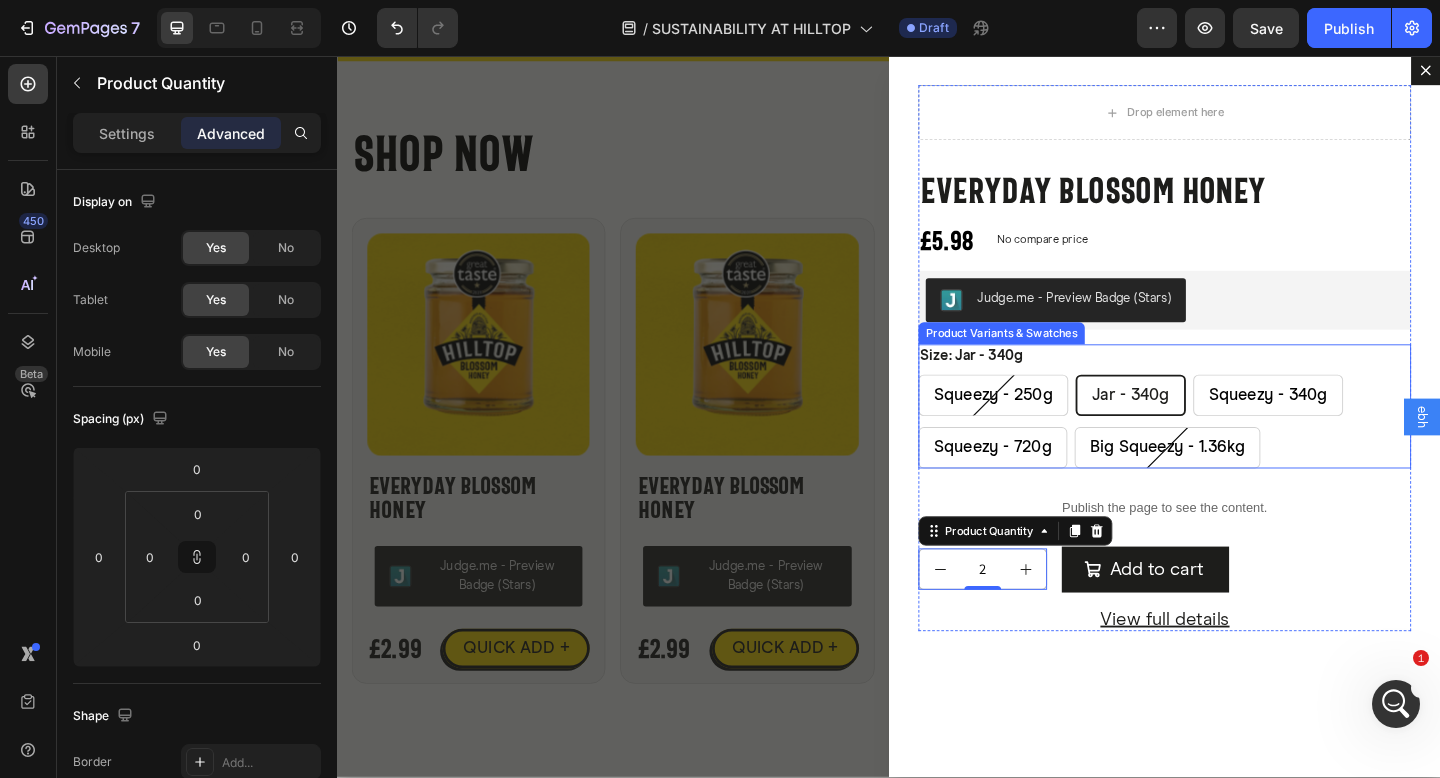 click on "Jar - 340g" at bounding box center [1200, 425] 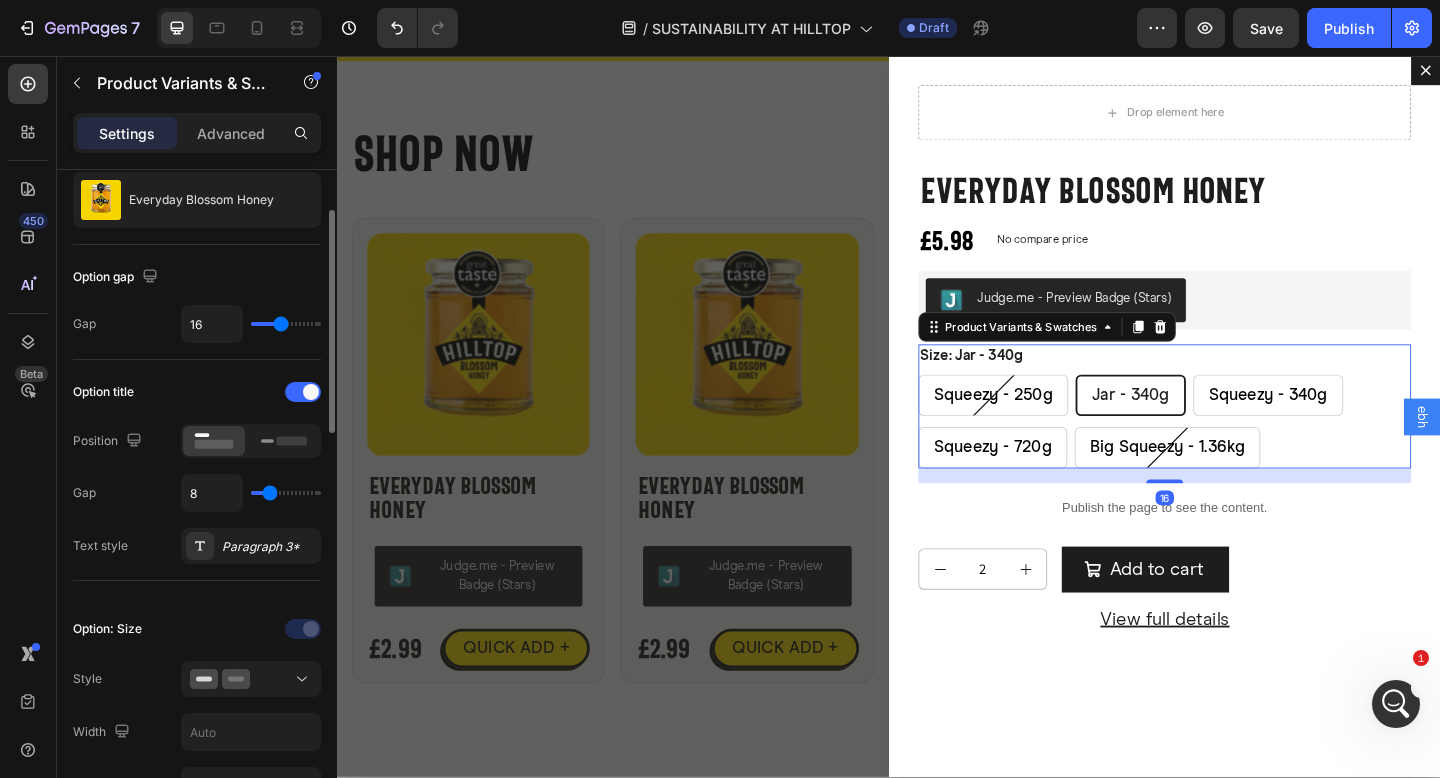scroll, scrollTop: 589, scrollLeft: 0, axis: vertical 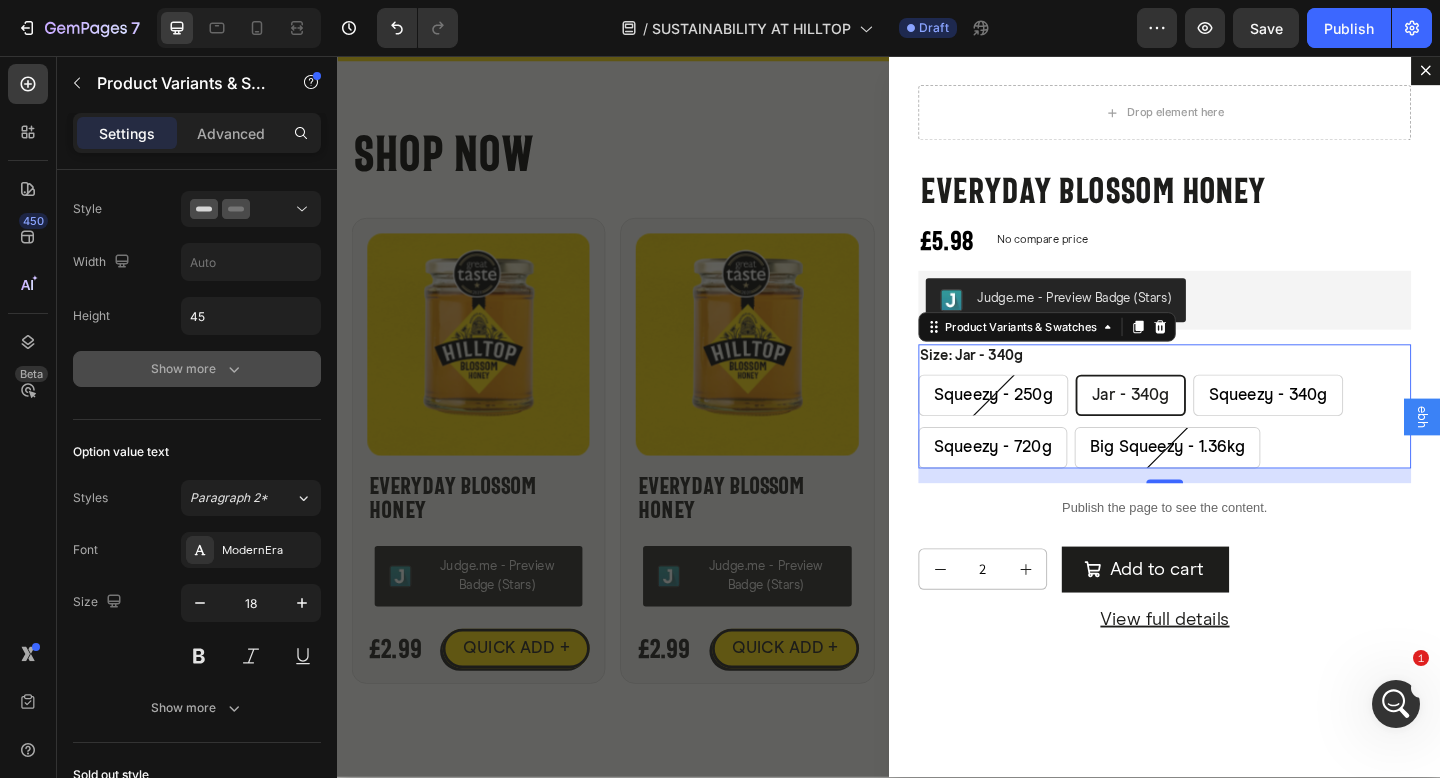 click on "Show more" at bounding box center (197, 369) 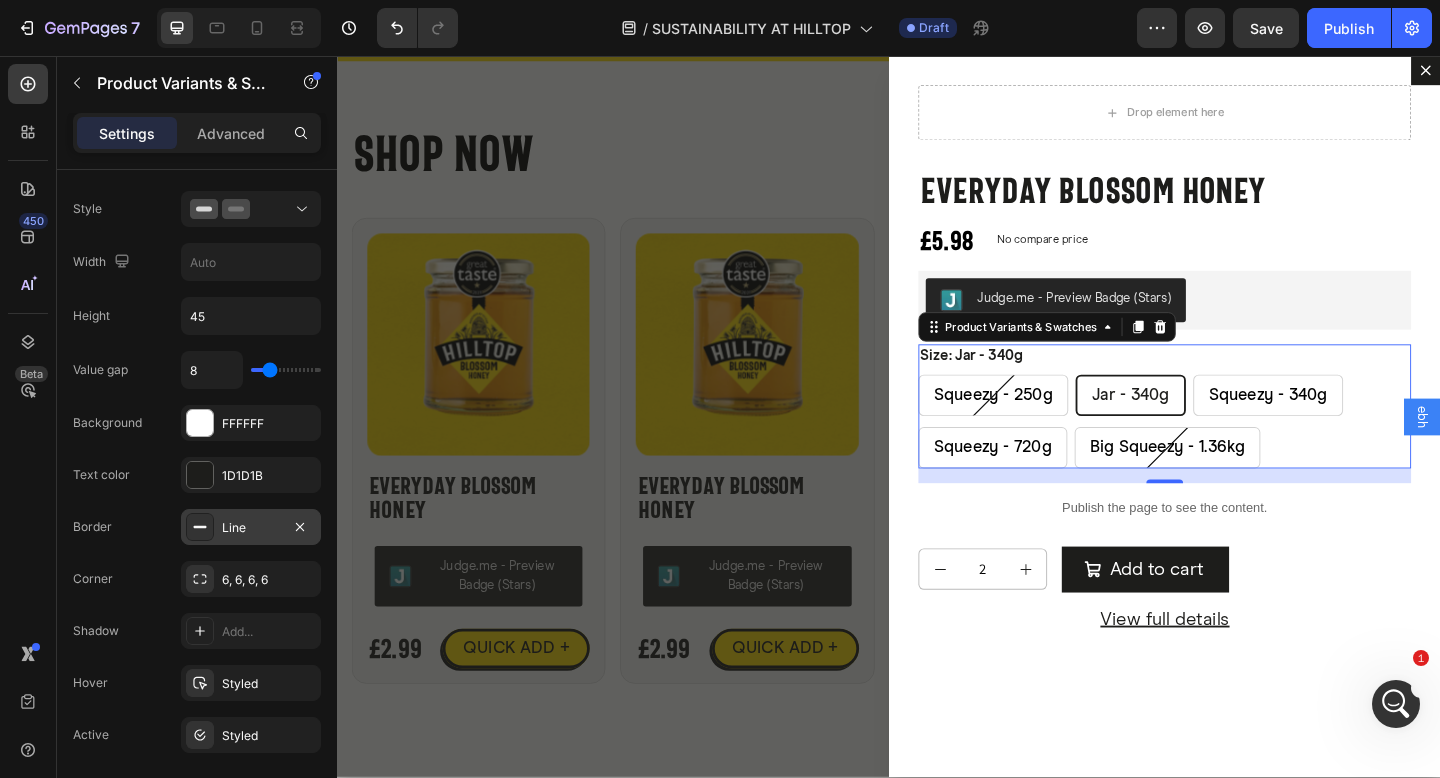 click on "Line" at bounding box center [251, 528] 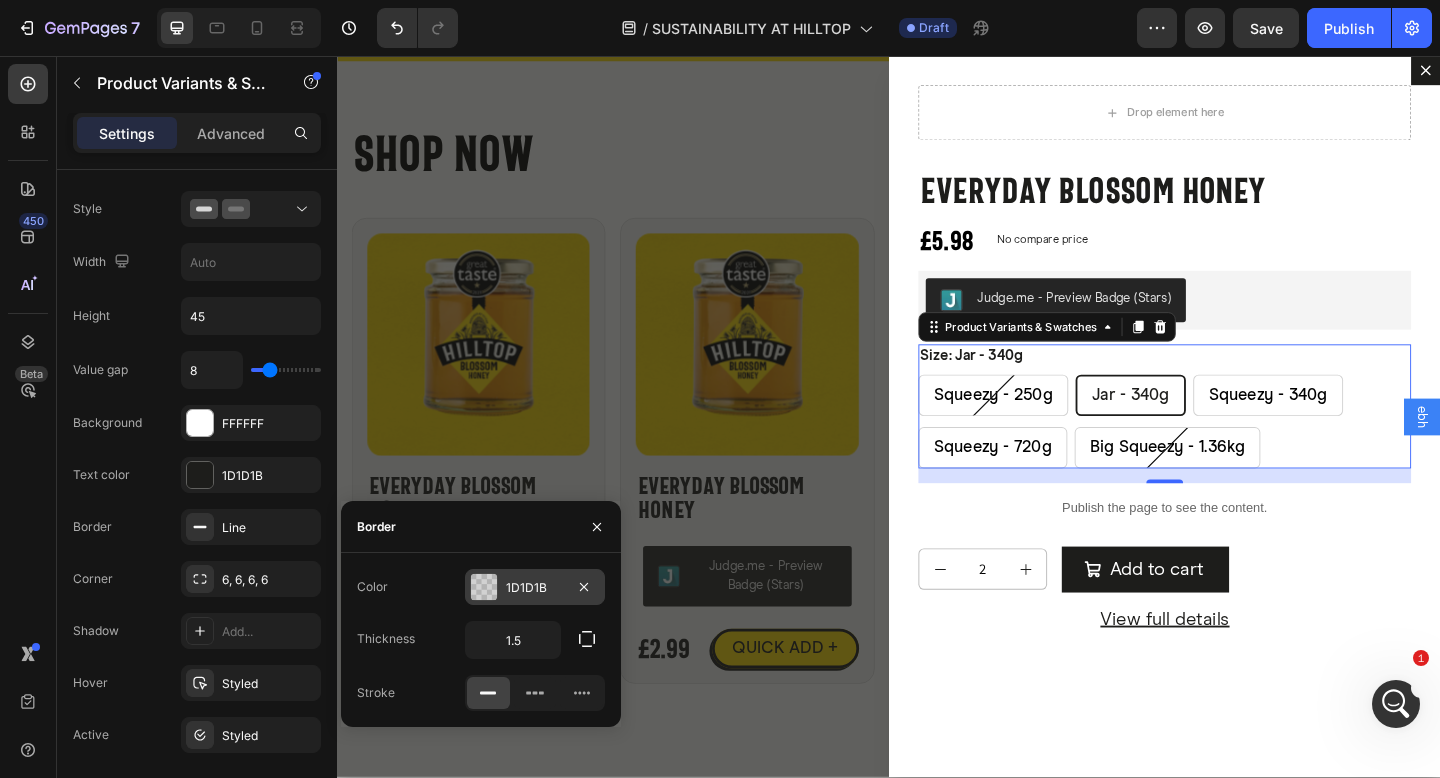 click on "1D1D1B" at bounding box center [535, 587] 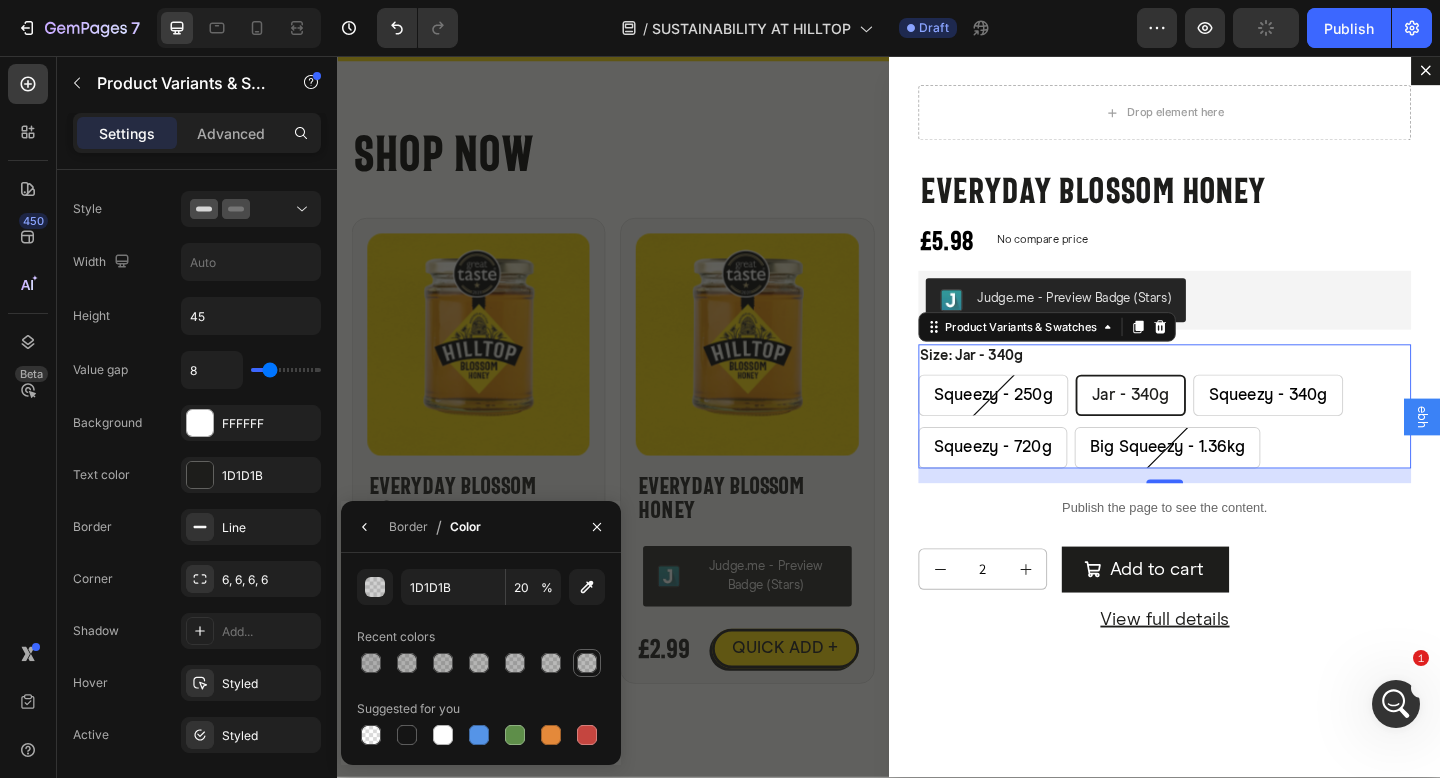 click at bounding box center [587, 663] 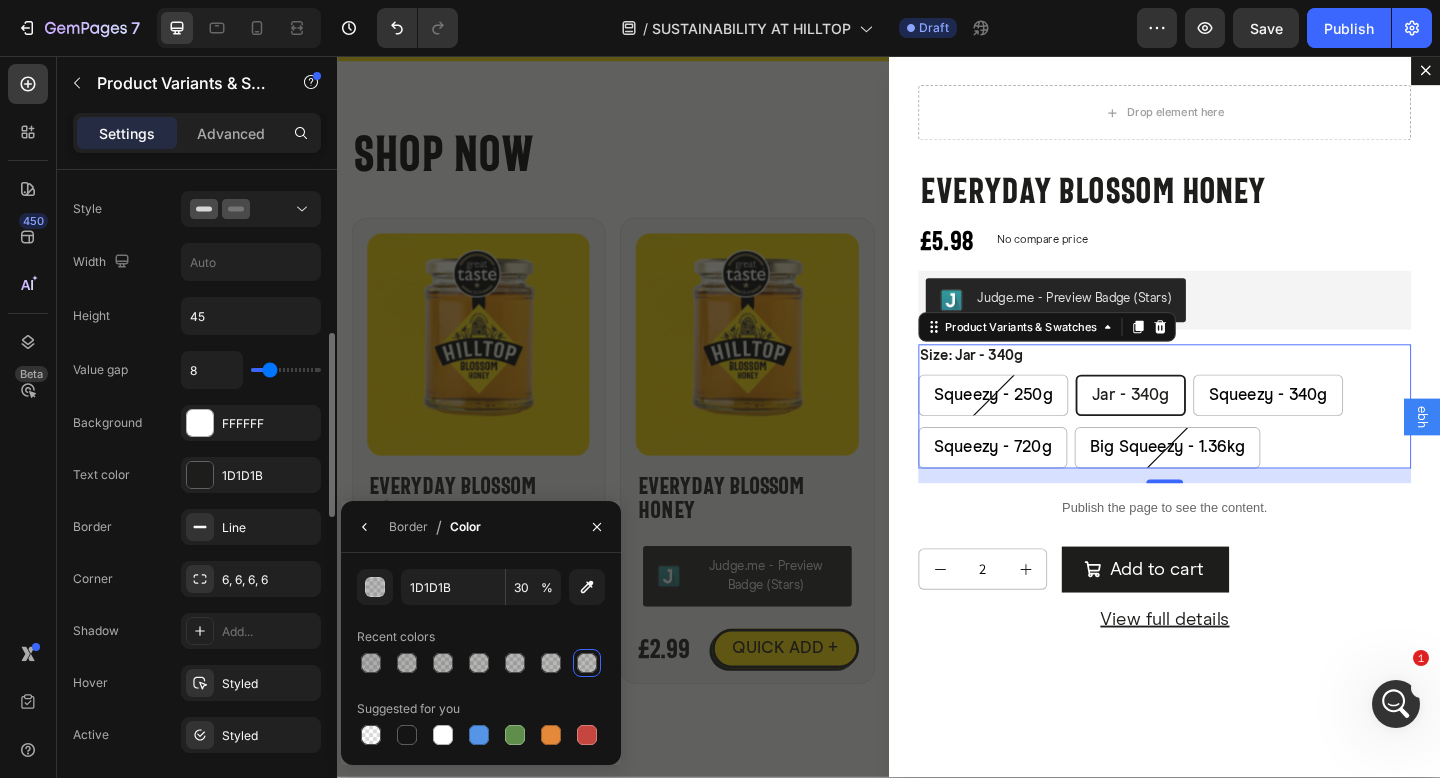 click on "Value gap 8 Background FFFFFF Text color 1D1D1B Border Line Corner 6, 6, 6, 6 Shadow Add... Hover Styled Active Styled Show less" 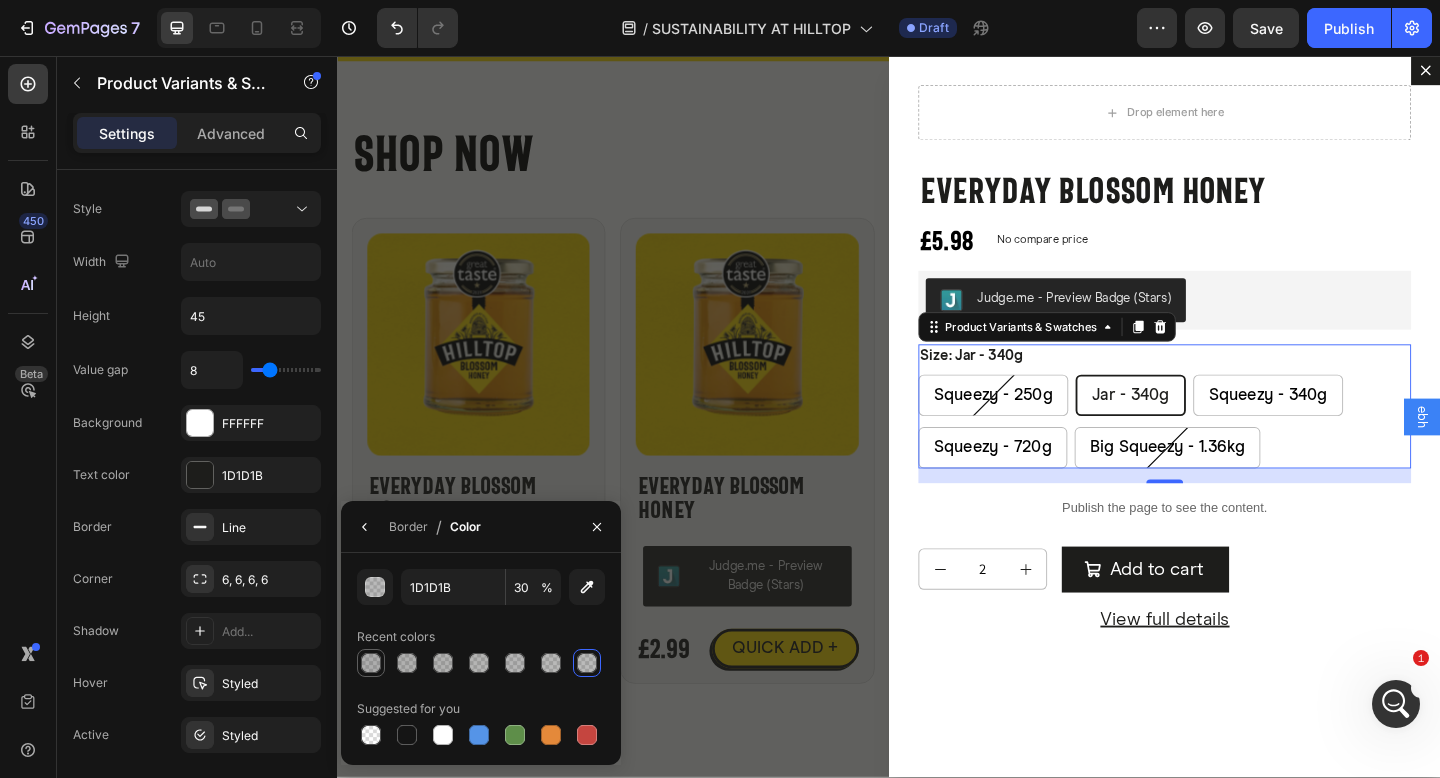 click at bounding box center [371, 663] 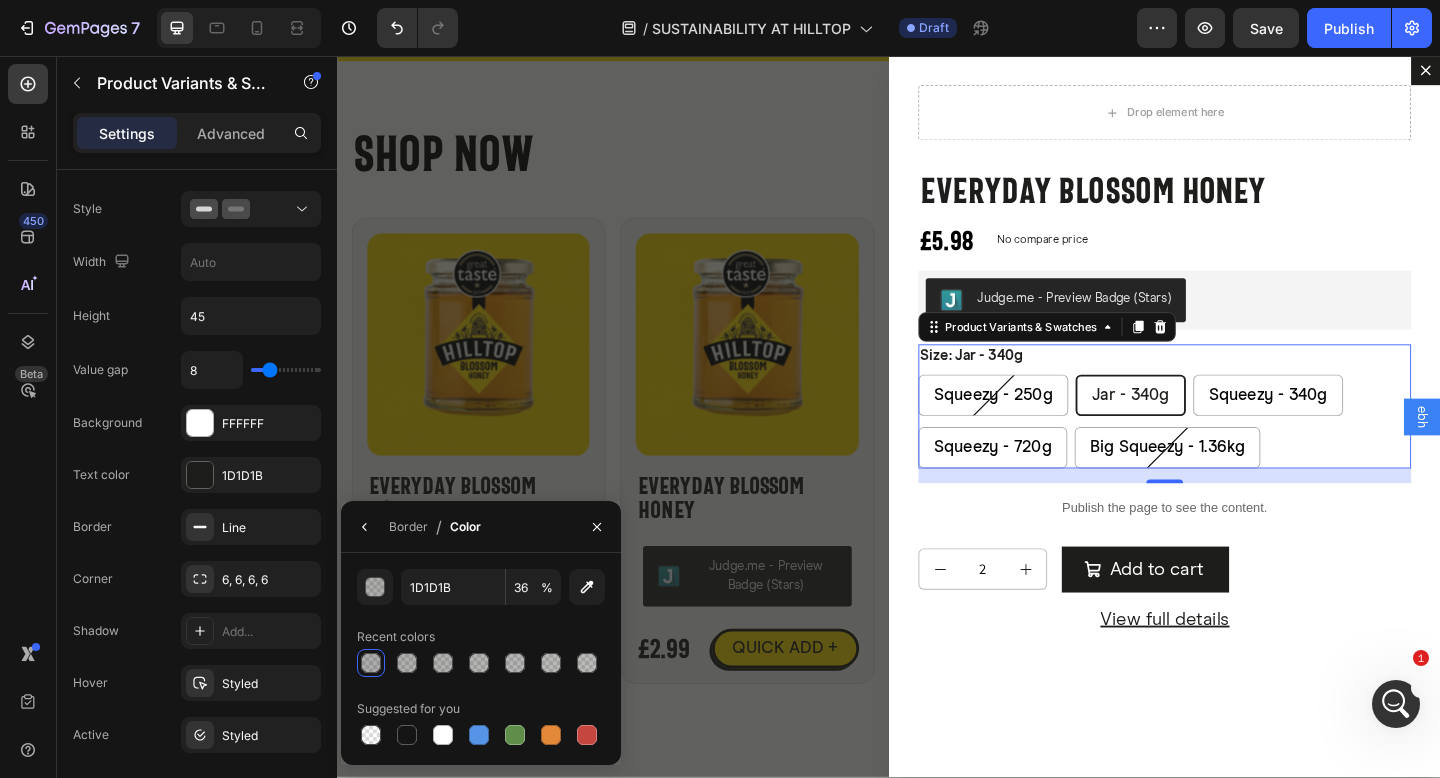 click 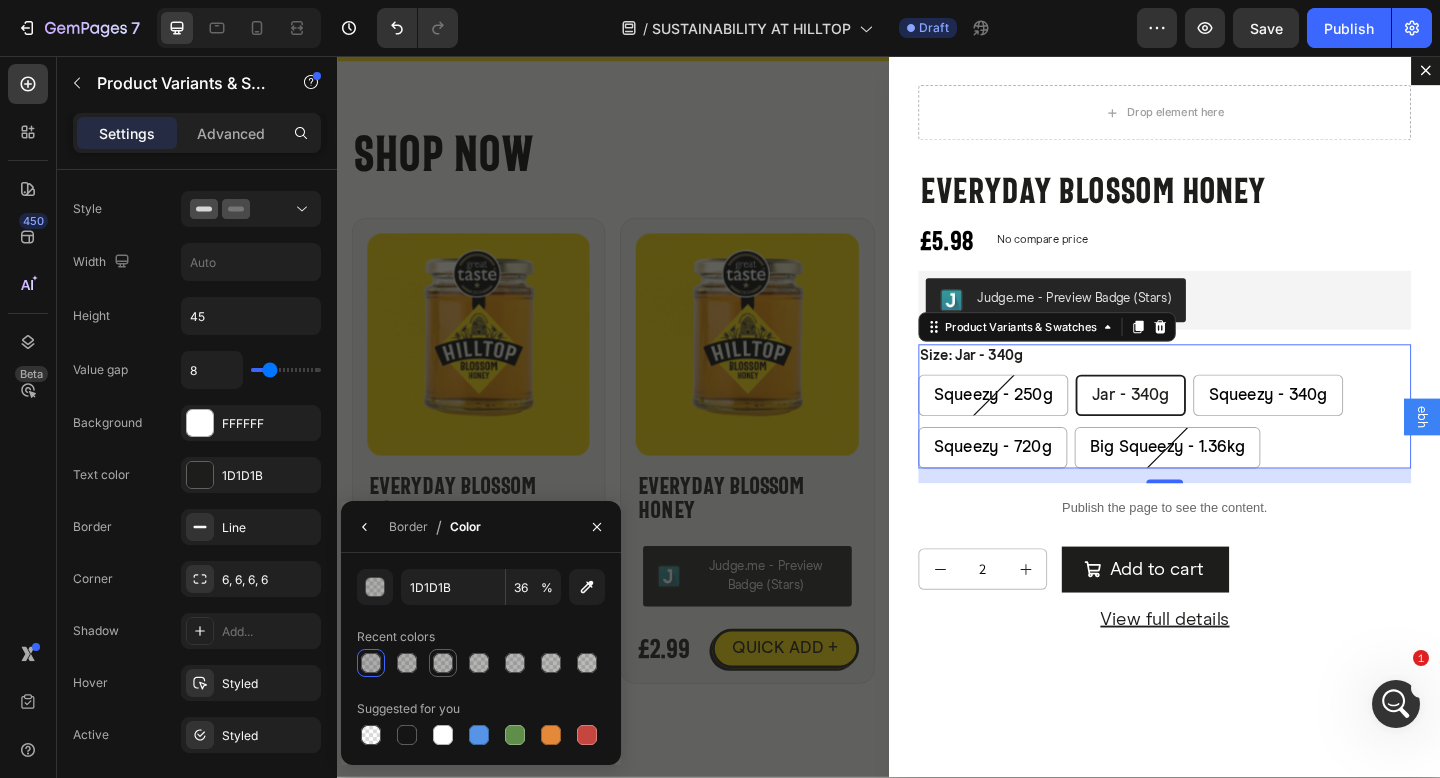 click at bounding box center [443, 663] 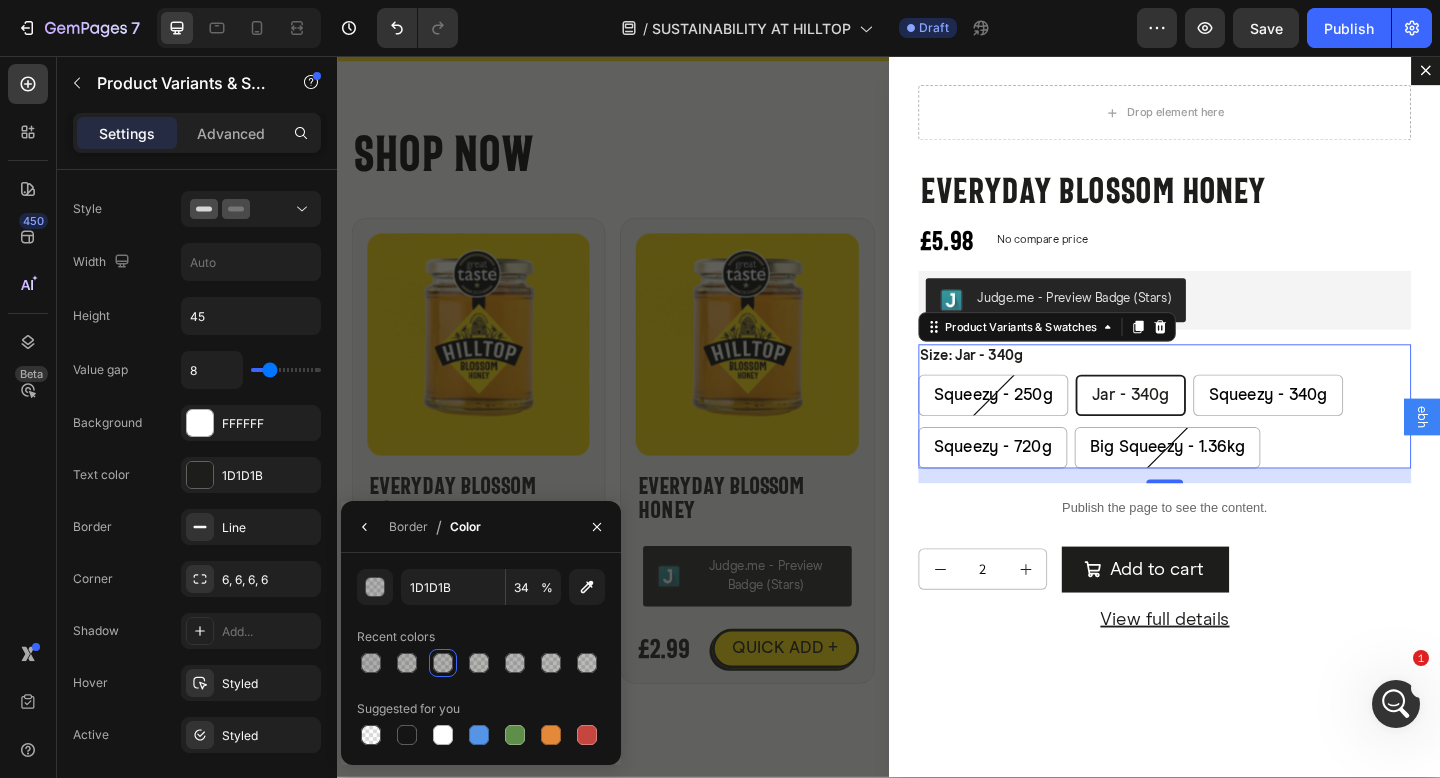click 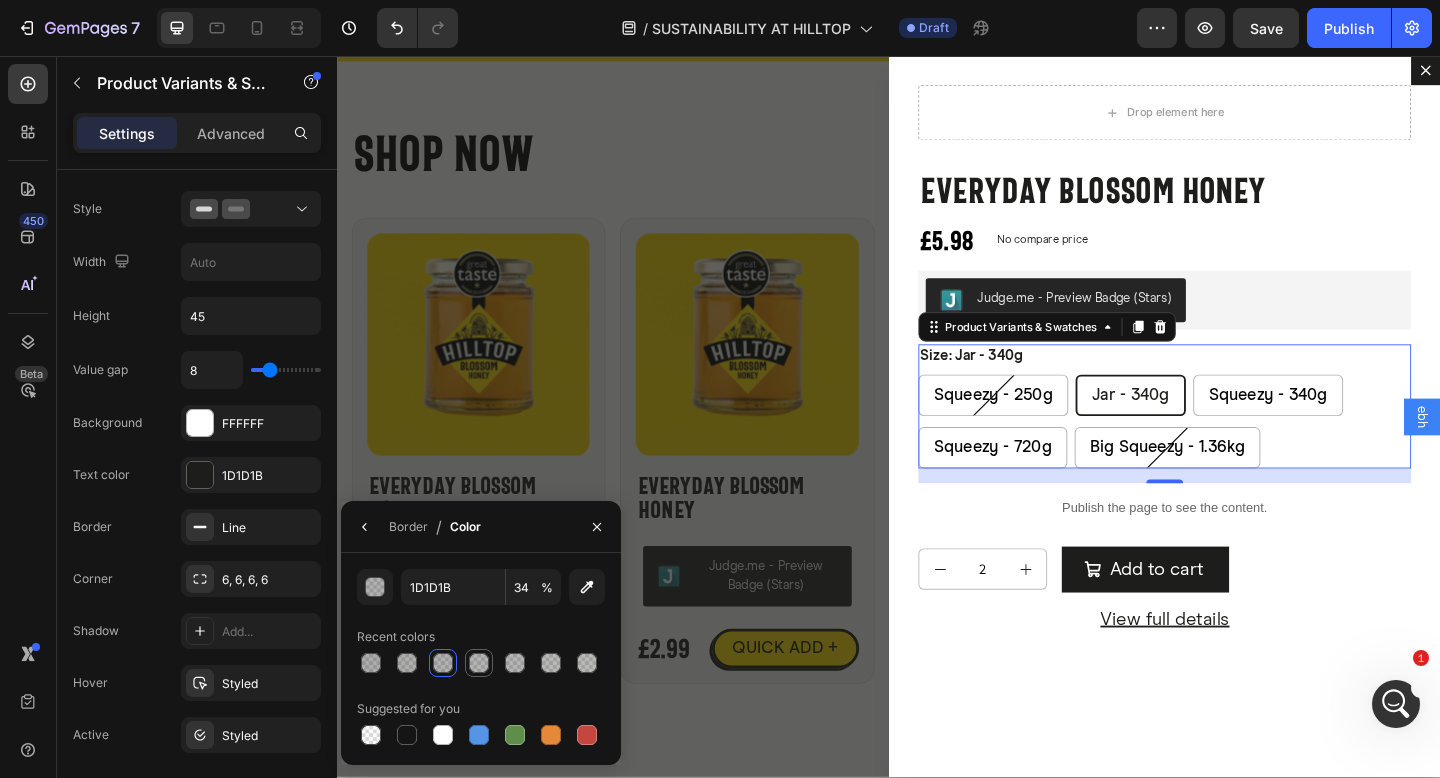 click at bounding box center (479, 663) 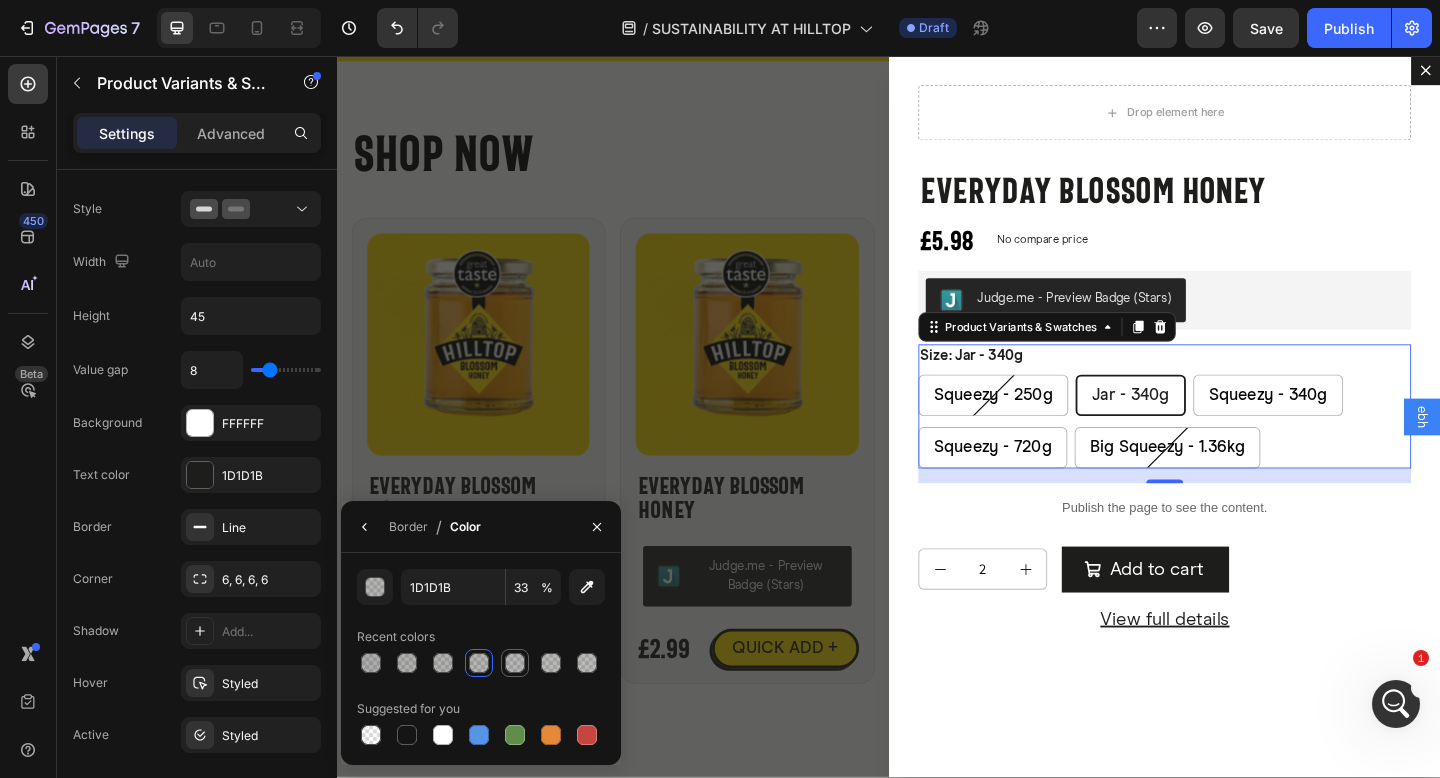 click at bounding box center [515, 663] 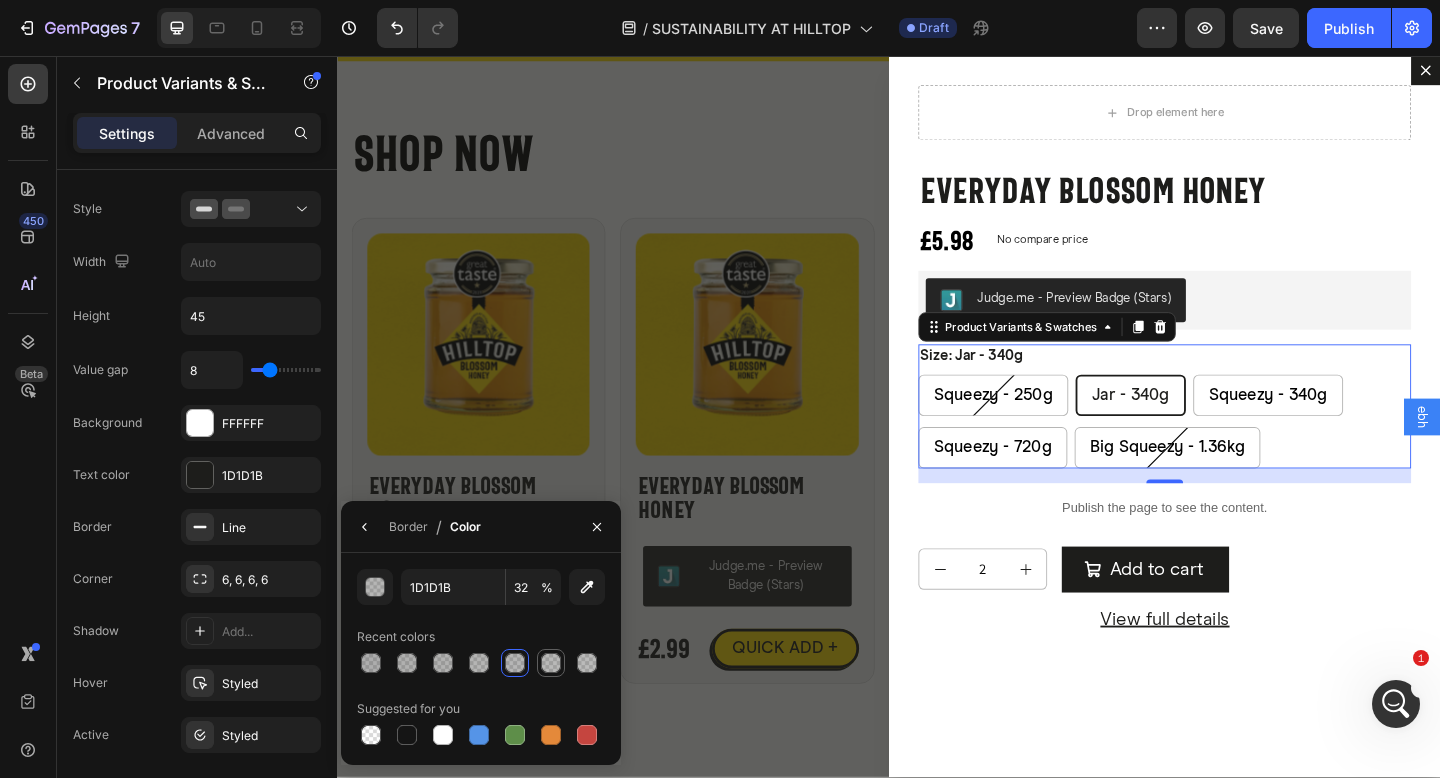click at bounding box center [551, 663] 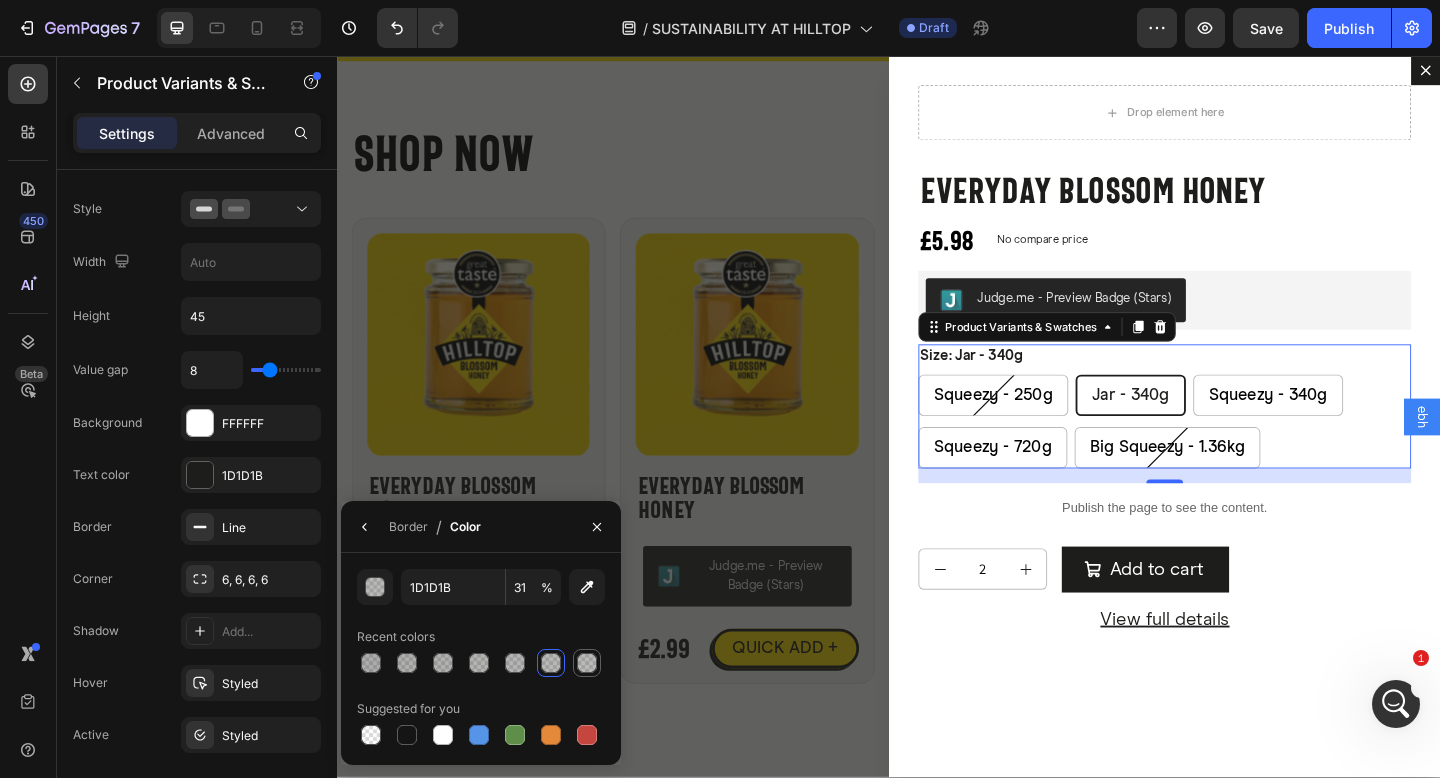 click at bounding box center [587, 663] 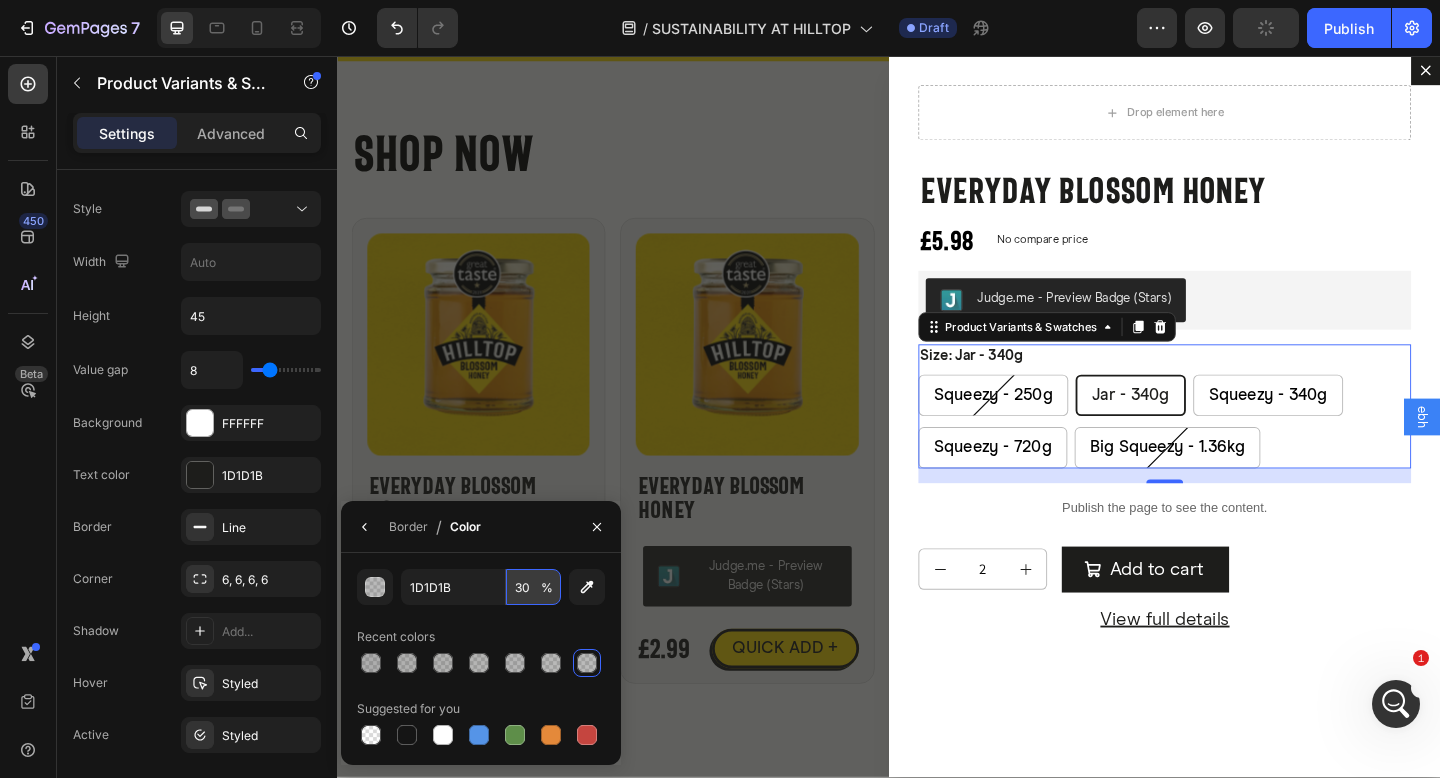 click on "30" at bounding box center [533, 587] 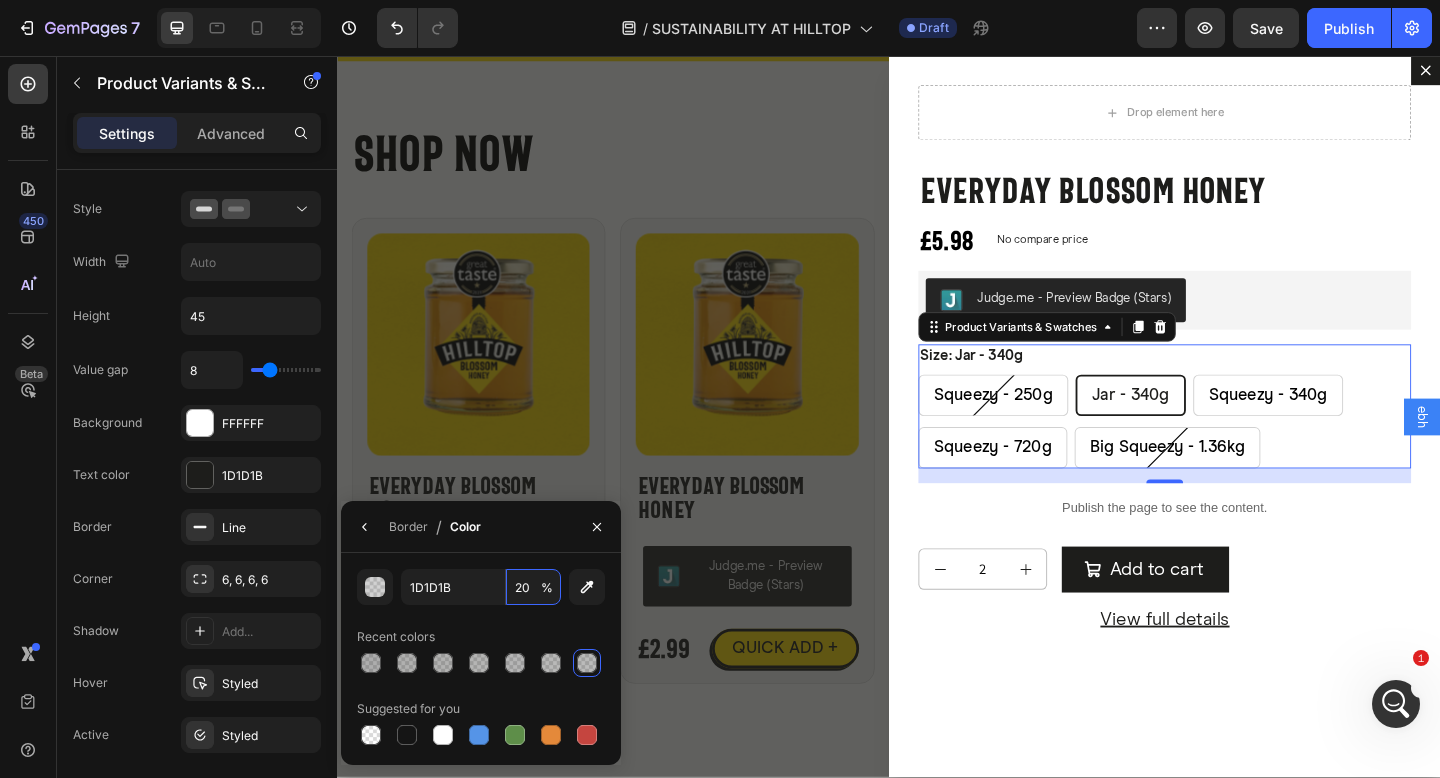 type on "20" 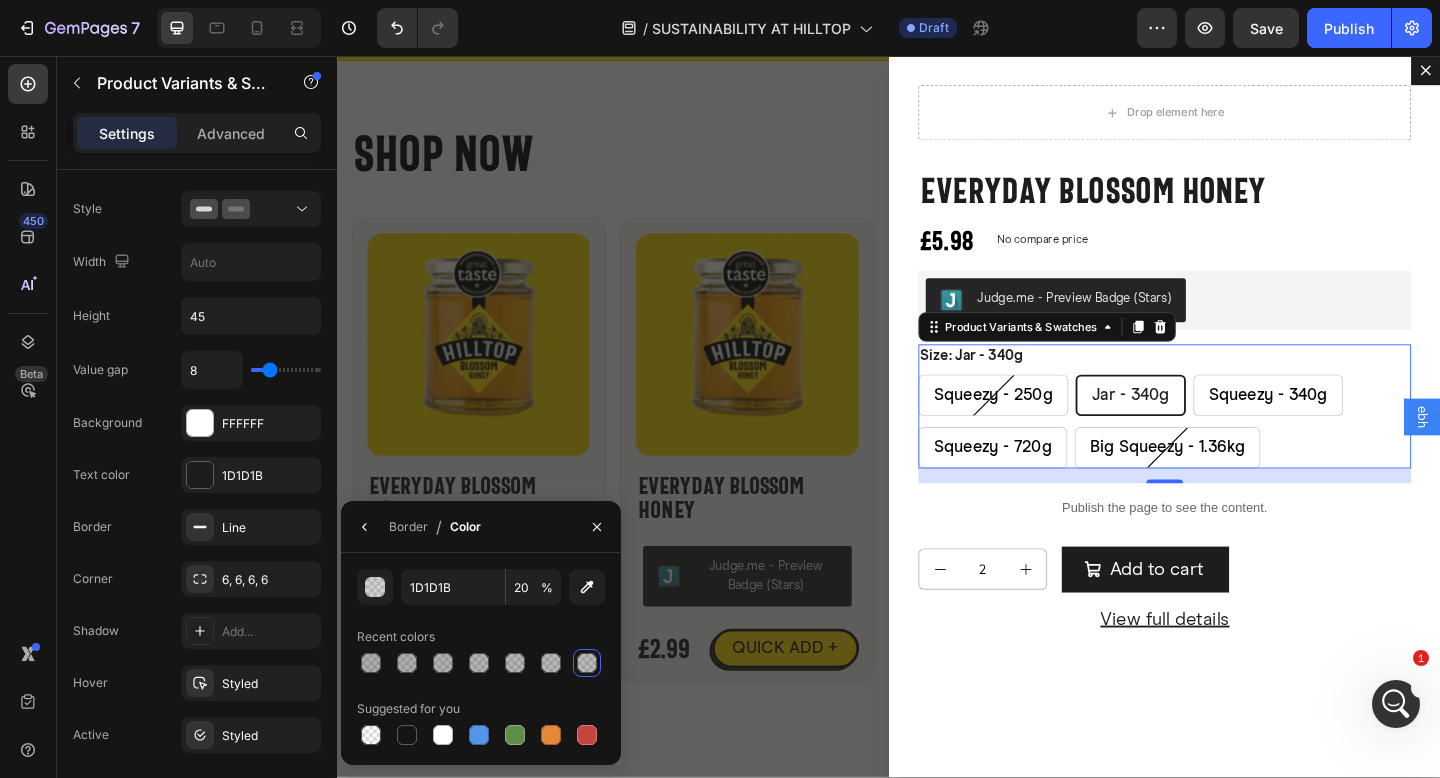 click on "1D1D1B 20 % Recent colors Suggested for you" at bounding box center [481, 659] 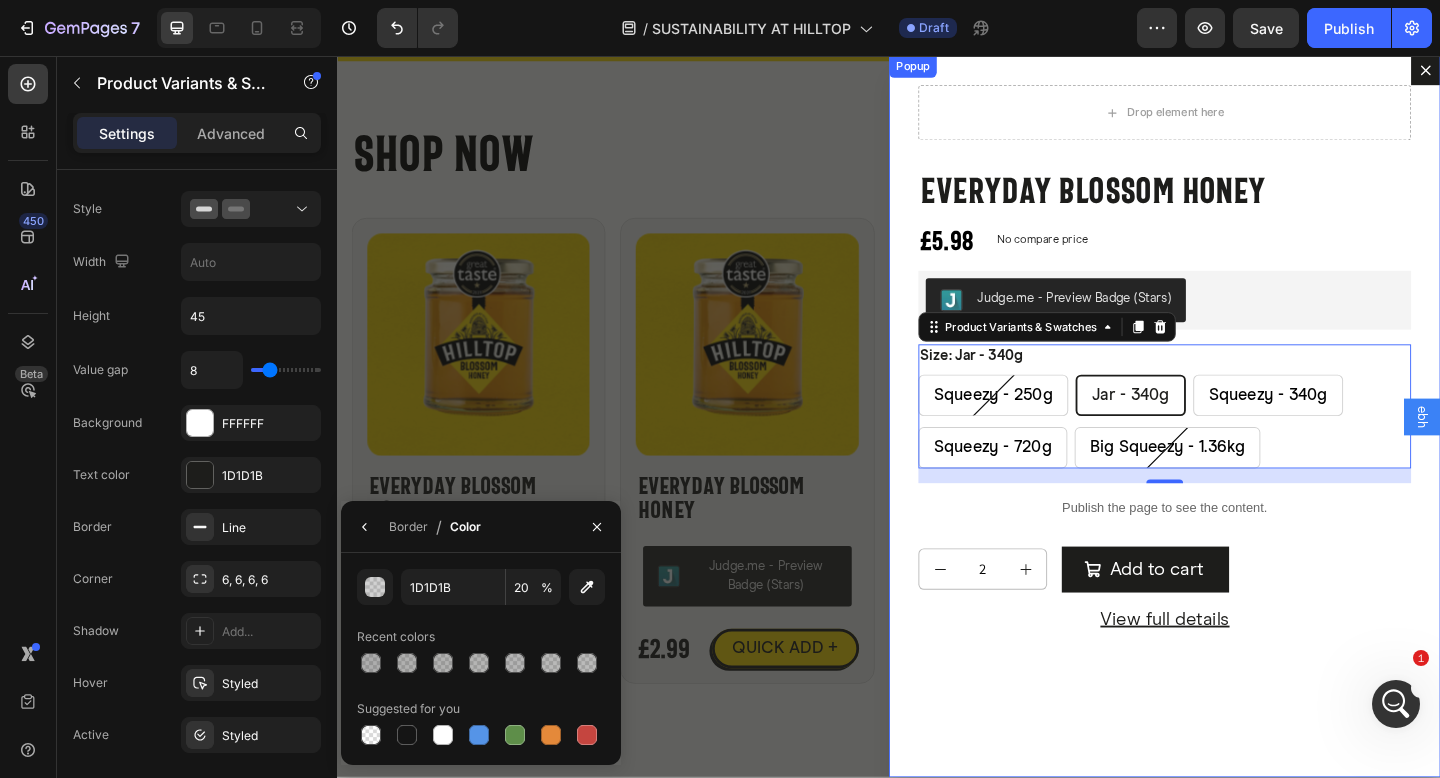 click on "Drop element here Everyday Blossom Honey Product Title £5.98 Product Price Product Price No compare price Product Price Row Judge.me - Preview Badge (Stars) Judge.me Size: Jar - 340g Squeezy - 250g Squeezy - 250g Squeezy - 250g Jar - 340g Jar - 340g Jar - 340g Squeezy - 340g Squeezy - 340g Squeezy - 340g Squeezy - 720g Squeezy - 720g Squeezy - 720g Big Squeezy - 1.36kg Big Squeezy - 1.36kg Big Squeezy - 1.36kg Product Variants & Swatches   16
Publish the page to see the content.
Custom Code
2
Product Quantity
Add to cart Add to Cart Row View full details Product View More Product Row" at bounding box center [1237, 448] 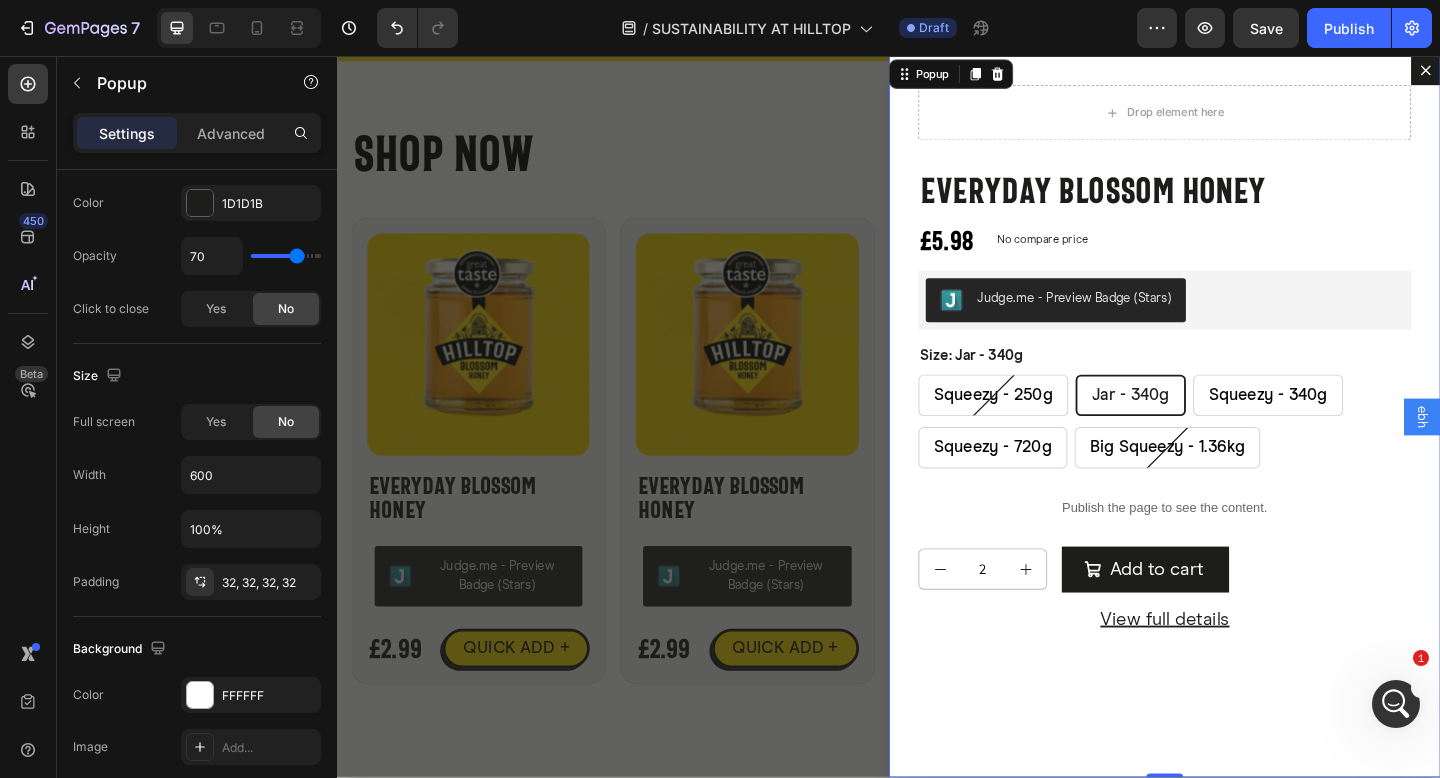 scroll, scrollTop: 0, scrollLeft: 0, axis: both 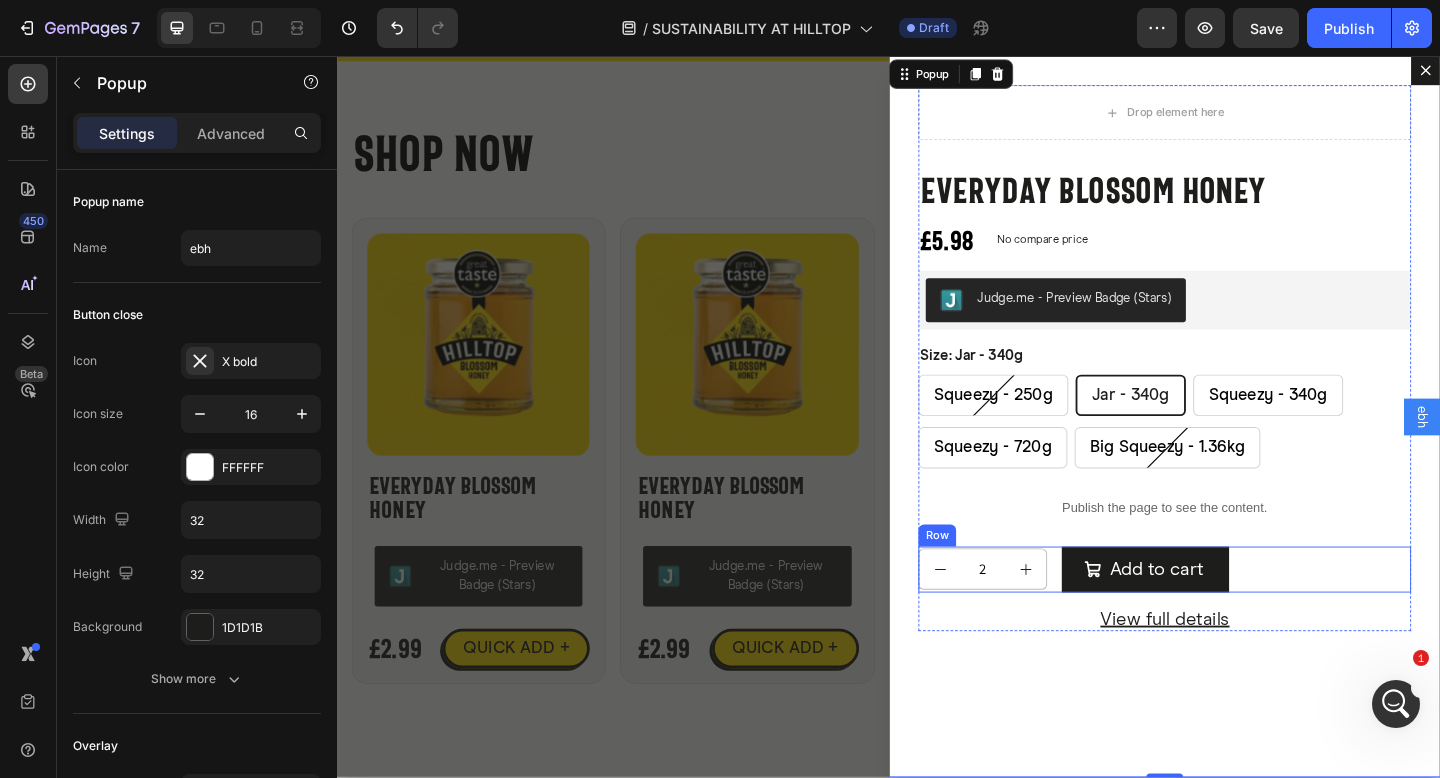 click on "2
Product Quantity
Add to cart Add to Cart Row" at bounding box center (1237, 615) 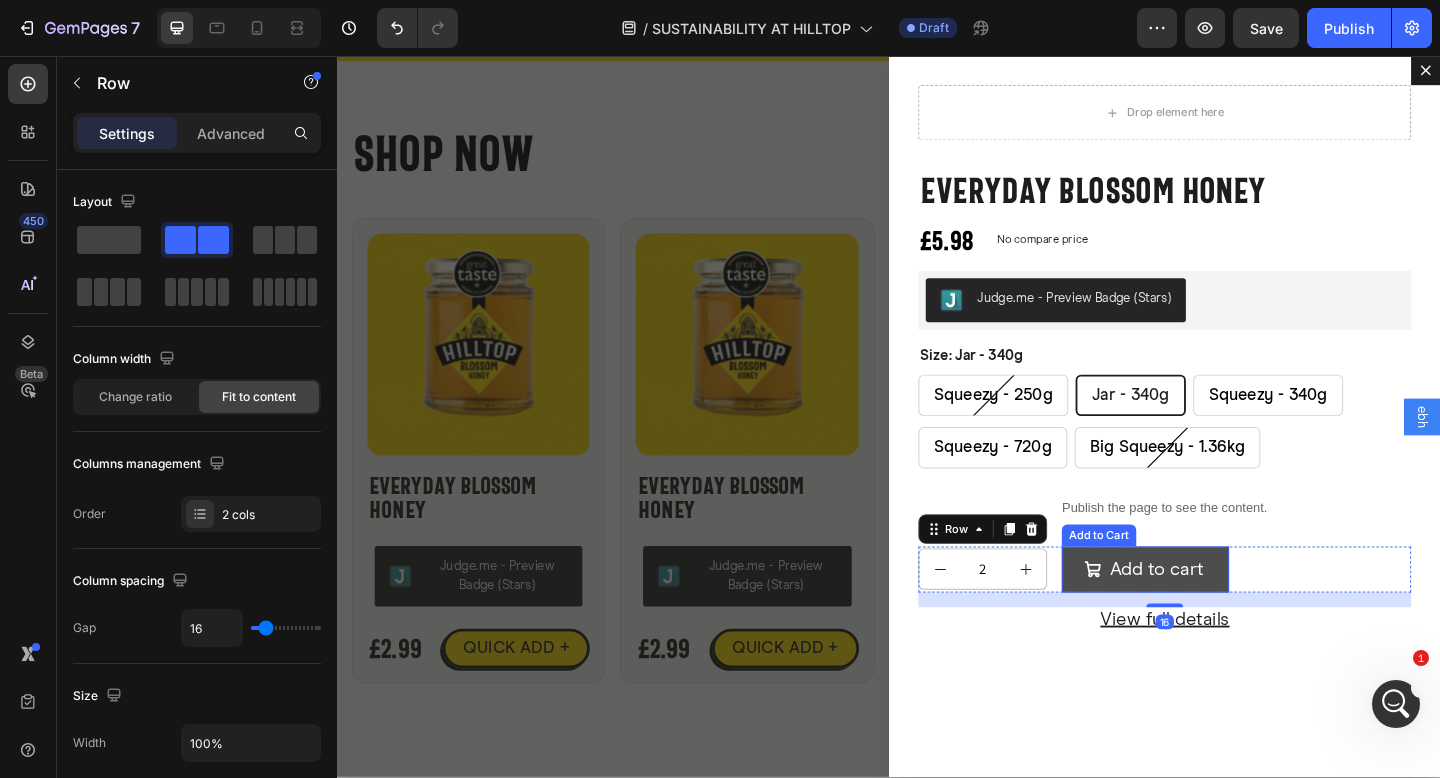 click on "Add to cart" at bounding box center [1216, 615] 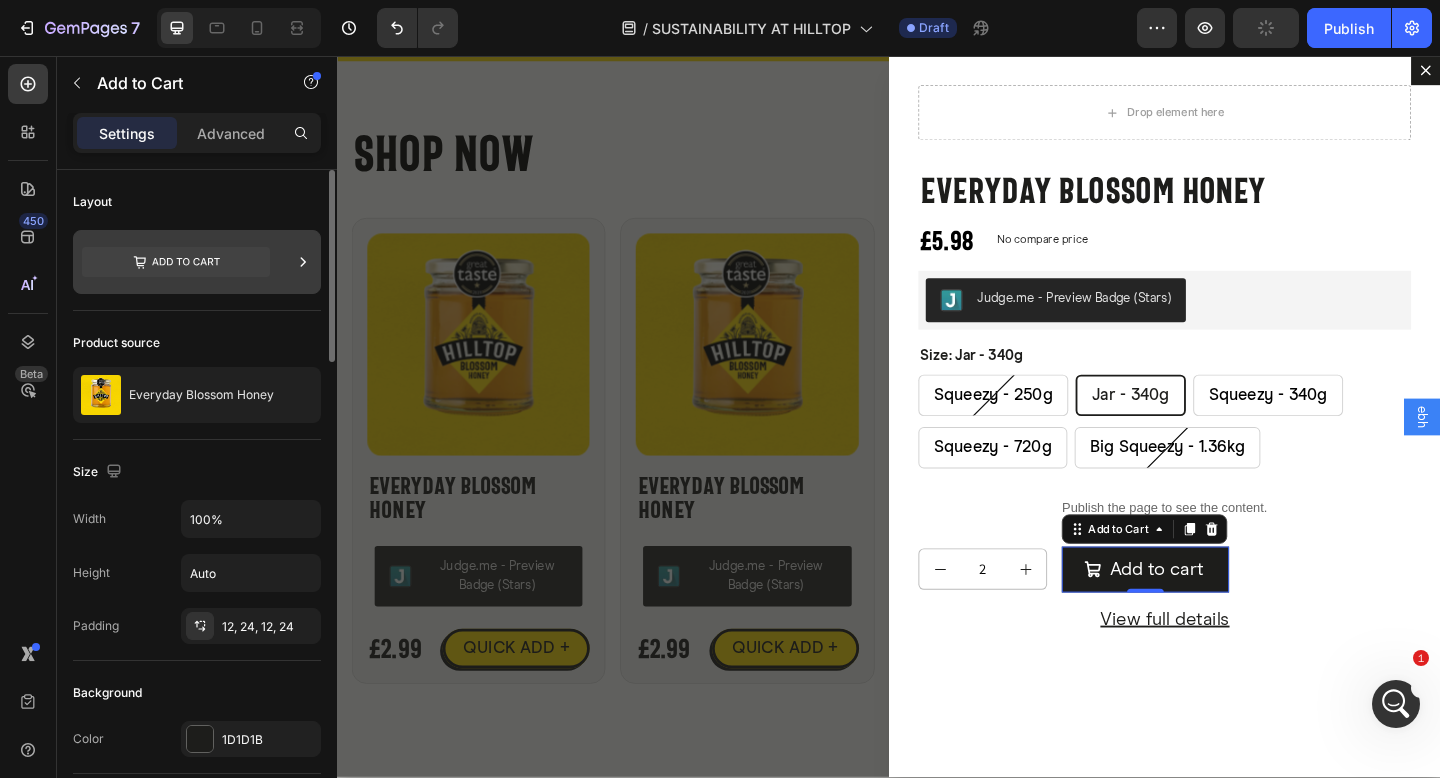 click 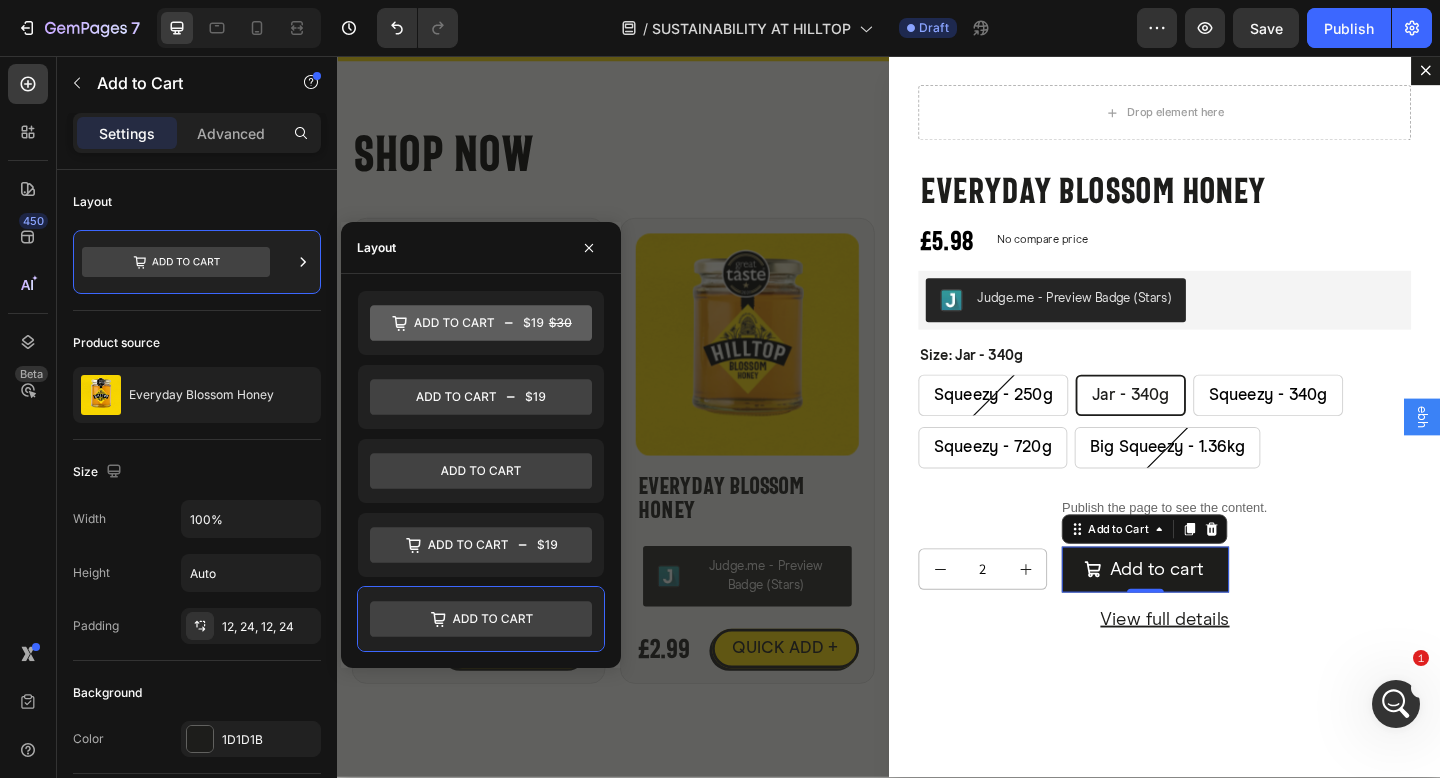 click on "450 Beta" at bounding box center (28, 417) 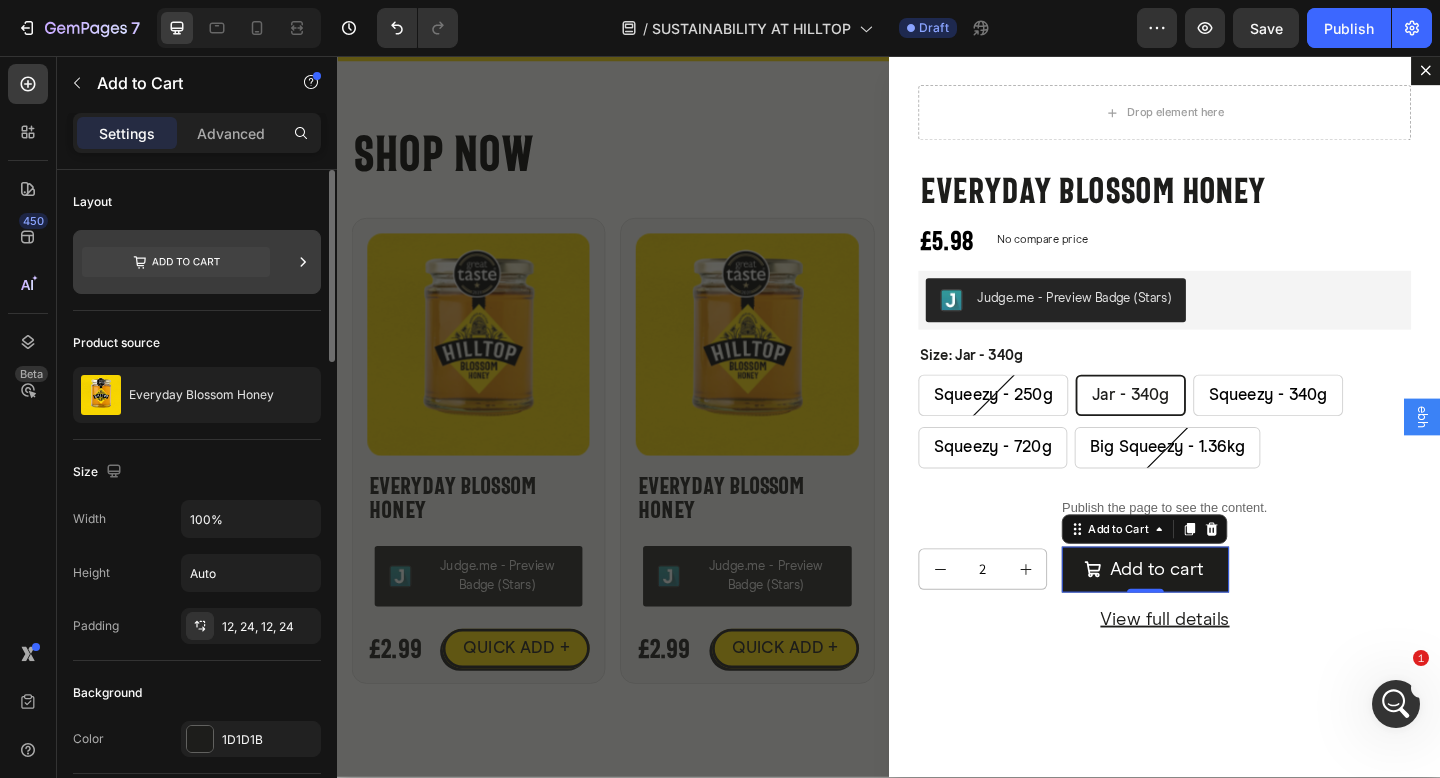 click 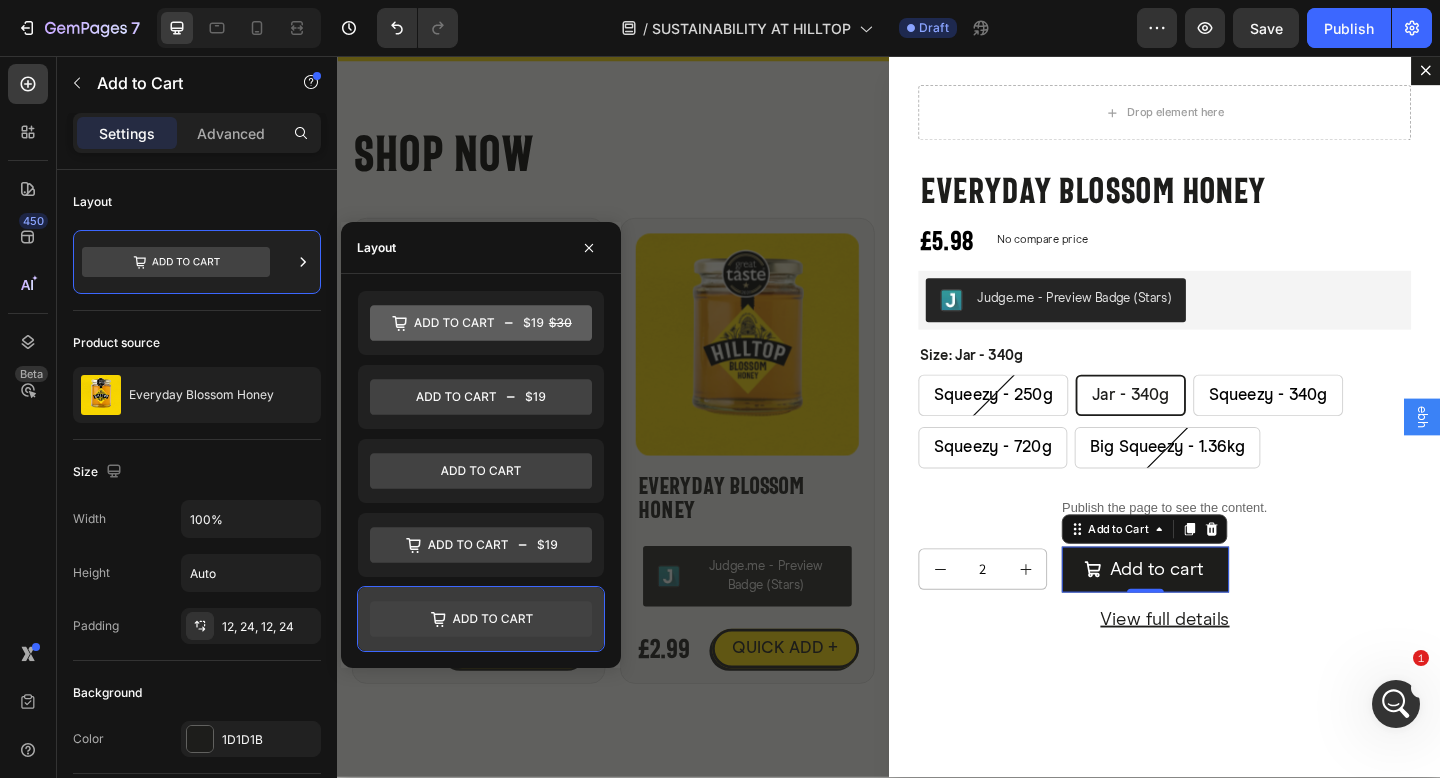 click 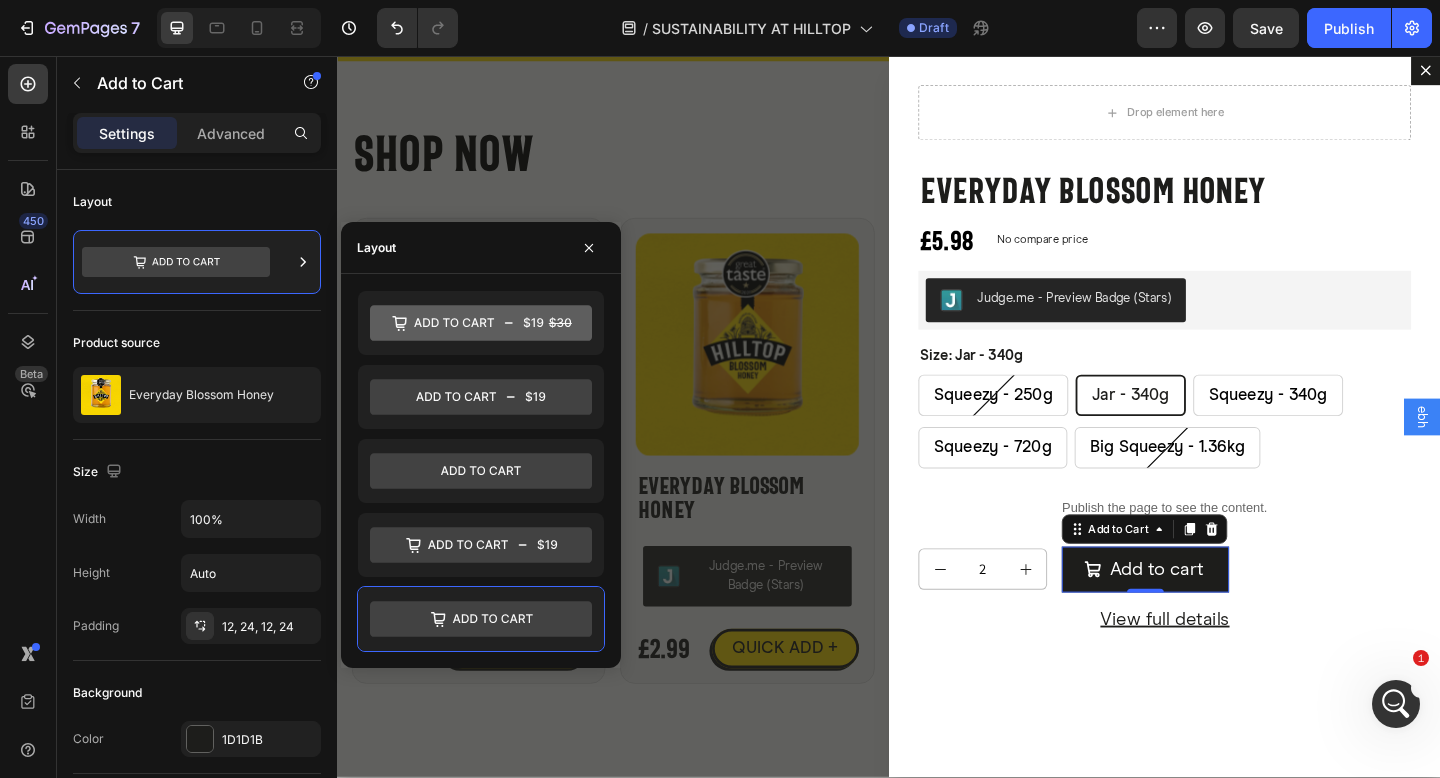 click on "450 Beta" at bounding box center [28, 349] 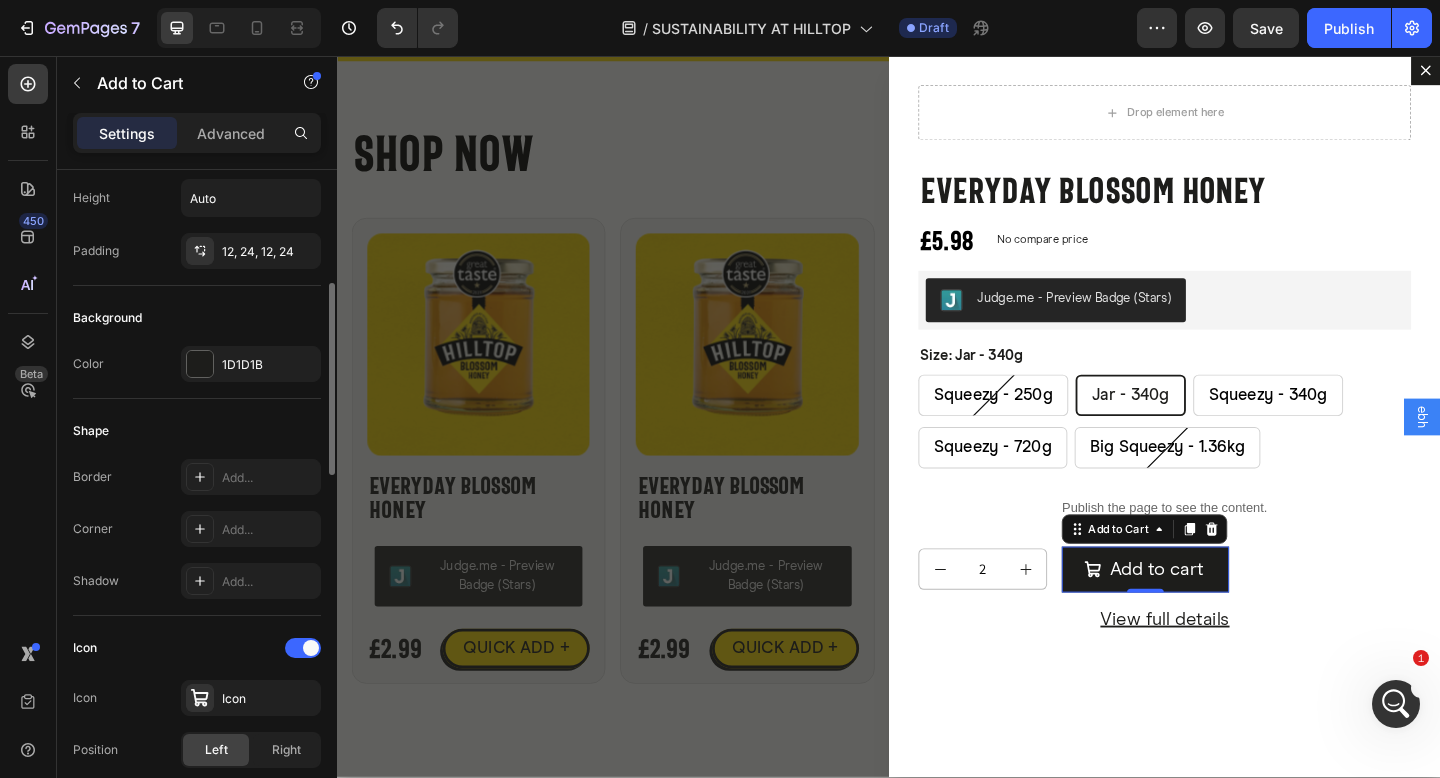 scroll, scrollTop: 721, scrollLeft: 0, axis: vertical 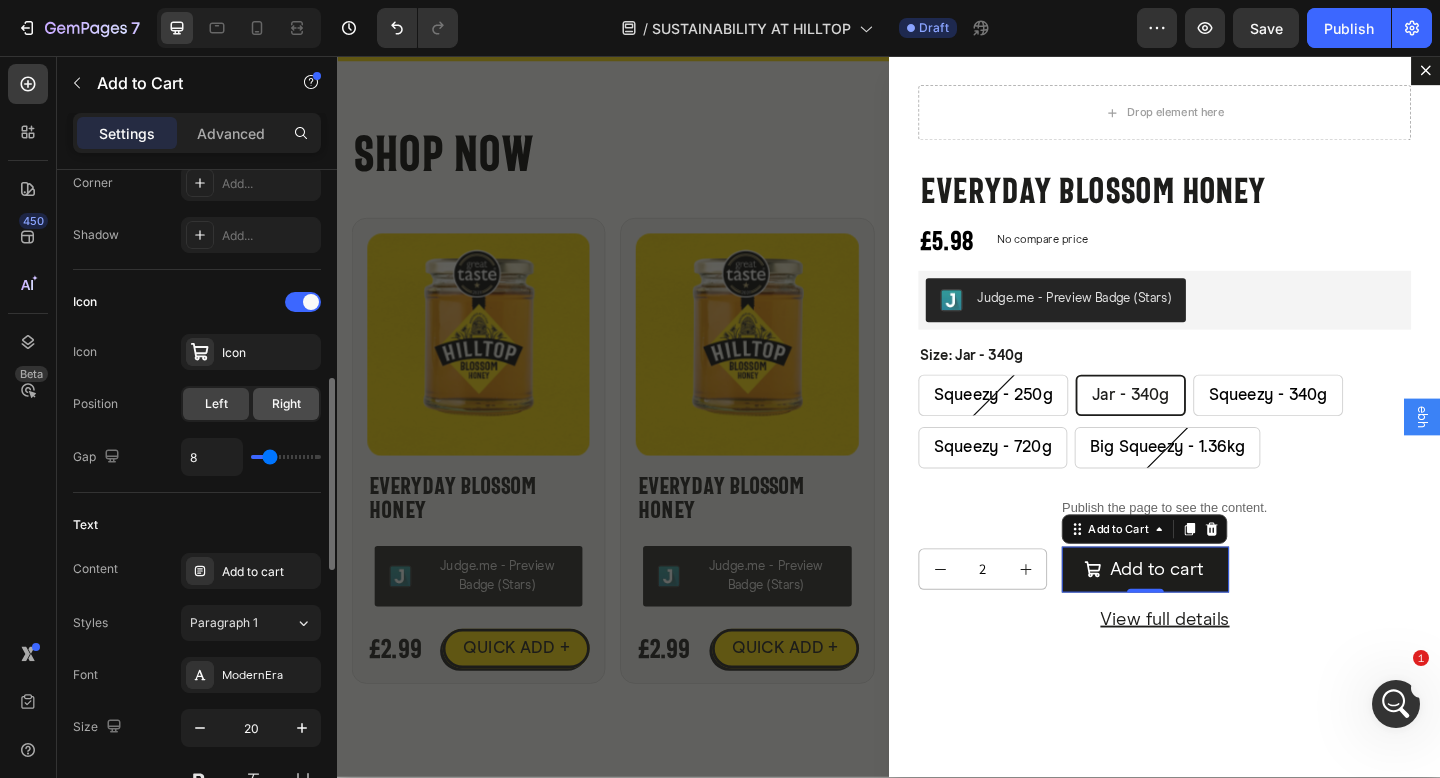 click on "Right" 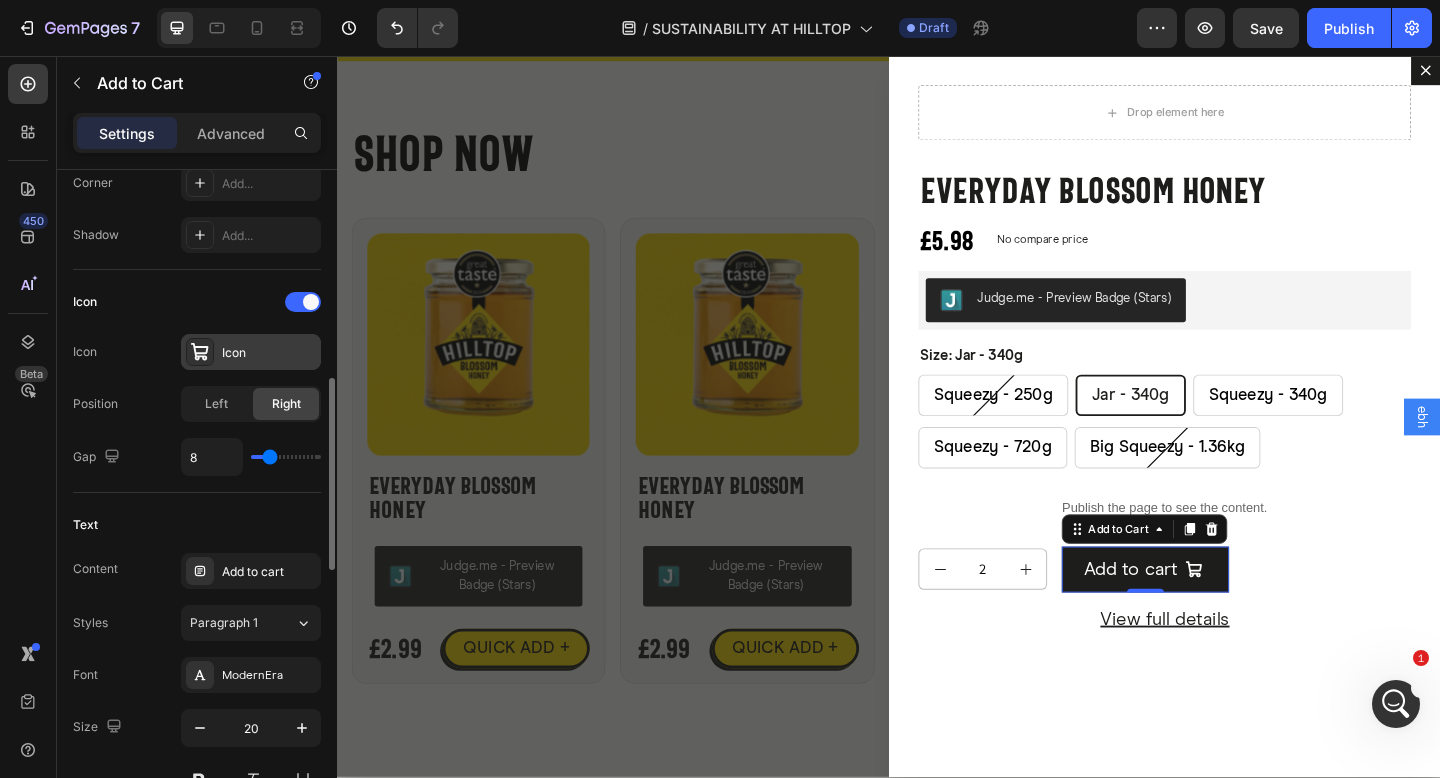 click on "Icon" at bounding box center [269, 353] 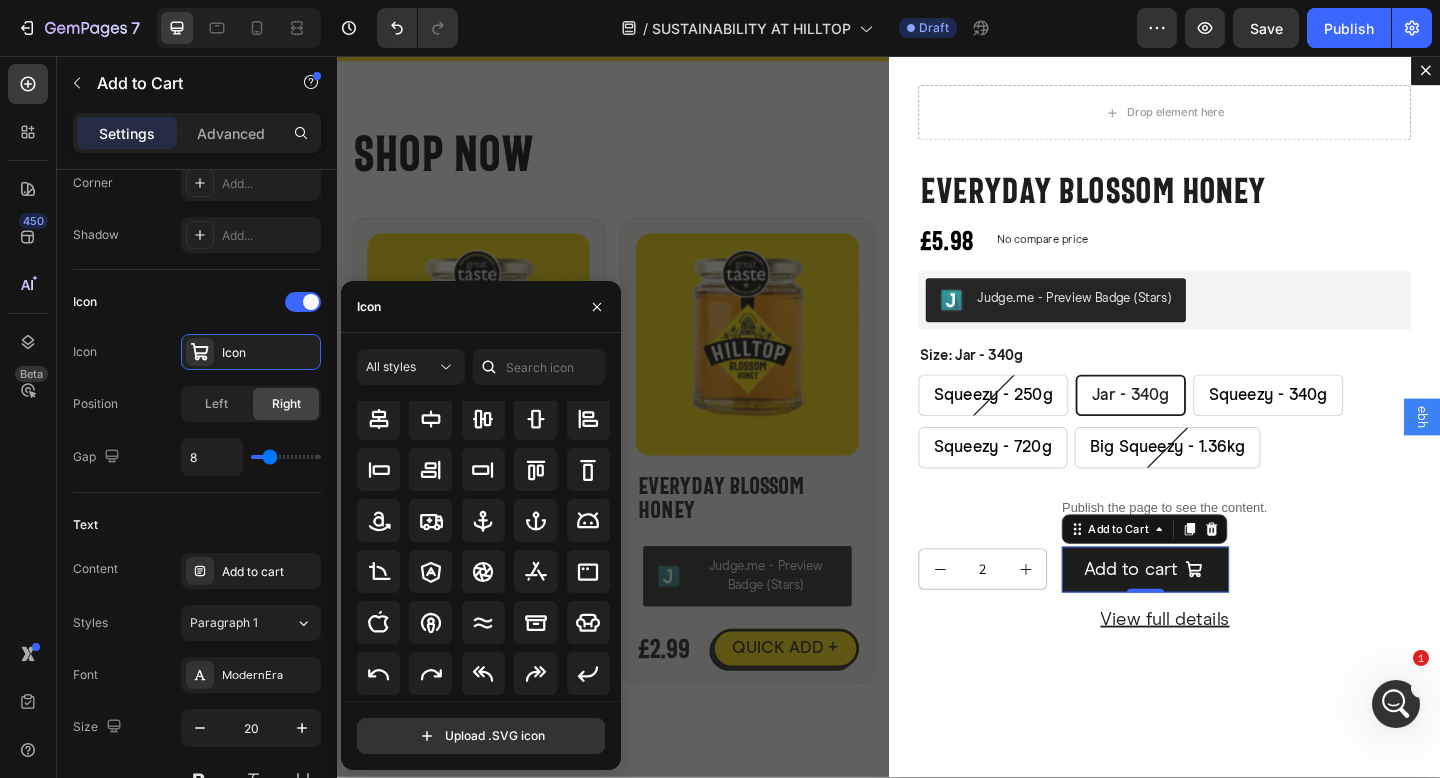 scroll, scrollTop: 0, scrollLeft: 0, axis: both 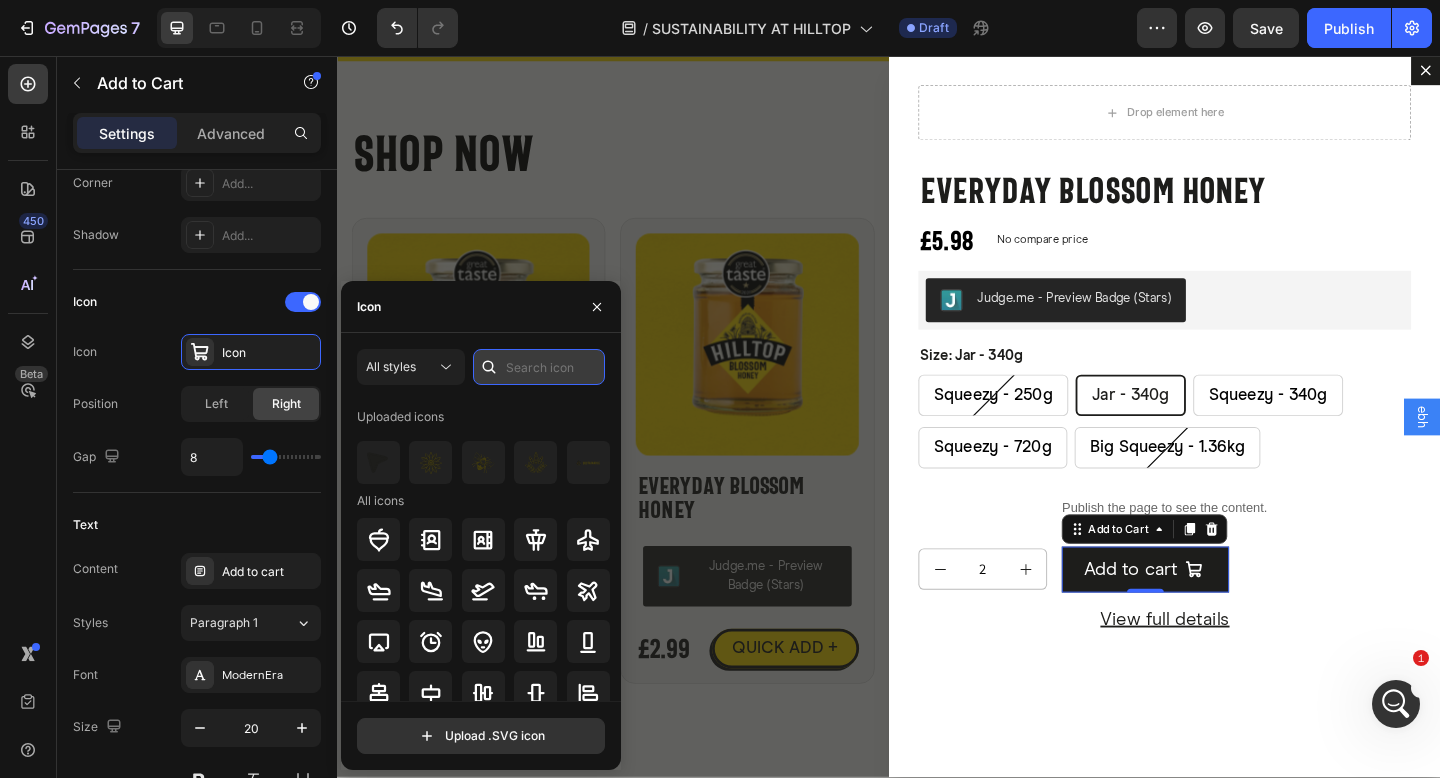 click at bounding box center (539, 367) 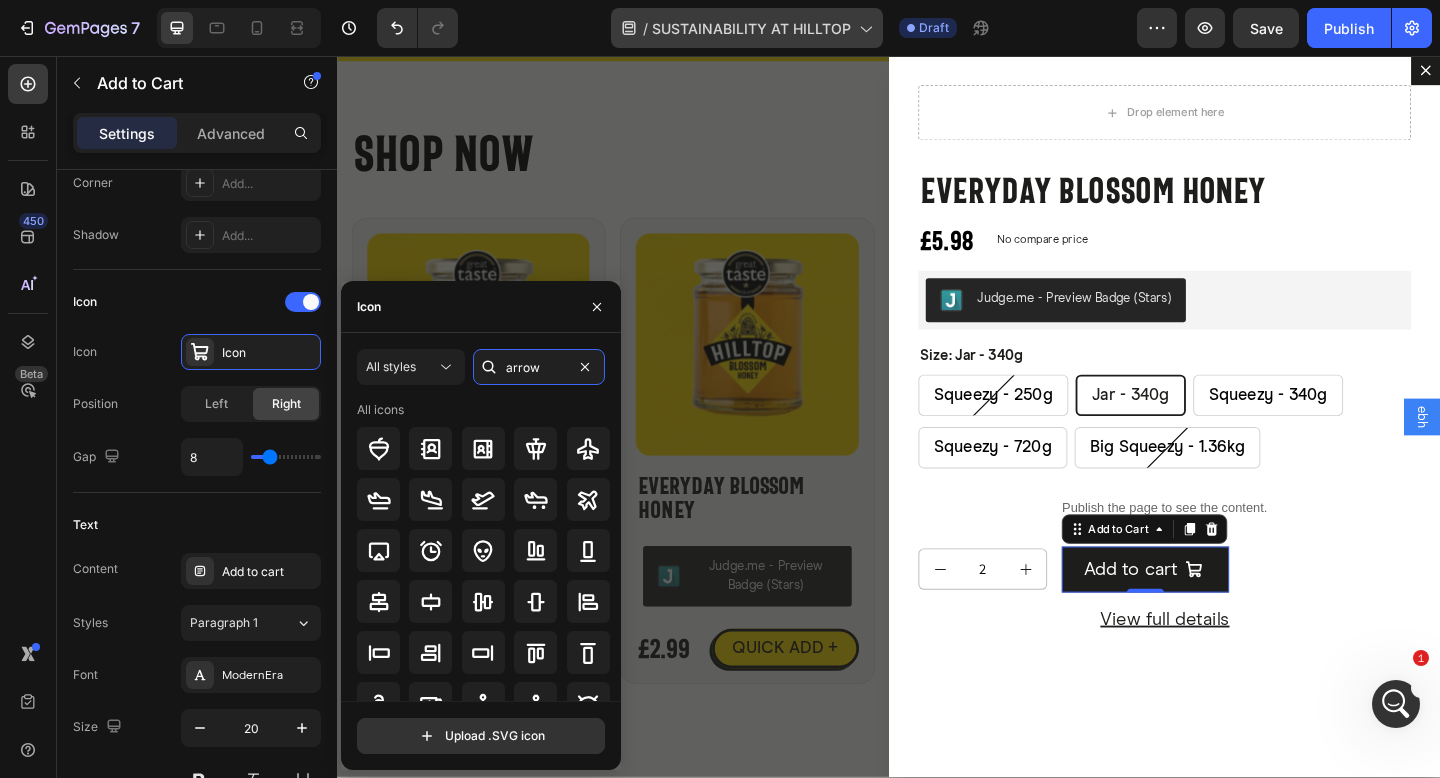 type on "arrow" 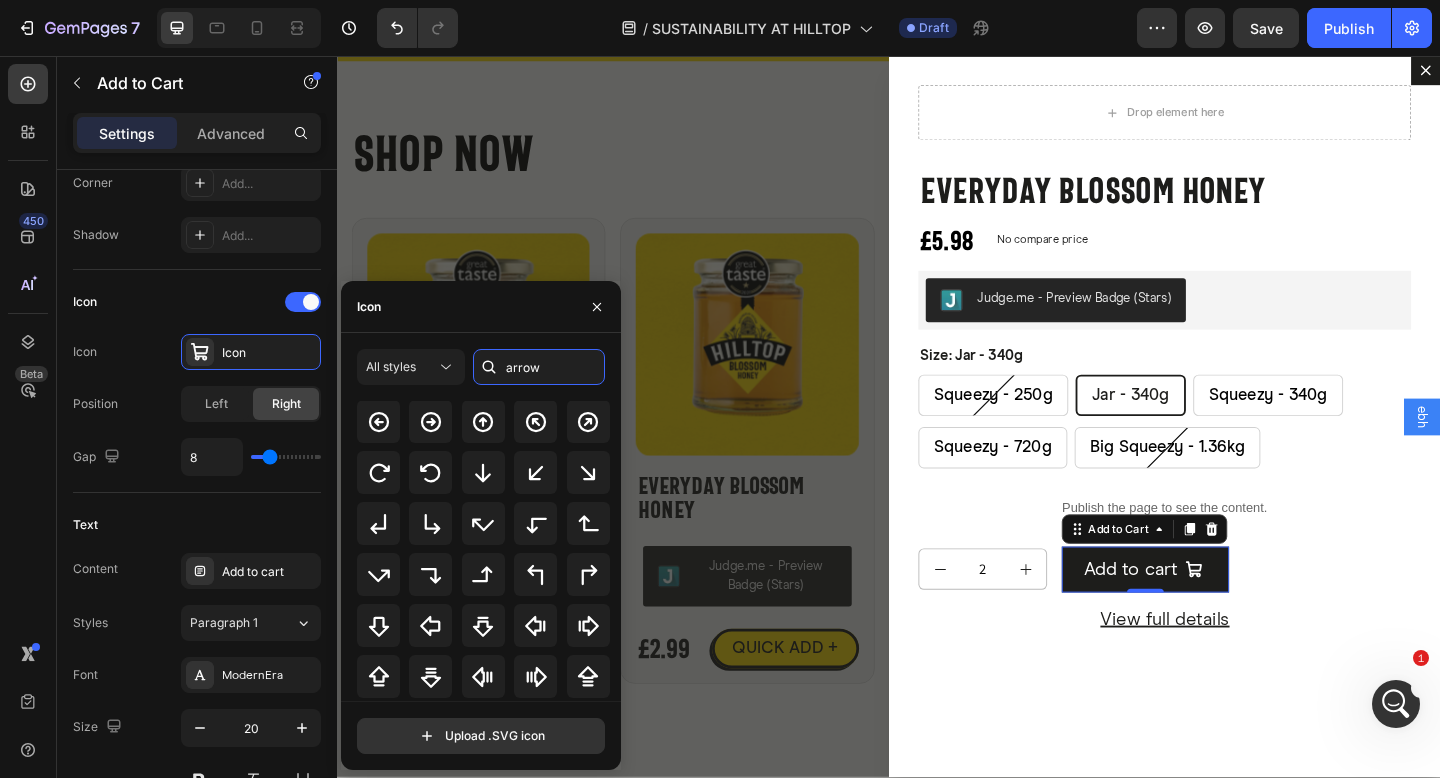 scroll, scrollTop: 390, scrollLeft: 0, axis: vertical 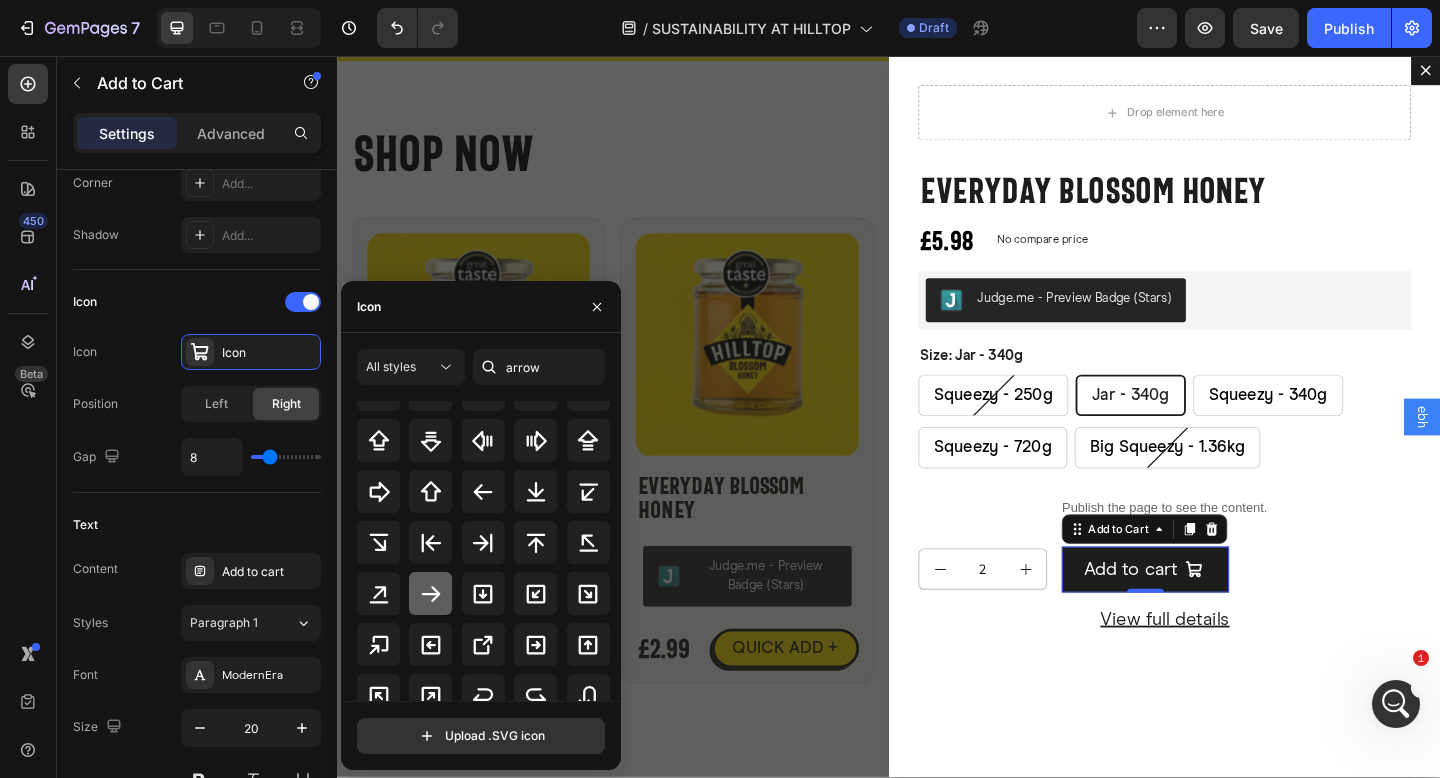 click 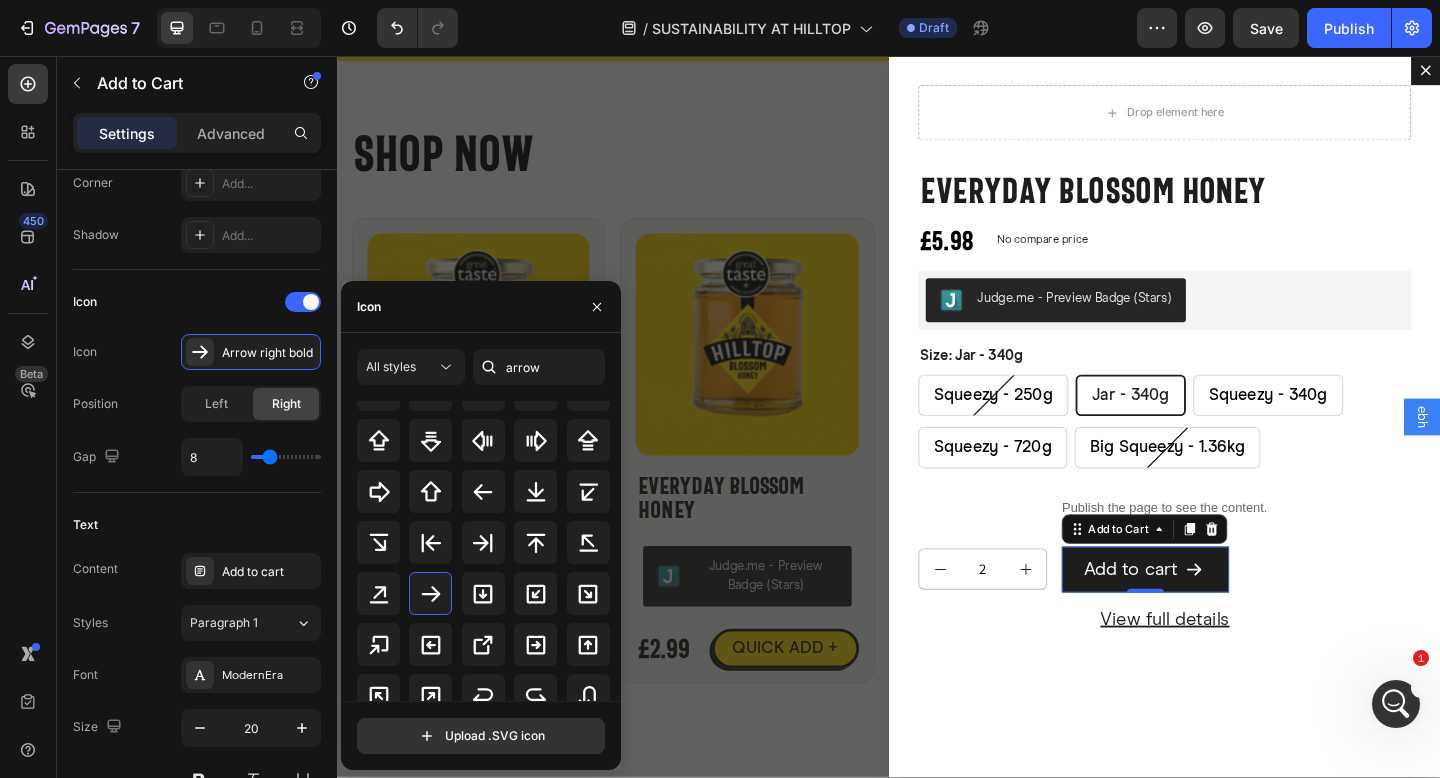 click on "450 Beta" at bounding box center [28, 417] 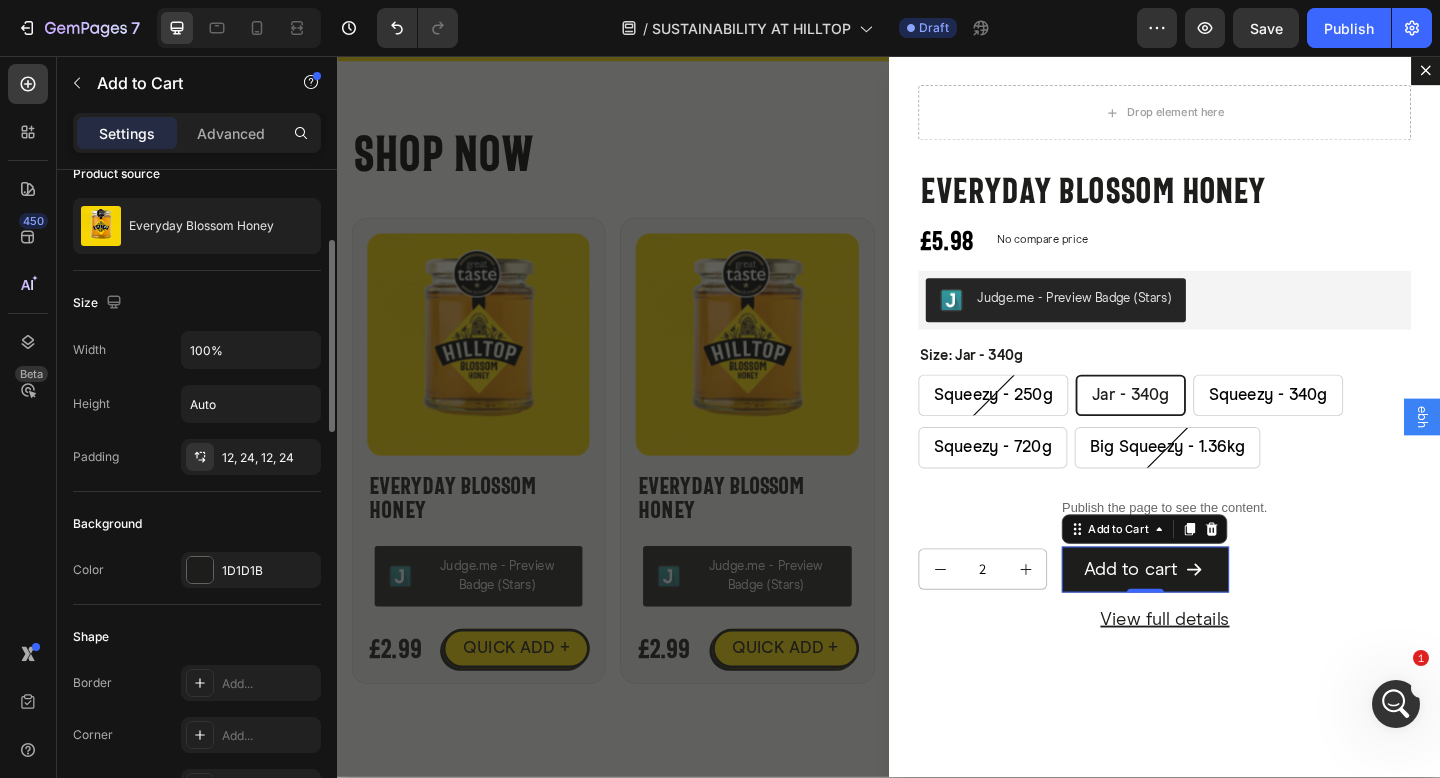 scroll, scrollTop: 125, scrollLeft: 0, axis: vertical 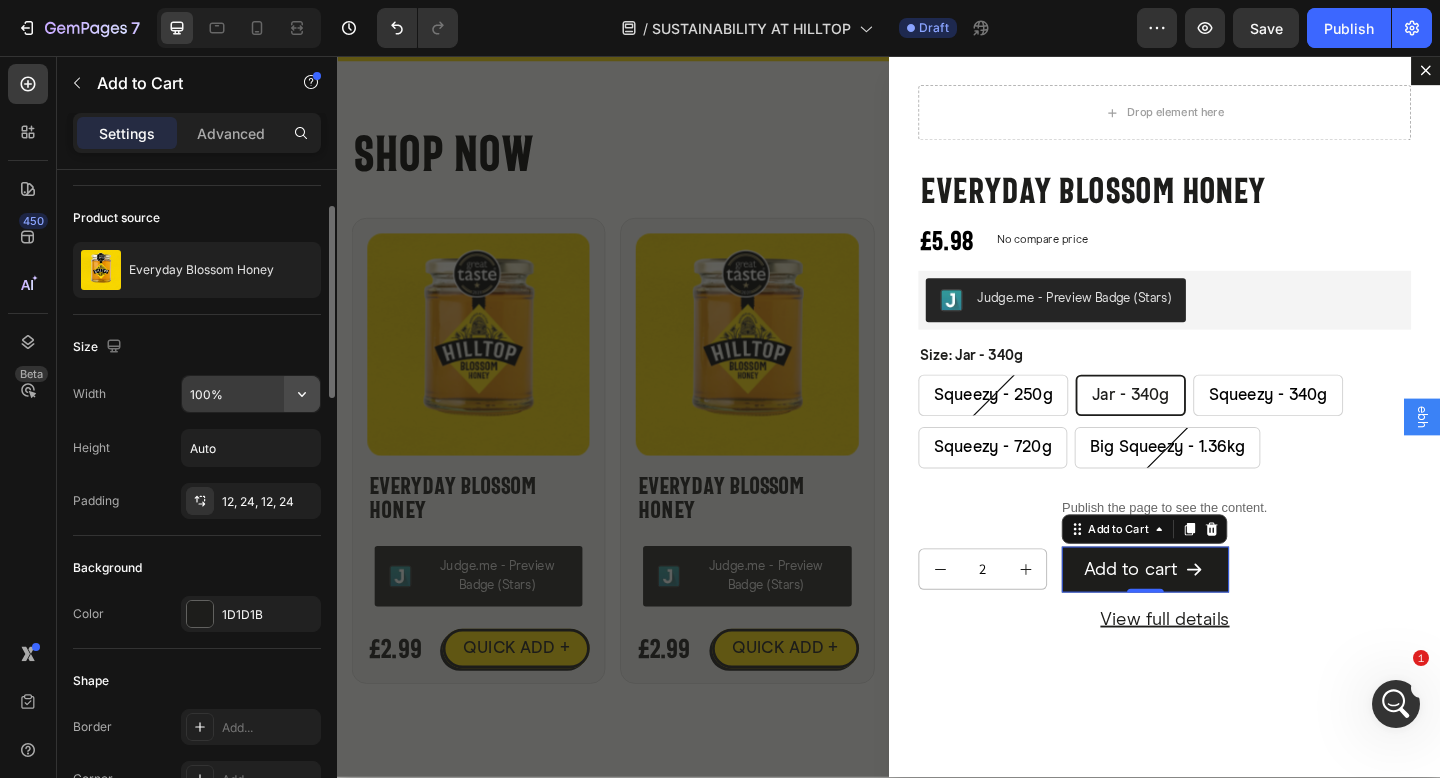 click 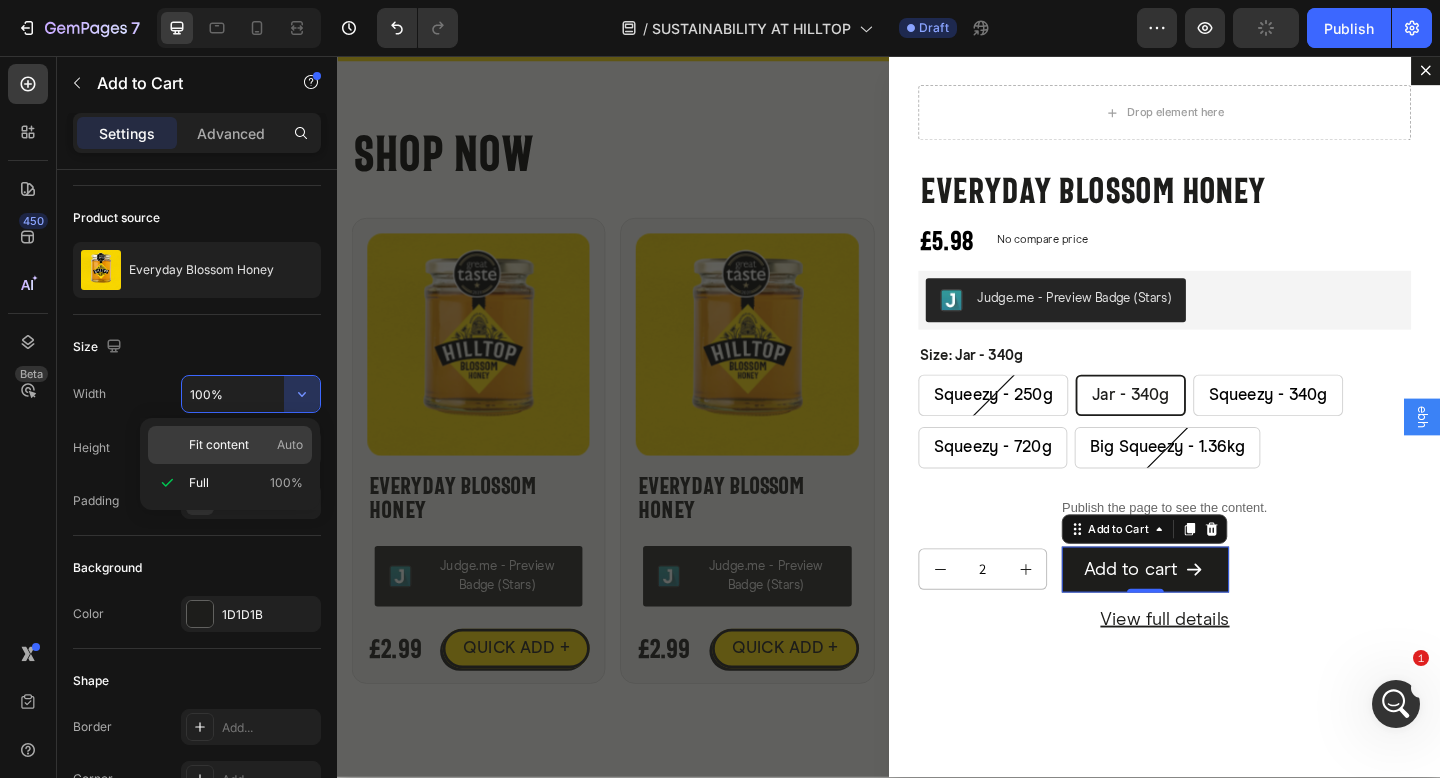 click on "Fit content Auto" 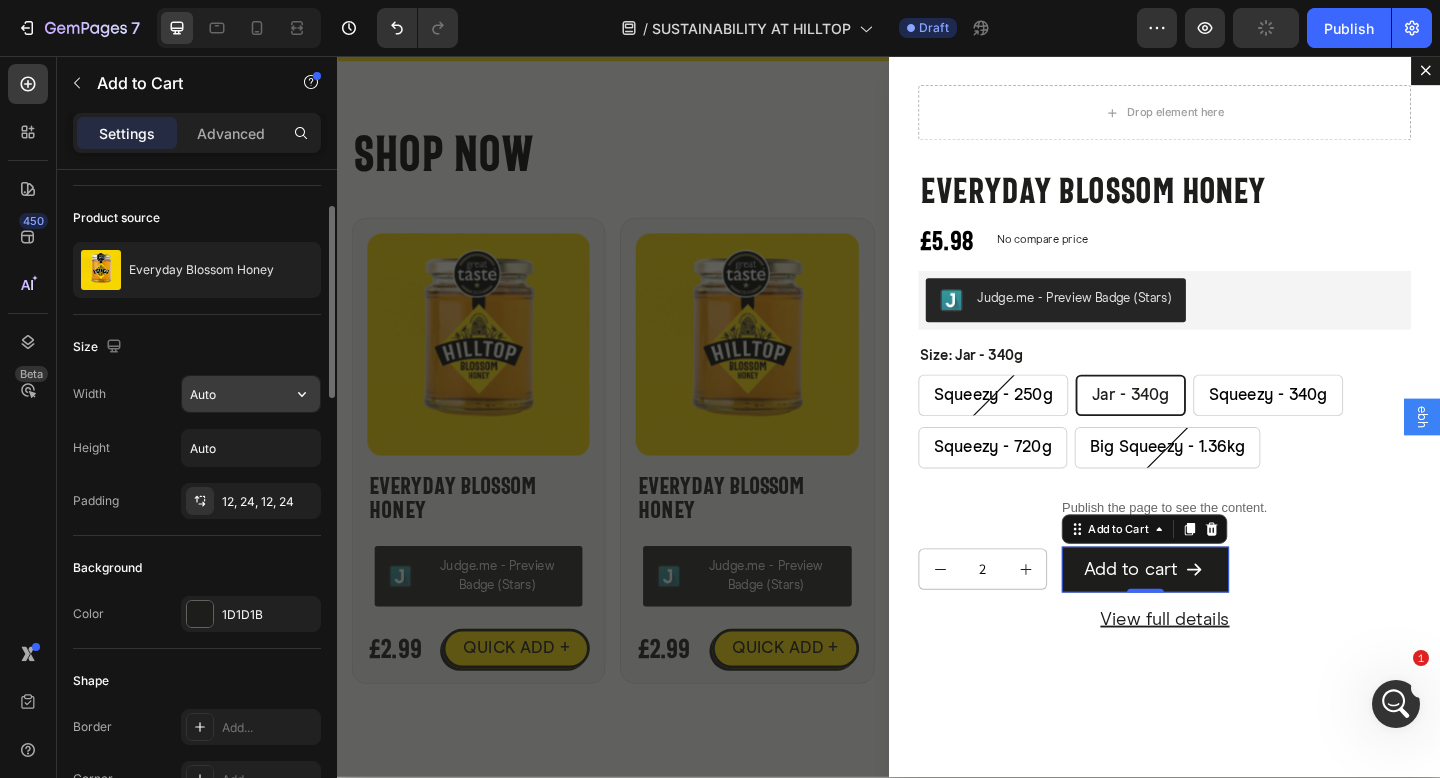click 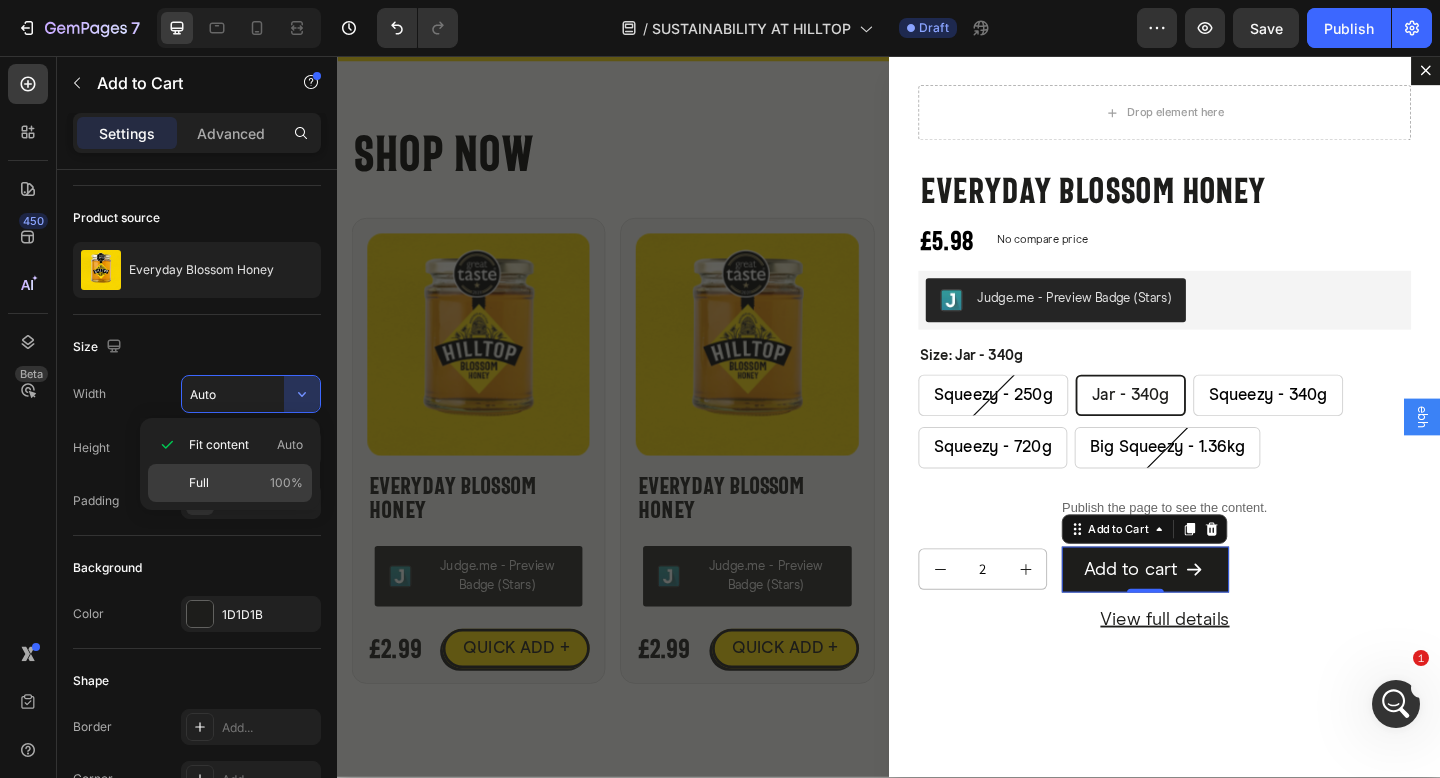click on "Full 100%" at bounding box center [246, 483] 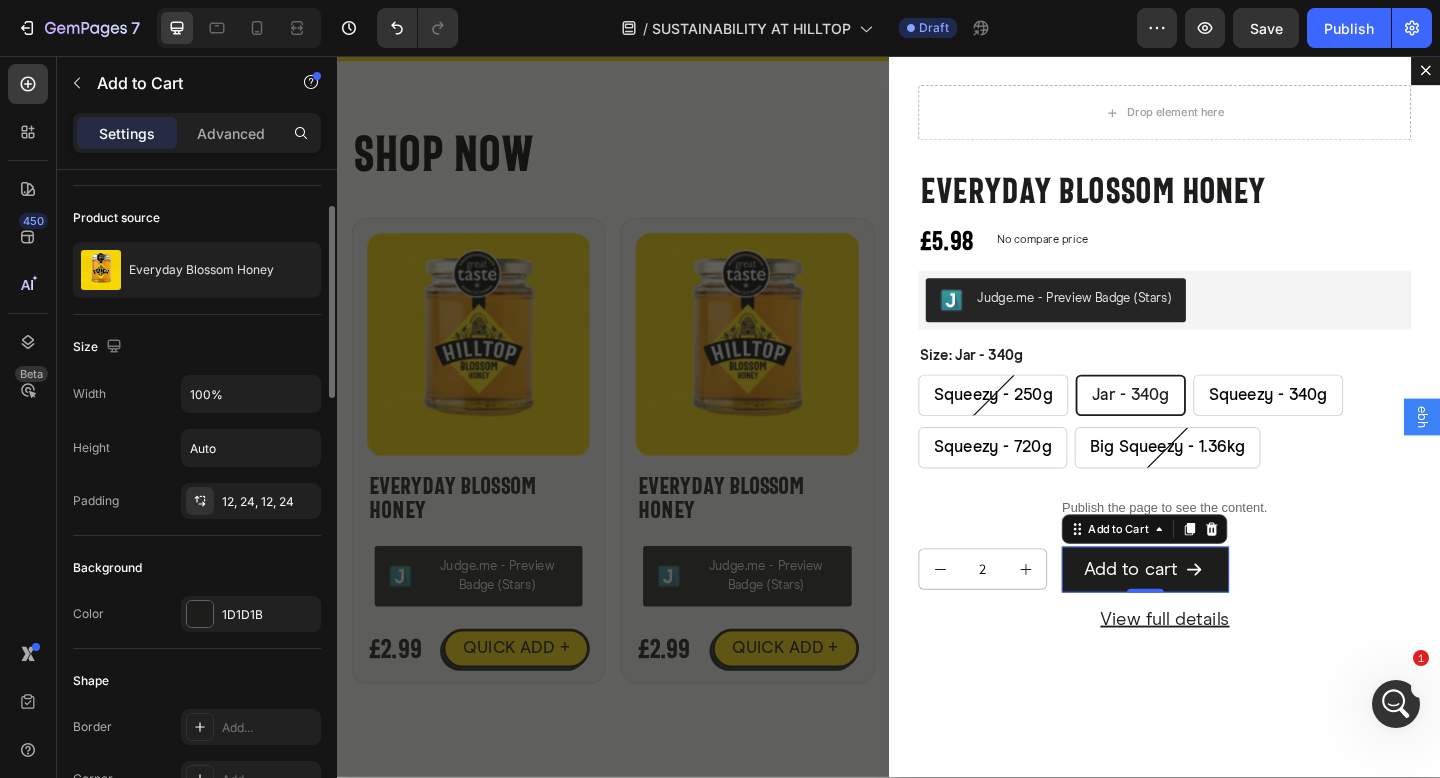 click on "Width 100% Height Auto Padding 12, 24, 12, 24" at bounding box center (197, 447) 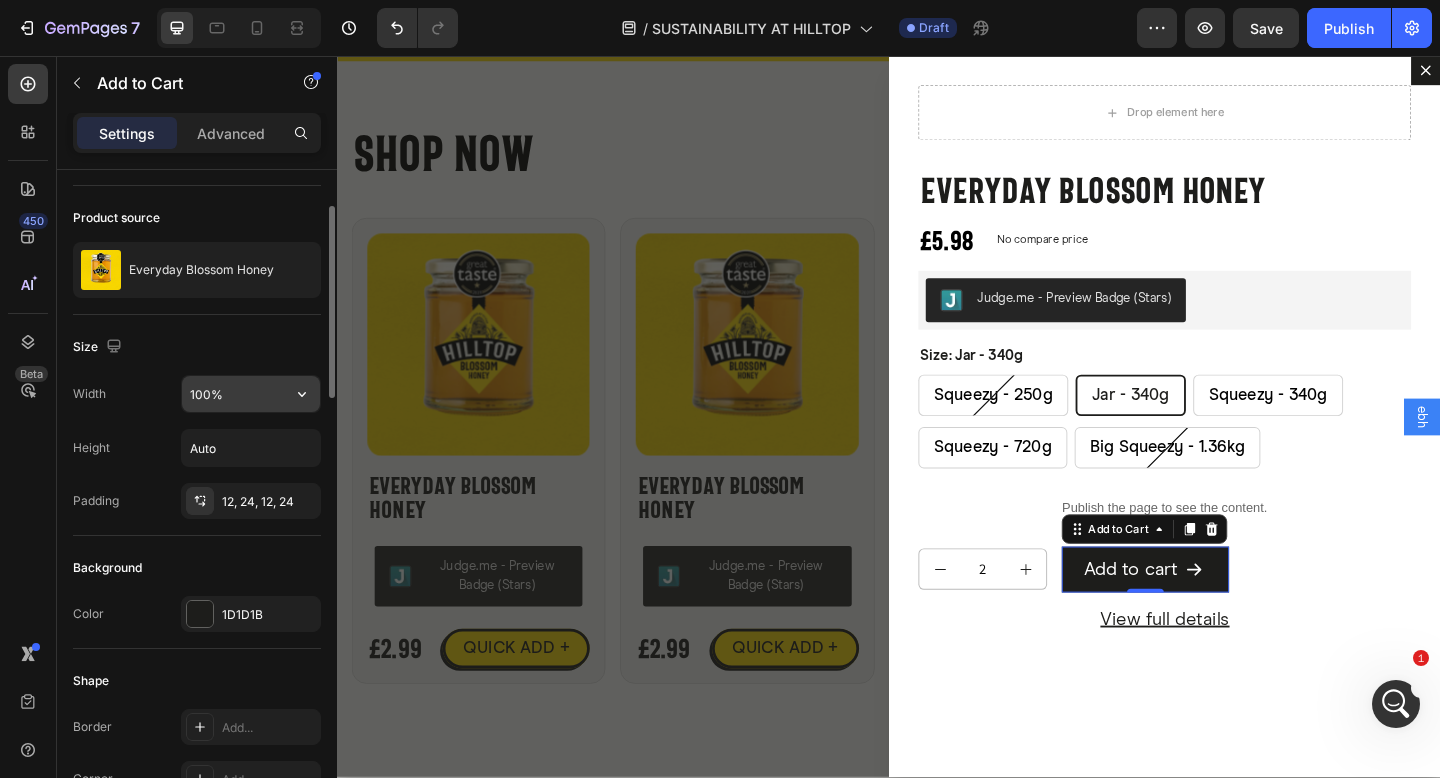 click on "100%" at bounding box center (251, 394) 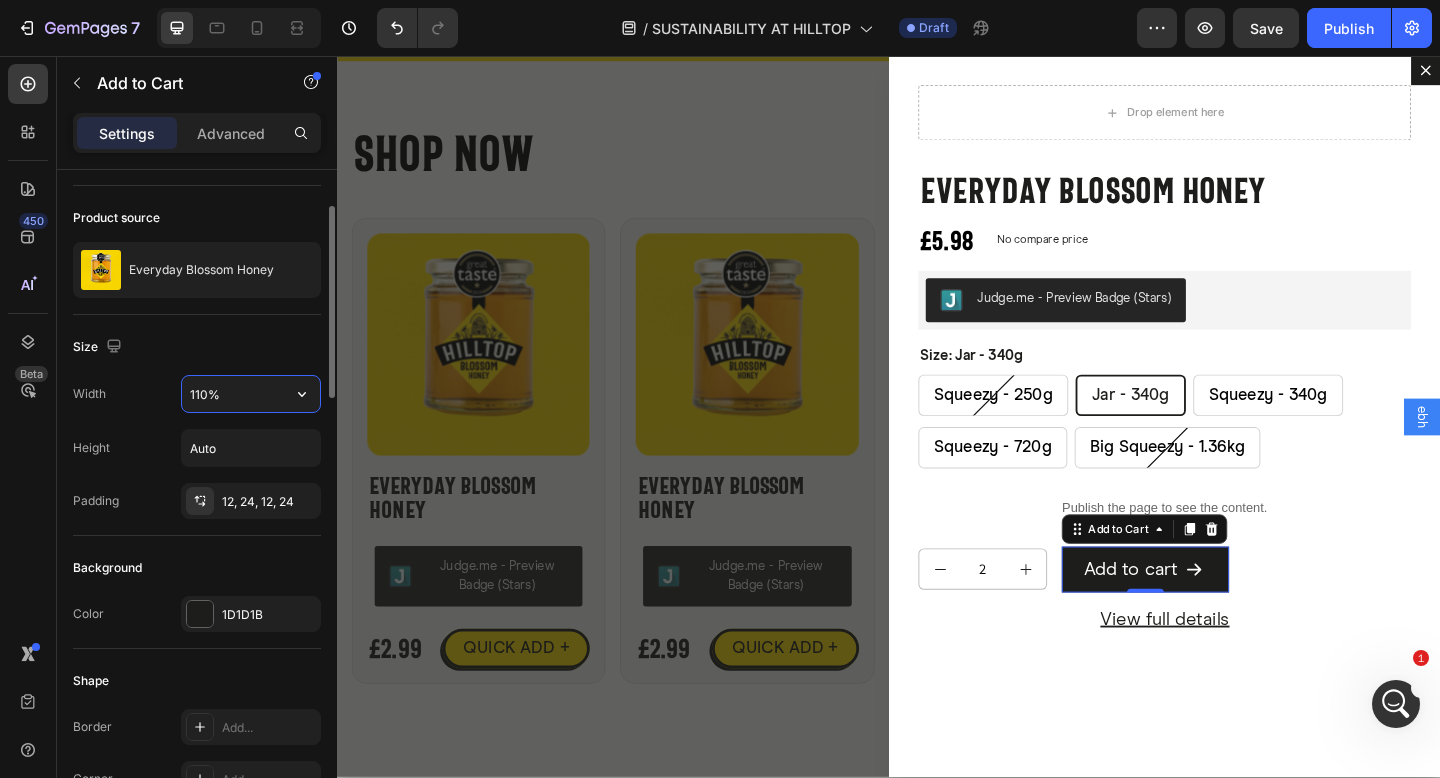 type on "111%" 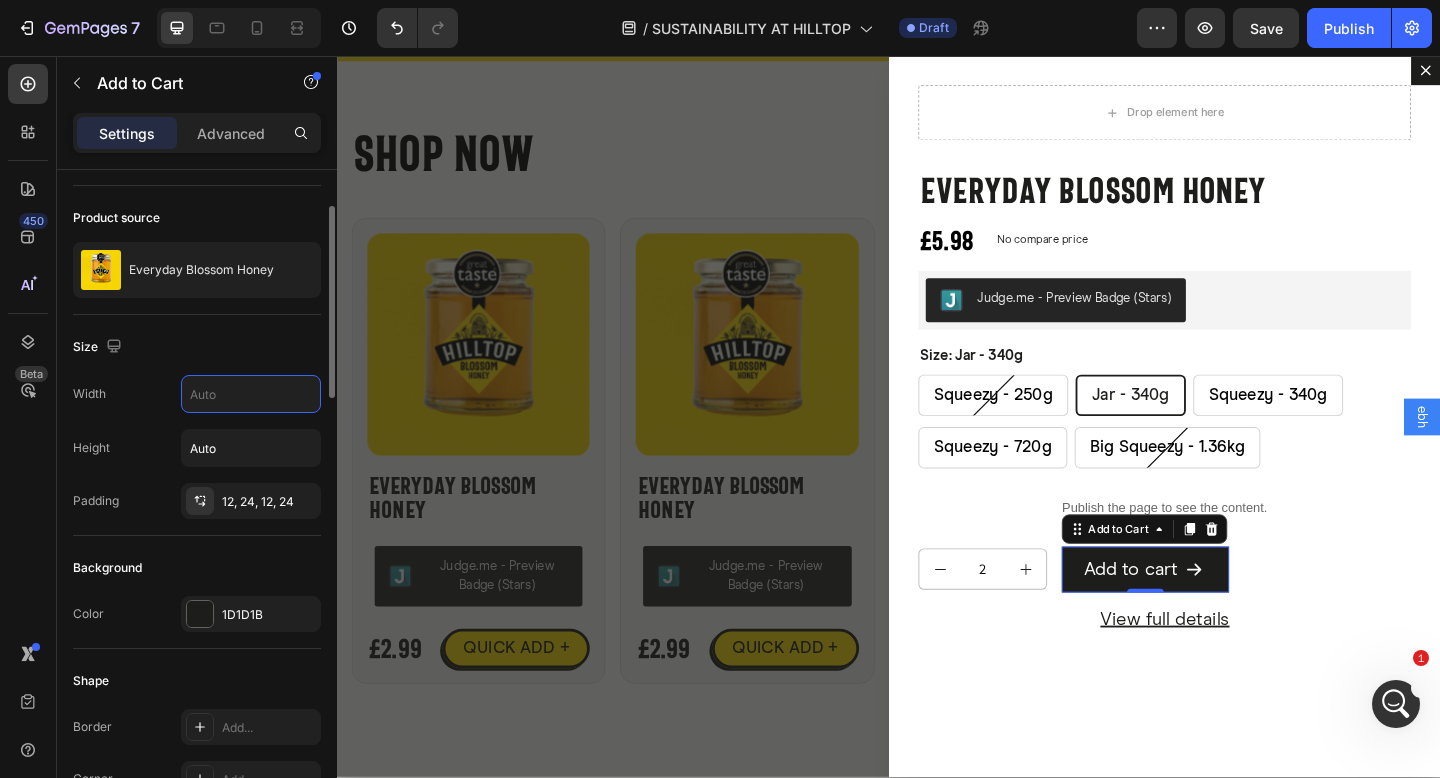 click on "Height Auto" at bounding box center [197, 448] 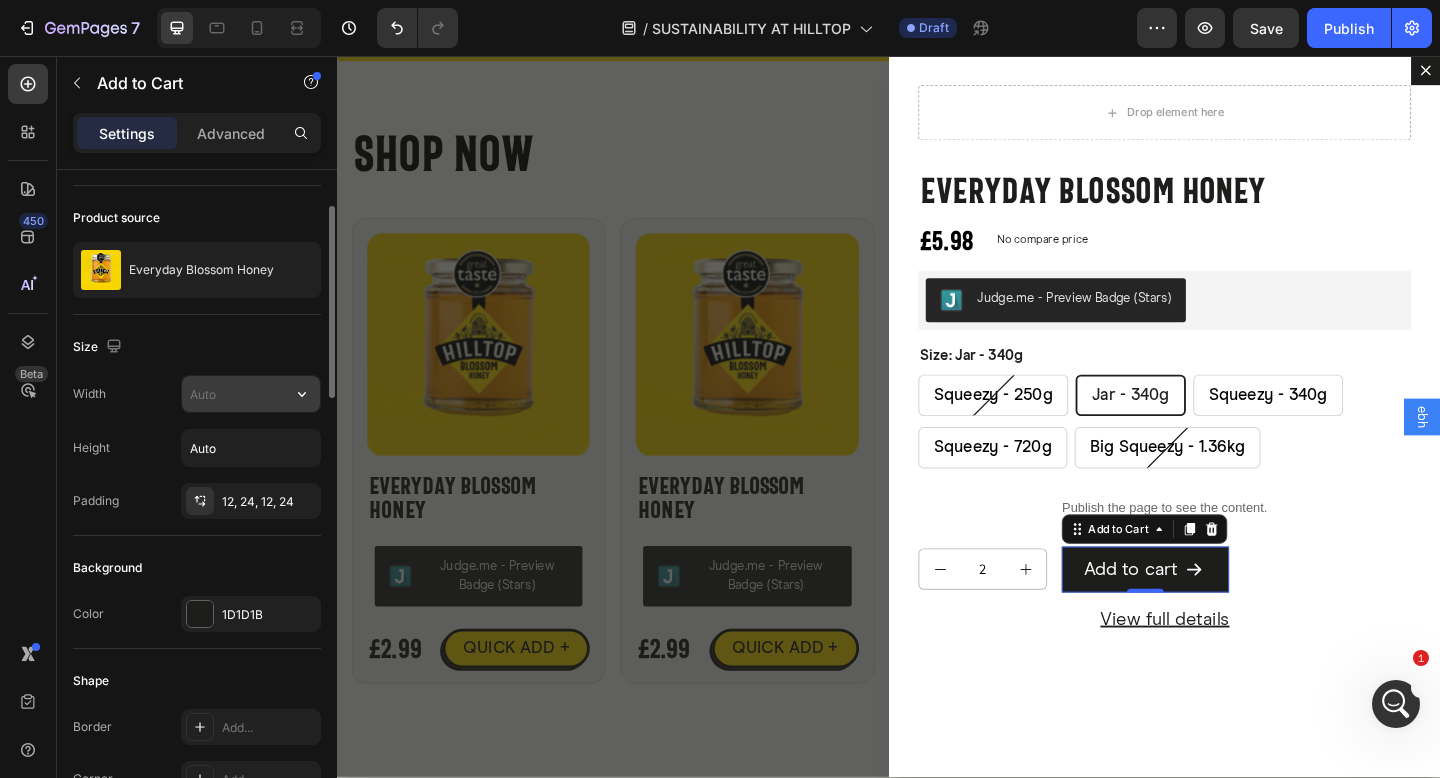 click at bounding box center (251, 394) 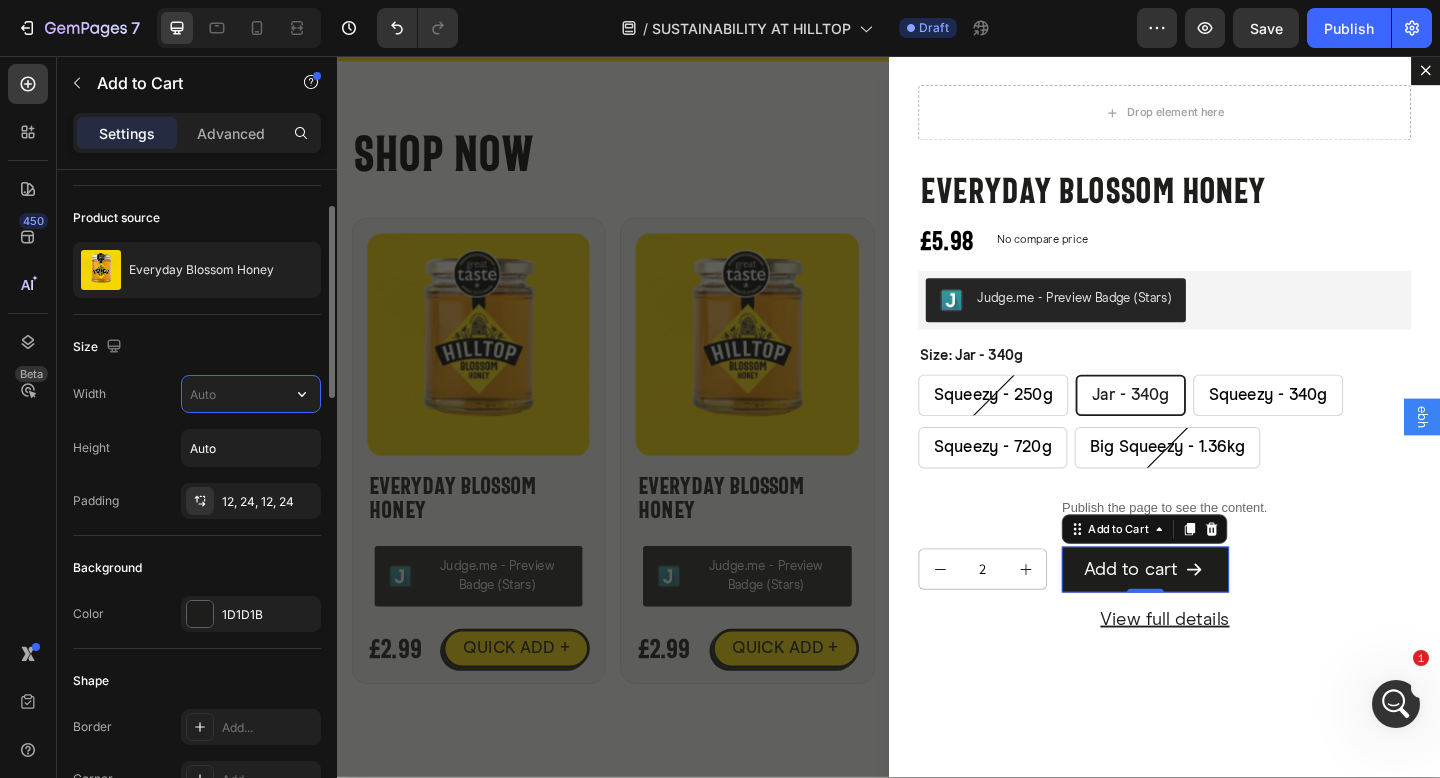 click on "Width" at bounding box center (197, 394) 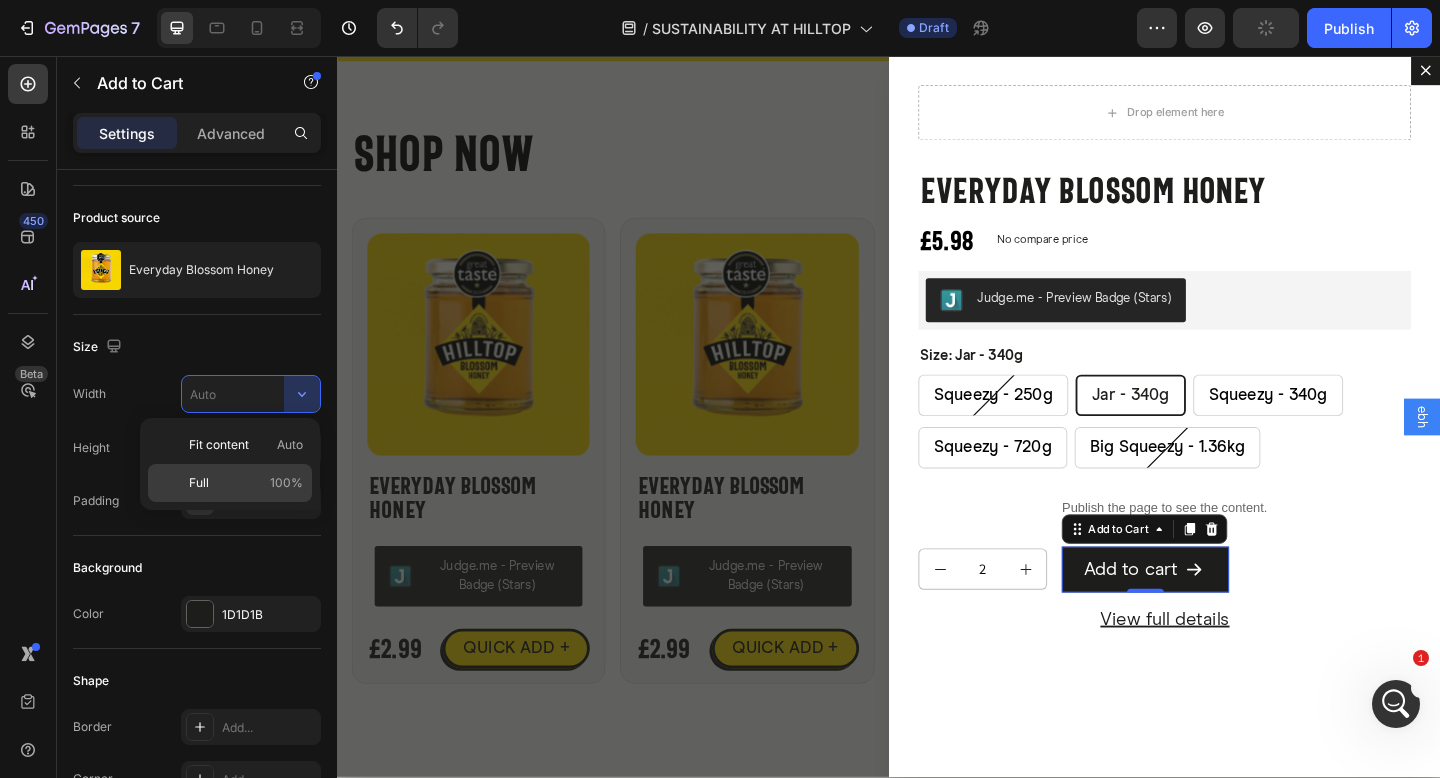 click on "Full 100%" at bounding box center (246, 483) 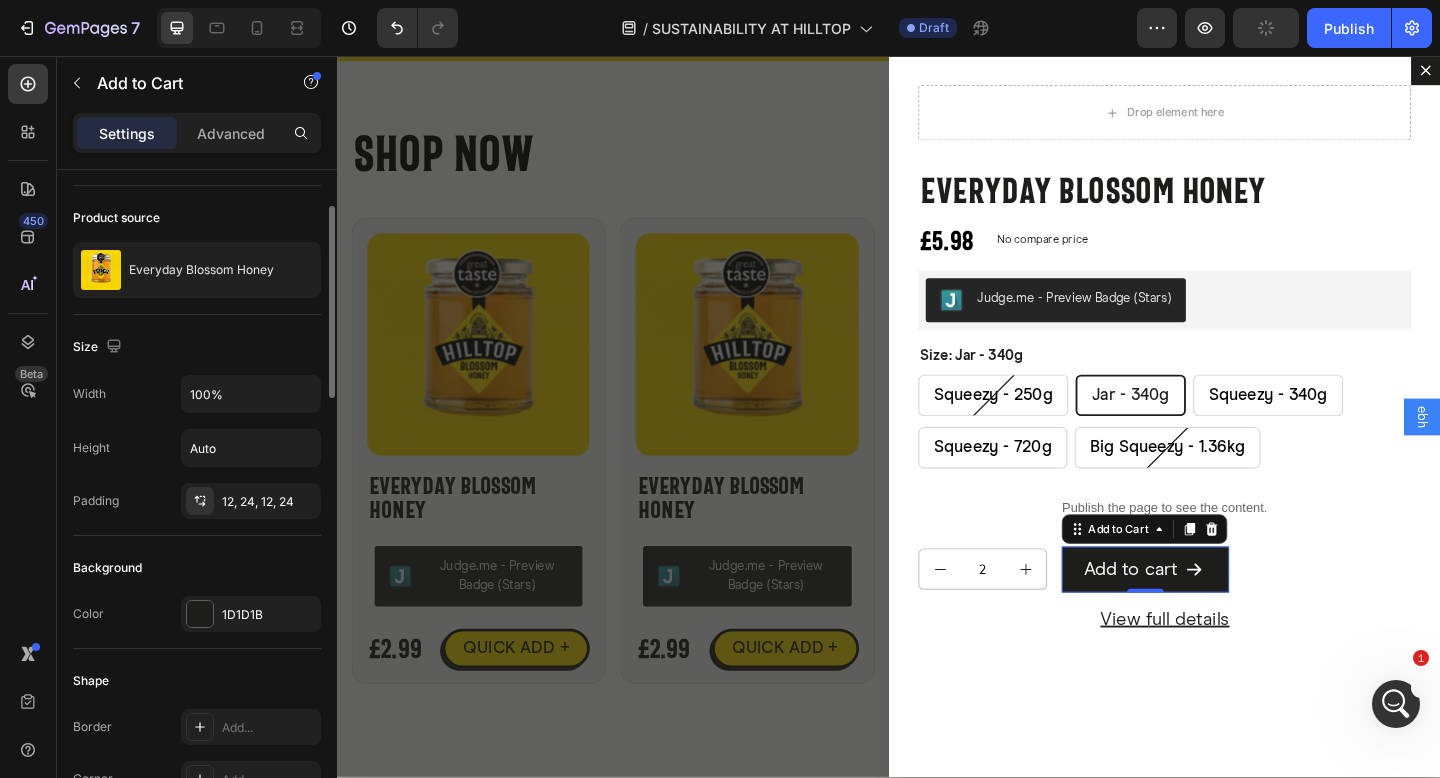 click on "Height Auto" at bounding box center [197, 448] 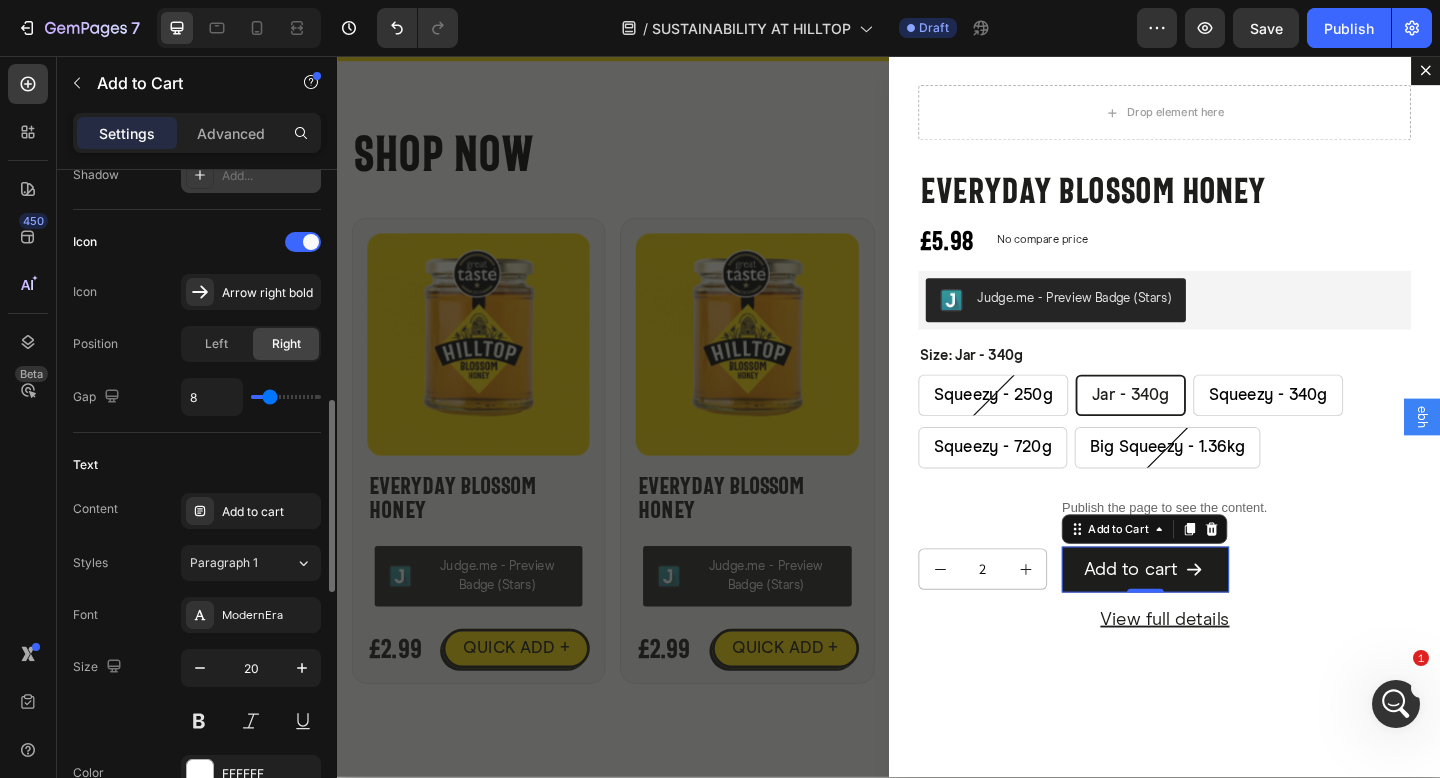 scroll, scrollTop: 996, scrollLeft: 0, axis: vertical 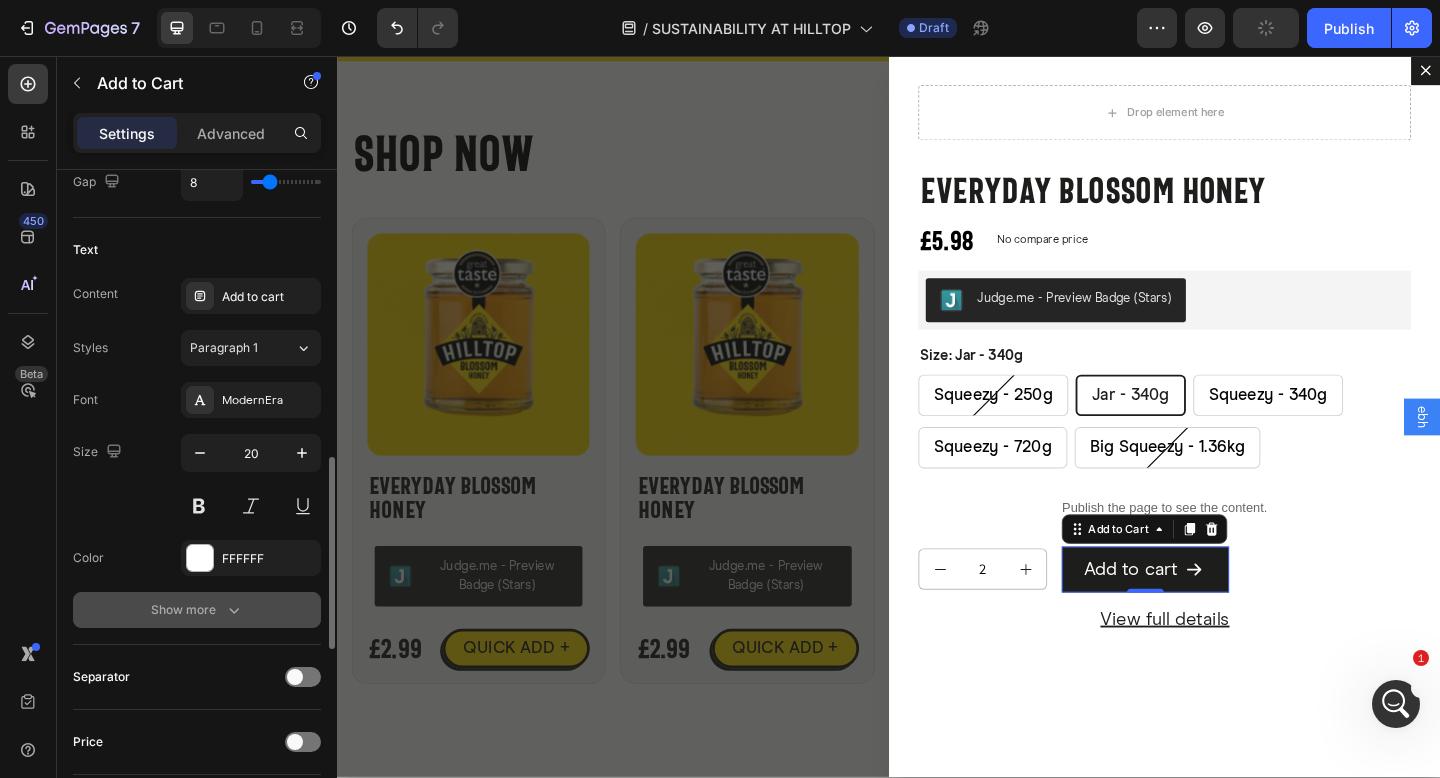 click on "Show more" at bounding box center (197, 610) 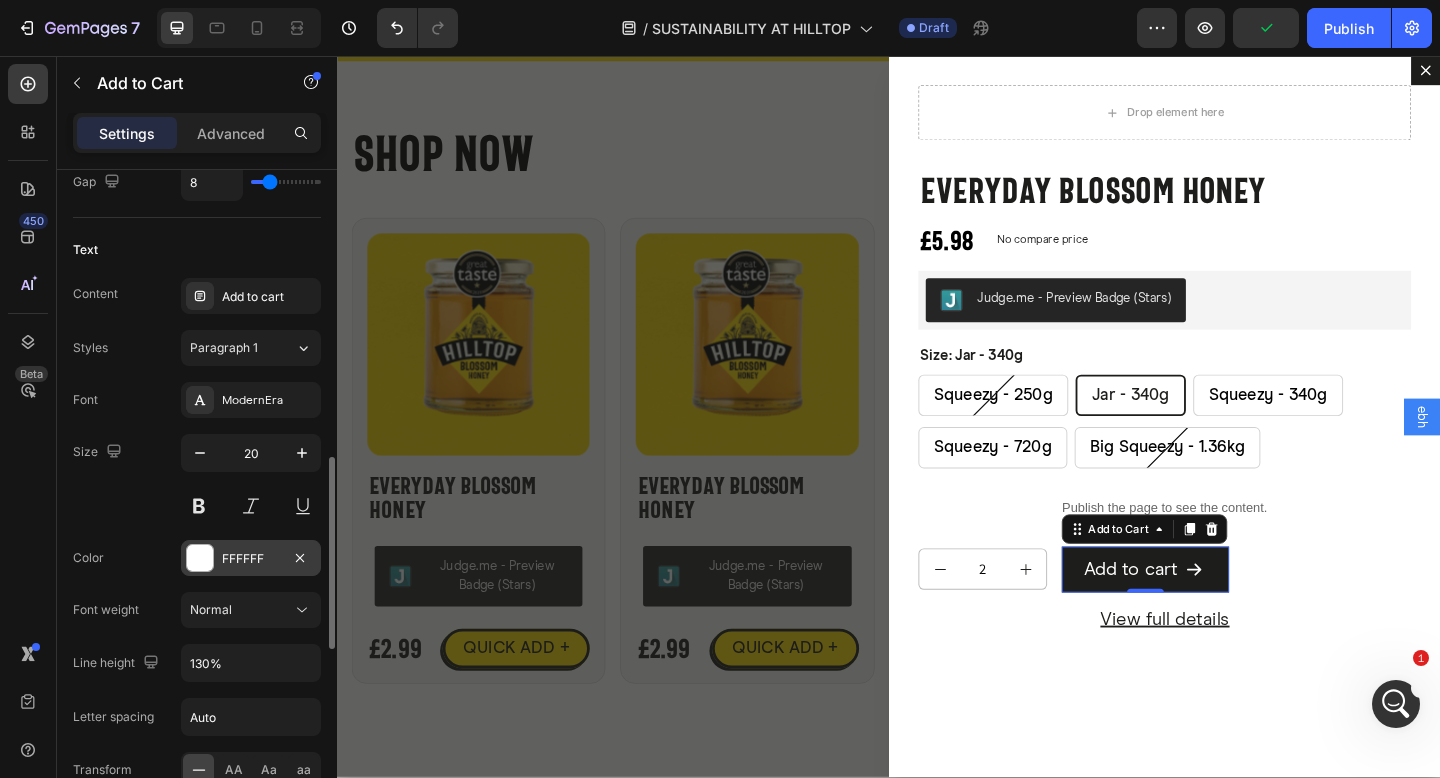 scroll, scrollTop: 1098, scrollLeft: 0, axis: vertical 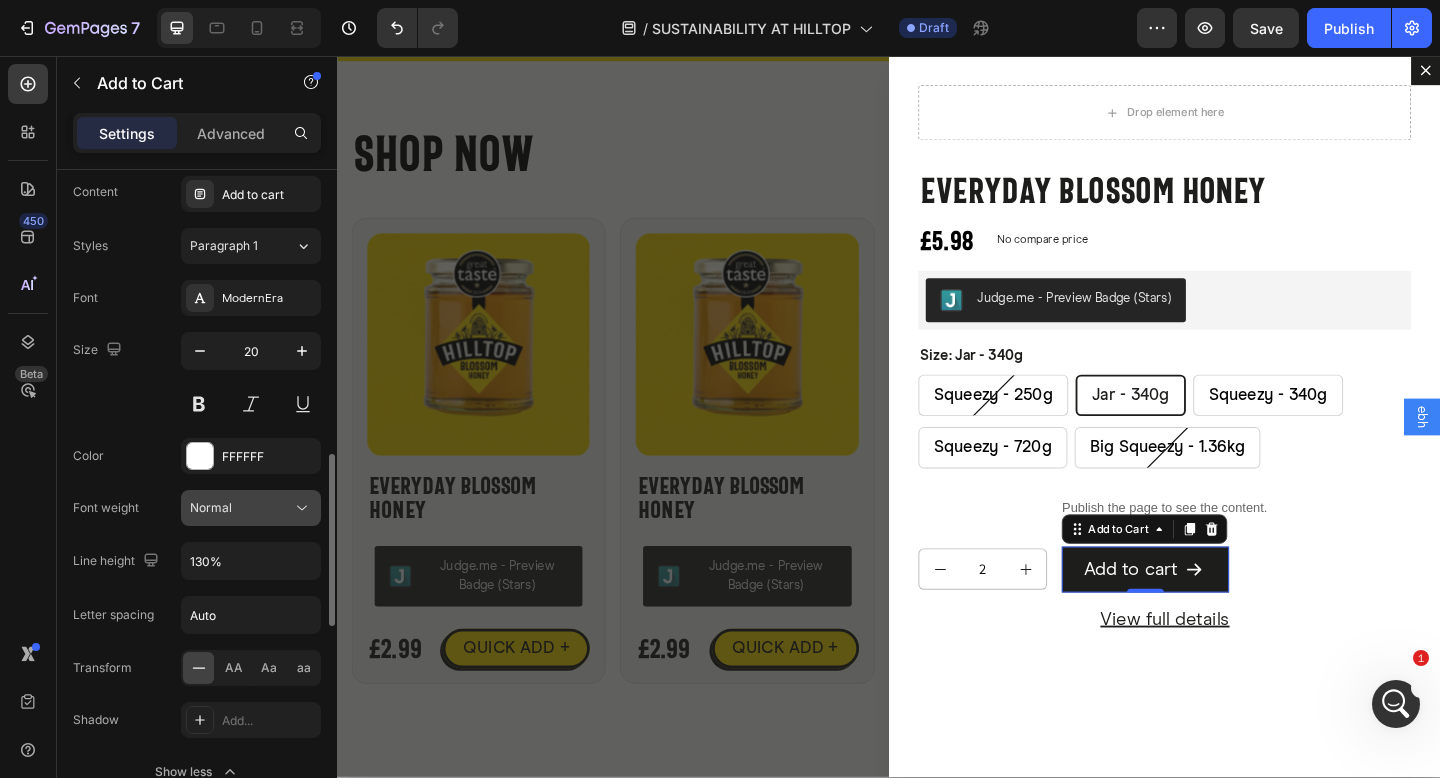 click on "Normal" at bounding box center (241, 508) 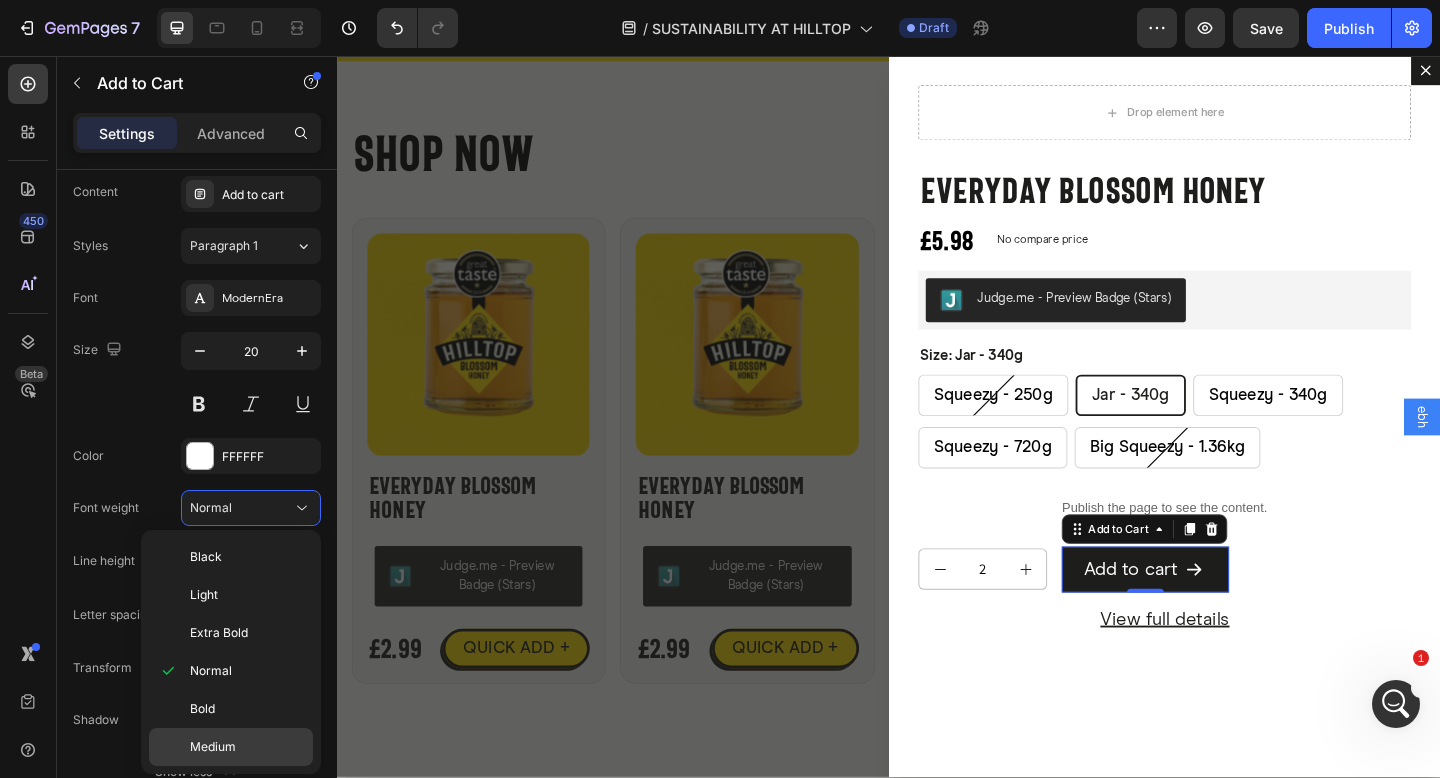 click on "Medium" 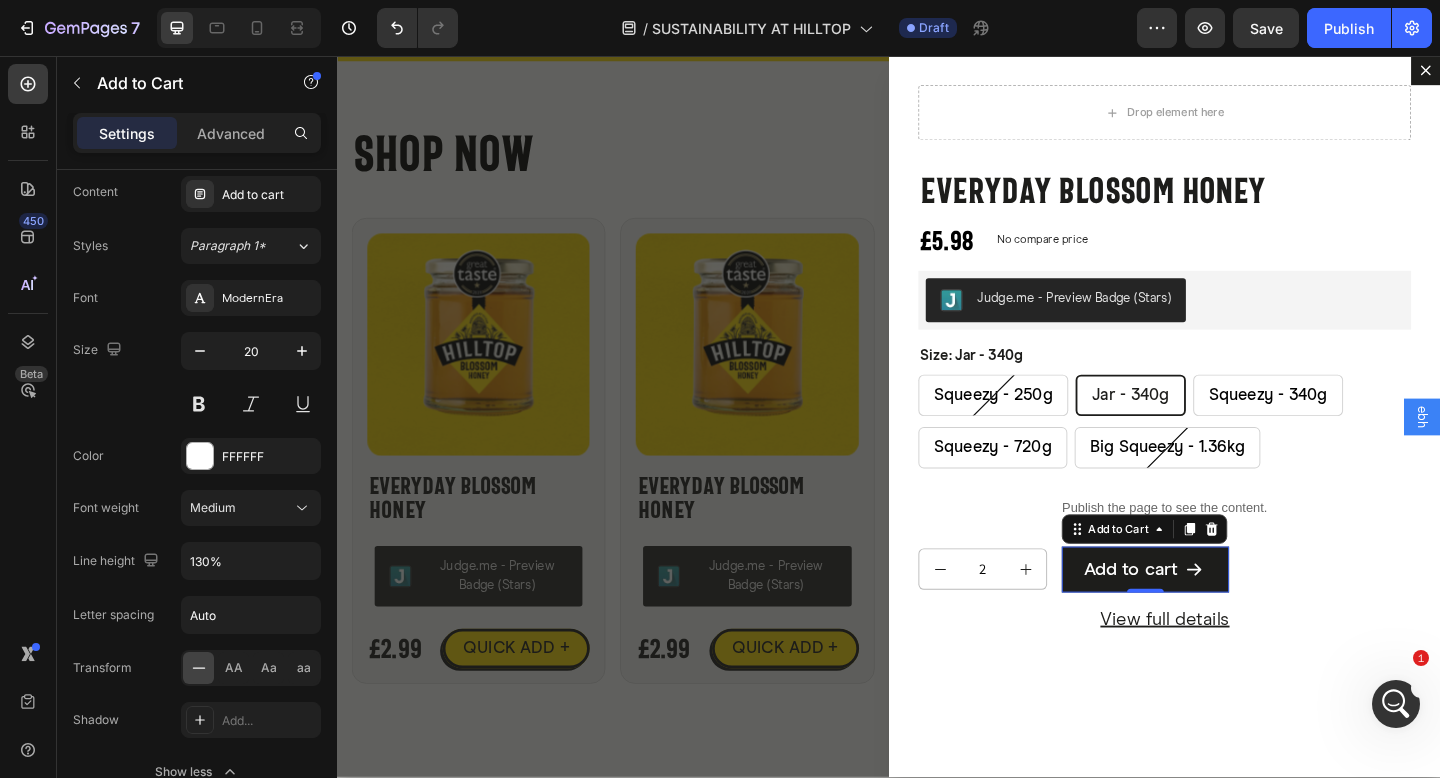 click on "450 Beta" at bounding box center [28, 417] 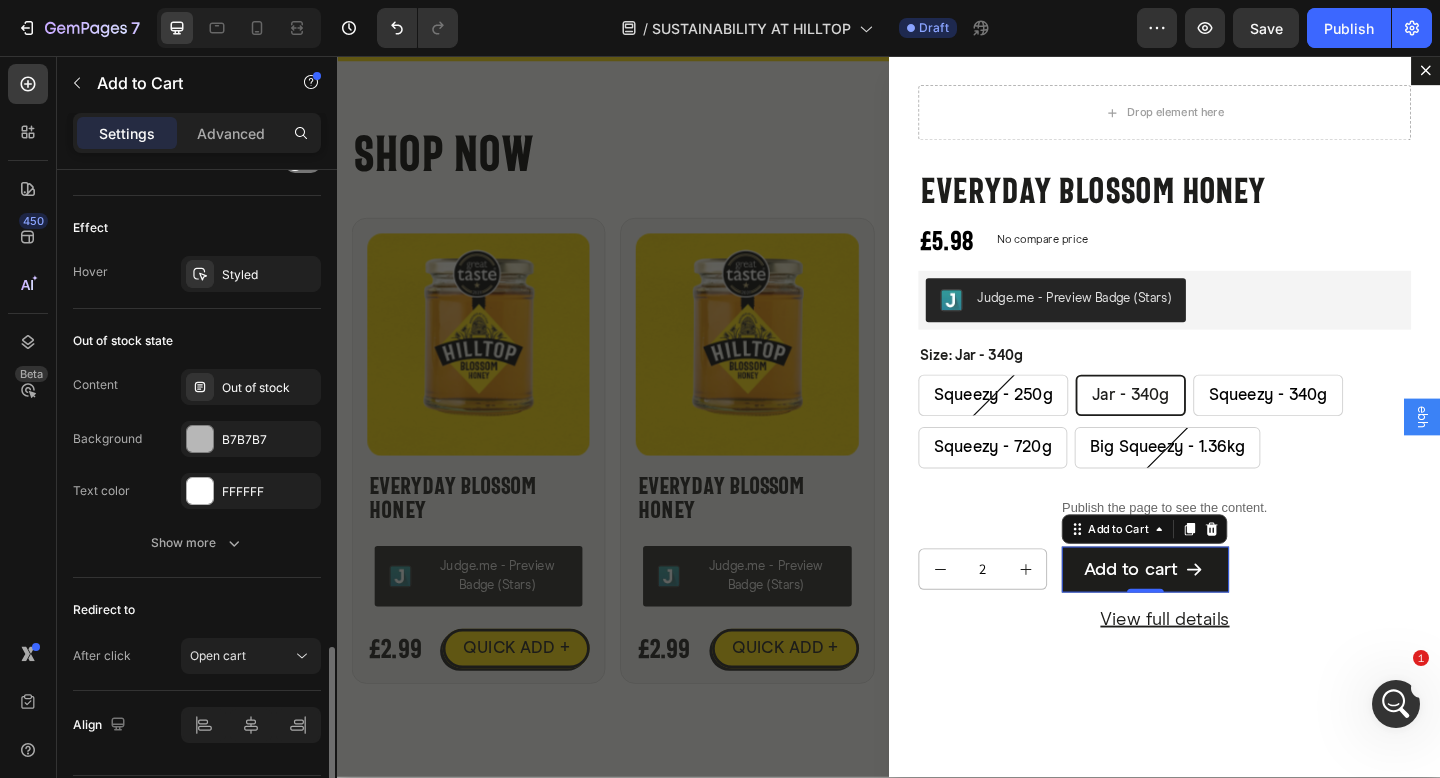 scroll, scrollTop: 1900, scrollLeft: 0, axis: vertical 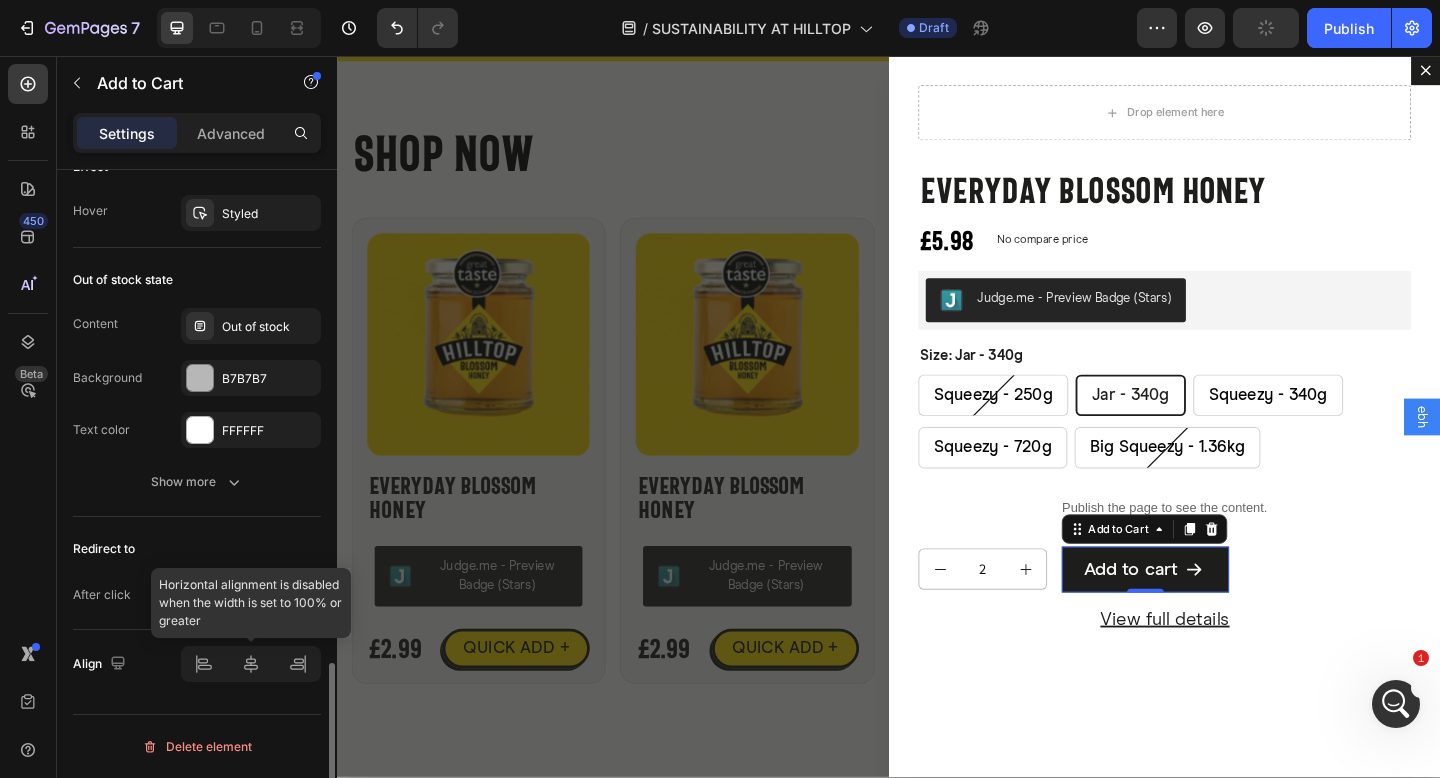 click 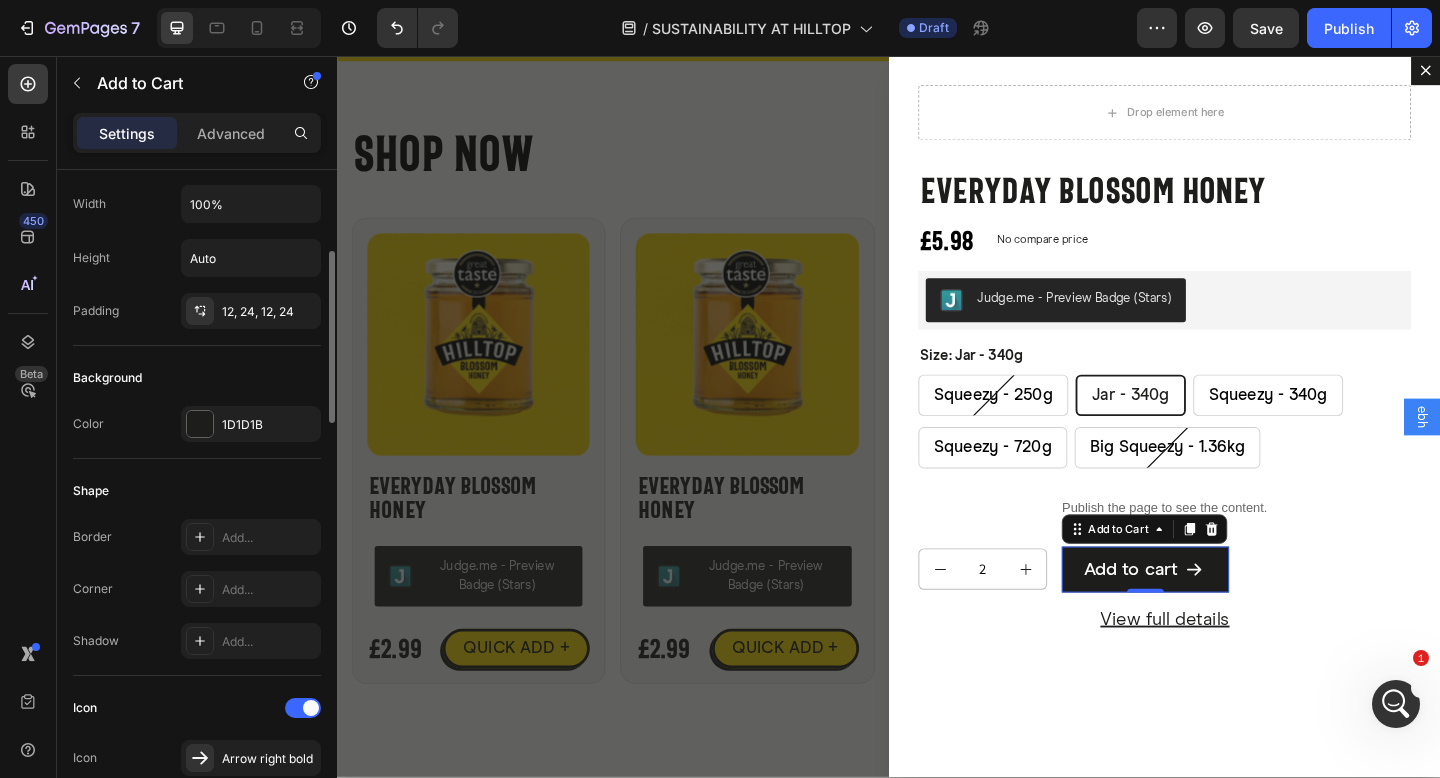 scroll, scrollTop: 336, scrollLeft: 0, axis: vertical 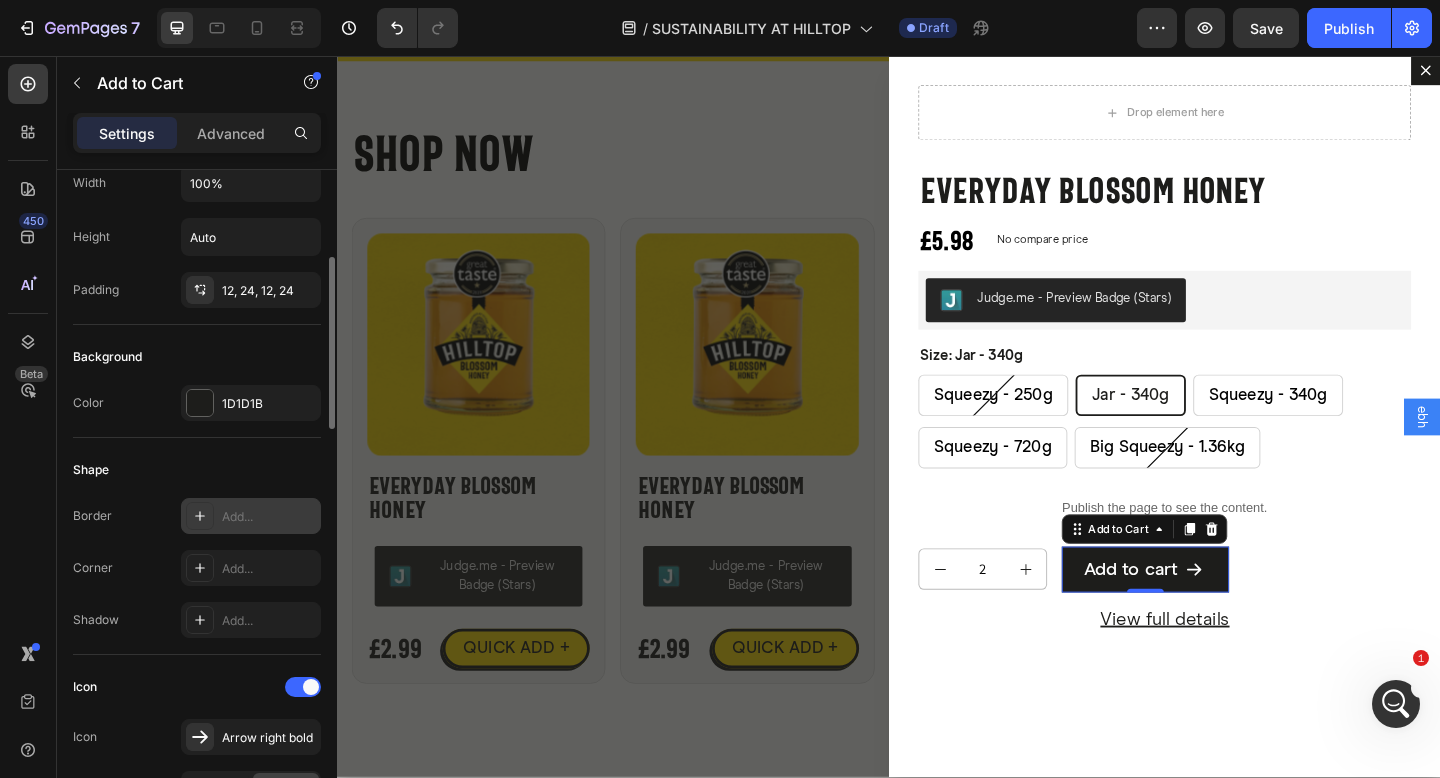 click on "Add..." at bounding box center (269, 517) 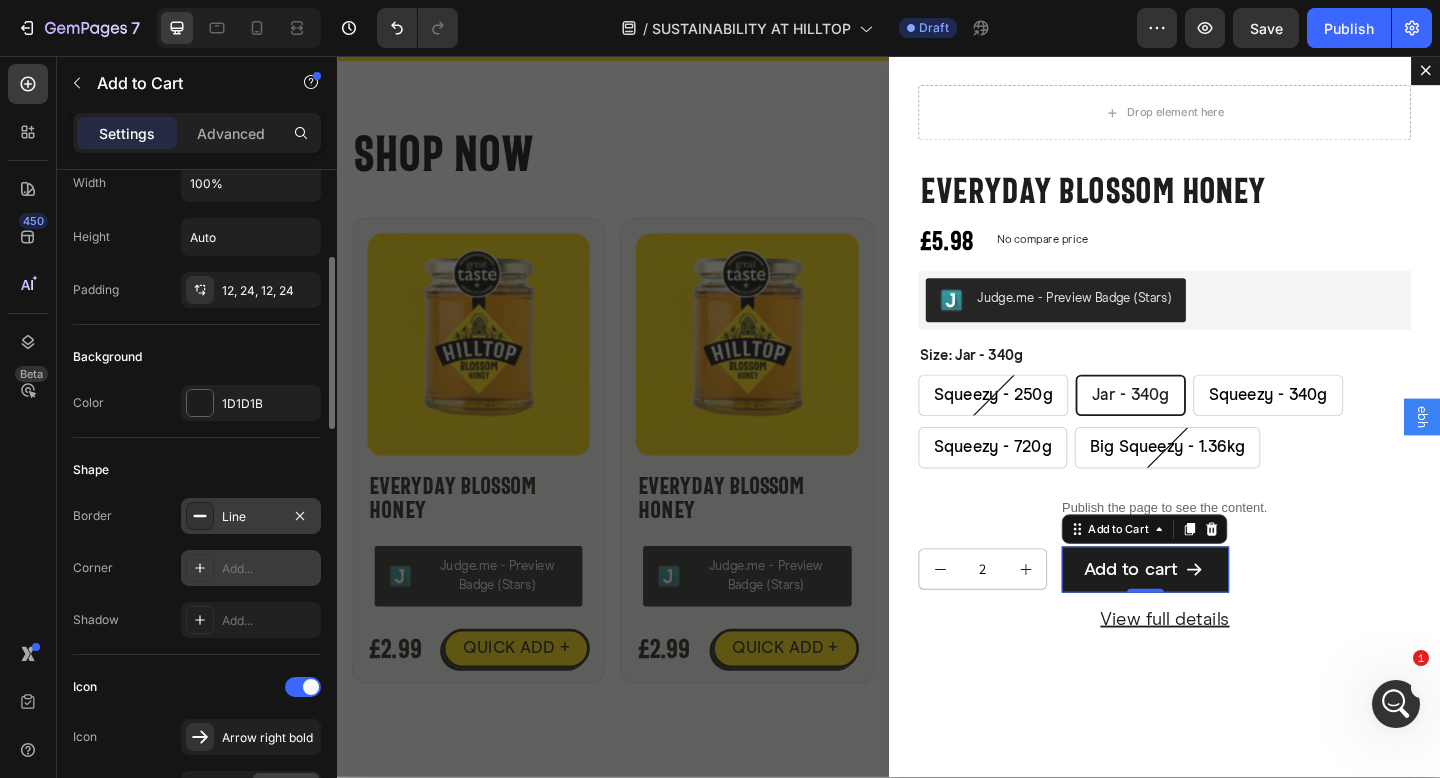 click on "Add..." at bounding box center [251, 568] 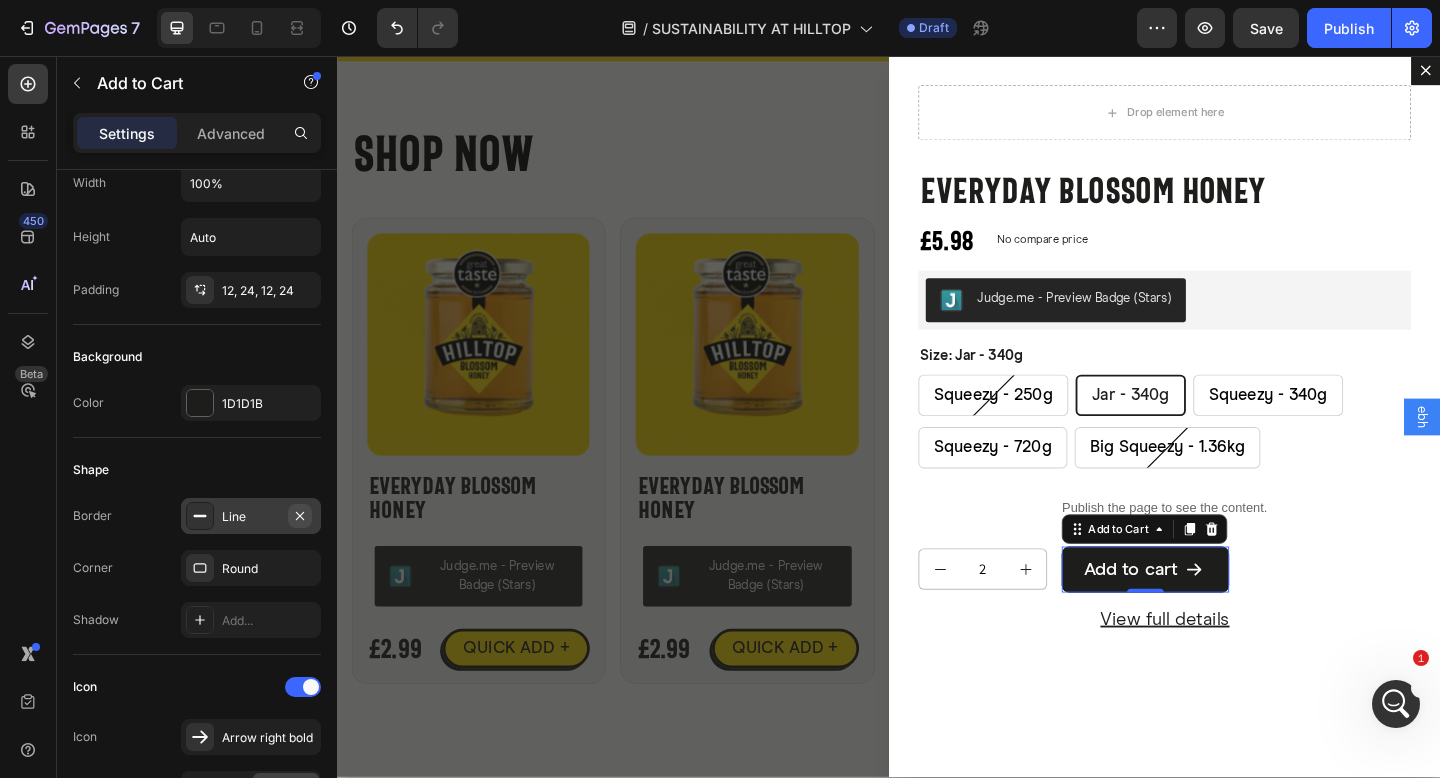 click 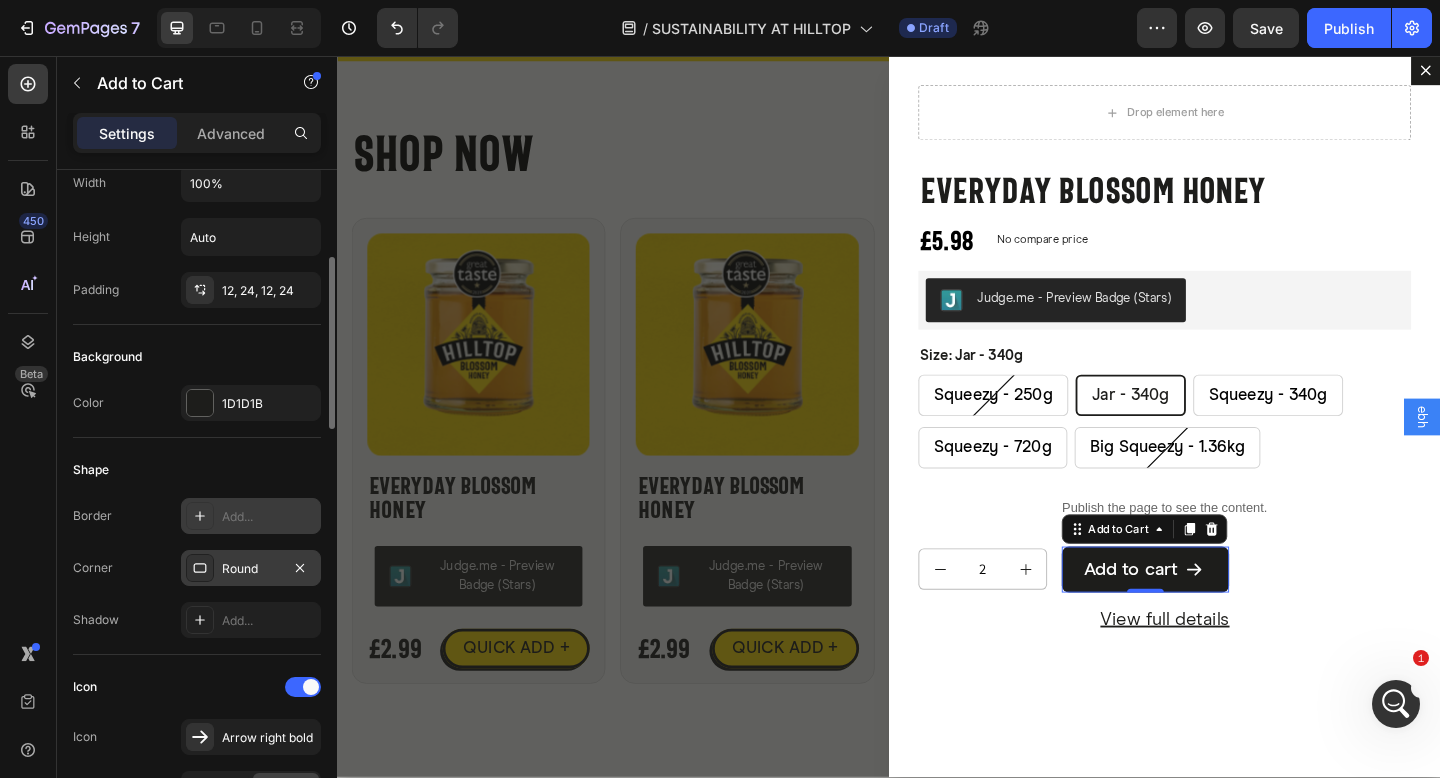 click on "Round" at bounding box center (251, 569) 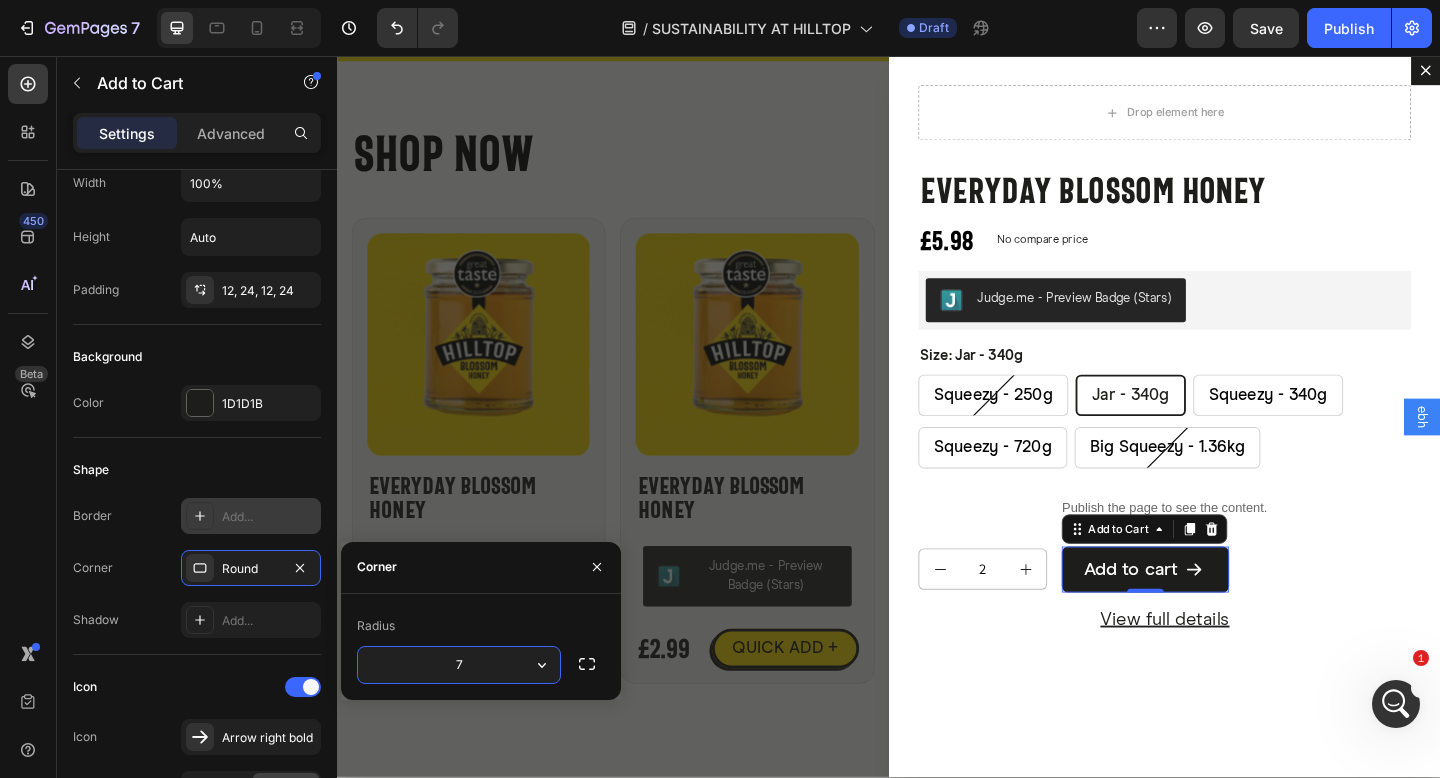 type on "6" 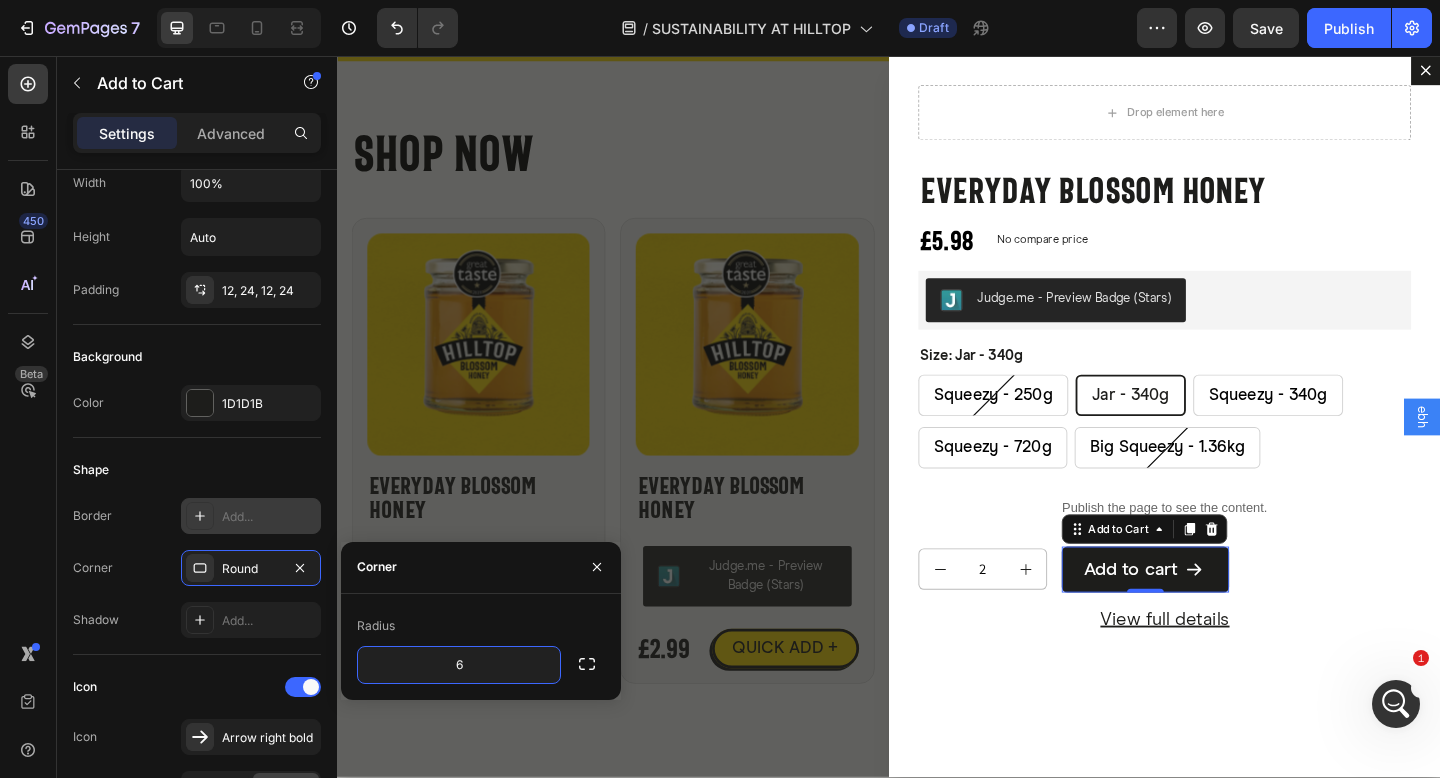 click on "450 Beta" at bounding box center [28, 417] 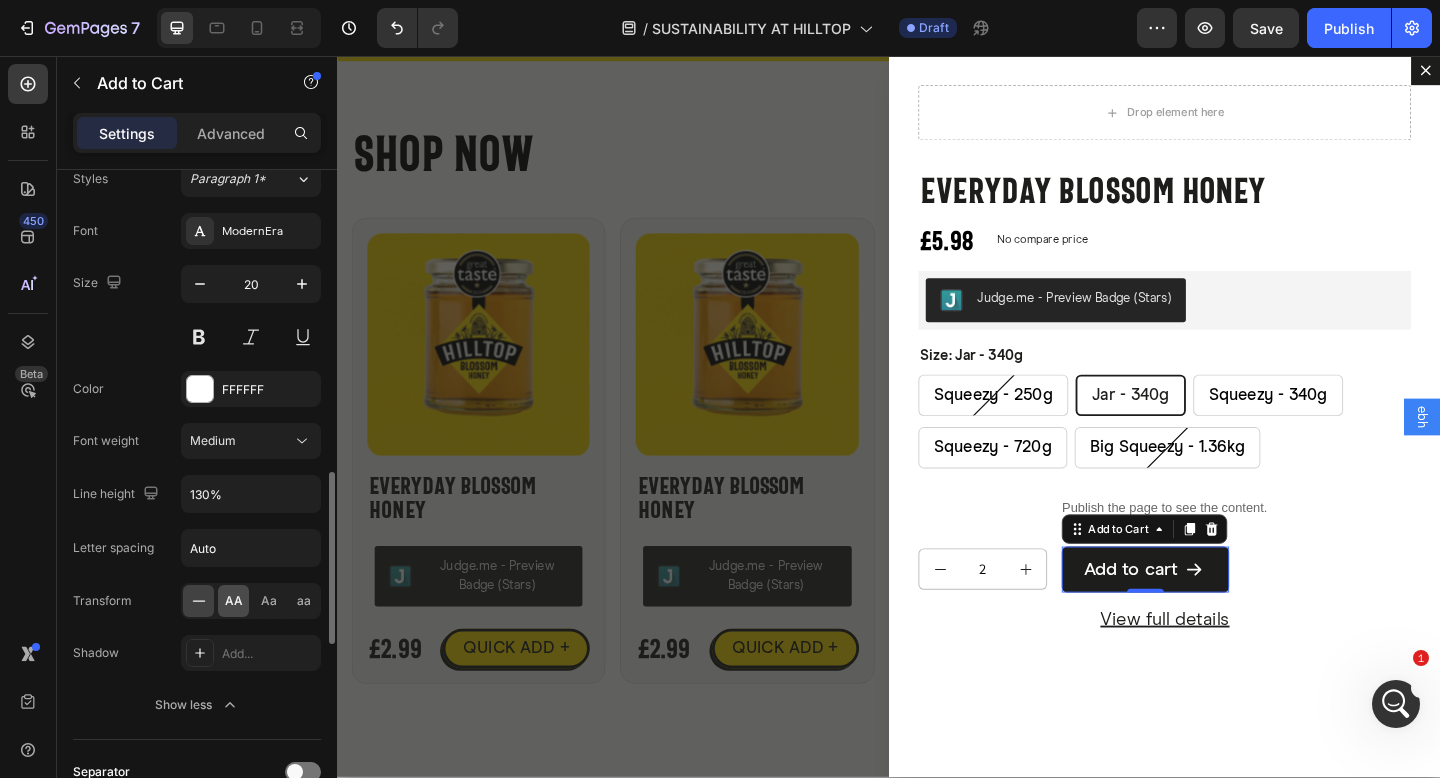 scroll, scrollTop: 1263, scrollLeft: 0, axis: vertical 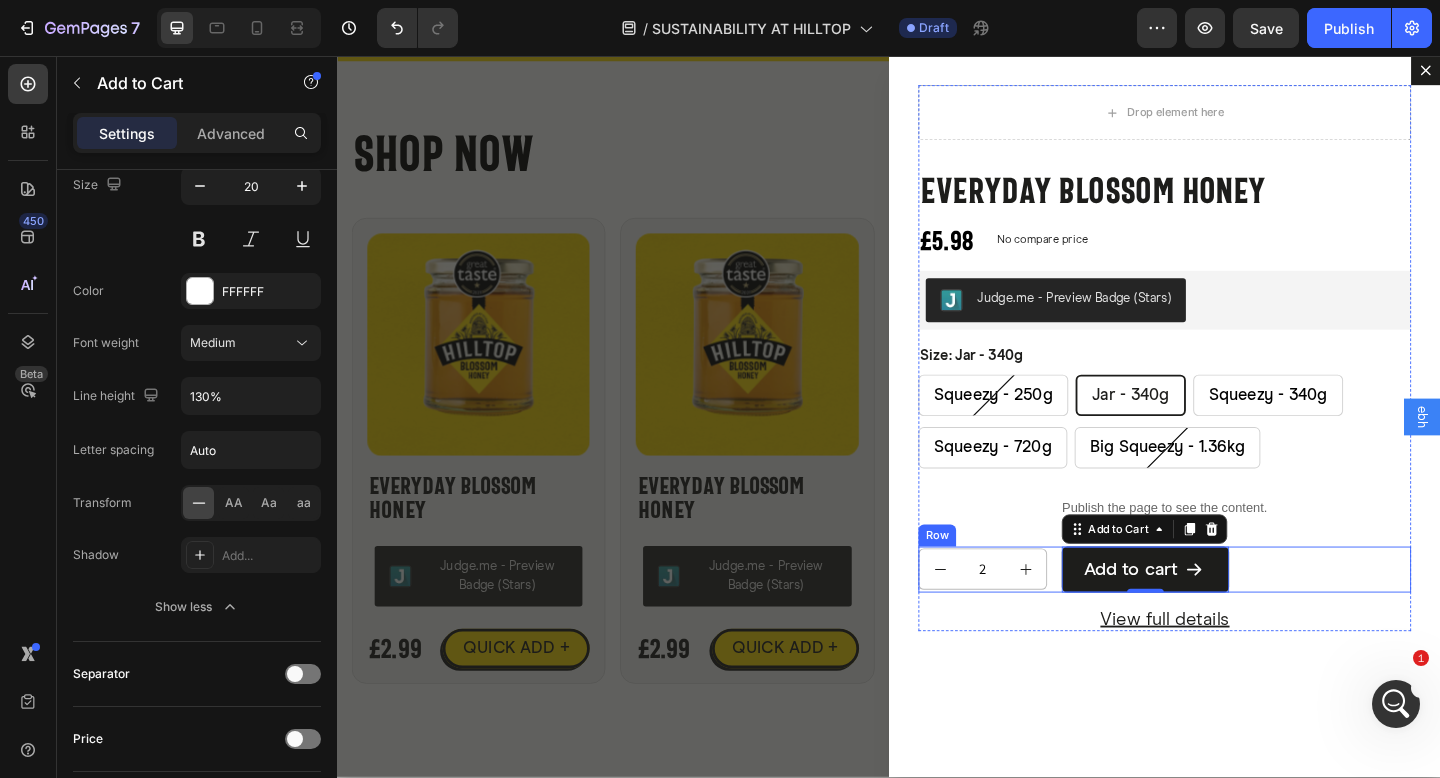 click on "2
Product Quantity
Add to cart Add to Cart   0 Row" at bounding box center (1237, 615) 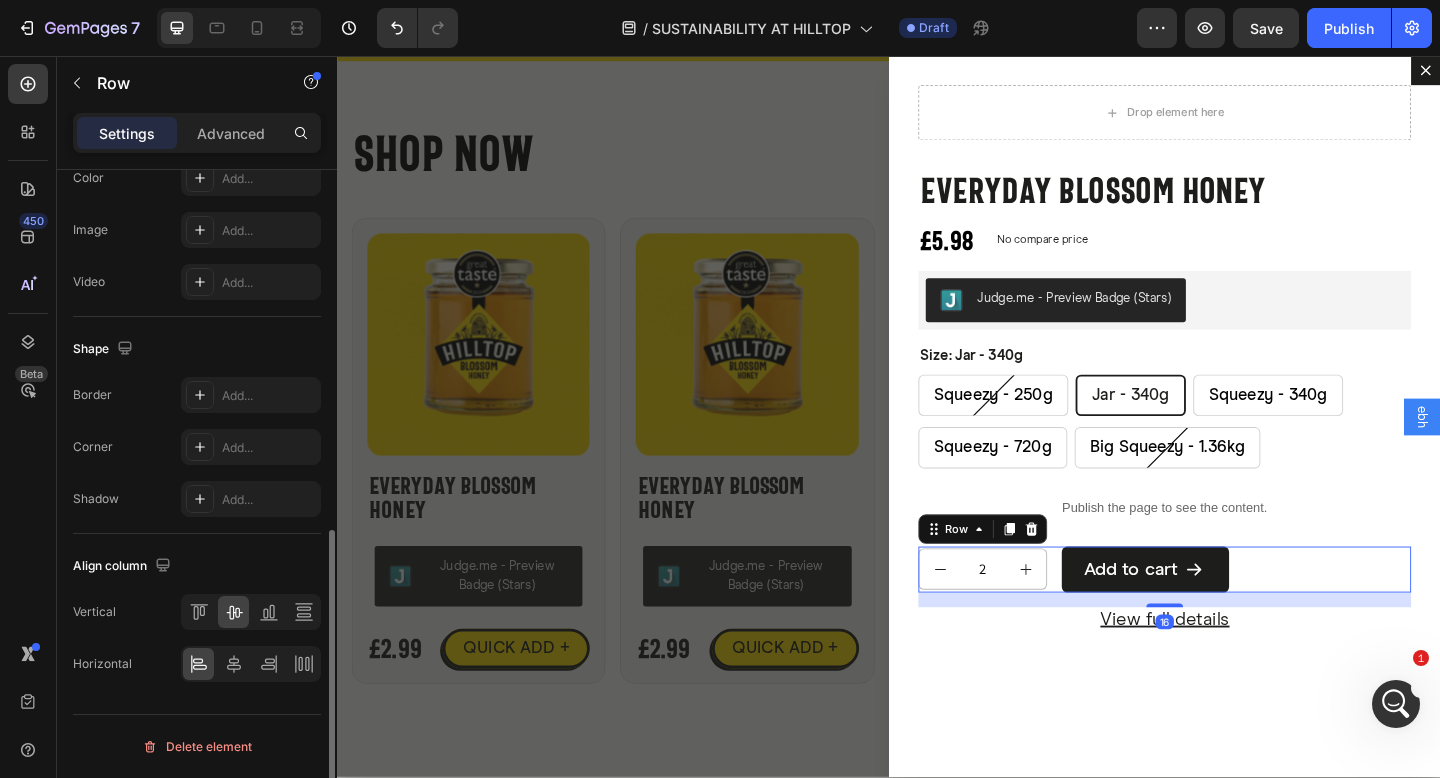 scroll, scrollTop: 0, scrollLeft: 0, axis: both 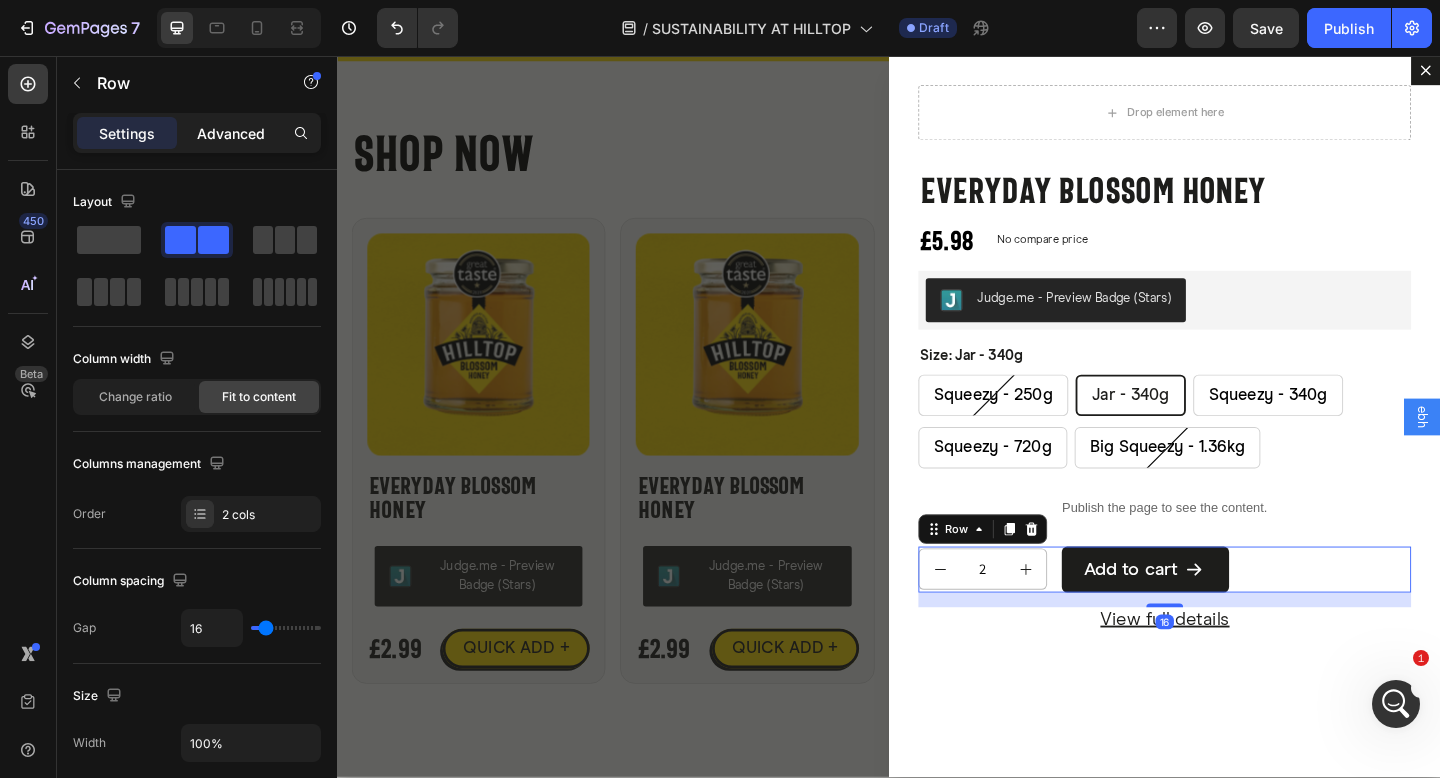 click on "Advanced" at bounding box center (231, 133) 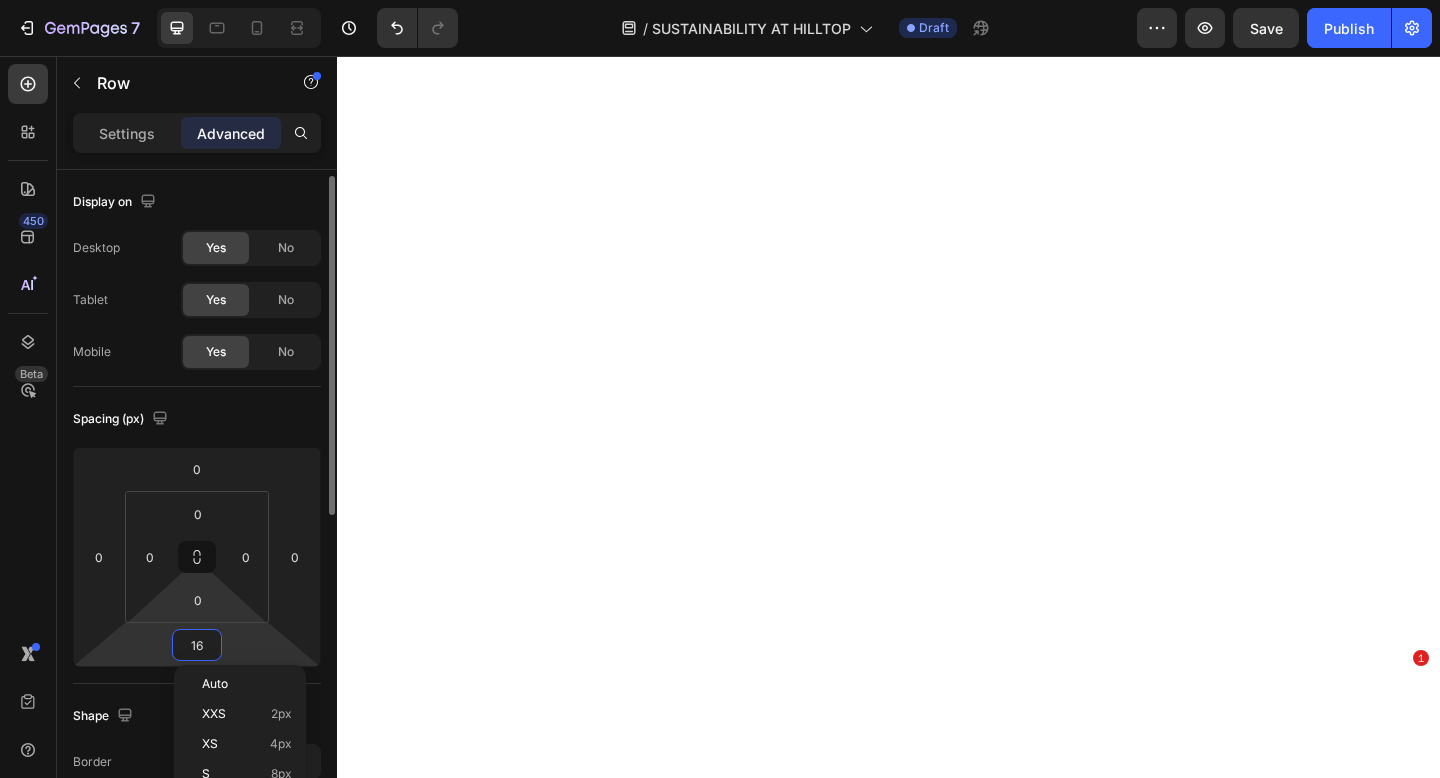 scroll, scrollTop: 0, scrollLeft: 0, axis: both 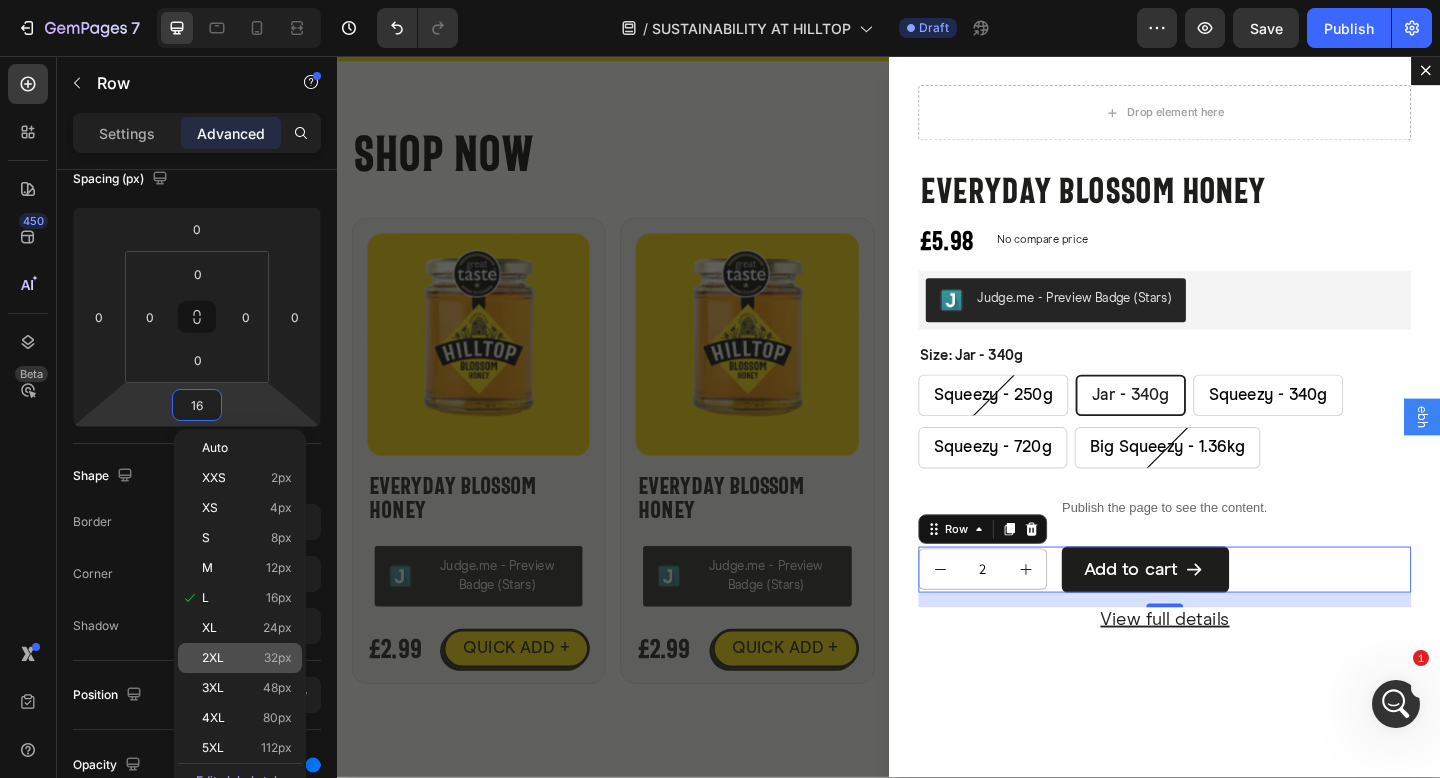 click on "2XL 32px" at bounding box center (247, 658) 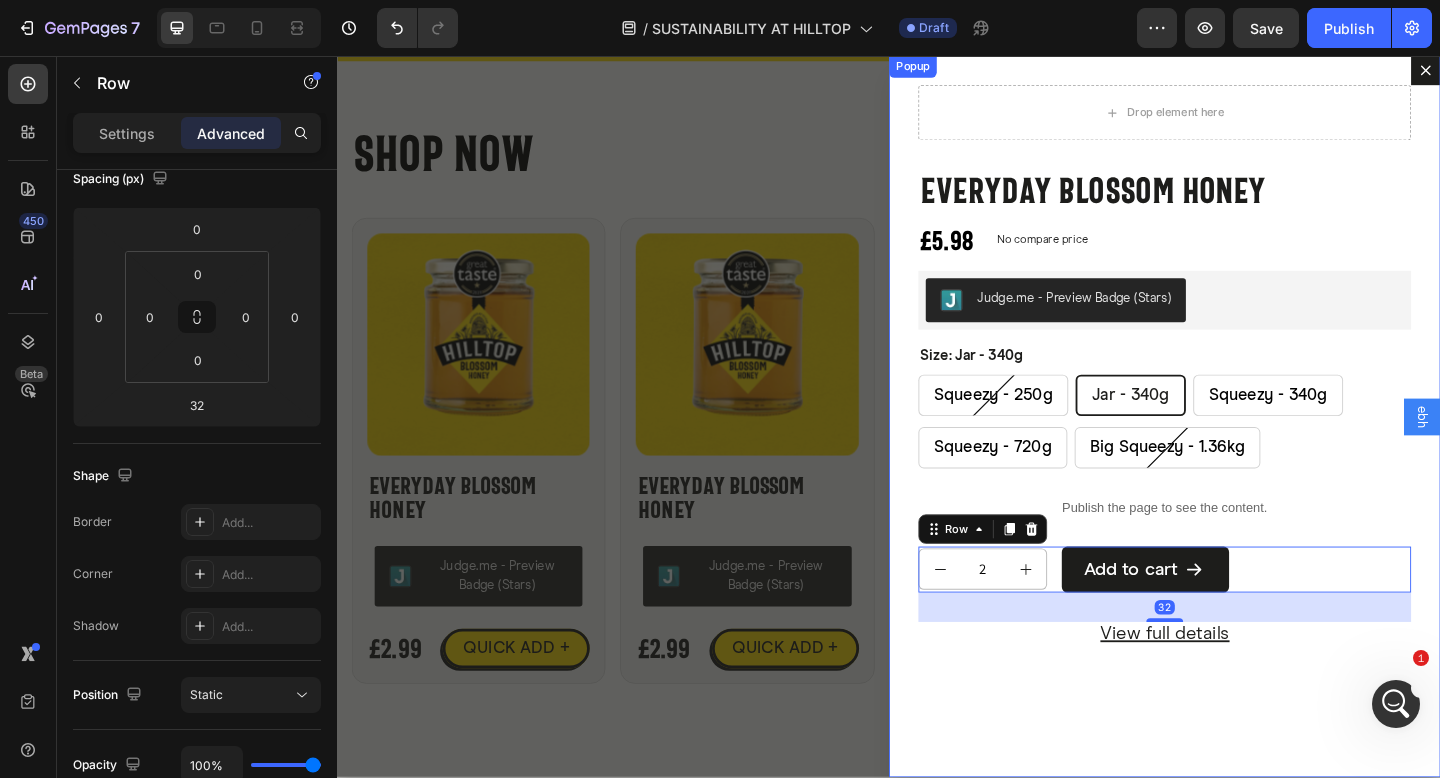 click on "Drop element here Everyday Blossom Honey Product Title £5.98 Product Price Product Price No compare price Product Price Row Judge.me - Preview Badge (Stars) Judge.me Size: Jar - 340g Squeezy - 250g Squeezy - 250g Squeezy - 250g Jar - 340g Jar - 340g Jar - 340g Squeezy - 340g Squeezy - 340g Squeezy - 340g Squeezy - 720g Squeezy - 720g Squeezy - 720g Big Squeezy - 1.36kg Big Squeezy - 1.36kg Big Squeezy - 1.36kg Product Variants & Swatches
Publish the page to see the content.
Custom Code
2
Product Quantity
Add to cart Add to Cart Row   32 View full details Product View More Product Row" at bounding box center (1237, 448) 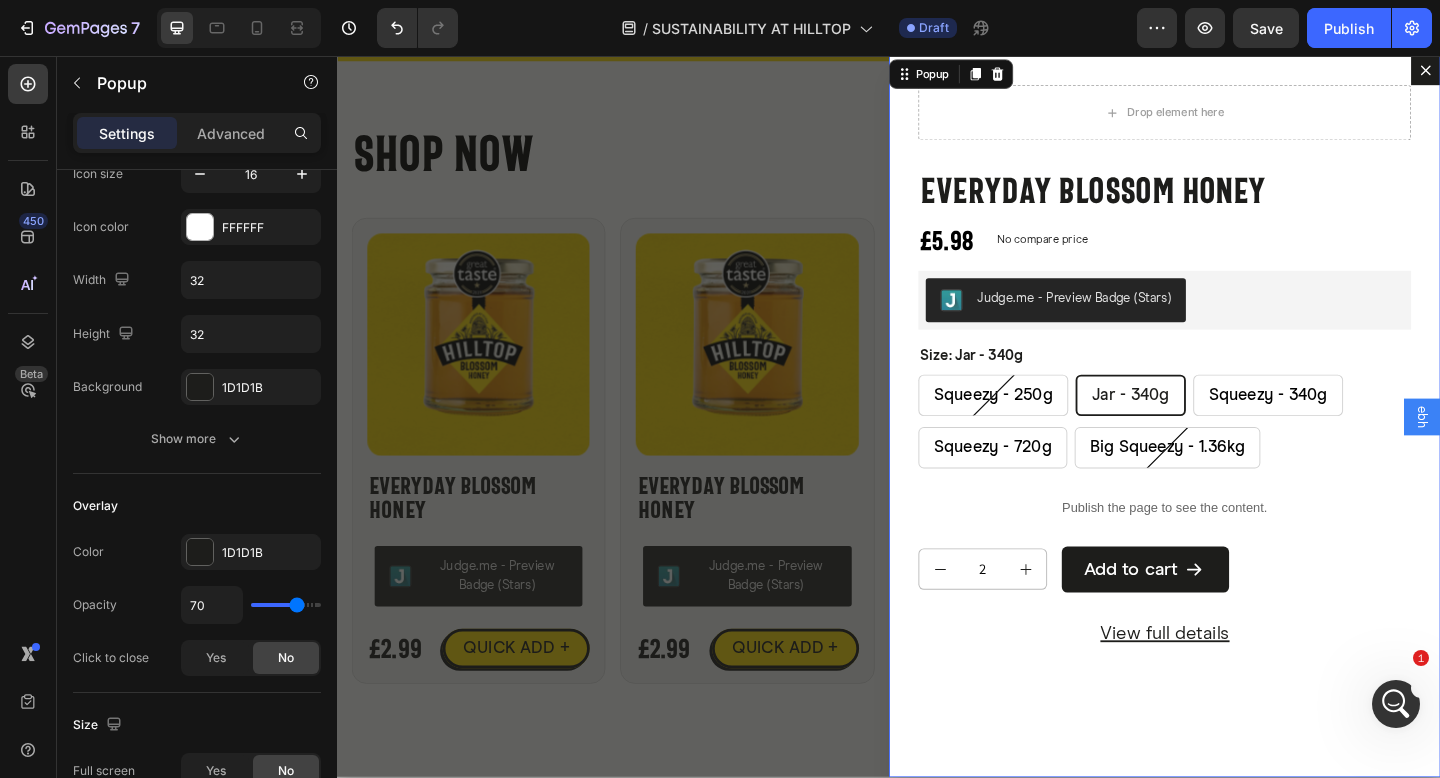 scroll, scrollTop: 0, scrollLeft: 0, axis: both 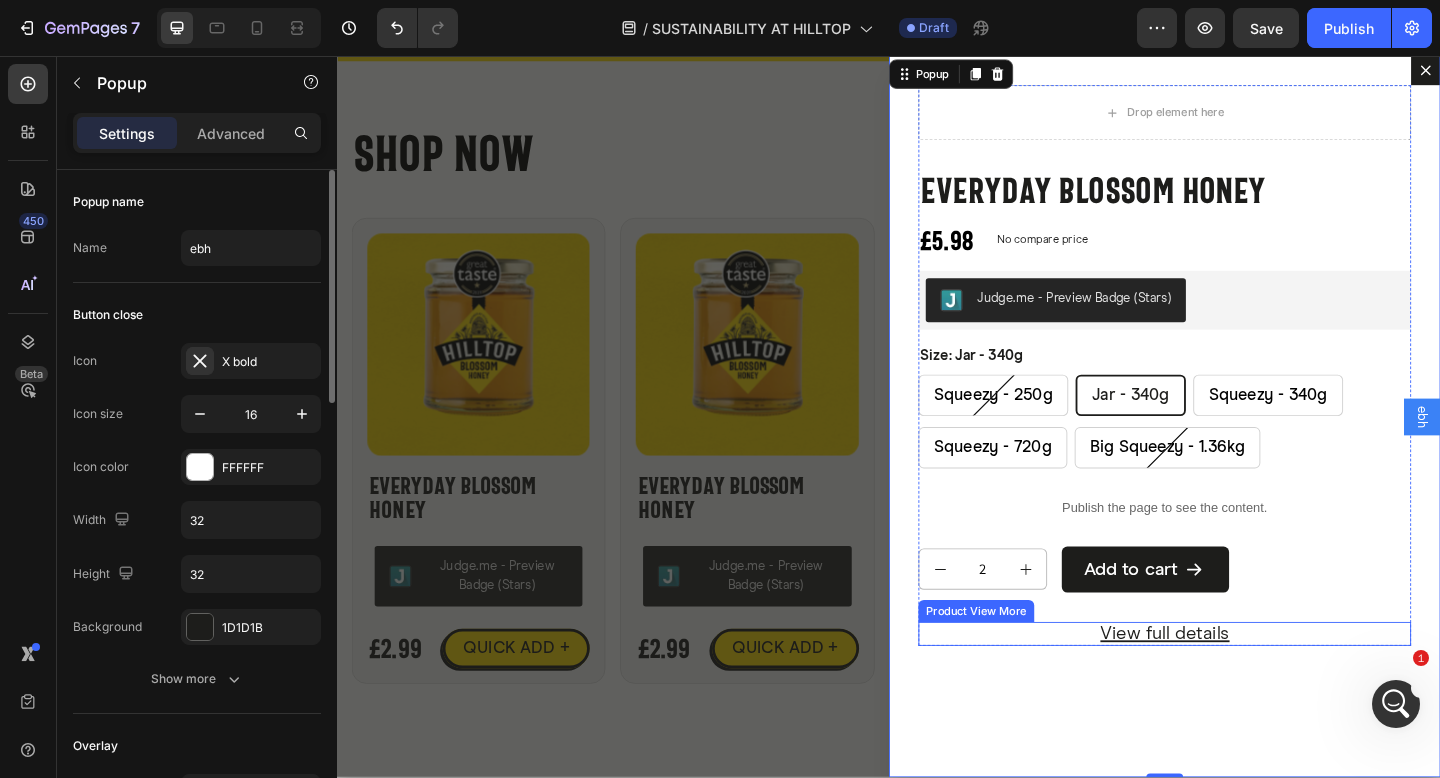 click on "View full details" at bounding box center (1237, 685) 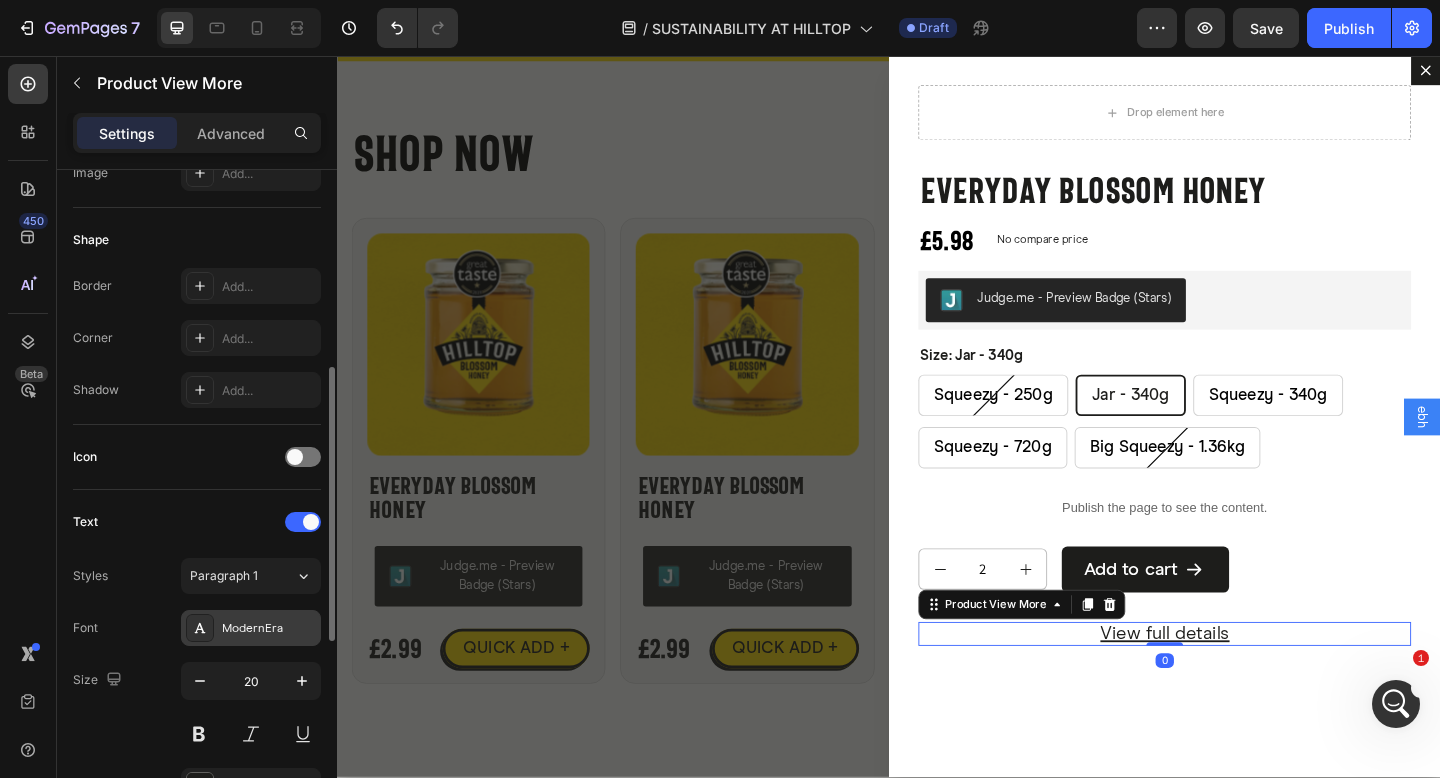 scroll, scrollTop: 946, scrollLeft: 0, axis: vertical 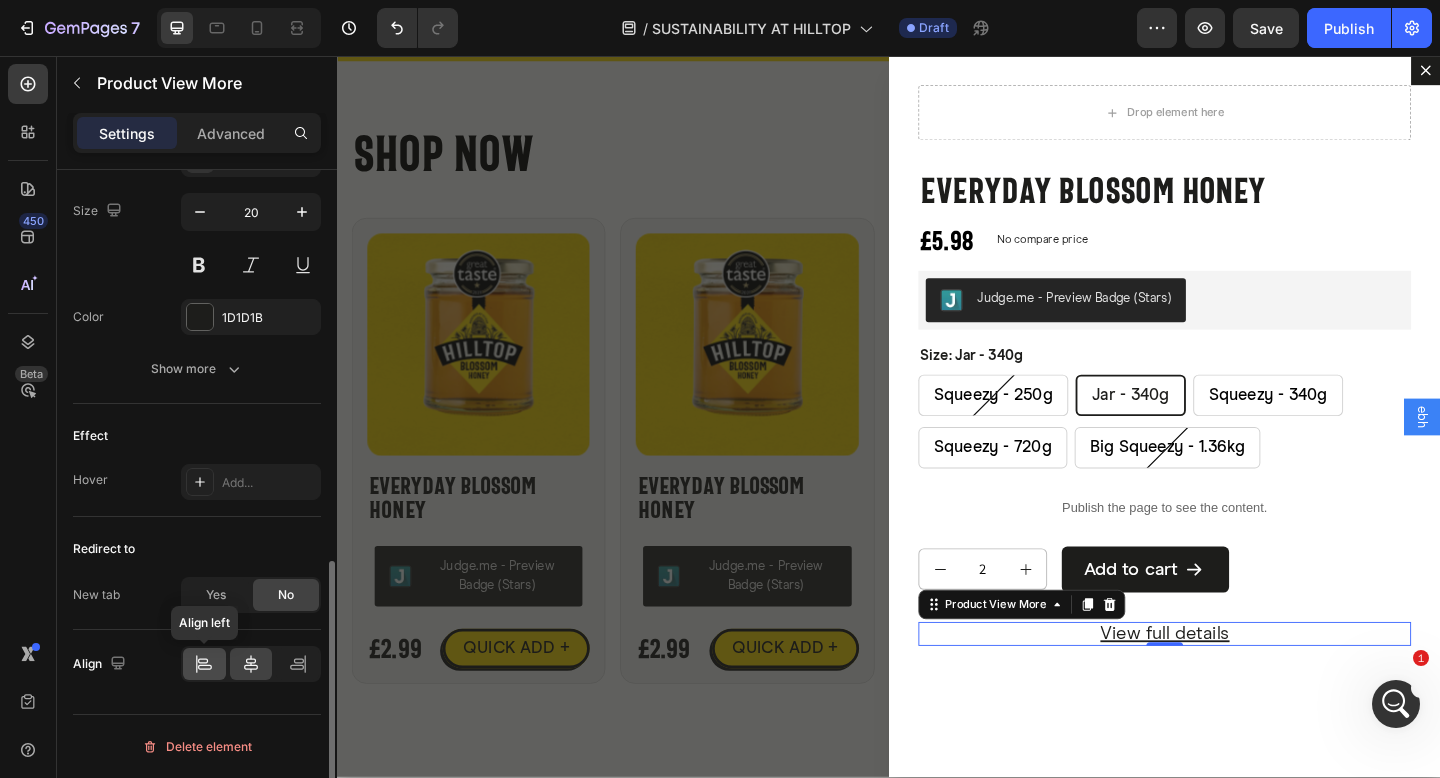 click 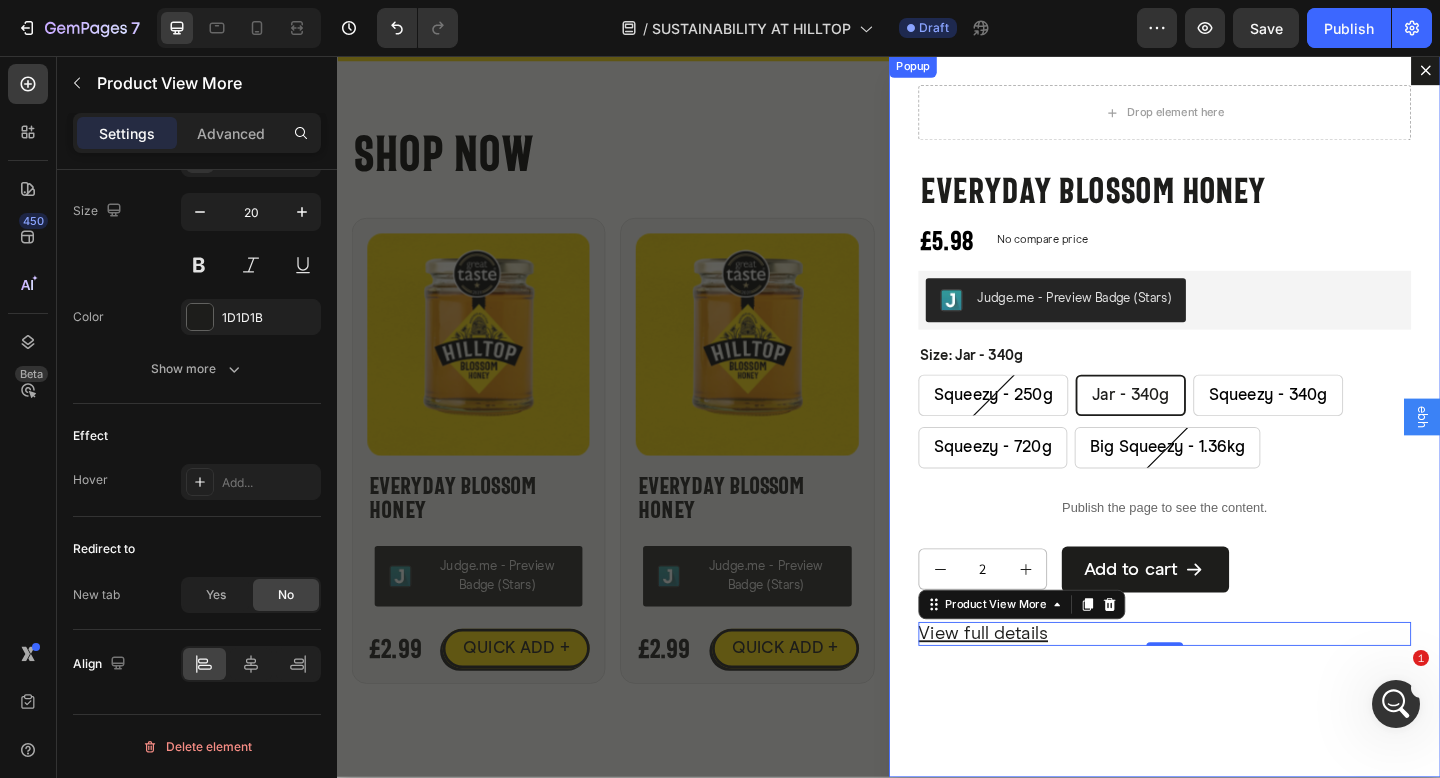 click on "Drop element here Everyday Blossom Honey Product Title £5.98 Product Price Product Price No compare price Product Price Row Judge.me - Preview Badge (Stars) Judge.me Size: Jar - 340g Squeezy - 250g Squeezy - 250g Squeezy - 250g Jar - 340g Jar - 340g Jar - 340g Squeezy - 340g Squeezy - 340g Squeezy - 340g Squeezy - 720g Squeezy - 720g Squeezy - 720g Big Squeezy - 1.36kg Big Squeezy - 1.36kg Big Squeezy - 1.36kg Product Variants & Swatches
Publish the page to see the content.
Custom Code 2 1 Product Quantity Add to cart Add to Cart Row View full details Product View More 0 Product Row" at bounding box center (1237, 448) 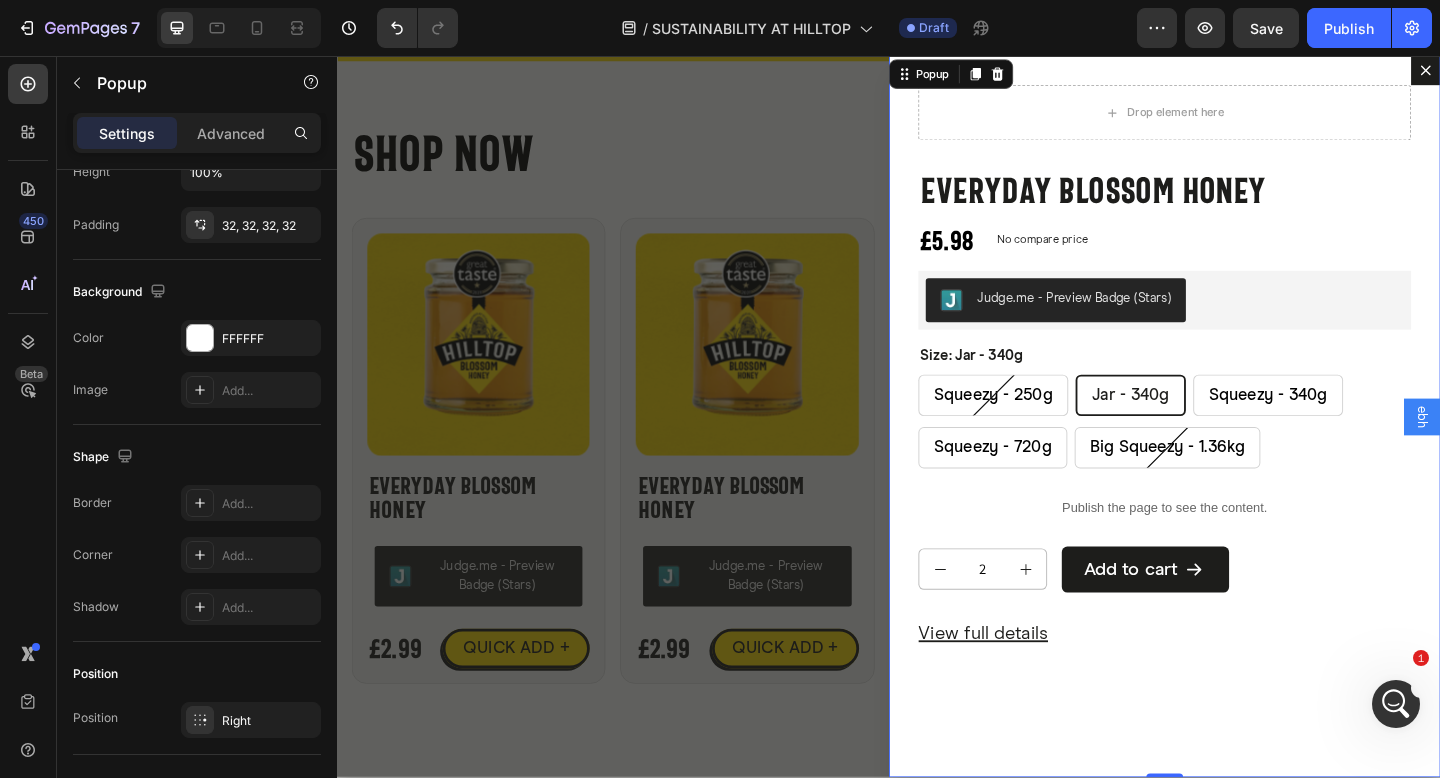 scroll, scrollTop: 0, scrollLeft: 0, axis: both 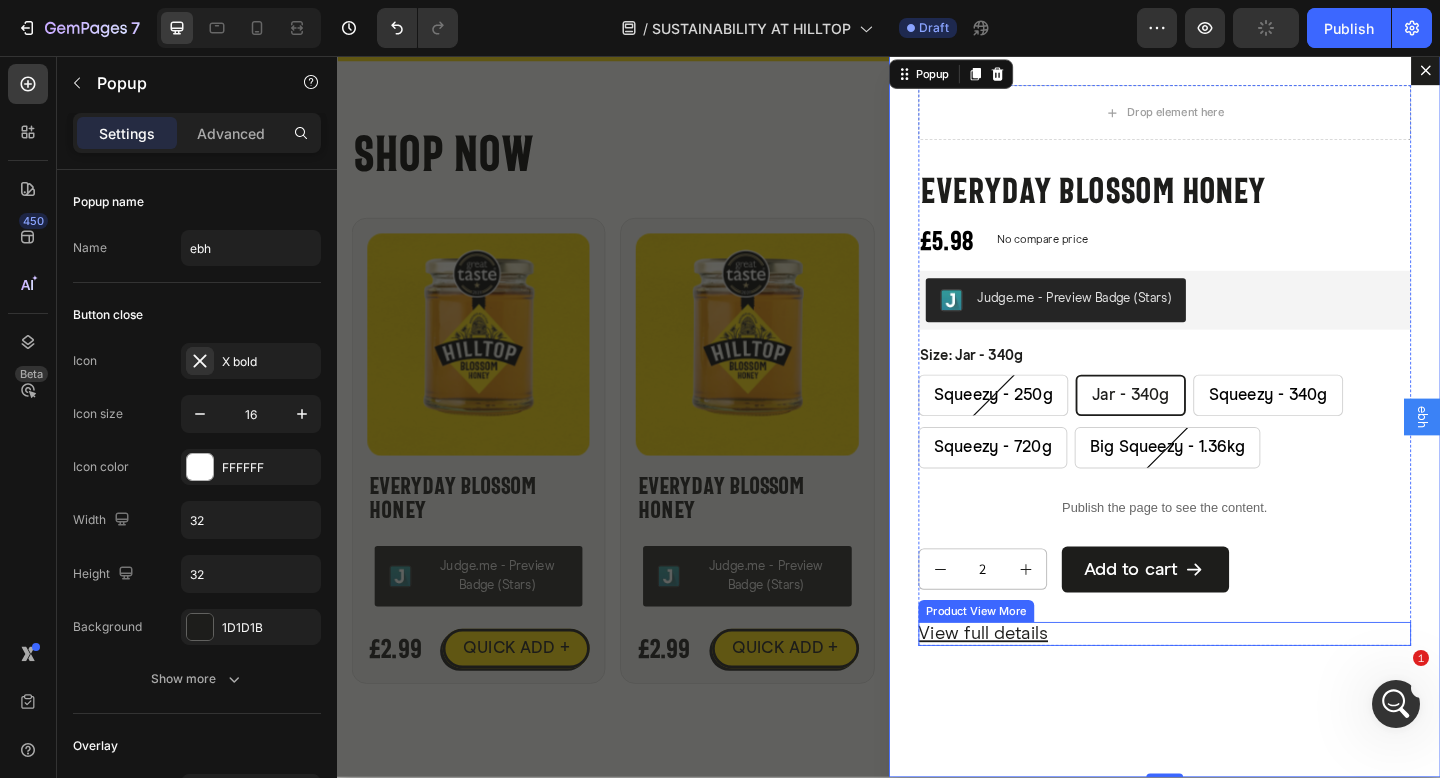 click on "View full details" at bounding box center [1237, 685] 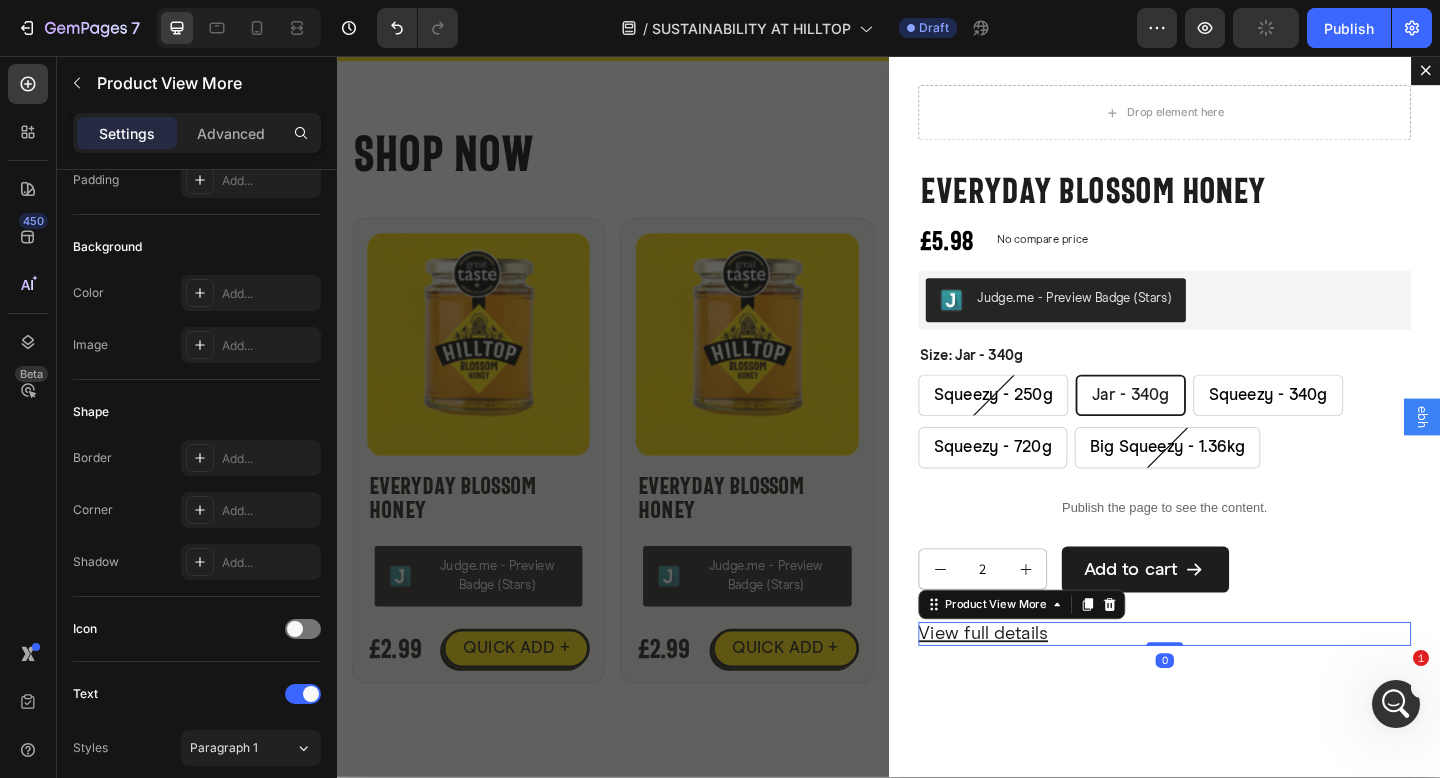 scroll, scrollTop: 754, scrollLeft: 0, axis: vertical 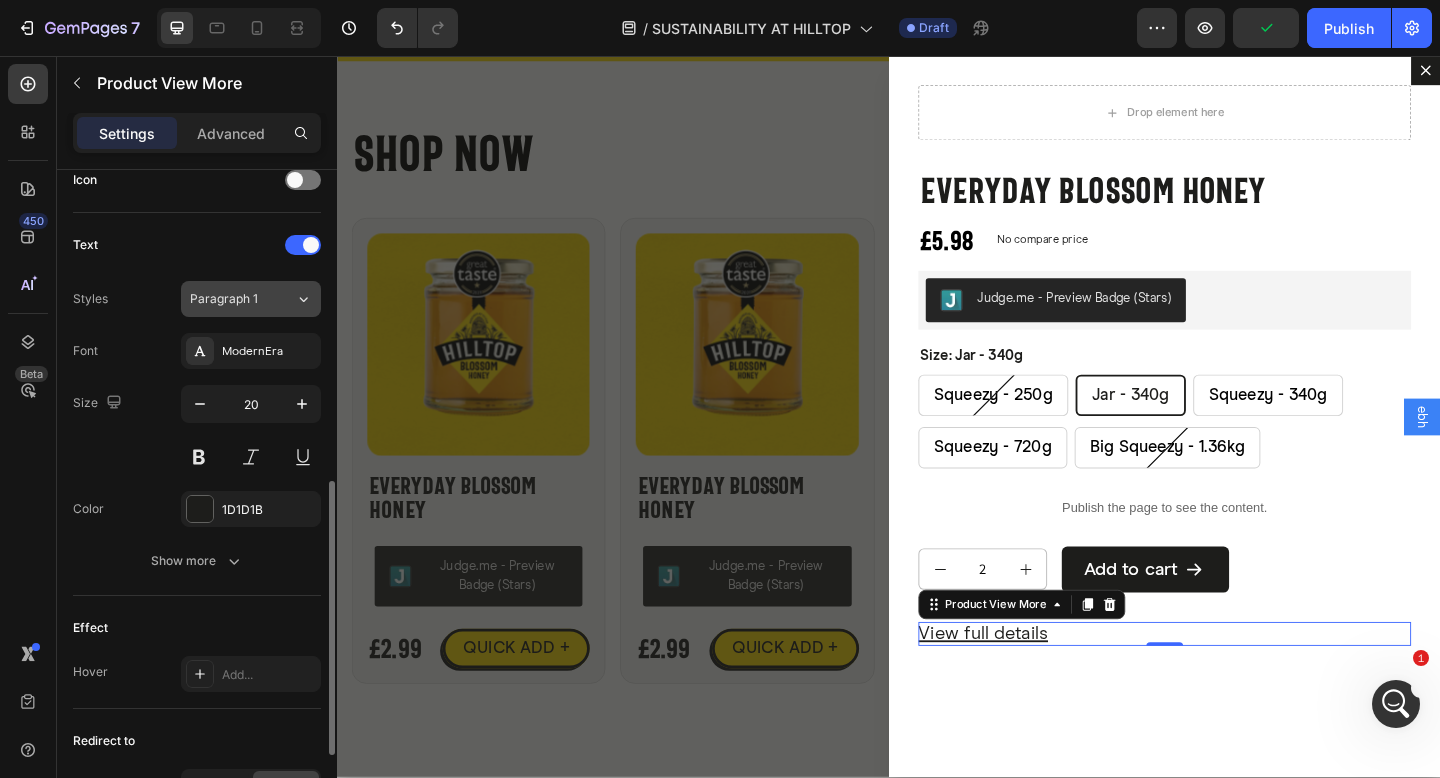 click on "Paragraph 1" at bounding box center (230, 299) 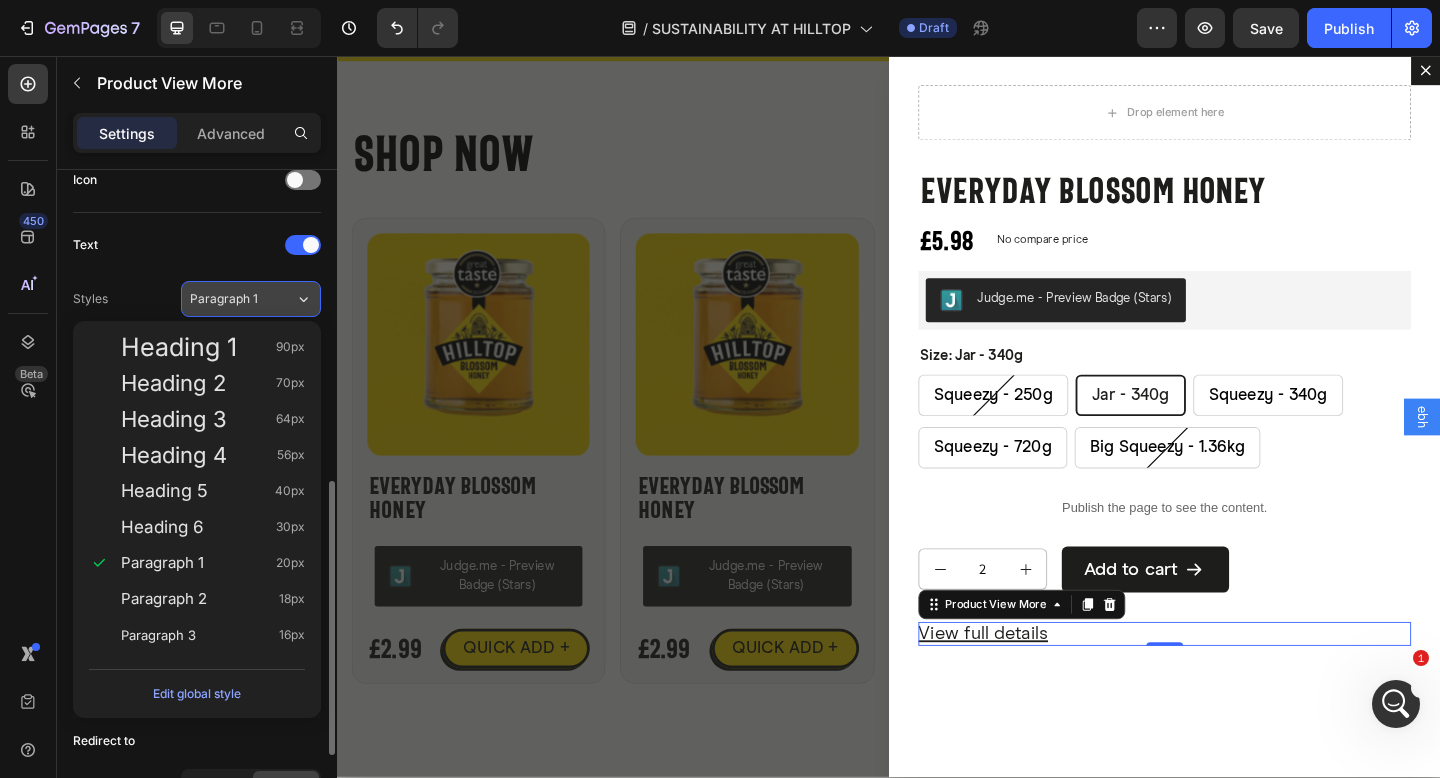 click on "Paragraph 1" at bounding box center (230, 299) 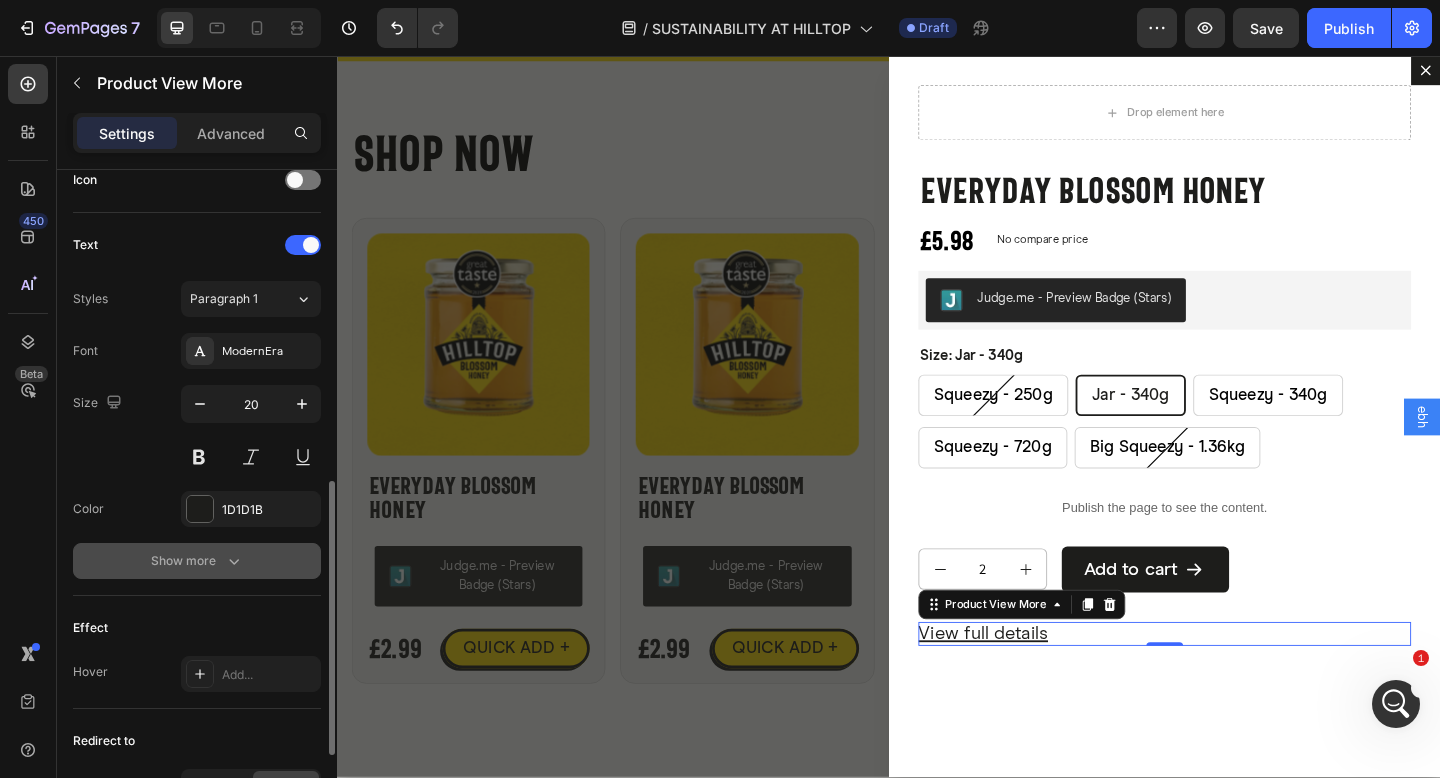 click on "Show more" at bounding box center [197, 561] 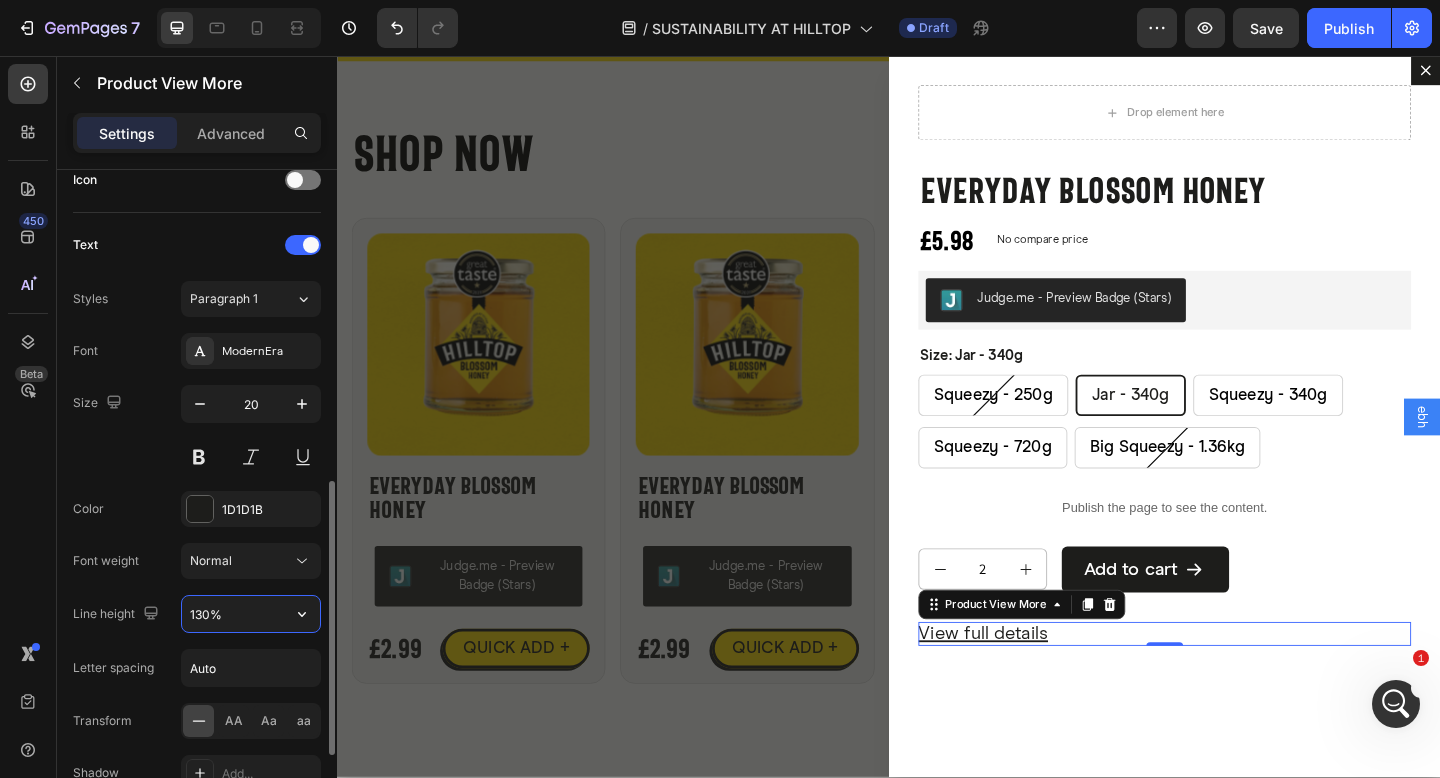 click on "130%" at bounding box center [251, 614] 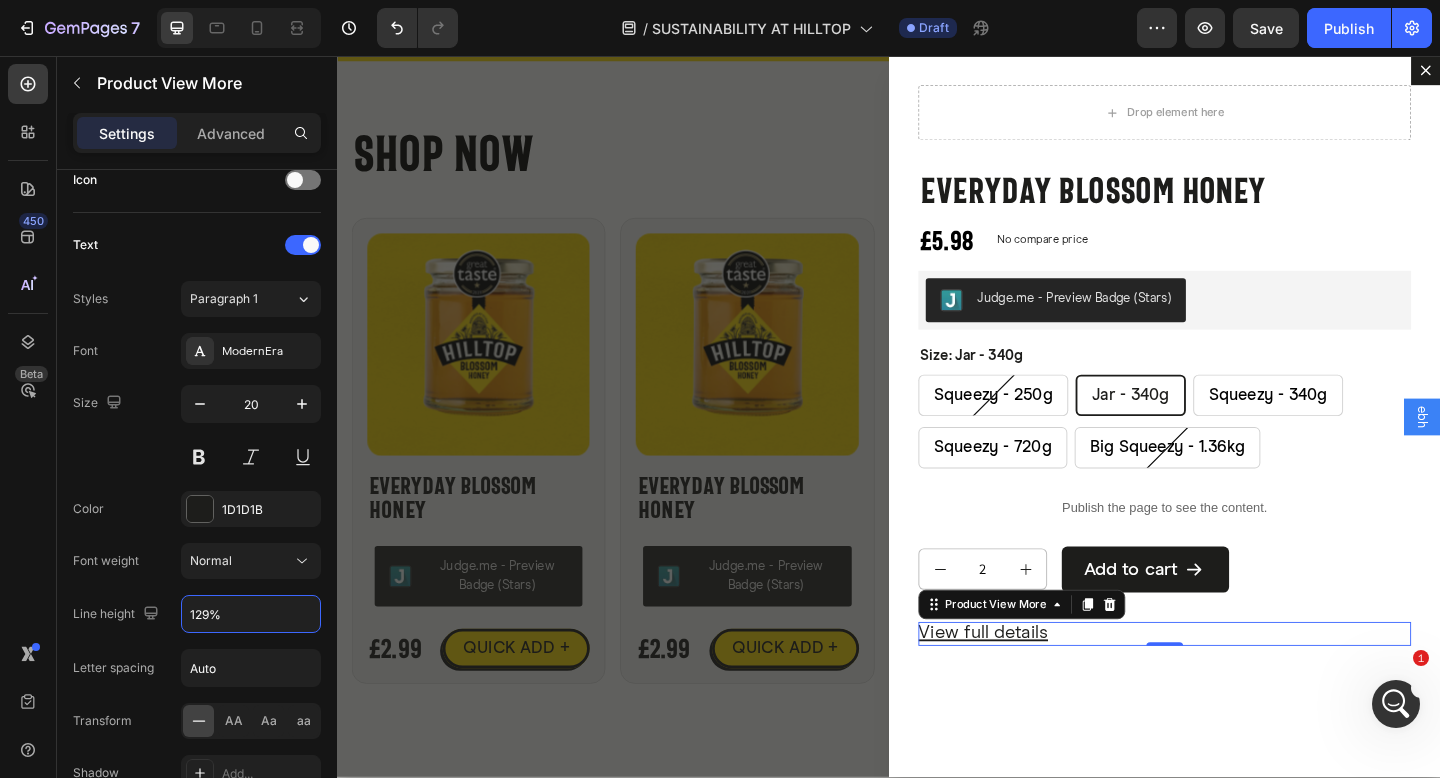 click on "450 Beta" at bounding box center (28, 417) 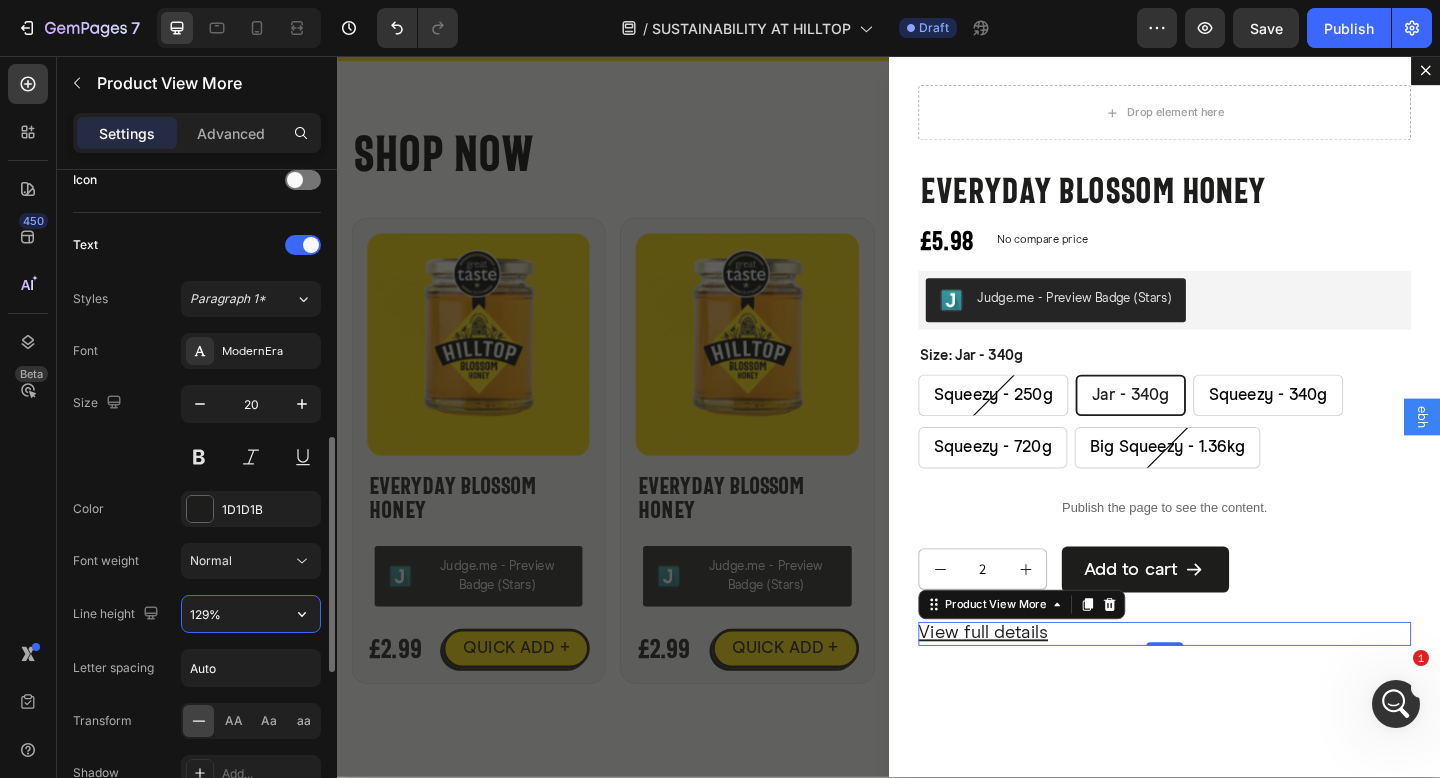 click on "129%" at bounding box center [251, 614] 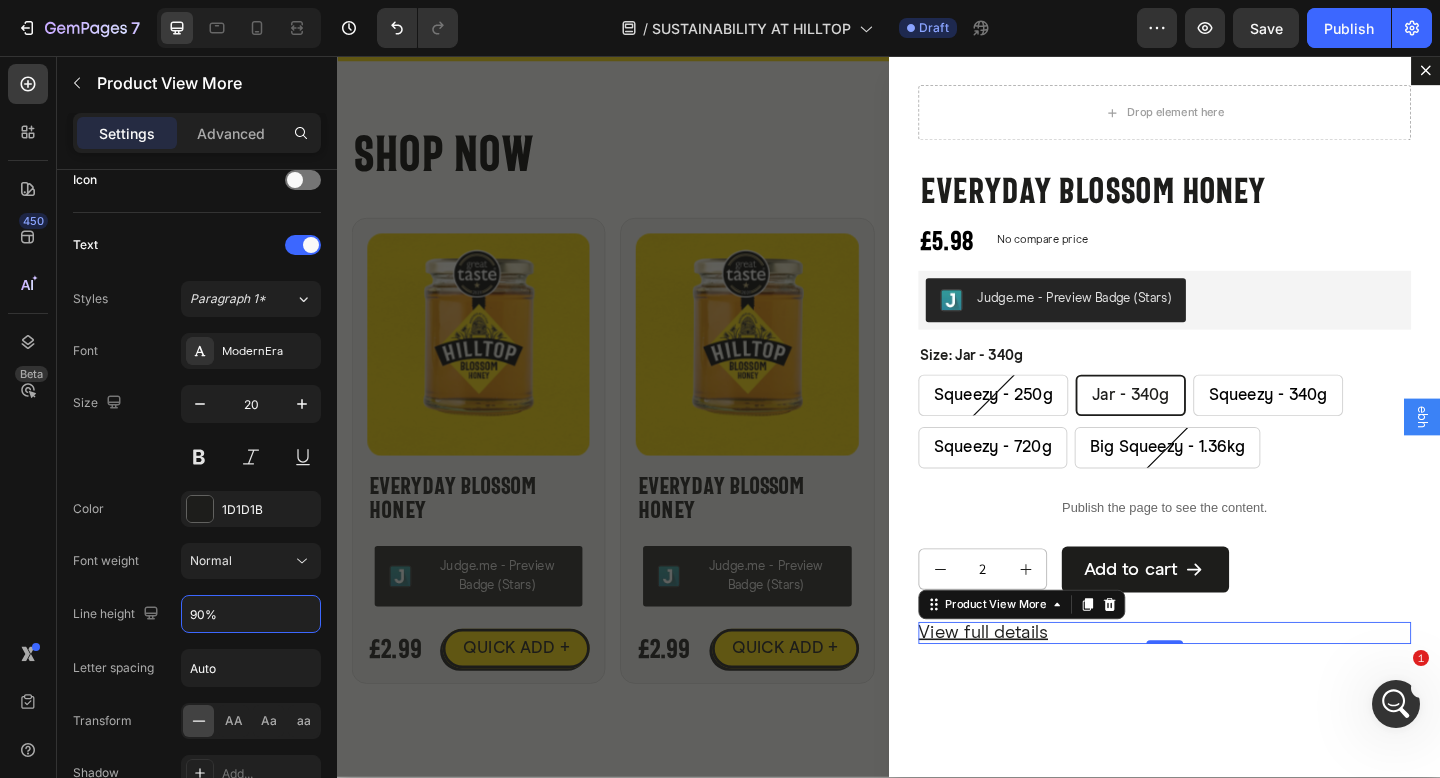 type on "90%" 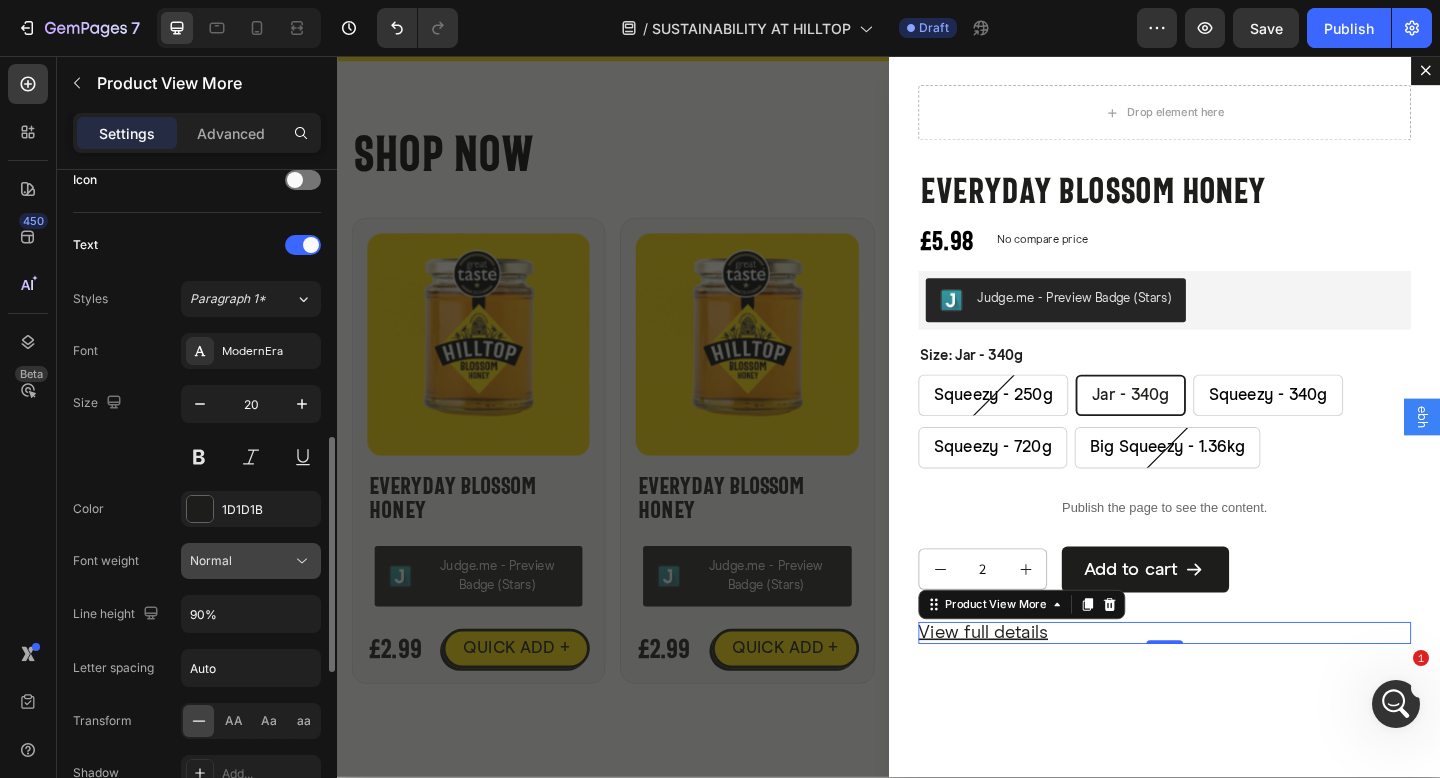 click on "Normal" at bounding box center [241, 561] 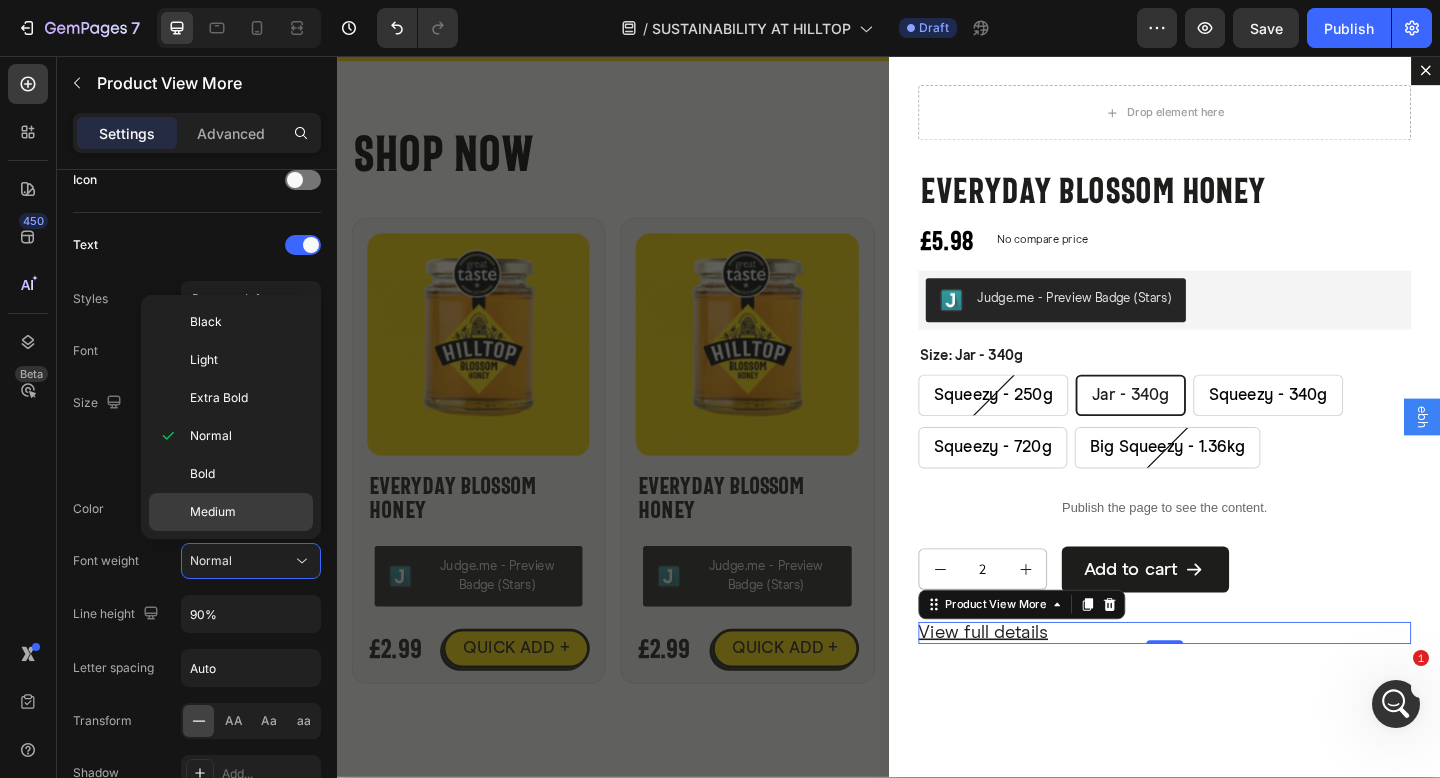 click on "Medium" at bounding box center (247, 512) 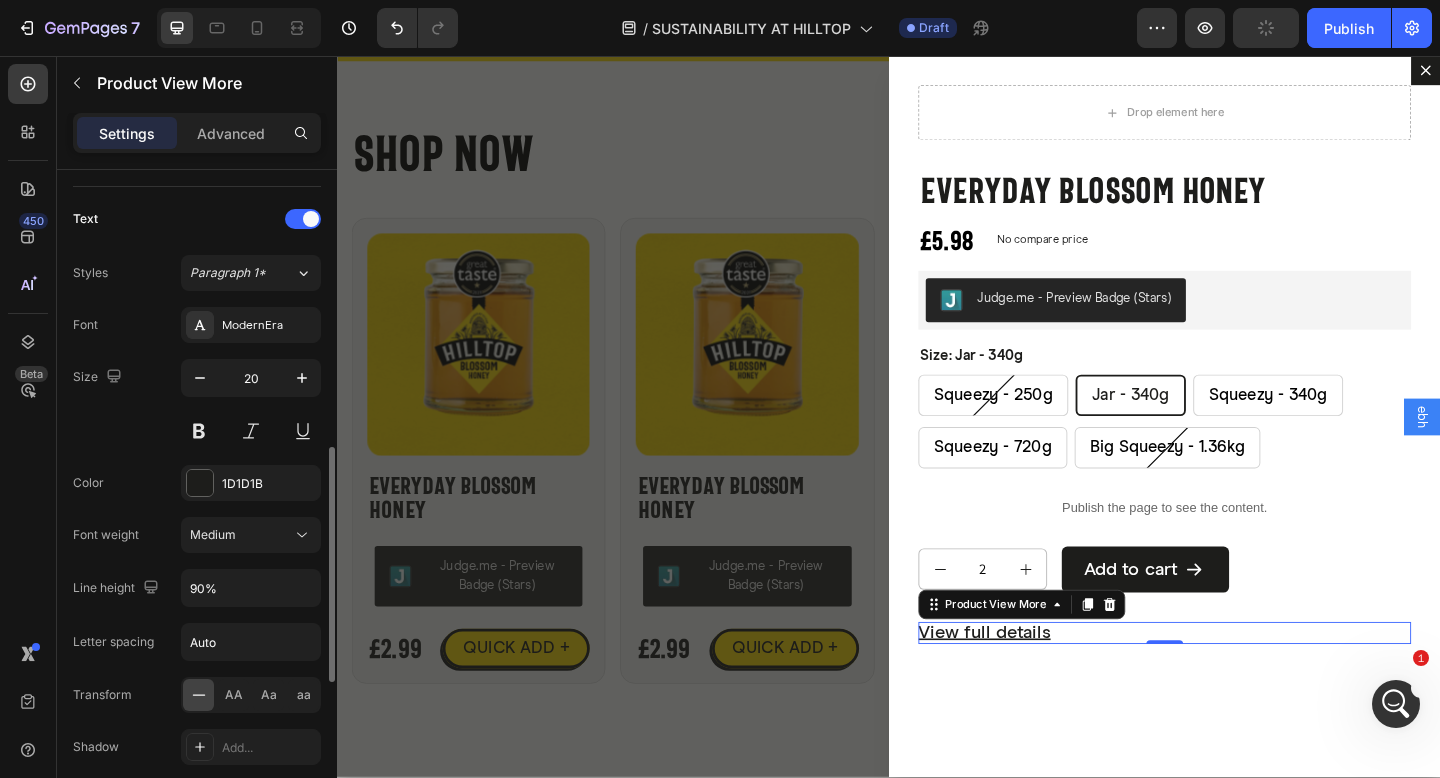 scroll, scrollTop: 856, scrollLeft: 0, axis: vertical 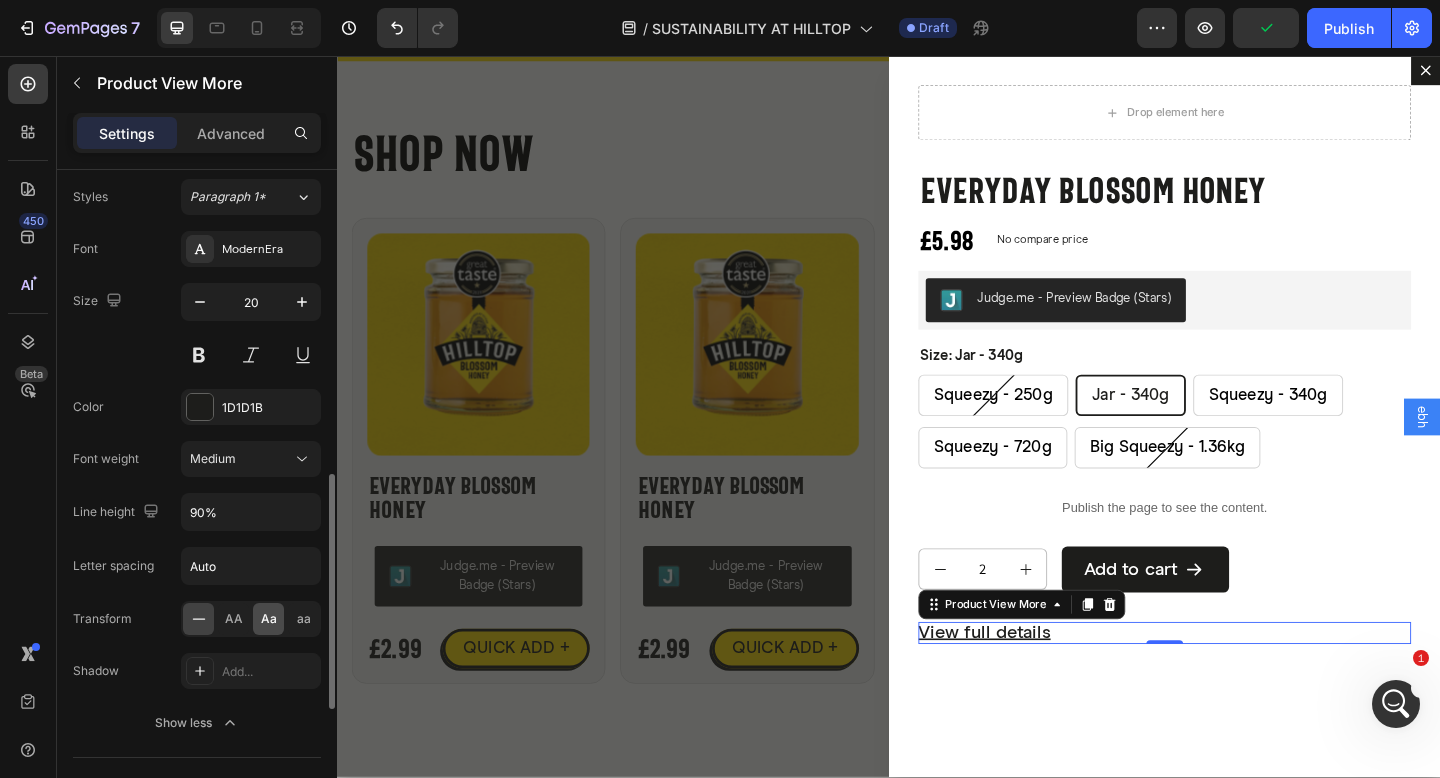 click on "Aa" 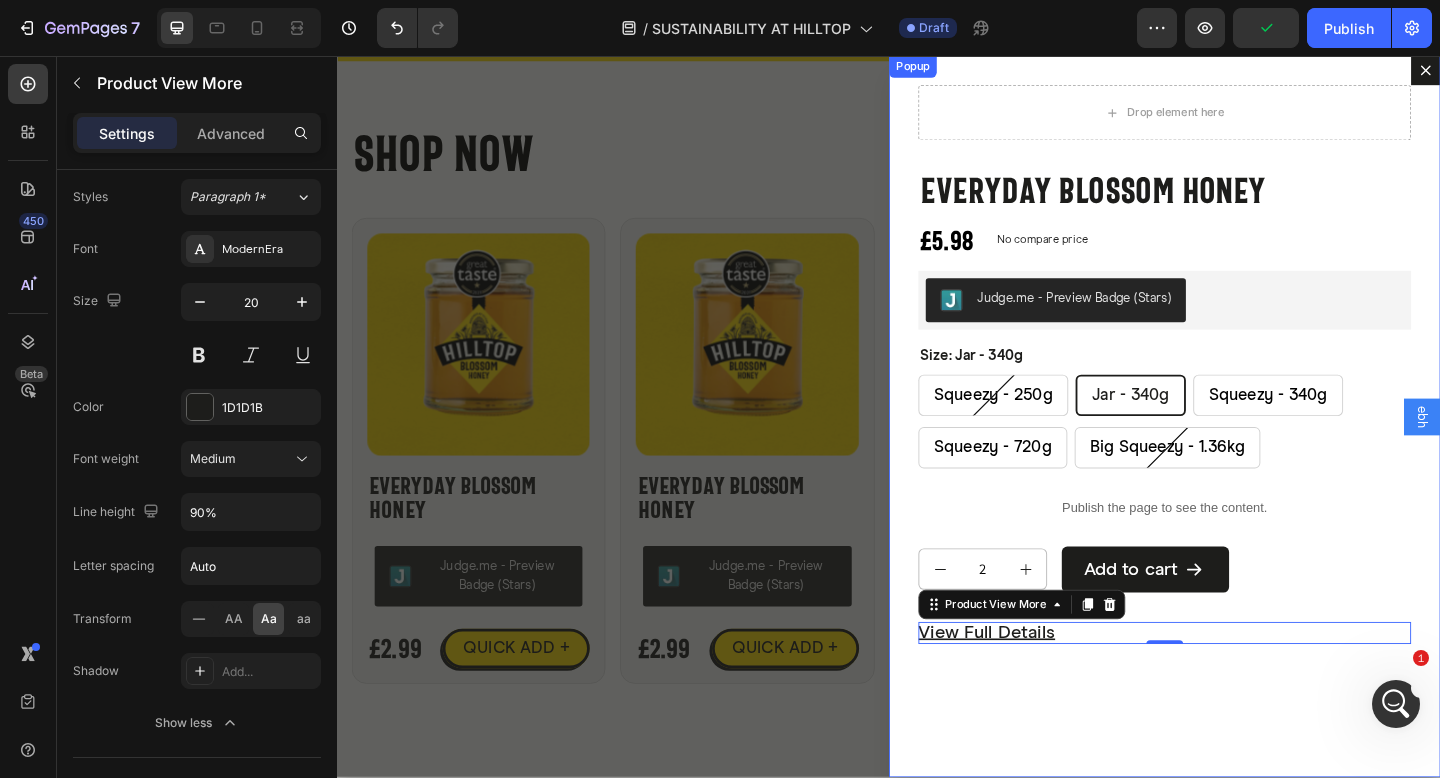 click on "Drop element here Everyday Blossom Honey Product Title £5.98 Product Price Product Price No compare price Product Price Row Judge.me - Preview Badge (Stars) Judge.me Size: Jar - 340g Squeezy - 250g Squeezy - 250g Squeezy - 250g Jar - 340g Jar - 340g Jar - 340g Squeezy - 340g Squeezy - 340g Squeezy - 340g Squeezy - 720g Squeezy - 720g Squeezy - 720g Big Squeezy - 1.36kg Big Squeezy - 1.36kg Big Squeezy - 1.36kg Product Variants & Swatches
Publish the page to see the content.
Custom Code 2 1 Product Quantity Add to cart Add to Cart Row View full details Product View More 0 Product Row" at bounding box center (1237, 448) 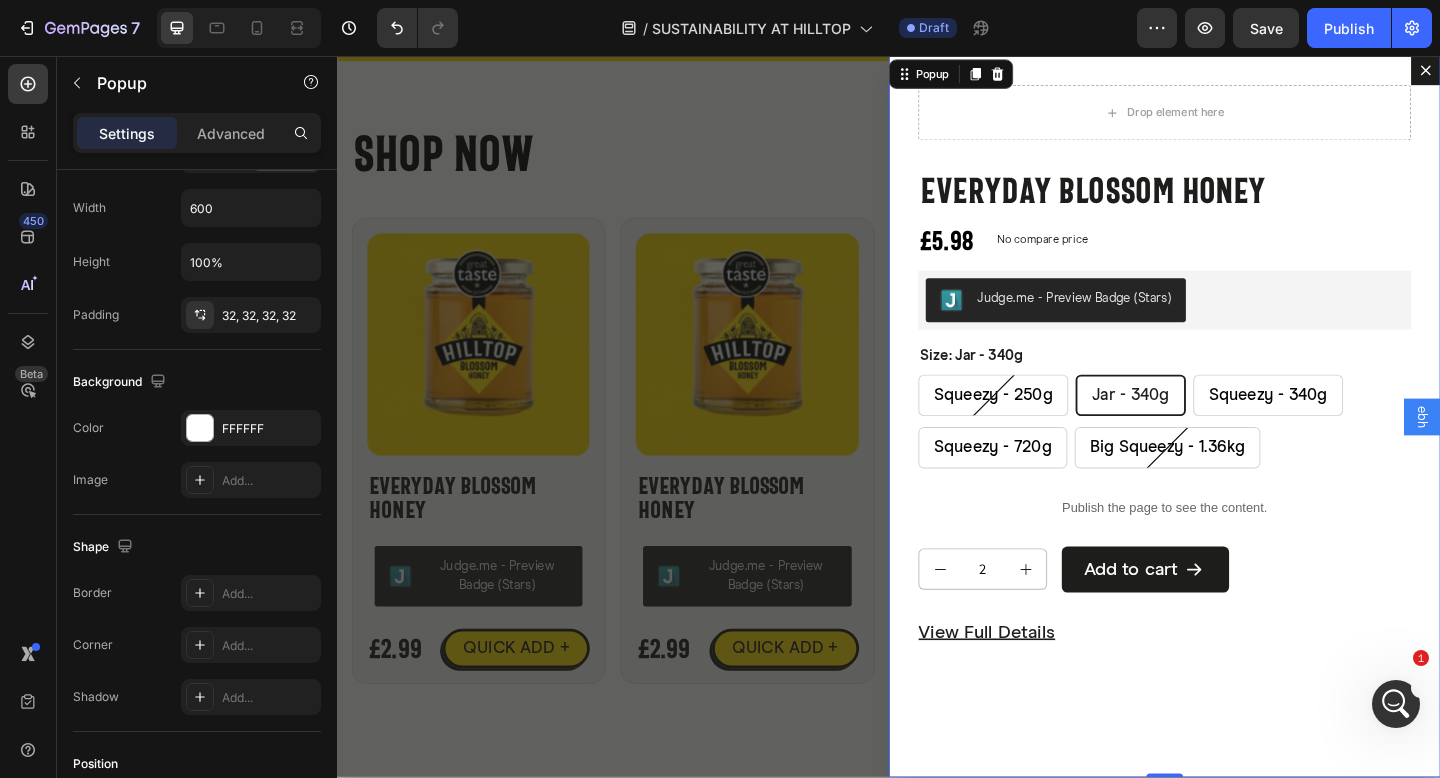 scroll, scrollTop: 0, scrollLeft: 0, axis: both 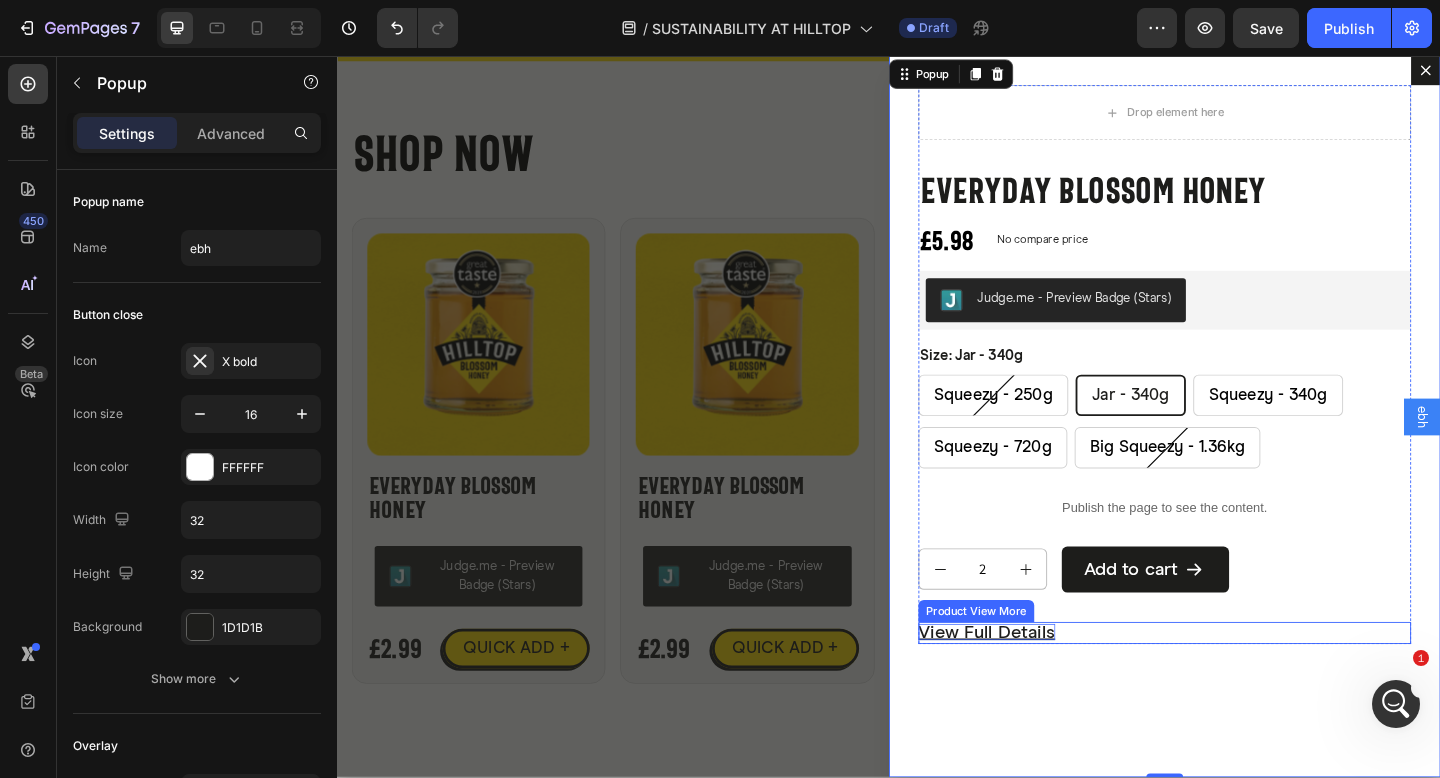 click on "View full details" at bounding box center (1043, 683) 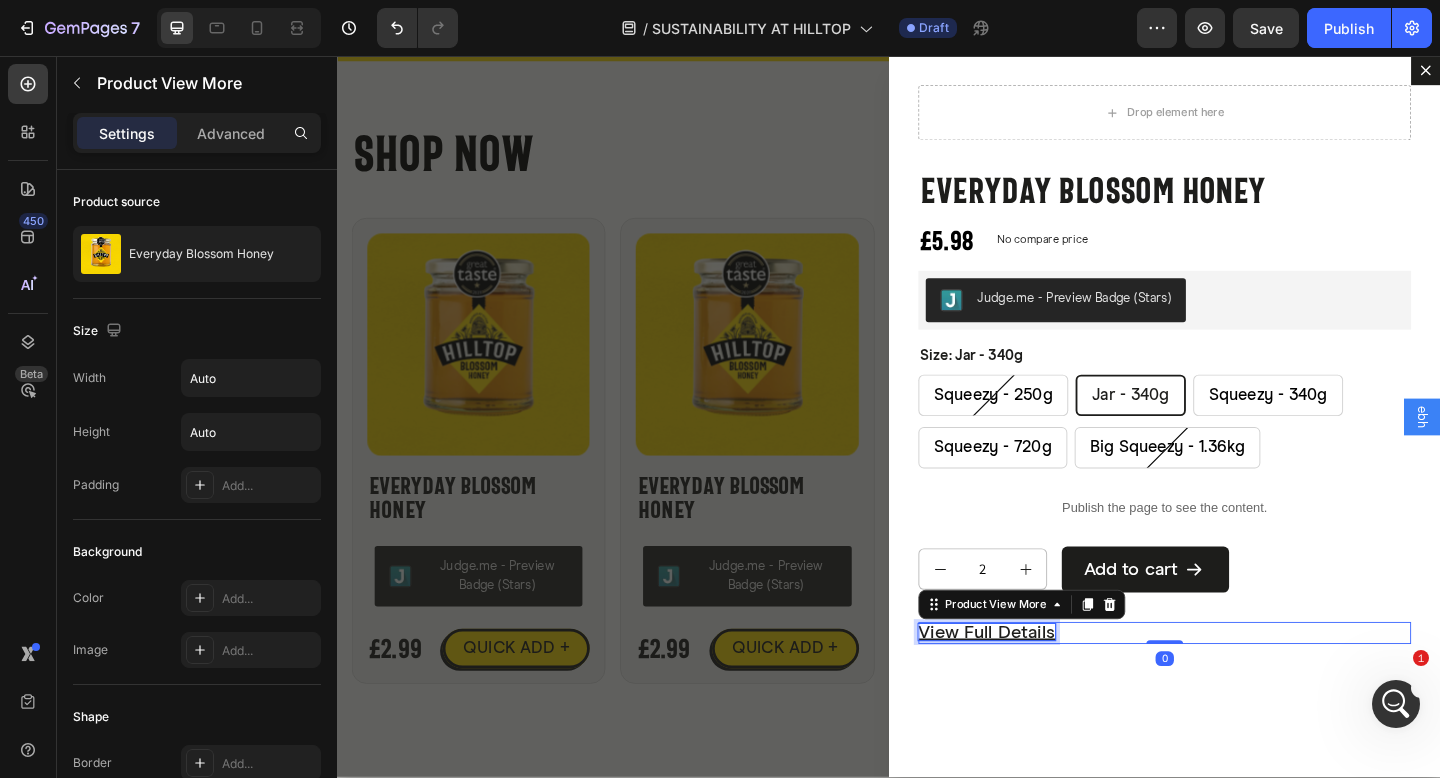 click on "View full details" at bounding box center (1043, 683) 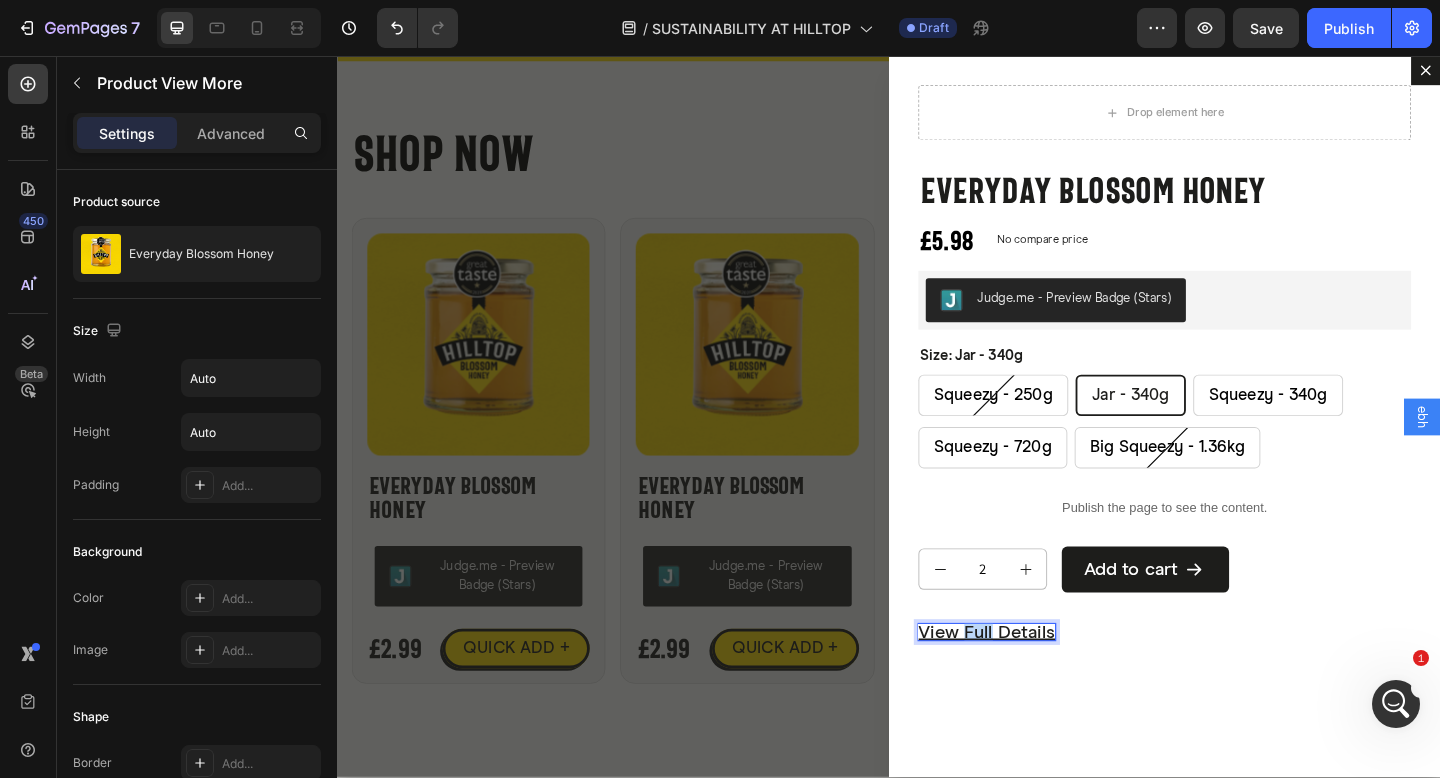 click on "View full details" at bounding box center [1043, 683] 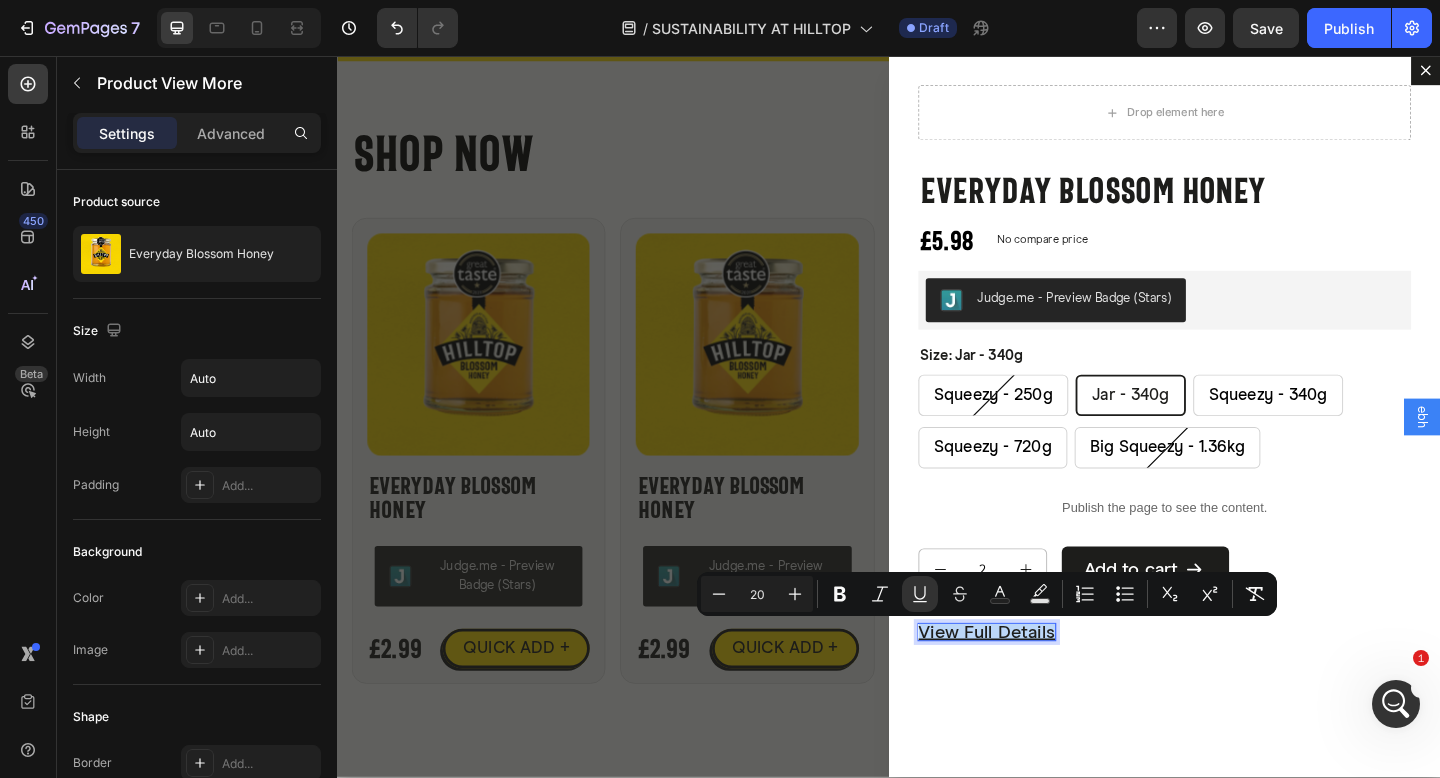 click on "View full details" at bounding box center [1043, 683] 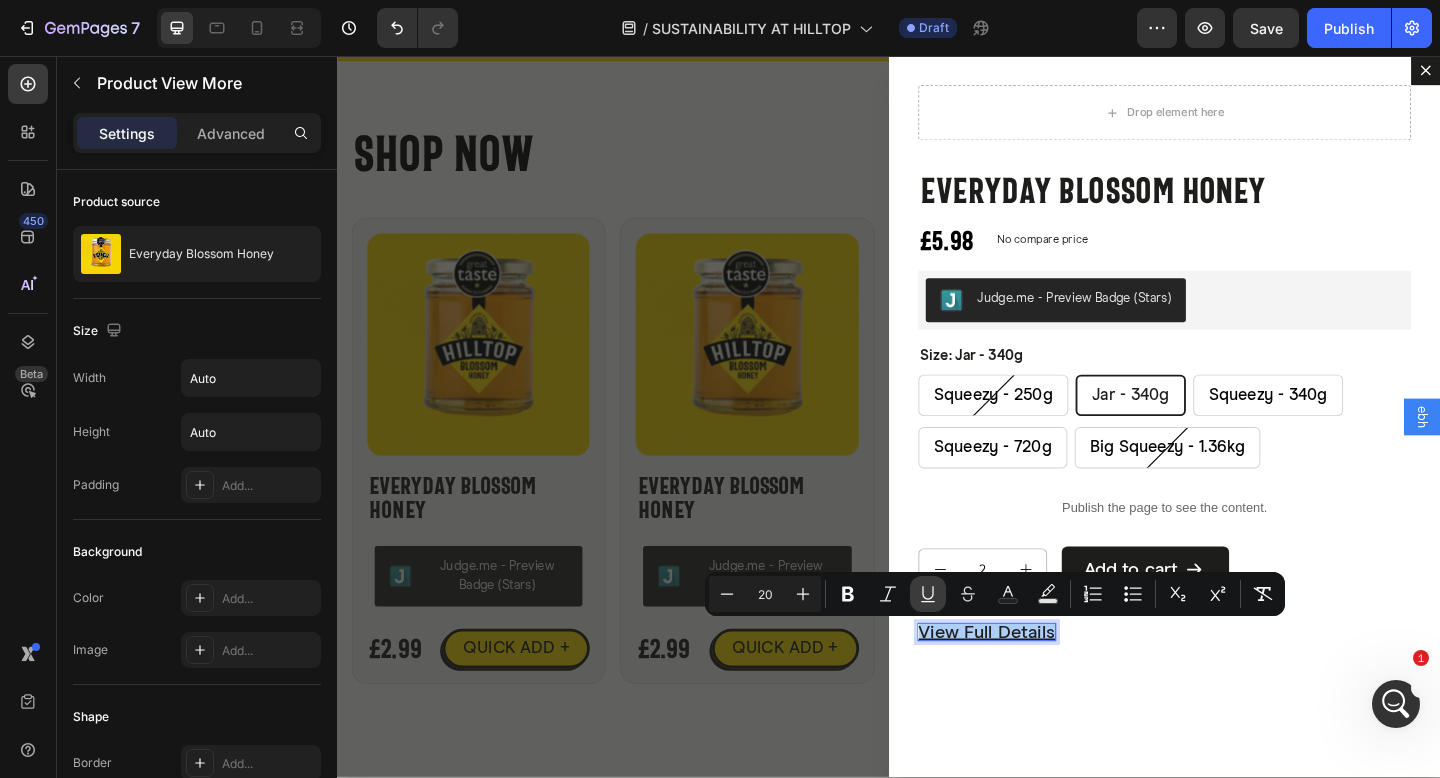 click 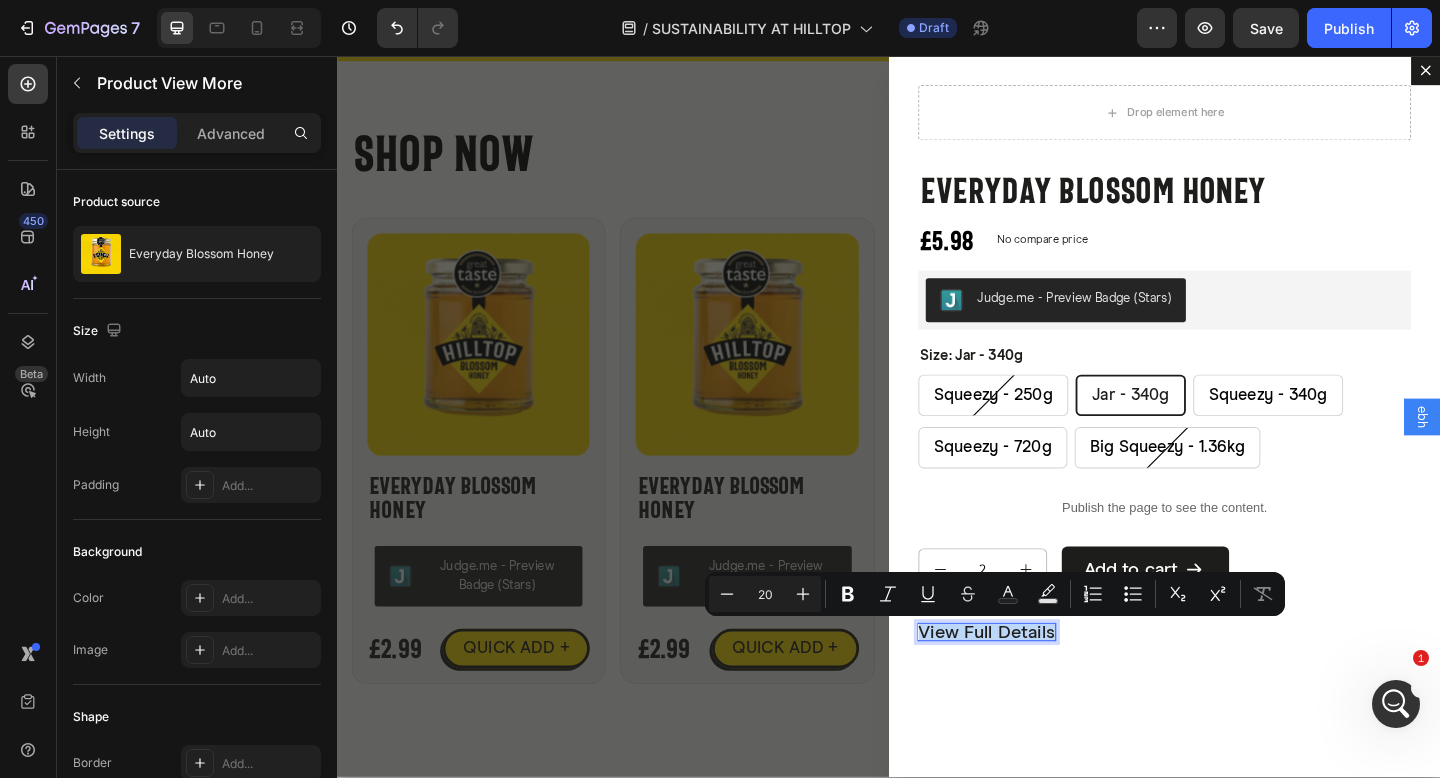 click on "Drop element here Everyday Blossom Honey Product Title £5.98 Product Price Product Price No compare price Product Price Row Judge.me - Preview Badge (Stars) Judge.me Size: Jar - 340g Squeezy - 250g Squeezy - 250g Squeezy - 250g Jar - 340g Jar - 340g Jar - 340g Squeezy - 340g Squeezy - 340g Squeezy - 340g Squeezy - 720g Squeezy - 720g Squeezy - 720g Big Squeezy - 1.36kg Big Squeezy - 1.36kg Big Squeezy - 1.36kg Product Variants & Swatches
Publish the page to see the content.
Custom Code 2 1 Product Quantity Add to cart Add to Cart Row View full details Product View More 0 Product Row" at bounding box center [1237, 448] 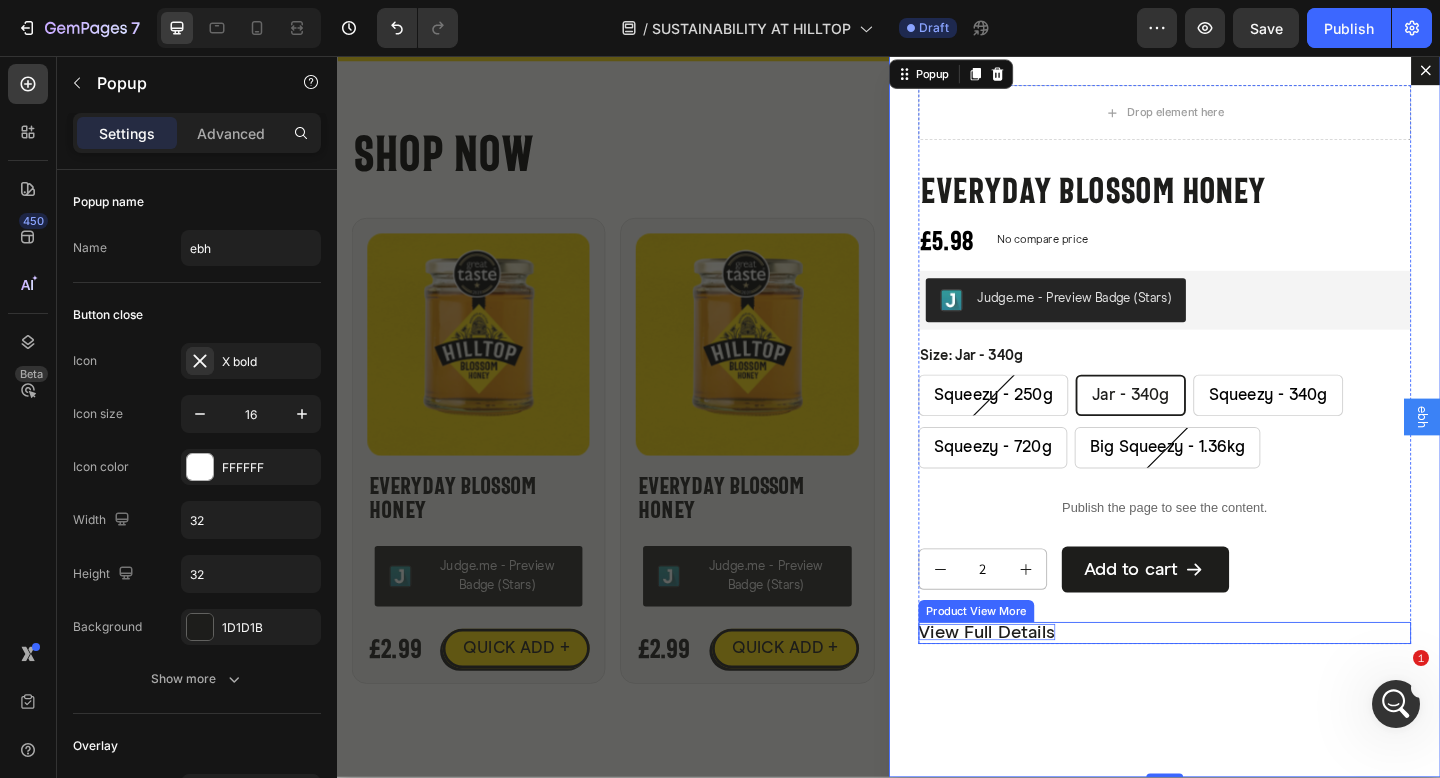 click on "View full details" at bounding box center [1043, 683] 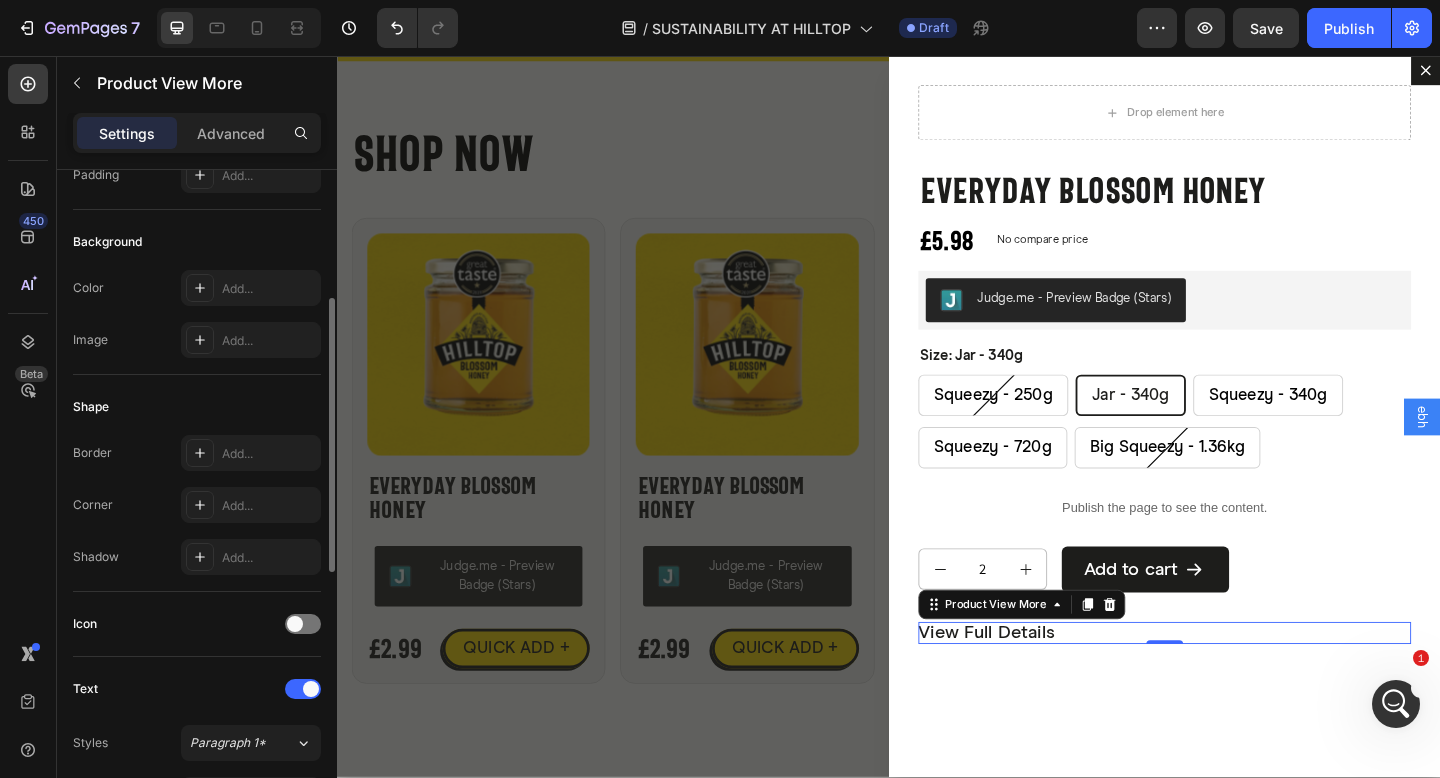 scroll, scrollTop: 650, scrollLeft: 0, axis: vertical 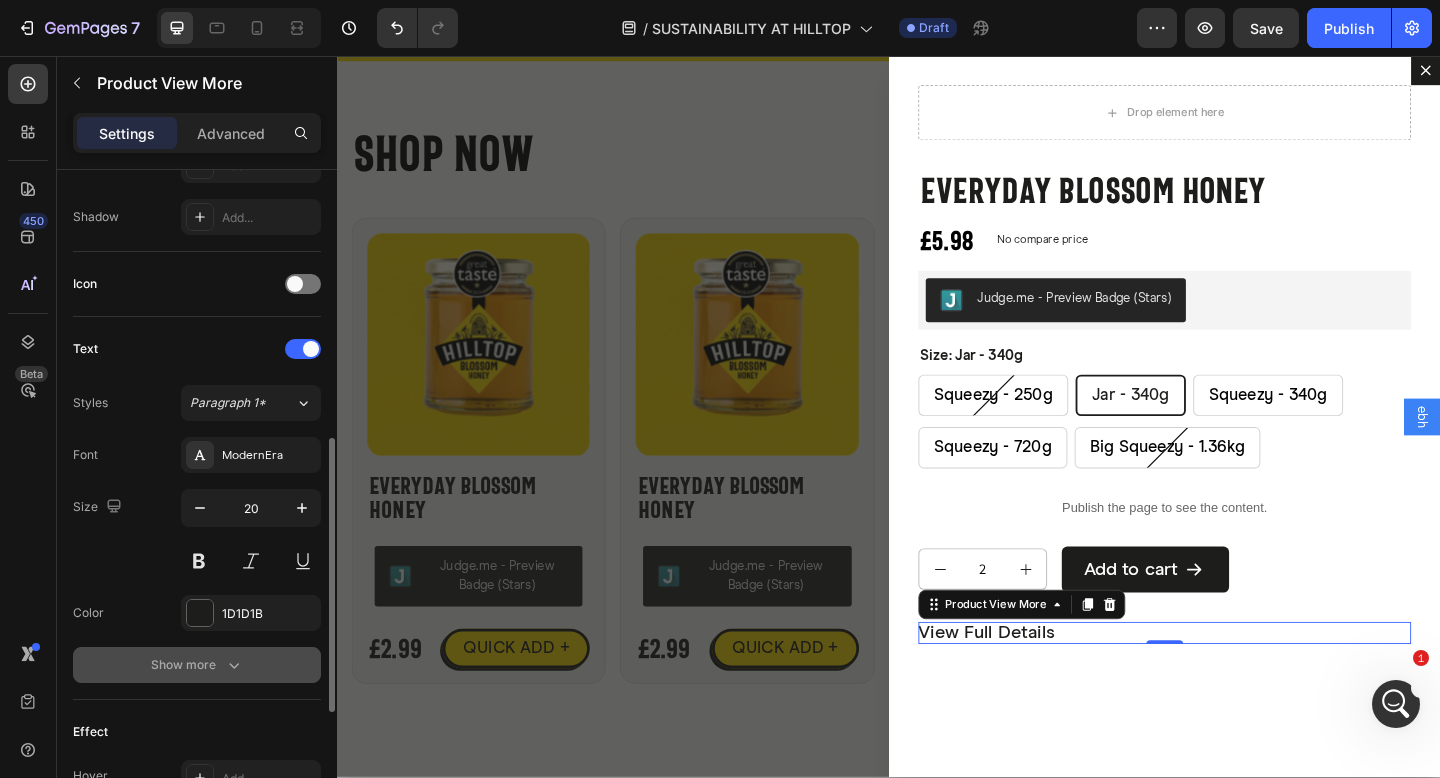 click on "Show more" at bounding box center (197, 665) 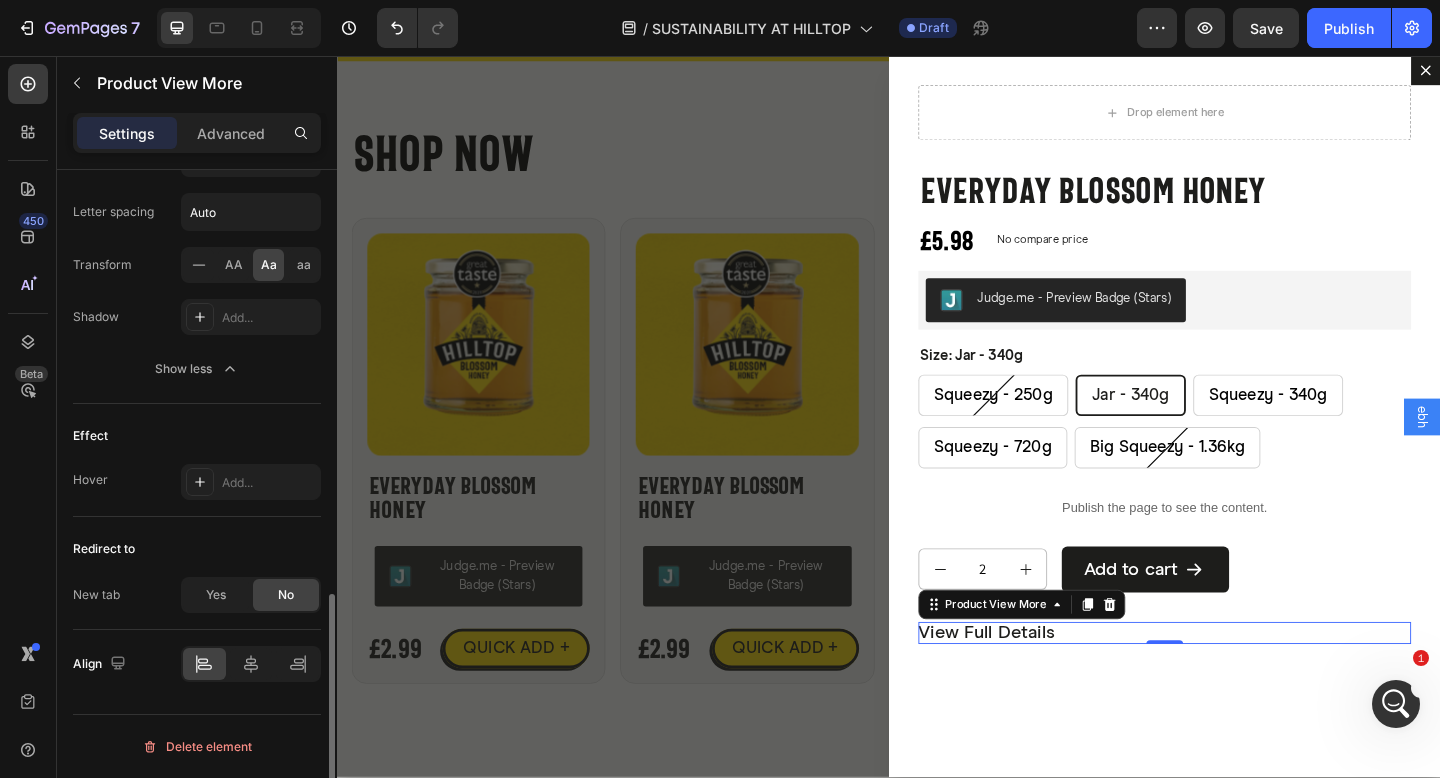 scroll, scrollTop: 1206, scrollLeft: 0, axis: vertical 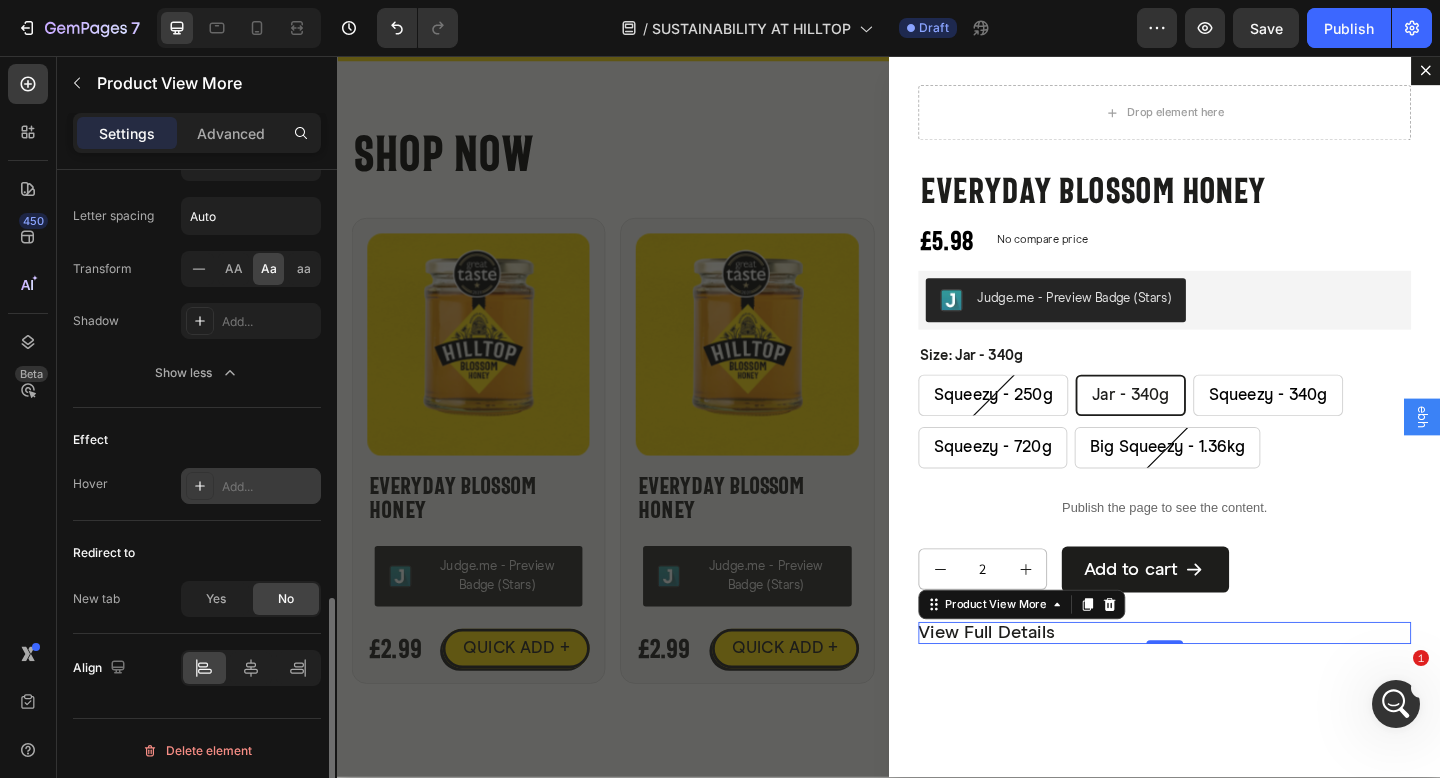 click on "Add..." at bounding box center [269, 487] 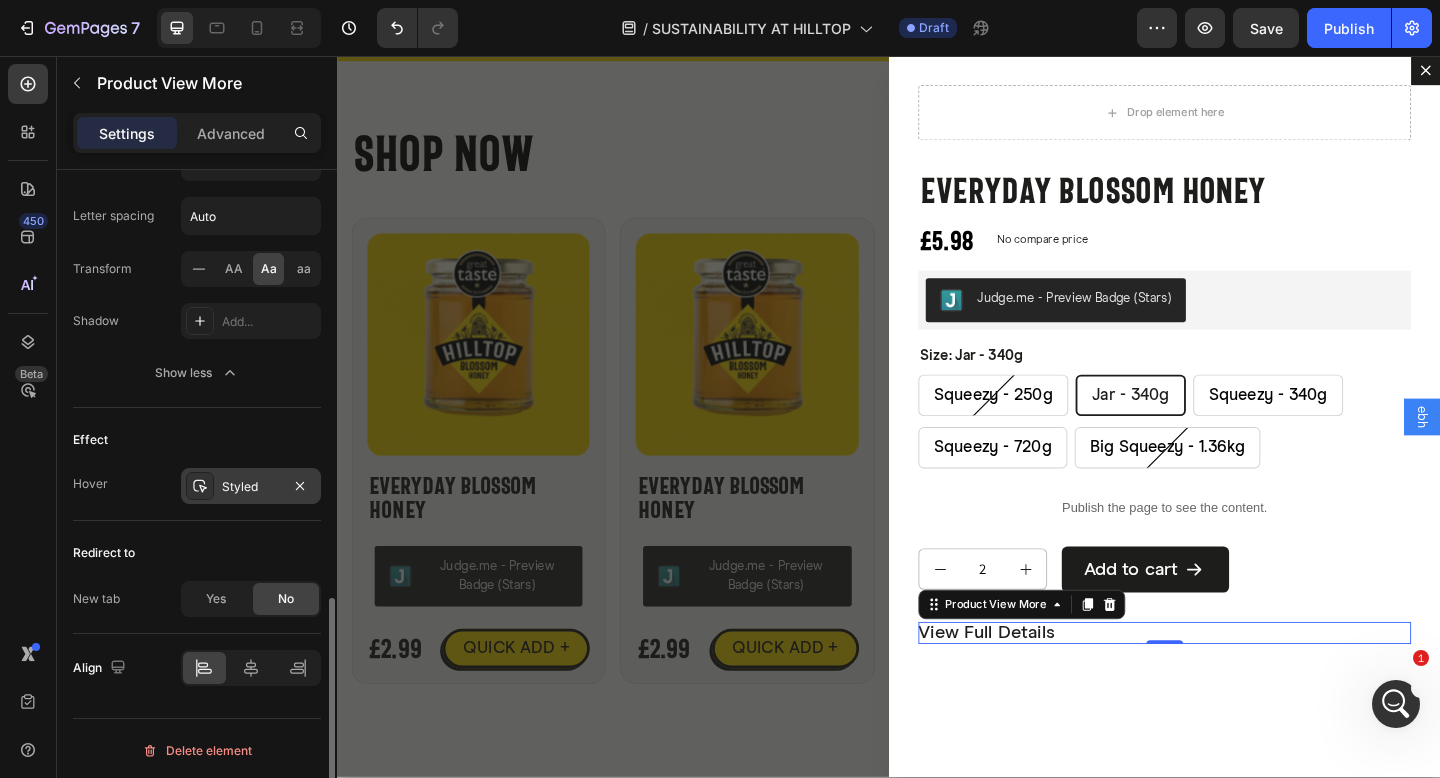 click on "Redirect to" at bounding box center [197, 553] 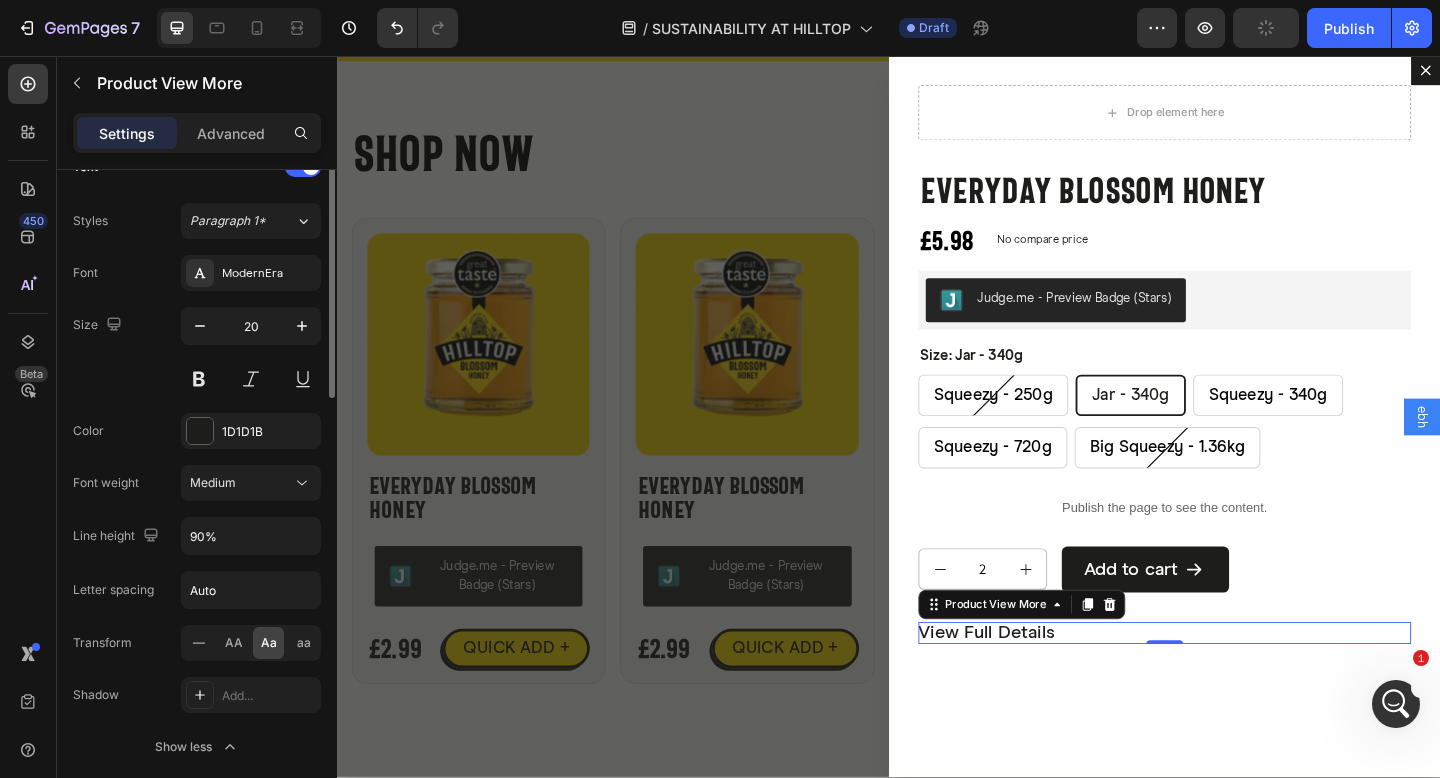 scroll, scrollTop: 609, scrollLeft: 0, axis: vertical 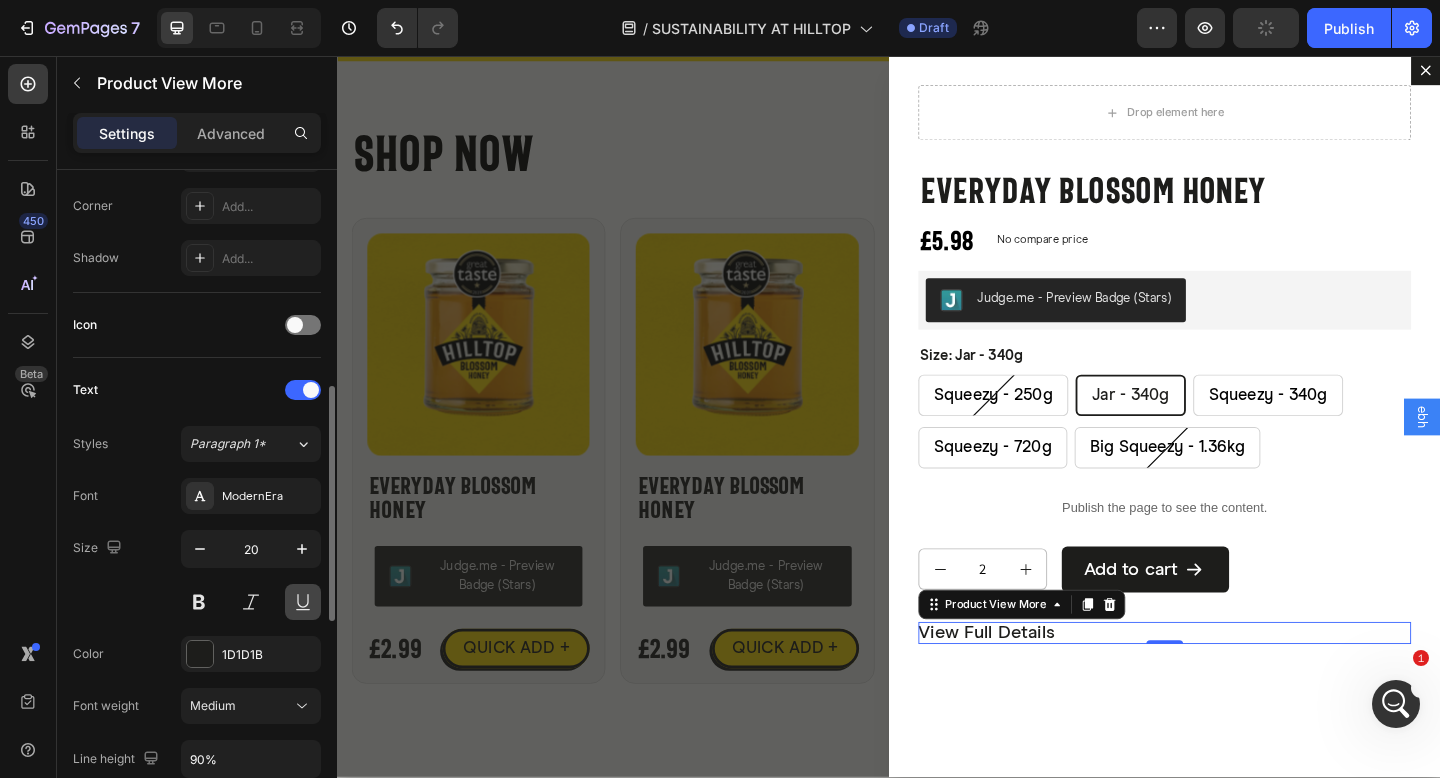 click at bounding box center [303, 602] 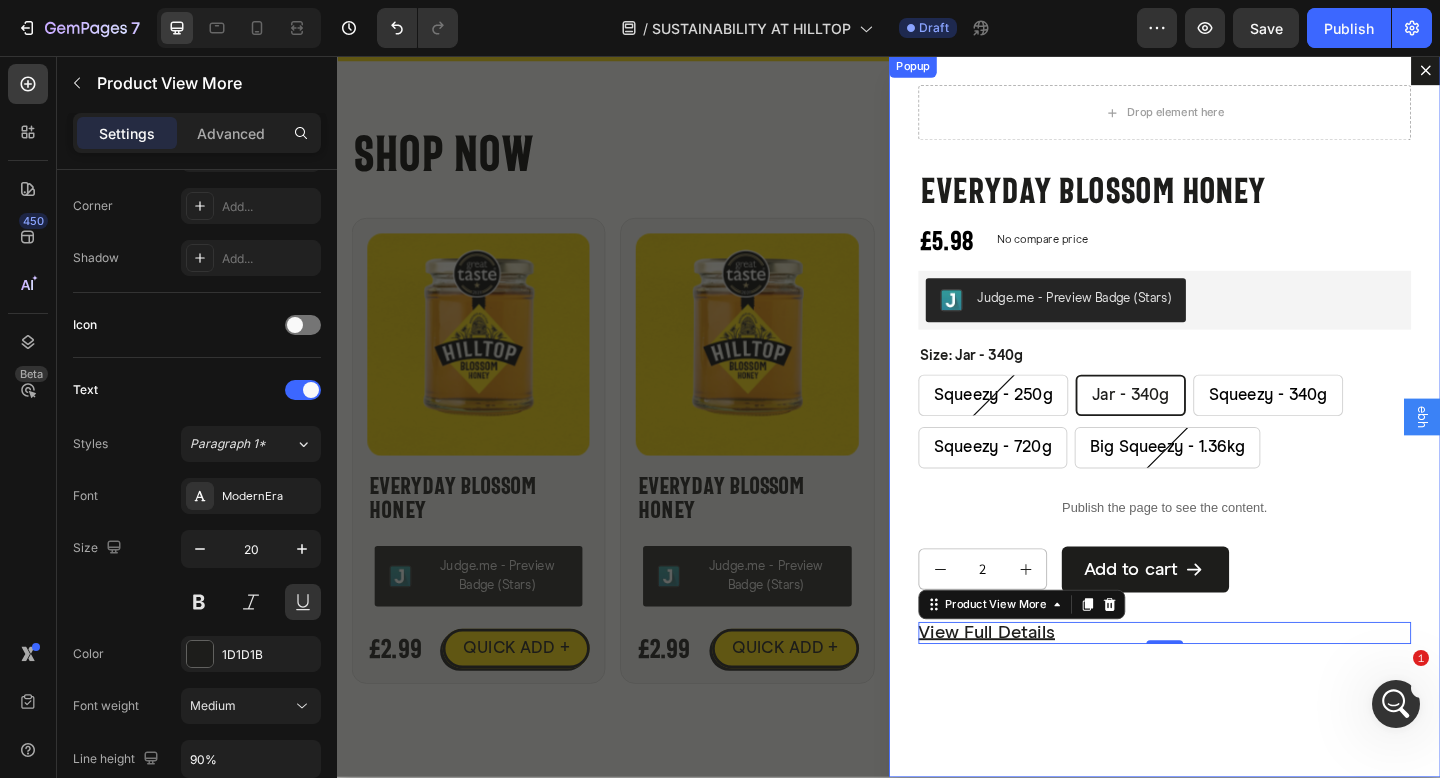 click on "Drop element here Everyday Blossom Honey Product Title £5.98 Product Price Product Price No compare price Product Price Row Judge.me - Preview Badge (Stars) Judge.me Size: Jar - 340g Squeezy - 250g Squeezy - 250g Squeezy - 250g Jar - 340g Jar - 340g Jar - 340g Squeezy - 340g Squeezy - 340g Squeezy - 340g Squeezy - 720g Squeezy - 720g Squeezy - 720g Big Squeezy - 1.36kg Big Squeezy - 1.36kg Big Squeezy - 1.36kg Product Variants & Swatches
Publish the page to see the content.
Custom Code 2 1 Product Quantity Add to cart Add to Cart Row View full details Product View More 0 Product Row" at bounding box center (1237, 448) 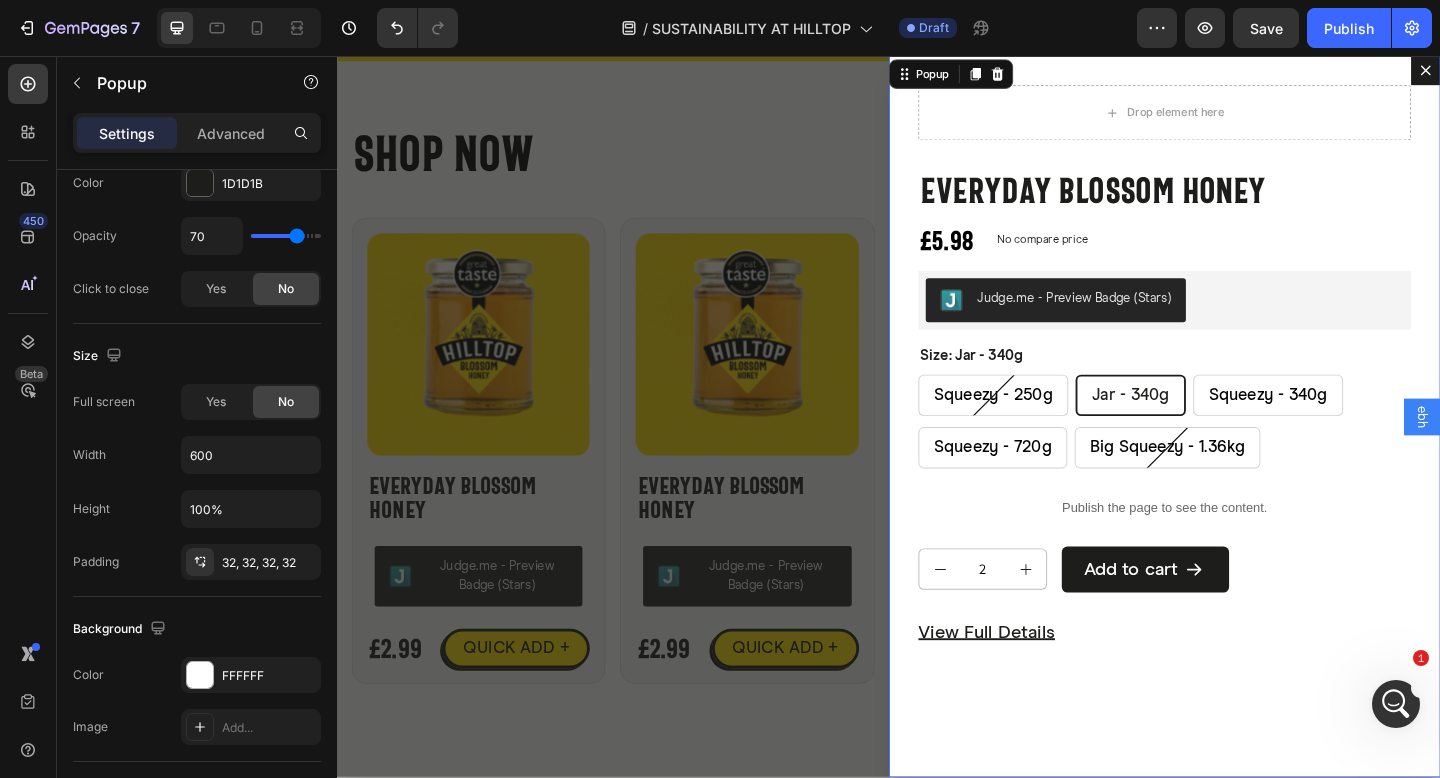 scroll, scrollTop: 0, scrollLeft: 0, axis: both 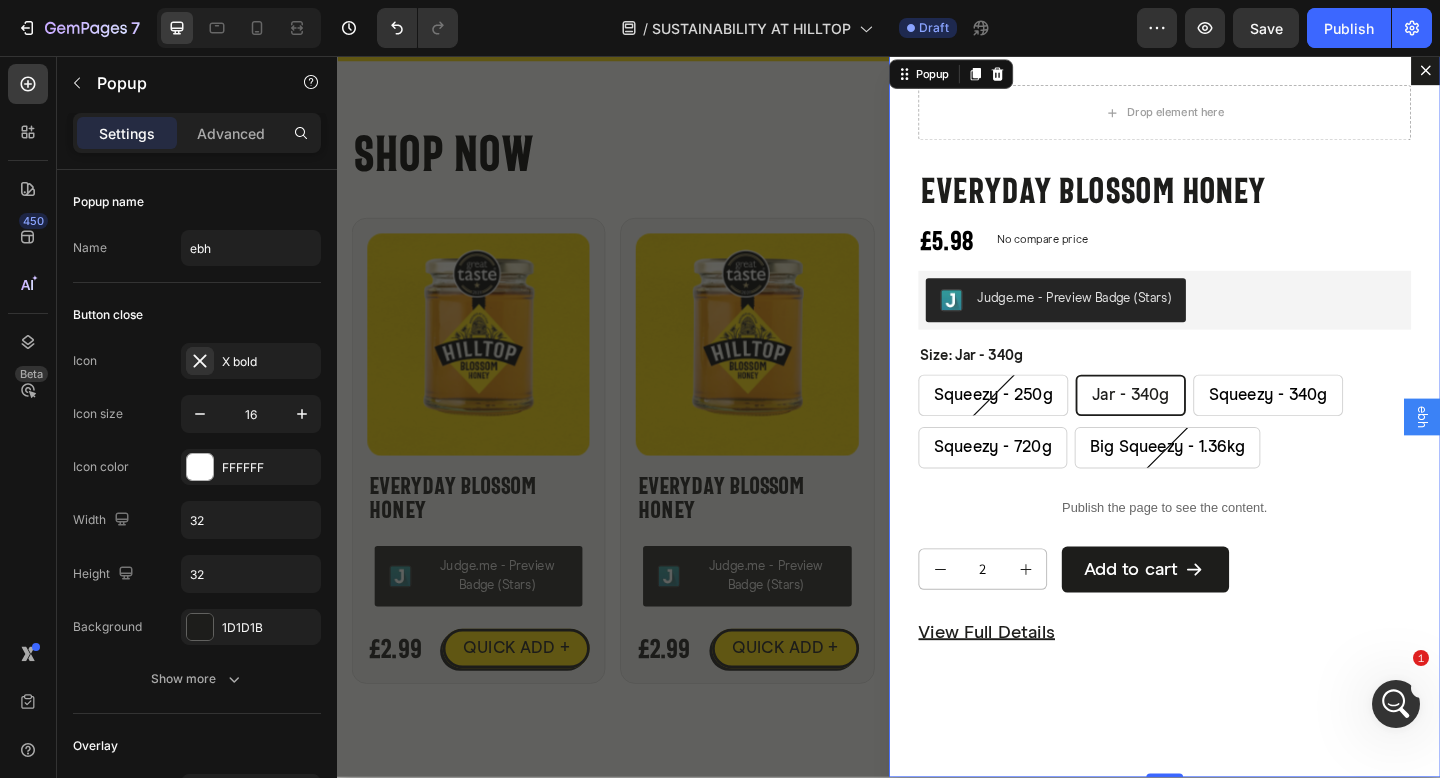 click on "Drop element here Everyday Blossom Honey Product Title £5.98 Product Price Product Price No compare price Product Price Row Judge.me - Preview Badge (Stars) Judge.me Size: Jar - 340g Squeezy - 250g Squeezy - 250g Squeezy - 250g Jar - 340g Jar - 340g Jar - 340g Squeezy - 340g Squeezy - 340g Squeezy - 340g Squeezy - 720g Squeezy - 720g Squeezy - 720g Big Squeezy - 1.36kg Big Squeezy - 1.36kg Big Squeezy - 1.36kg Product Variants & Swatches
Publish the page to see the content.
Custom Code 2 1 Product Quantity Add to cart Add to Cart Row View full details Product View More Product Row" at bounding box center (1237, 448) 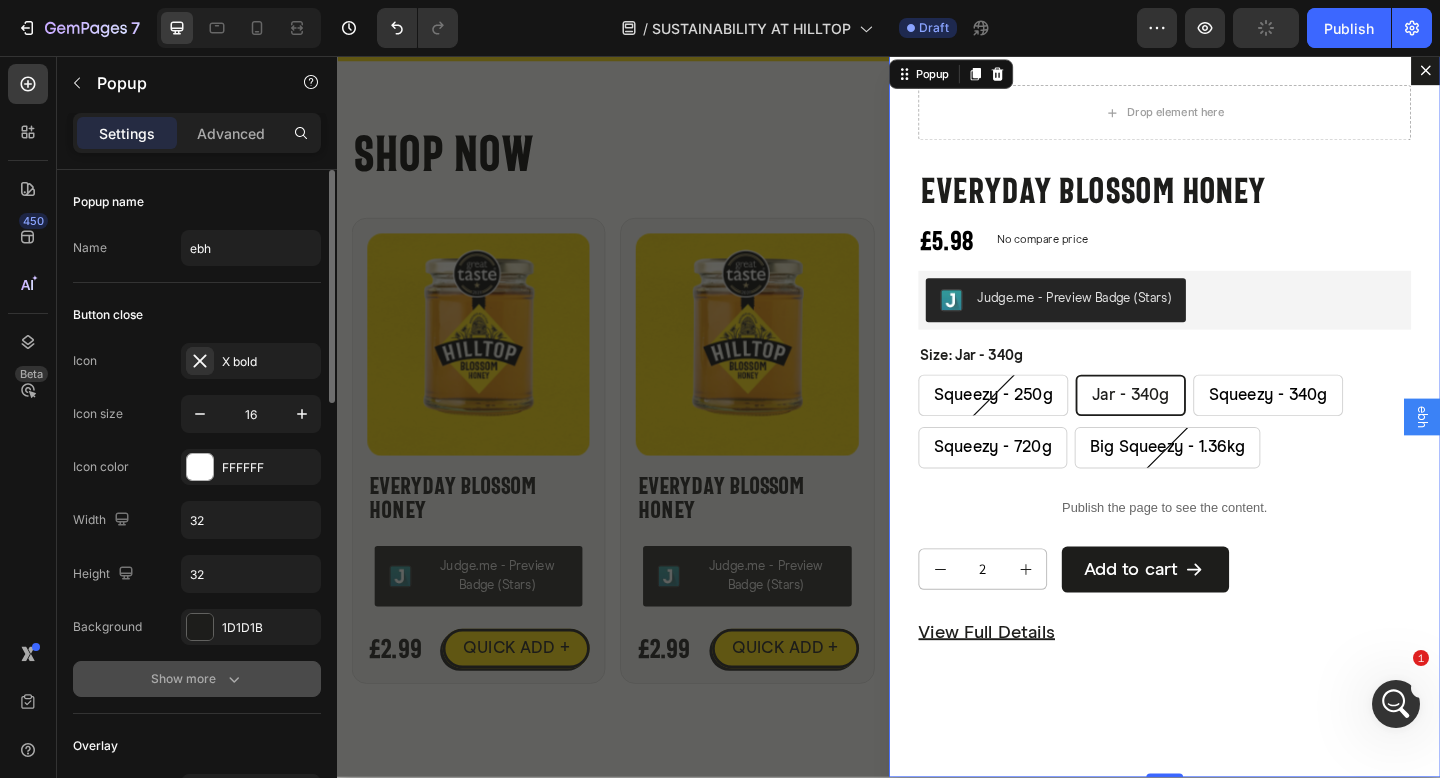 click on "Show more" at bounding box center (197, 679) 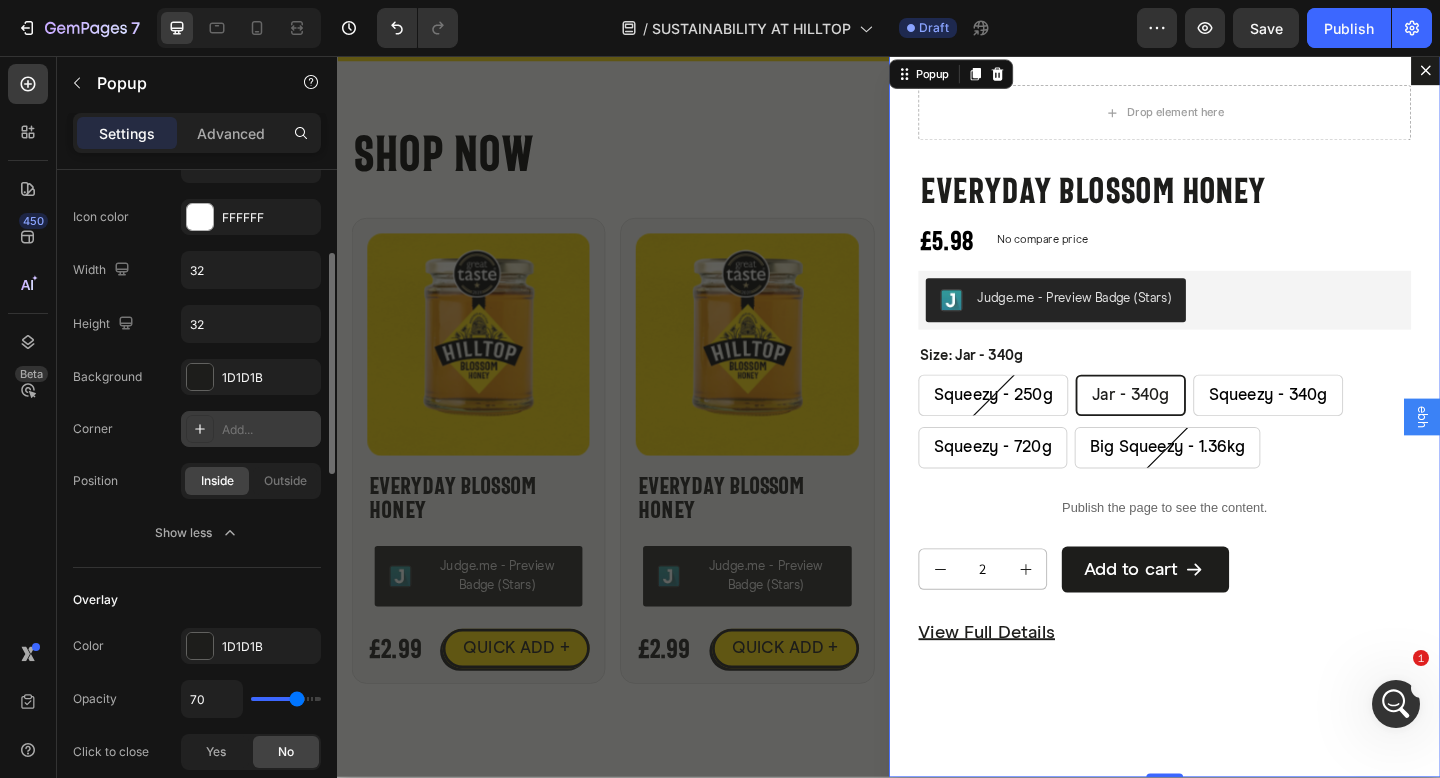 scroll, scrollTop: 246, scrollLeft: 0, axis: vertical 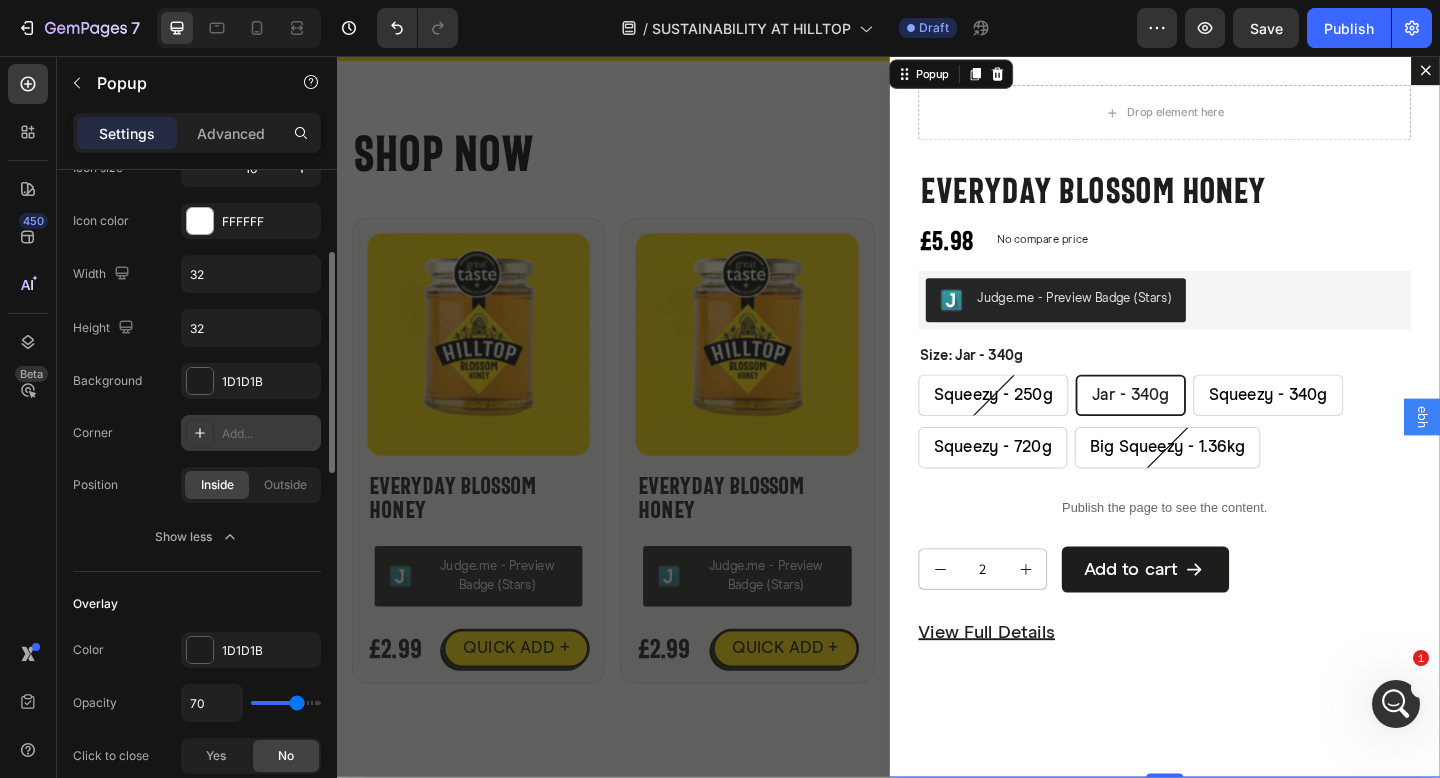 click on "Add..." at bounding box center [269, 434] 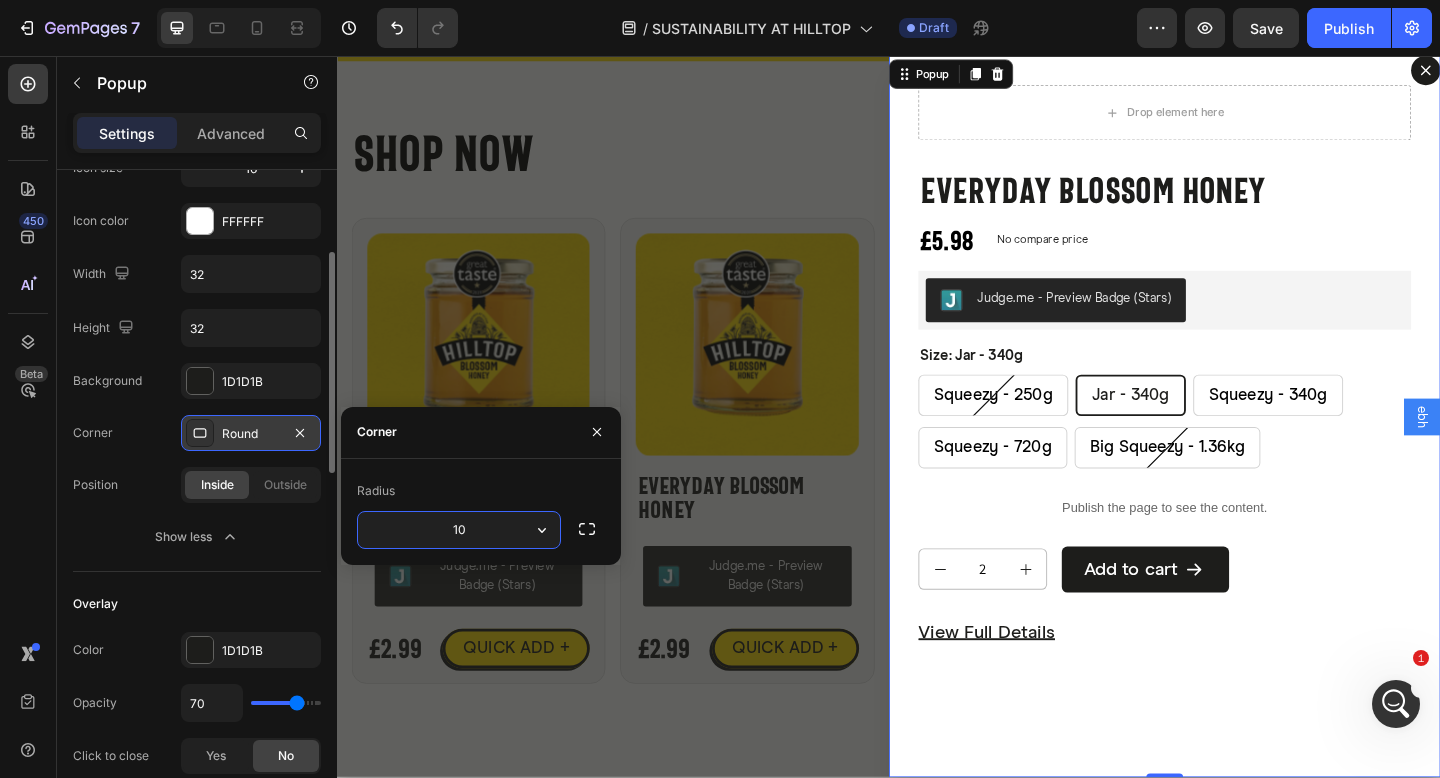 type on "100" 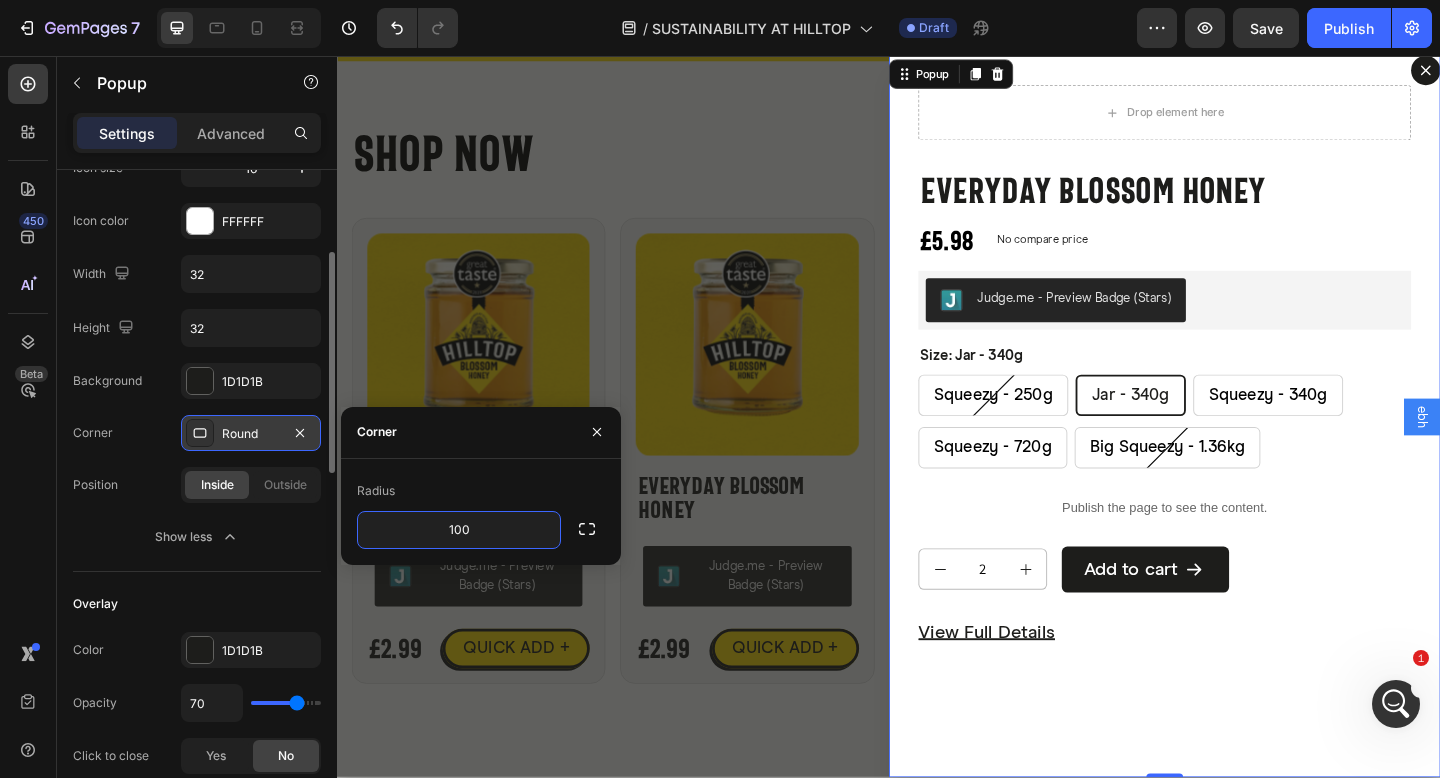 click on "Corner Round" at bounding box center (197, 433) 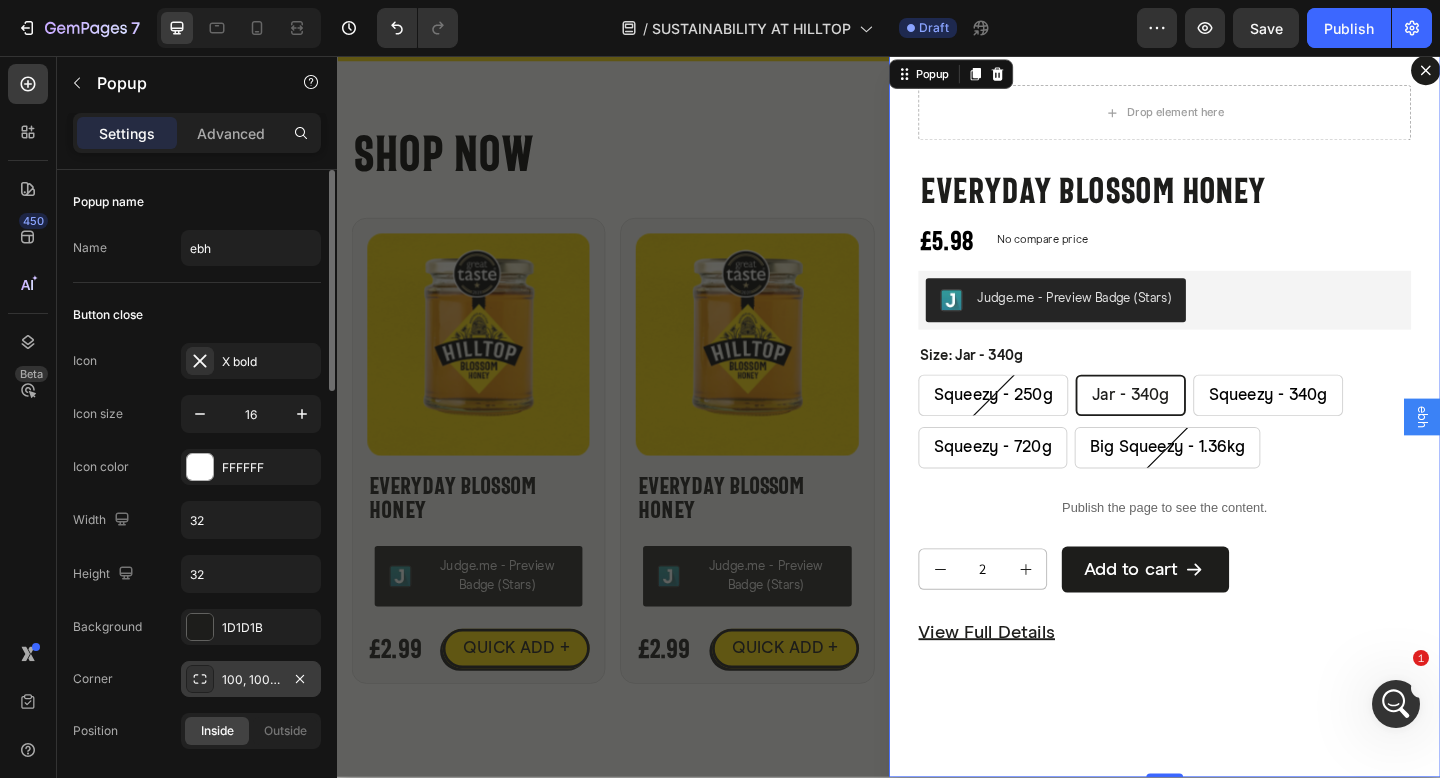 scroll, scrollTop: 139, scrollLeft: 0, axis: vertical 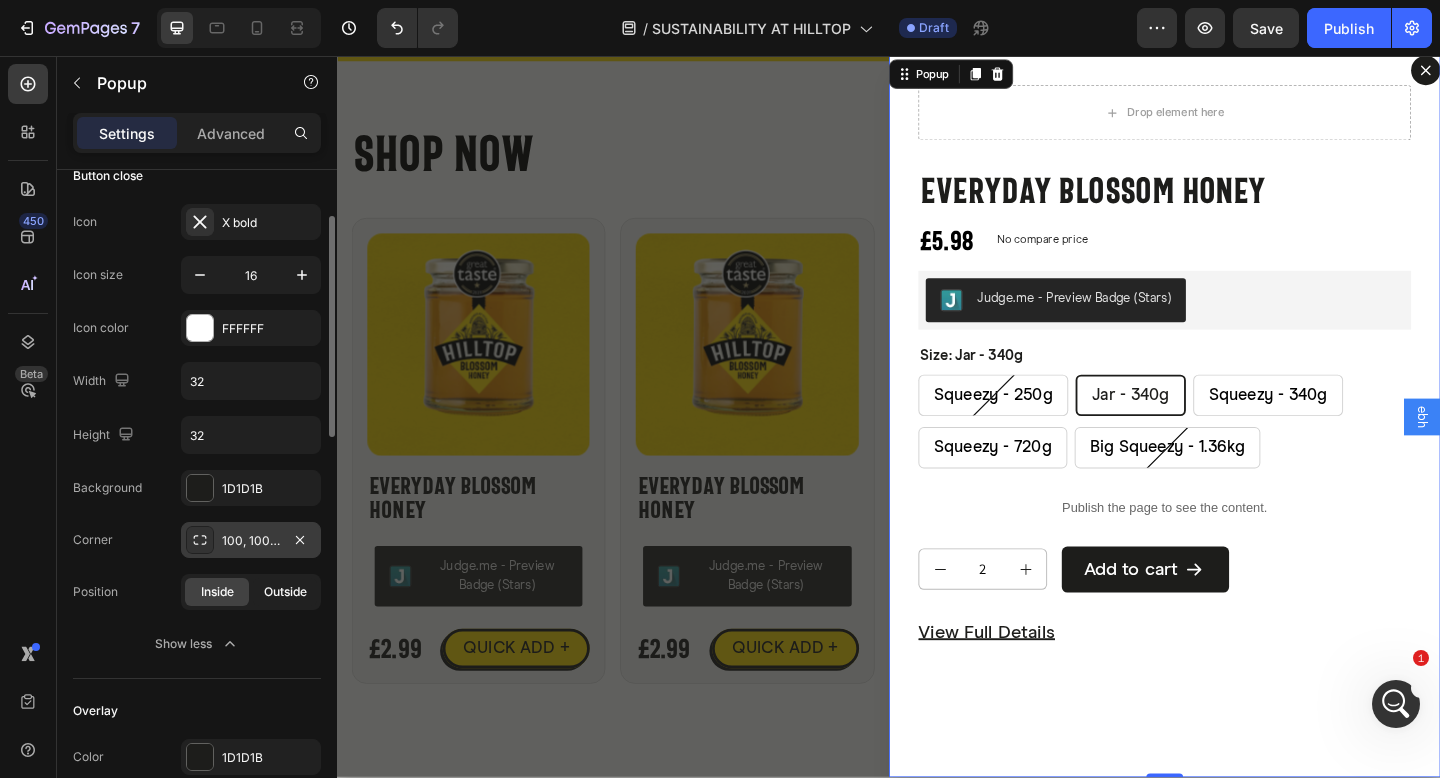 click on "Outside" 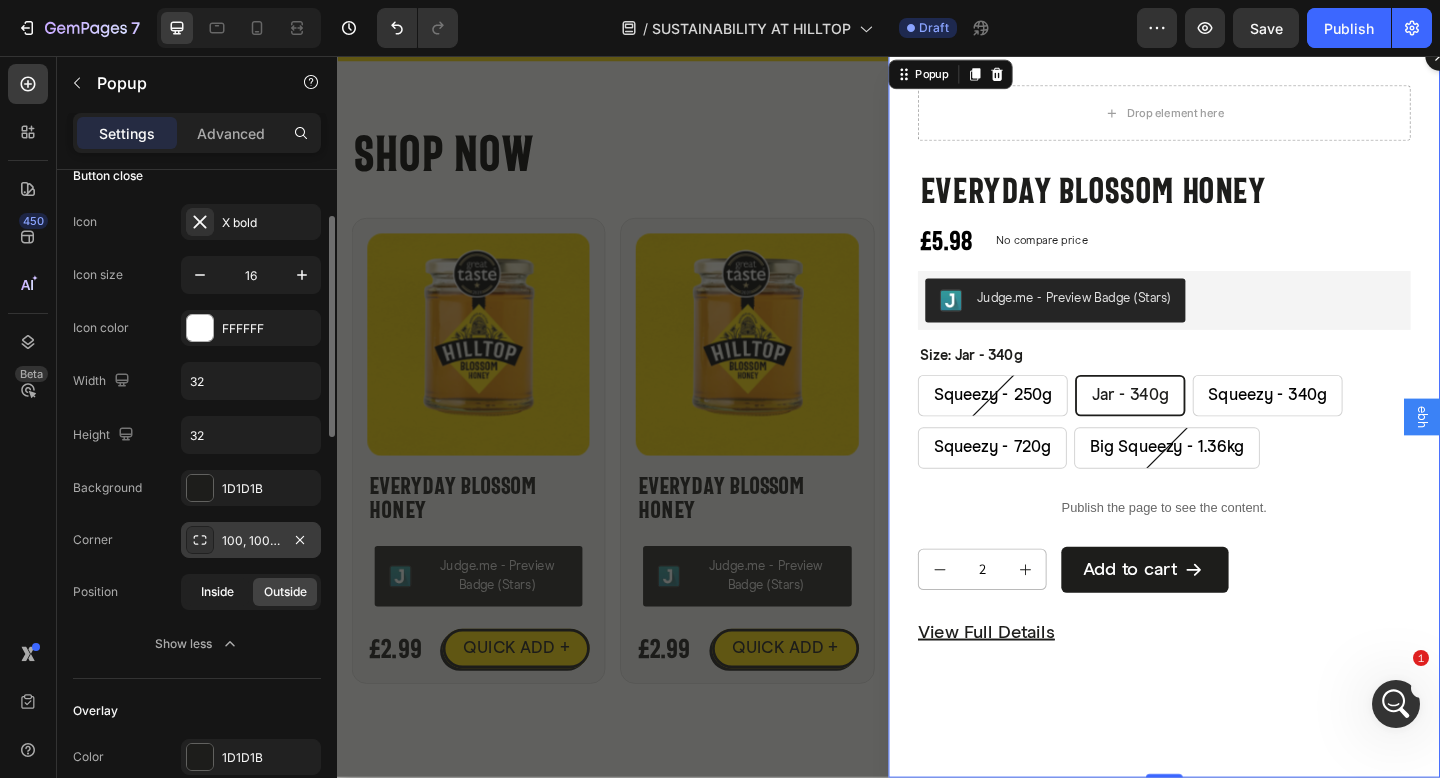 click on "Inside" 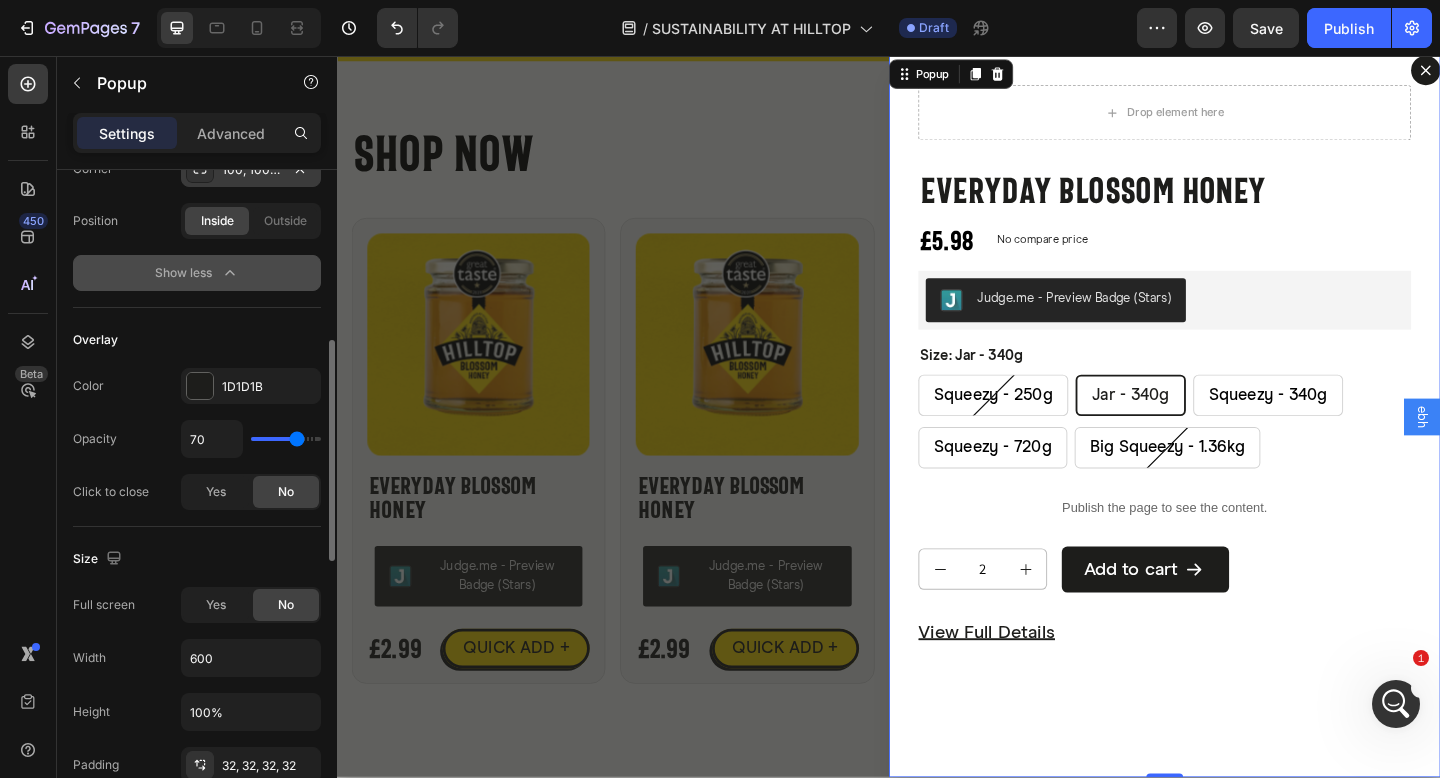 scroll, scrollTop: 593, scrollLeft: 0, axis: vertical 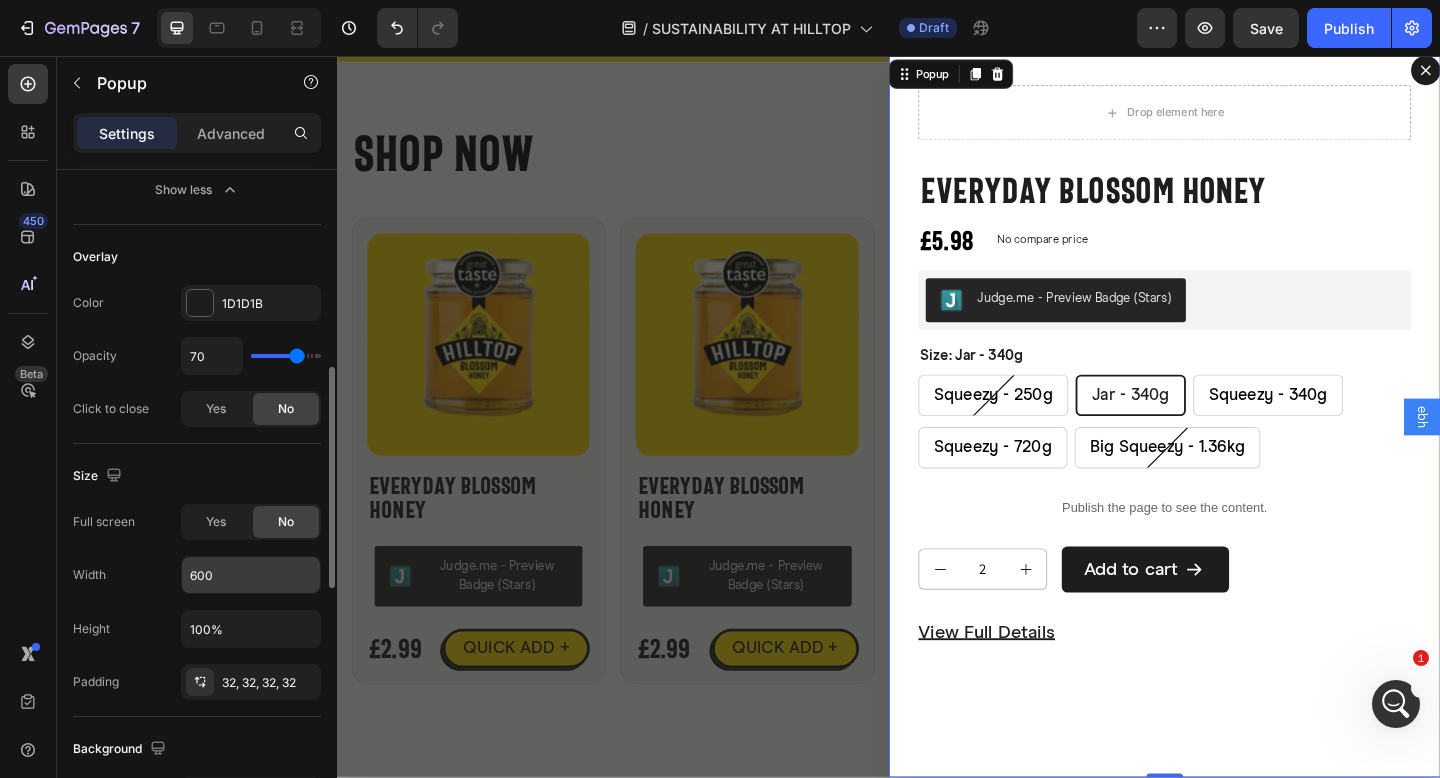 click on "600" at bounding box center [251, 575] 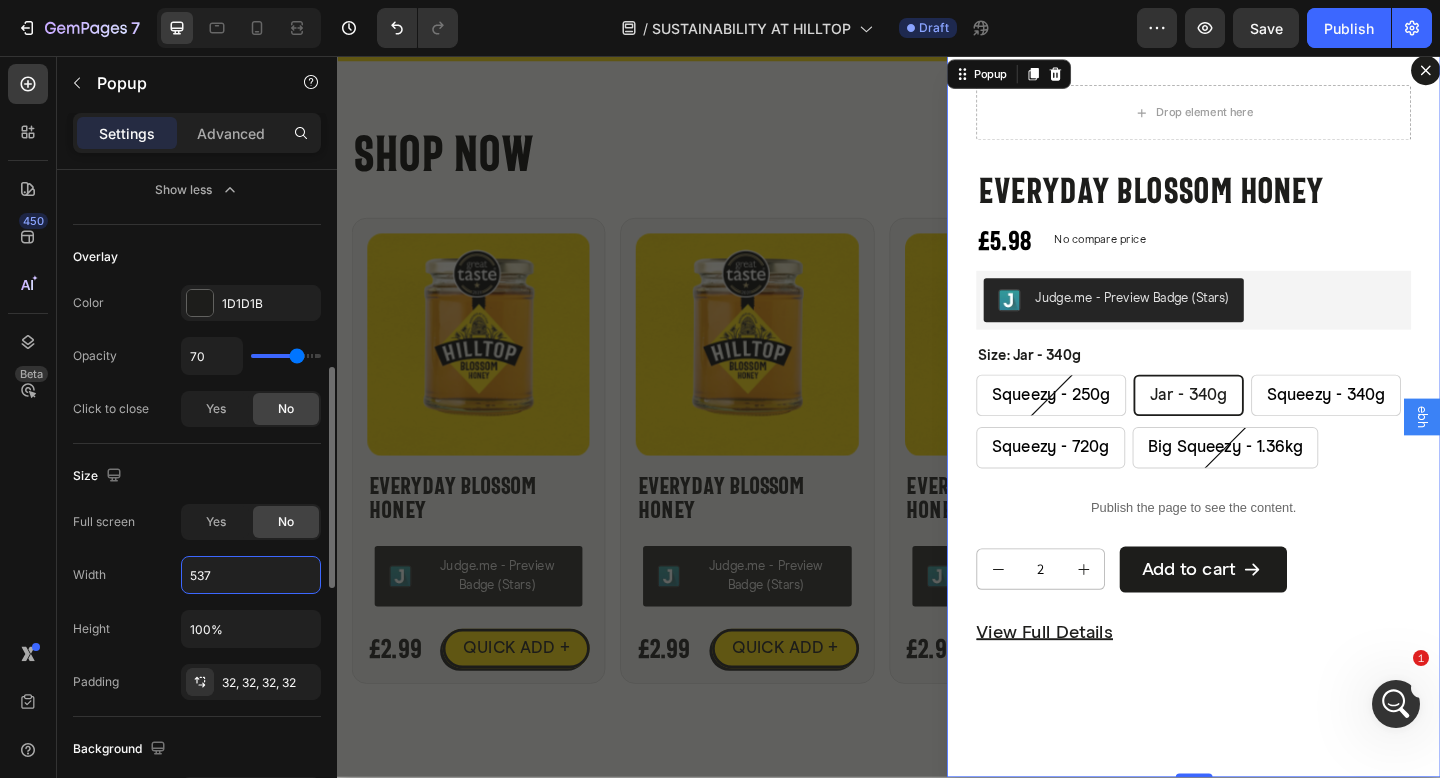 drag, startPoint x: 208, startPoint y: 571, endPoint x: 258, endPoint y: 571, distance: 50 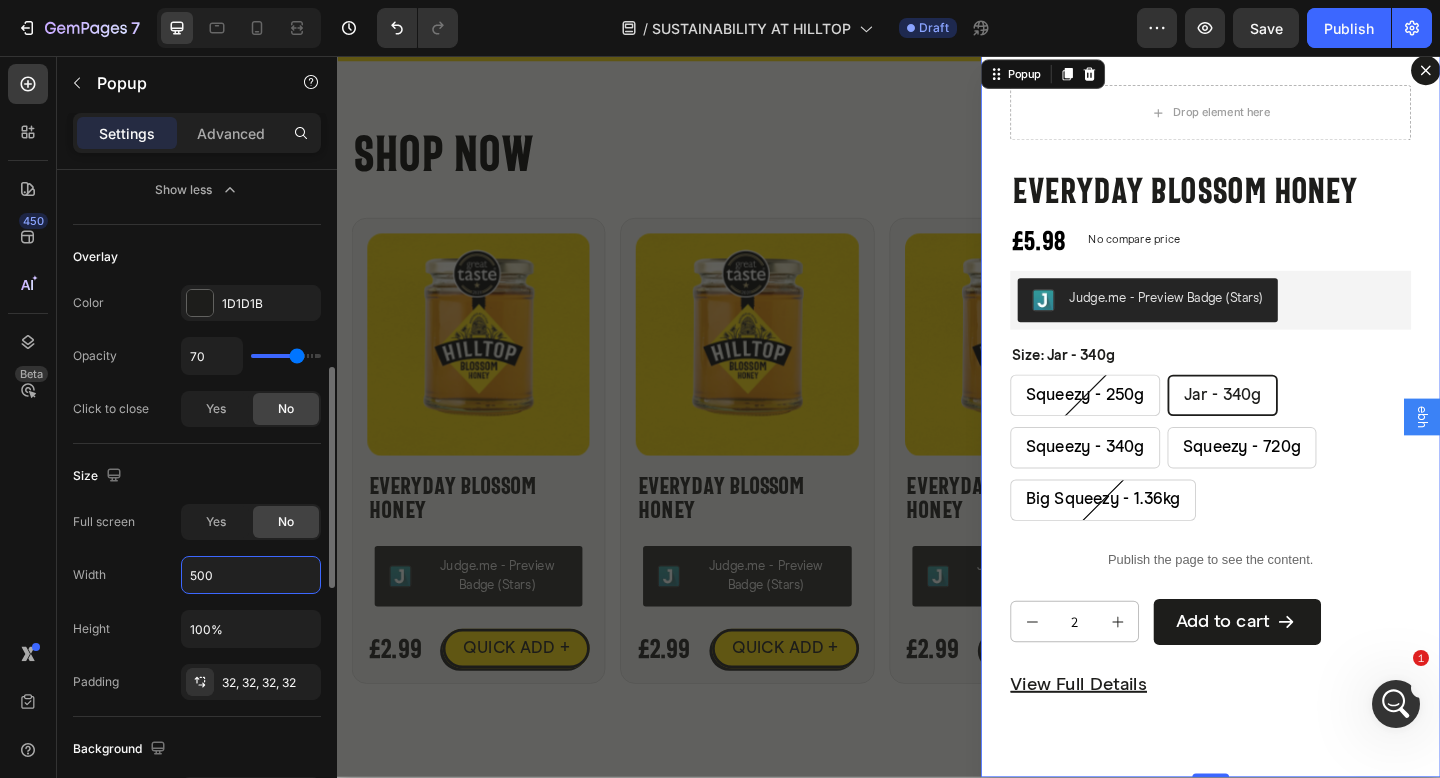 type on "500" 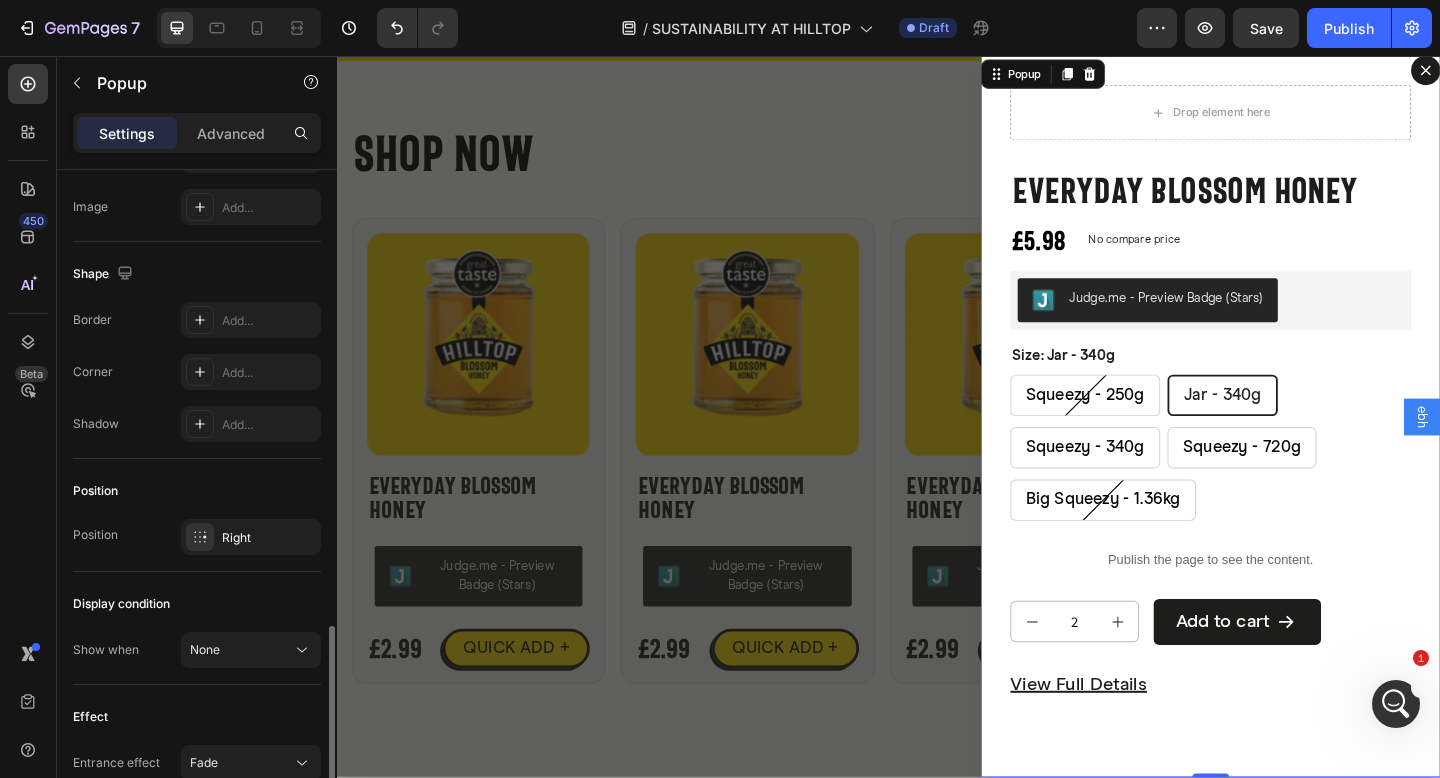 scroll, scrollTop: 1267, scrollLeft: 0, axis: vertical 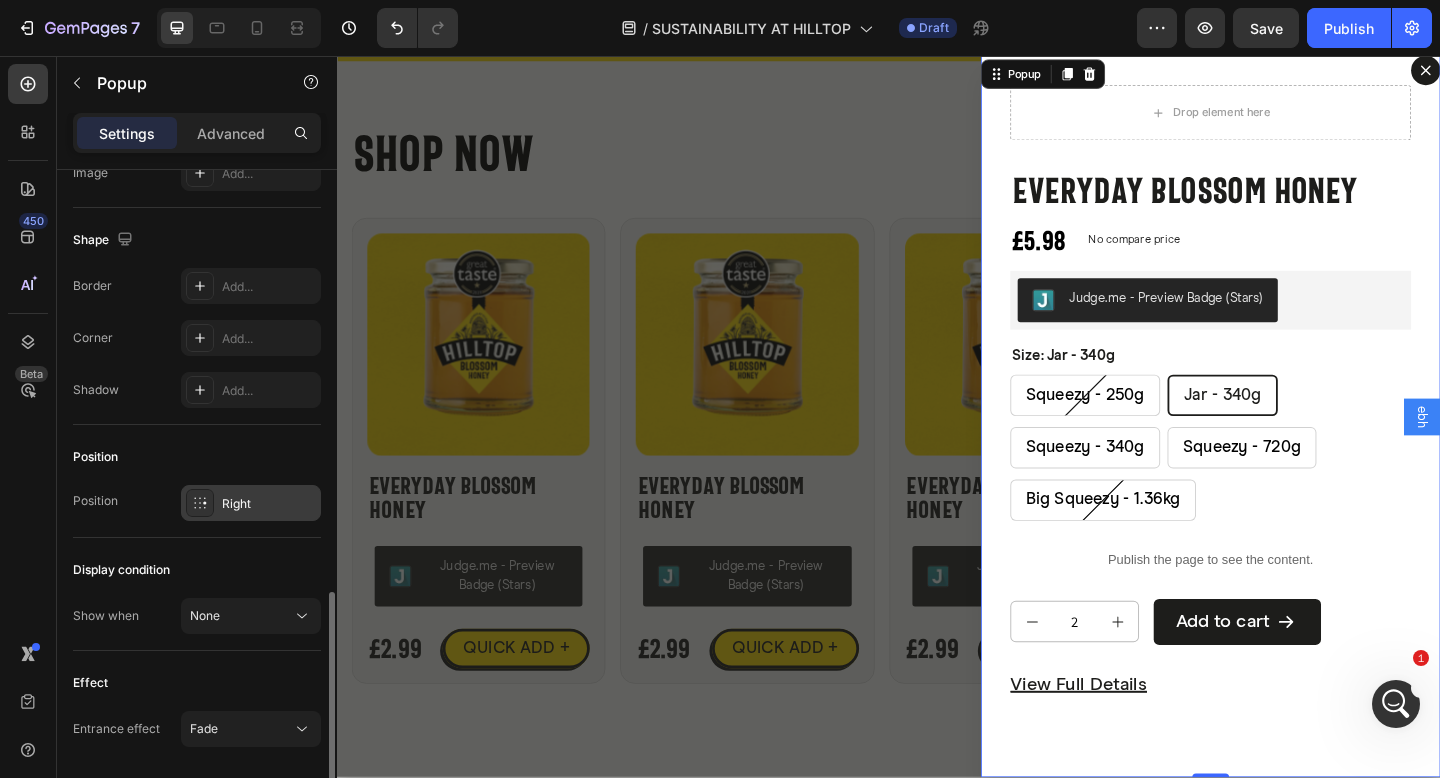 click at bounding box center (200, 503) 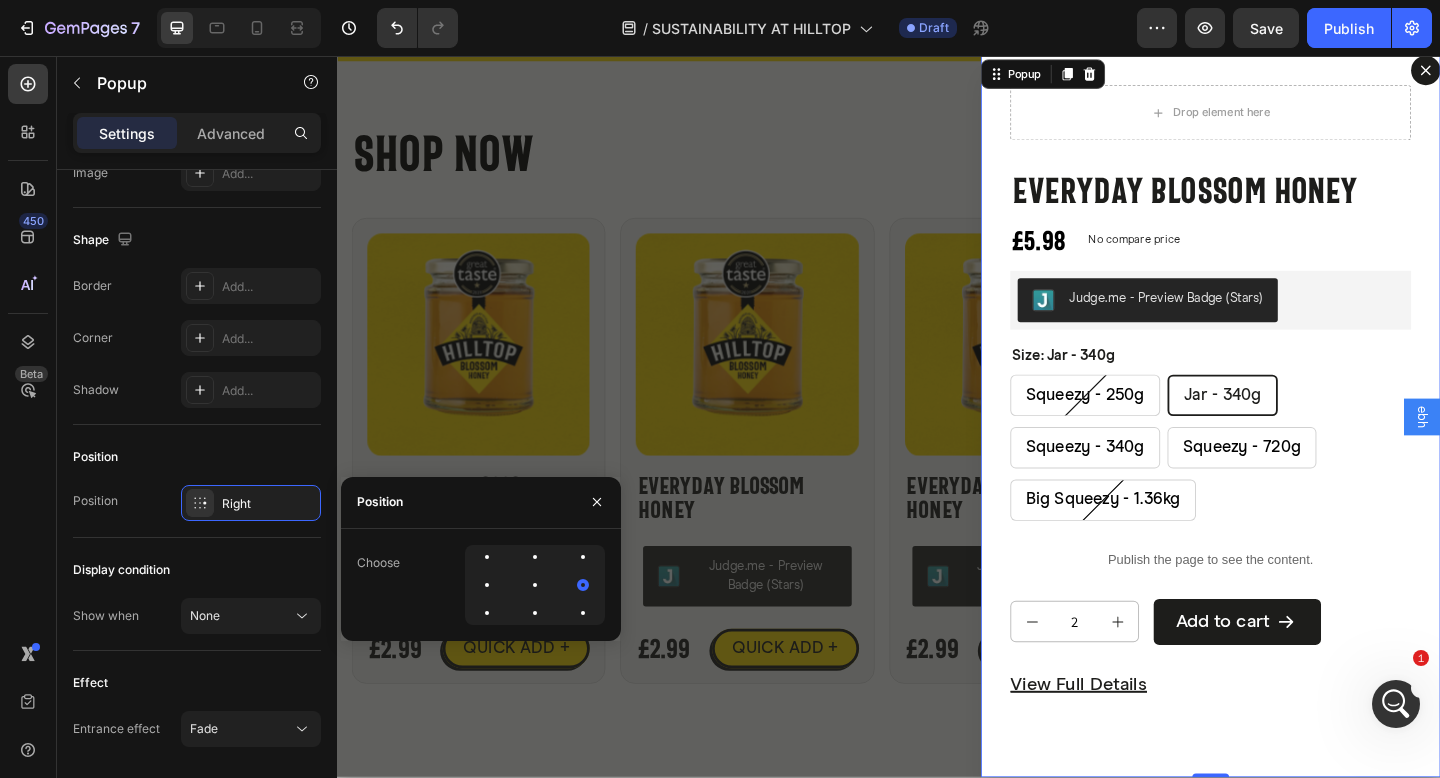 click on "Position Position Right" 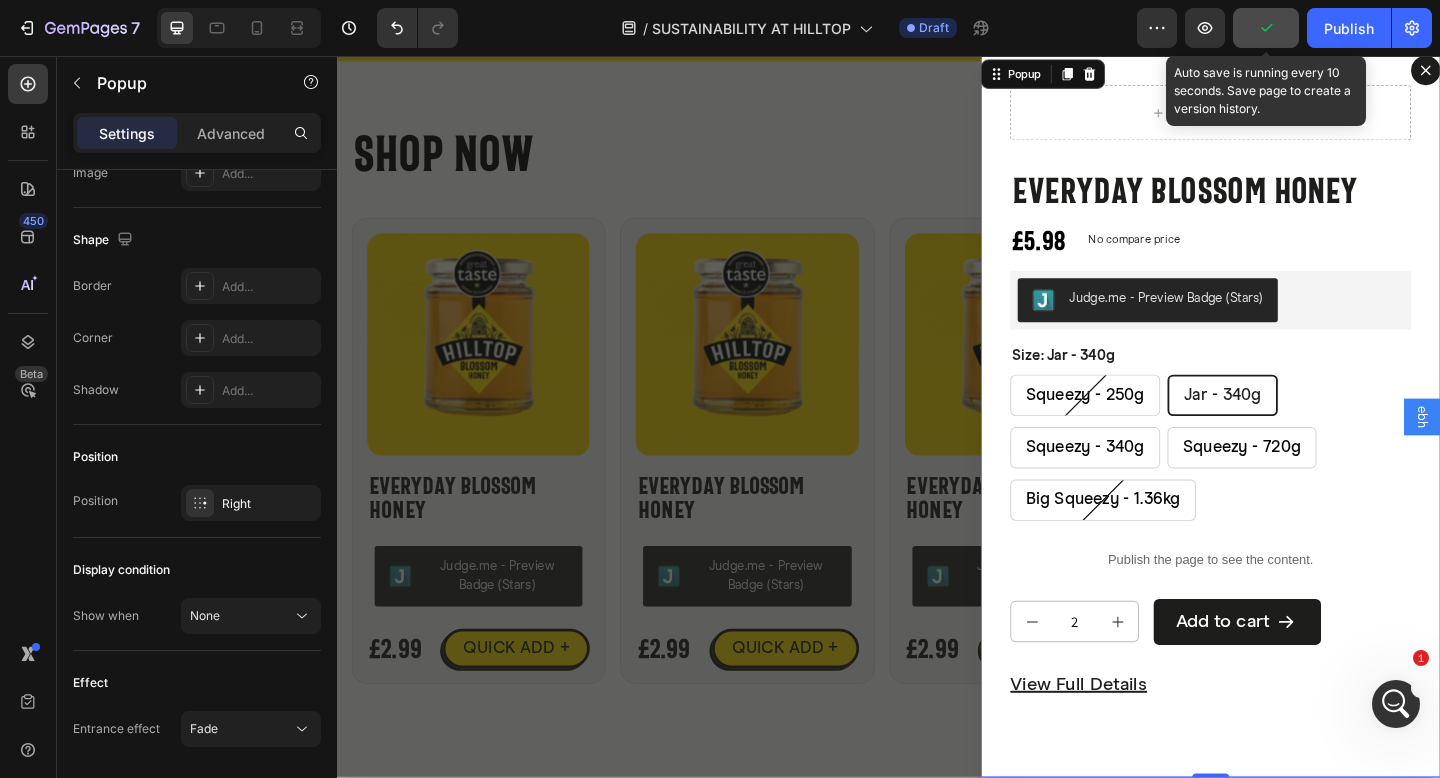 click 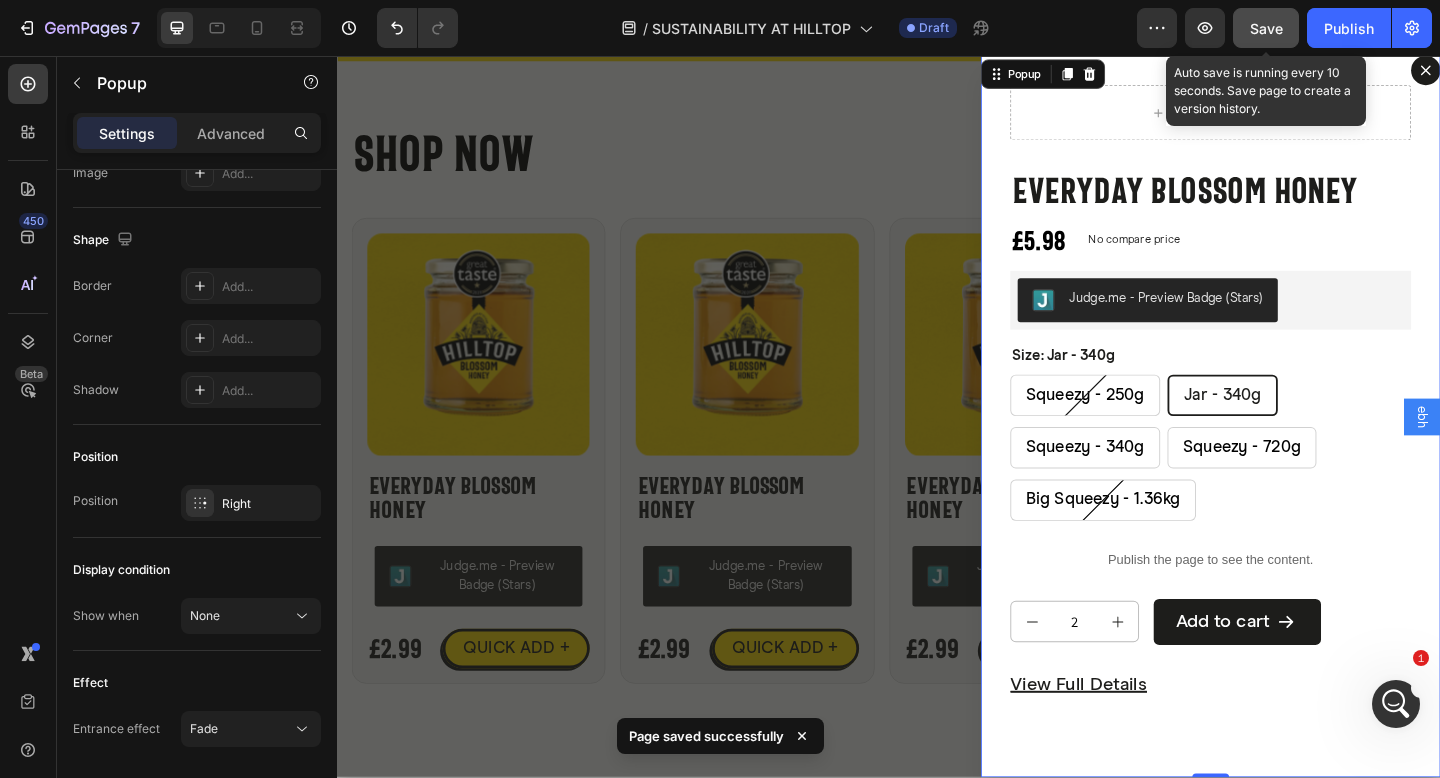 click on "Save" at bounding box center (1266, 28) 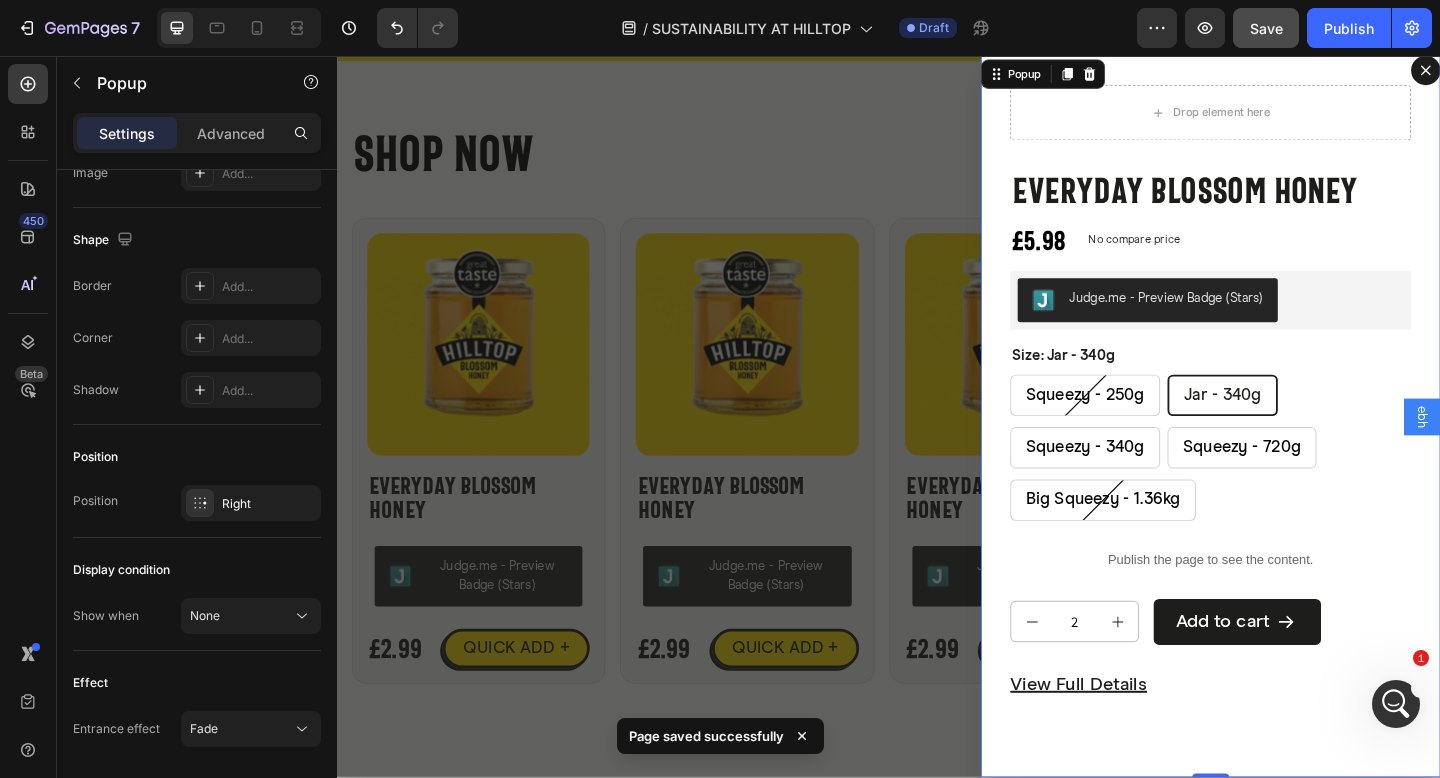 click on "Drop element here Everyday Blossom Honey Product Title £5.98 Product Price Product Price No compare price Product Price Row Judge.me - Preview Badge (Stars) Judge.me Size: Jar - 340g Squeezy - 250g Squeezy - 250g Squeezy - 250g Jar - 340g Jar - 340g Jar - 340g Squeezy - 340g Squeezy - 340g Squeezy - 340g Squeezy - 720g Squeezy - 720g Squeezy - 720g Big Squeezy - 1.36kg Big Squeezy - 1.36kg Big Squeezy - 1.36kg Product Variants & Swatches
Publish the page to see the content.
Custom Code 2 1 Product Quantity Add to cart Add to Cart Row View full details Product View More Product Row" at bounding box center (1287, 448) 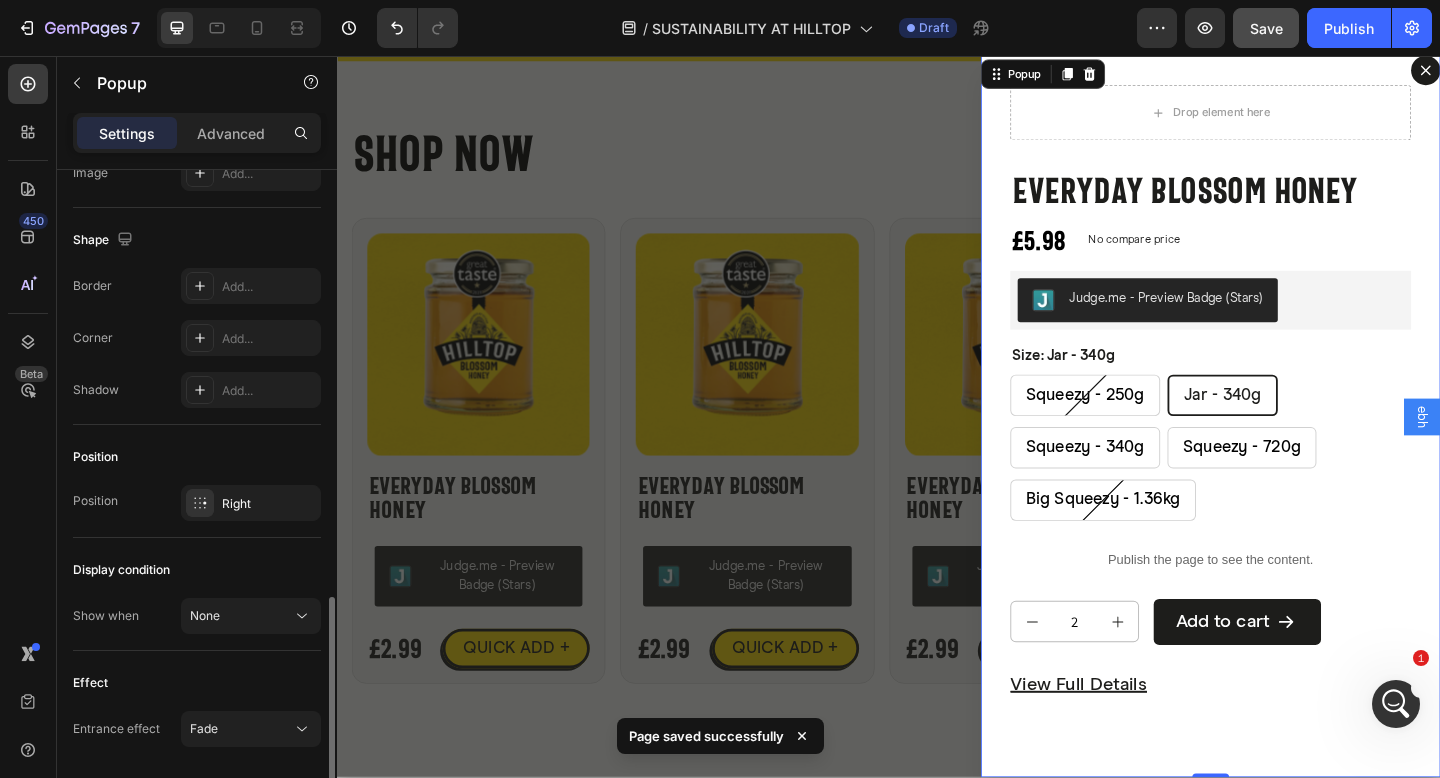 scroll, scrollTop: 1332, scrollLeft: 0, axis: vertical 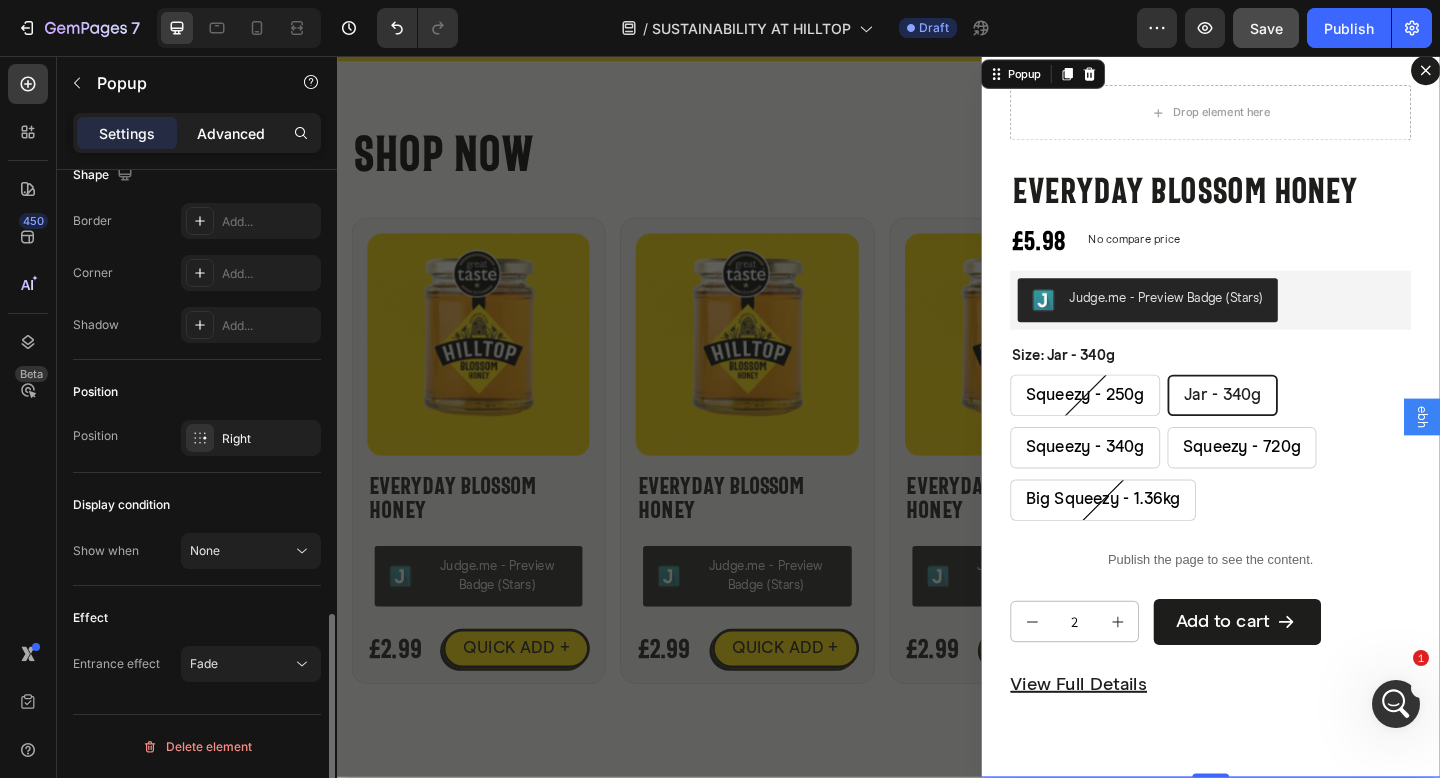 click on "Advanced" at bounding box center [231, 133] 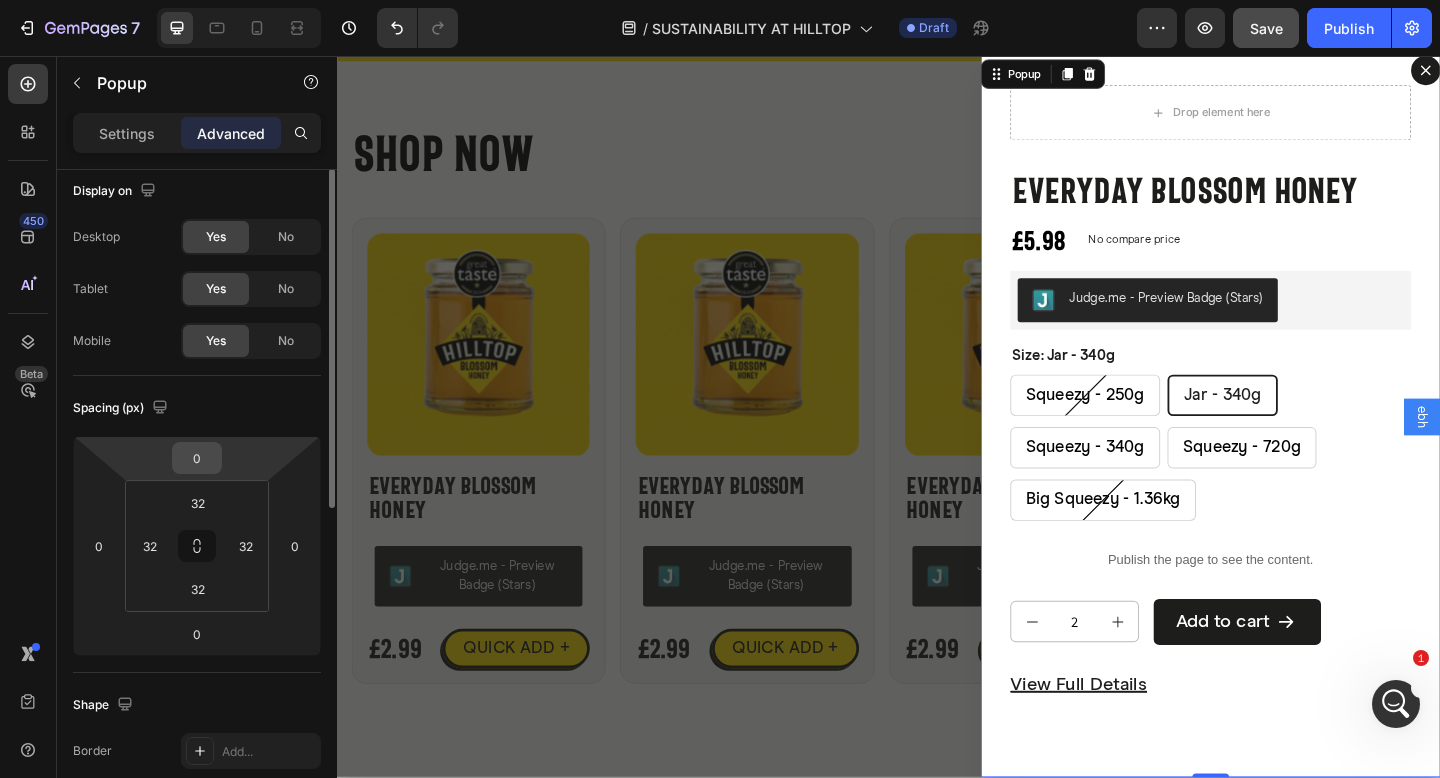 scroll, scrollTop: 0, scrollLeft: 0, axis: both 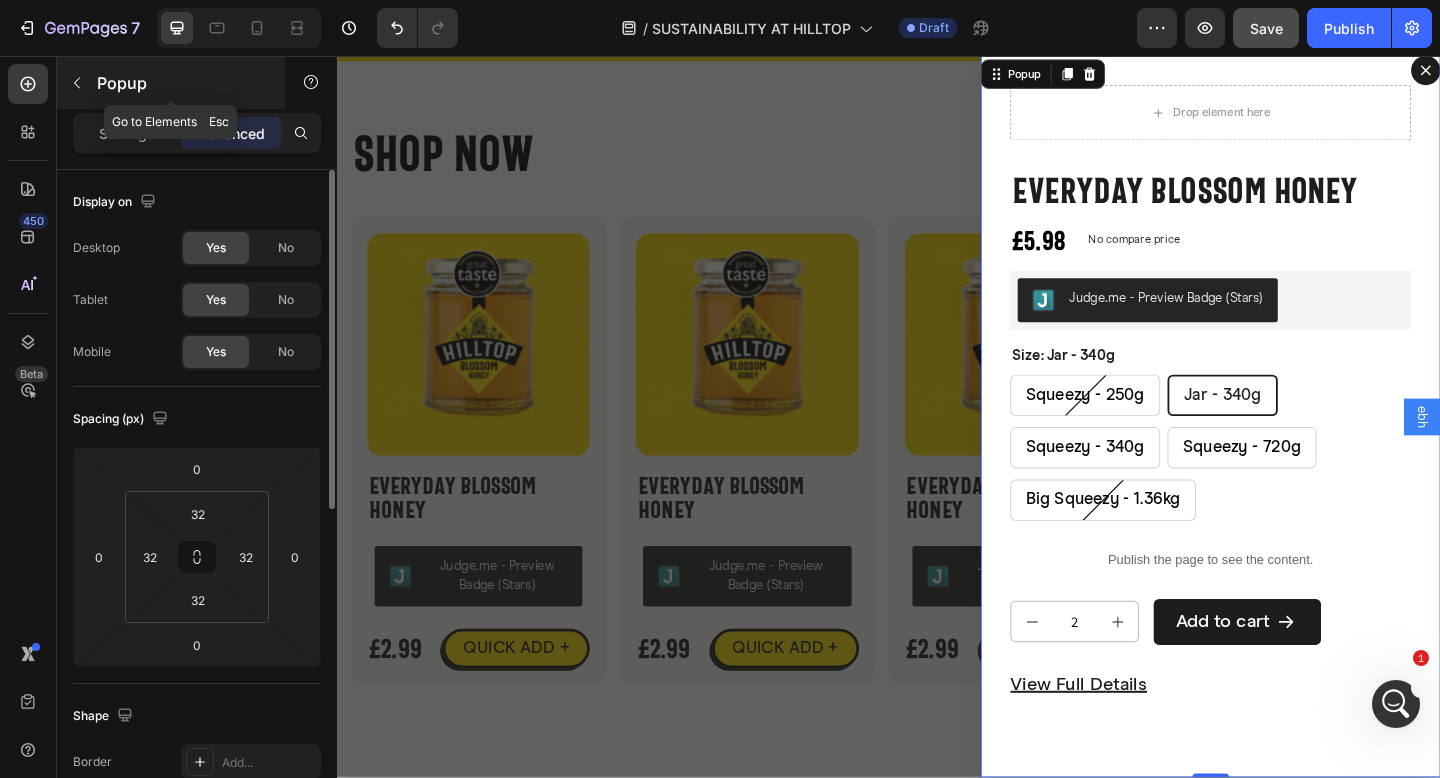 click on "Popup" at bounding box center (171, 83) 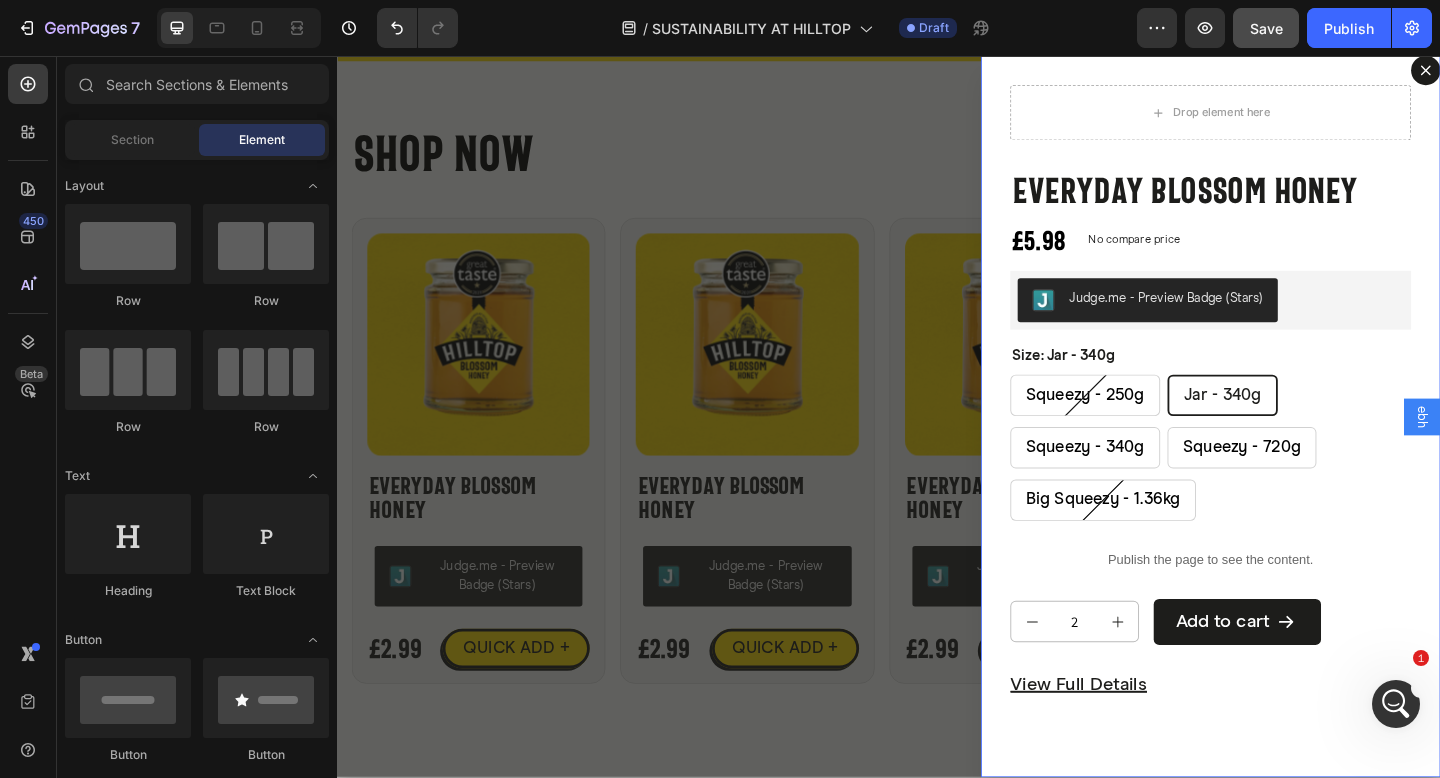 click on "Drop element here Everyday Blossom Honey Product Title £5.98 Product Price Product Price No compare price Product Price Row Judge.me - Preview Badge (Stars) Judge.me Size: Jar - 340g Squeezy - 250g Squeezy - 250g Squeezy - 250g Jar - 340g Jar - 340g Jar - 340g Squeezy - 340g Squeezy - 340g Squeezy - 340g Squeezy - 720g Squeezy - 720g Squeezy - 720g Big Squeezy - 1.36kg Big Squeezy - 1.36kg Big Squeezy - 1.36kg Product Variants & Swatches
Publish the page to see the content.
Custom Code 2 1 Product Quantity Add to cart Add to Cart Row View full details Product View More Product Row" at bounding box center [1287, 448] 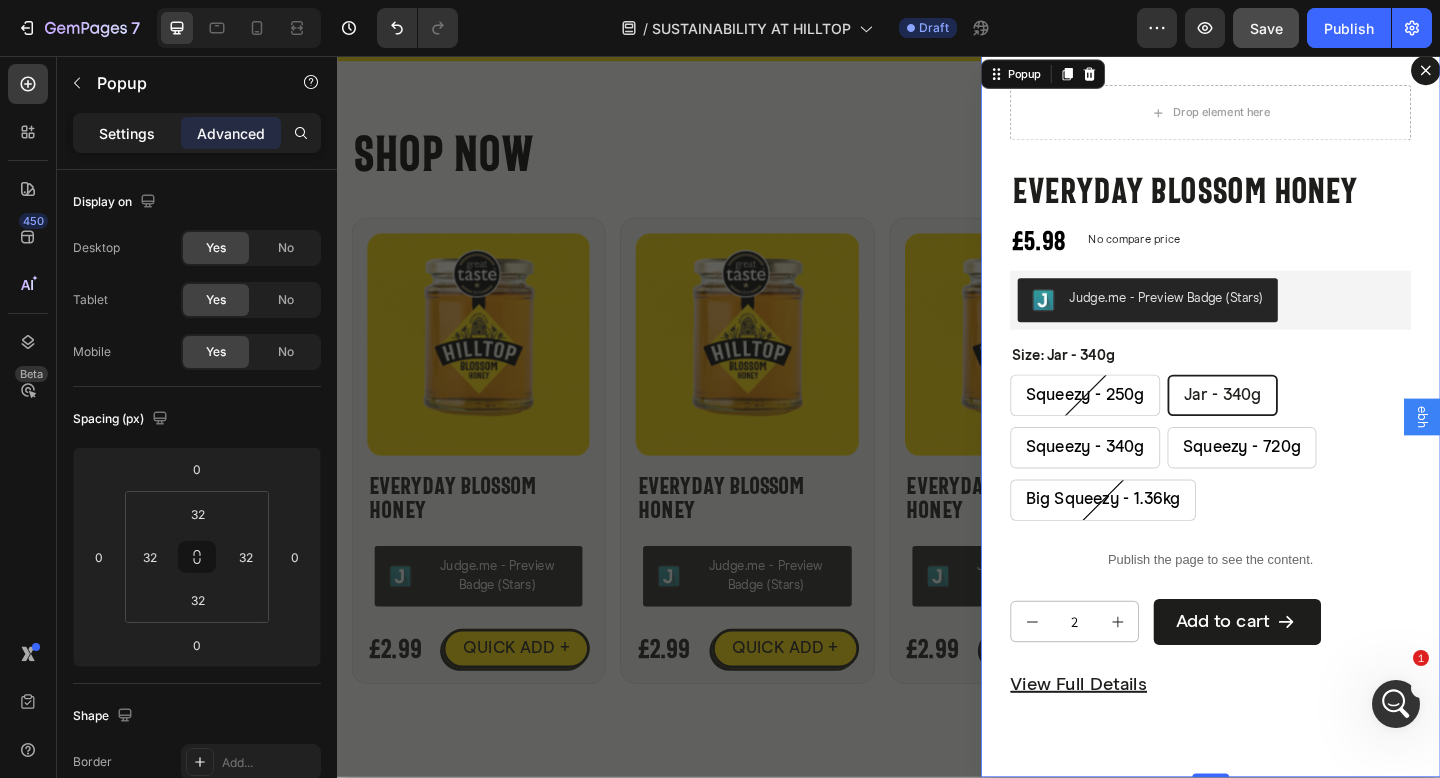 click on "Settings" at bounding box center (127, 133) 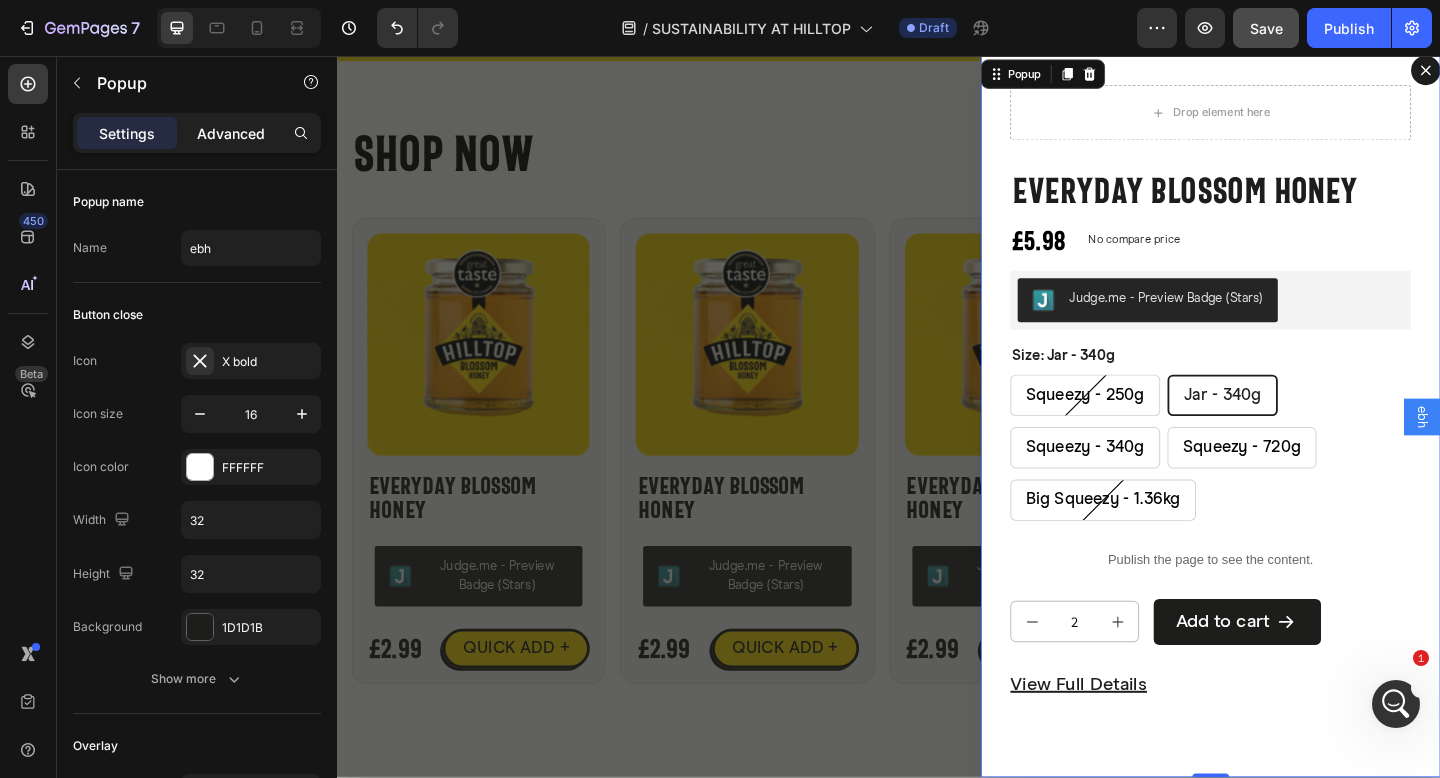 click on "Advanced" at bounding box center [231, 133] 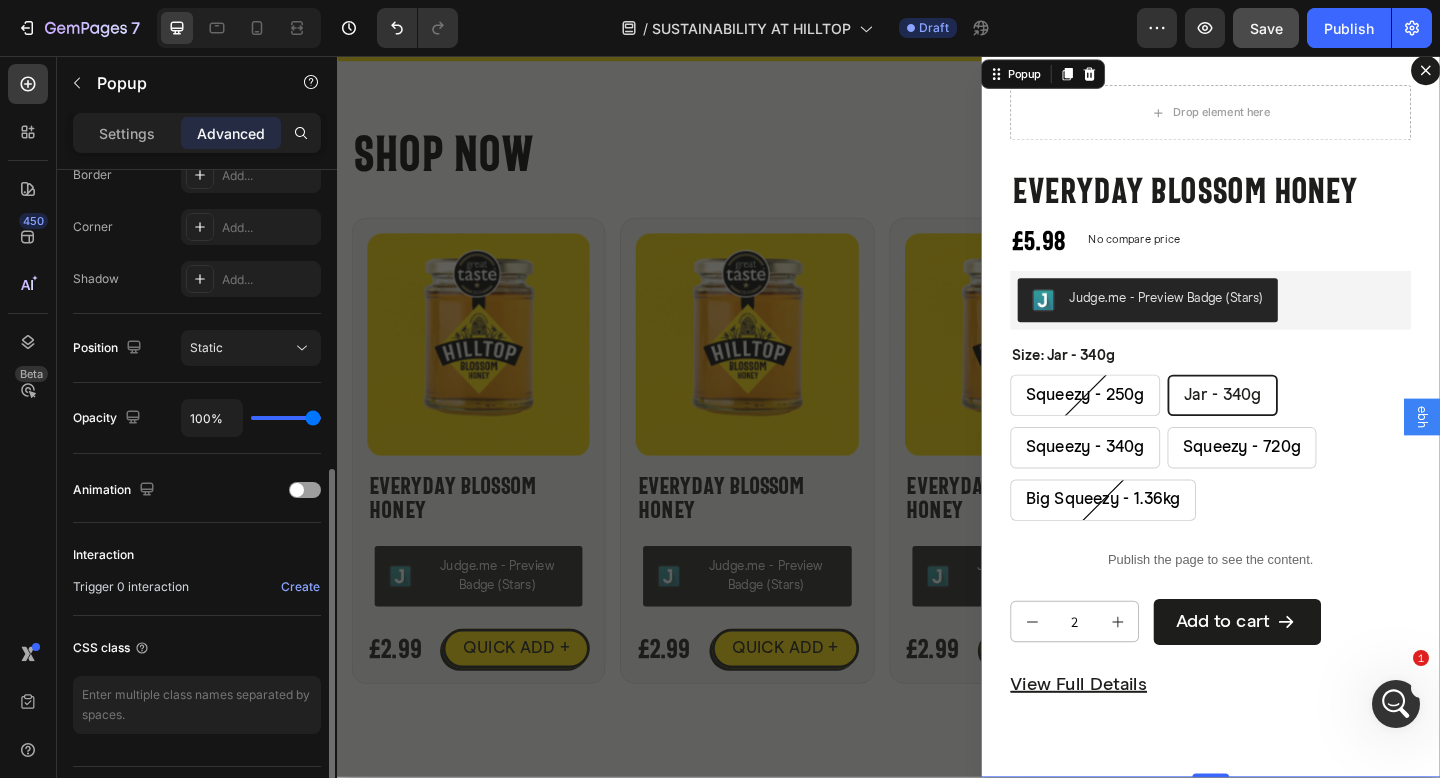 scroll, scrollTop: 639, scrollLeft: 0, axis: vertical 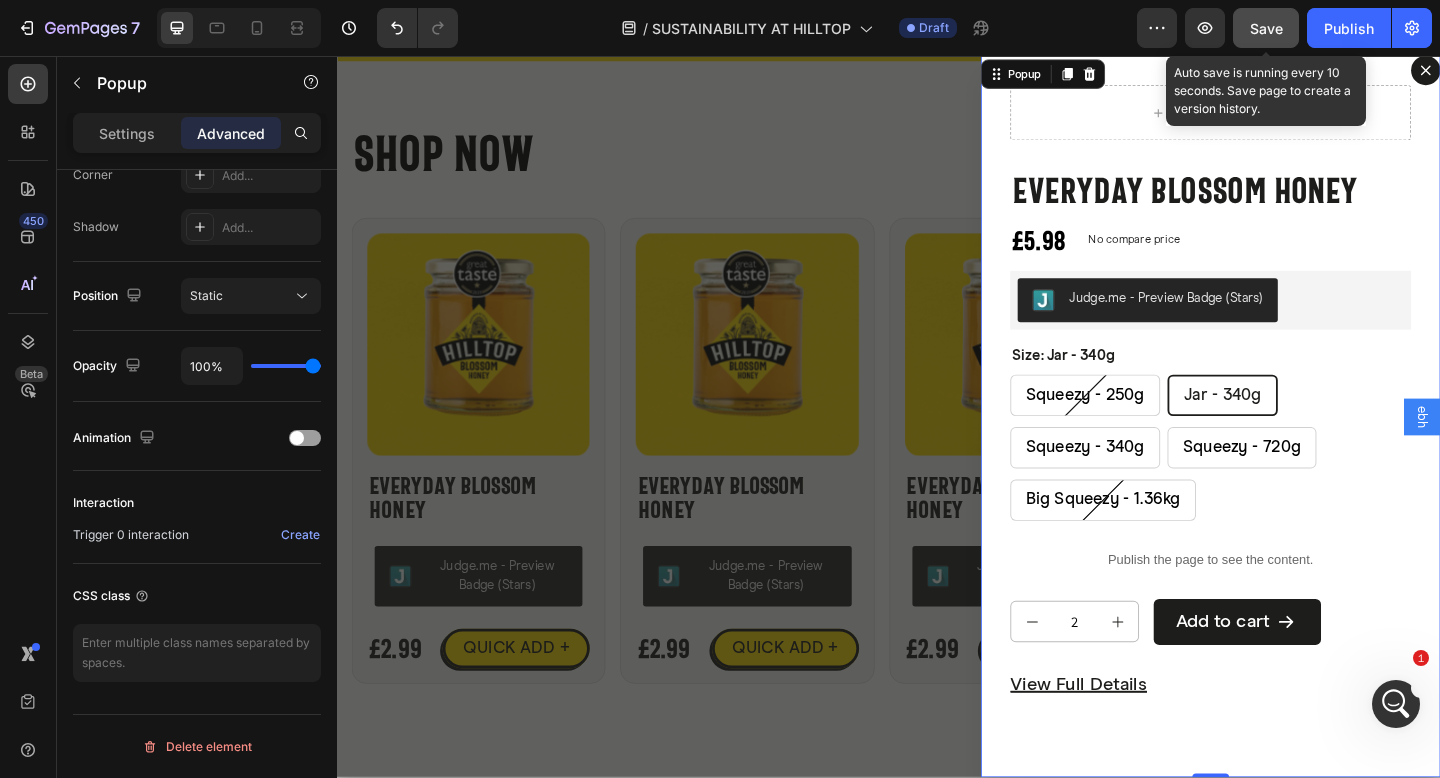 click on "Save" at bounding box center [1266, 28] 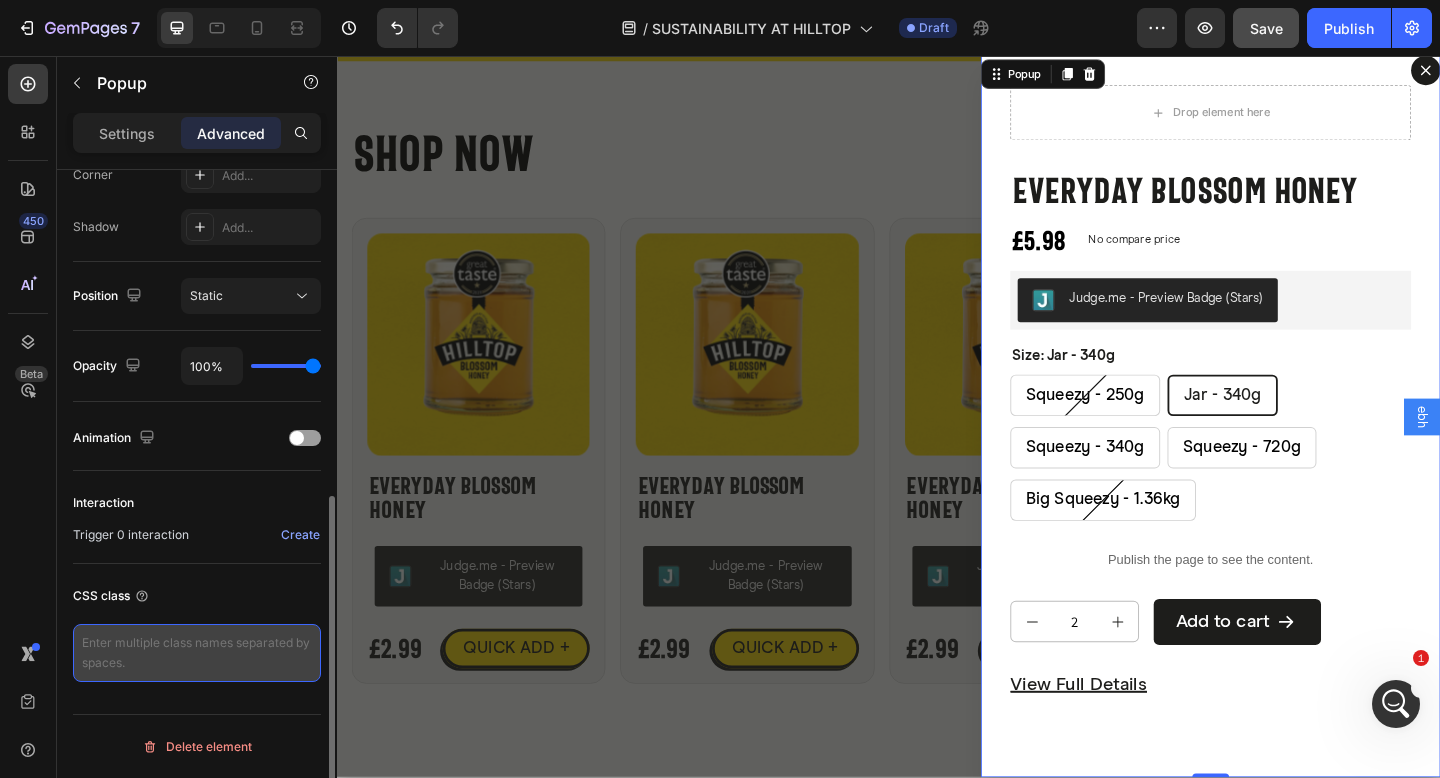 click at bounding box center (197, 653) 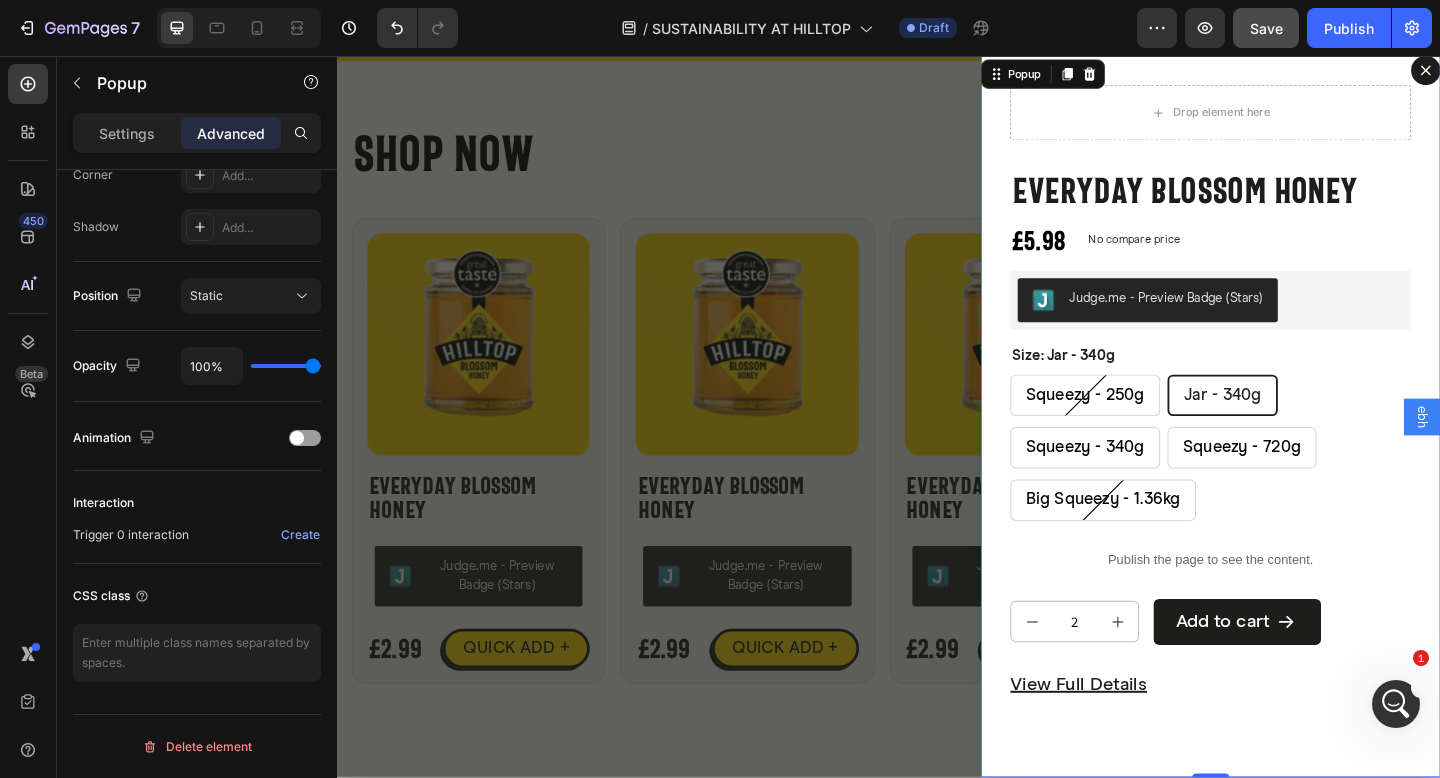 click at bounding box center [937, 448] 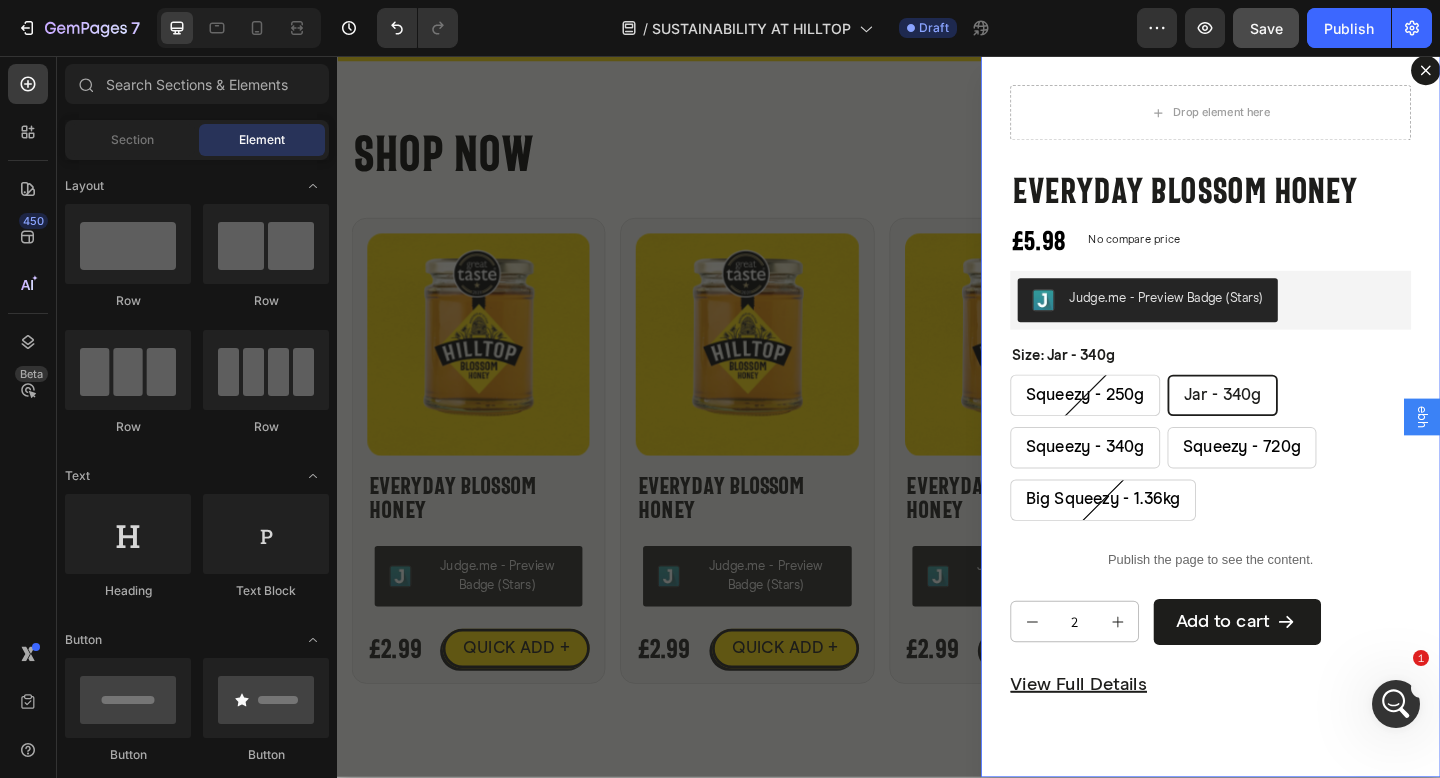 click at bounding box center [937, 448] 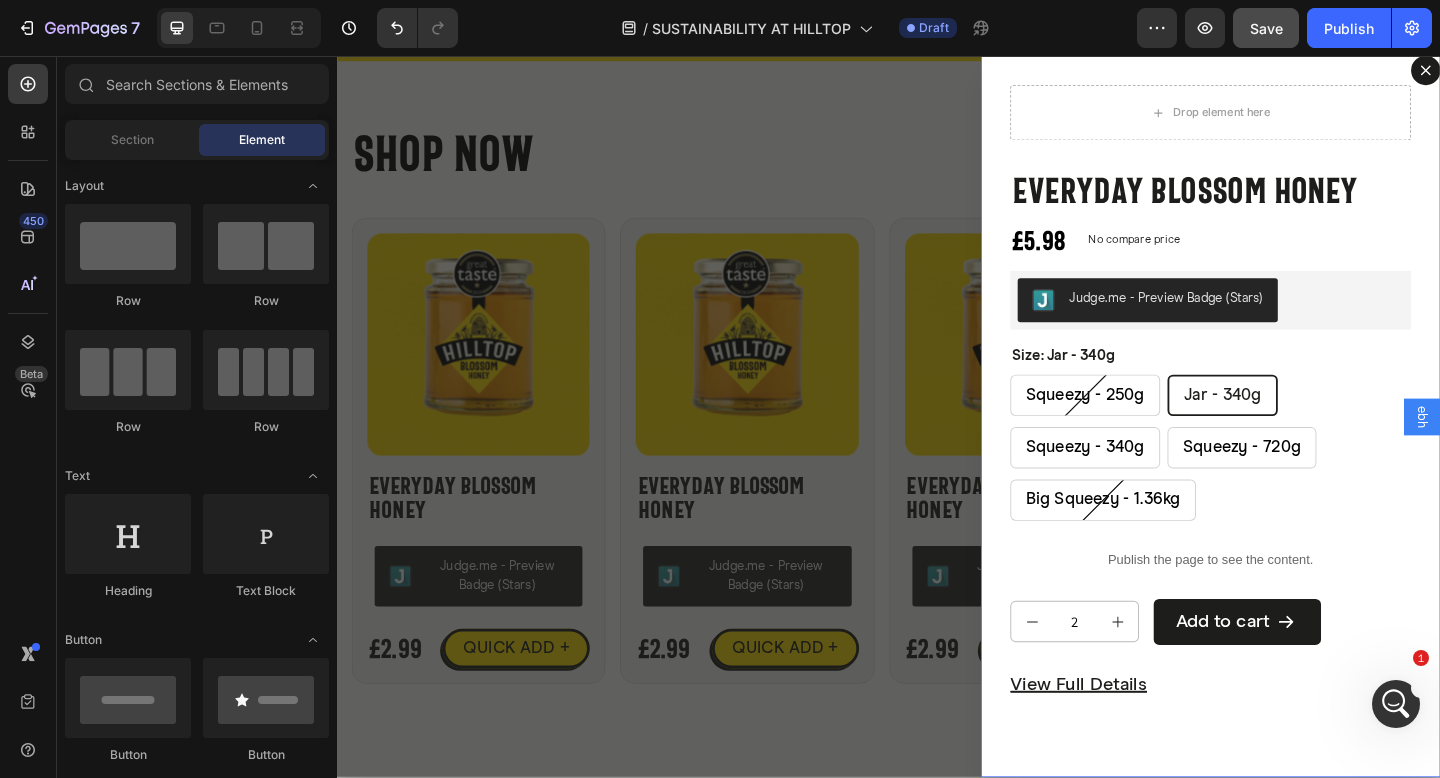 click at bounding box center (937, 448) 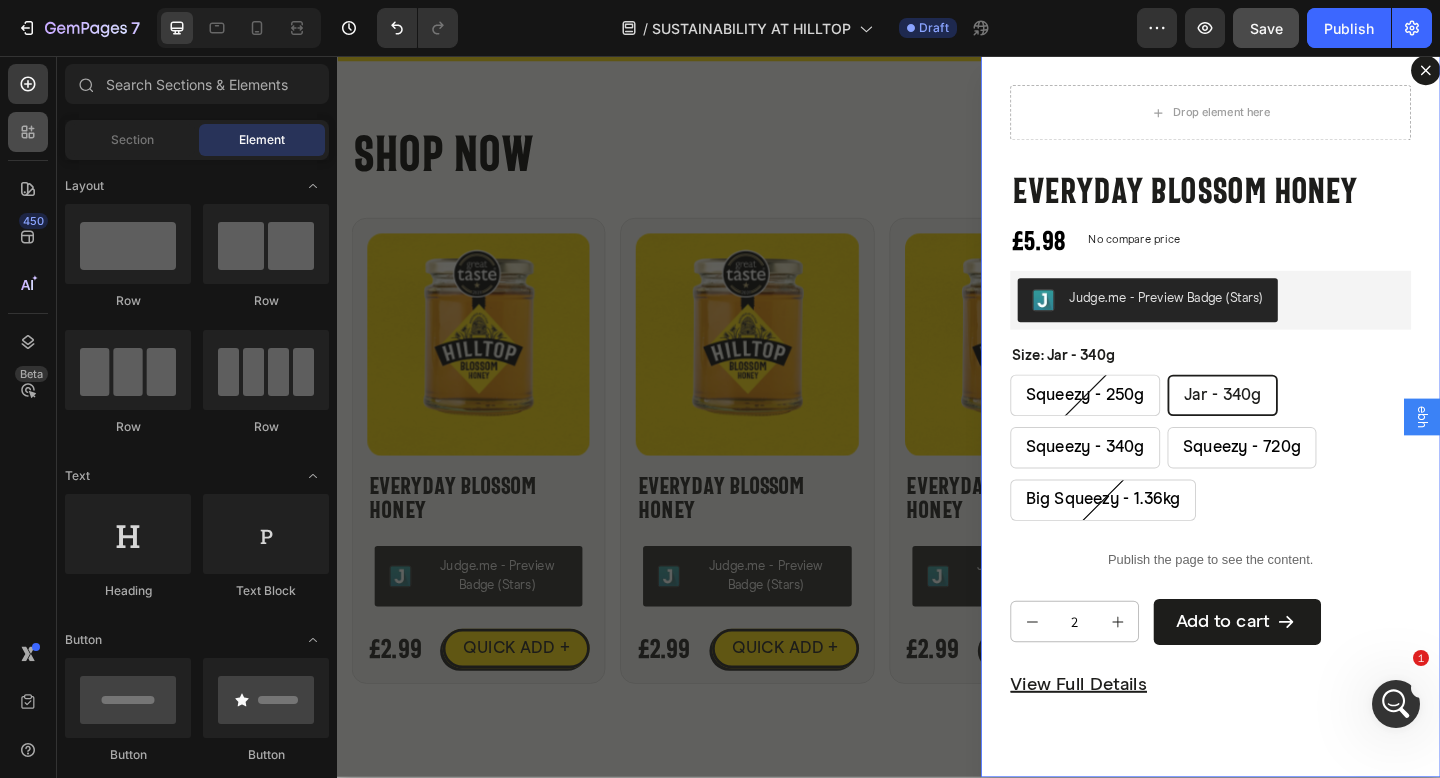 click 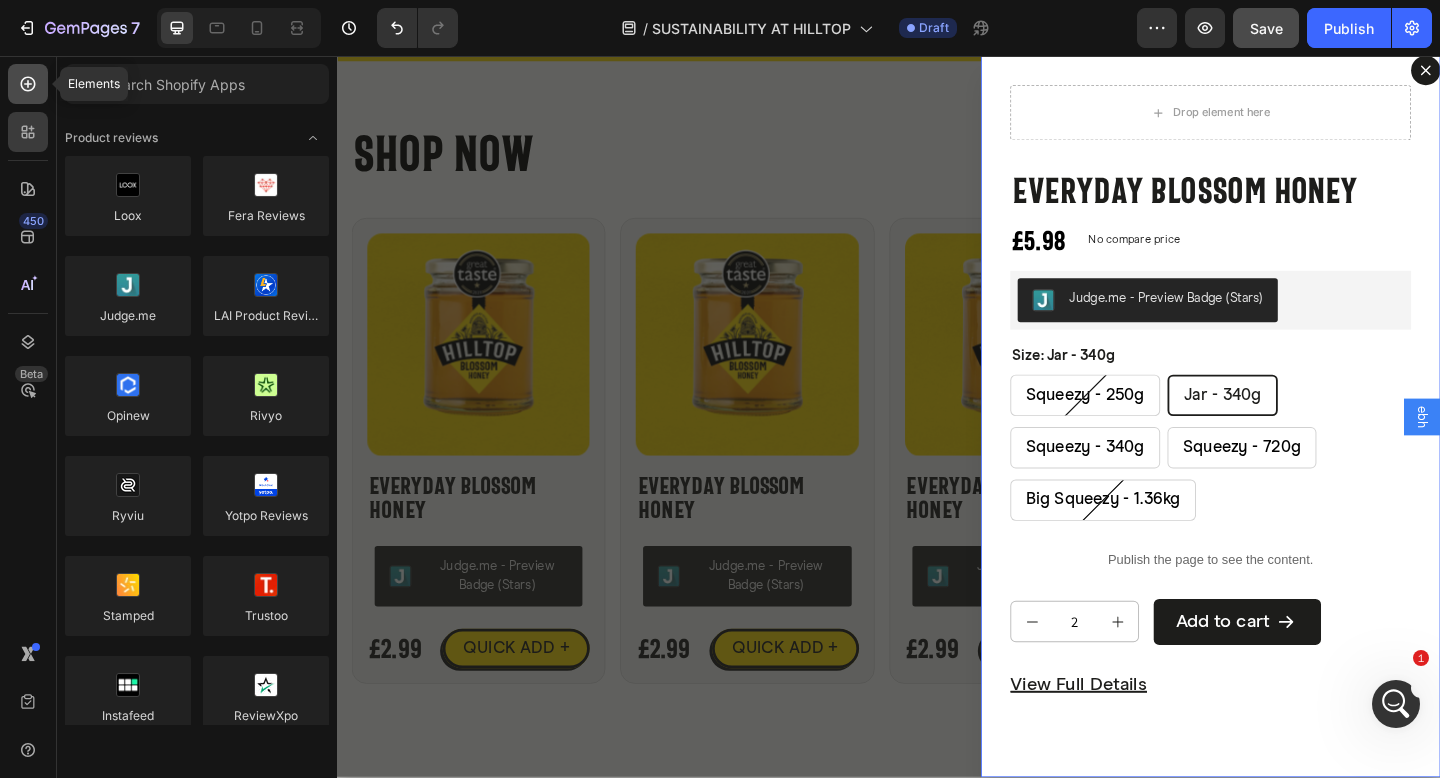 click 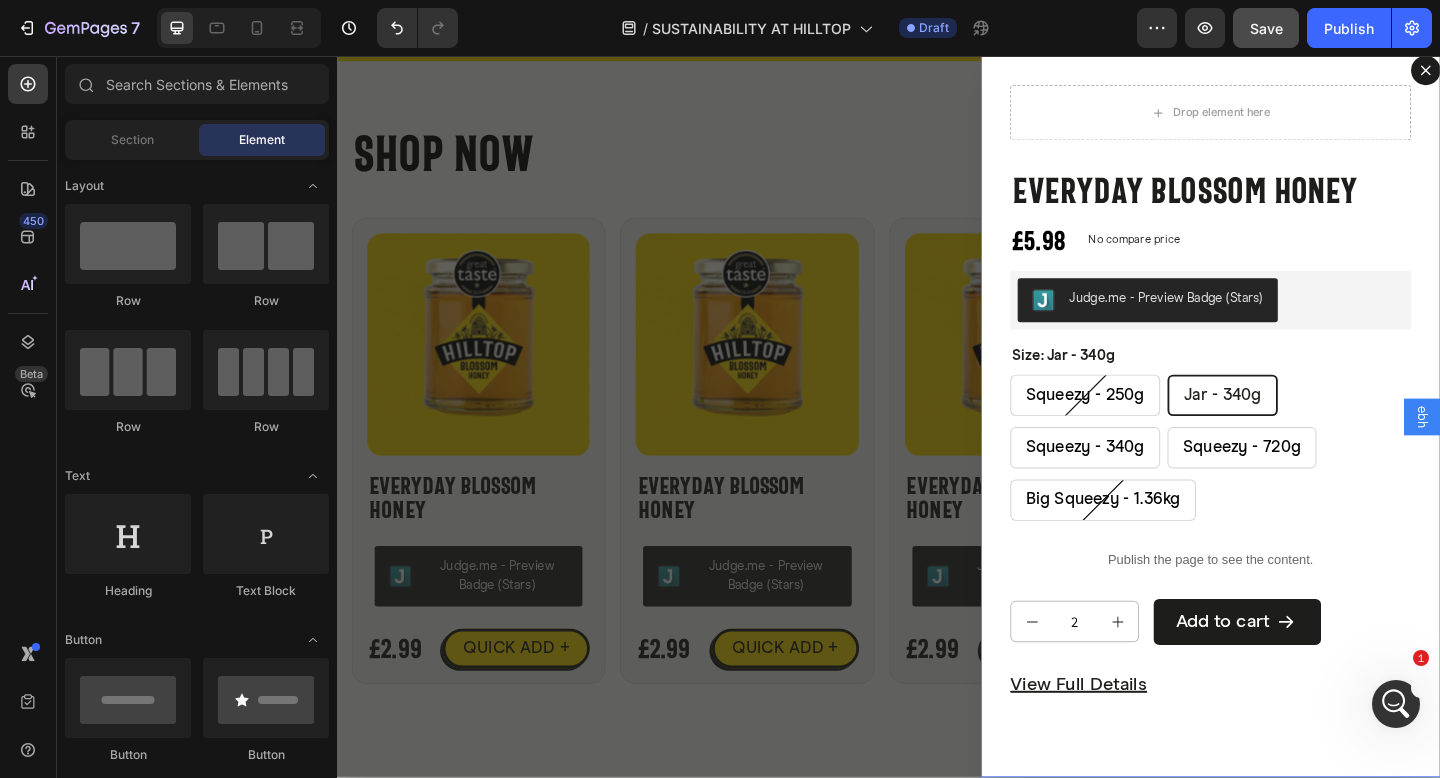 click at bounding box center [937, 448] 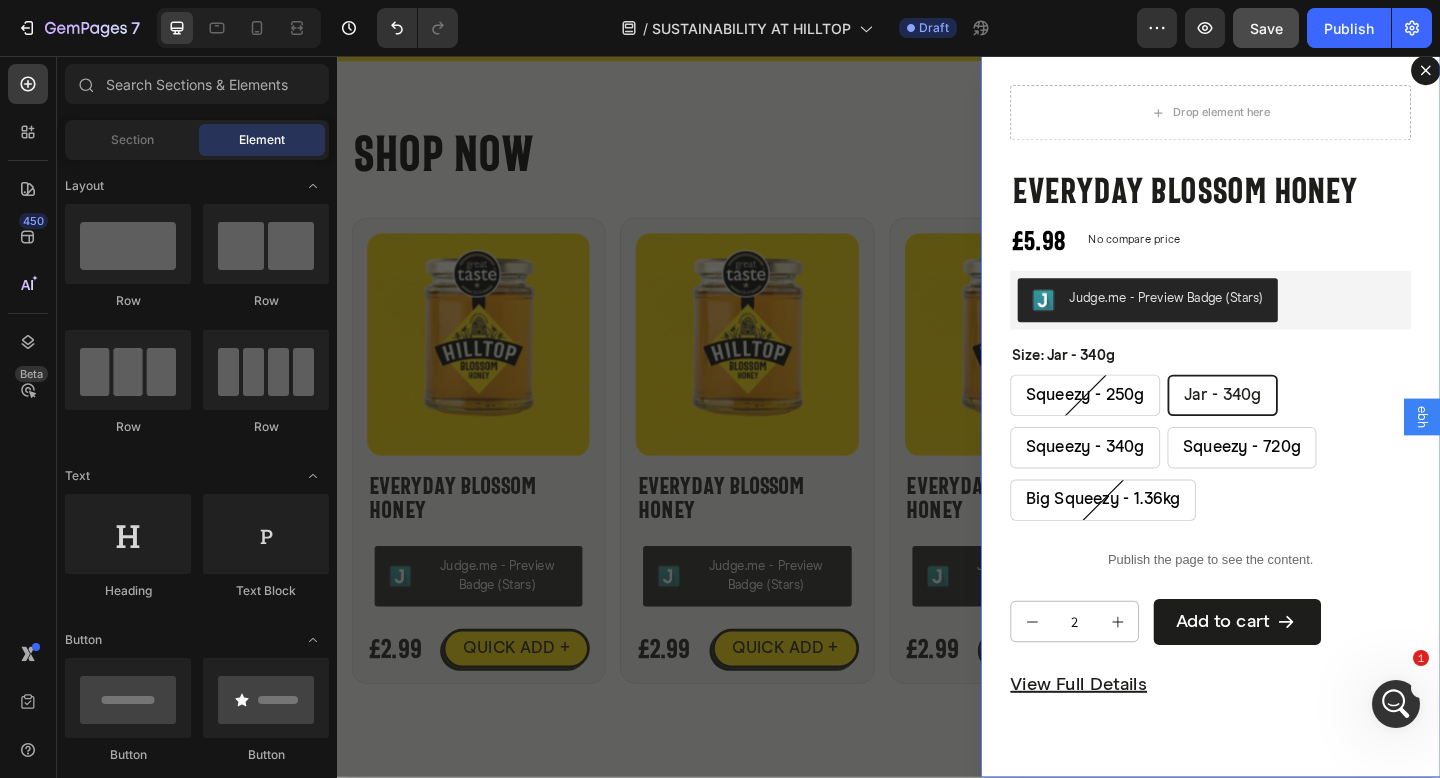 click 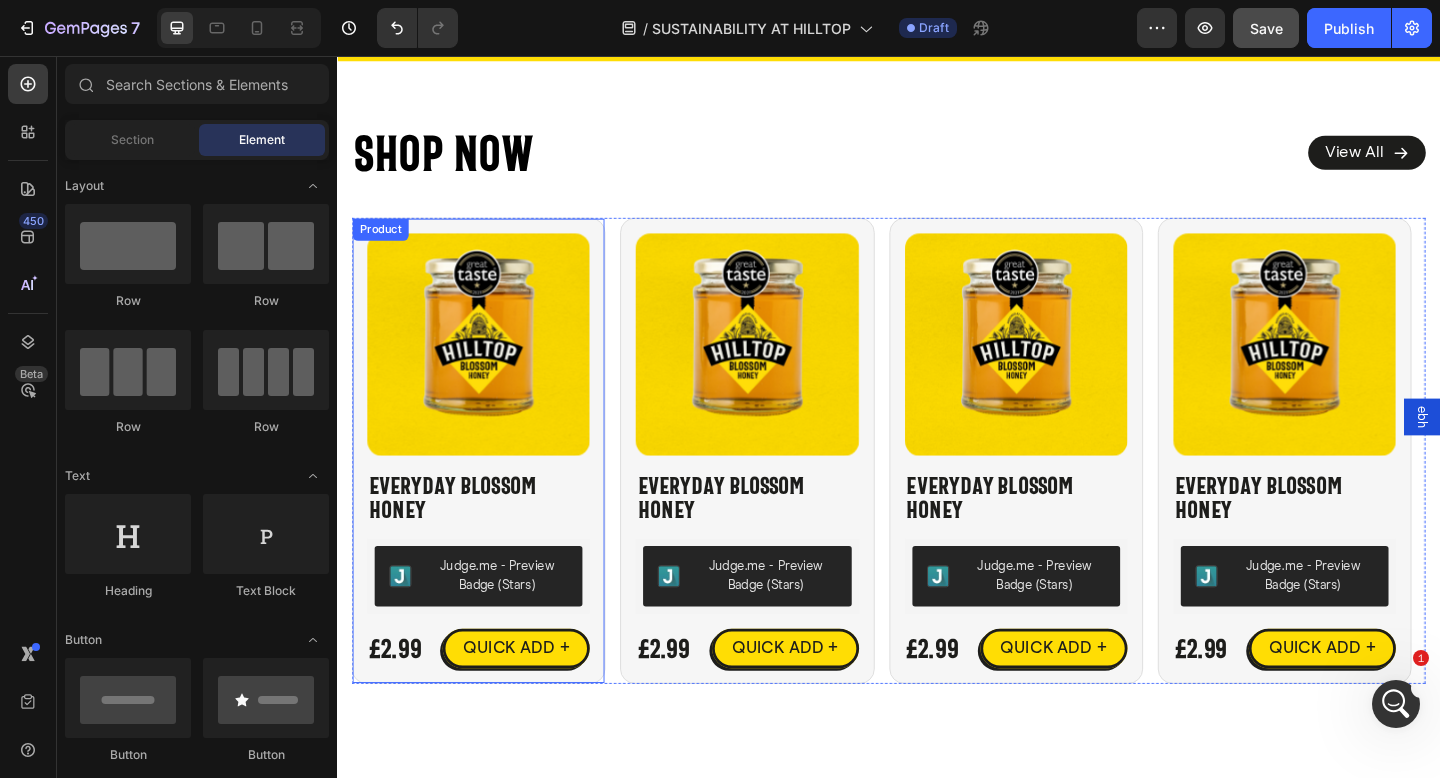 click on "Product Images Everyday Blossom Honey Product Title Judge.me - Preview Badge (Stars) Judge.me £2.99 Product Price Product Price QUICK ADD + Button Row Product" at bounding box center [491, 486] 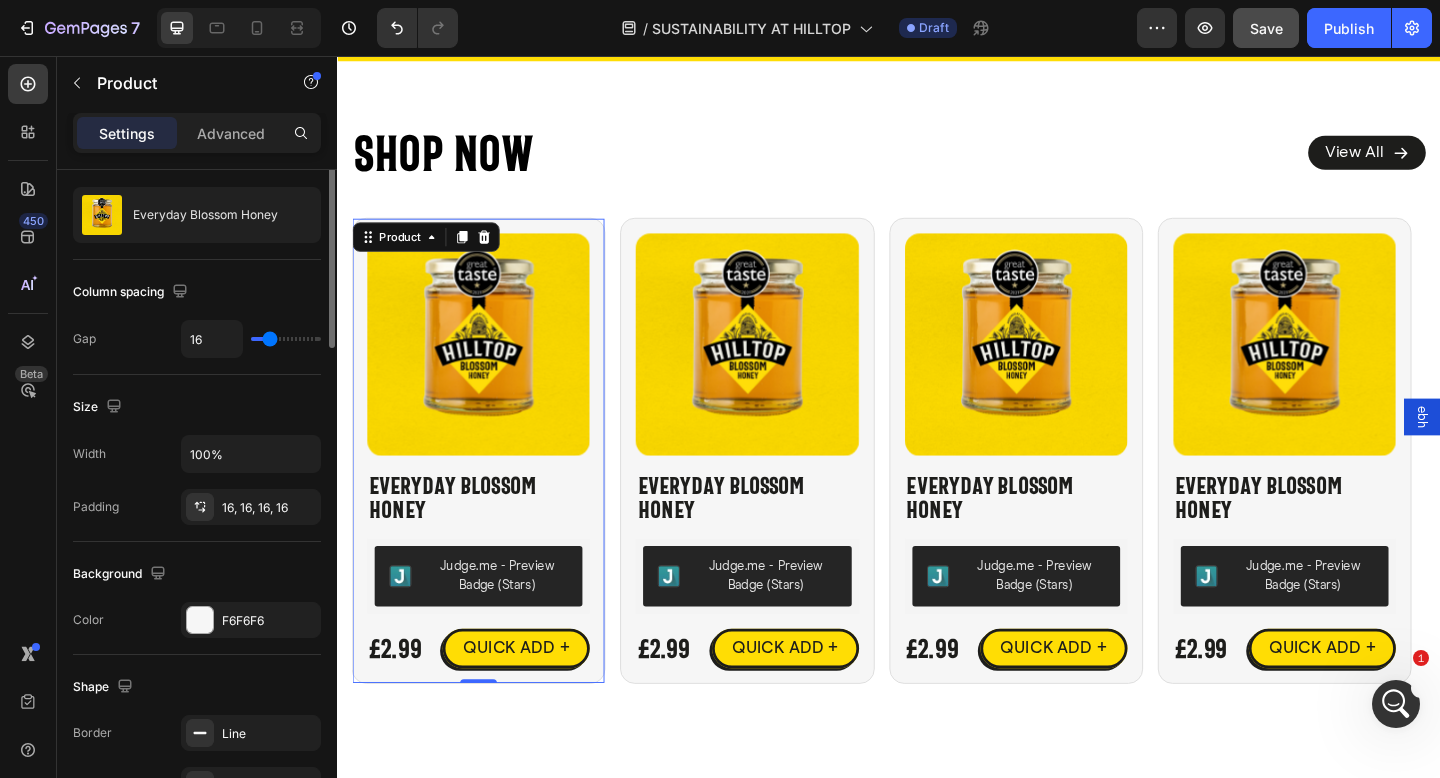scroll, scrollTop: 574, scrollLeft: 0, axis: vertical 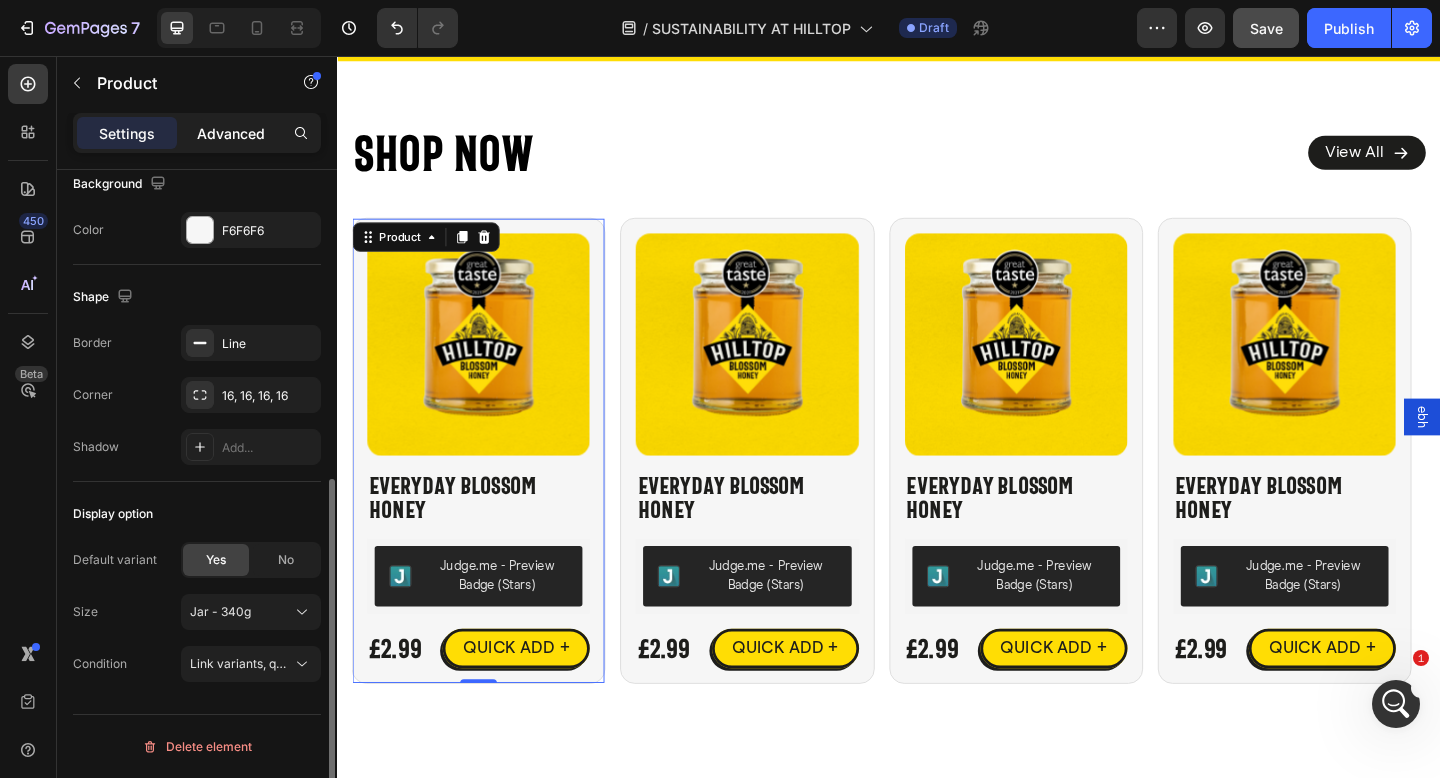 click on "Advanced" 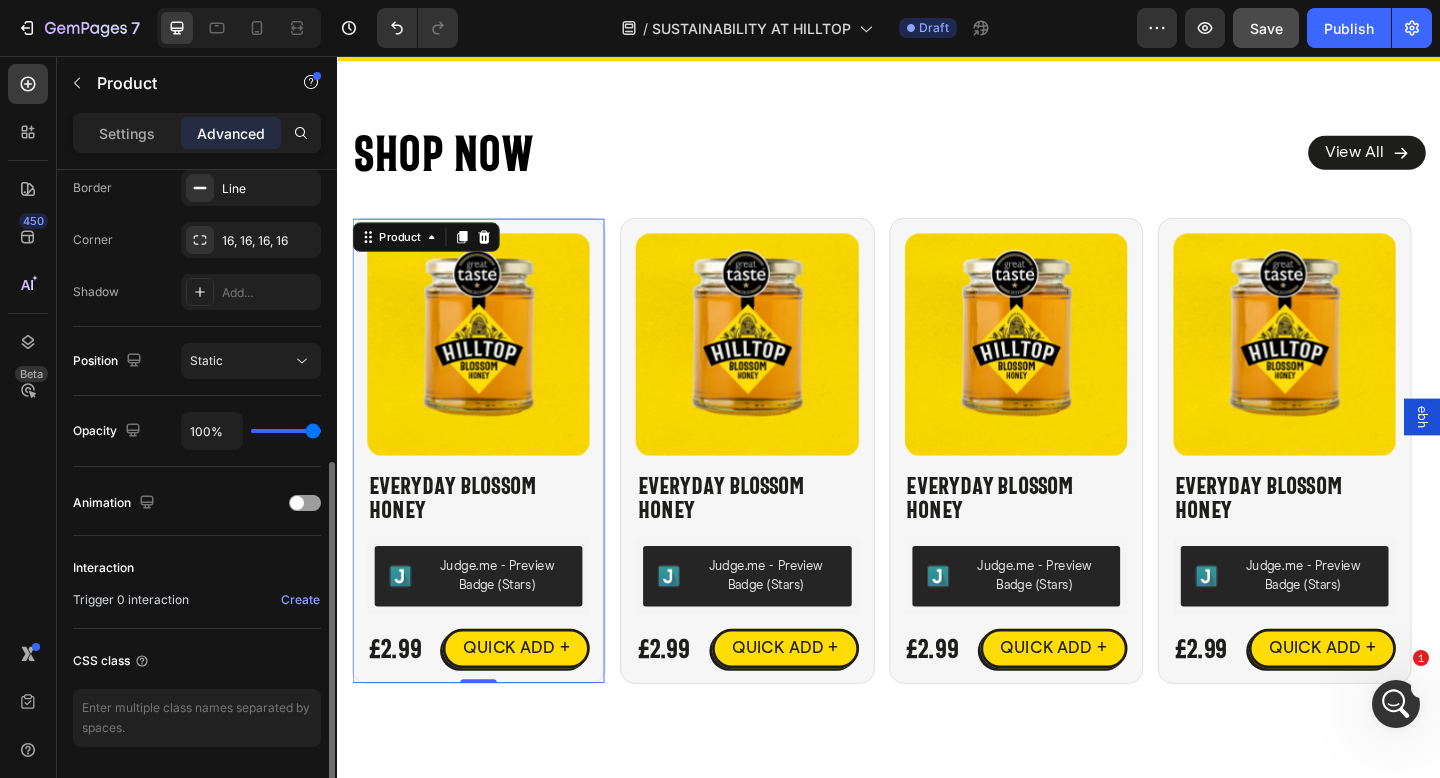 scroll, scrollTop: 639, scrollLeft: 0, axis: vertical 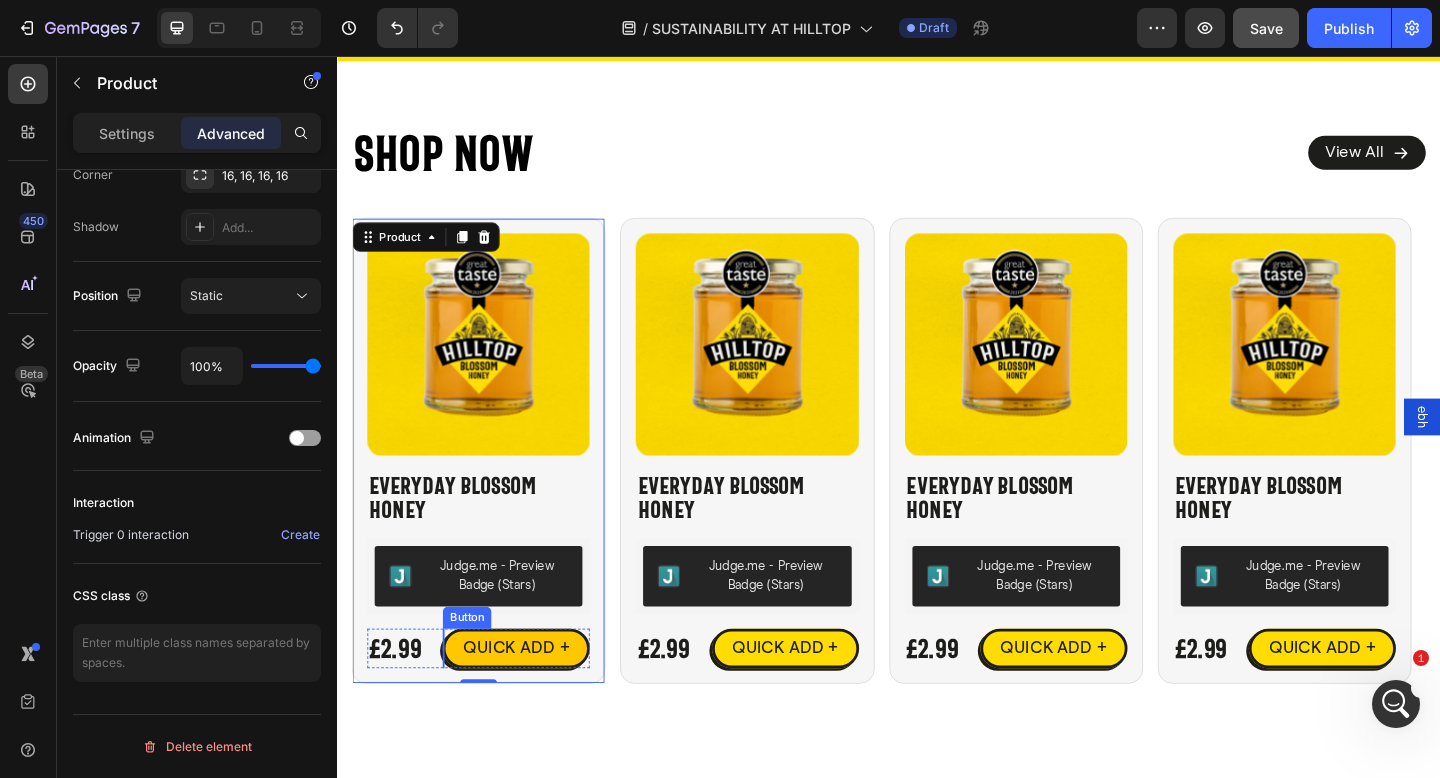 click on "QUICK ADD +" at bounding box center [532, 700] 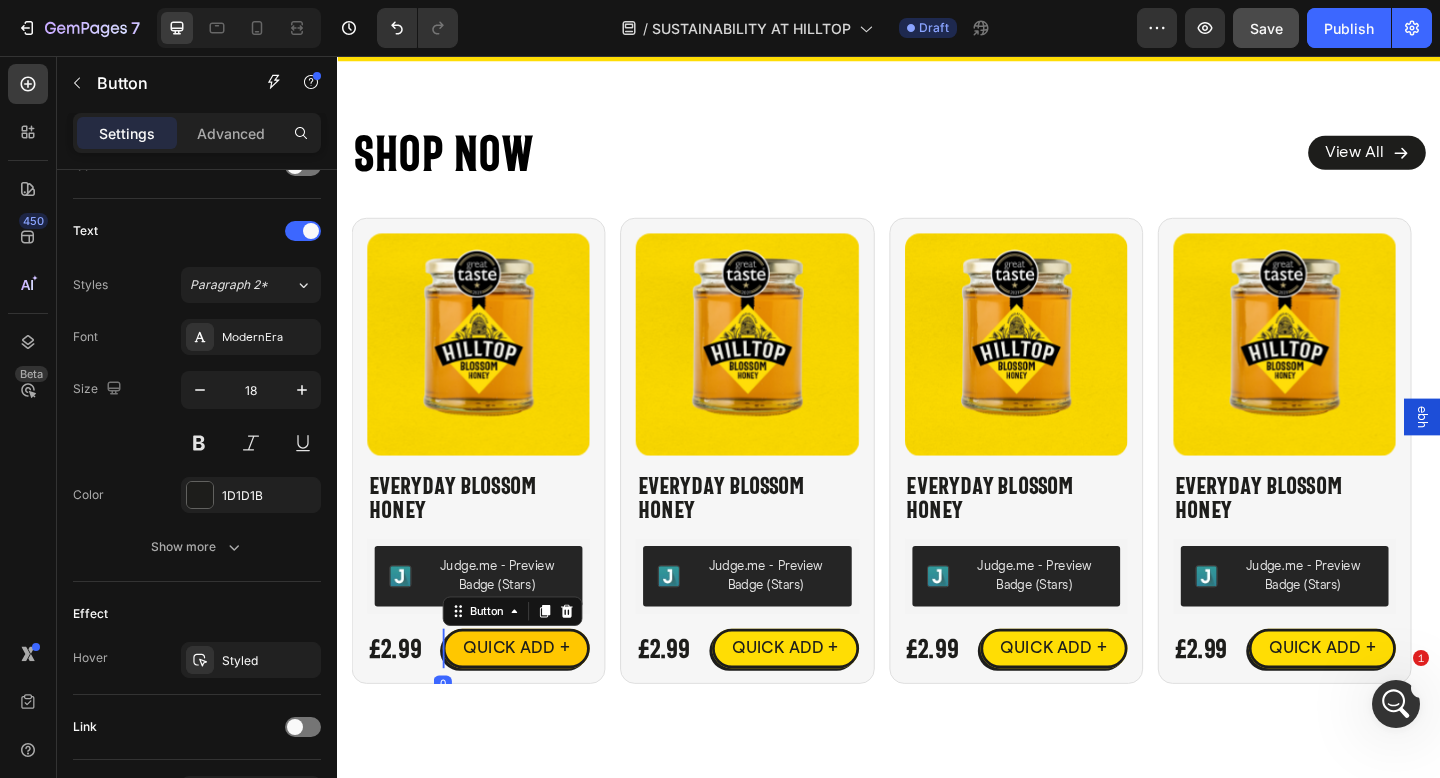 scroll, scrollTop: 0, scrollLeft: 0, axis: both 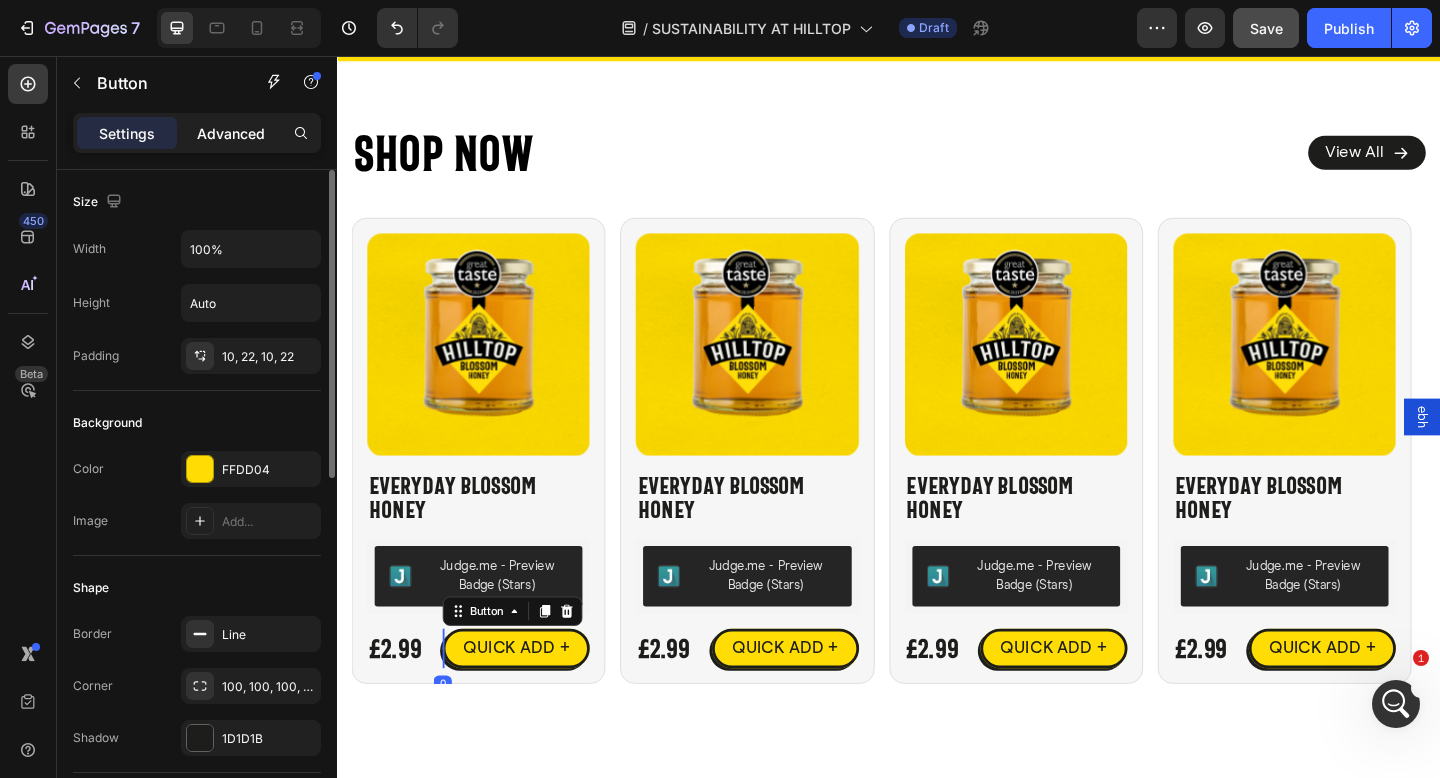 click on "Advanced" at bounding box center [231, 133] 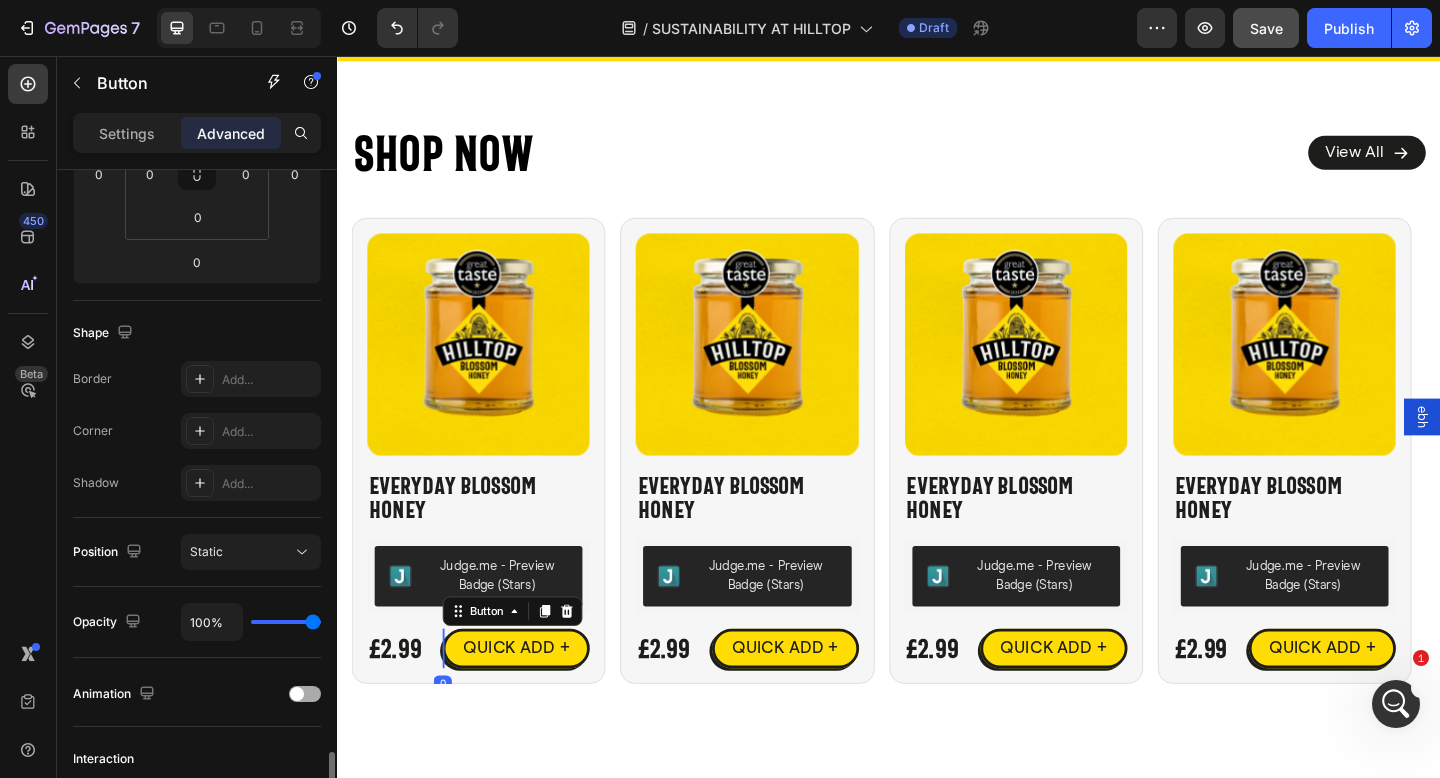 scroll, scrollTop: 639, scrollLeft: 0, axis: vertical 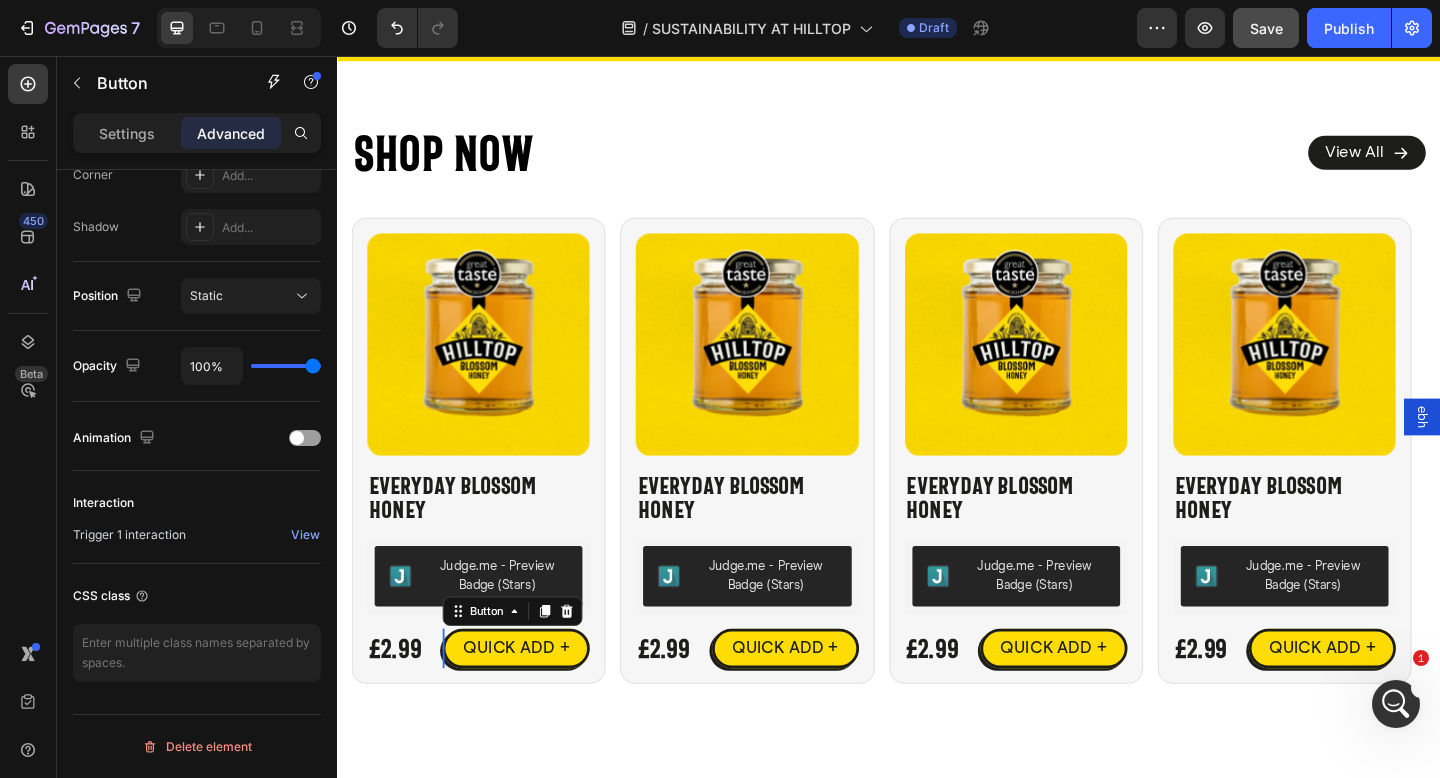 click on "ebh" at bounding box center [1517, 449] 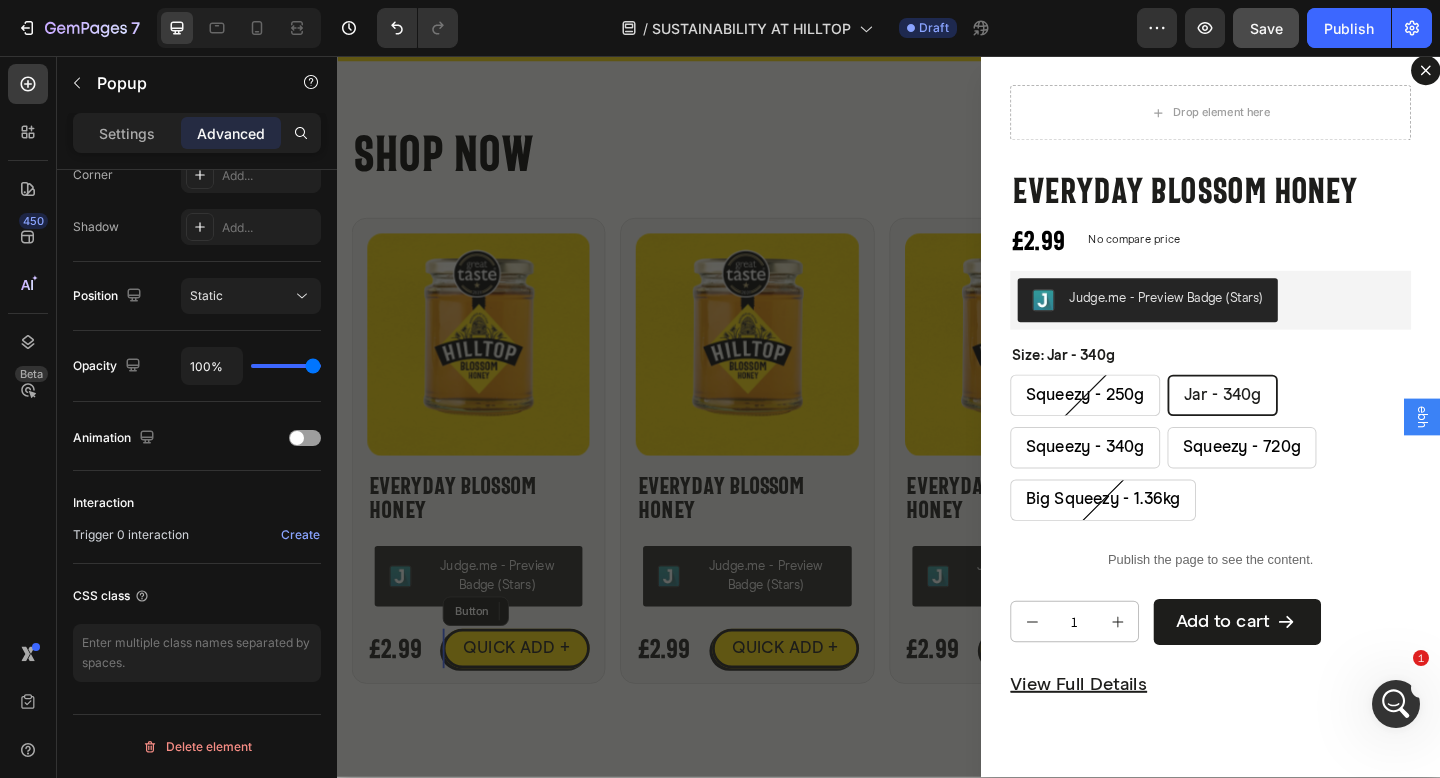 scroll, scrollTop: 0, scrollLeft: 0, axis: both 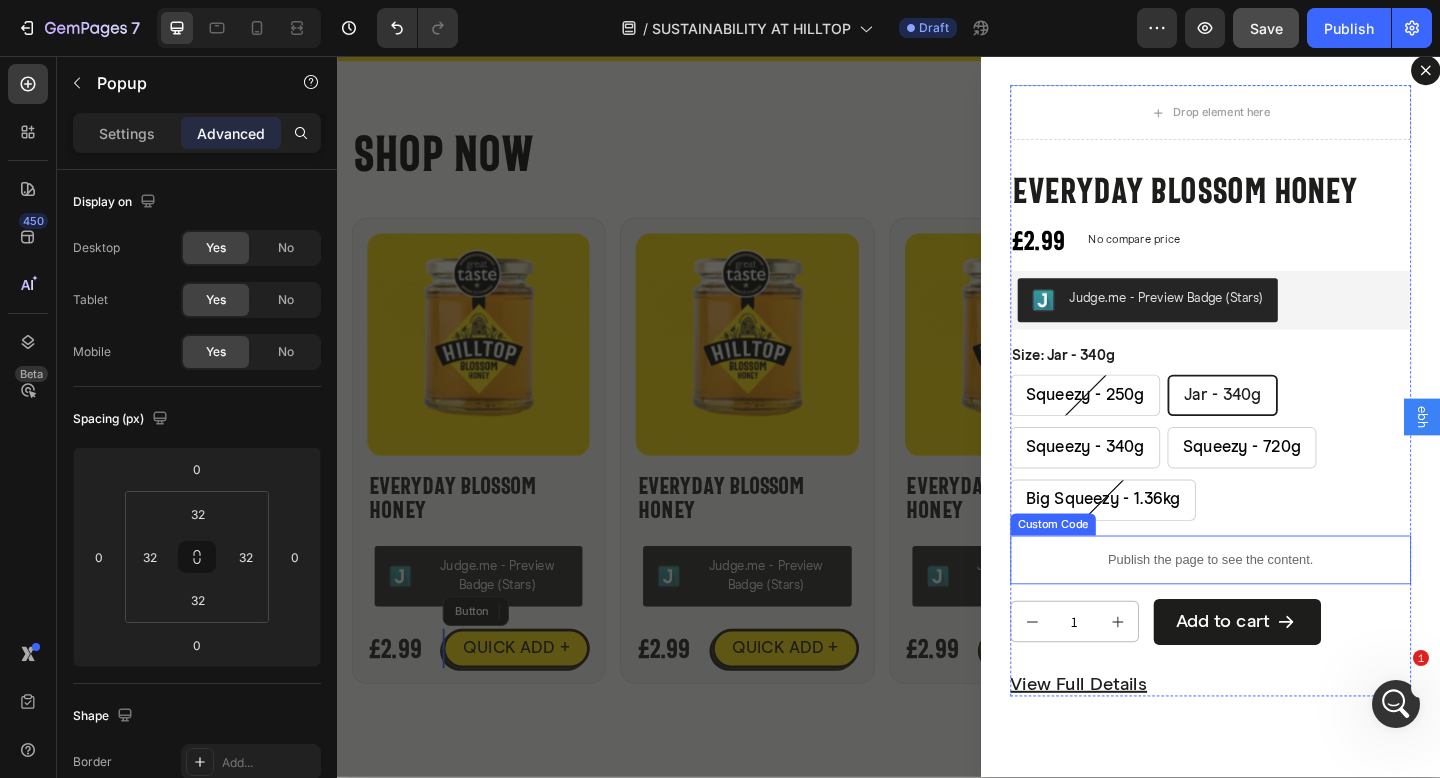 click on "Publish the page to see the content." at bounding box center [1287, 604] 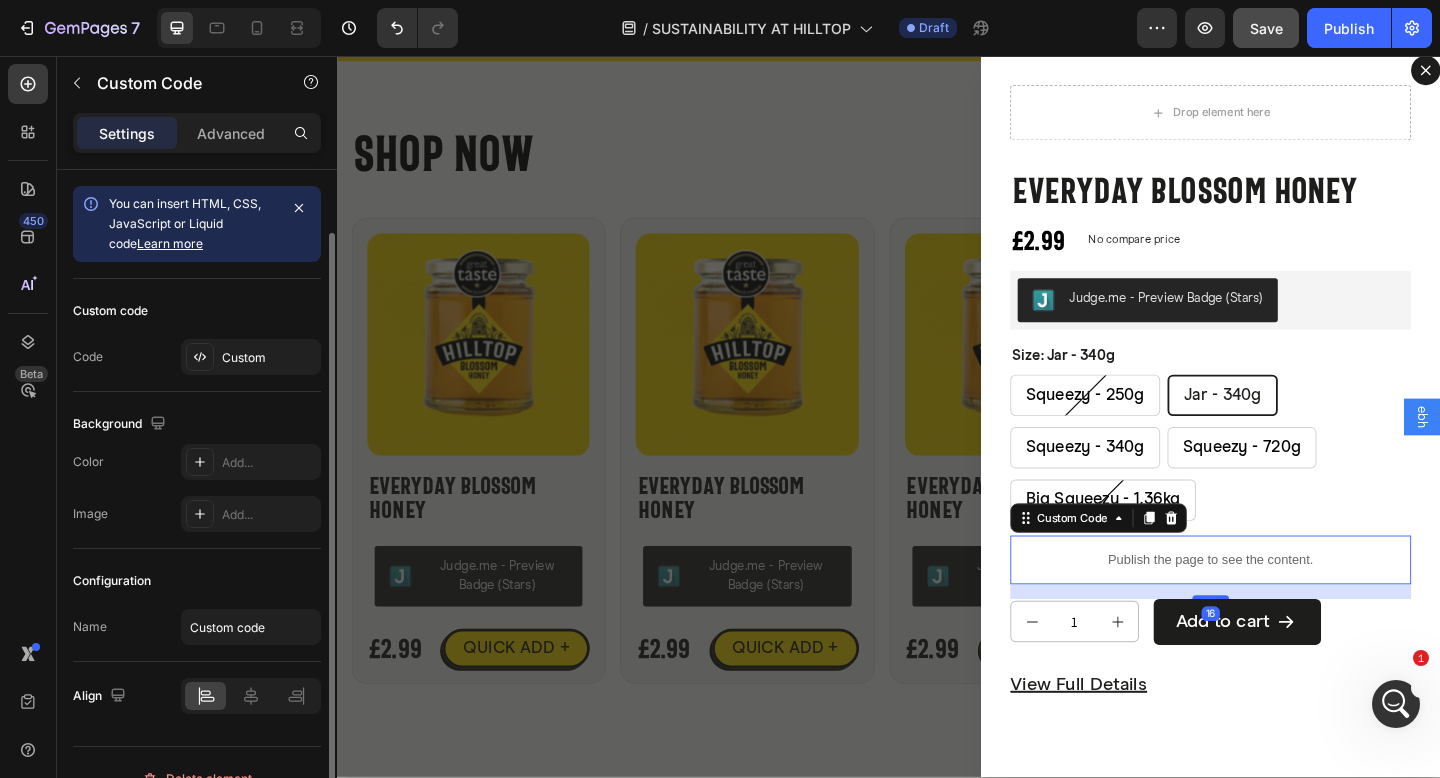 scroll, scrollTop: 32, scrollLeft: 0, axis: vertical 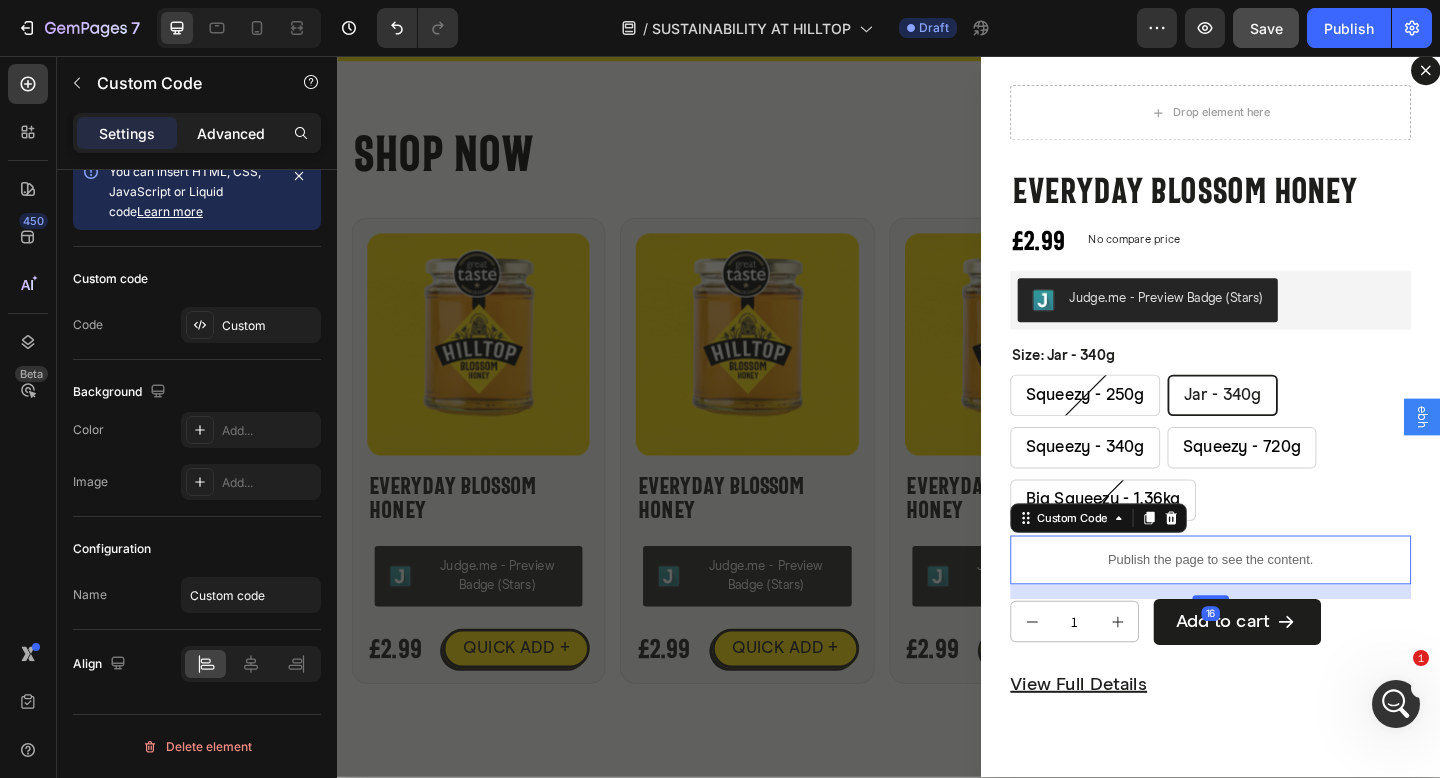 click on "Advanced" at bounding box center [231, 133] 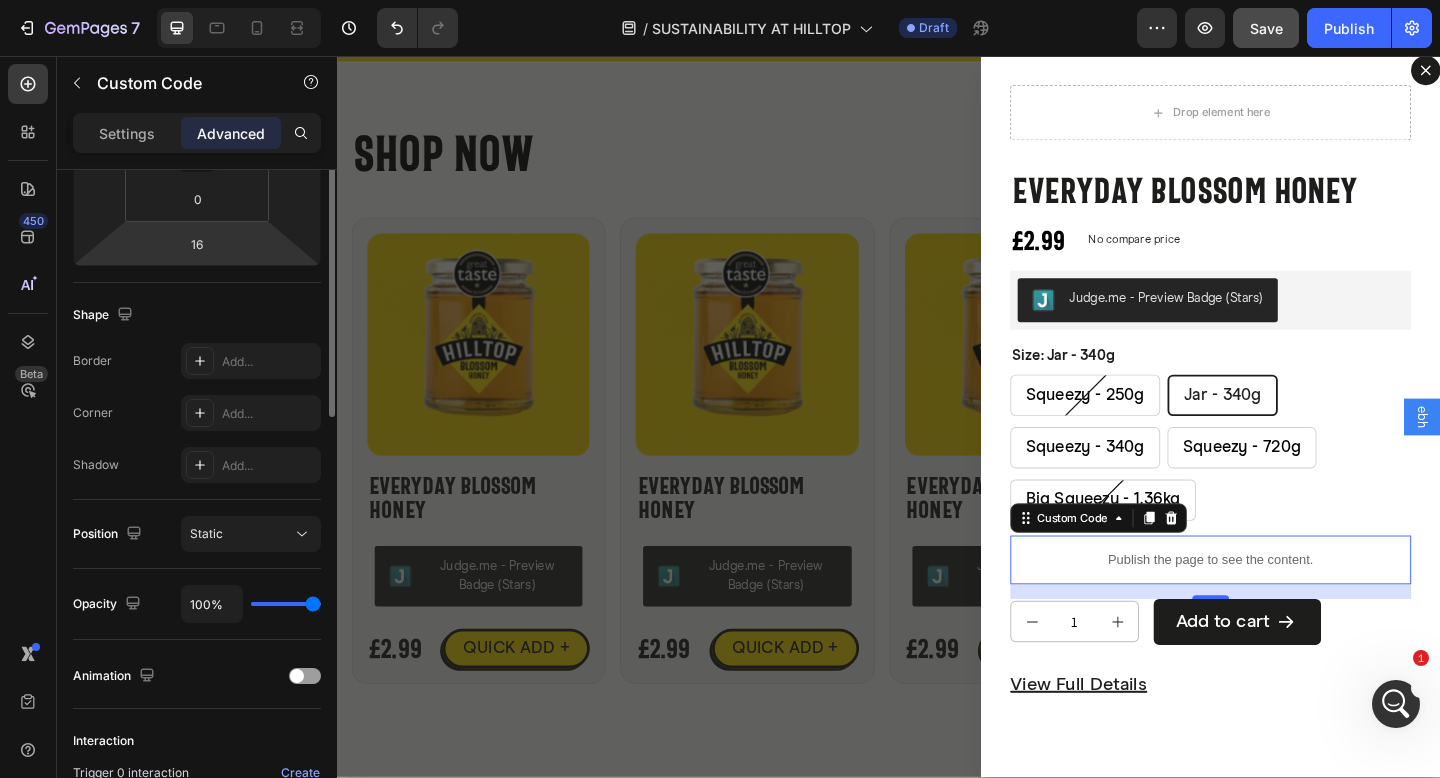 scroll, scrollTop: 639, scrollLeft: 0, axis: vertical 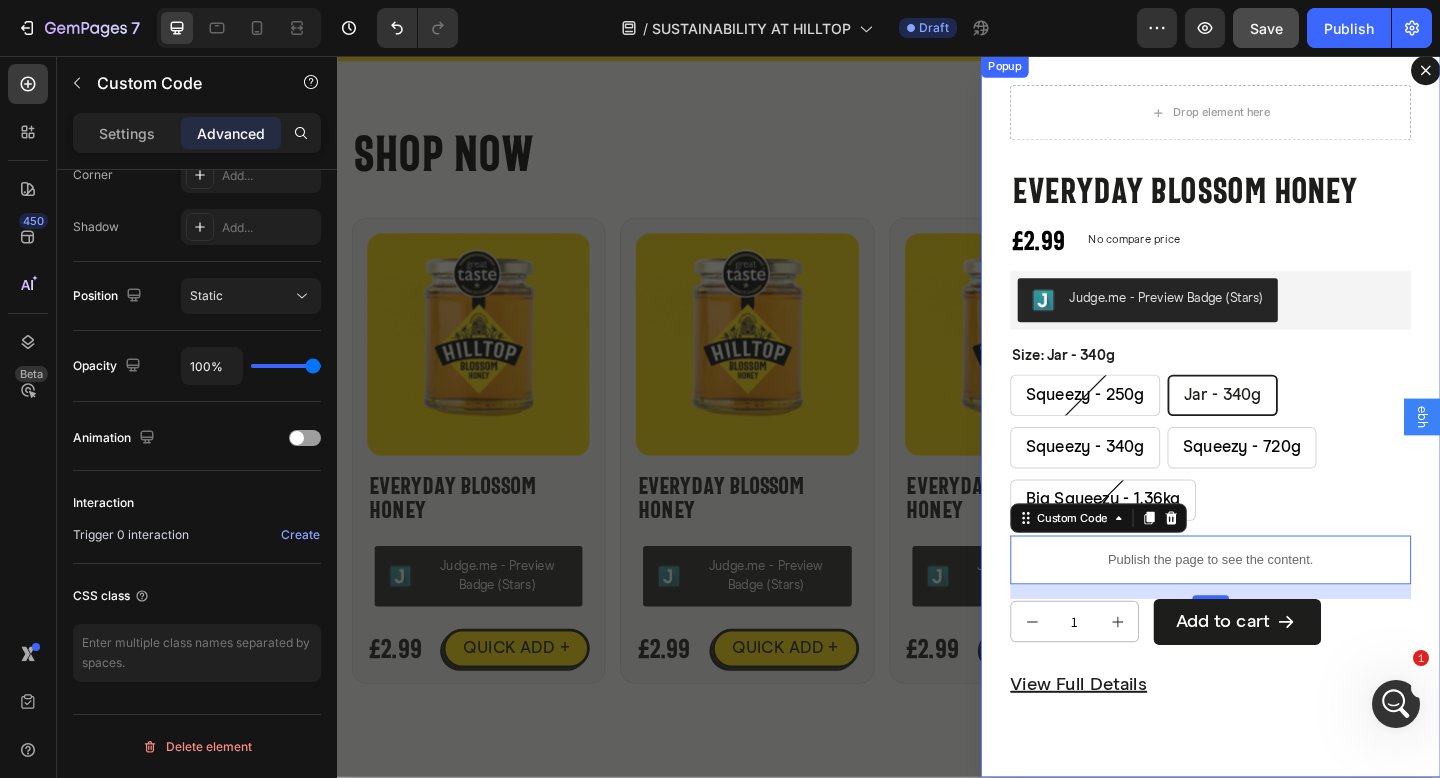 click on "Drop element here Everyday Blossom Honey Product Title £2.99 Product Price Product Price No compare price Product Price Row Judge.me - Preview Badge (Stars) Judge.me Size: Jar - 340g Squeezy - 250g Squeezy - 250g Squeezy - 250g Jar - 340g Jar - 340g Jar - 340g Squeezy - 340g Squeezy - 340g Squeezy - 340g Squeezy - 720g Squeezy - 720g Squeezy - 720g Big Squeezy - 1.36kg Big Squeezy - 1.36kg Big Squeezy - 1.36kg Product Variants & Swatches
Publish the page to see the content.
Custom Code 16 1 Product Quantity Add to cart Add to Cart Row View full details Product View More Product Row" at bounding box center [1287, 448] 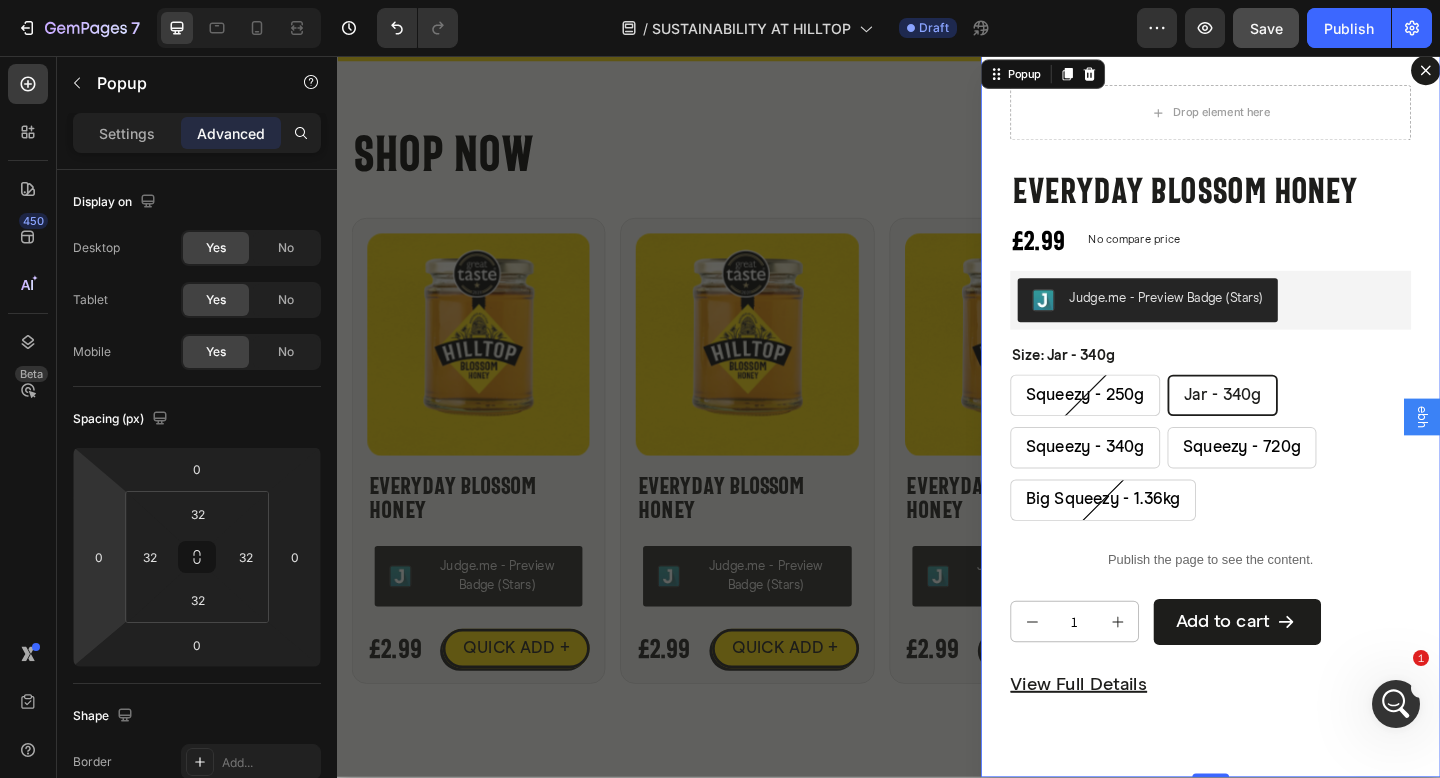 scroll, scrollTop: 639, scrollLeft: 0, axis: vertical 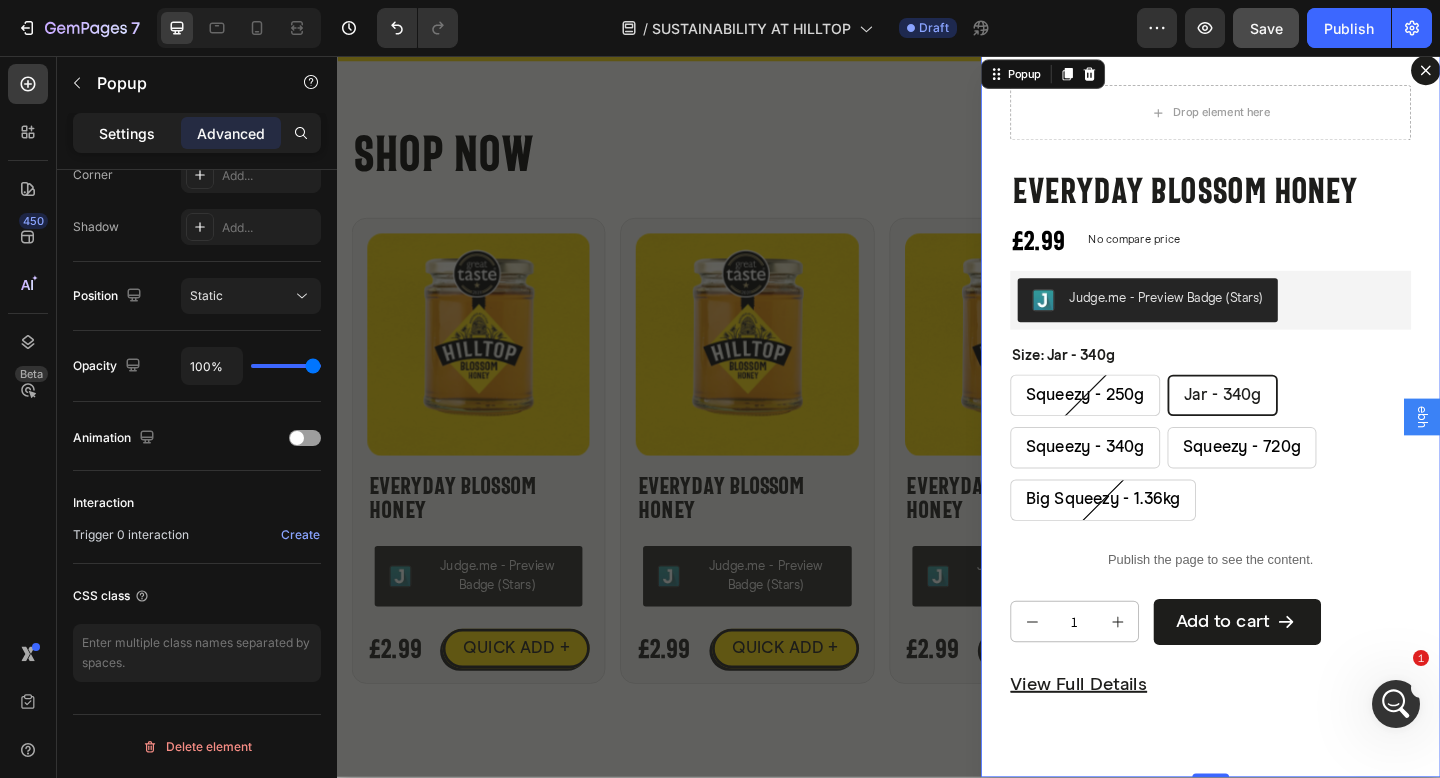 click on "Settings" at bounding box center (127, 133) 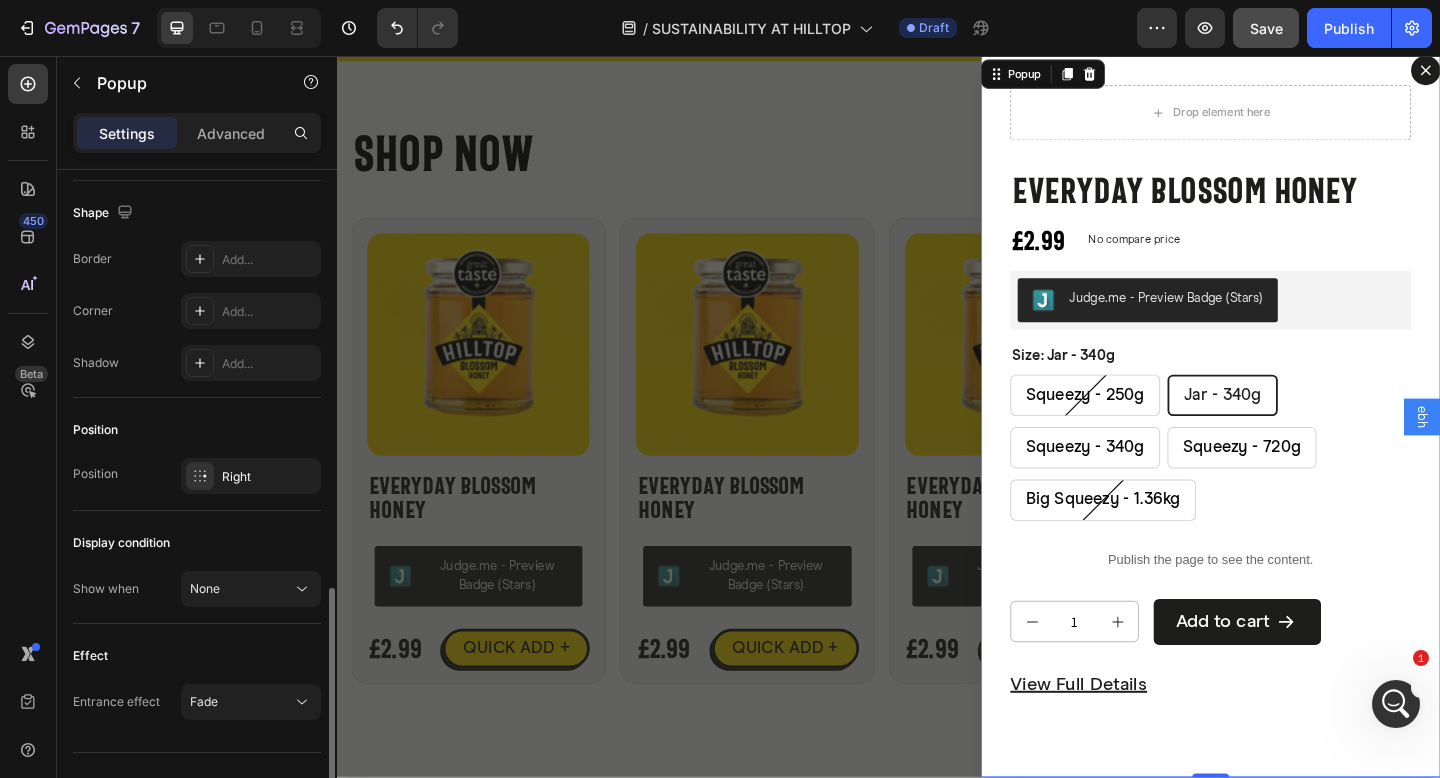 scroll, scrollTop: 1228, scrollLeft: 0, axis: vertical 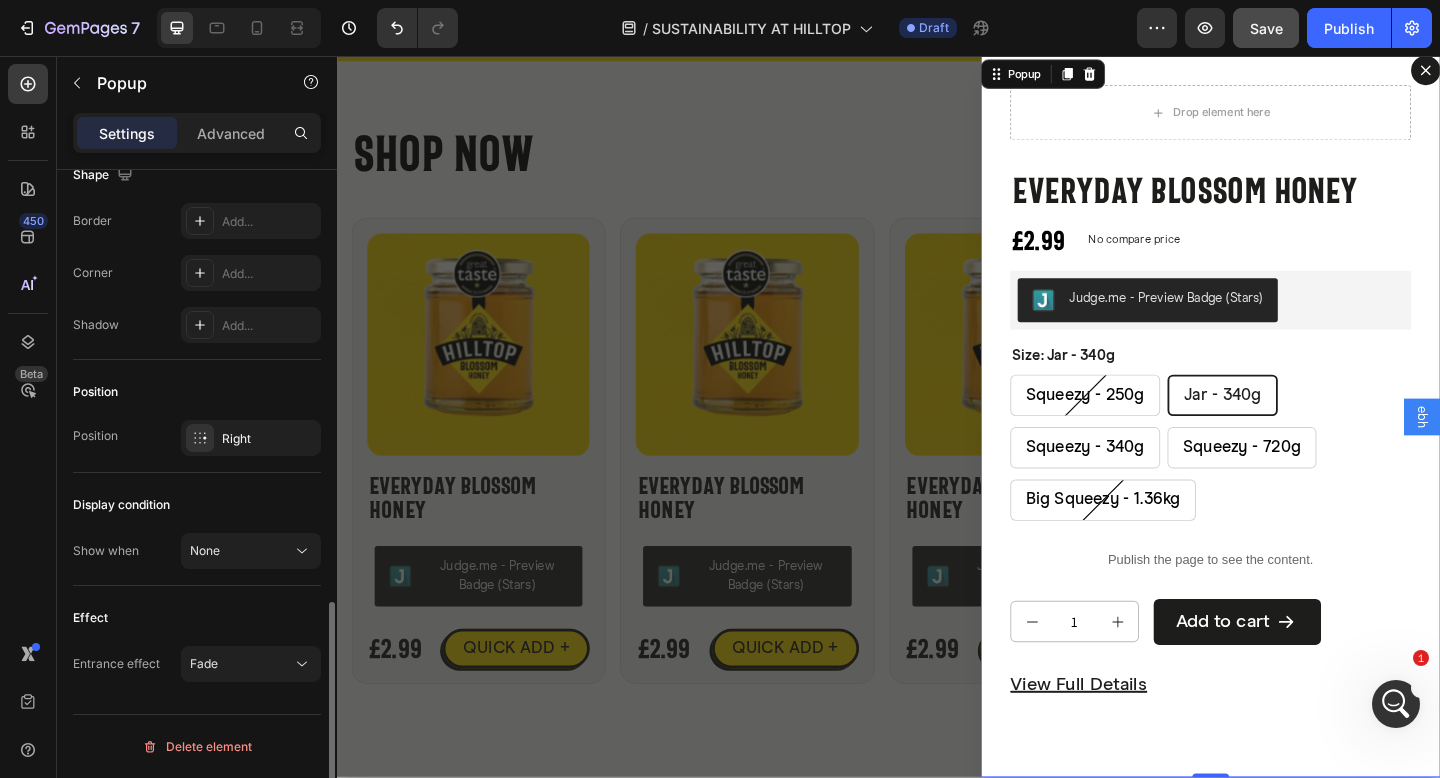 click on "Advanced" at bounding box center [231, 133] 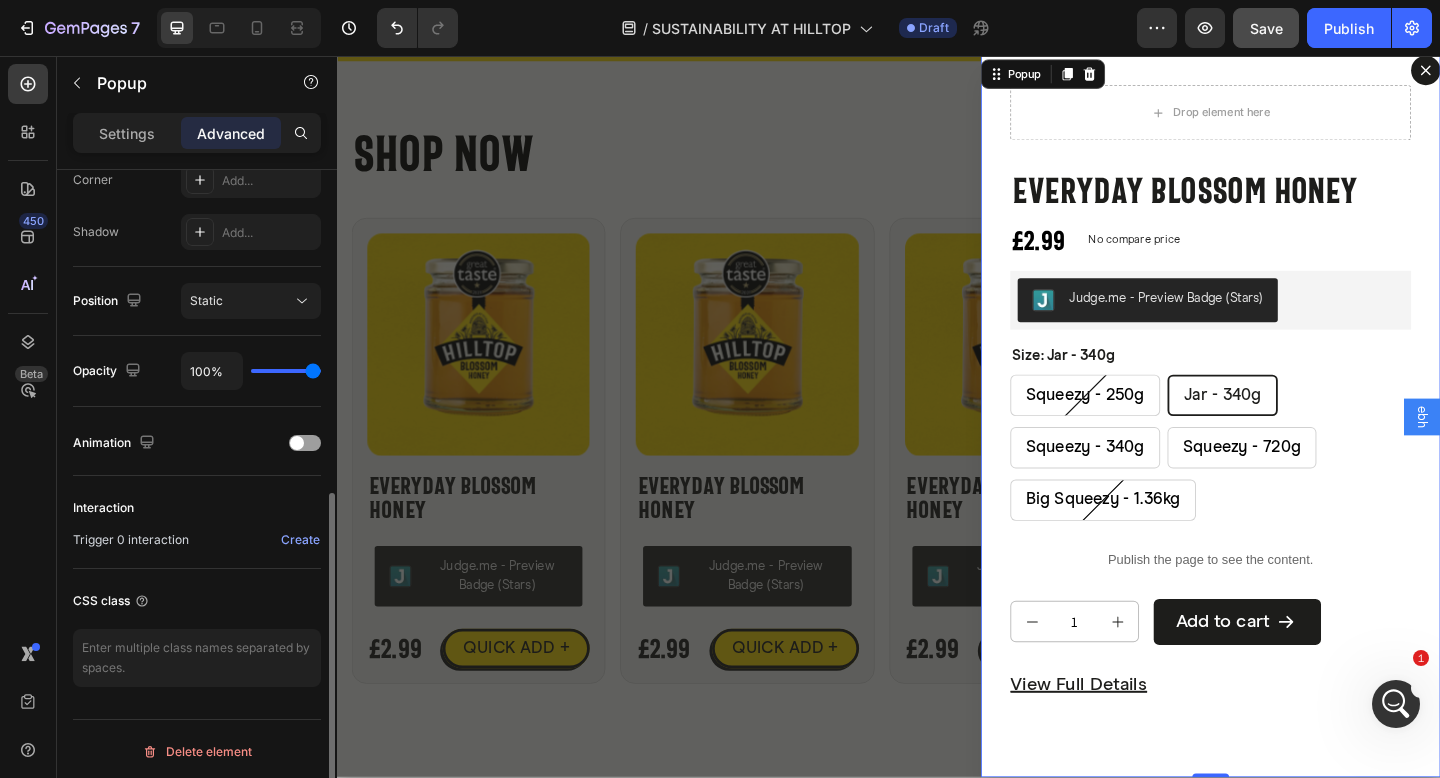 scroll, scrollTop: 639, scrollLeft: 0, axis: vertical 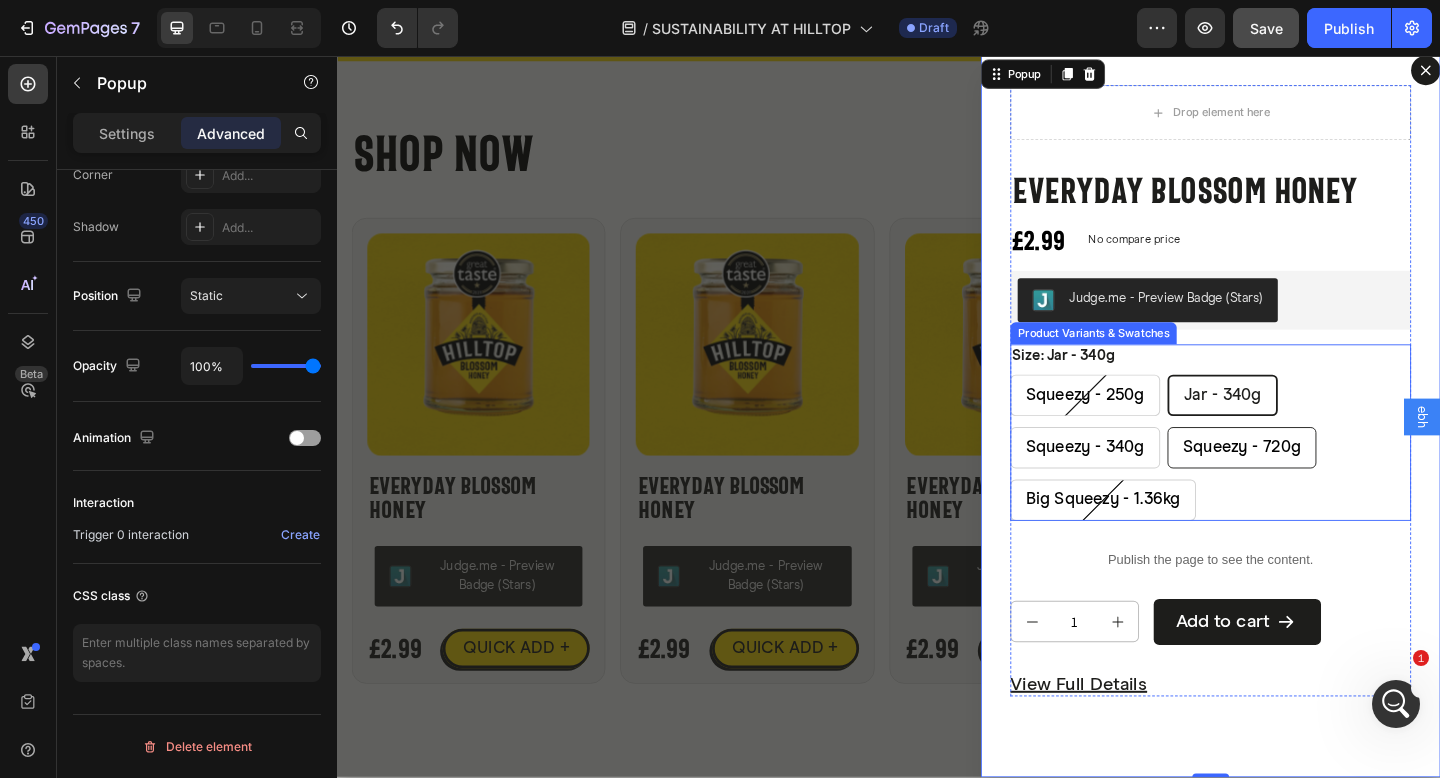 click on "Squeezy - 720g" at bounding box center [1321, 482] 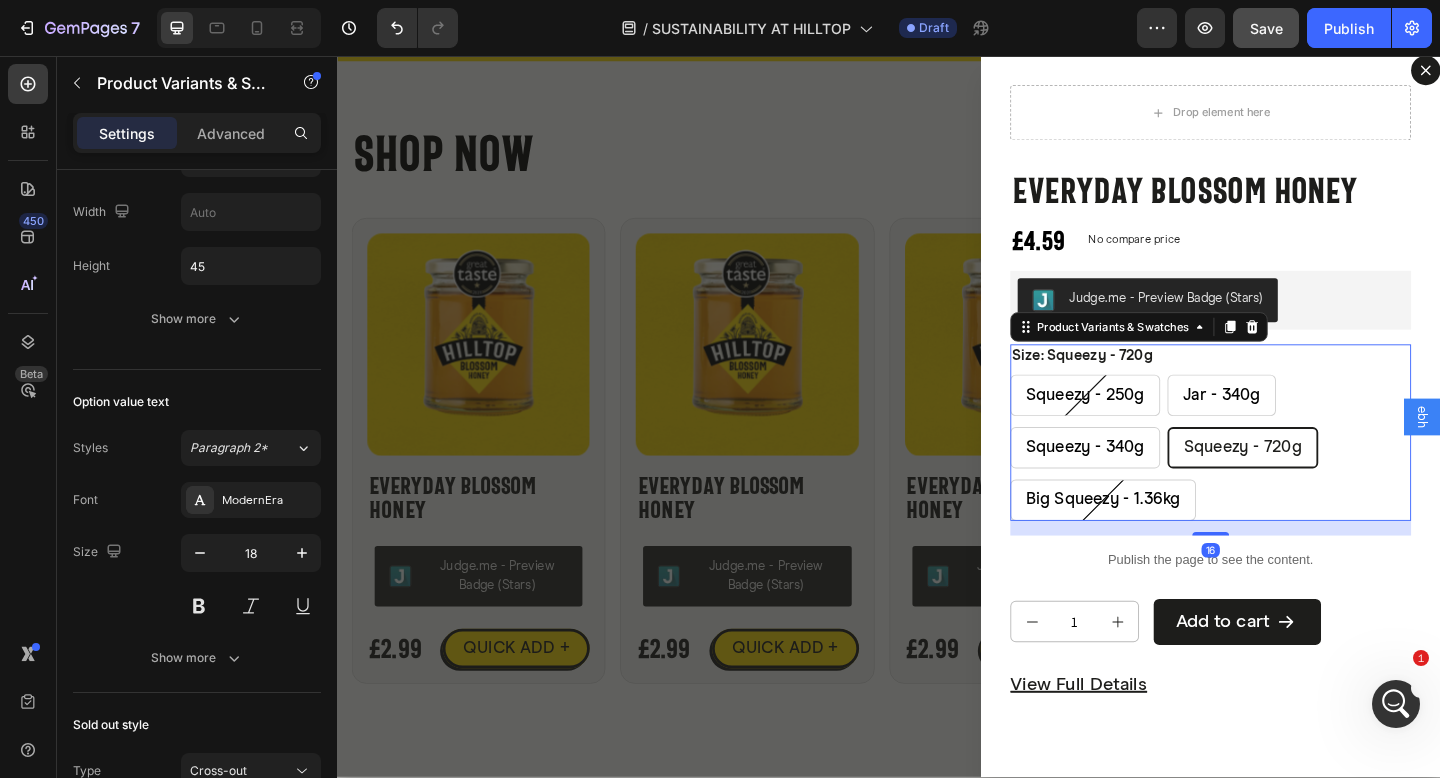 scroll, scrollTop: 0, scrollLeft: 0, axis: both 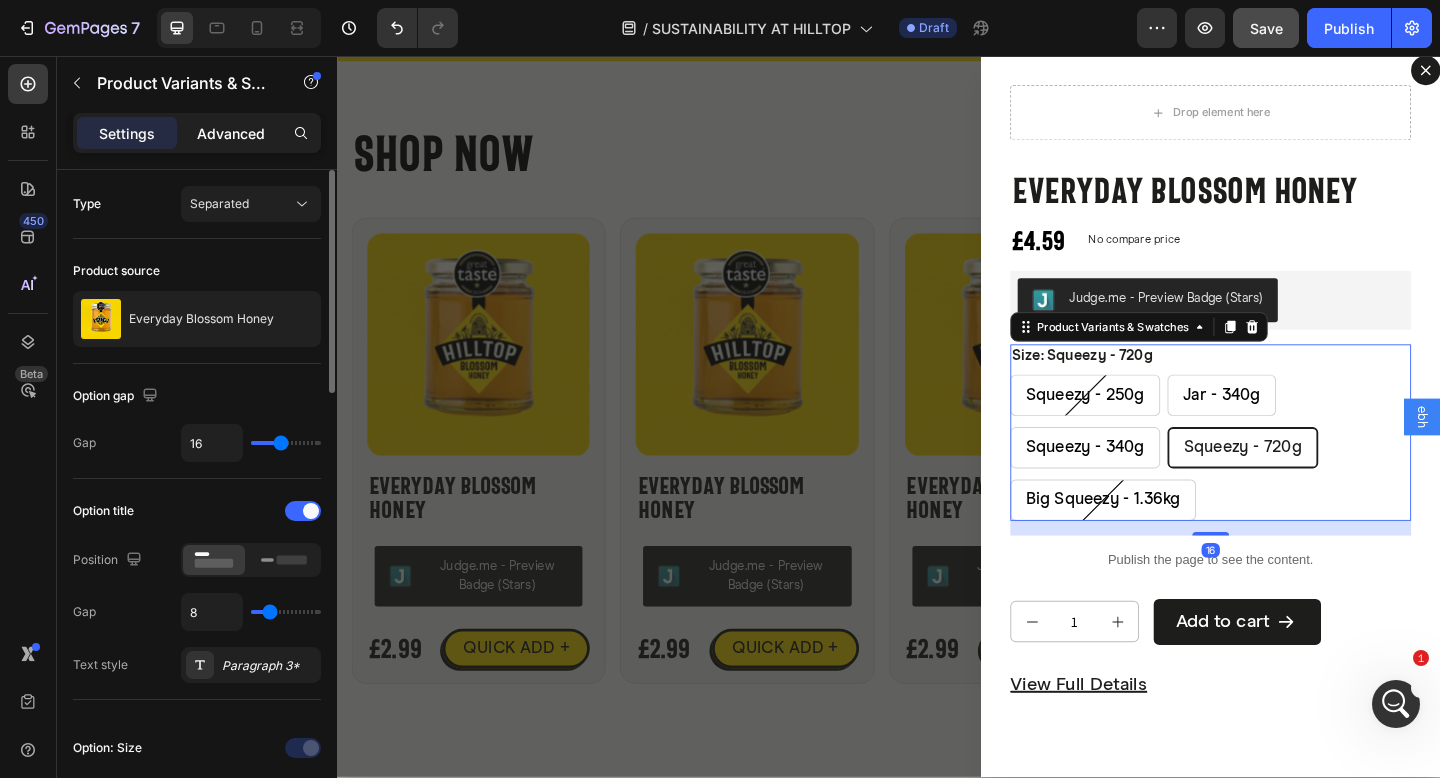 click on "Advanced" at bounding box center (231, 133) 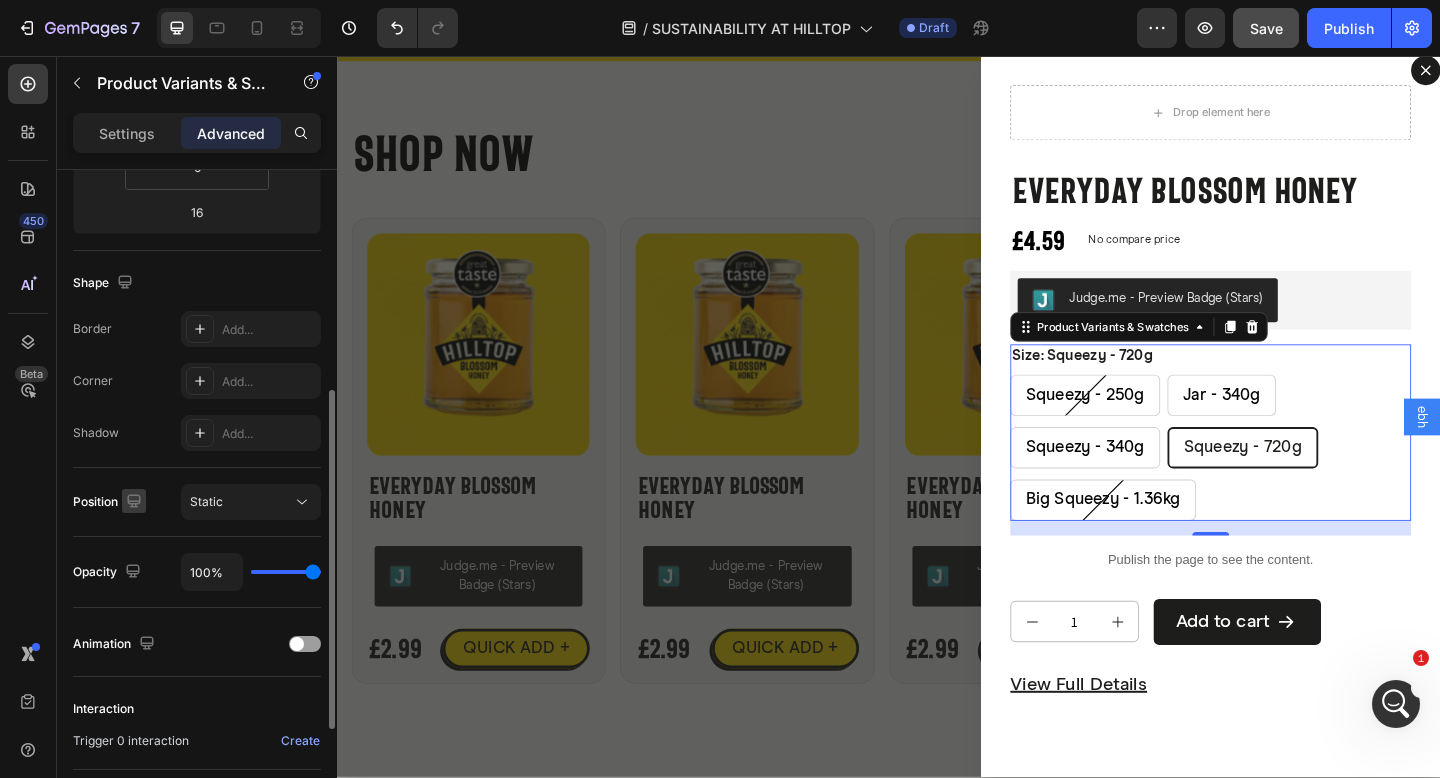 scroll, scrollTop: 639, scrollLeft: 0, axis: vertical 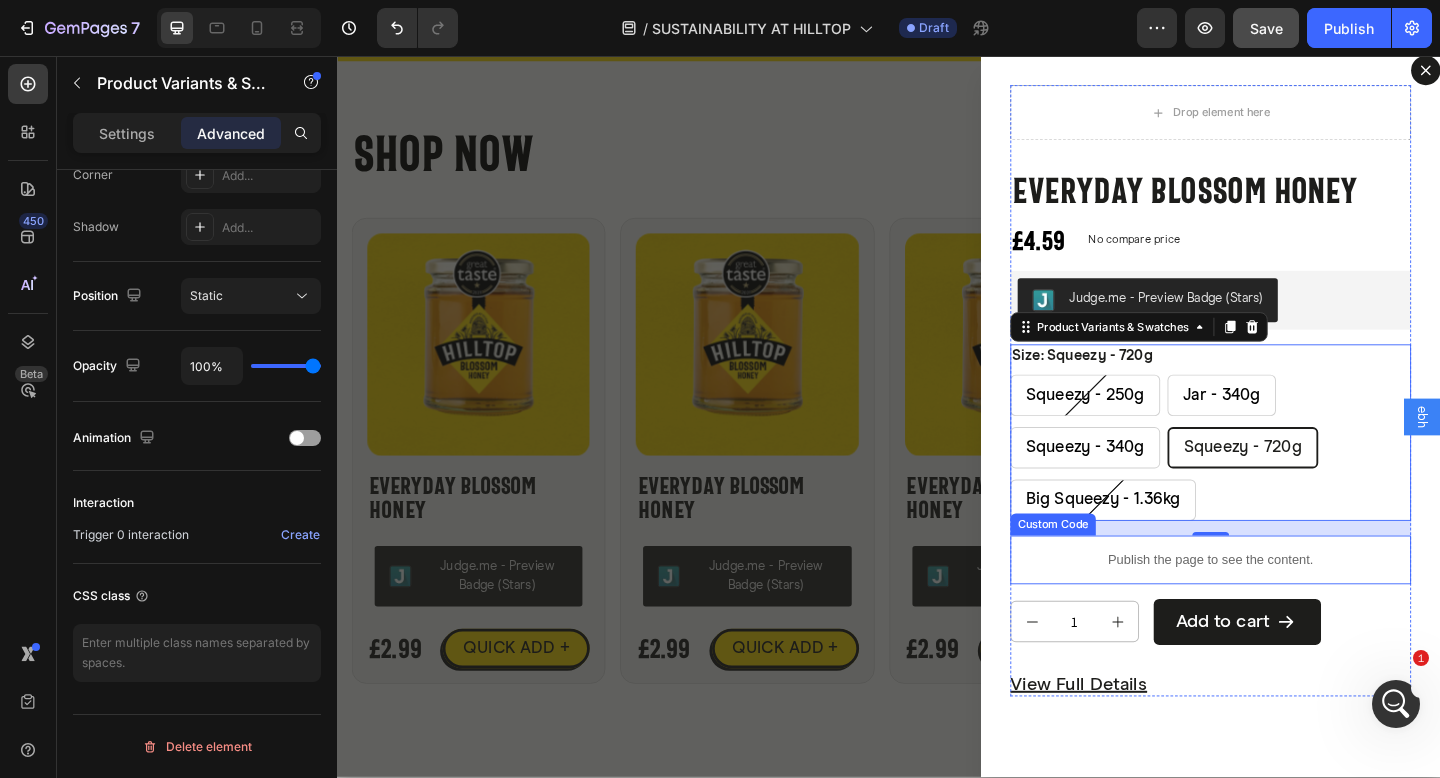 click on "Publish the page to see the content." at bounding box center (1287, 604) 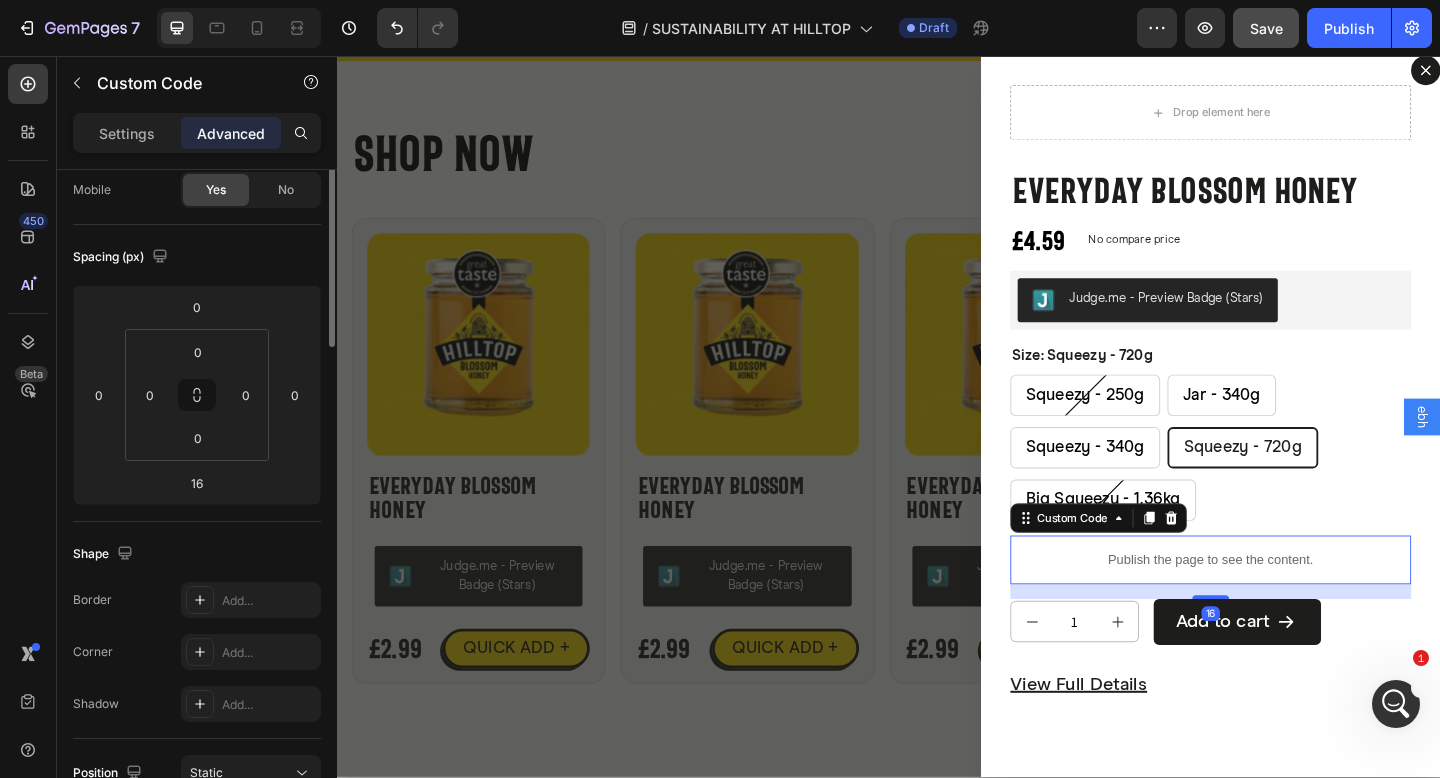 scroll, scrollTop: 639, scrollLeft: 0, axis: vertical 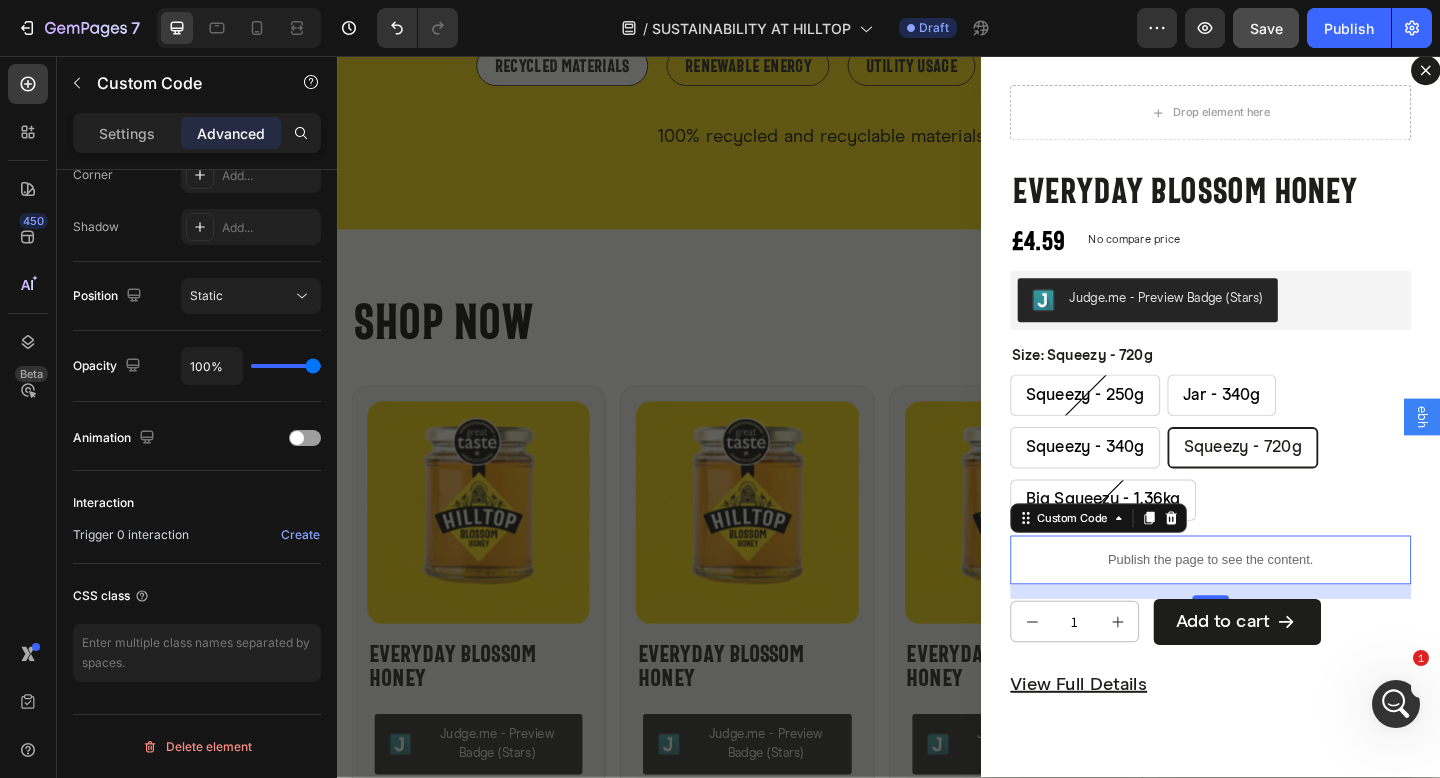 click at bounding box center [937, 448] 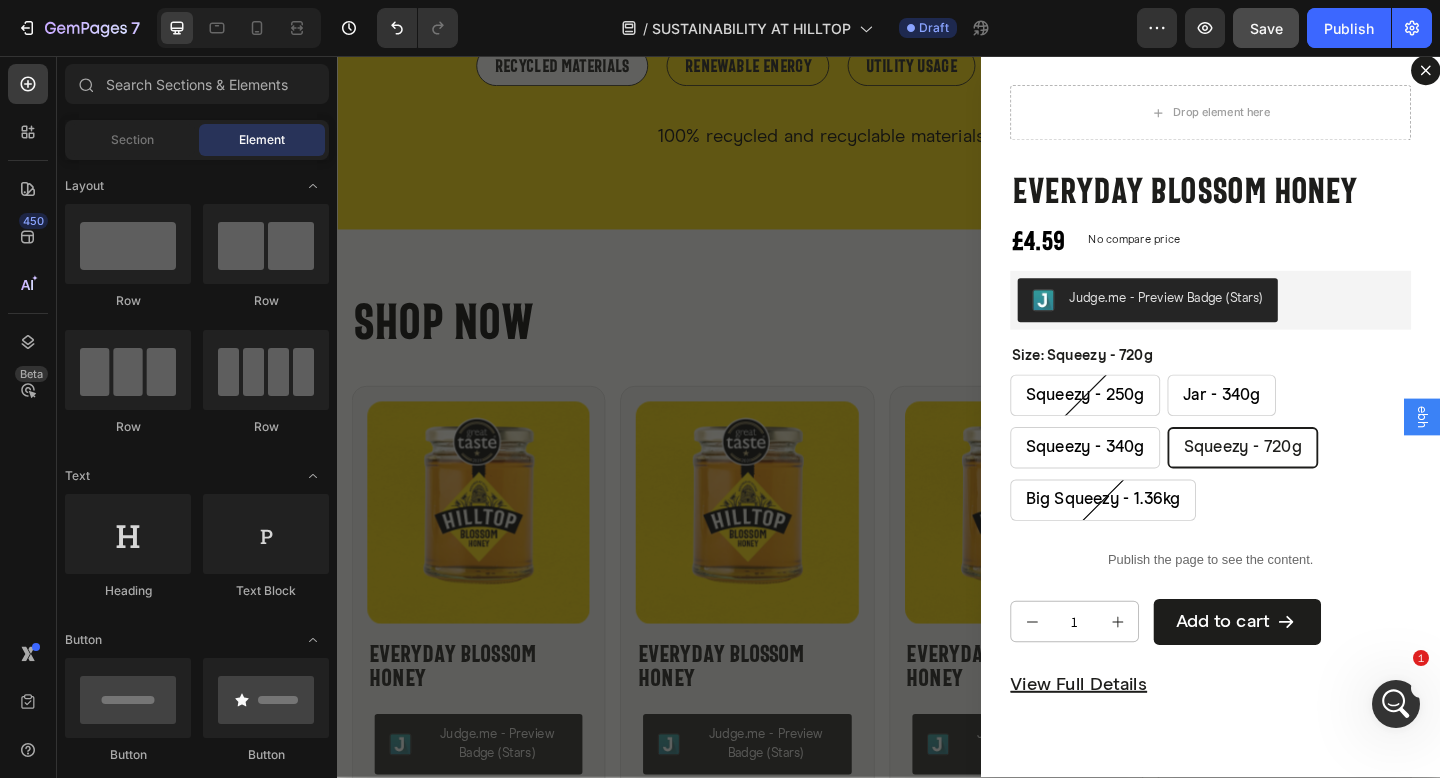 click at bounding box center (937, 448) 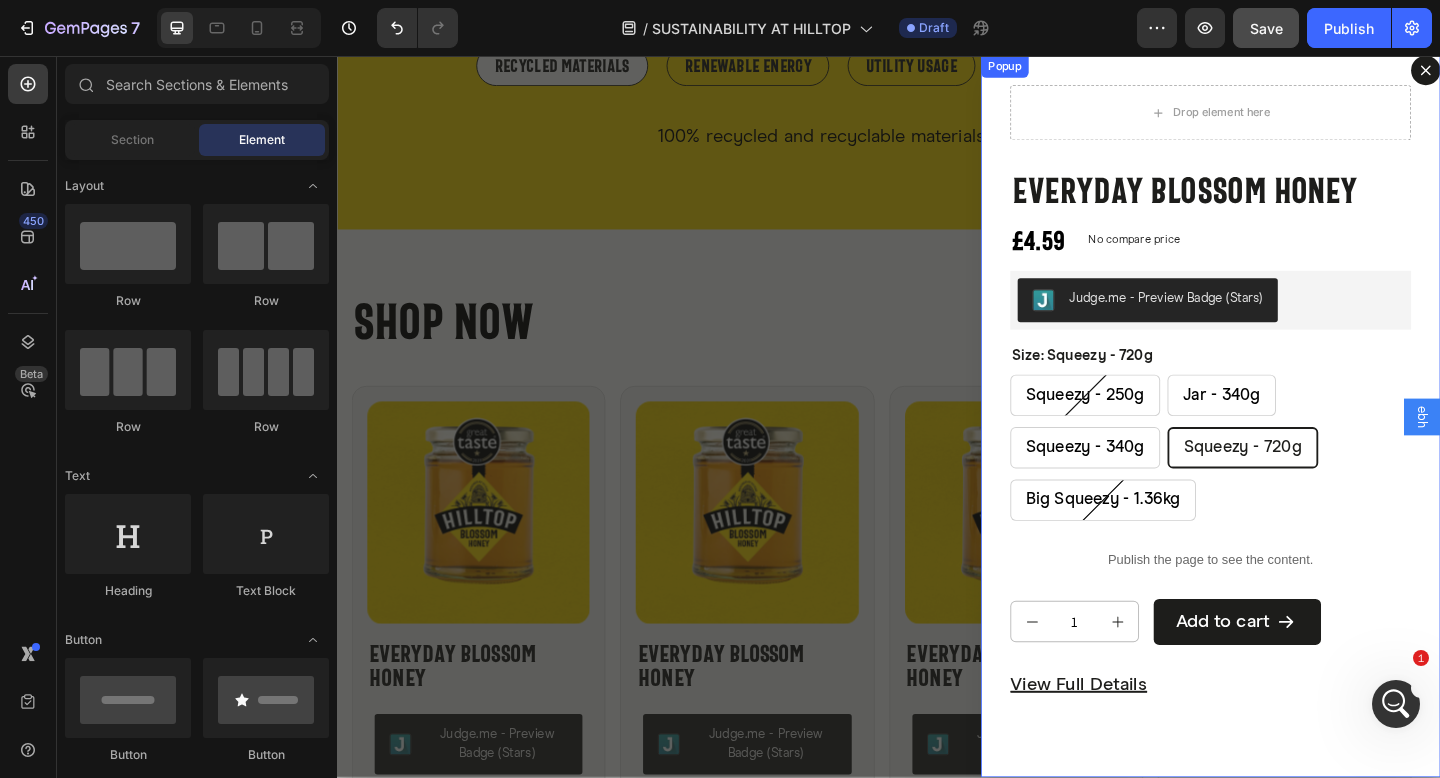 click at bounding box center (1521, 72) 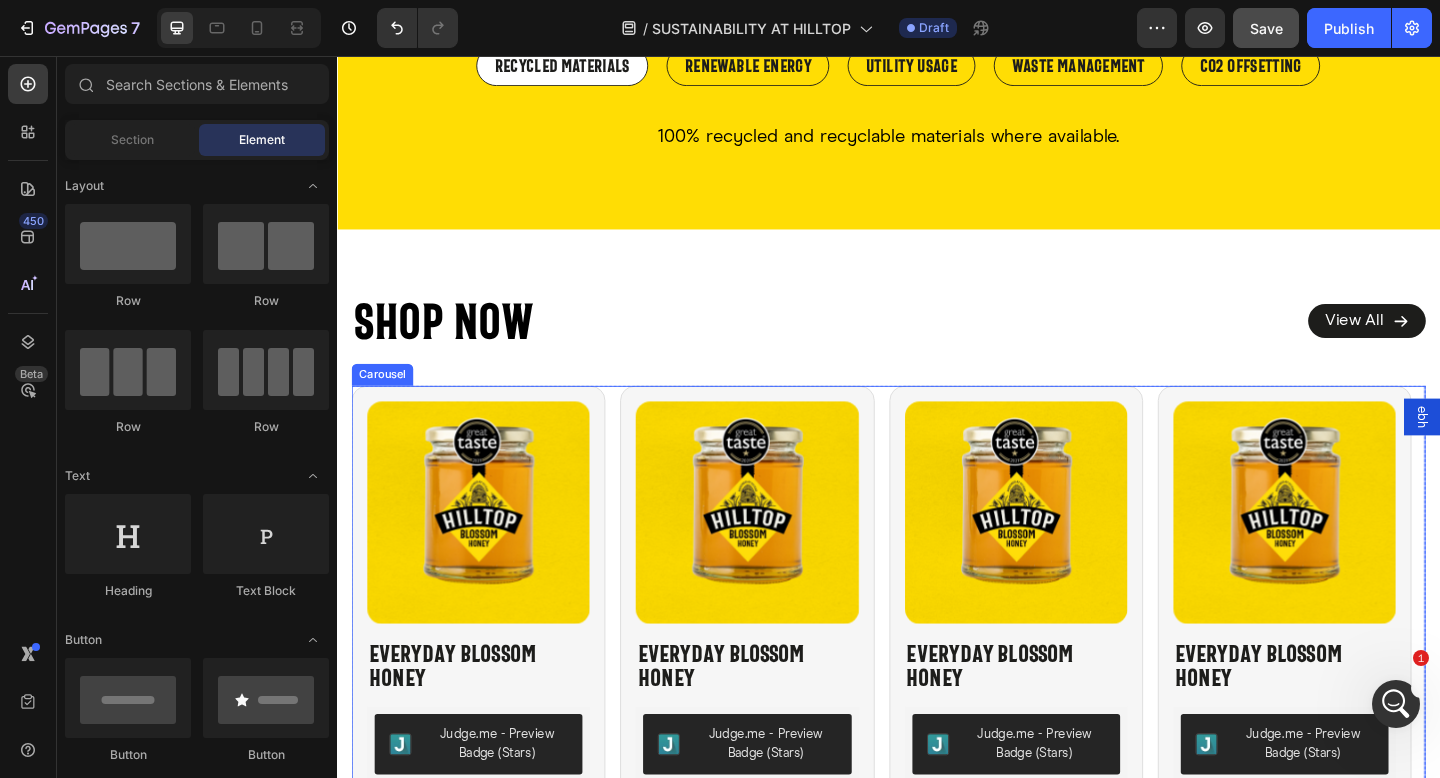 click on "Product Images Everyday Blossom Honey Product Title Judge.me - Preview Badge (Stars) Judge.me £2.99 Product Price Product Price QUICK ADD + Button Row Product Product Images Everyday Blossom Honey Product Title Judge.me - Preview Badge (Stars) Judge.me £2.99 Product Price Product Price QUICK ADD + Button Row Product Product Images Everyday Blossom Honey Product Title Judge.me - Preview Badge (Stars) Judge.me £2.99 Product Price Product Price QUICK ADD + Button Row Product Product Images Everyday Blossom Honey Product Title Judge.me - Preview Badge (Stars) Judge.me £2.99 Product Price Product Price QUICK ADD + Button Row Product Product Images Everyday Blossom Honey Product Title Judge.me - Preview Badge (Stars) Judge.me £2.99 Product Price Product Price QUICK ADD + Button Row Product Product Images Everyday Blossom Honey Product Title Judge.me - Preview Badge (Stars) Judge.me £2.99 Product Price Product Price QUICK ADD + Button Row Product" at bounding box center [937, 669] 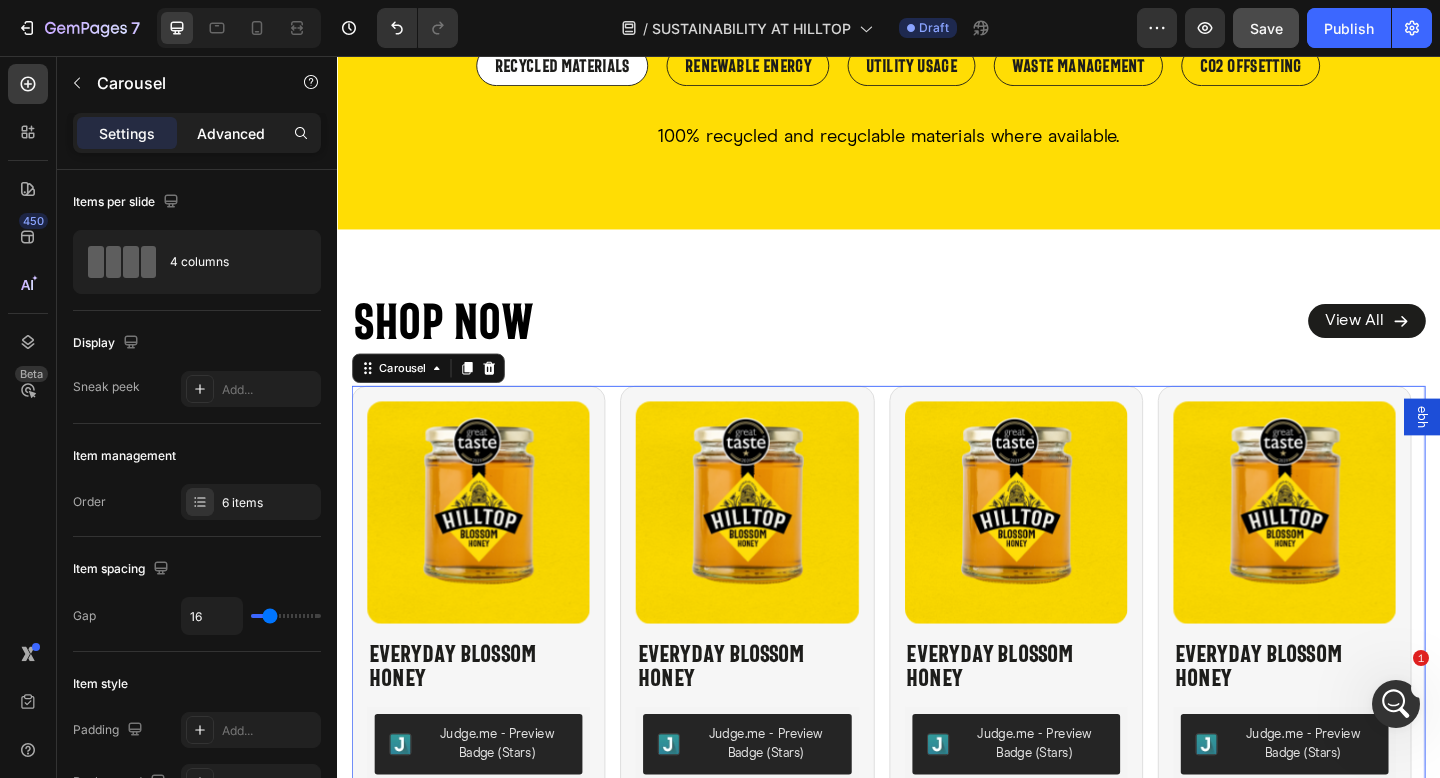 click on "Advanced" at bounding box center (231, 133) 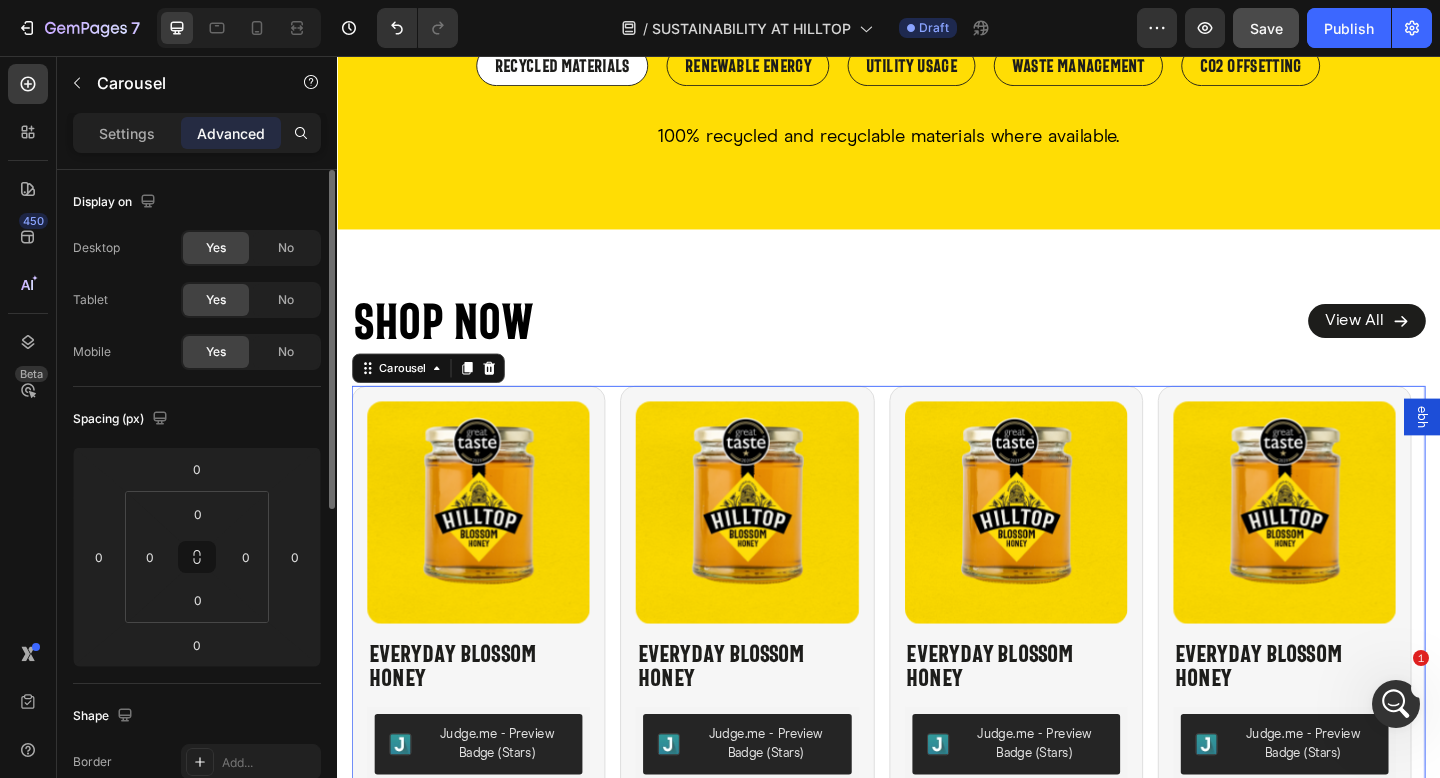scroll, scrollTop: 639, scrollLeft: 0, axis: vertical 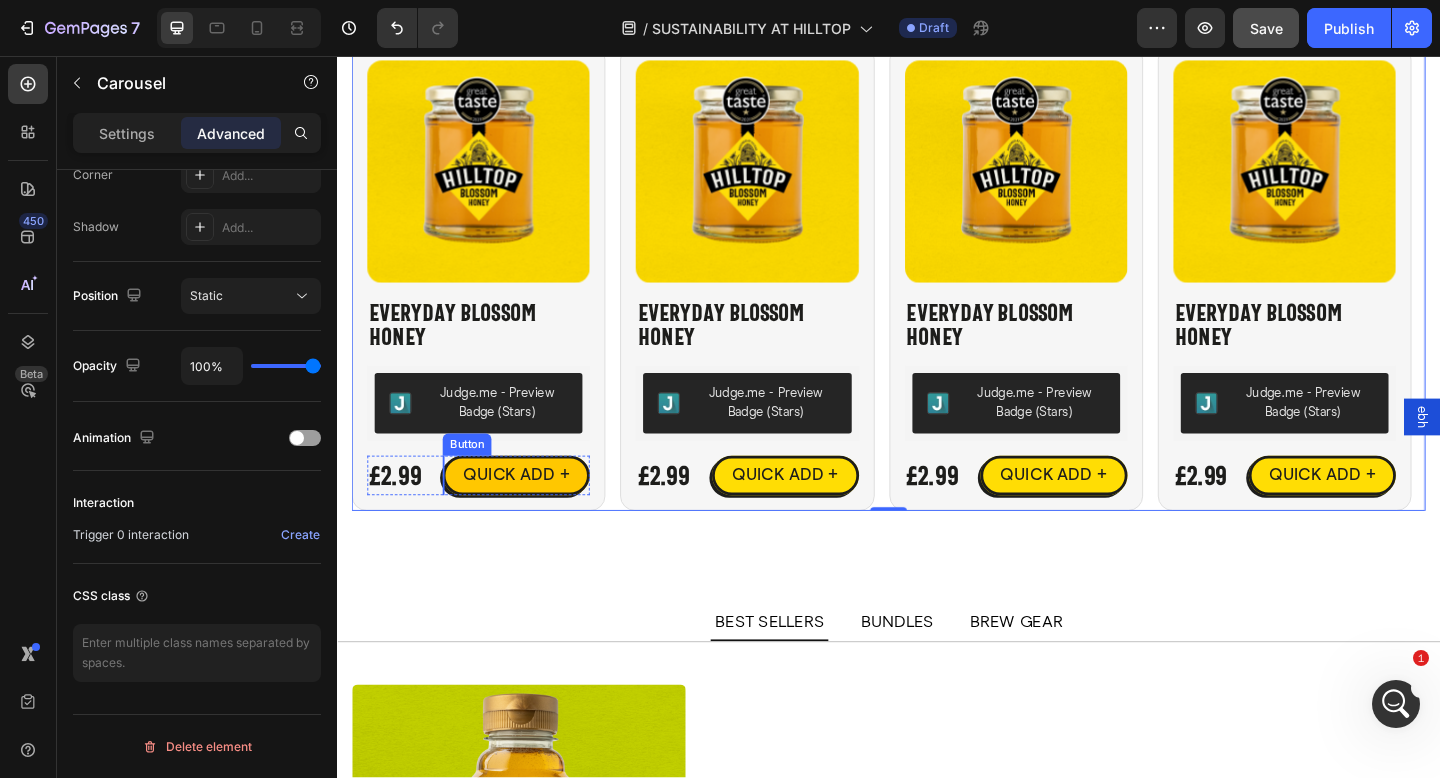 click on "QUICK ADD +" at bounding box center [532, 512] 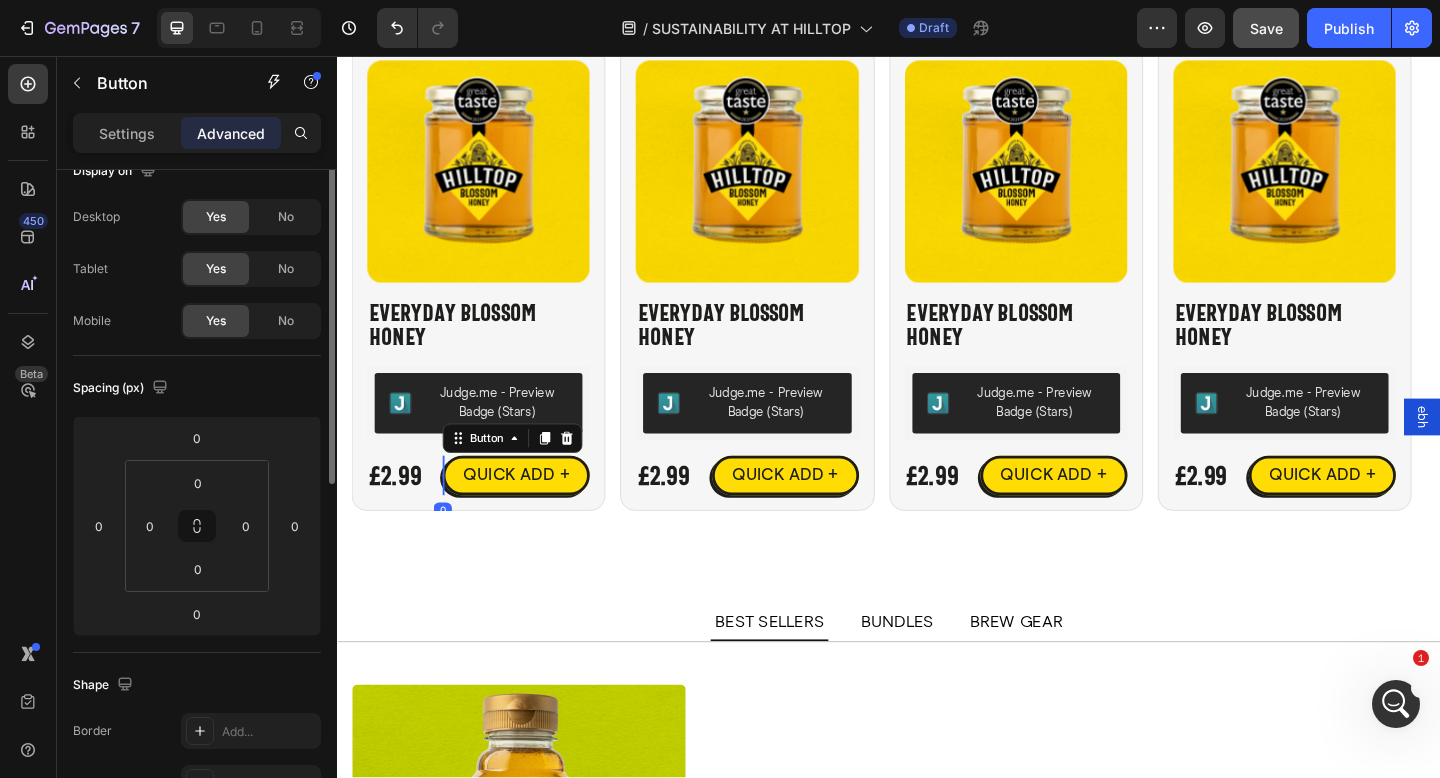 scroll, scrollTop: 538, scrollLeft: 0, axis: vertical 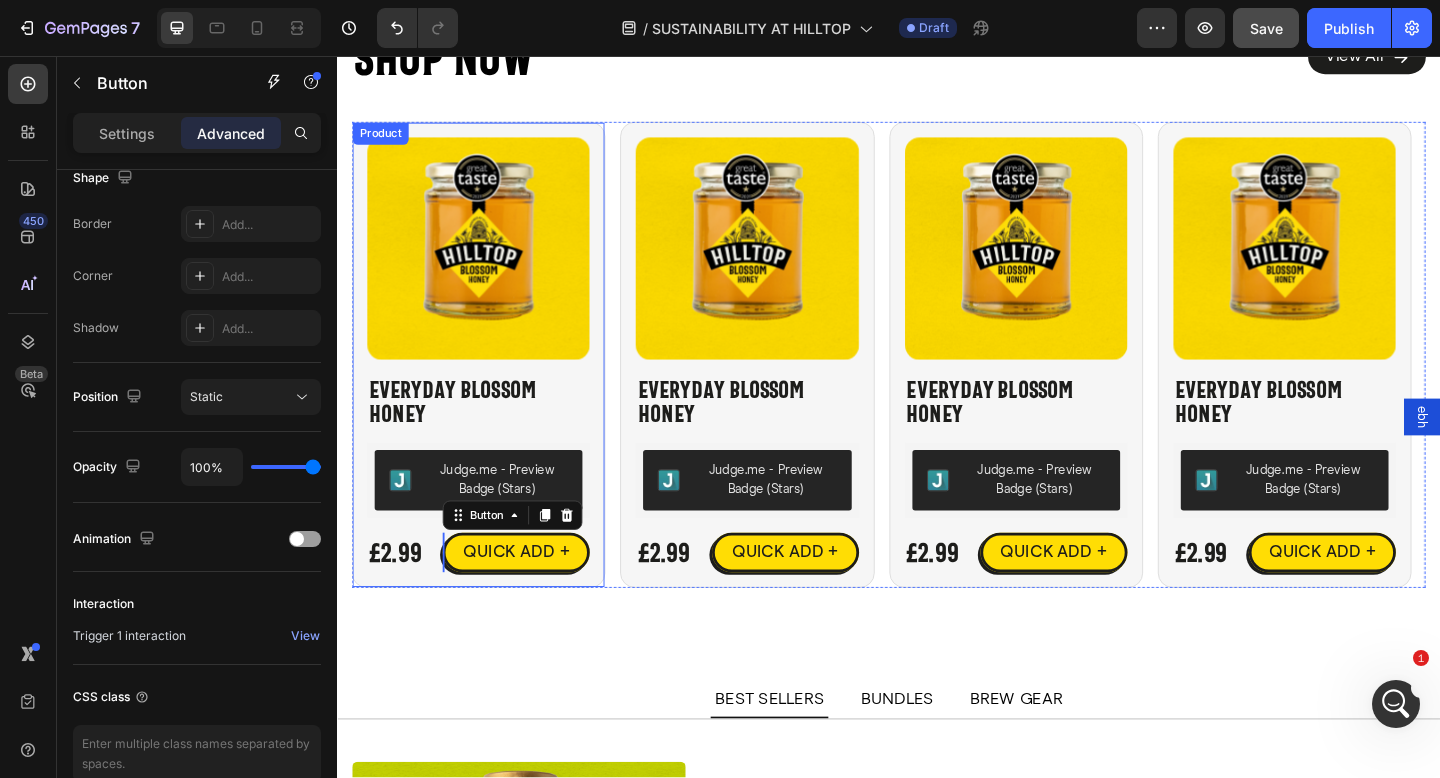 click on "Product Images Everyday Blossom Honey Product Title Judge.me - Preview Badge (Stars) Judge.me £2.99 Product Price Product Price QUICK ADD + Button   0 Row Product" at bounding box center [491, 382] 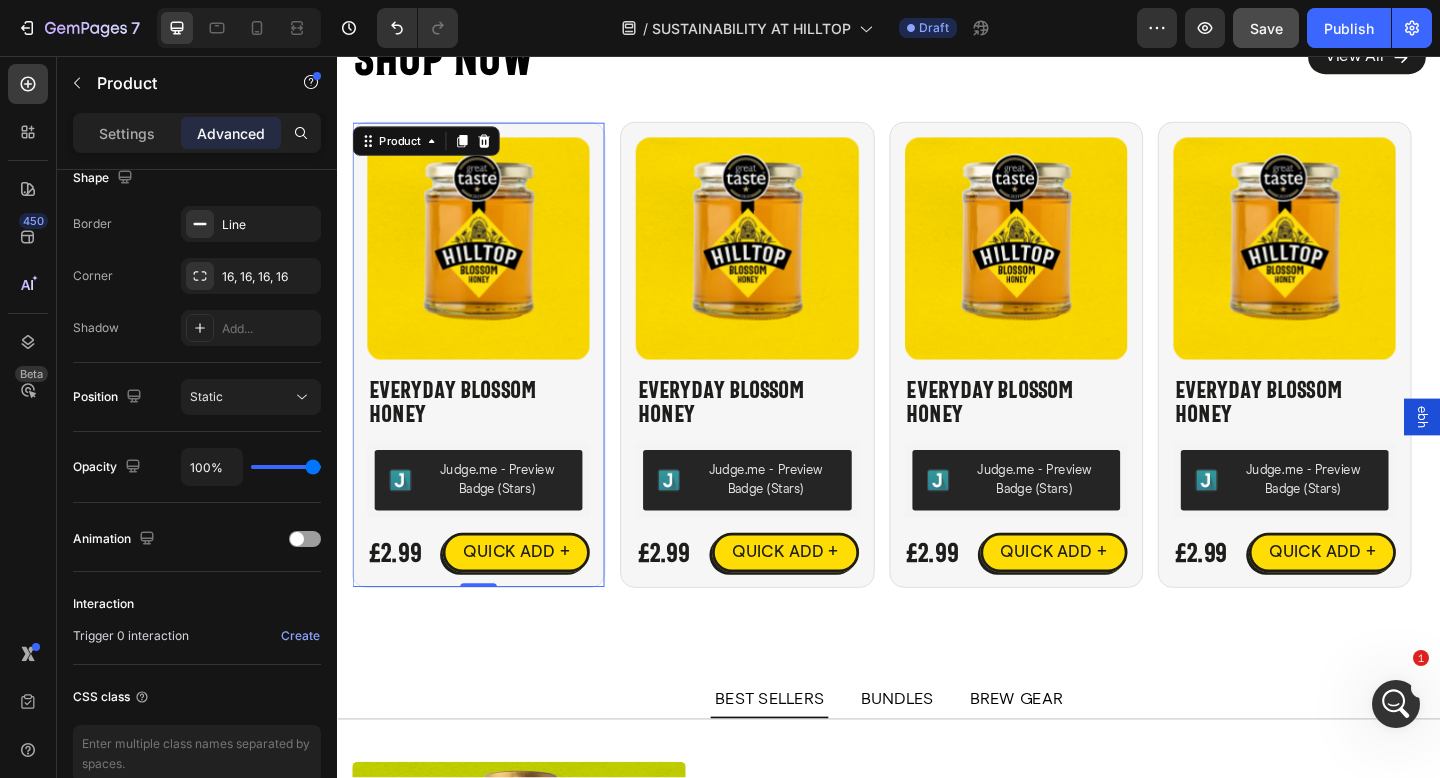 scroll, scrollTop: 0, scrollLeft: 0, axis: both 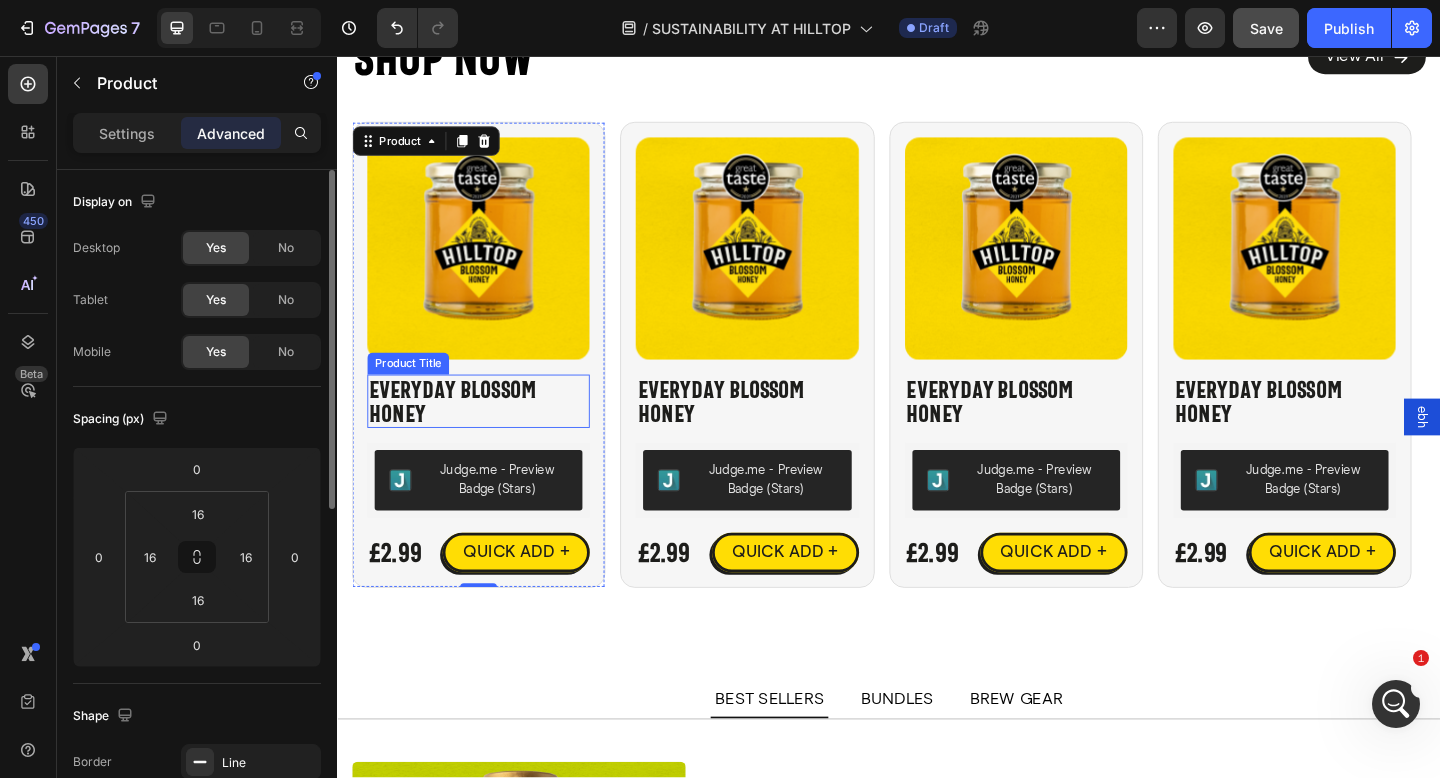click on "Everyday Blossom Honey" at bounding box center (491, 432) 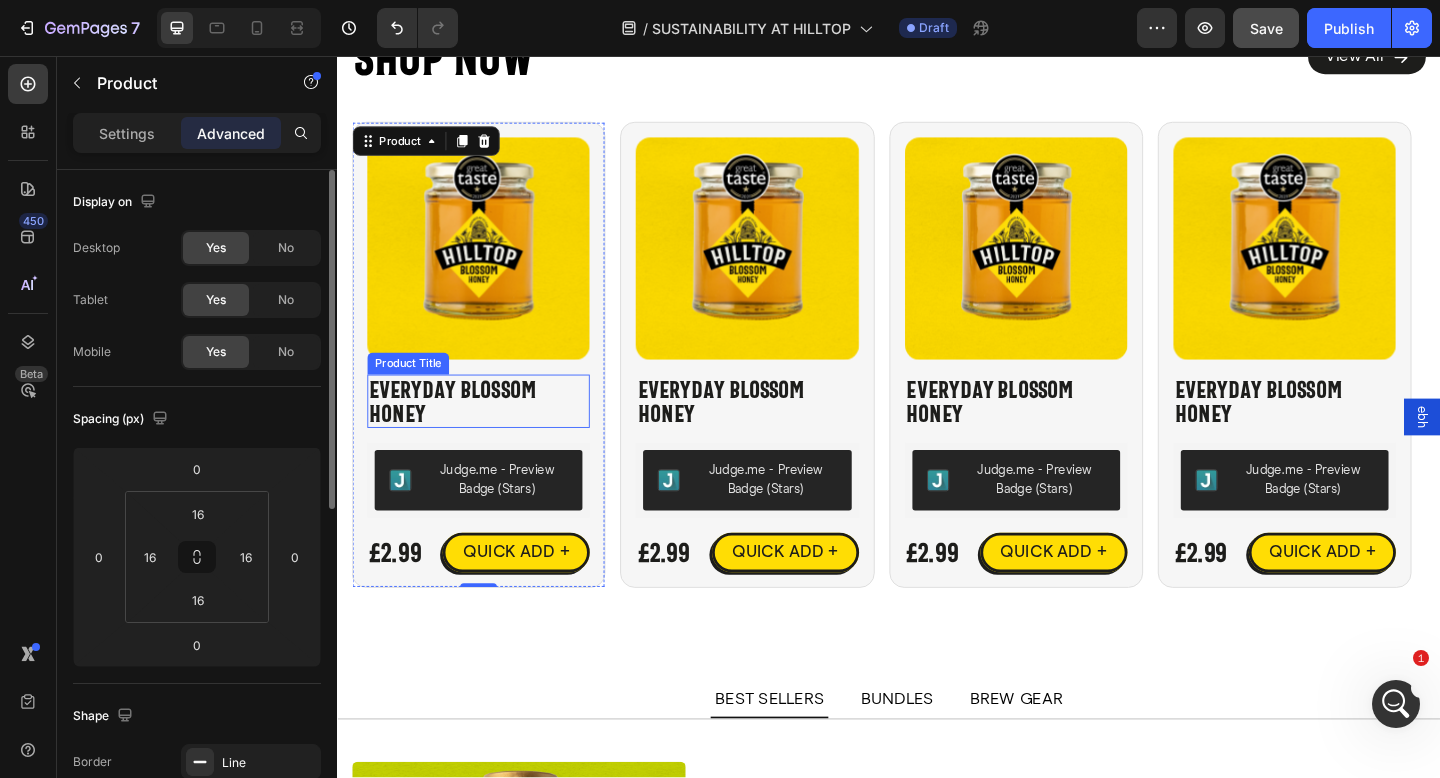 click on "Everyday Blossom Honey" at bounding box center [491, 432] 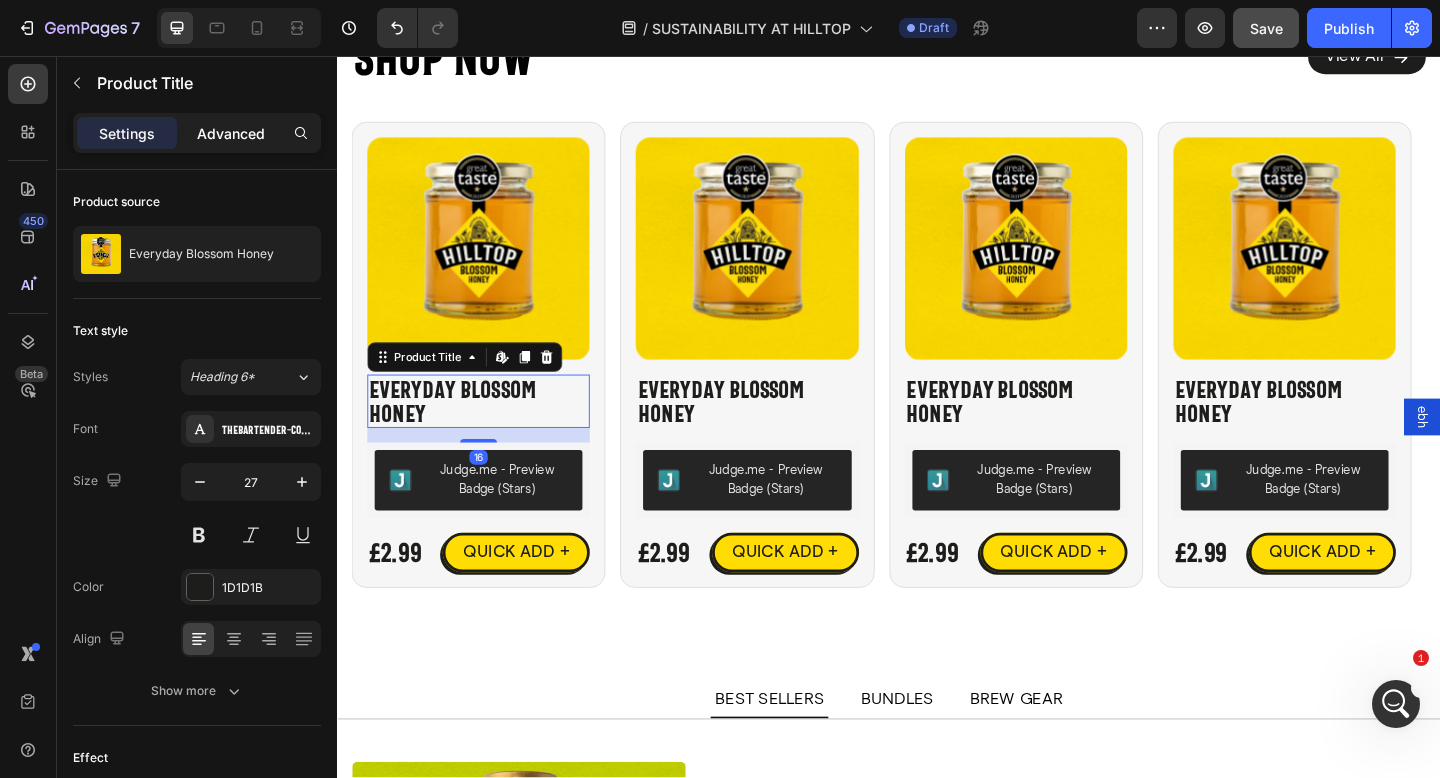 click on "Advanced" 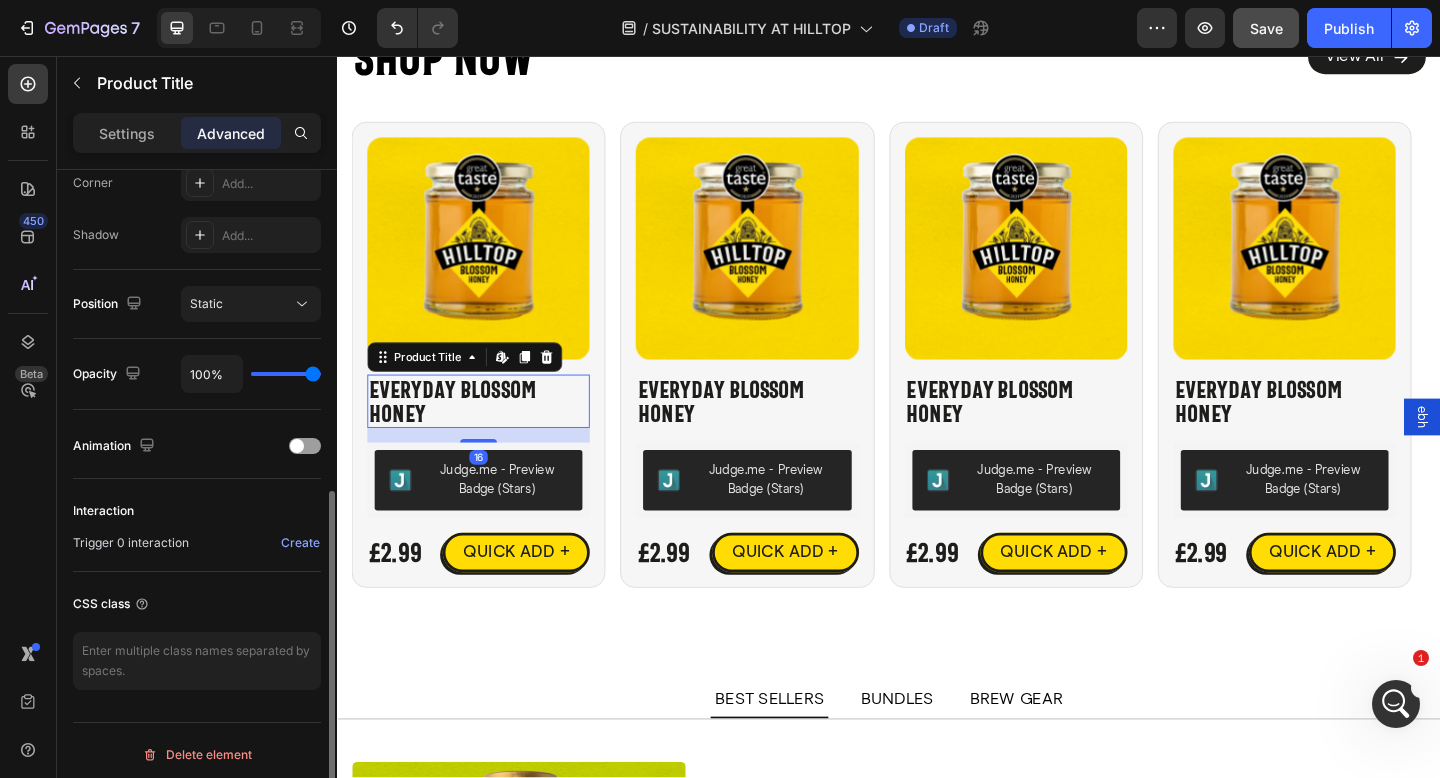 scroll, scrollTop: 639, scrollLeft: 0, axis: vertical 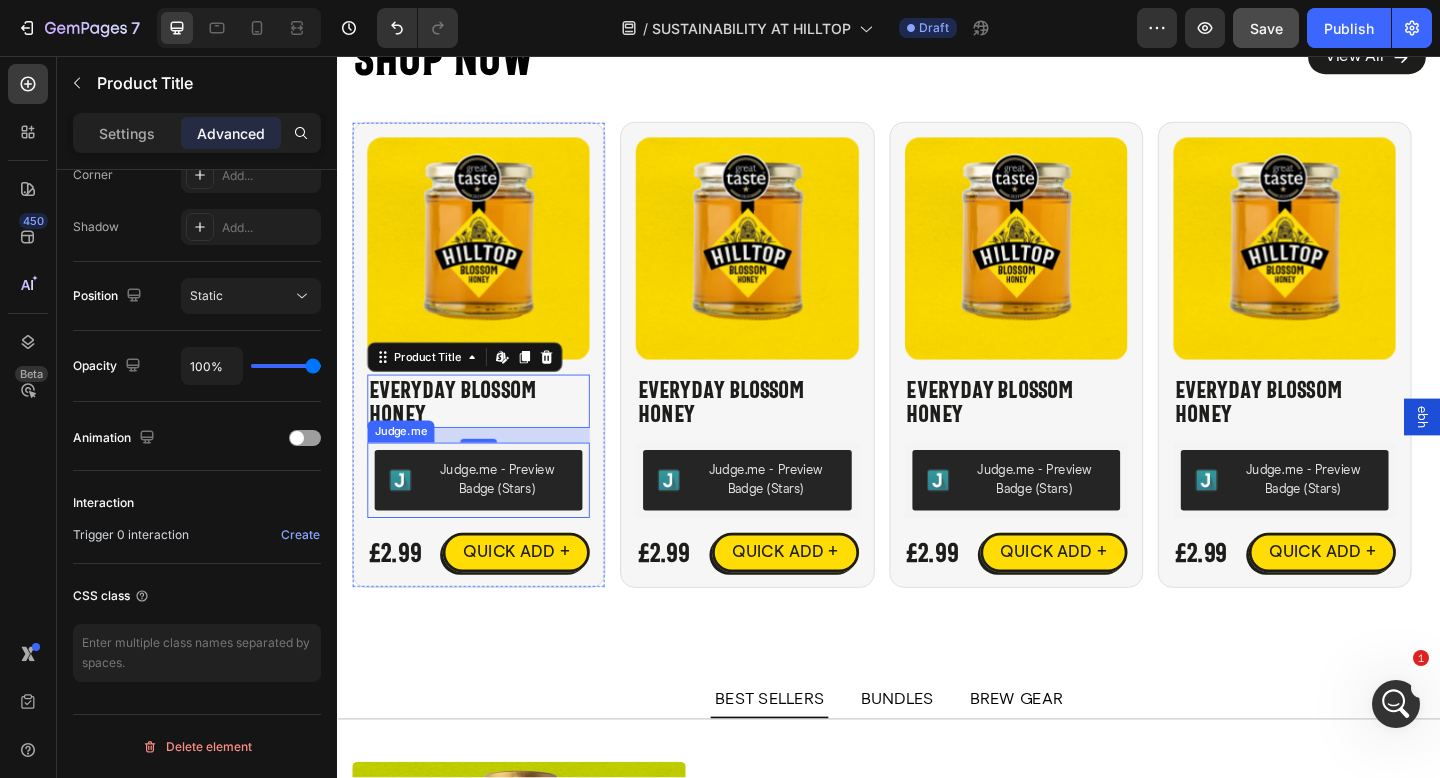 click on "Judge.me - Preview Badge (Stars)" at bounding box center (511, 518) 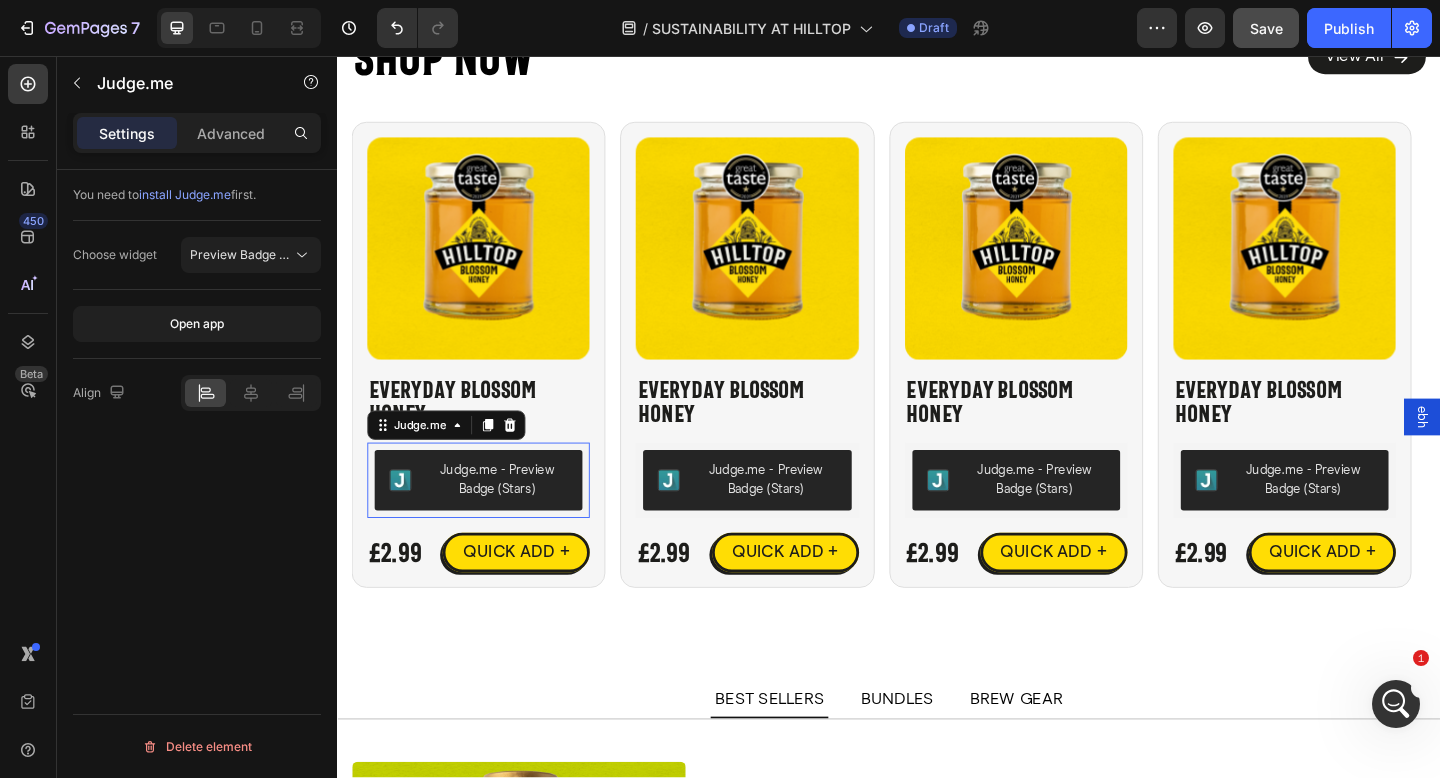 scroll, scrollTop: 0, scrollLeft: 0, axis: both 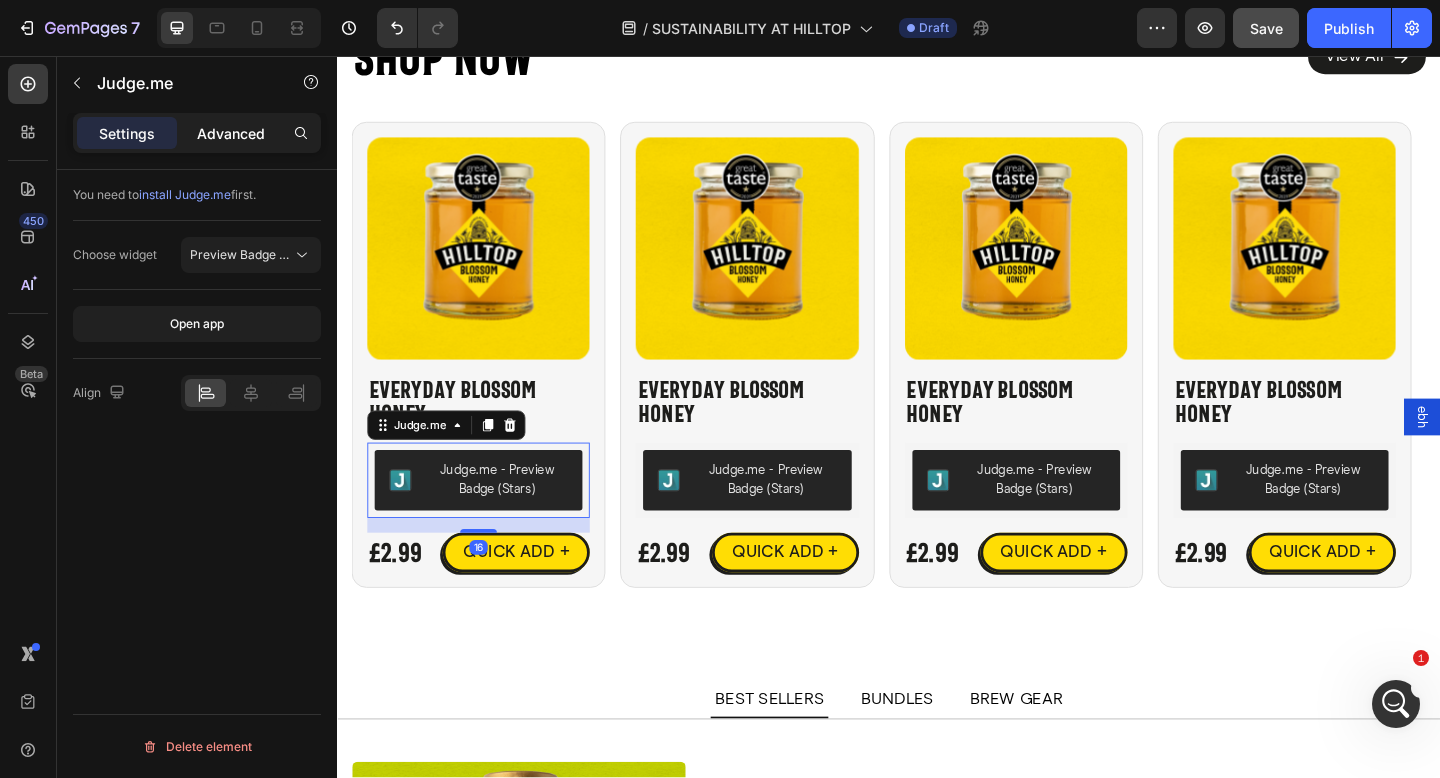 click on "Advanced" 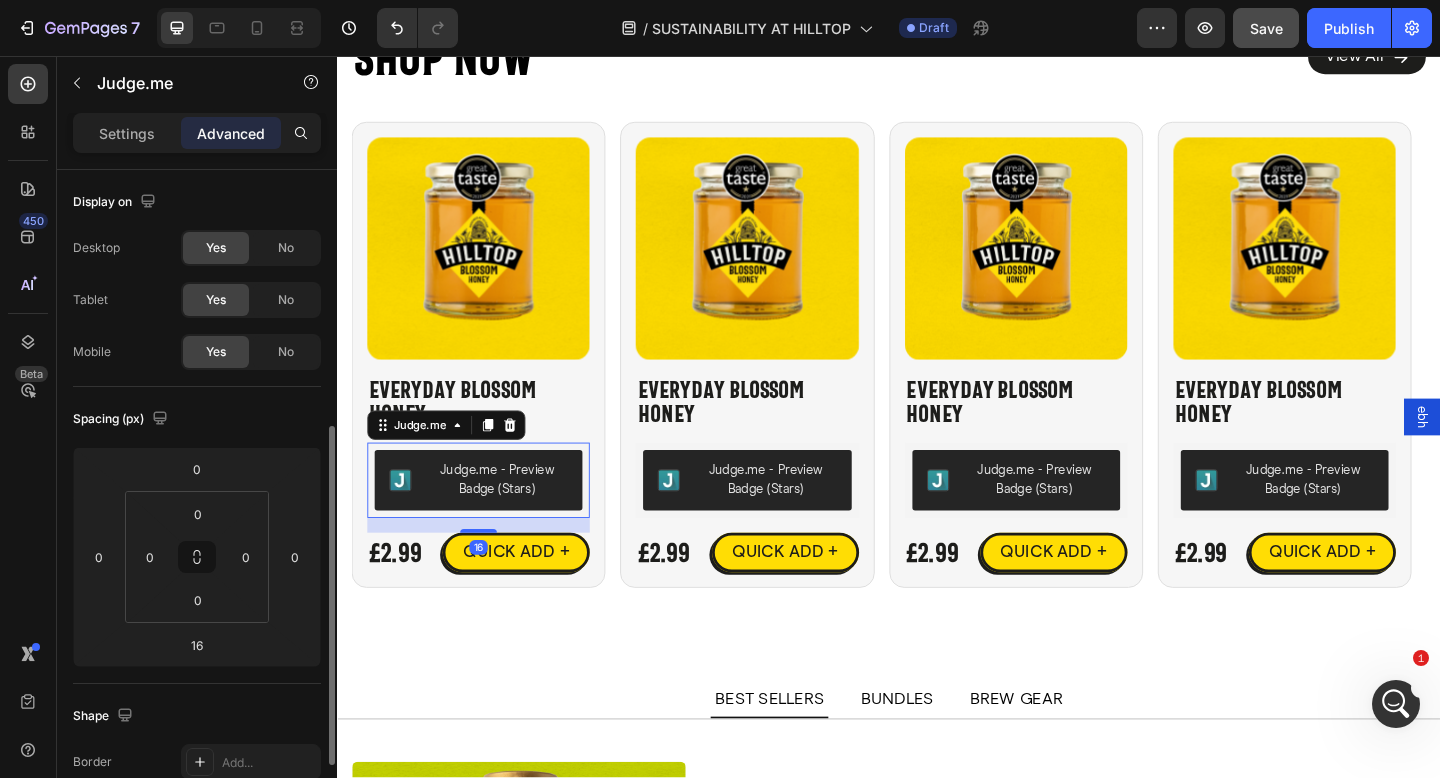 scroll, scrollTop: 639, scrollLeft: 0, axis: vertical 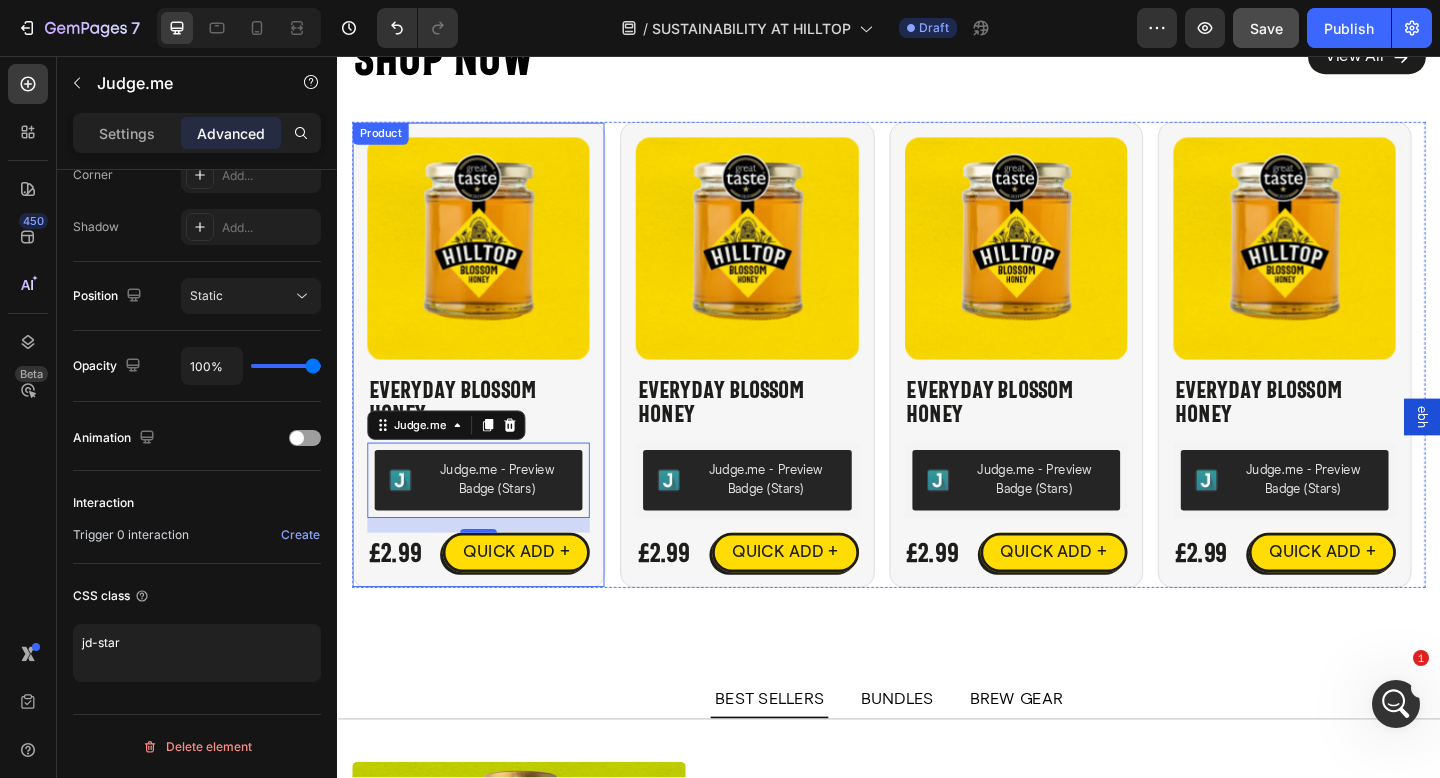 click on "Product Images Everyday Blossom Honey Product Title Judge.me - Preview Badge (Stars) Judge.me   16 £2.99 Product Price Product Price QUICK ADD + Button Row Product" at bounding box center [491, 382] 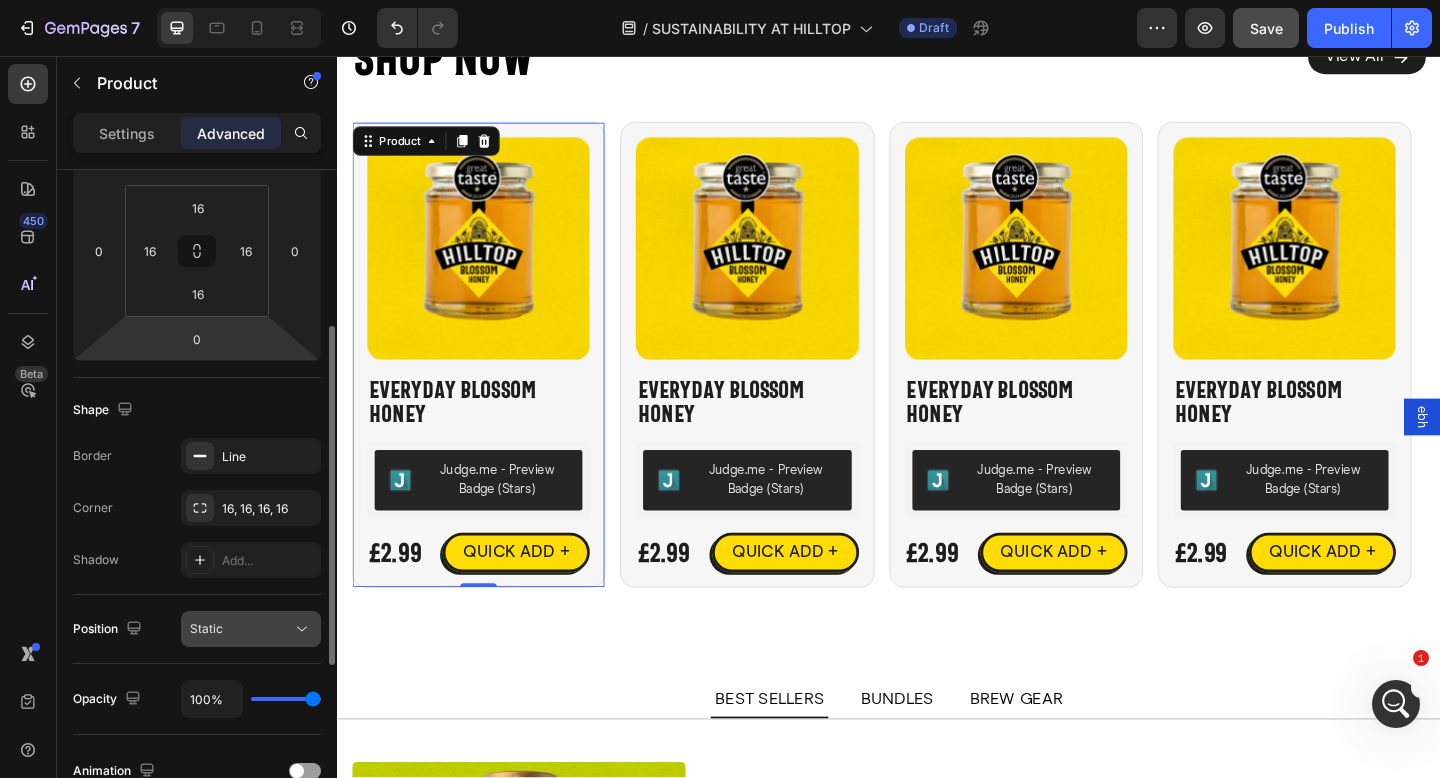 scroll, scrollTop: 639, scrollLeft: 0, axis: vertical 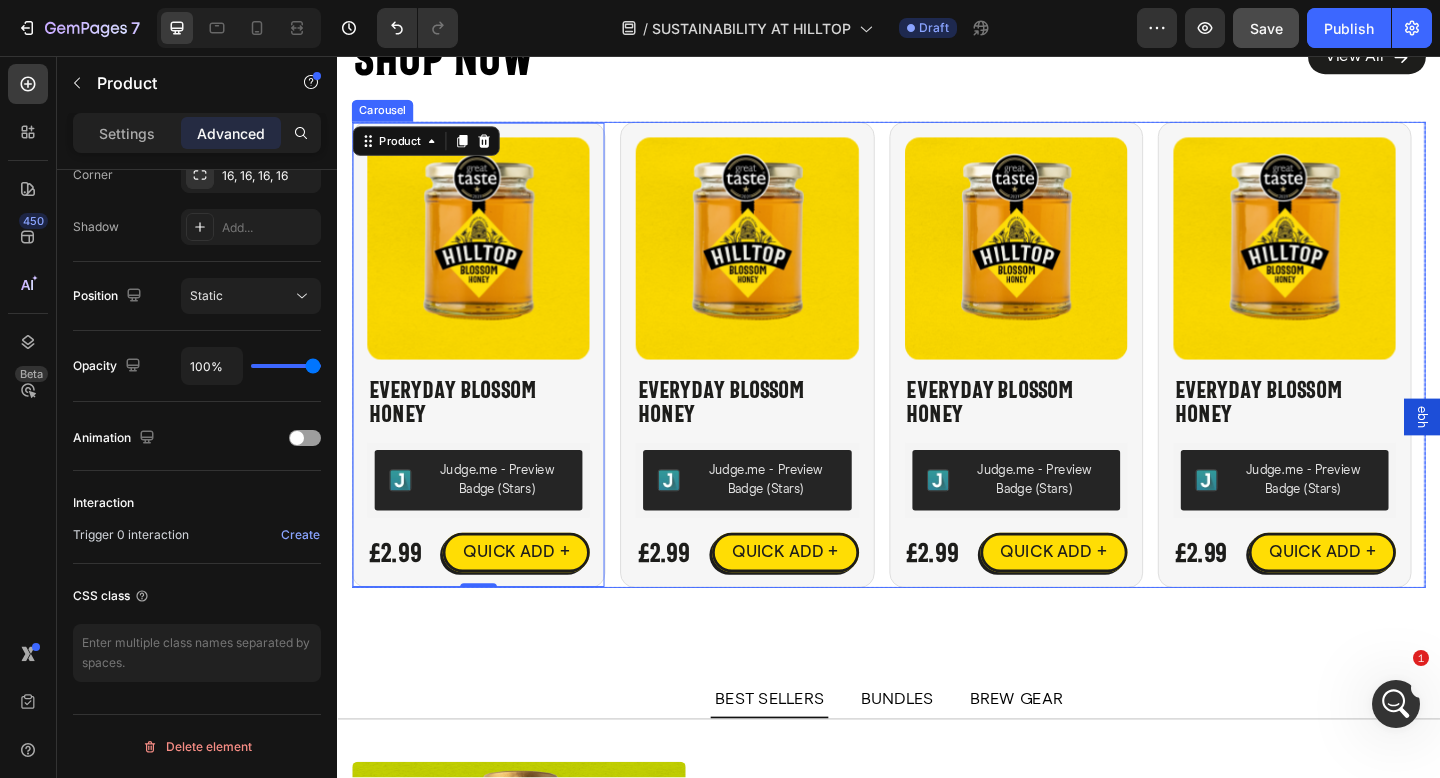 click on "Product Images Everyday Blossom Honey Product Title Judge.me - Preview Badge (Stars) Judge.me £2.99 Product Price Product Price QUICK ADD + Button Row Product" at bounding box center (783, 382) 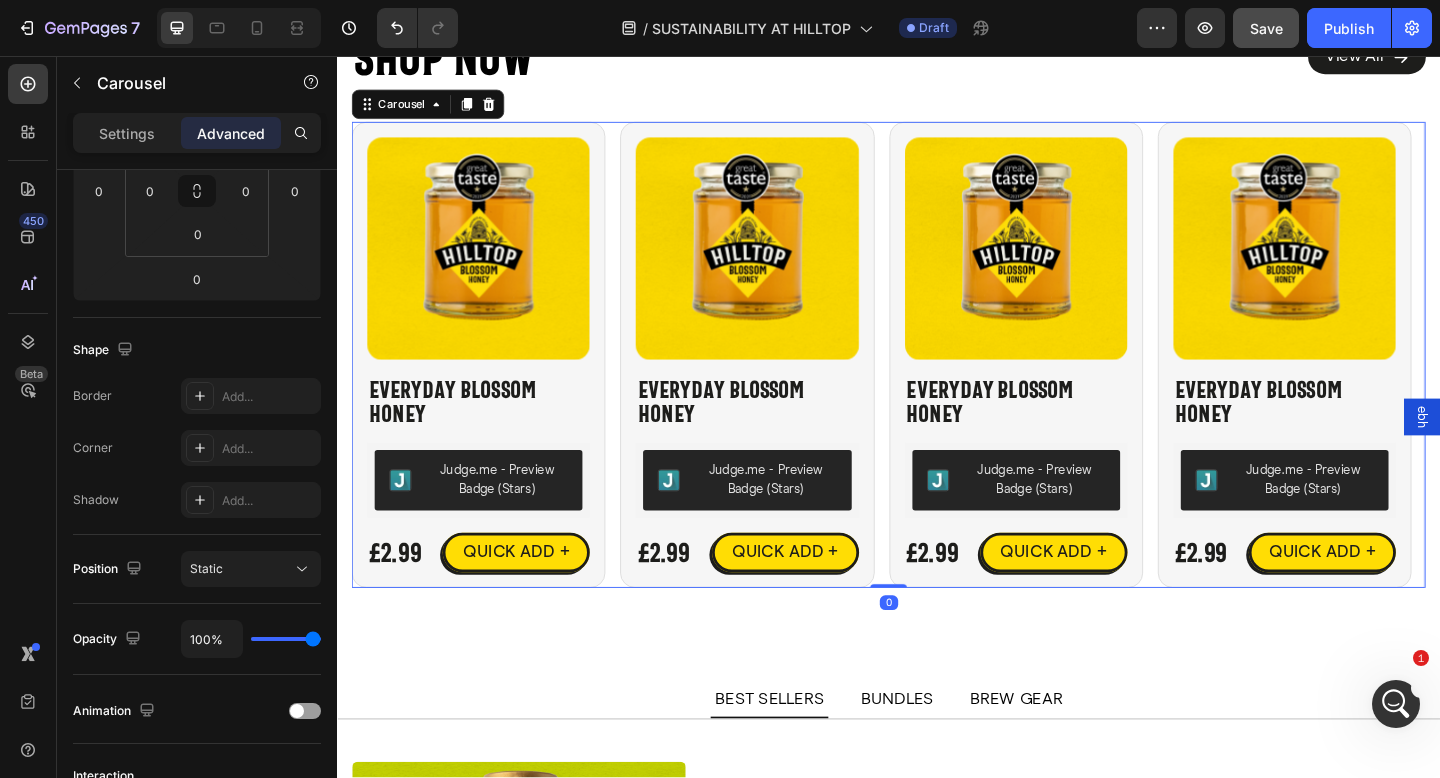 scroll, scrollTop: 598, scrollLeft: 0, axis: vertical 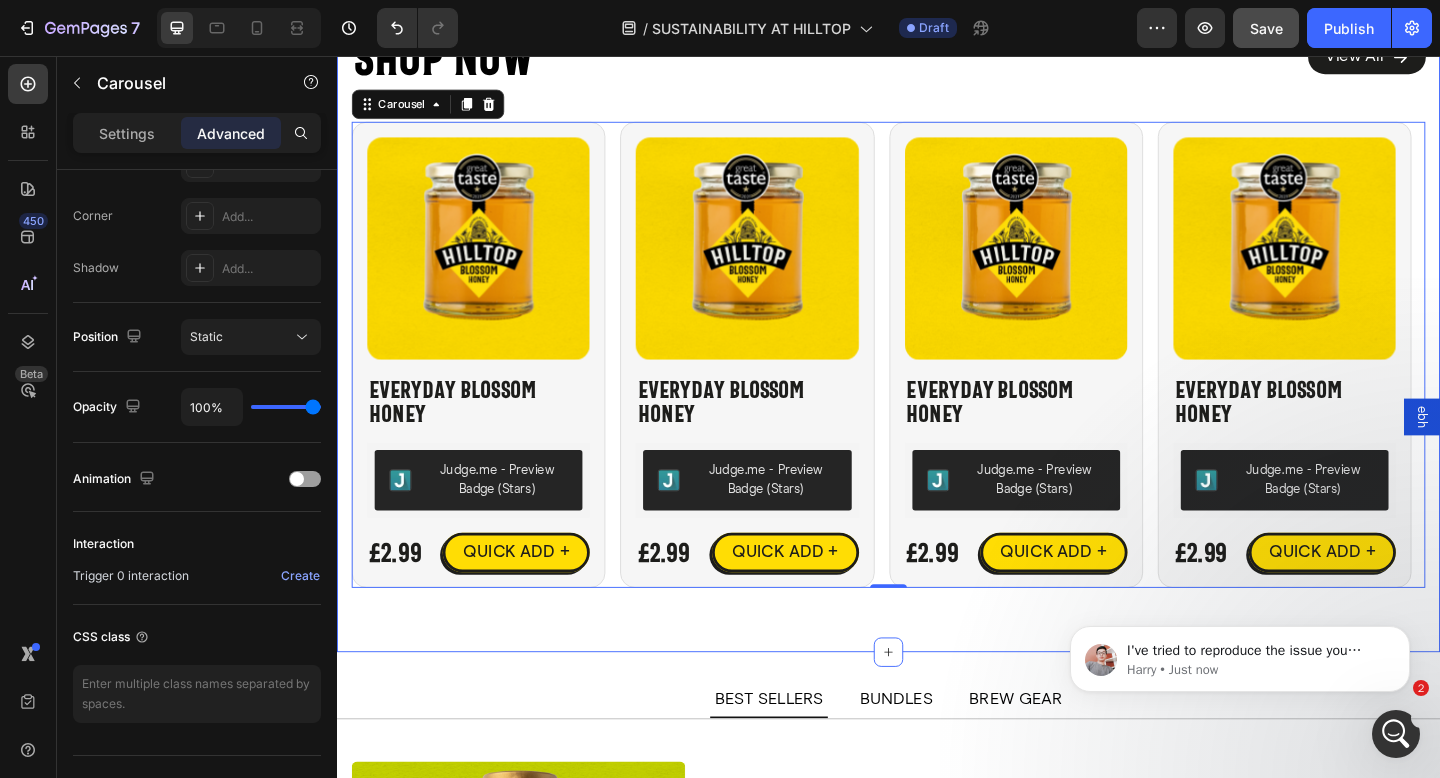 click on "Shop Now Heading View All Button Row Best Sellers Blossom Honey Manuka Honey Product Images Everyday Blossom Honey Product Title Judge.me - Preview Badge (Stars) Judge.me £2.99 Product Price Product Price QUICK ADD + Button Row Product Product Images Everyday Blossom Honey Product Title Judge.me - Preview Badge (Stars) Judge.me £2.99 Product Price Product Price QUICK ADD + Button Row Product Product Images Everyday Blossom Honey Product Title Judge.me - Preview Badge (Stars) Judge.me £2.99 Product Price Product Price QUICK ADD + Button Row Product Product Images Everyday Blossom Honey Product Title Judge.me - Preview Badge (Stars) Judge.me £2.99 Product Price Product Price QUICK ADD + Button Row Product Product Images Everyday Blossom Honey Product Title Judge.me - Preview Badge (Stars) Judge.me £2.99 Product Price Product Price" at bounding box center (937, 332) 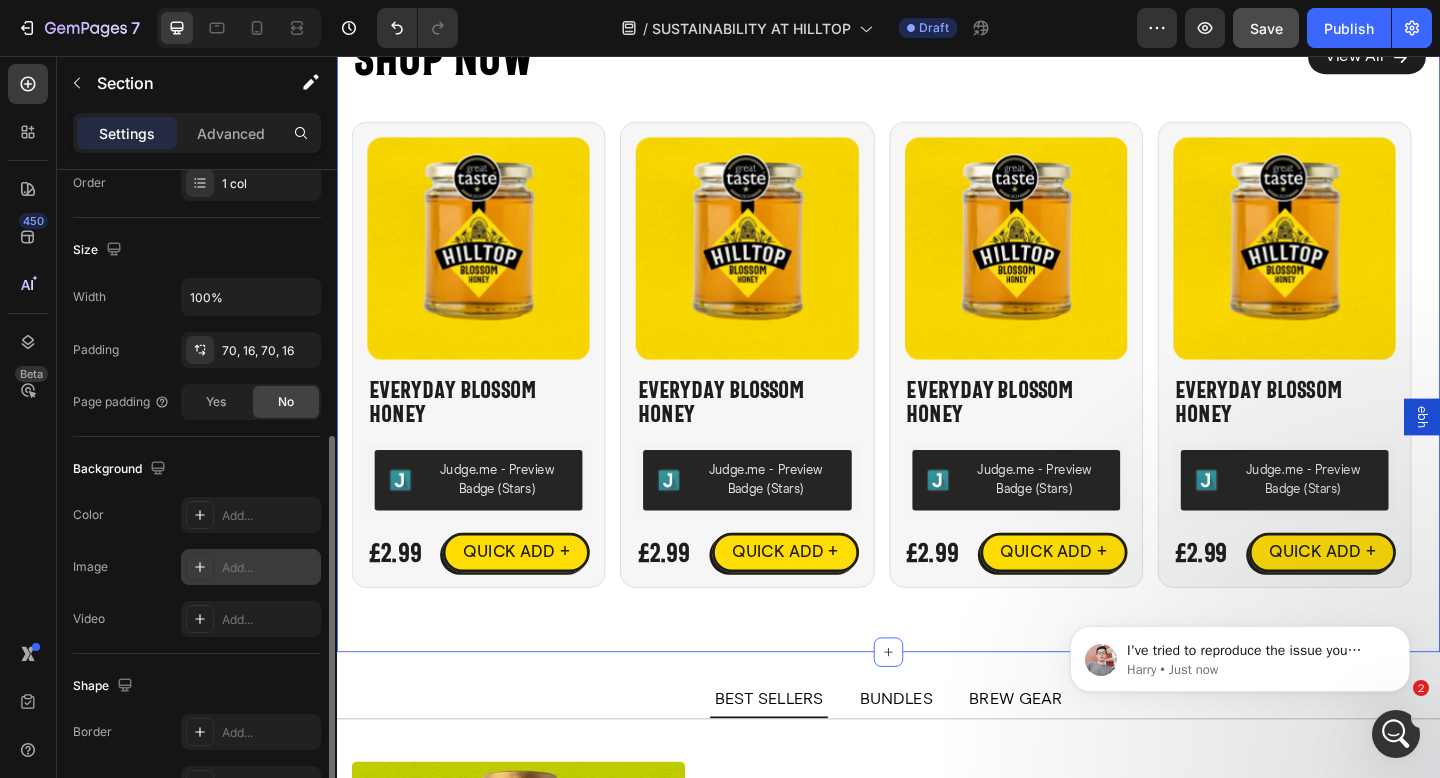 scroll, scrollTop: 555, scrollLeft: 0, axis: vertical 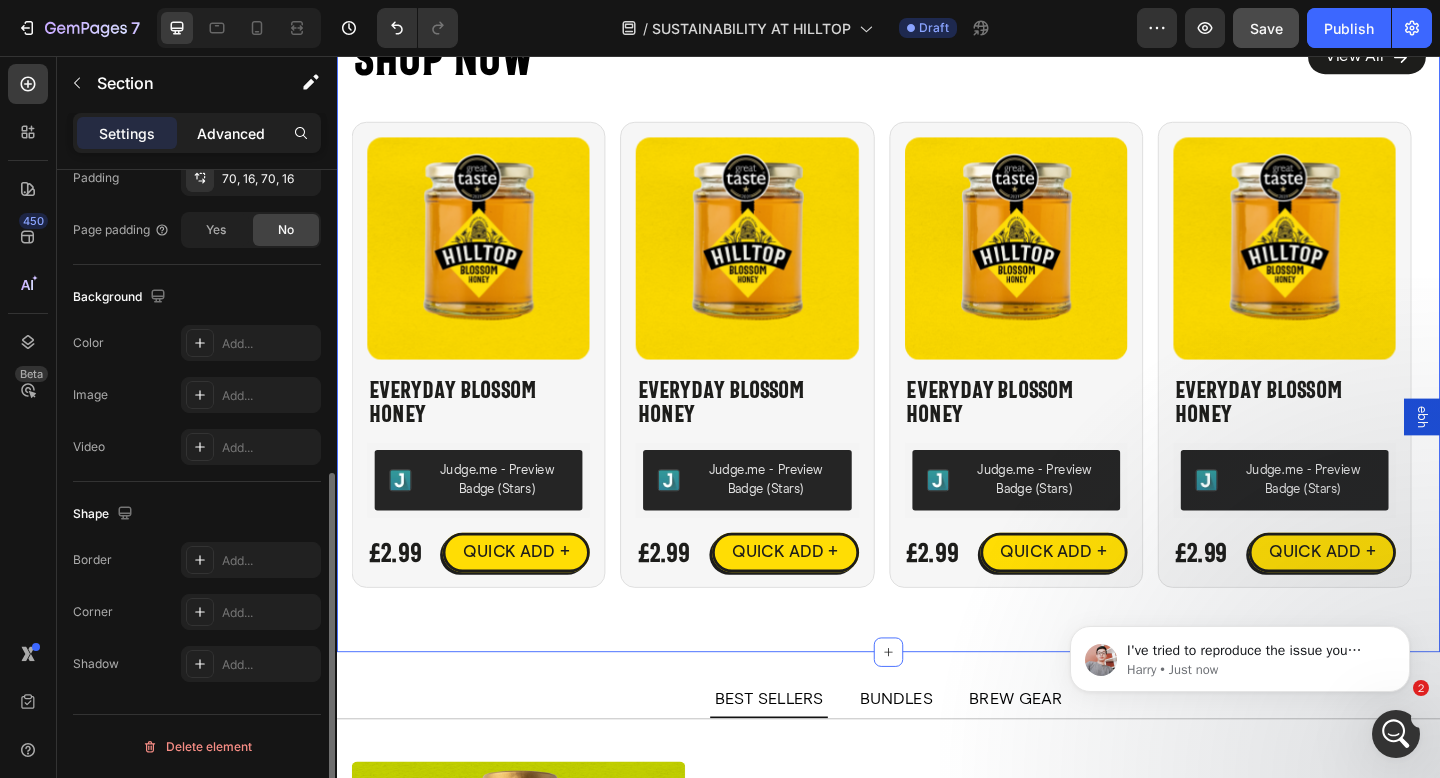 click on "Advanced" at bounding box center (231, 133) 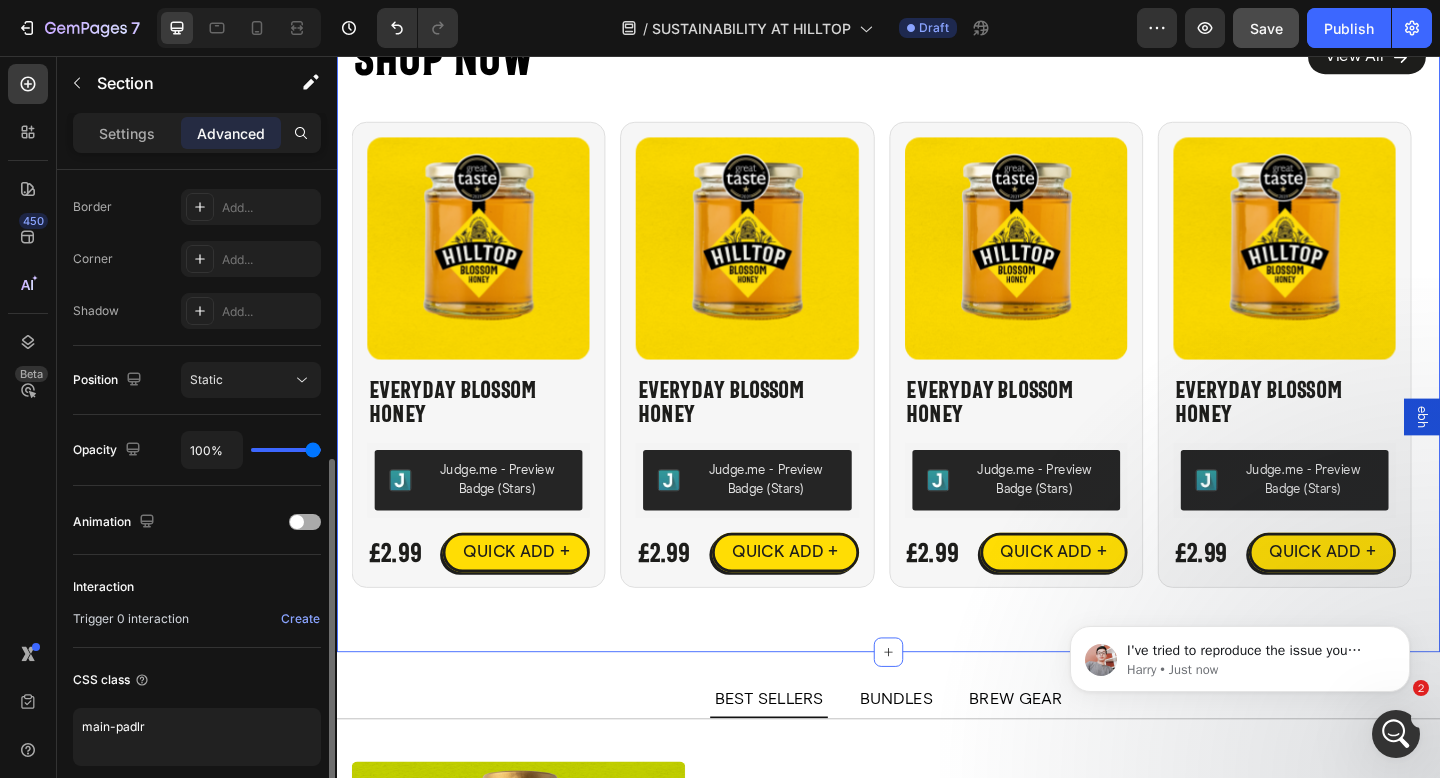 scroll, scrollTop: 639, scrollLeft: 0, axis: vertical 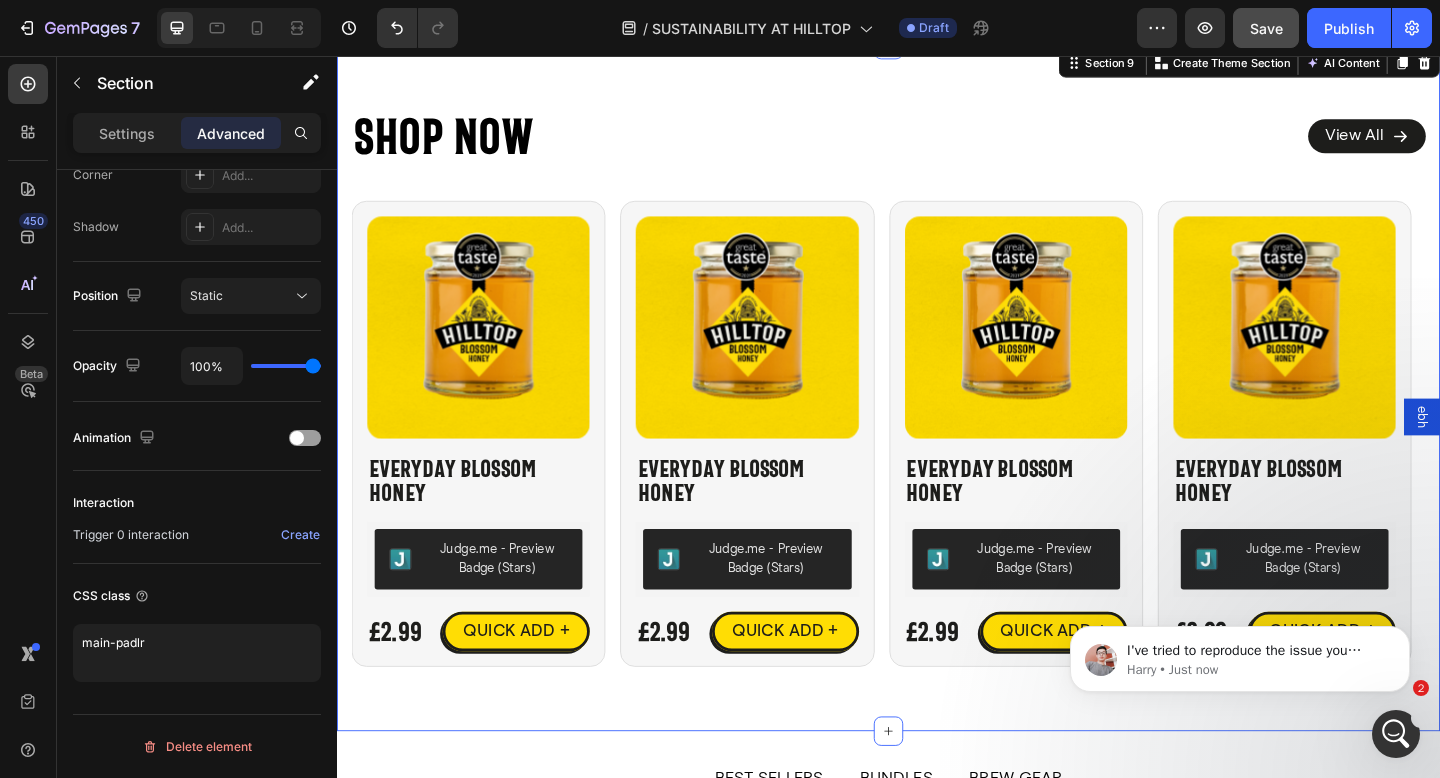 click 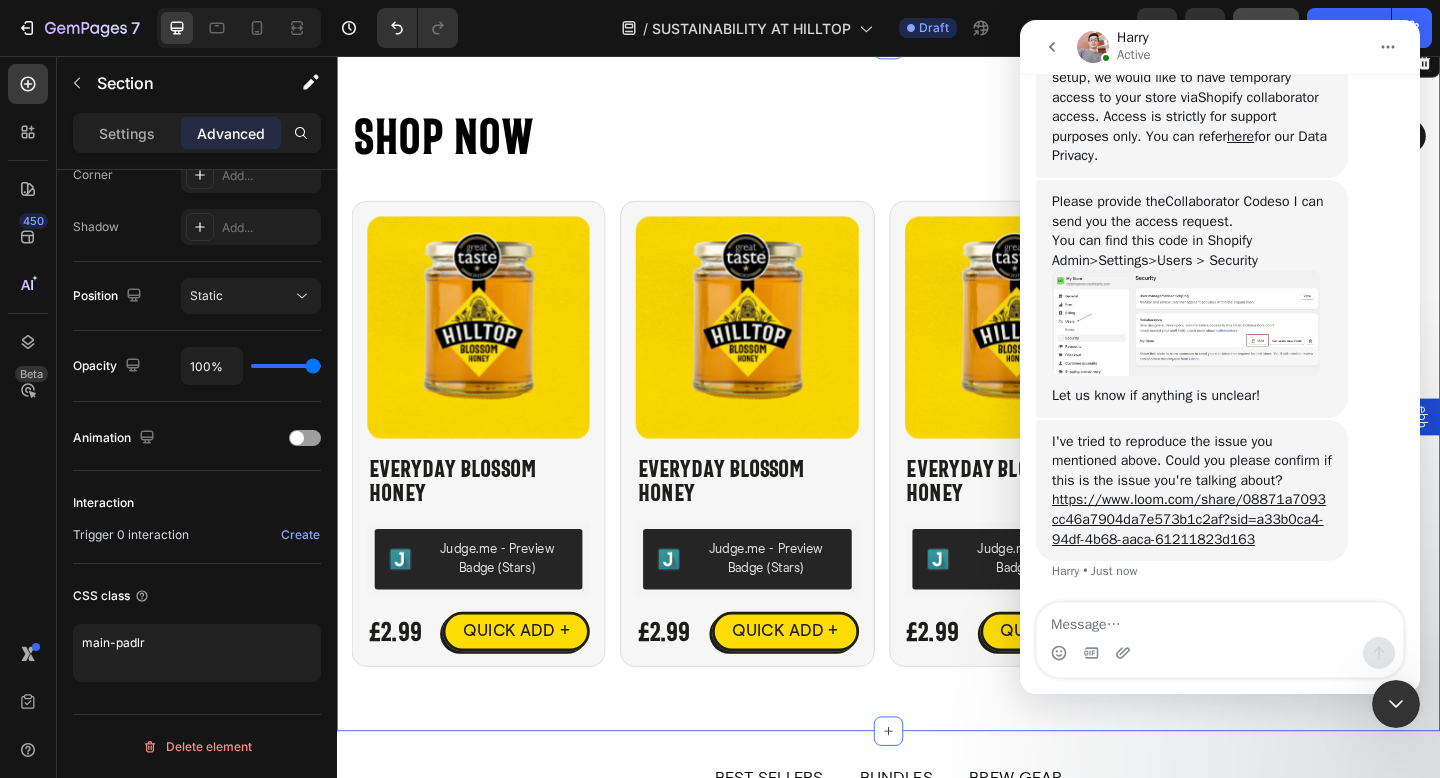 scroll, scrollTop: 3329, scrollLeft: 0, axis: vertical 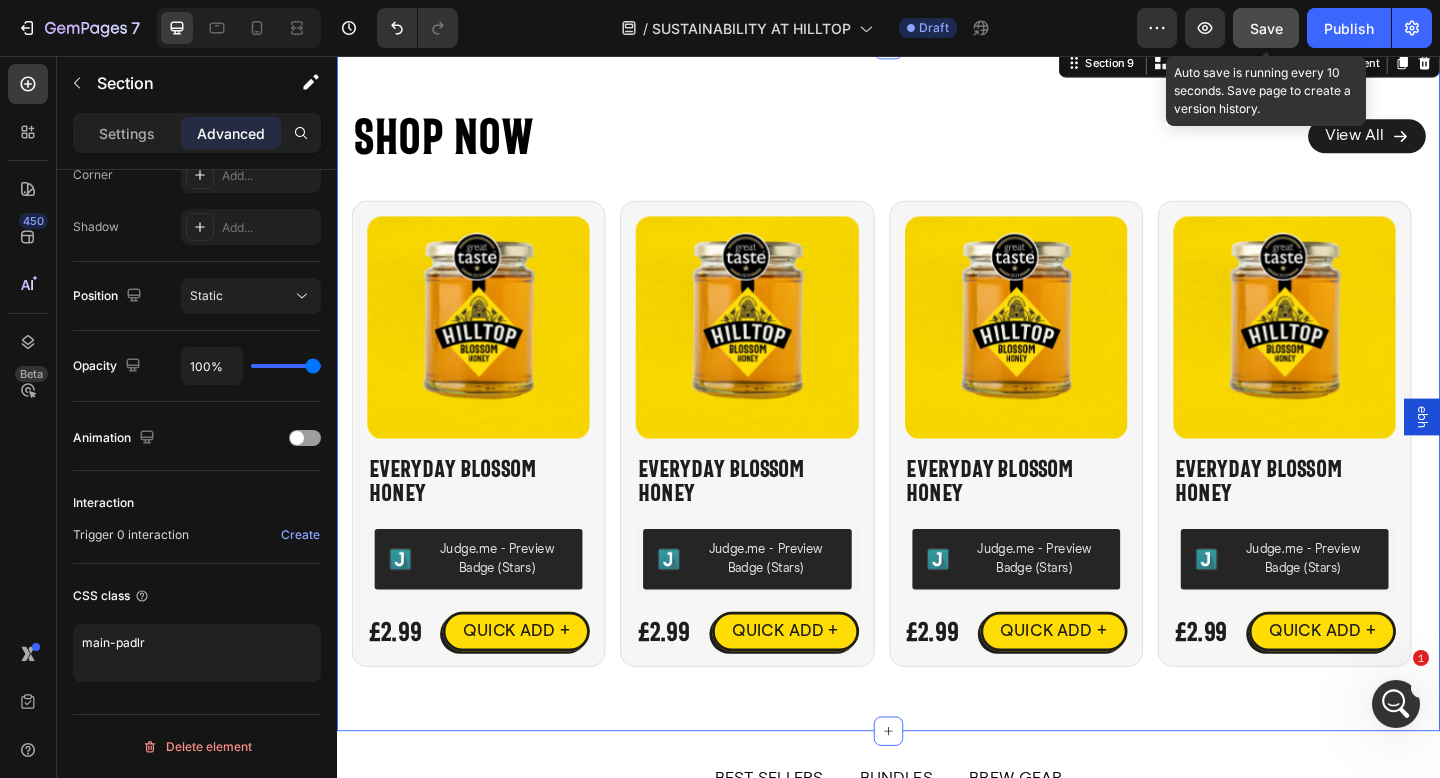 click on "Save" 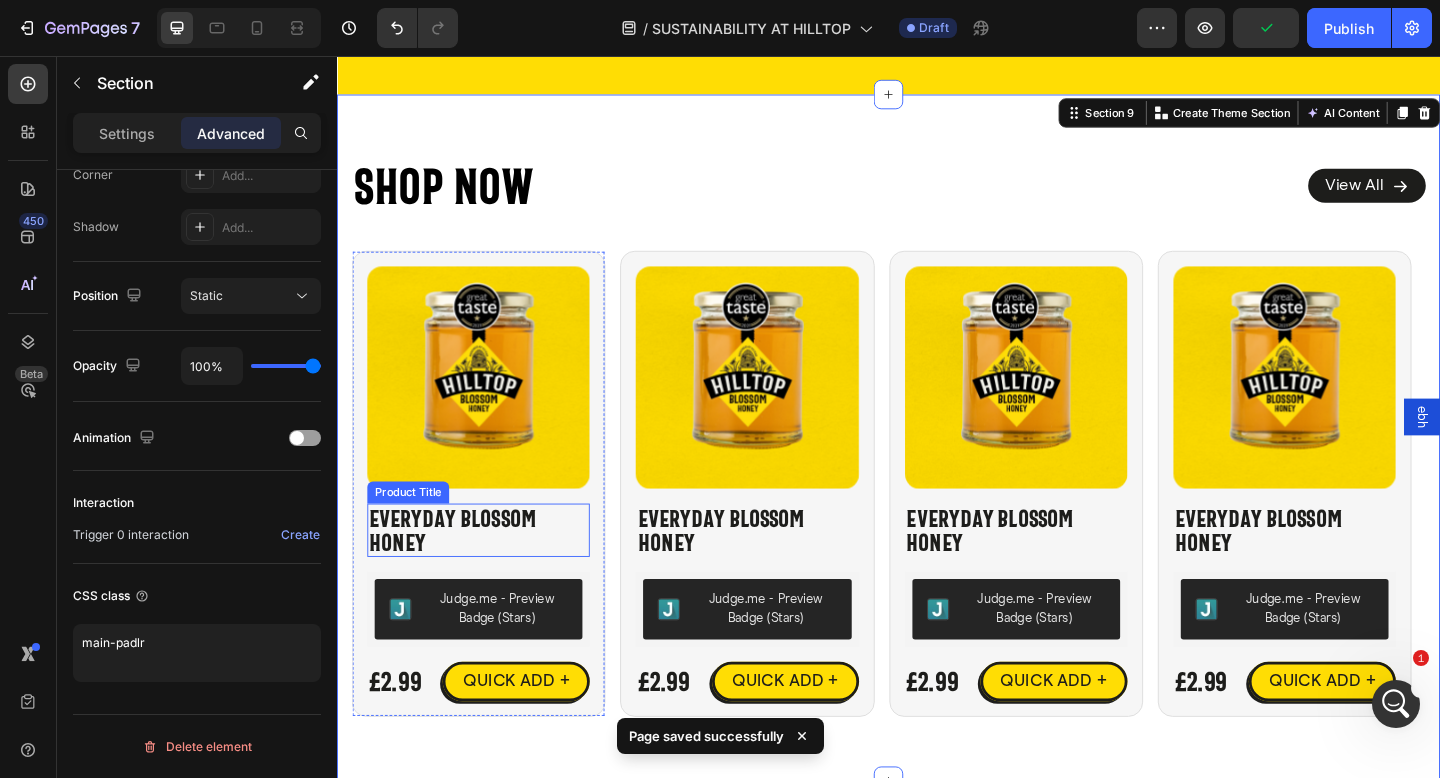 scroll, scrollTop: 3857, scrollLeft: 0, axis: vertical 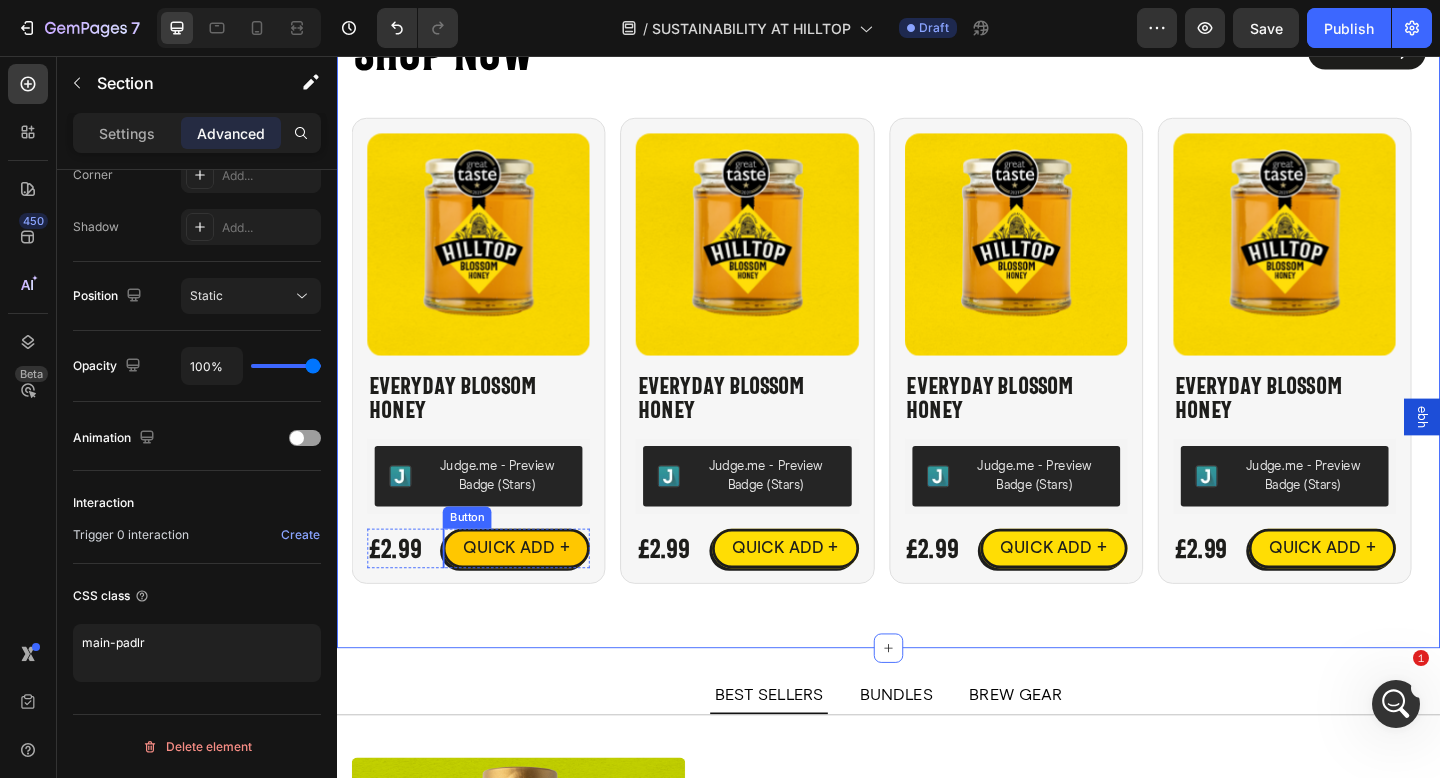 click on "QUICK ADD +" at bounding box center (532, 591) 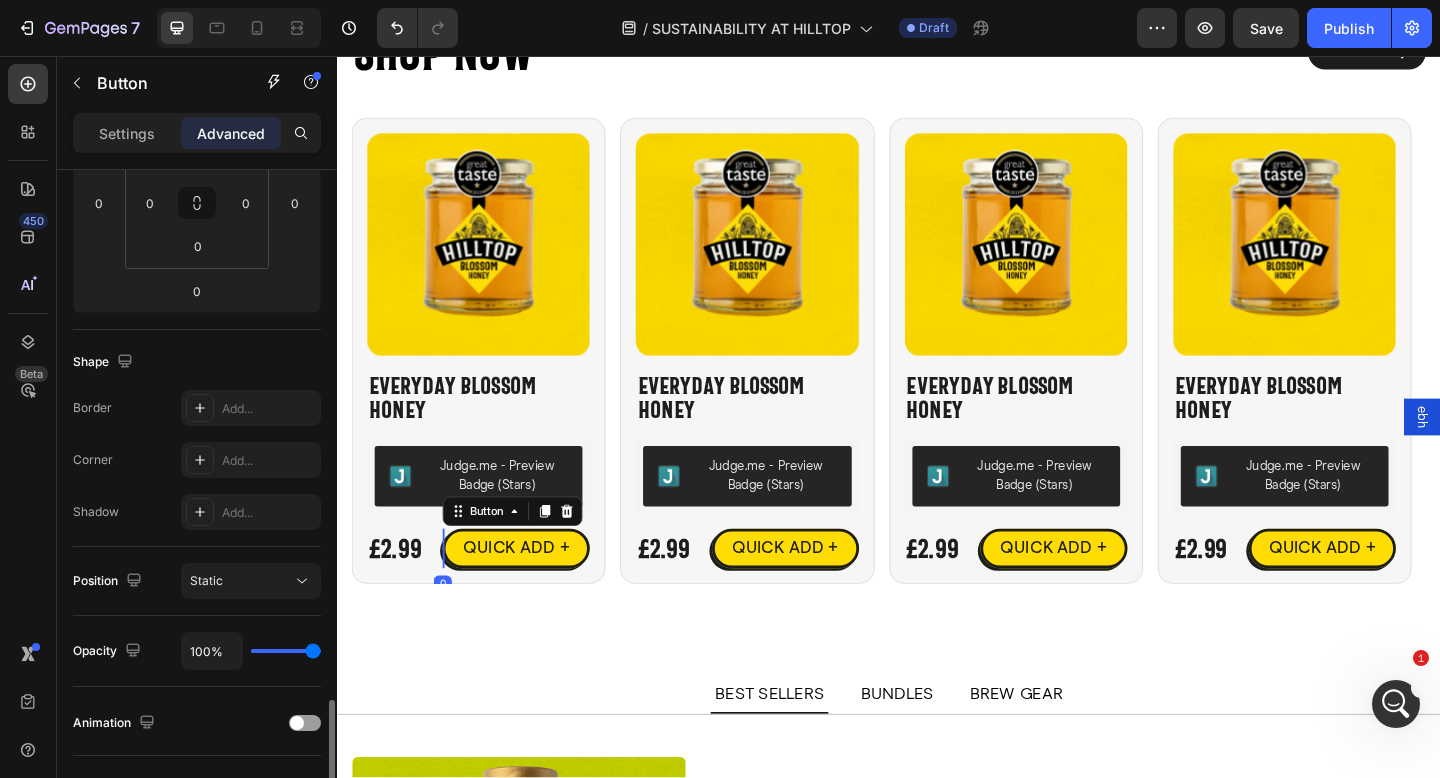 scroll, scrollTop: 586, scrollLeft: 0, axis: vertical 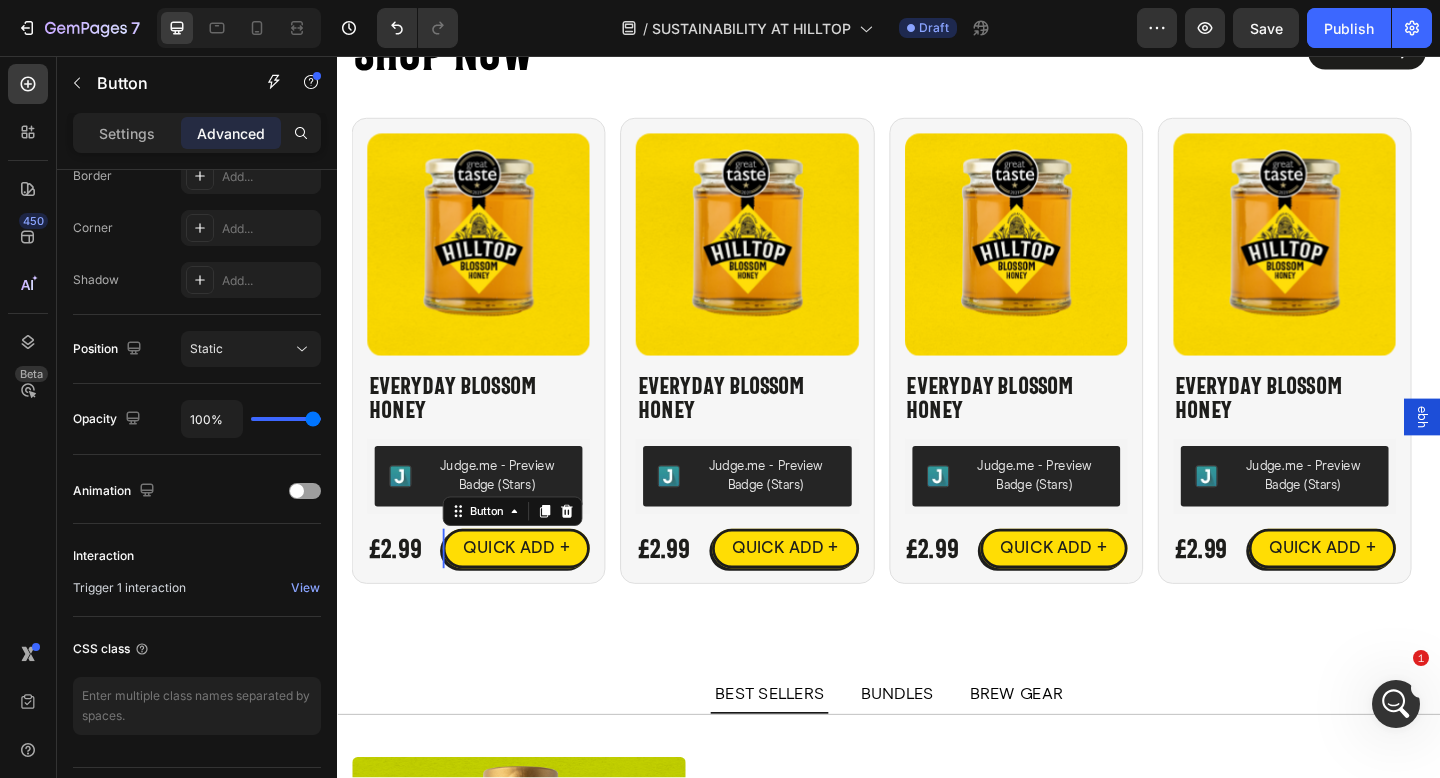 click on "ebh" at bounding box center [1517, 449] 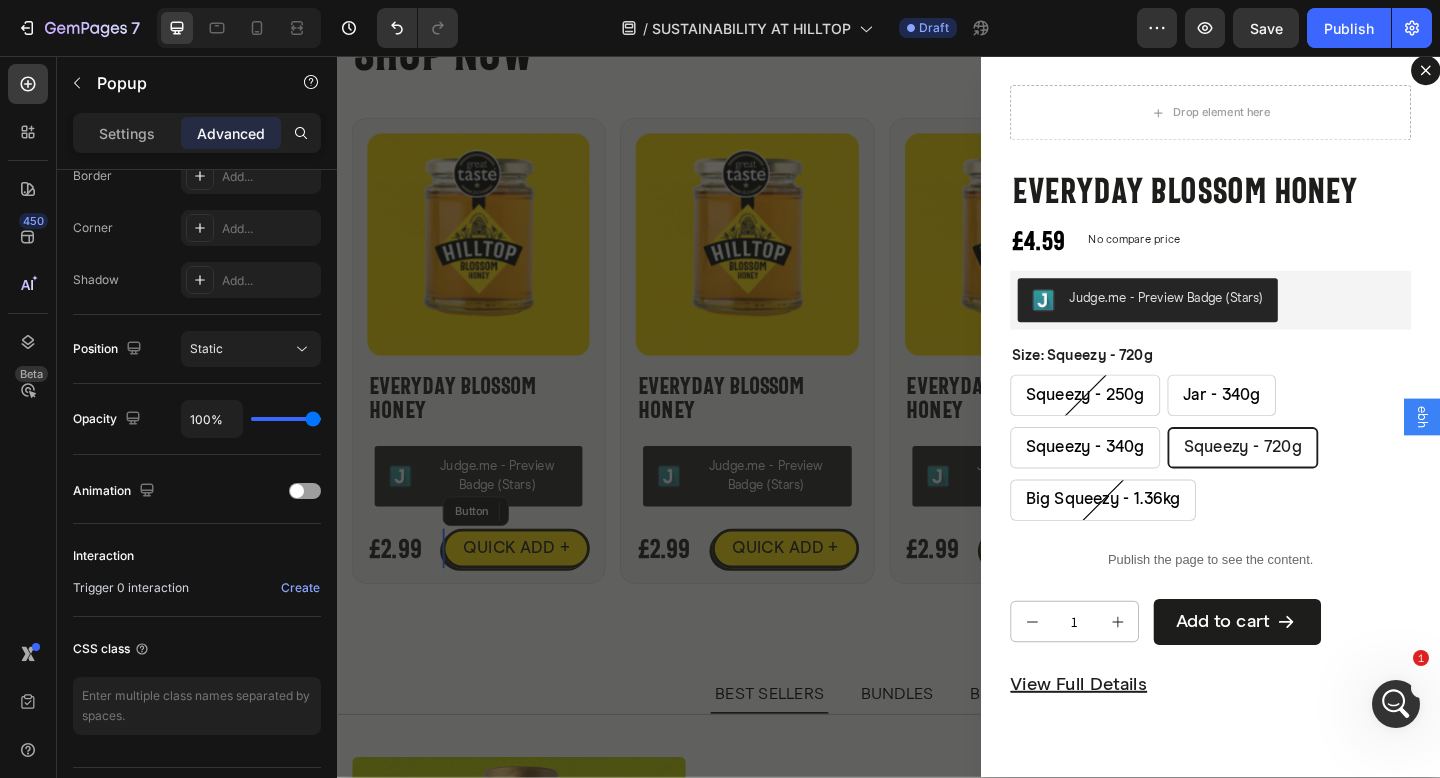 scroll, scrollTop: 0, scrollLeft: 0, axis: both 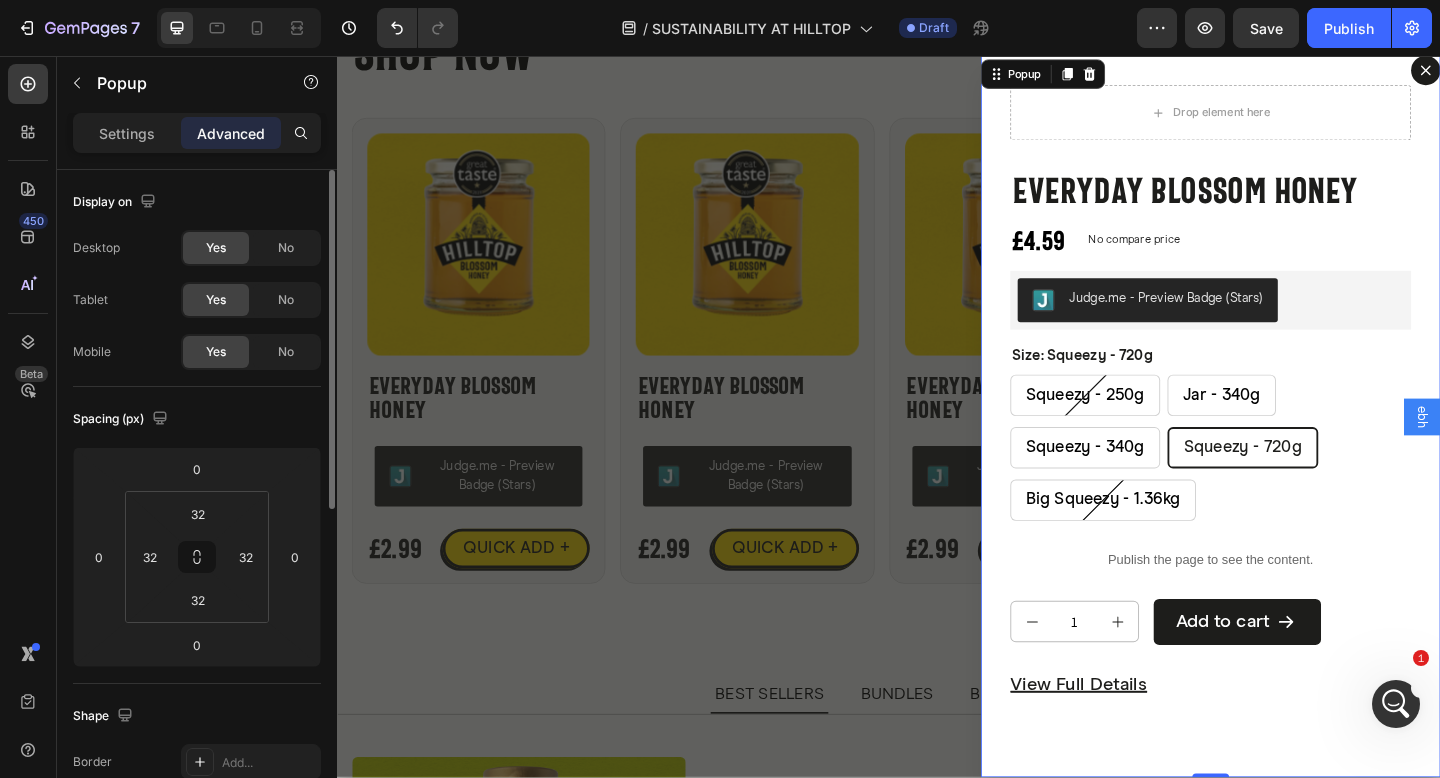 click on "Drop element here Everyday Blossom Honey Product Title £4.59 Product Price Product Price No compare price Product Price Row Judge.me - Preview Badge (Stars) Judge.me Size: Squeezy - 720g Squeezy - 250g Squeezy - 250g Squeezy - 250g Jar - 340g Jar - 340g Jar - 340g Squeezy - 340g Squeezy - 340g Squeezy - 340g Squeezy - 720g Squeezy - 720g Squeezy - 720g Big Squeezy - 1.36kg Big Squeezy - 1.36kg Big Squeezy - 1.36kg Product Variants & Swatches
Publish the page to see the content.
Custom Code 1 1 Product Quantity Add to cart Add to Cart Row View full details Product View More Product Row" at bounding box center (1287, 448) 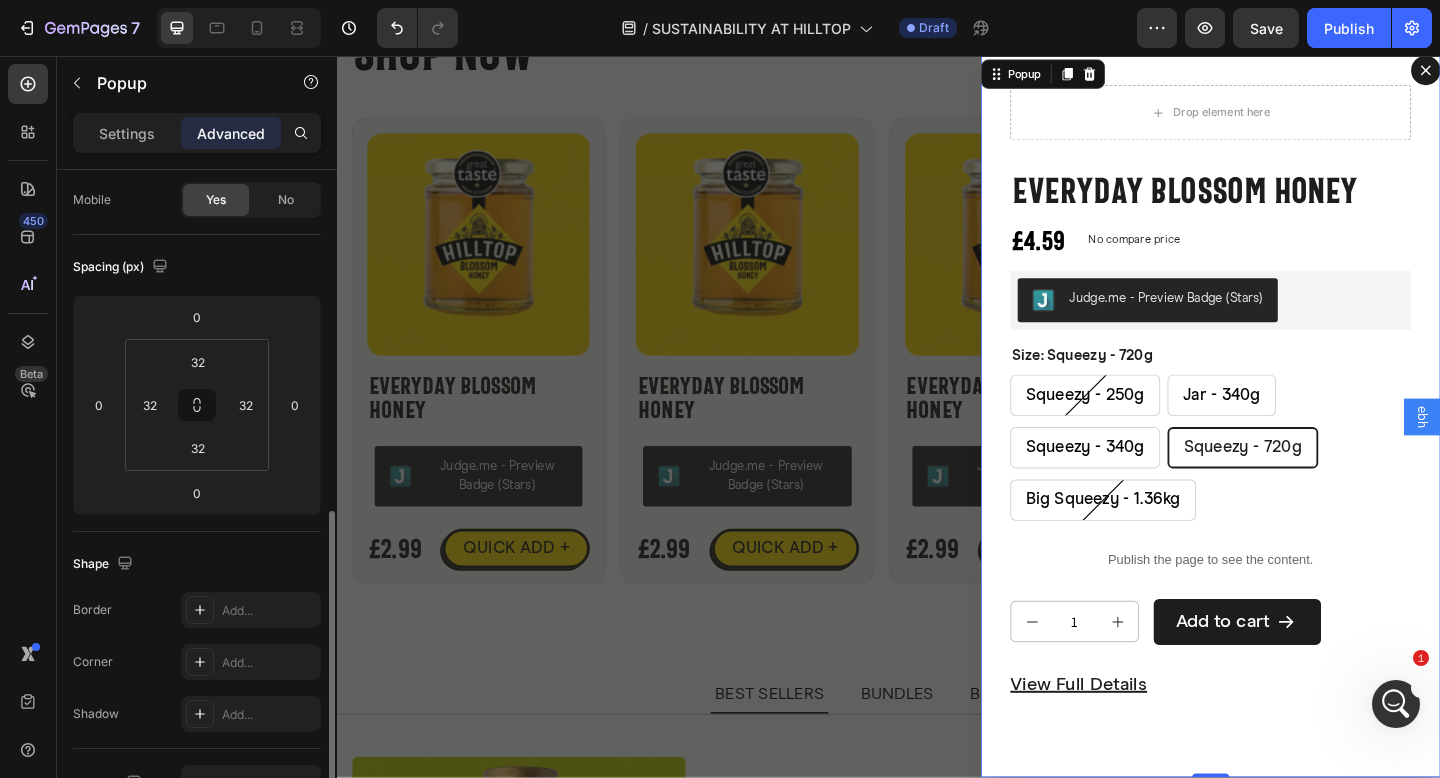 scroll, scrollTop: 639, scrollLeft: 0, axis: vertical 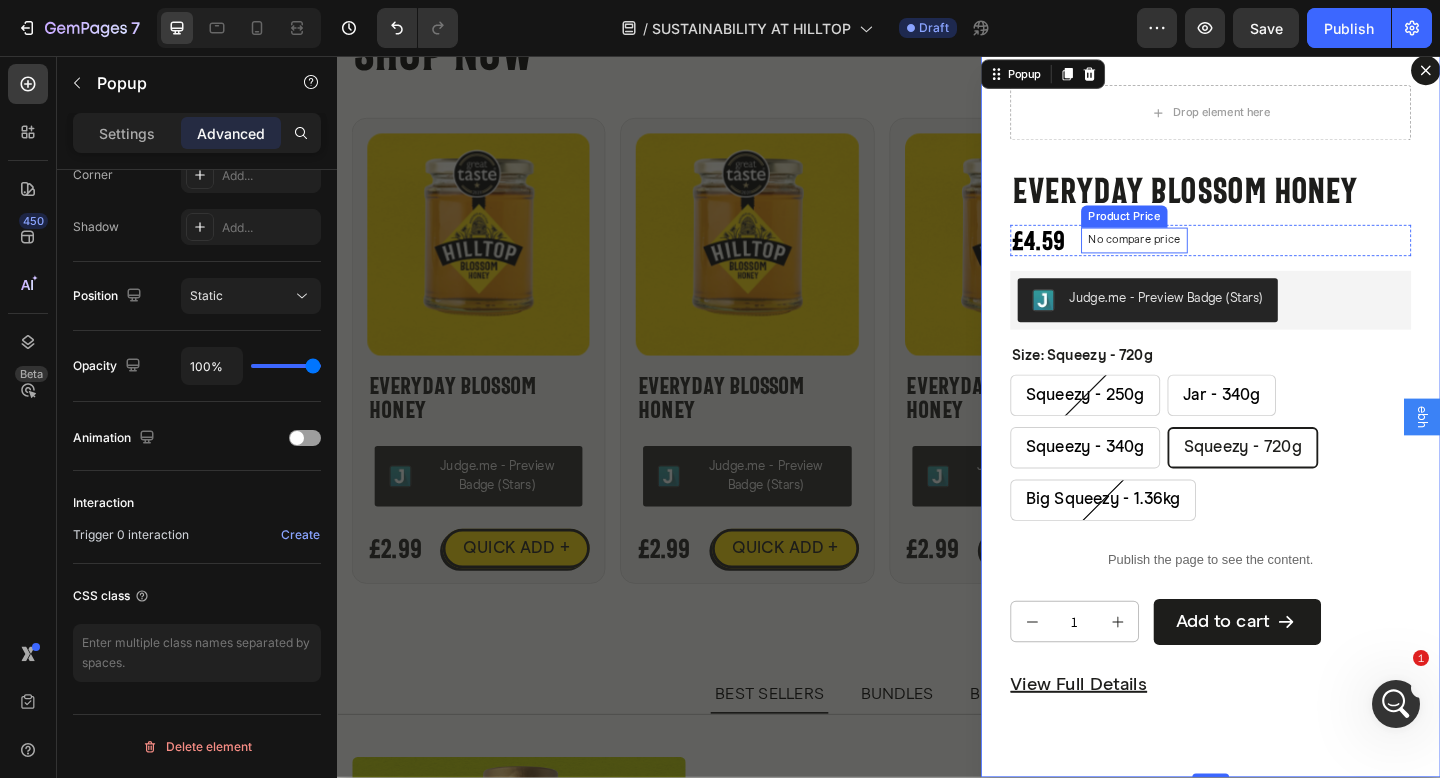 click on "Everyday Blossom Honey" at bounding box center (1287, 202) 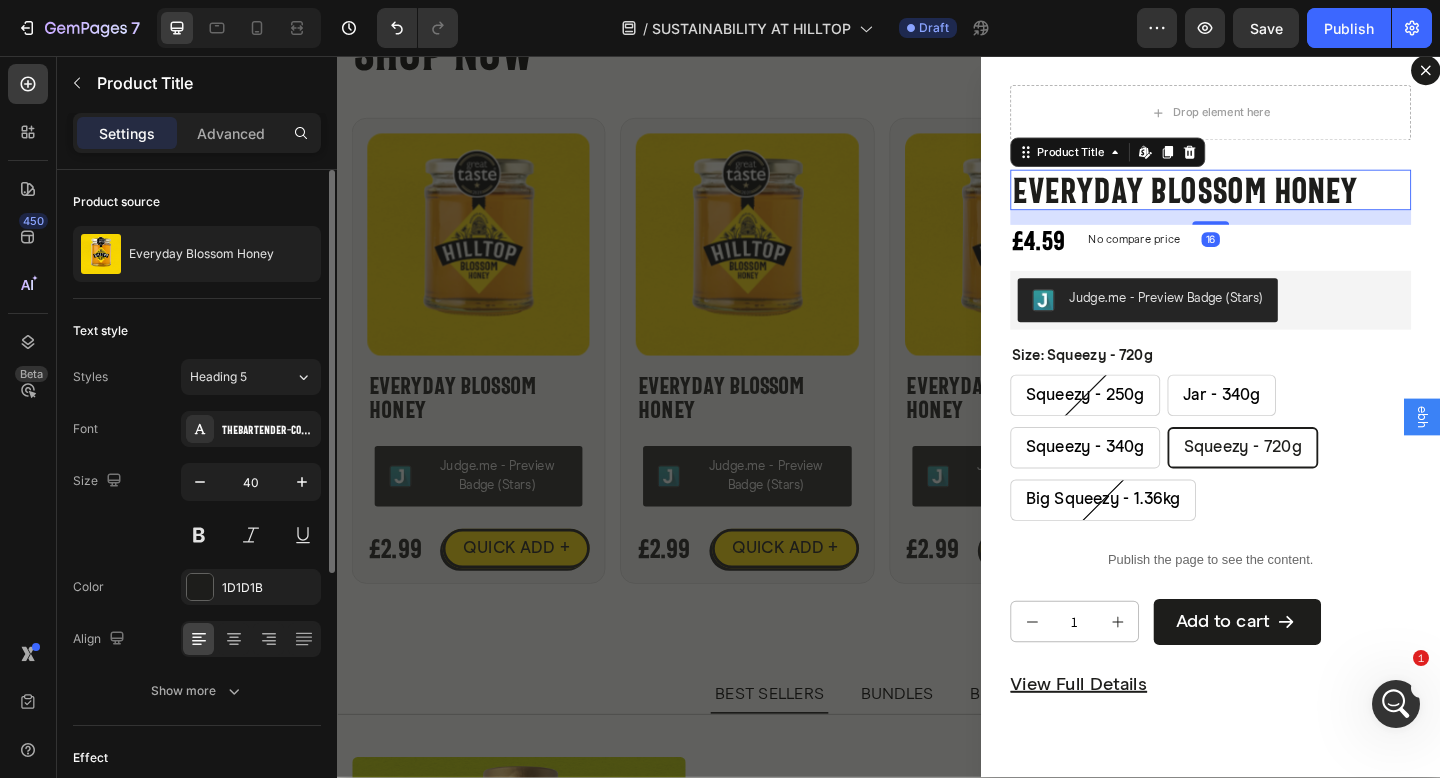 scroll, scrollTop: 431, scrollLeft: 0, axis: vertical 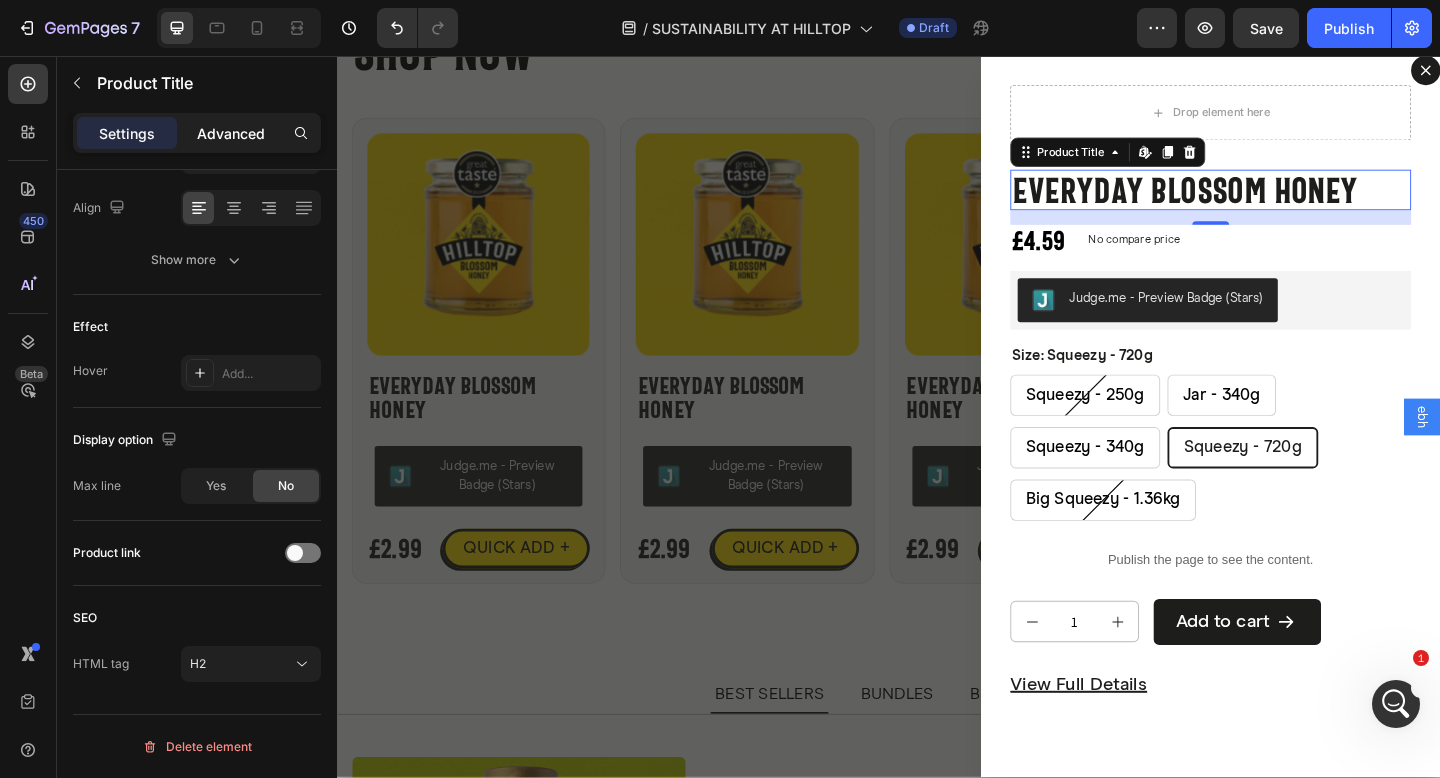 click on "Advanced" at bounding box center [231, 133] 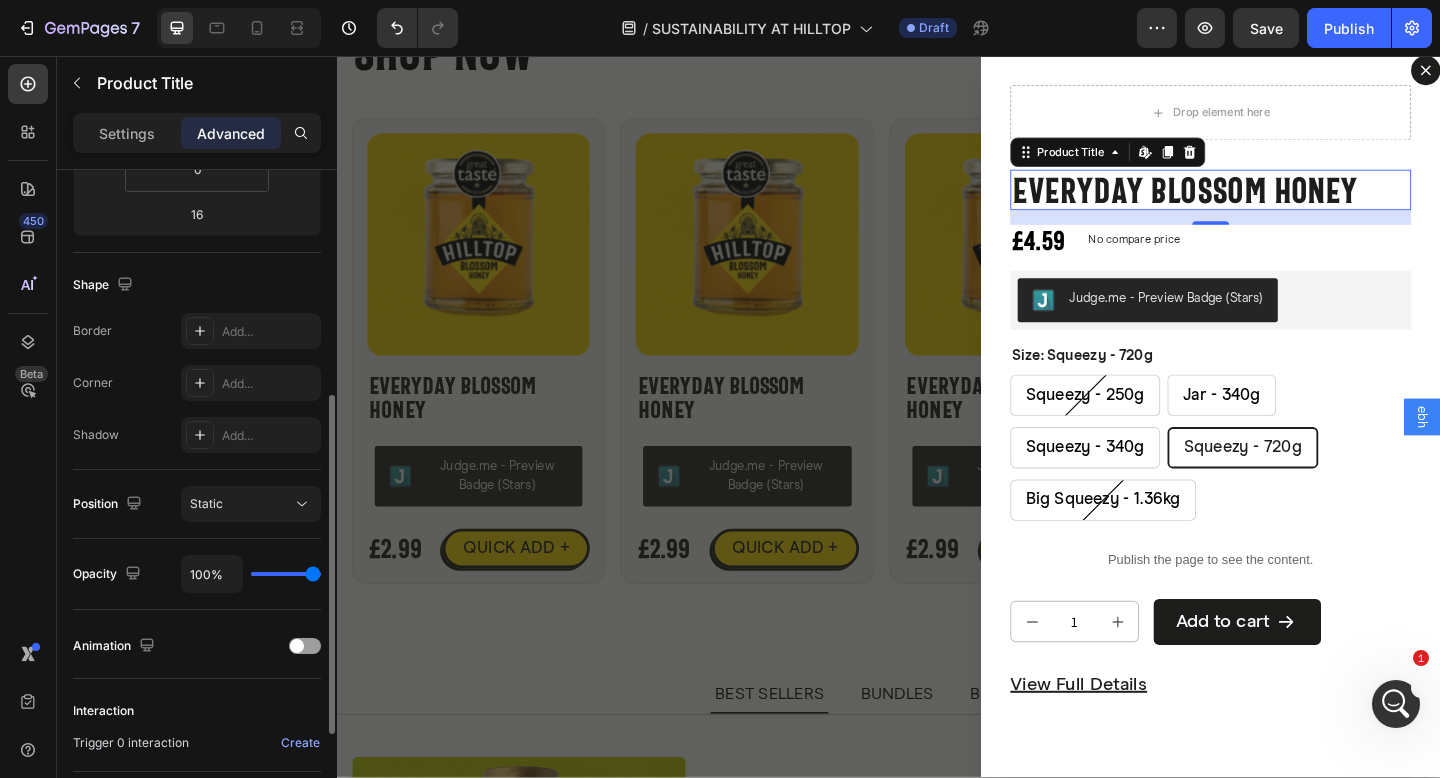 scroll, scrollTop: 639, scrollLeft: 0, axis: vertical 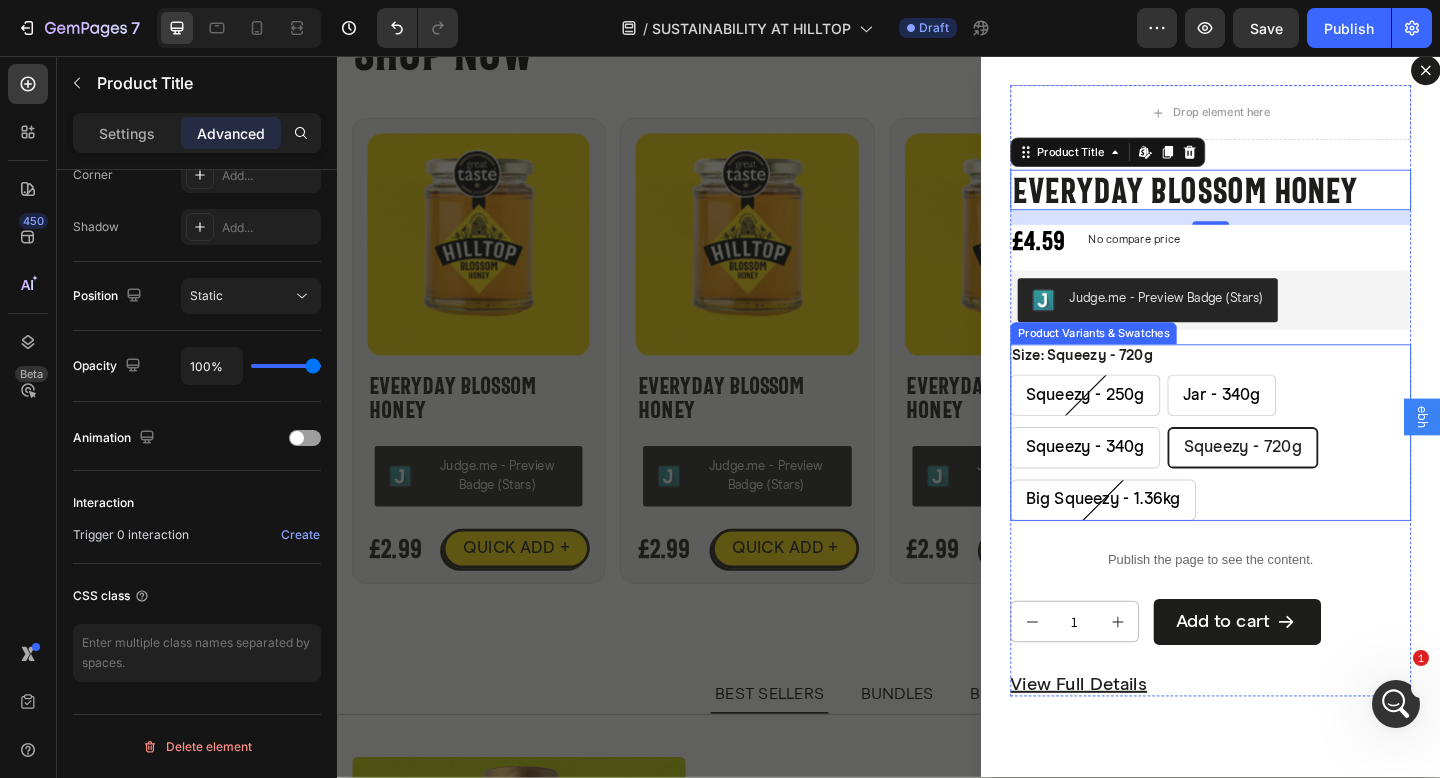 click on "Squeezy - 250g Squeezy - 250g Squeezy - 250g Jar - 340g Jar - 340g Jar - 340g Squeezy - 340g Squeezy - 340g Squeezy - 340g Squeezy - 720g Squeezy - 720g Squeezy - 720g Big Squeezy - 1.36kg Big Squeezy - 1.36kg Big Squeezy - 1.36kg" at bounding box center (1287, 482) 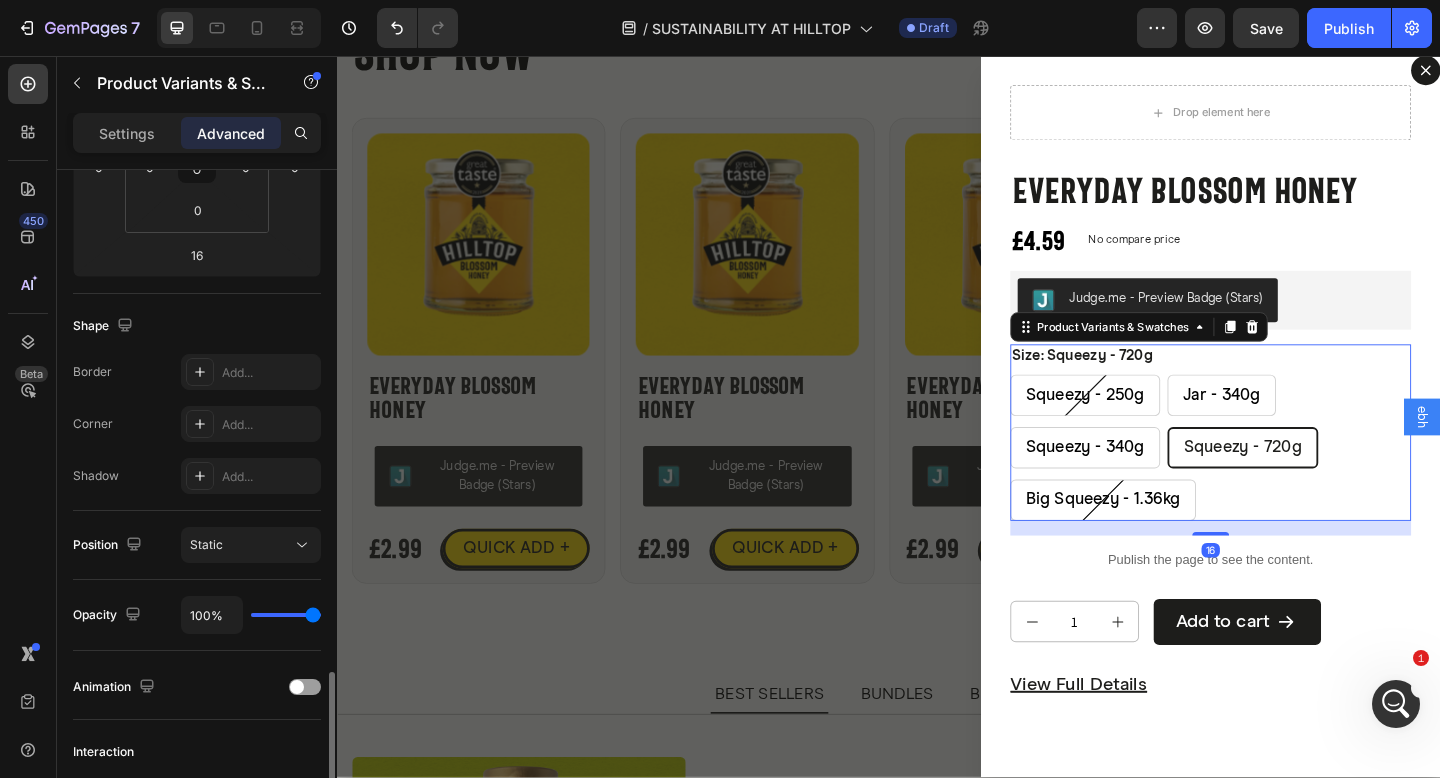 scroll, scrollTop: 639, scrollLeft: 0, axis: vertical 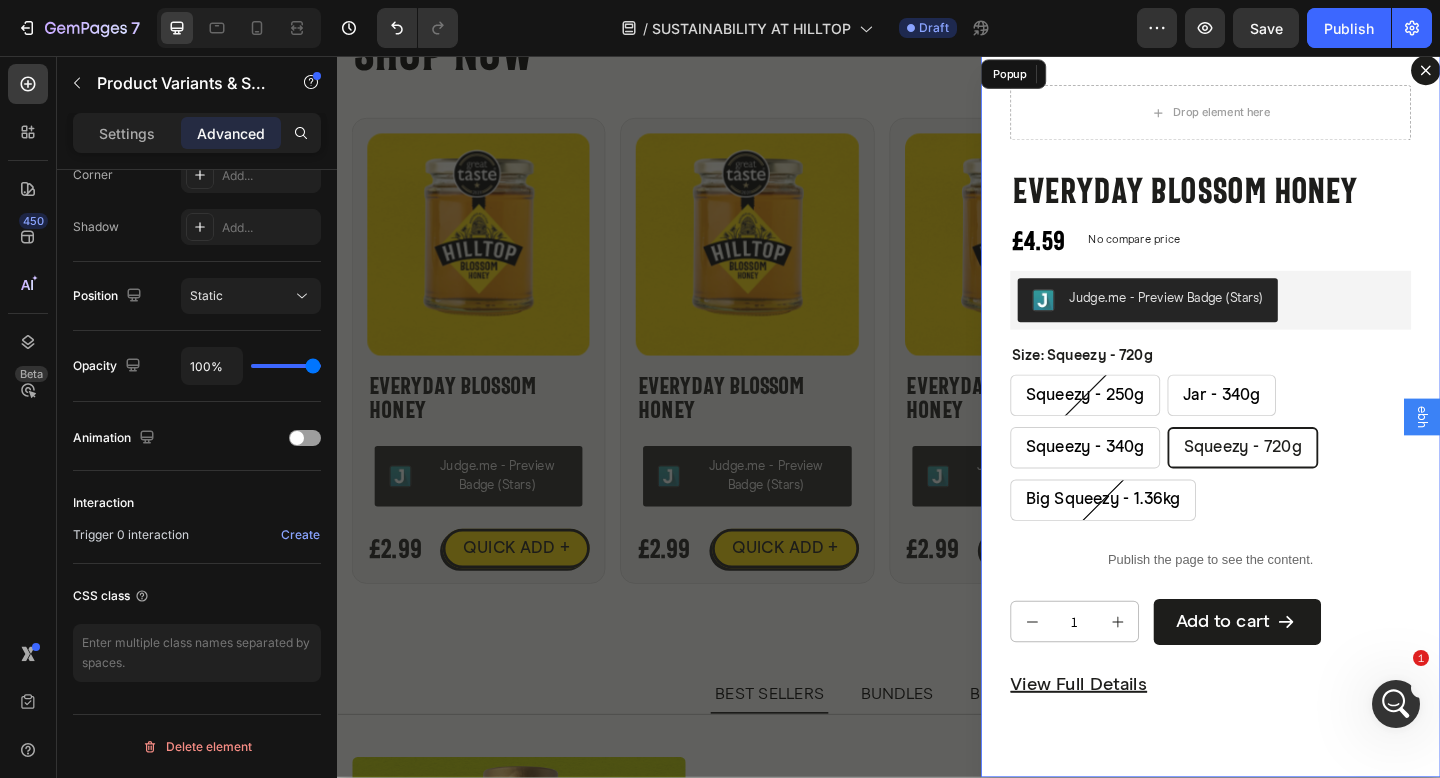 click on "Drop element here Everyday Blossom Honey Product Title £4.59 Product Price Product Price No compare price Product Price Row Judge.me - Preview Badge (Stars) Judge.me Size: Squeezy - 720g Squeezy - 250g Squeezy - 250g Squeezy - 250g Jar - 340g Jar - 340g Jar - 340g Squeezy - 340g Squeezy - 340g Squeezy - 340g Squeezy - 720g Squeezy - 720g Squeezy - 720g Big Squeezy - 1.36kg Big Squeezy - 1.36kg Big Squeezy - 1.36kg Product Variants & Swatches   16
Publish the page to see the content.
Custom Code
1
Product Quantity
Add to cart Add to Cart Row View full details Product View More Product Row" at bounding box center [1287, 448] 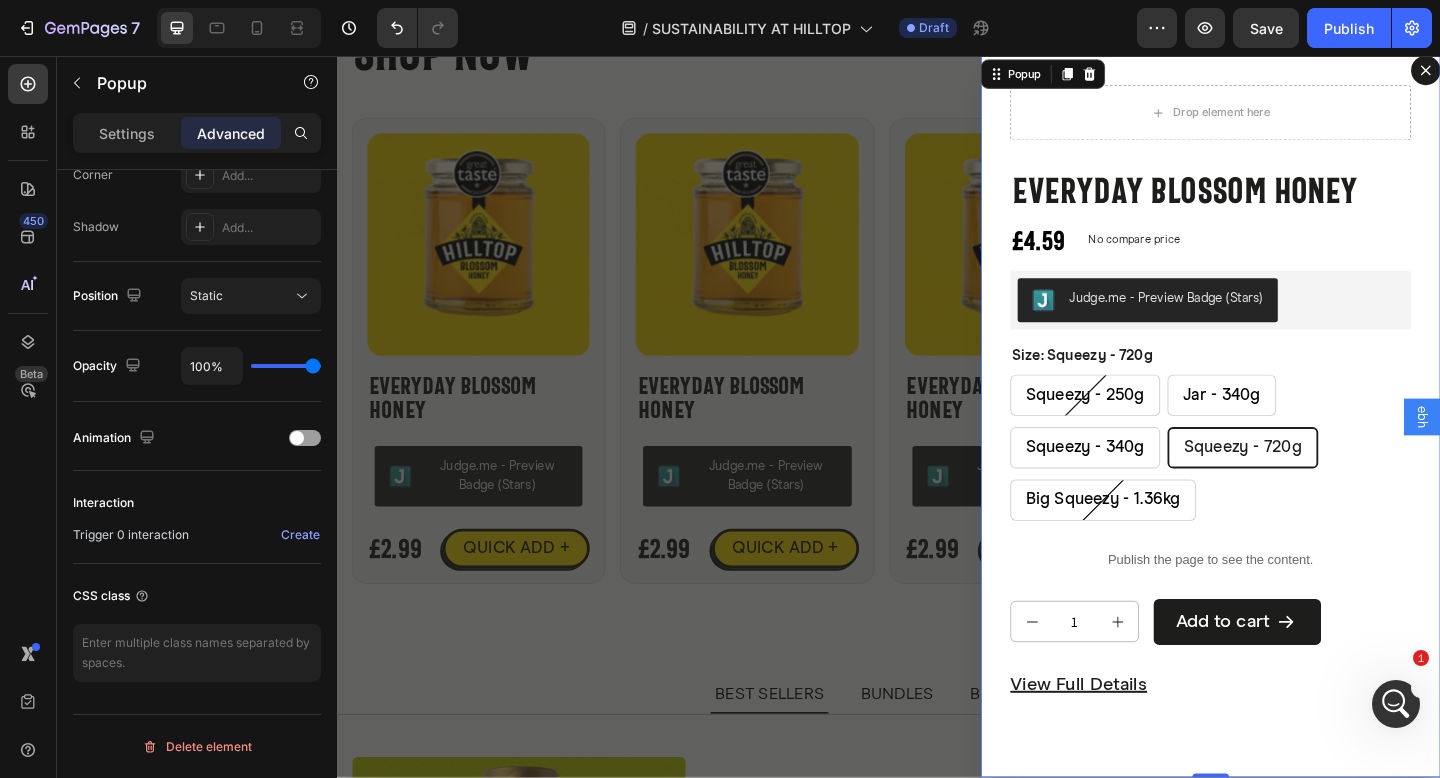 scroll, scrollTop: 0, scrollLeft: 0, axis: both 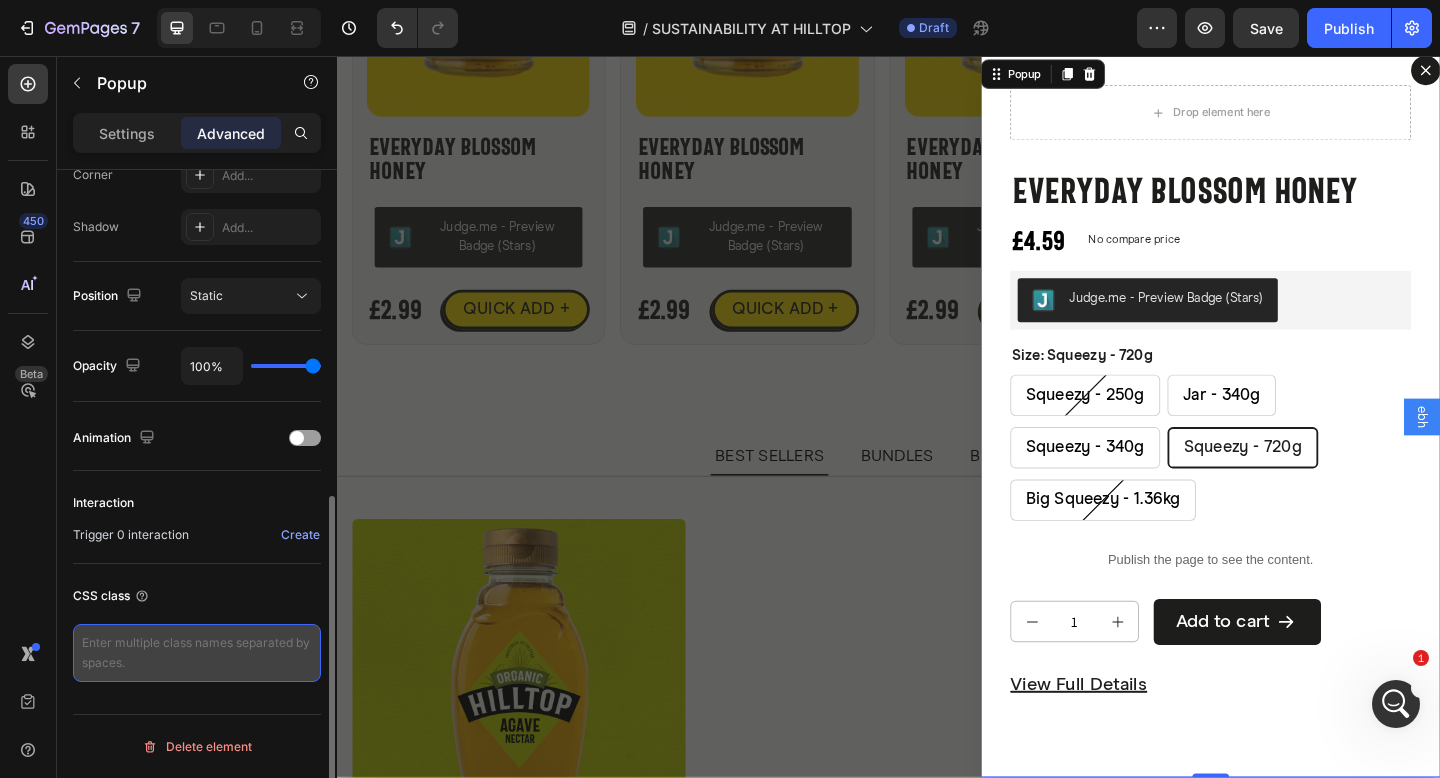 click at bounding box center [197, 653] 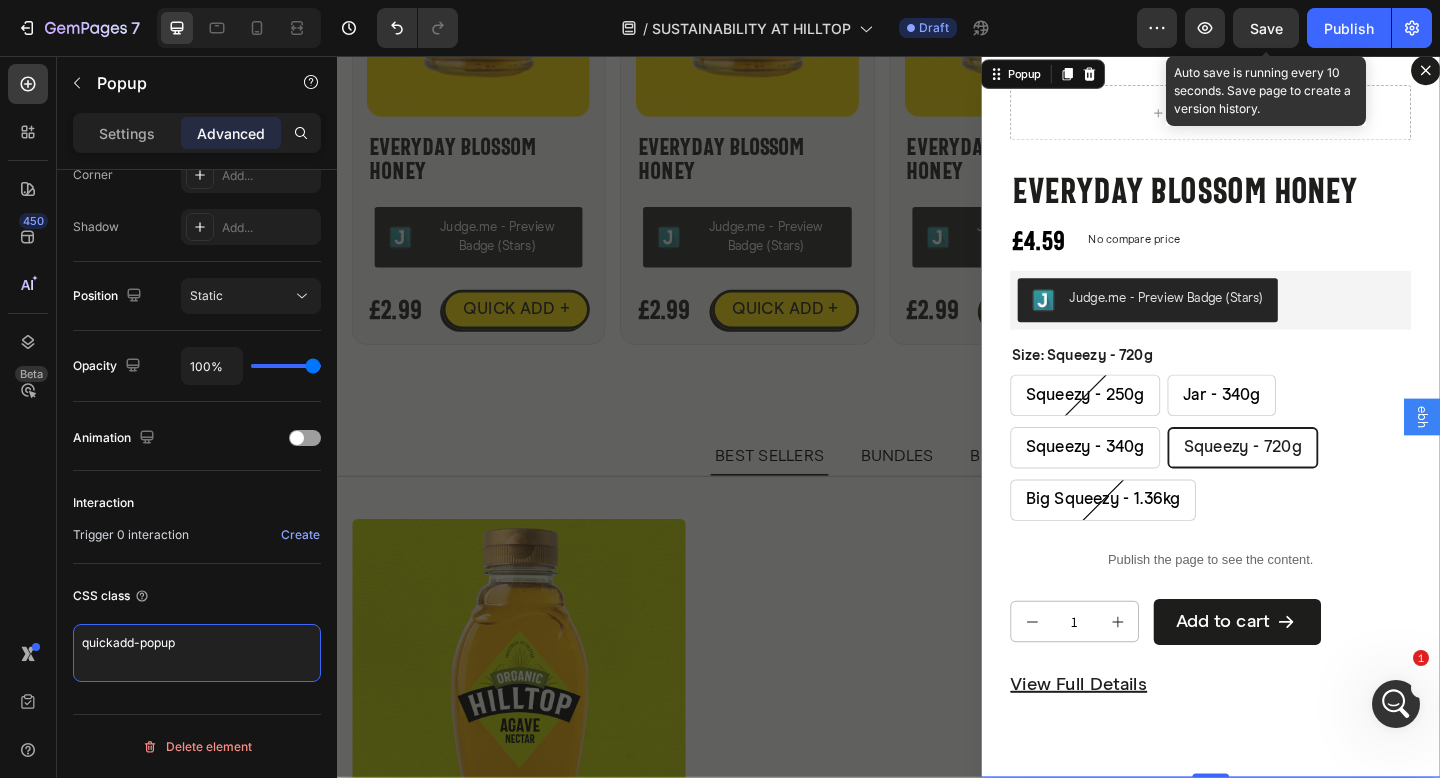 type on "quickadd-popup" 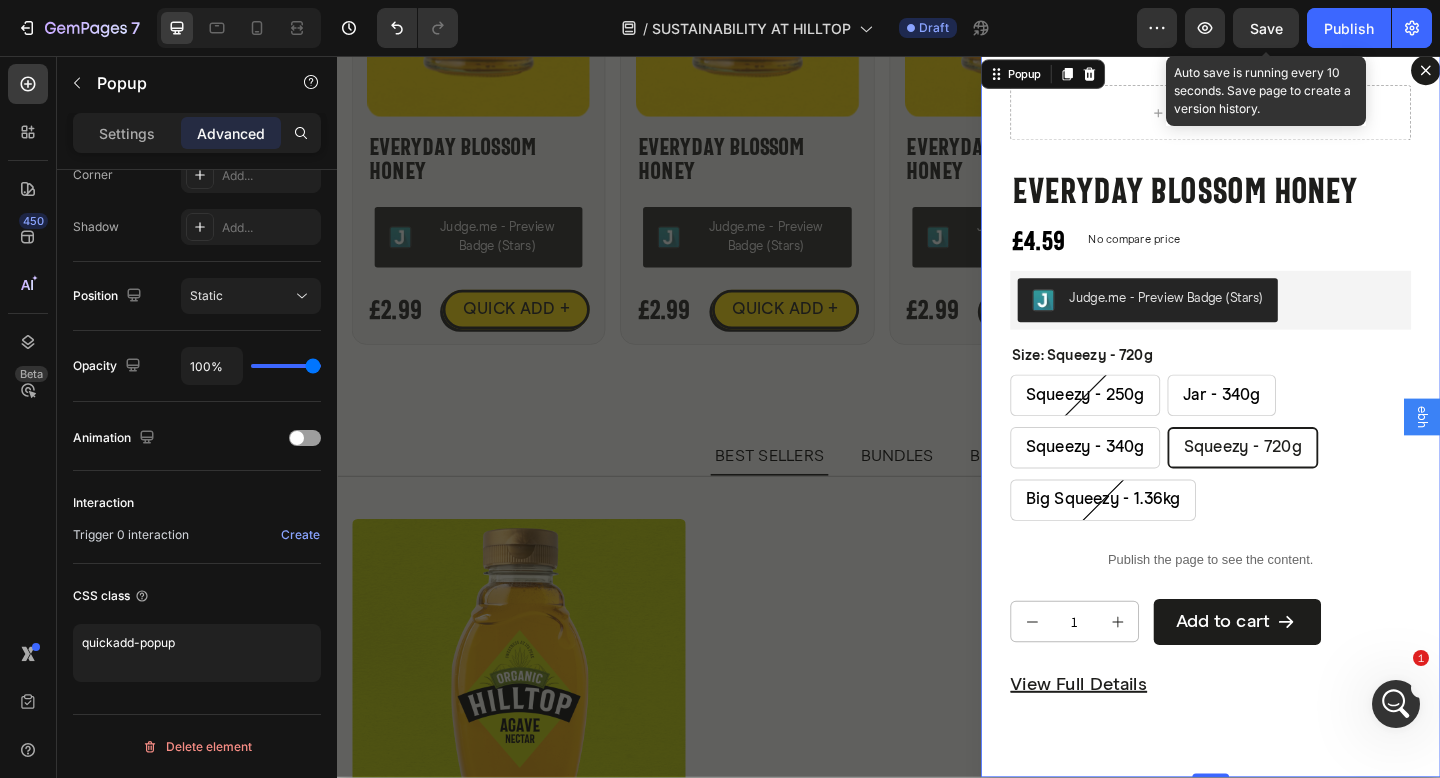 click on "Save" at bounding box center [1266, 28] 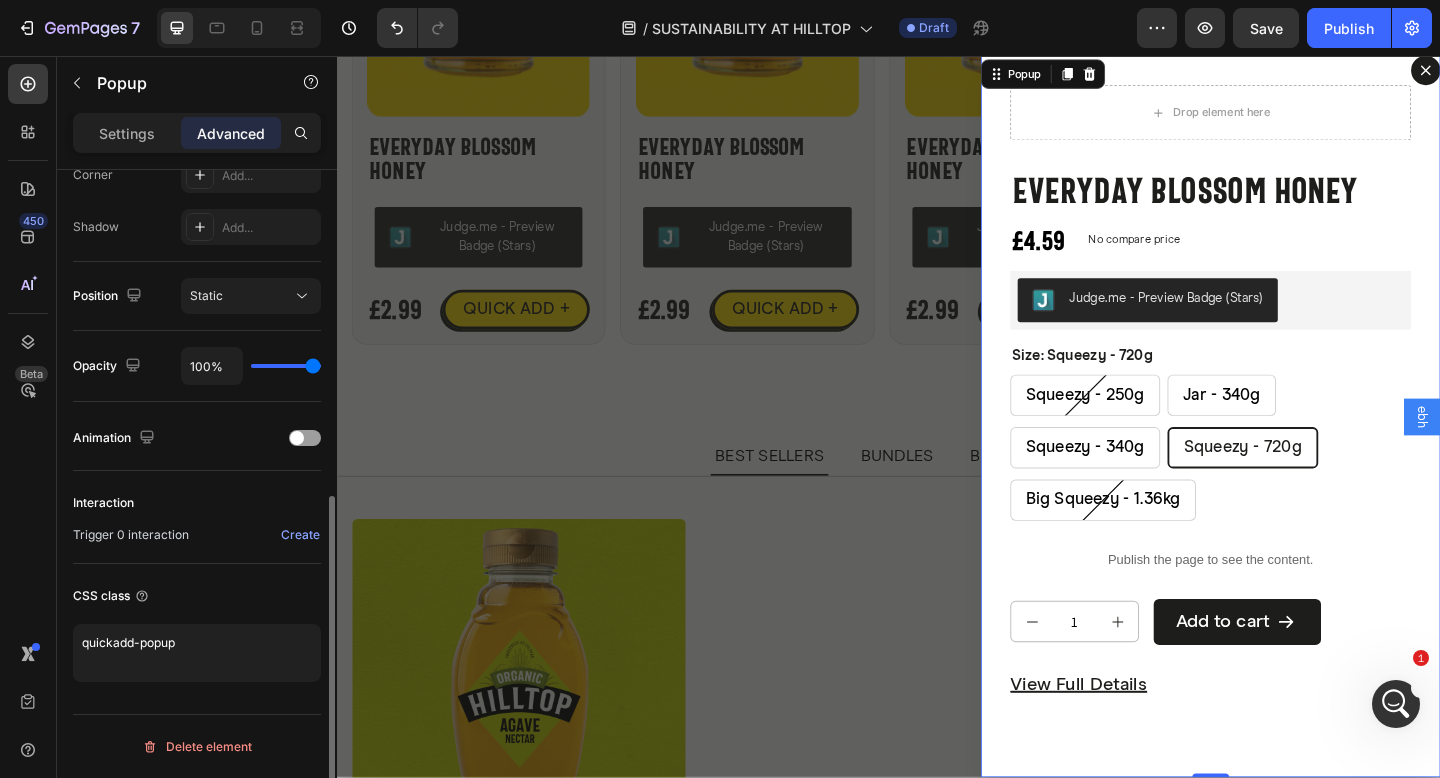 scroll, scrollTop: 0, scrollLeft: 0, axis: both 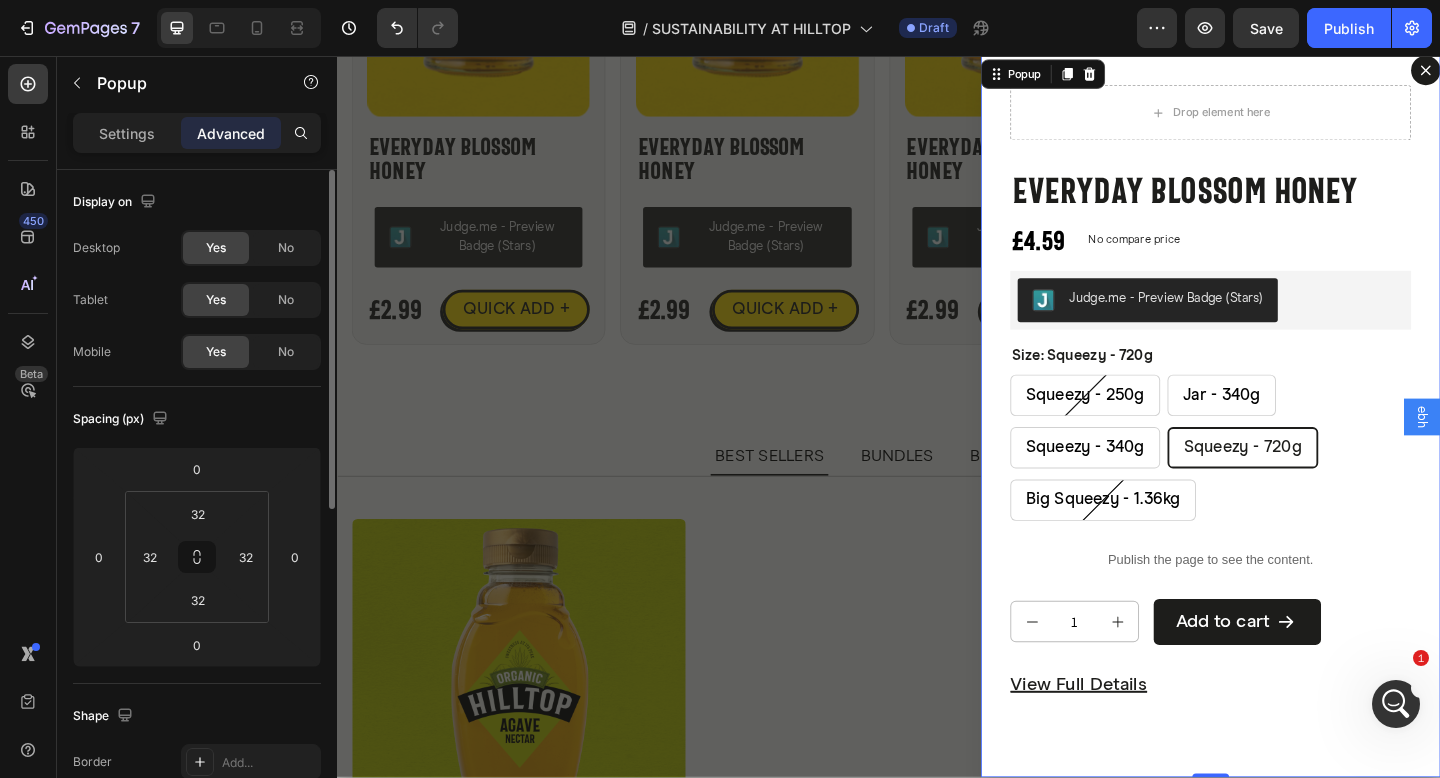 click on "Settings" 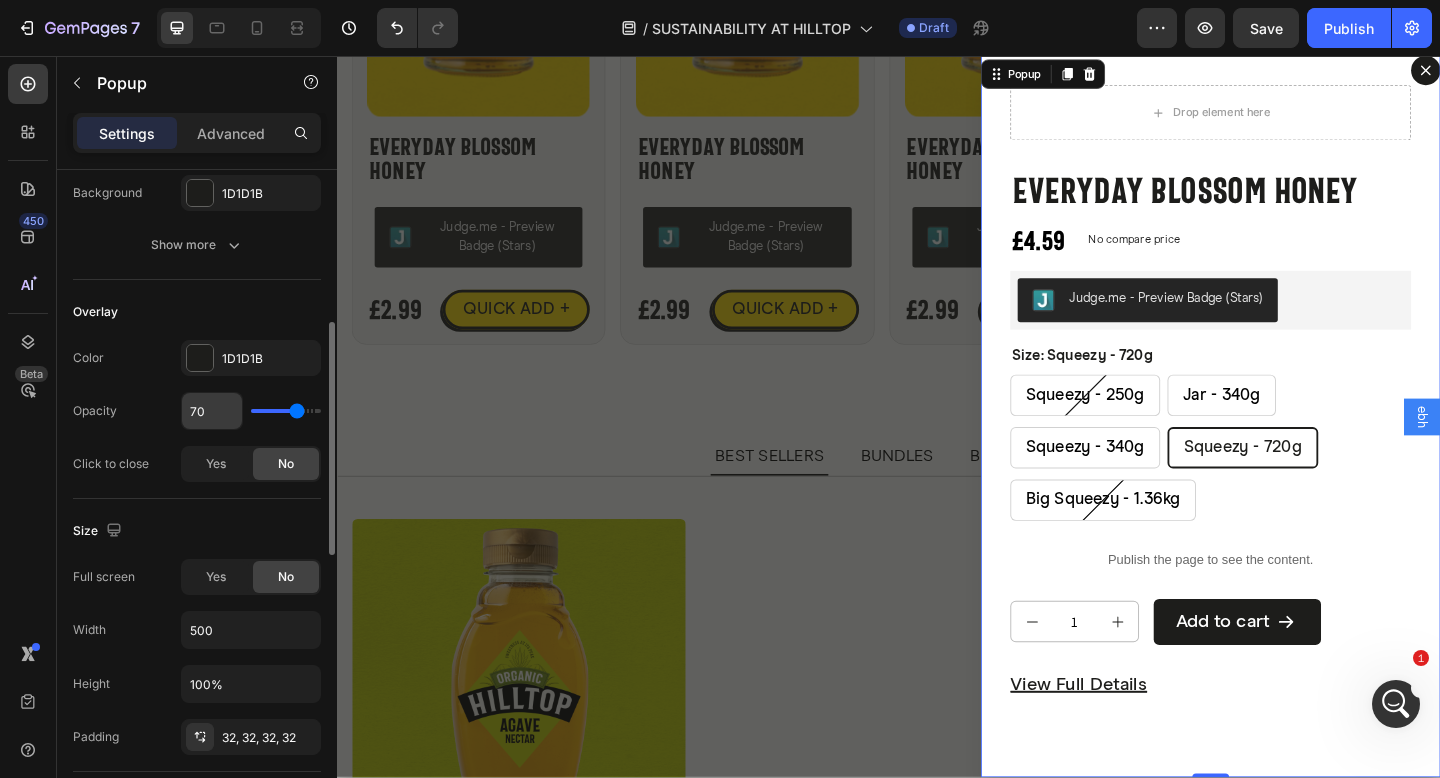 scroll, scrollTop: 592, scrollLeft: 0, axis: vertical 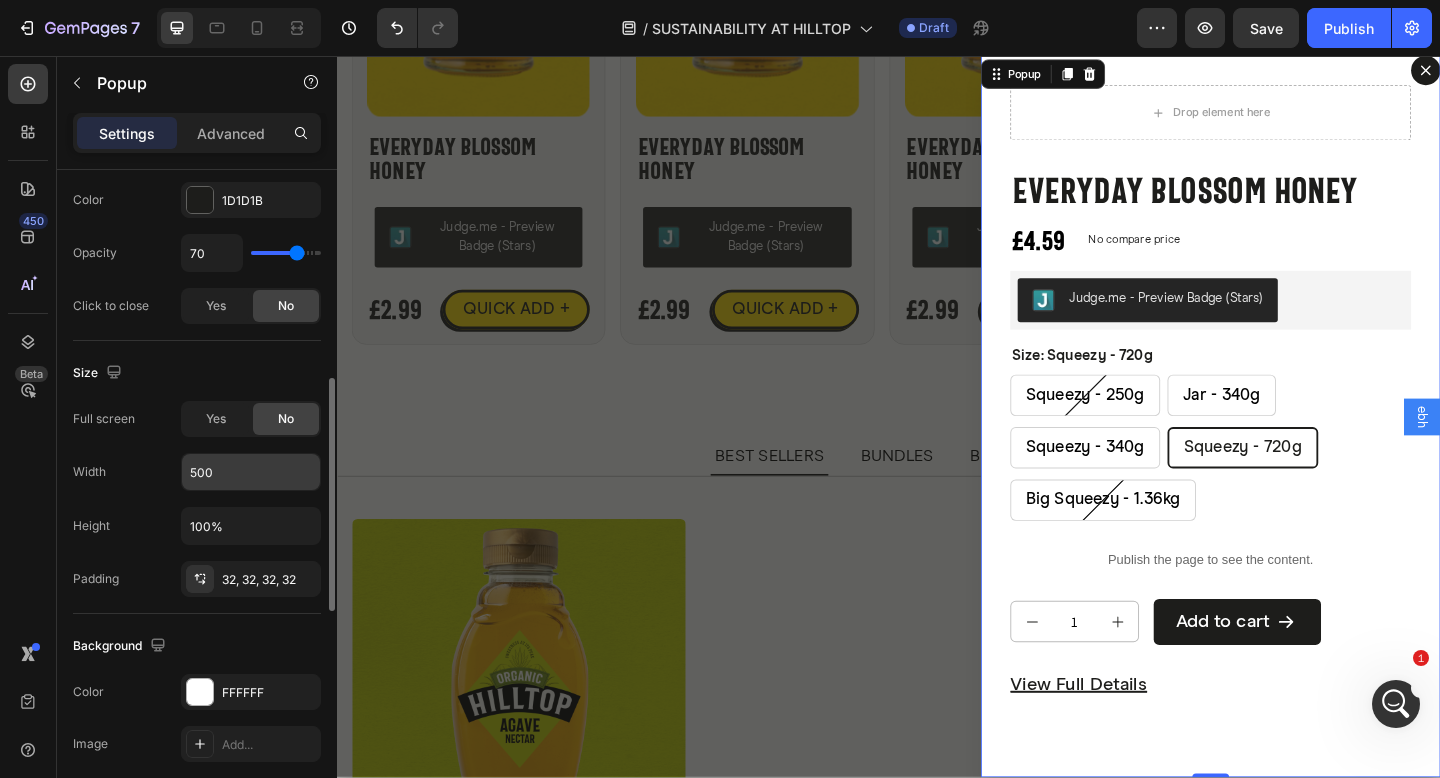 click on "500" at bounding box center (251, 472) 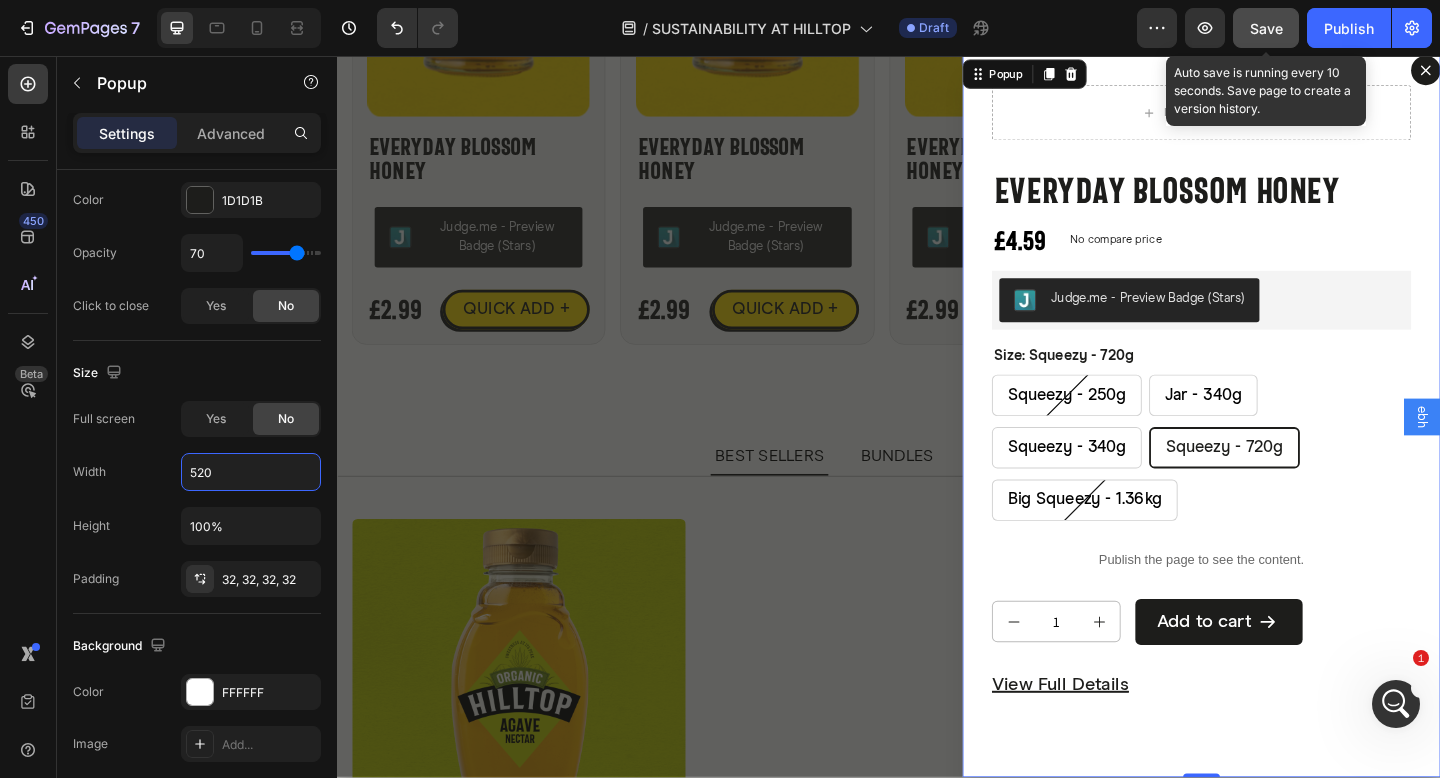 type on "520" 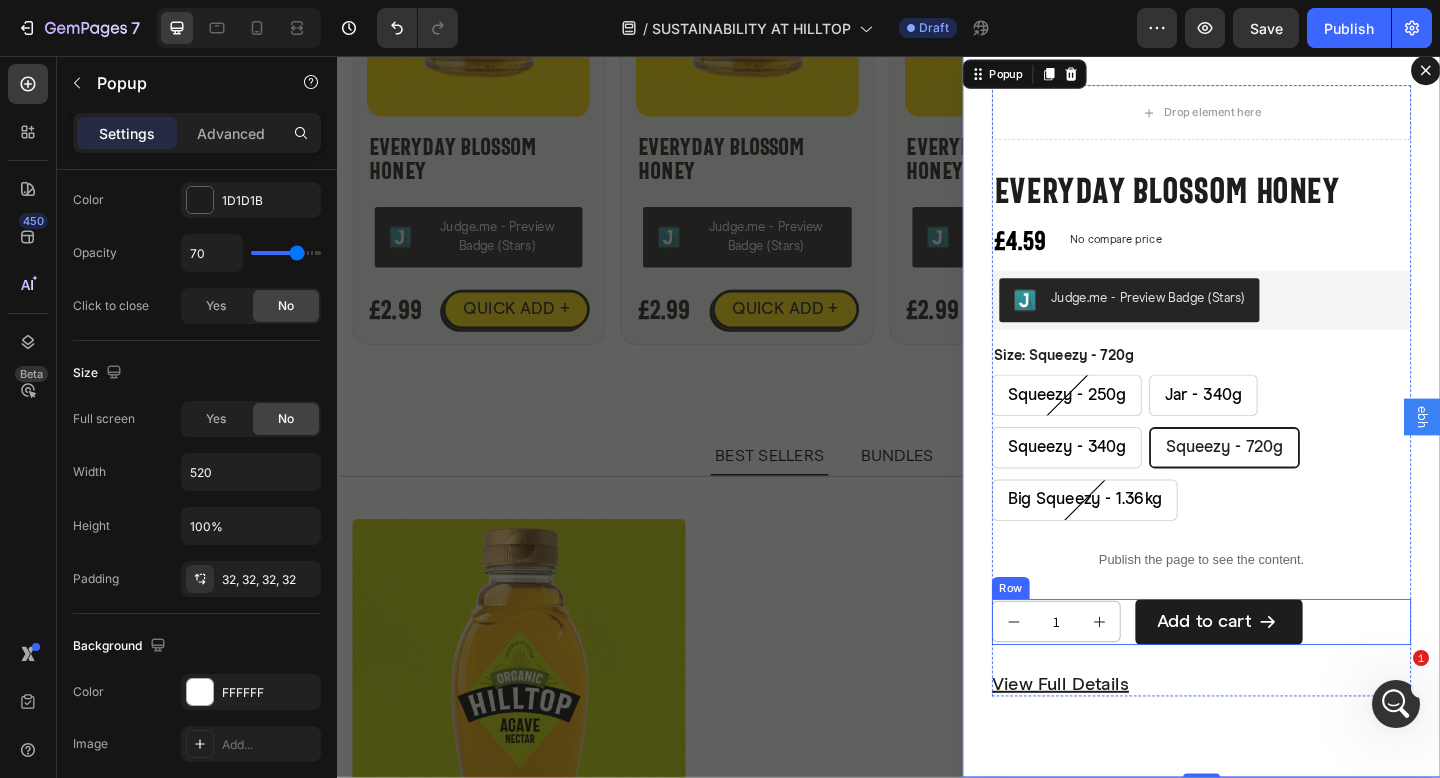 click on "1
Product Quantity
Add to cart Add to Cart Row" at bounding box center (1277, 672) 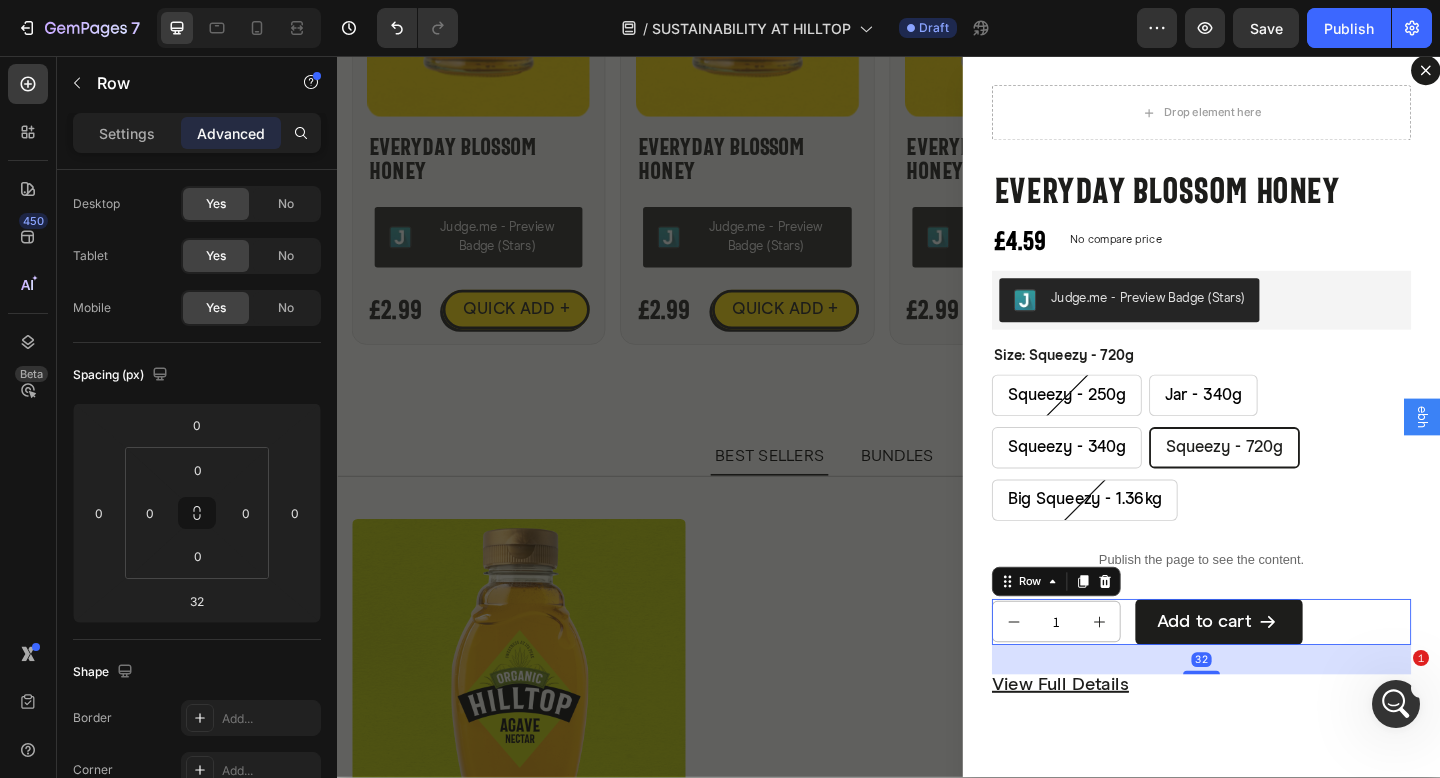scroll, scrollTop: 639, scrollLeft: 0, axis: vertical 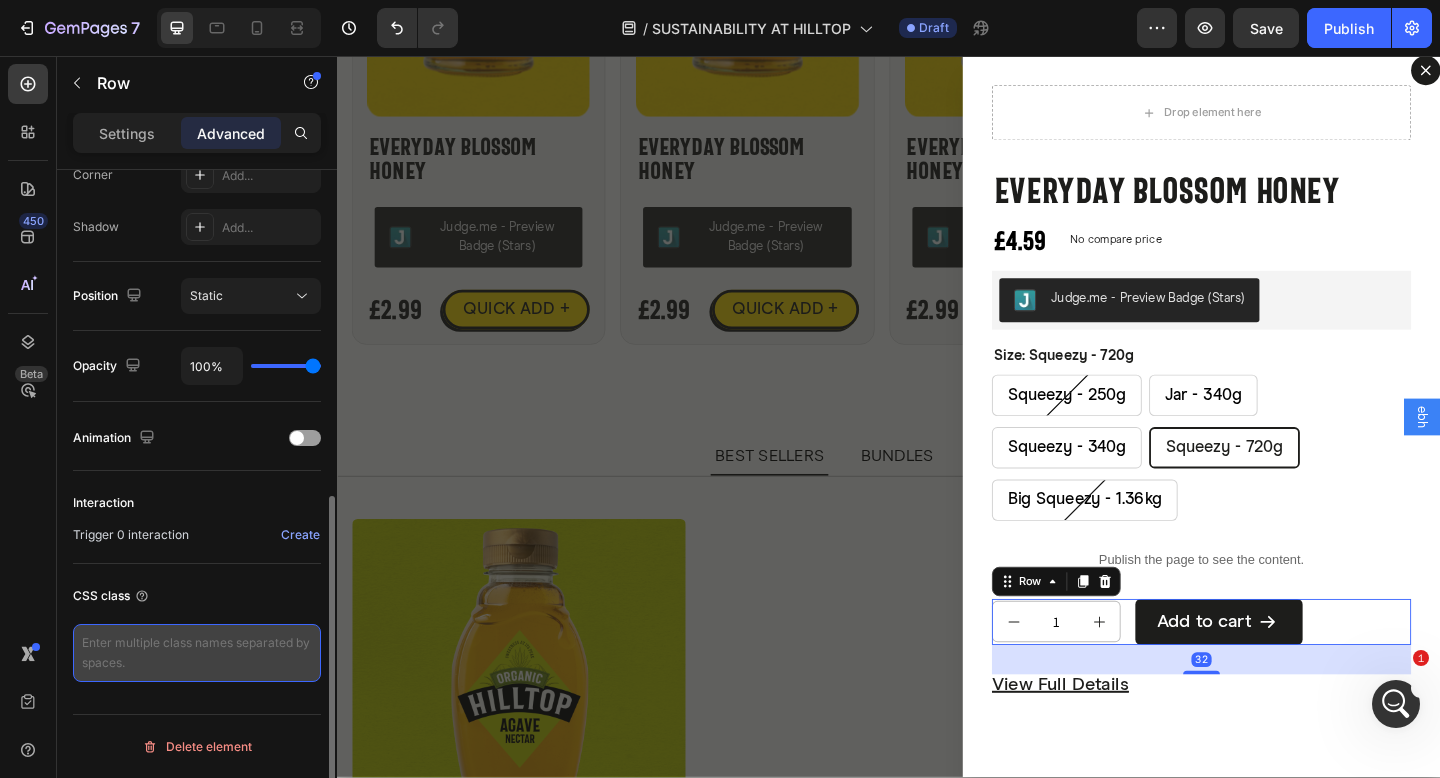 click at bounding box center [197, 653] 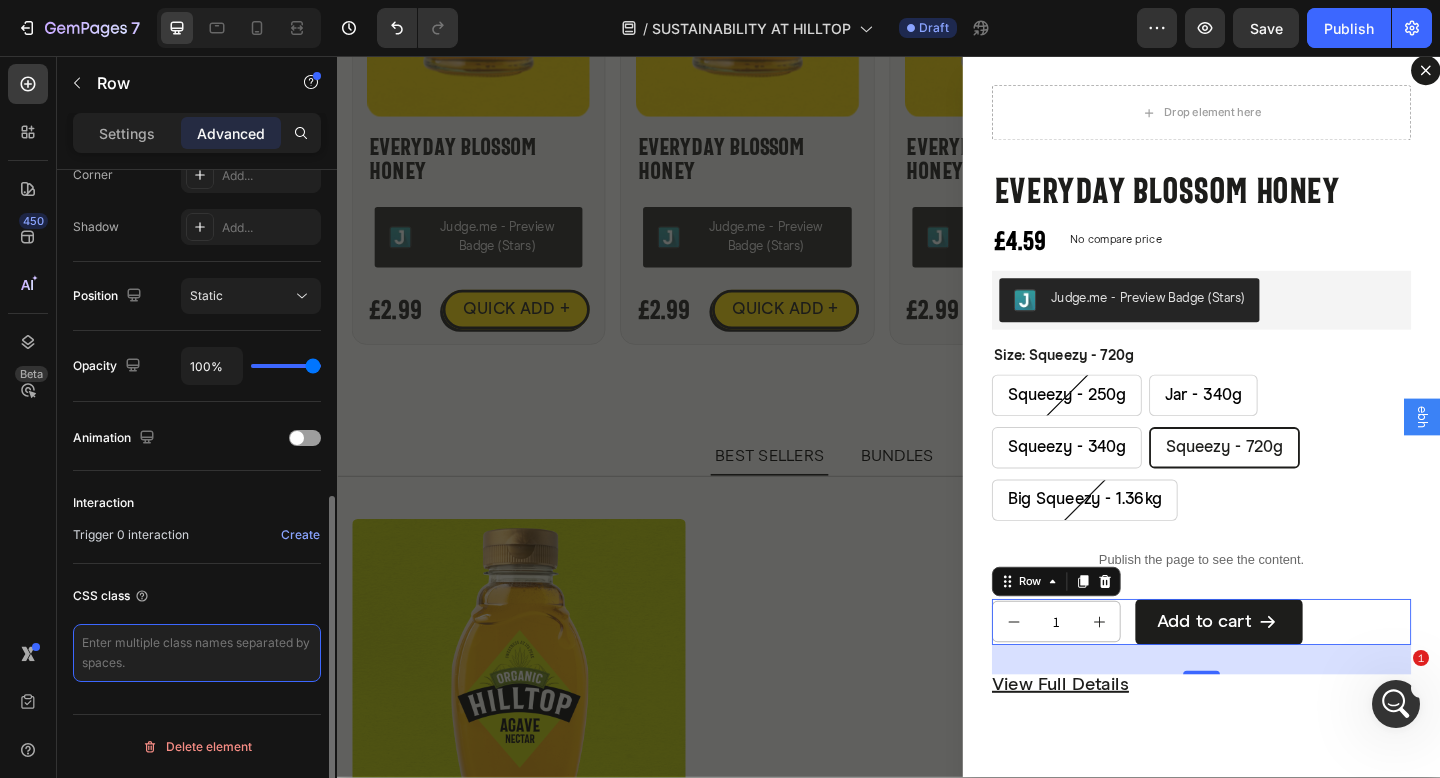 paste on "quickadd-popup" 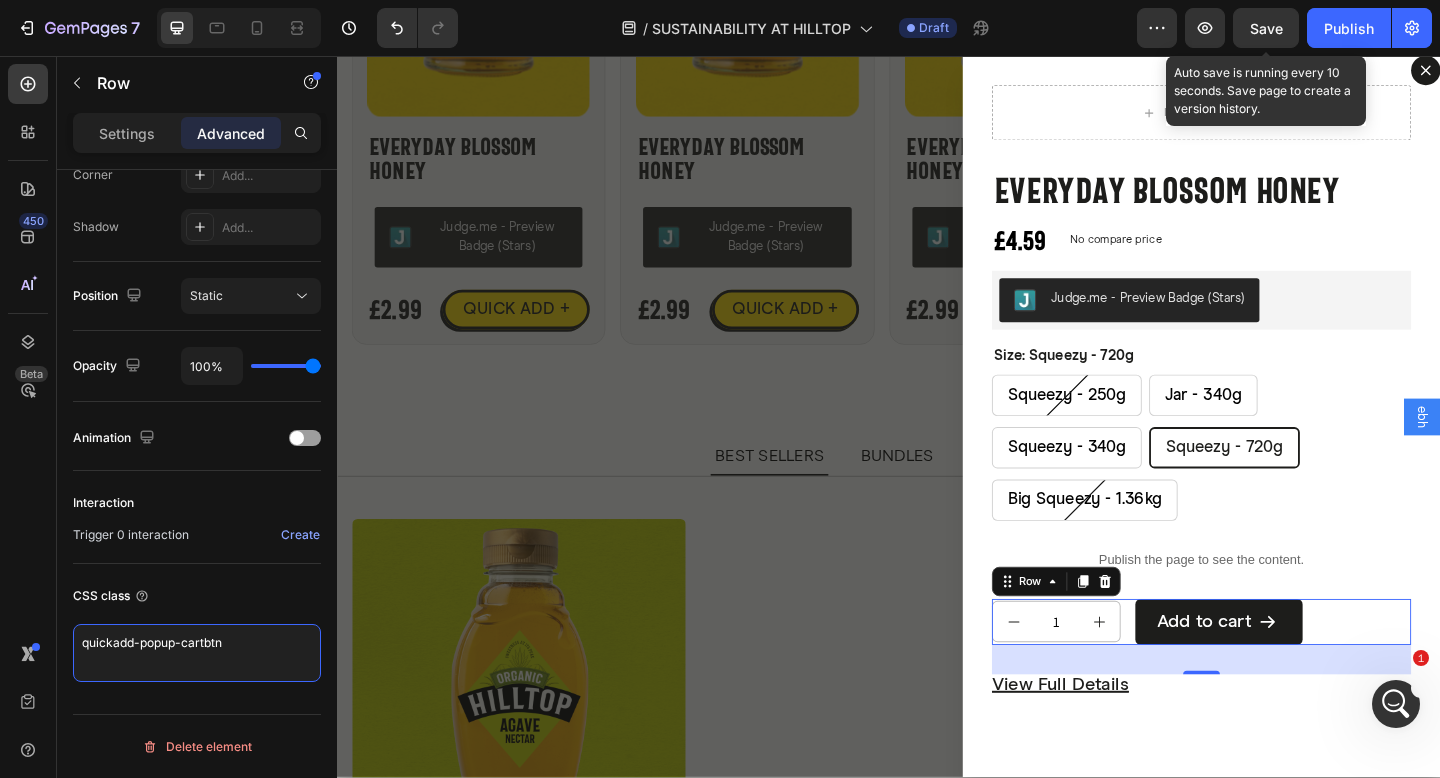 type on "quickadd-popup-cartbtn" 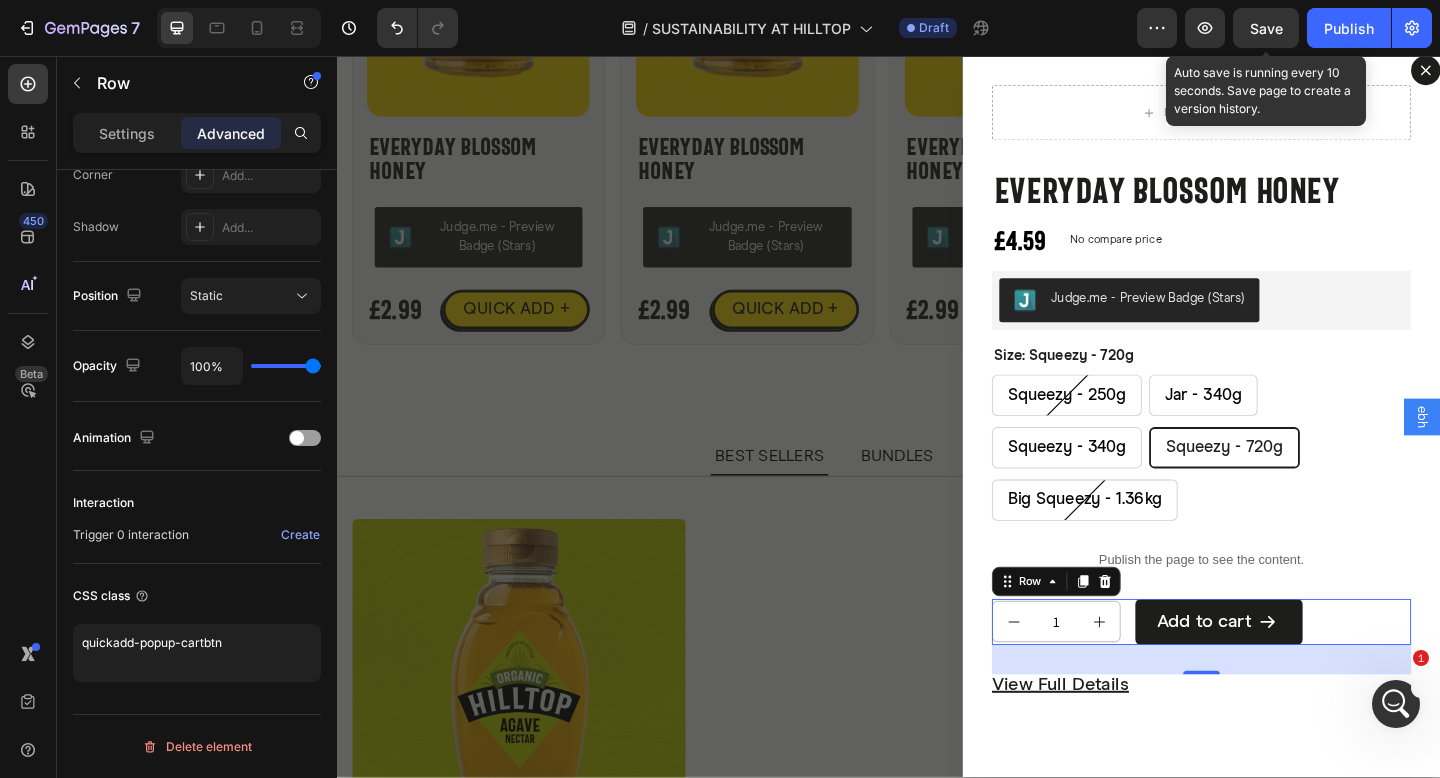 click on "Save" 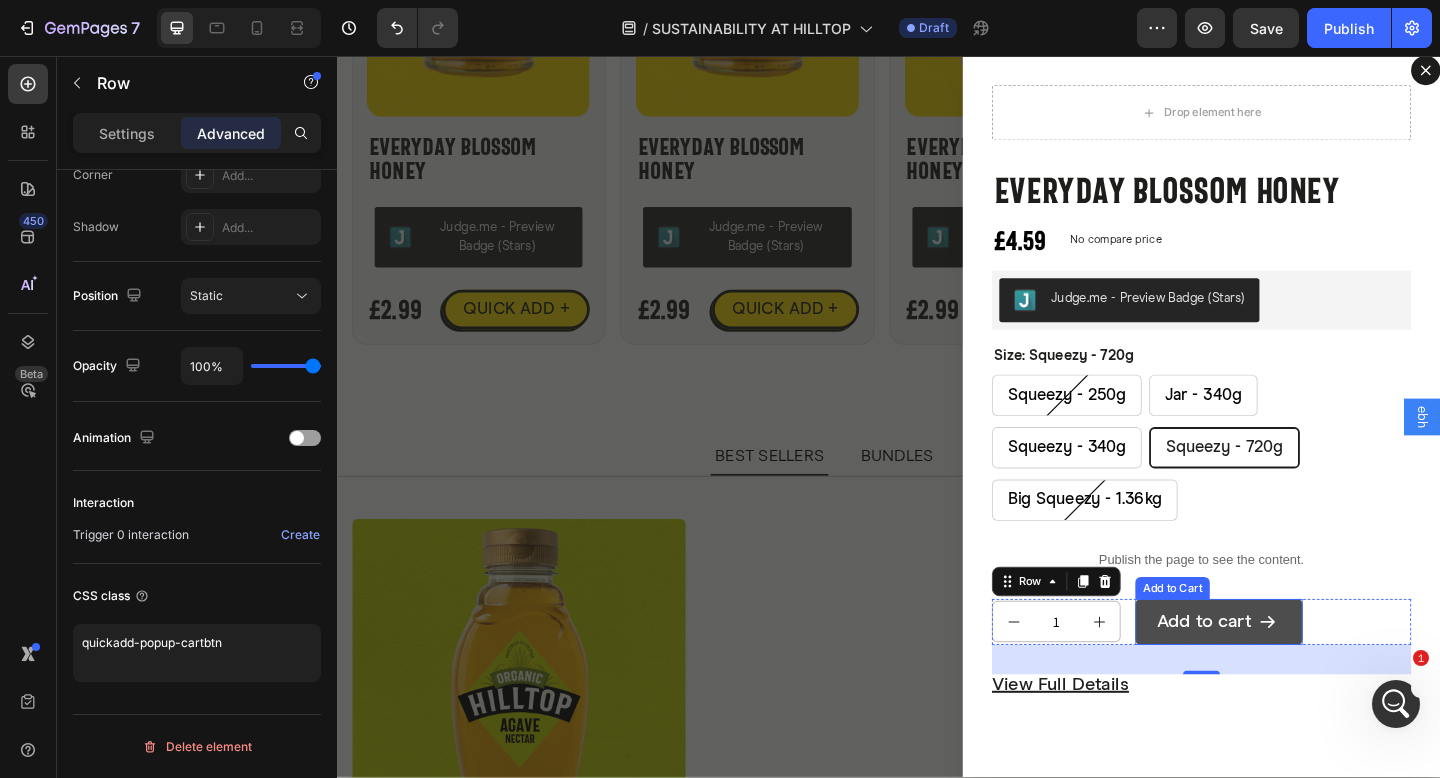 click on "Add to cart" at bounding box center [1296, 672] 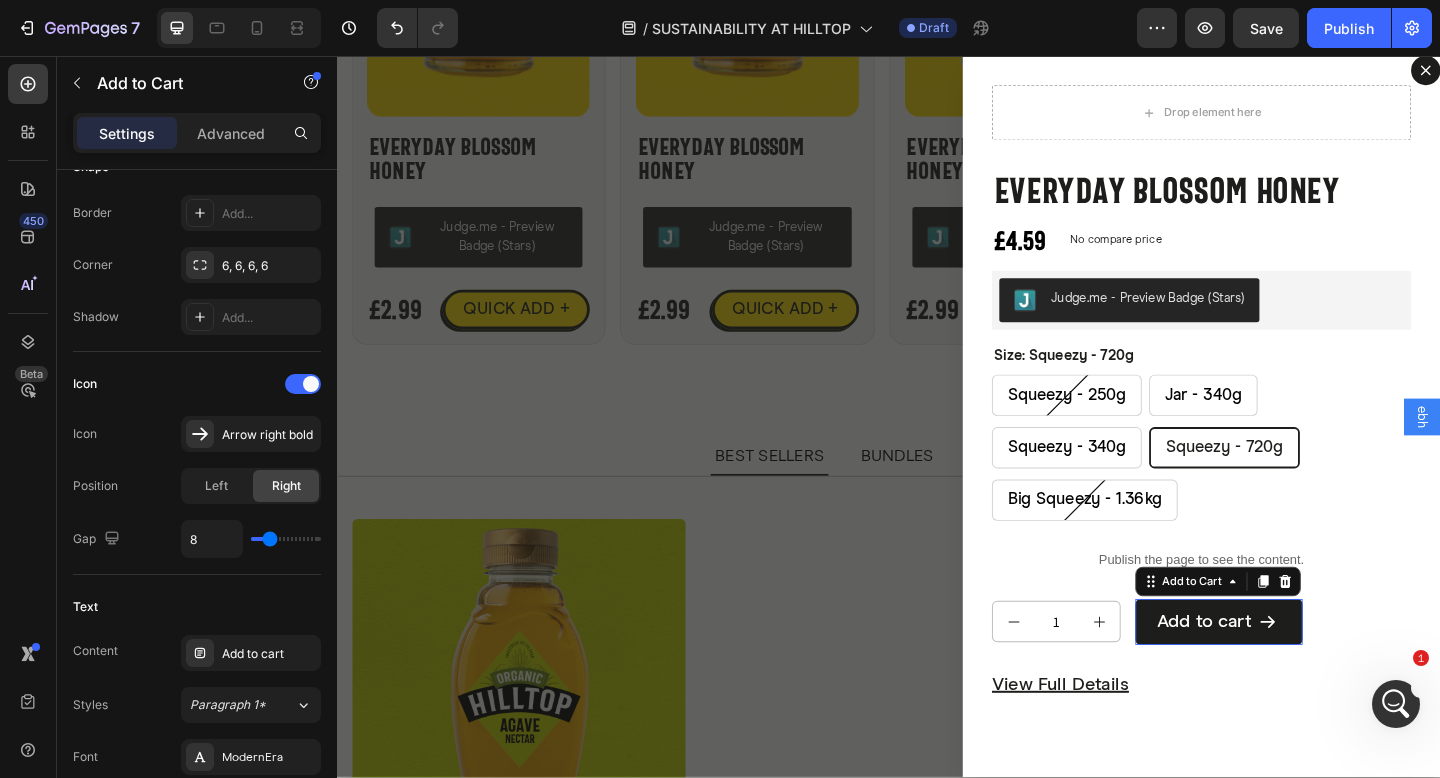 scroll, scrollTop: 0, scrollLeft: 0, axis: both 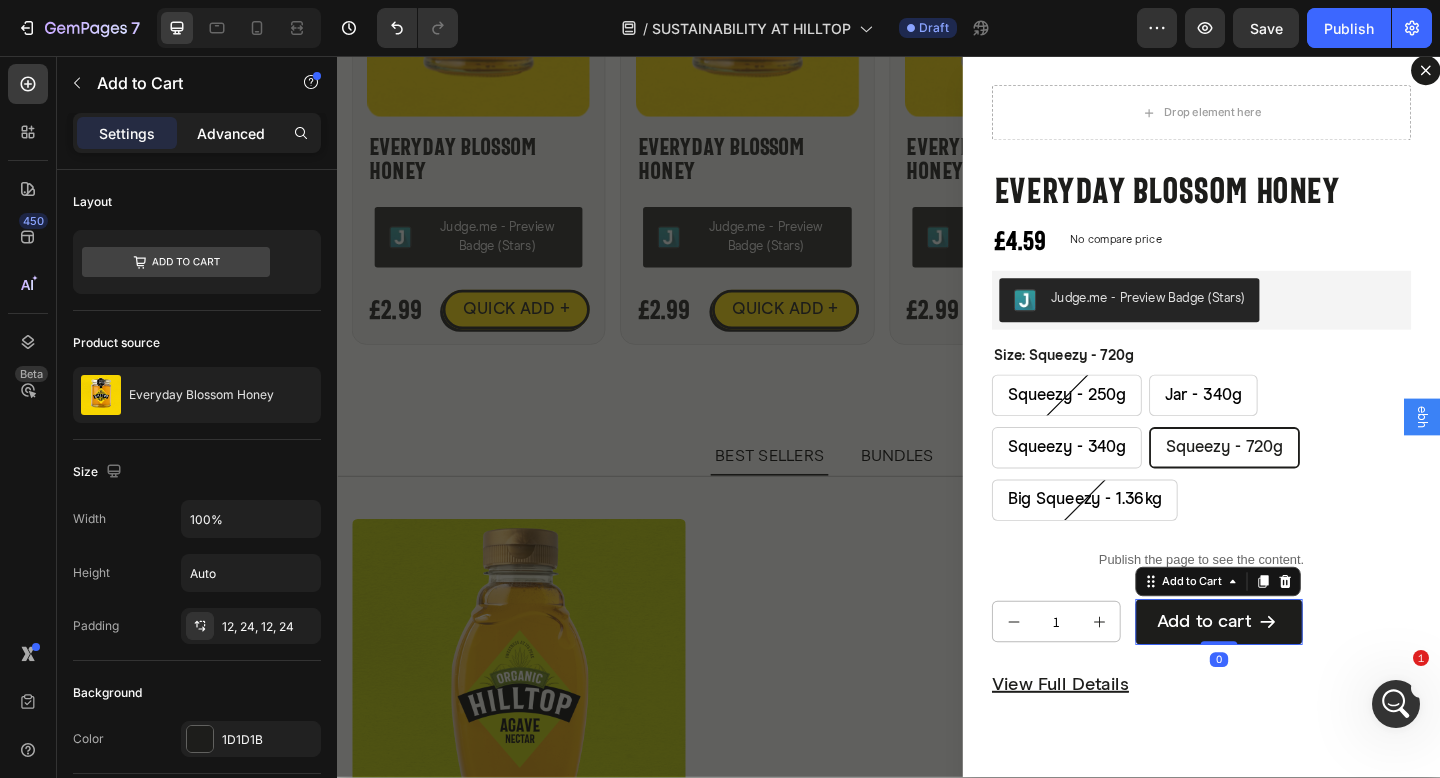 click on "Advanced" at bounding box center [231, 133] 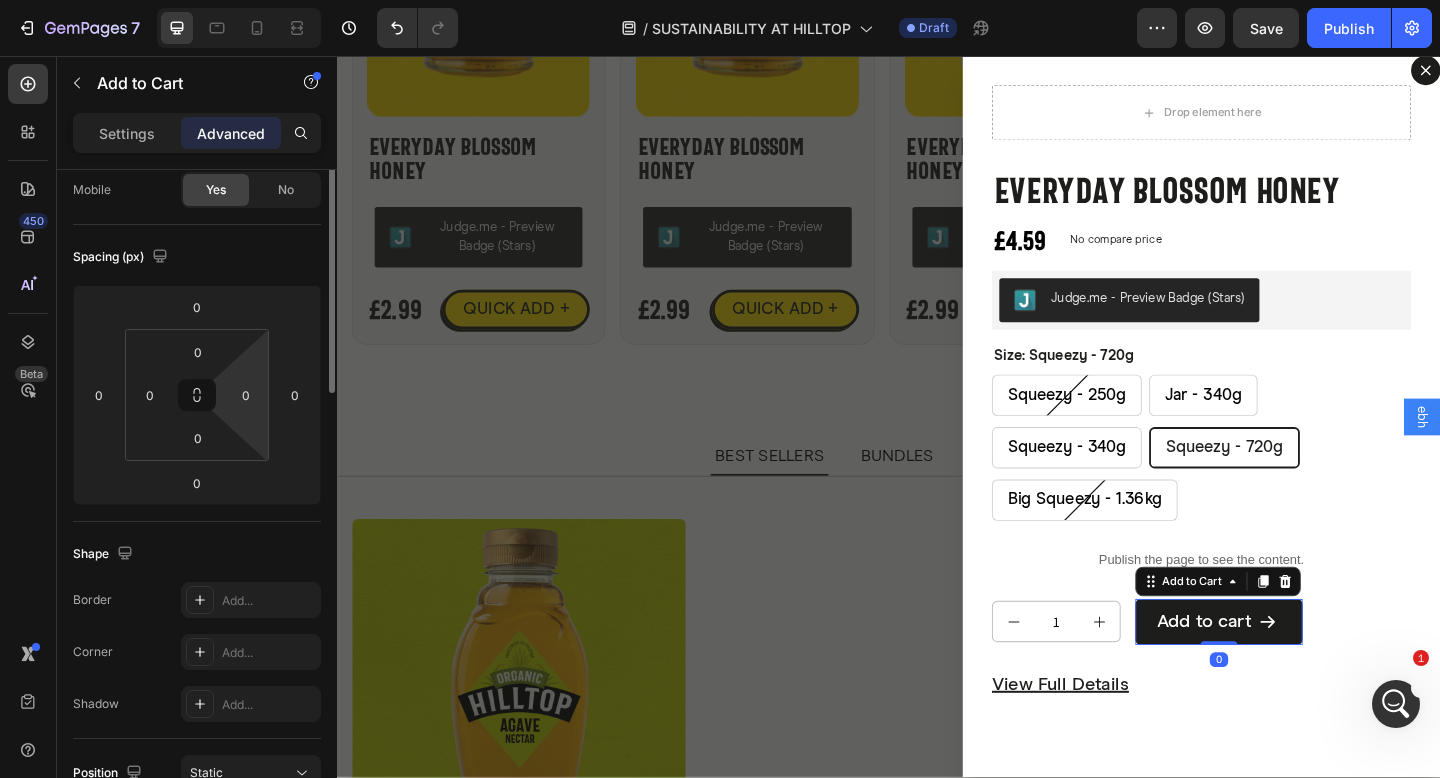 scroll, scrollTop: 639, scrollLeft: 0, axis: vertical 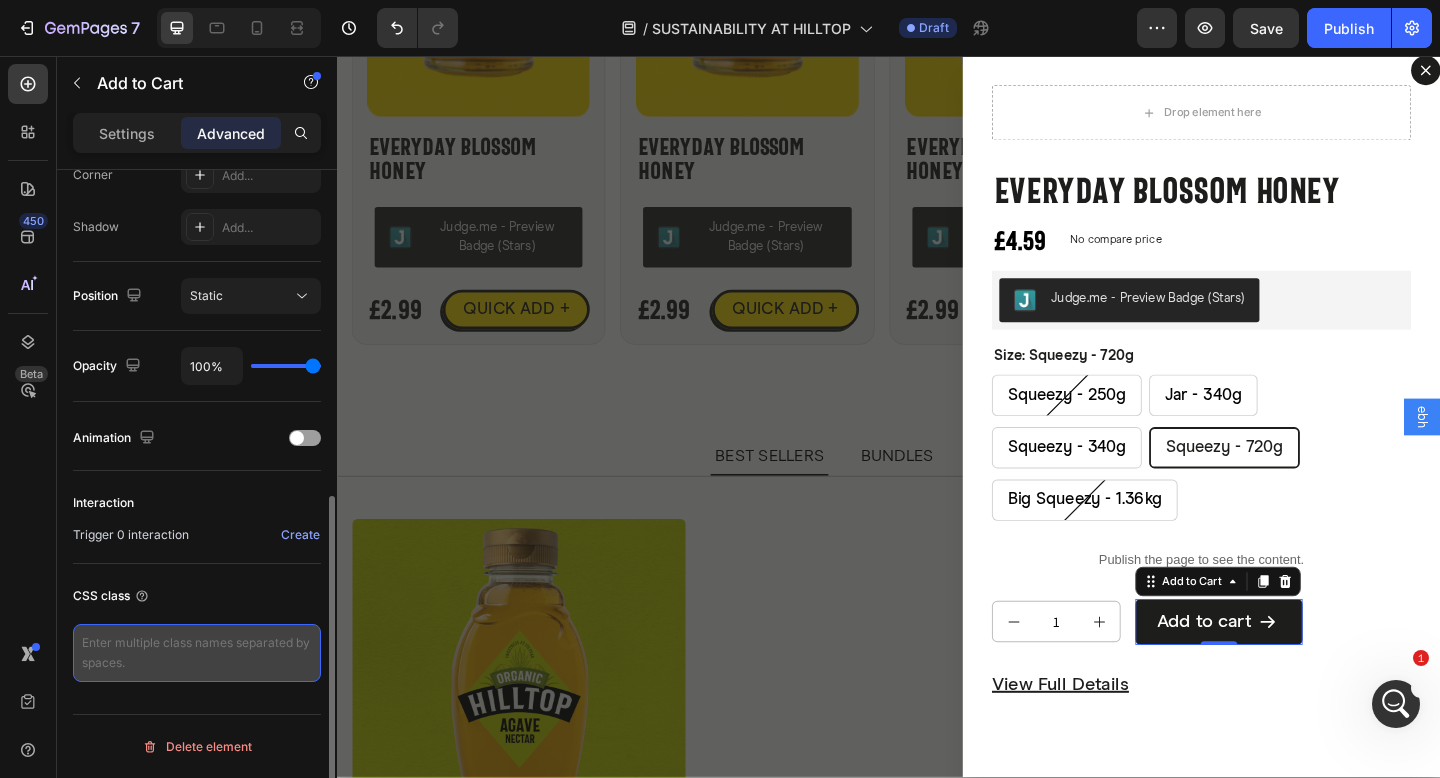 click at bounding box center [197, 653] 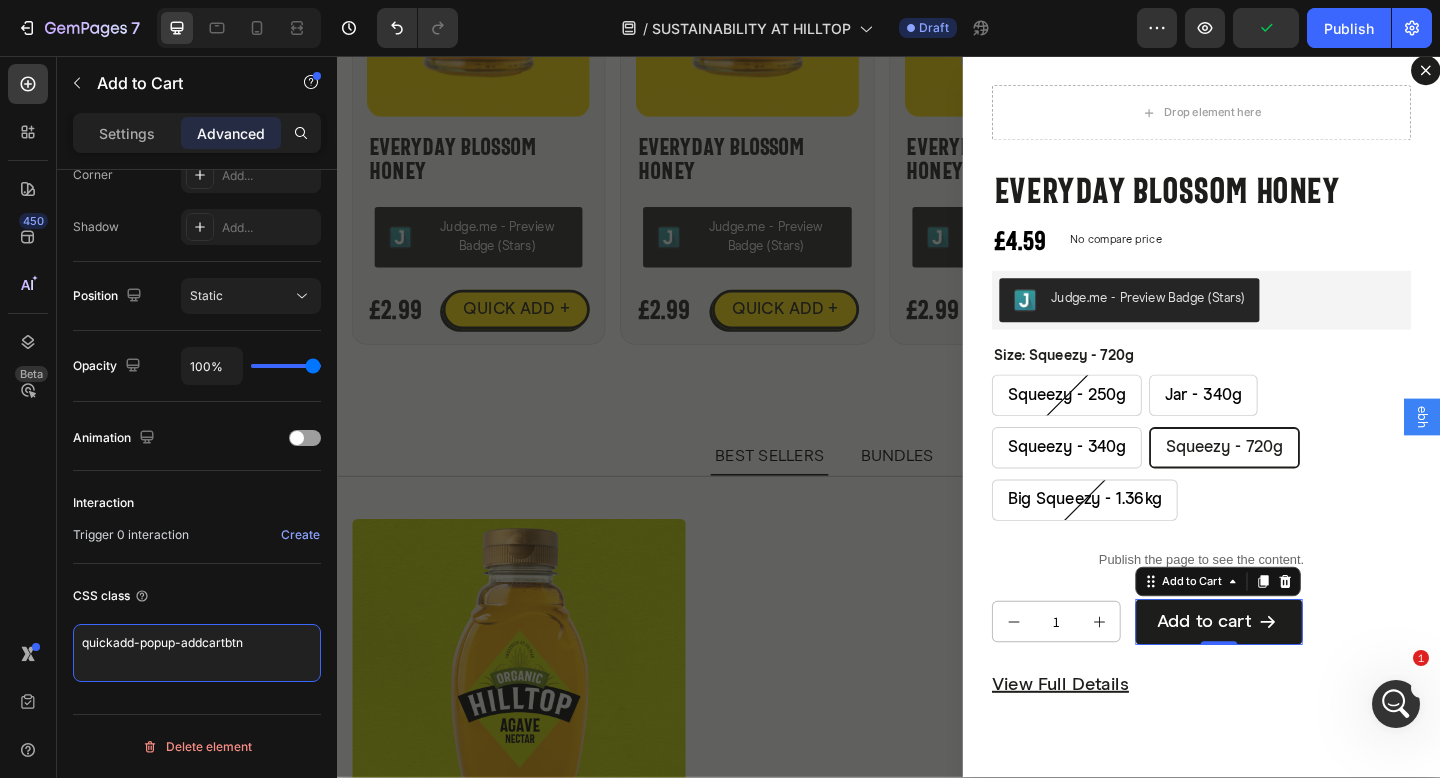 type on "quickadd-popup-addcartbtn" 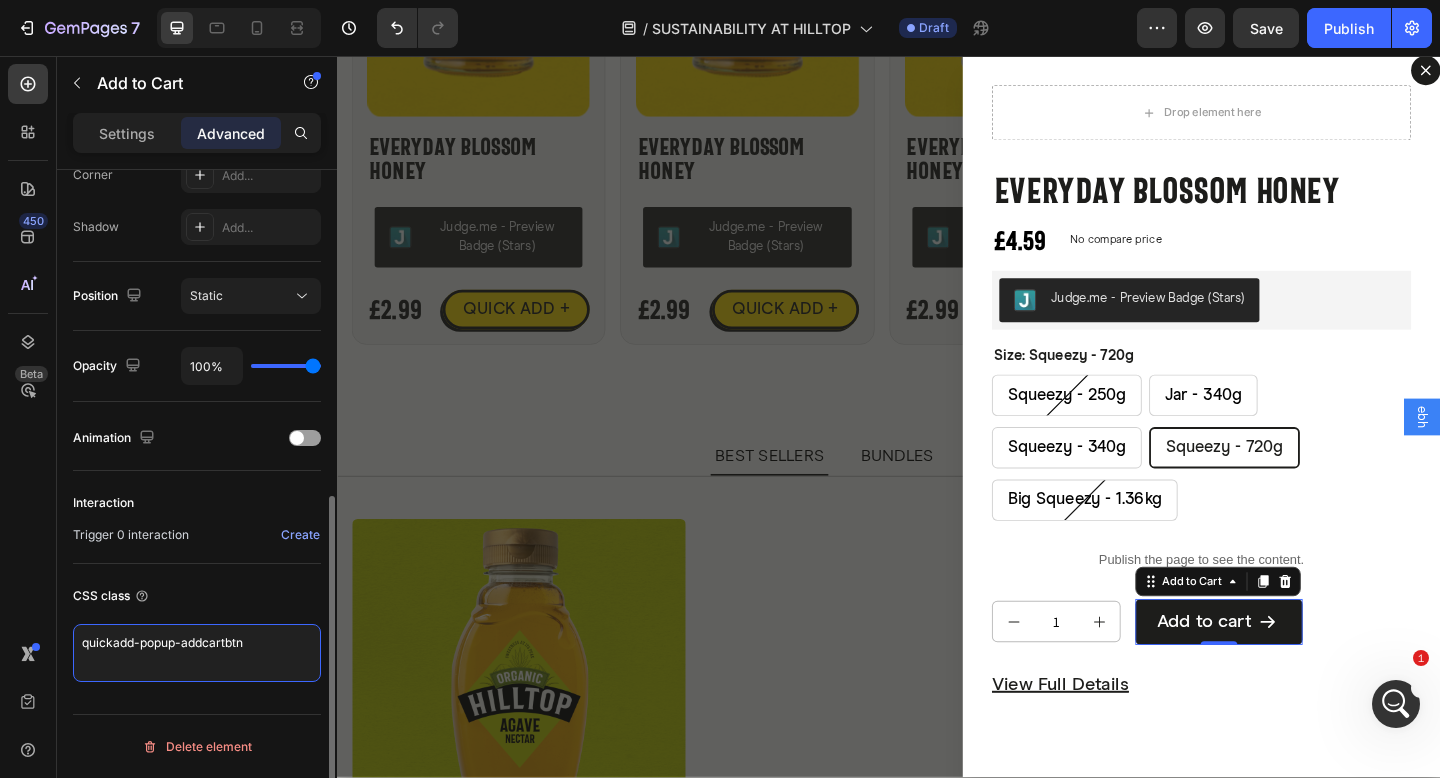 click on "quickadd-popup-addcartbtn" at bounding box center [197, 653] 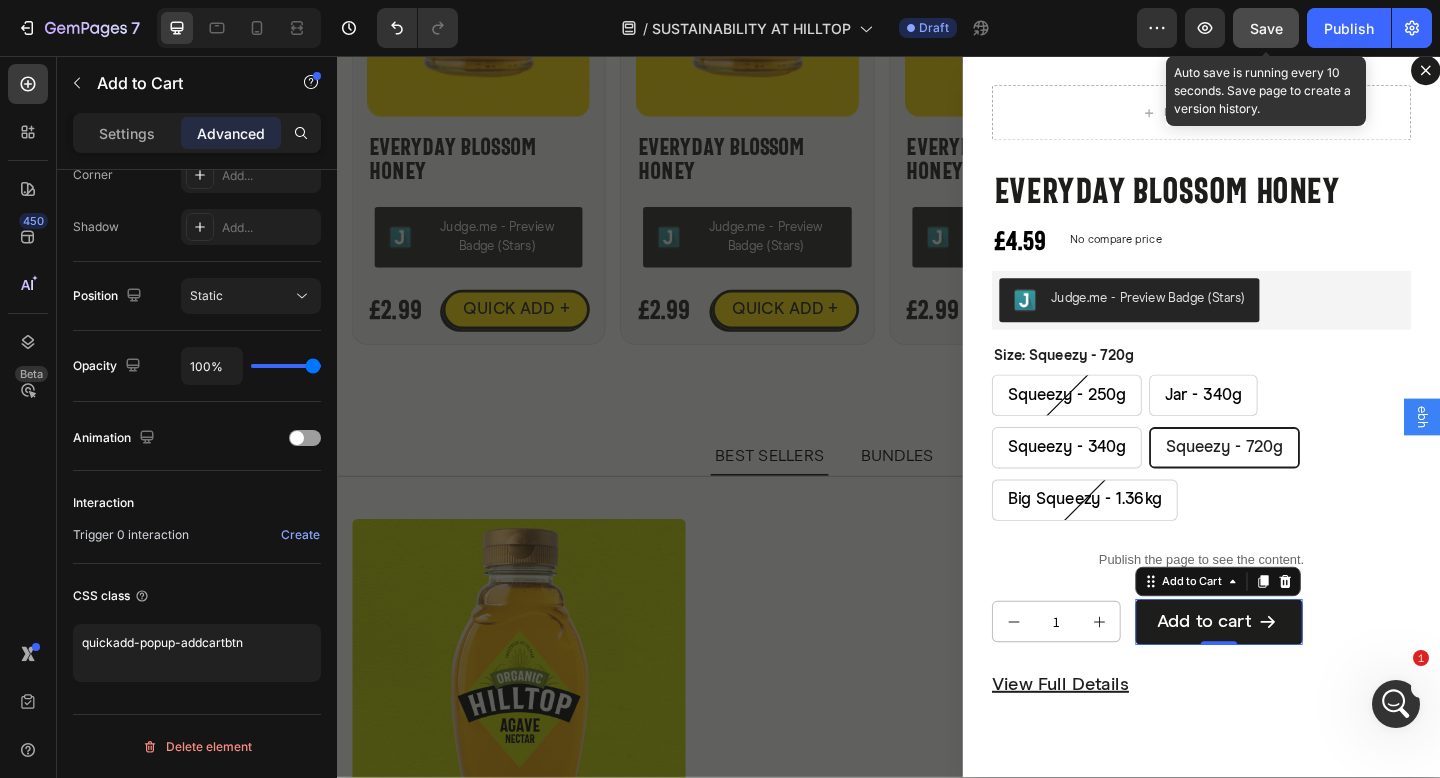 click on "Save" 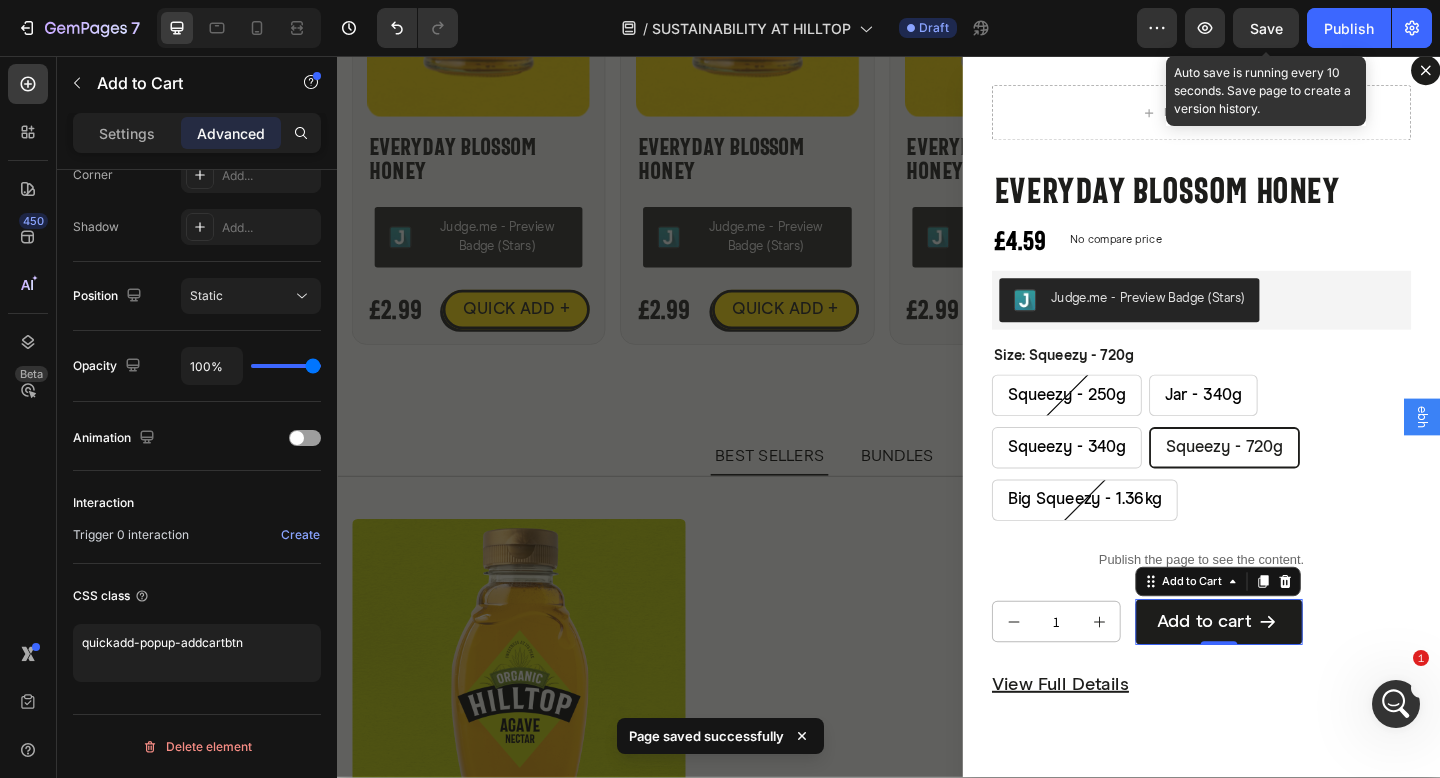 click on "Save" 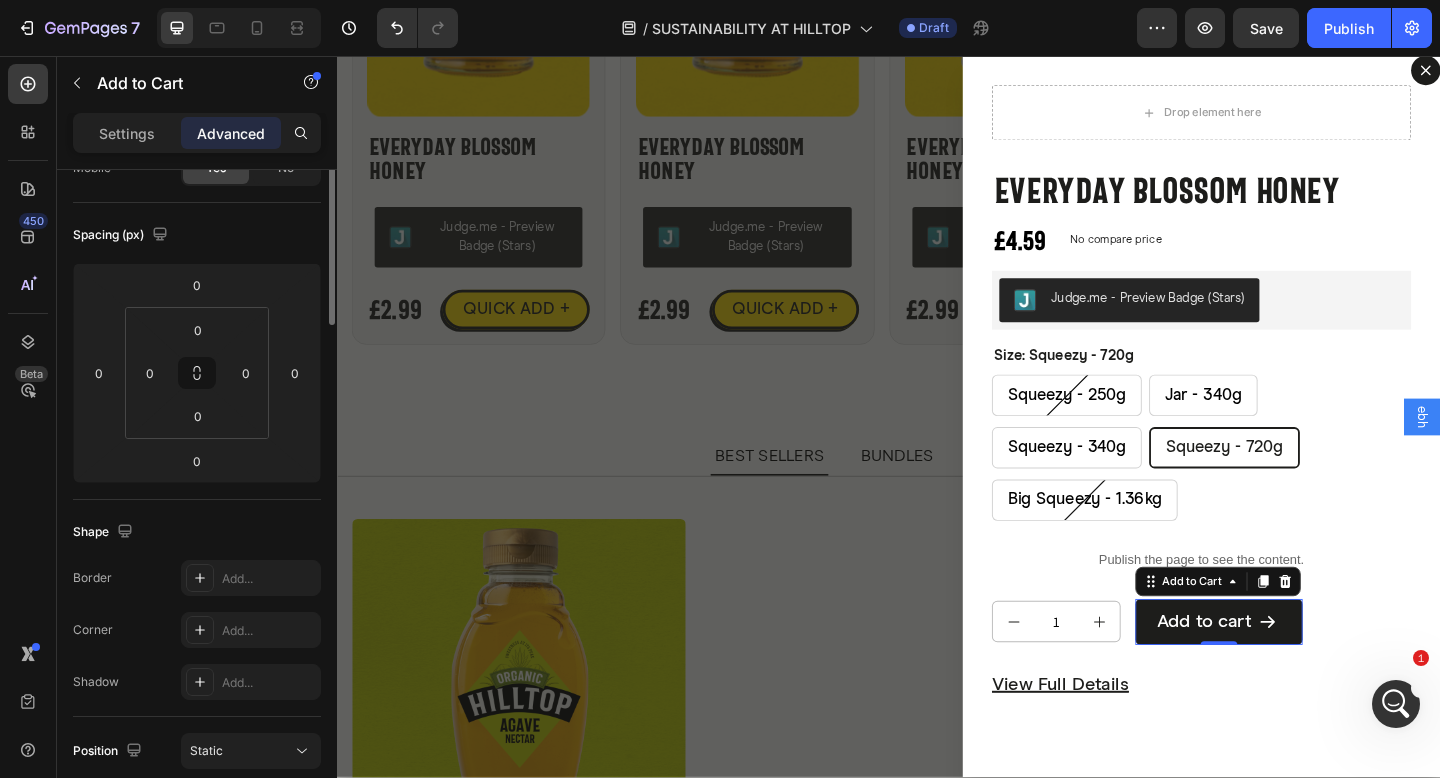 scroll, scrollTop: 0, scrollLeft: 0, axis: both 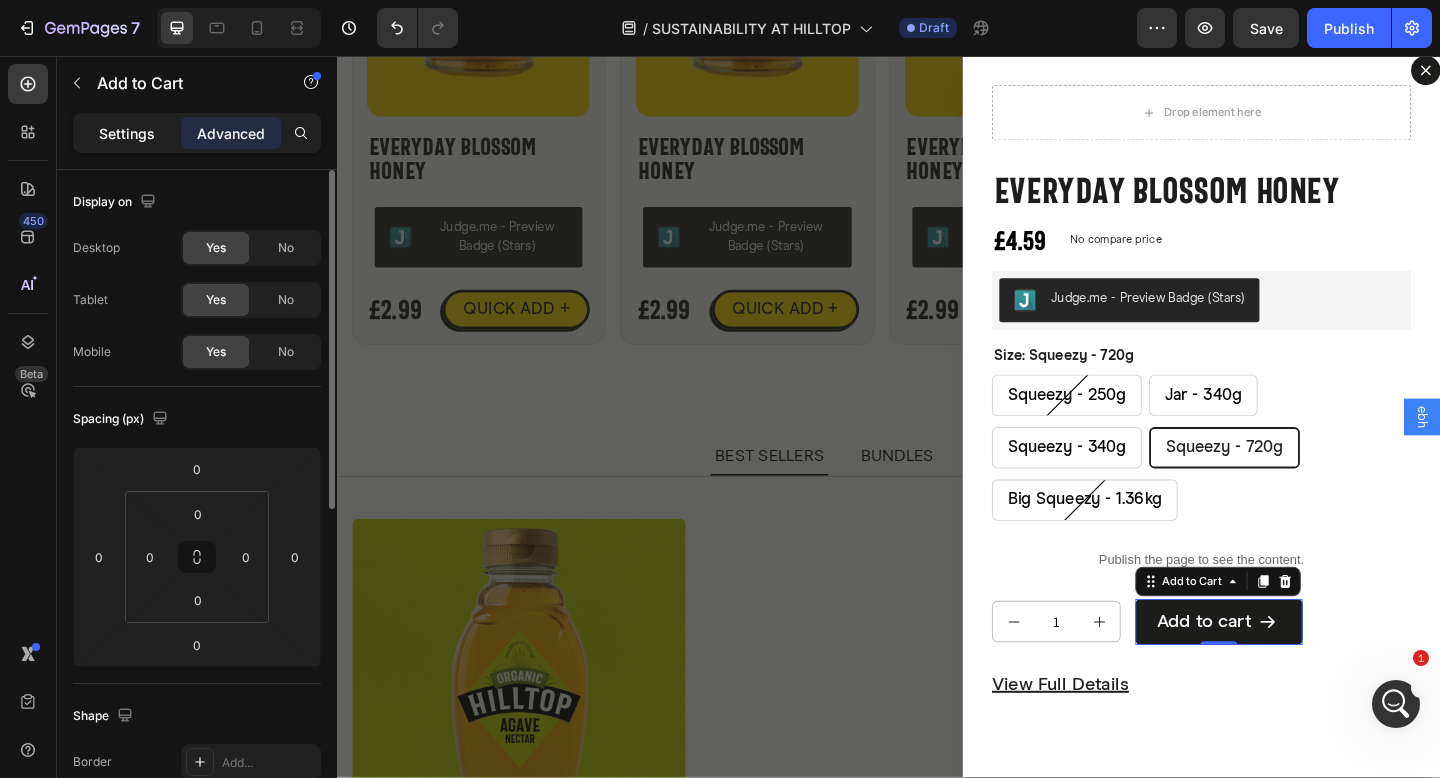 click on "Settings" at bounding box center (127, 133) 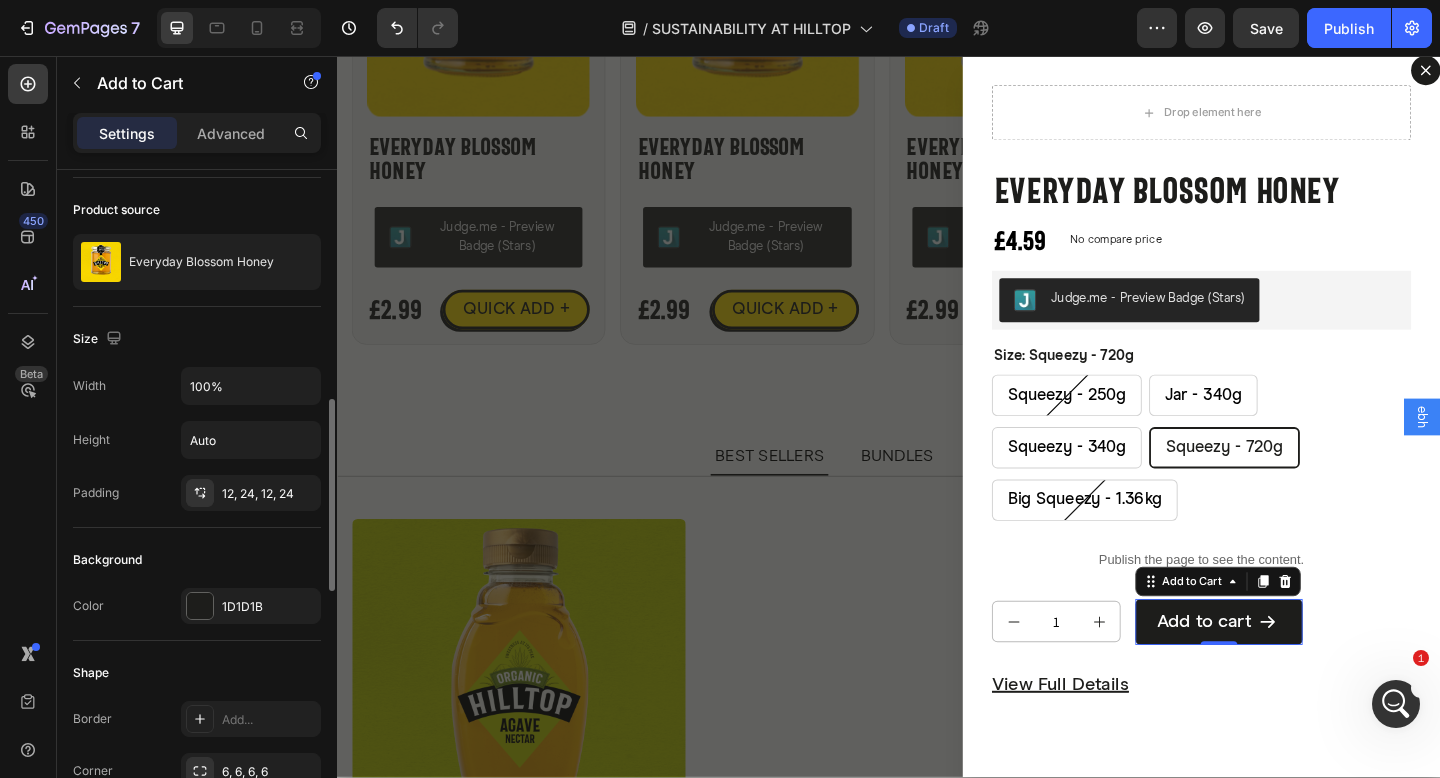 scroll, scrollTop: 281, scrollLeft: 0, axis: vertical 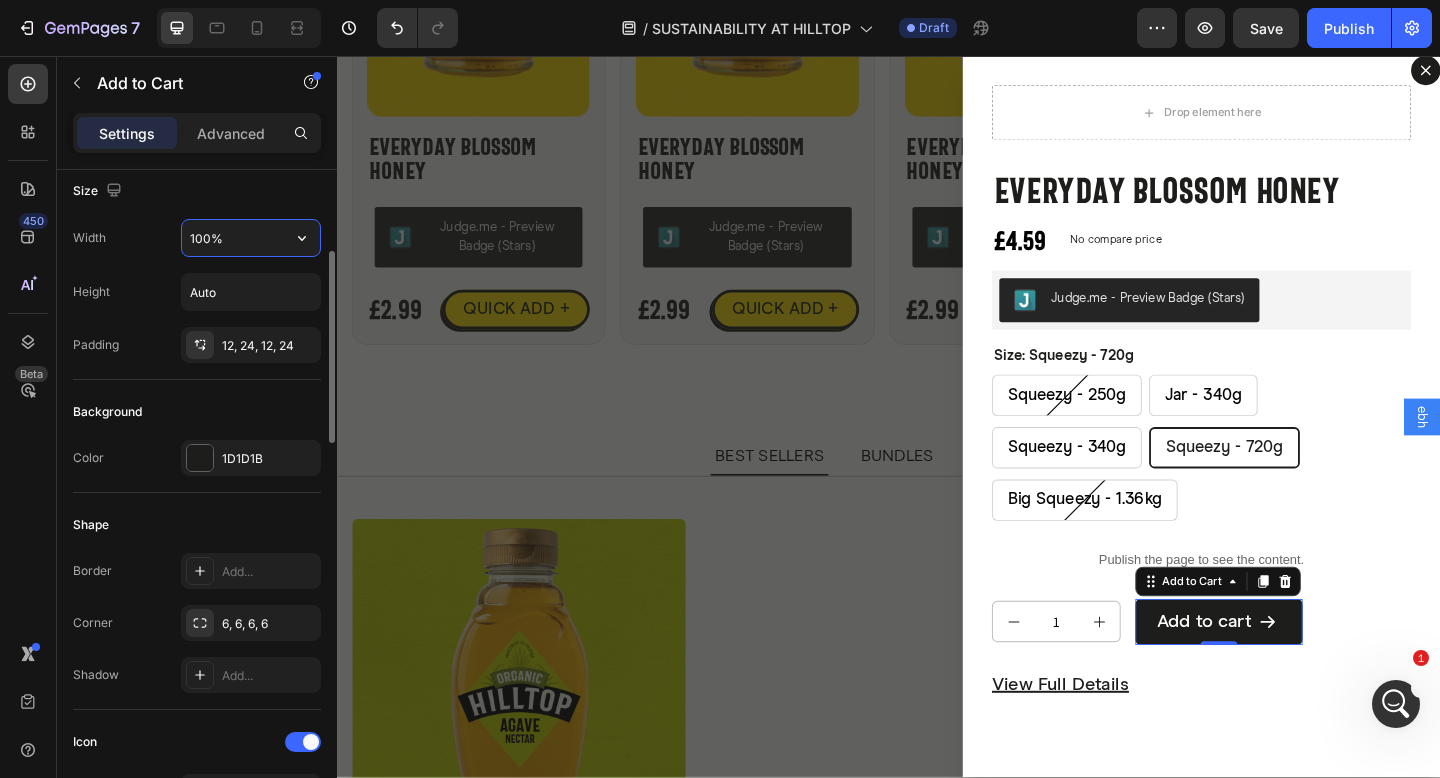 click on "100%" at bounding box center [251, 238] 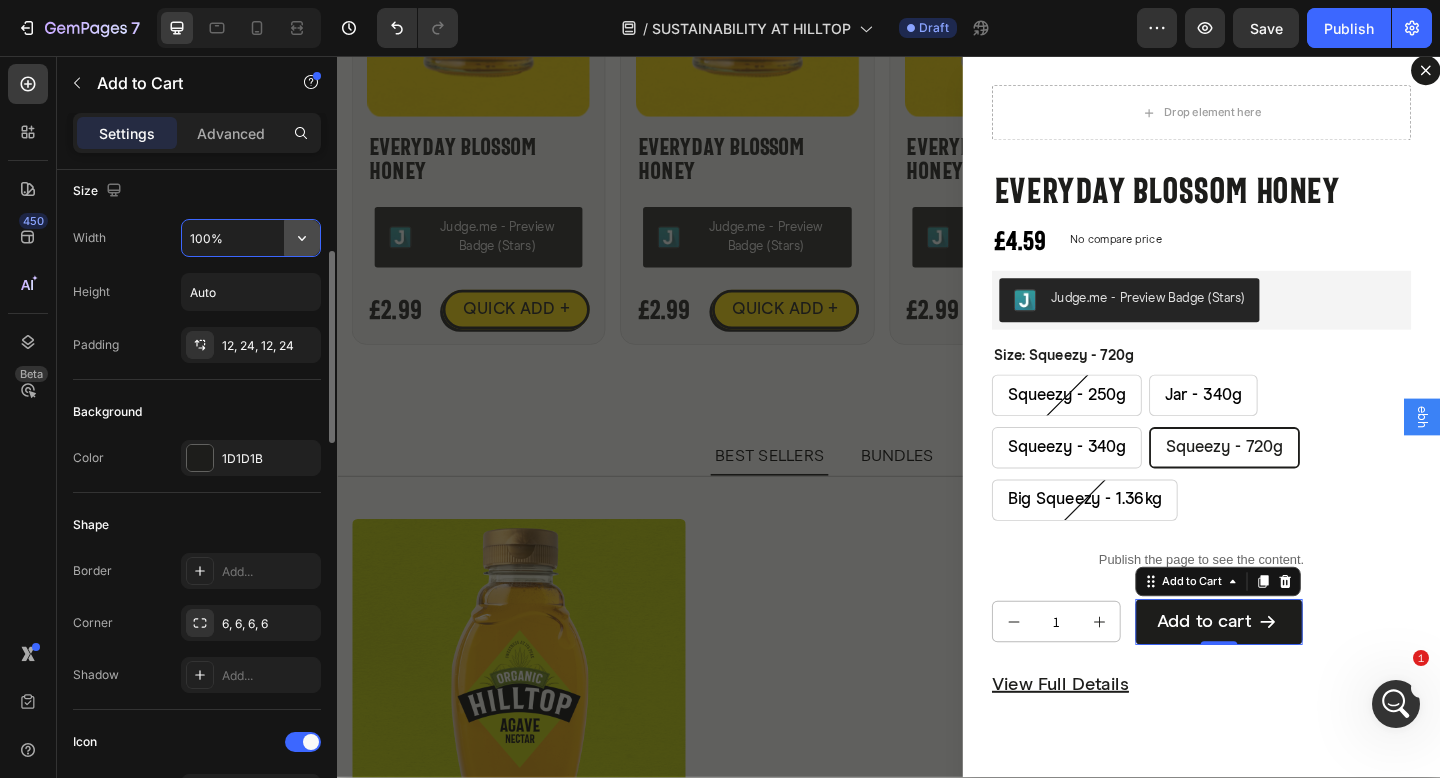 click 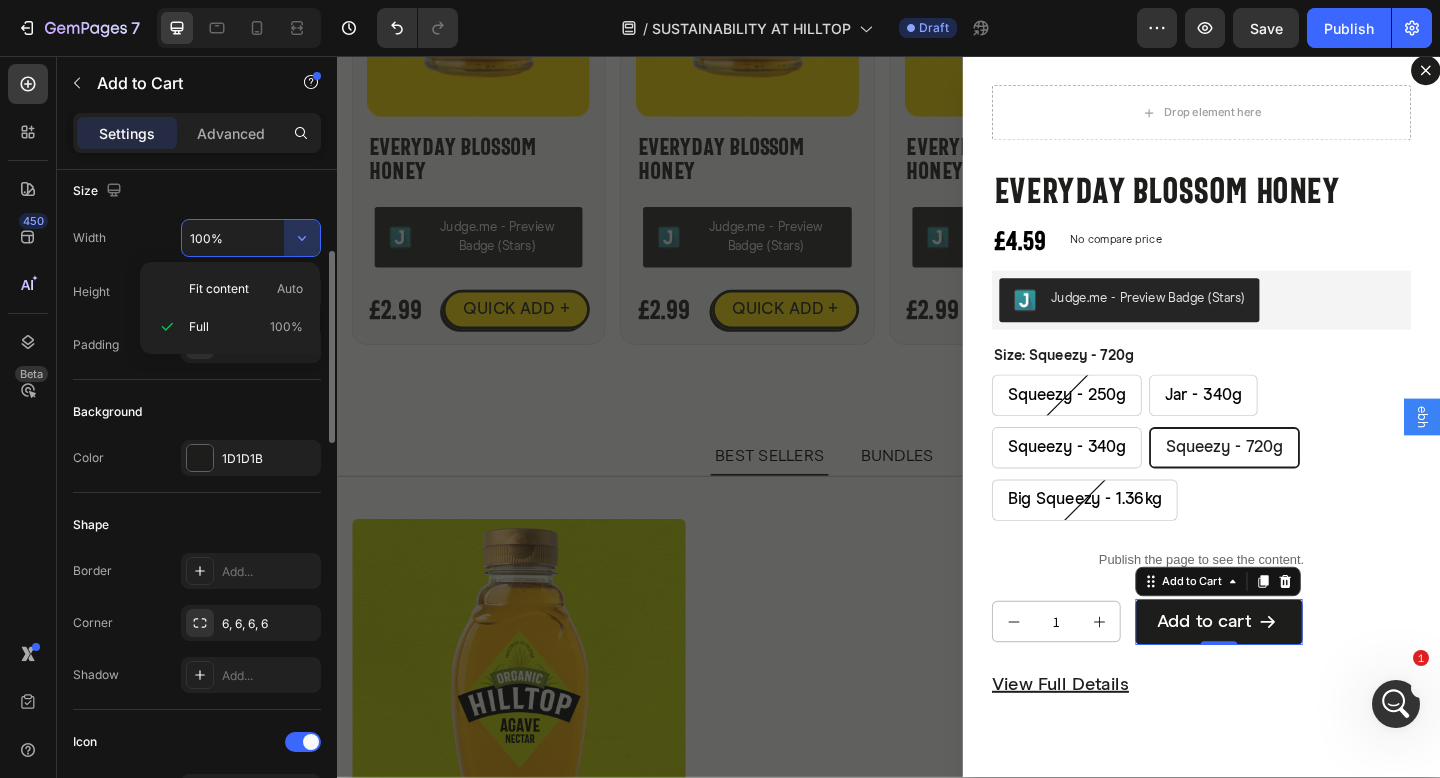 click on "Size Width 100% Height Auto Padding 12, 24, 12, 24" 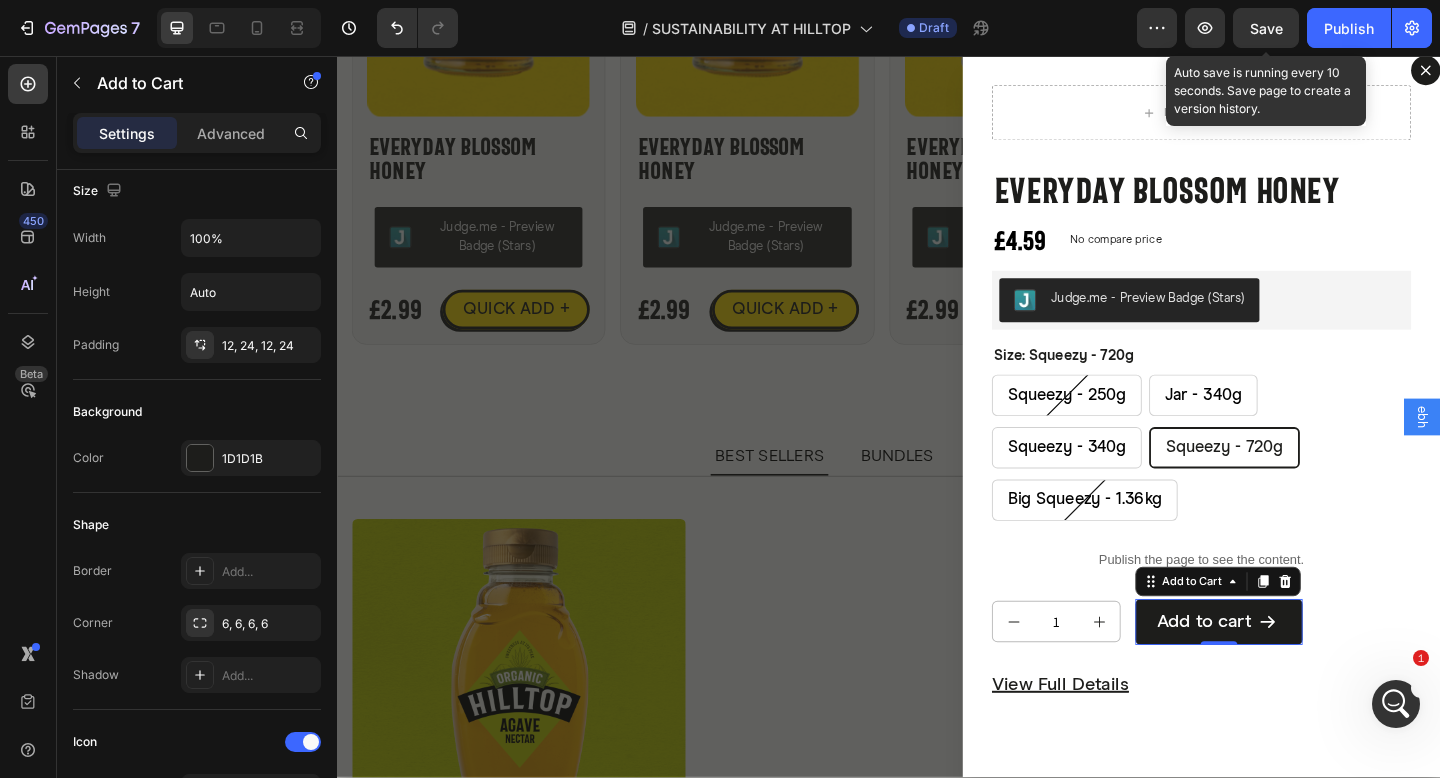 click on "Save" at bounding box center [1266, 28] 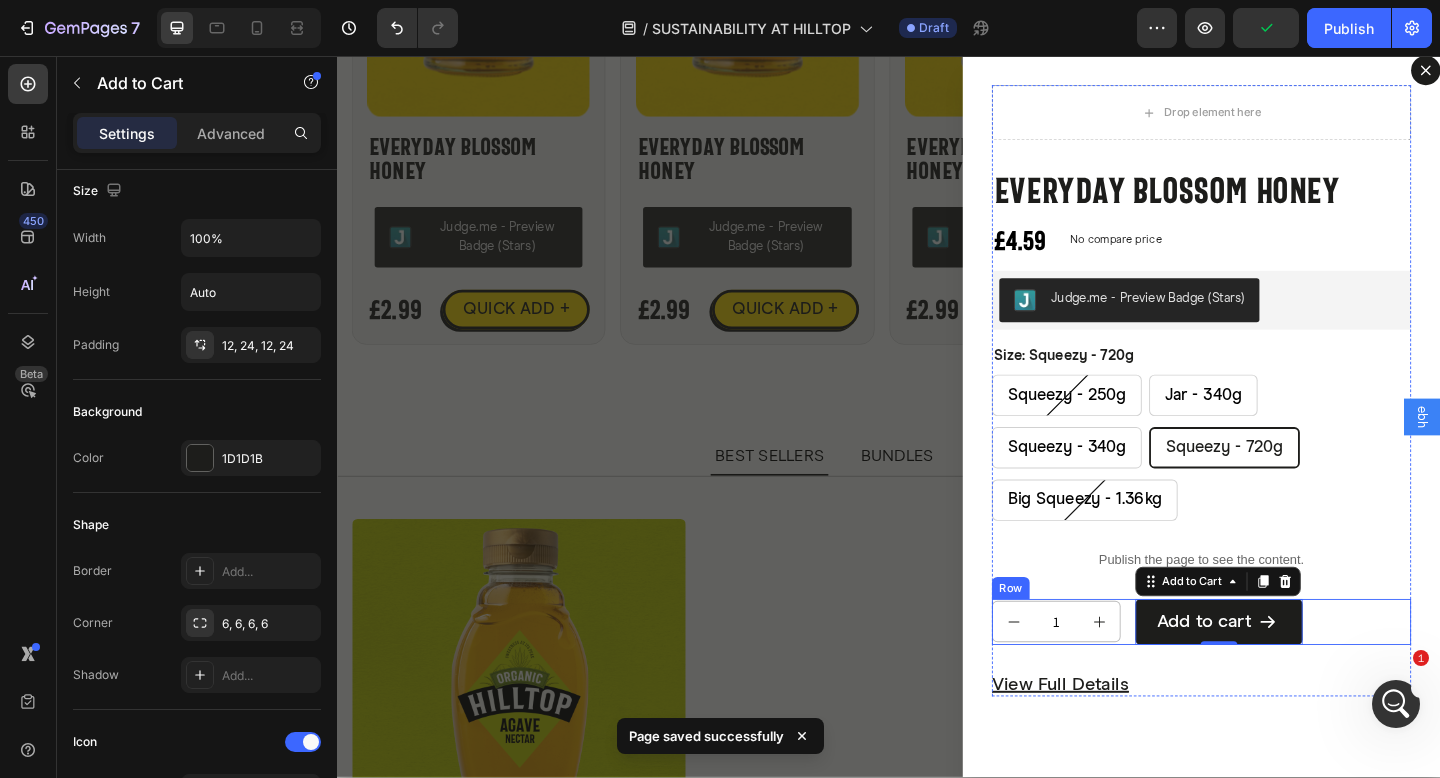click on "1
Product Quantity
Add to cart Add to Cart   0 Row" at bounding box center (1277, 672) 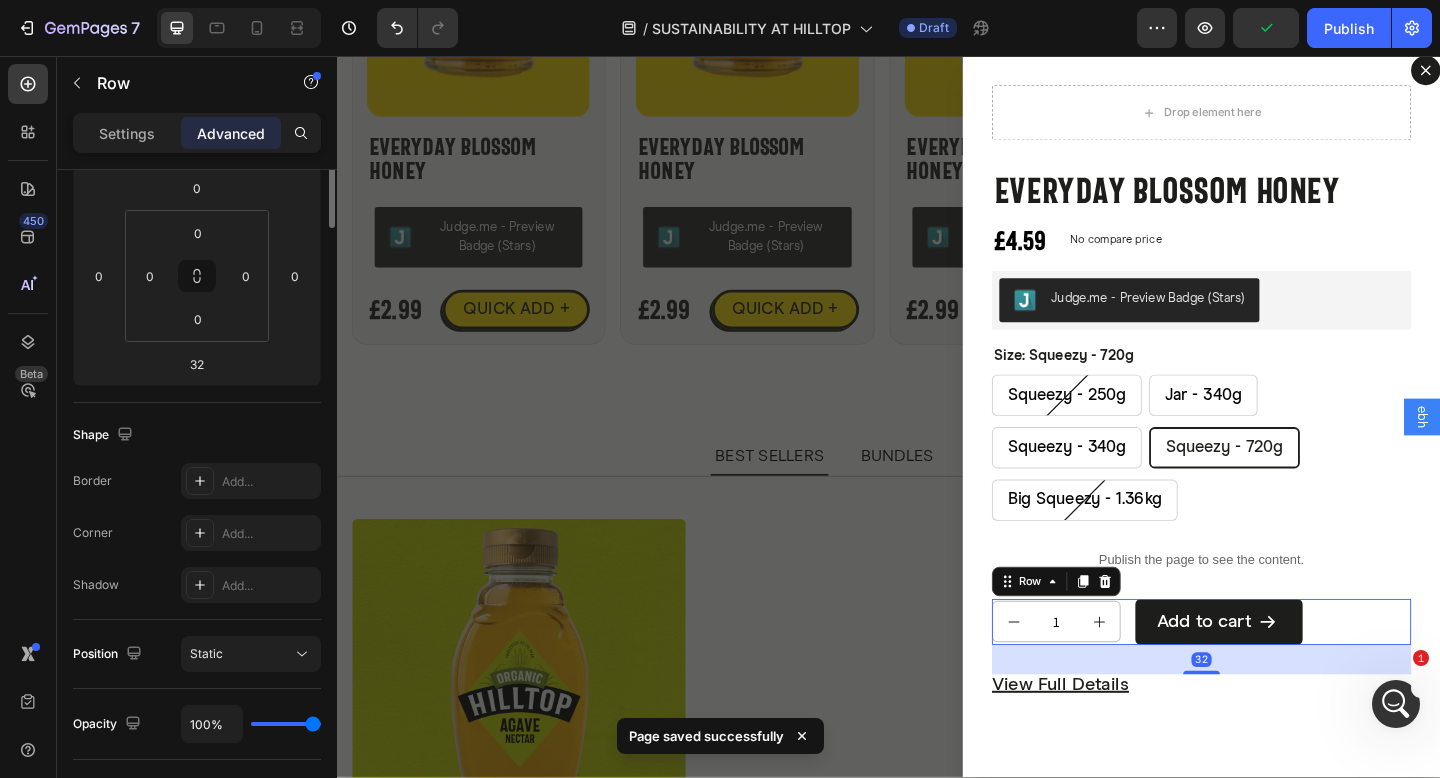 scroll, scrollTop: 0, scrollLeft: 0, axis: both 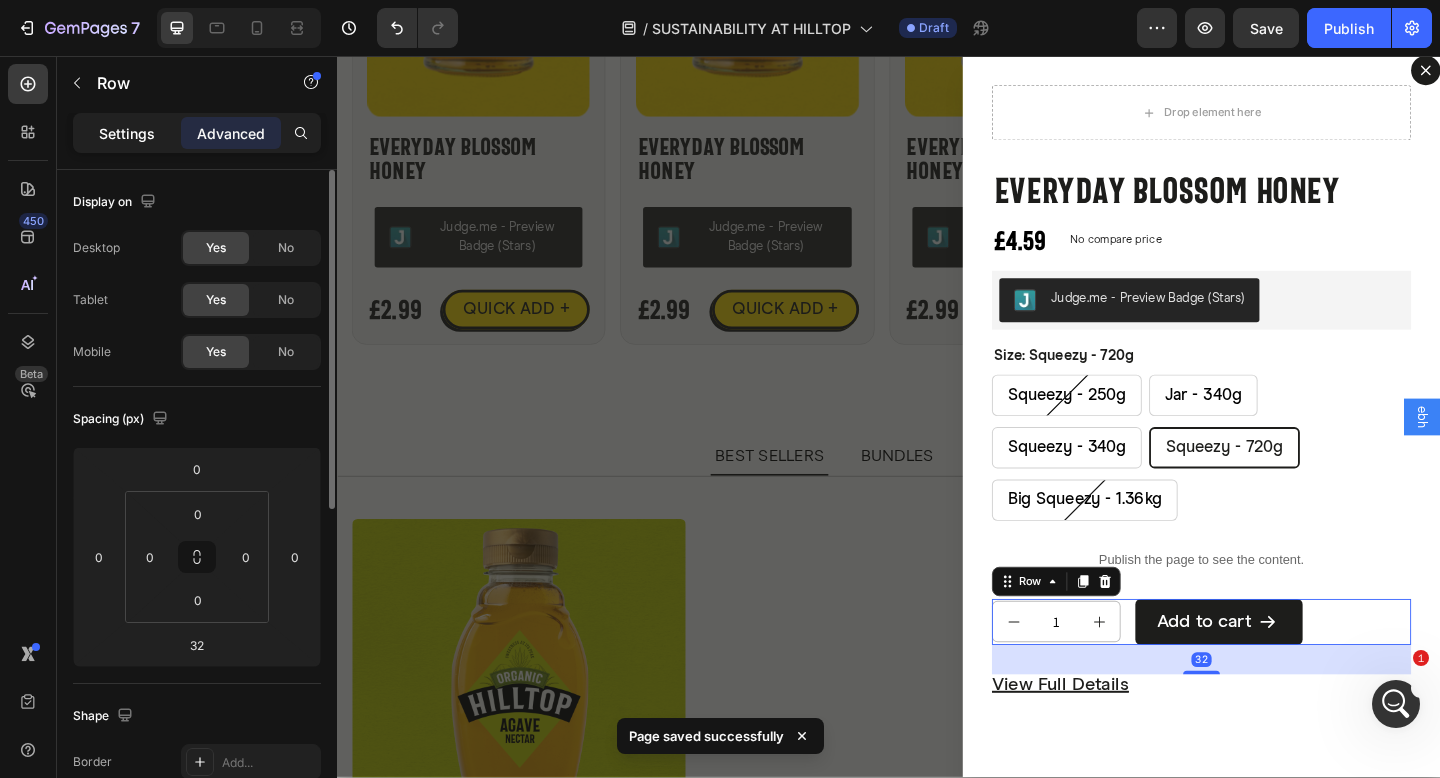 click on "Settings" at bounding box center [127, 133] 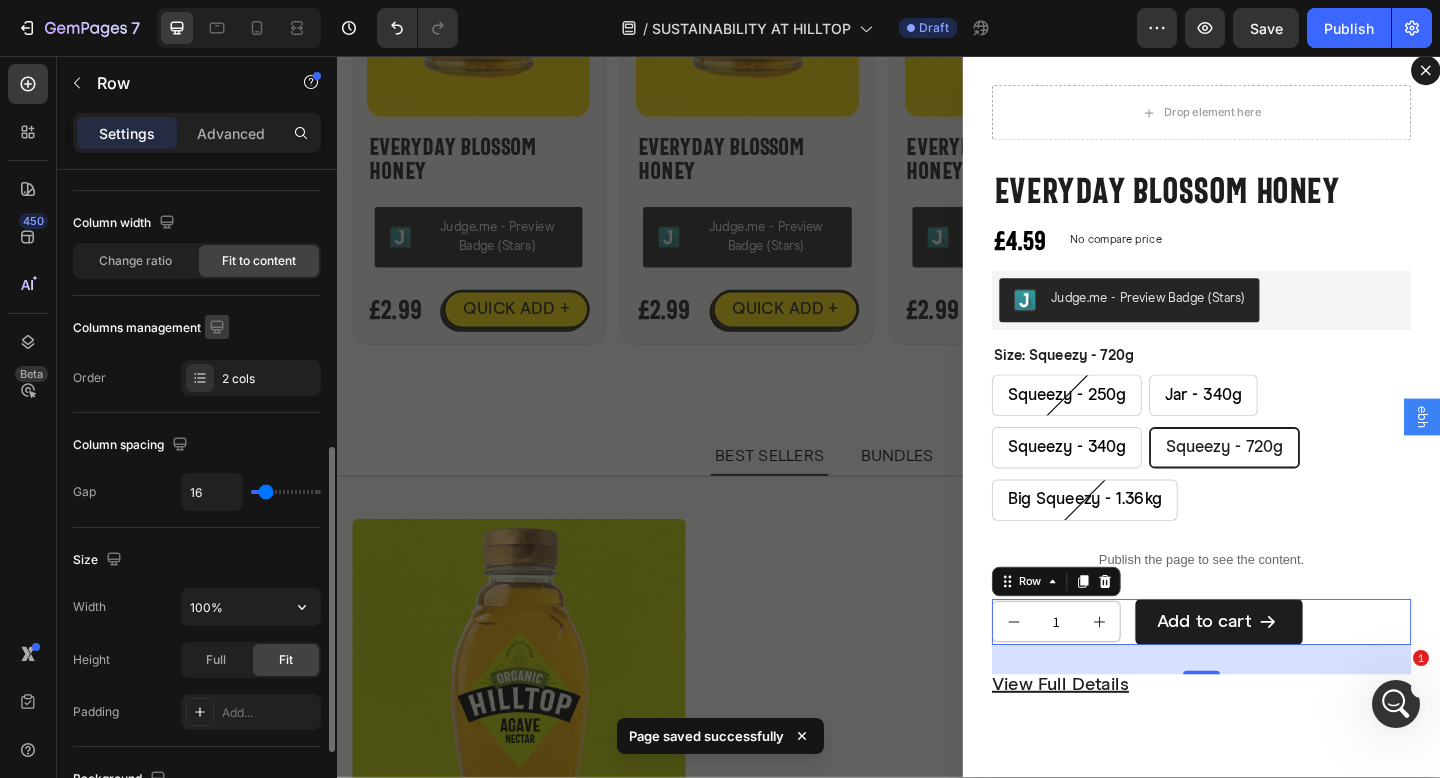 scroll, scrollTop: 283, scrollLeft: 0, axis: vertical 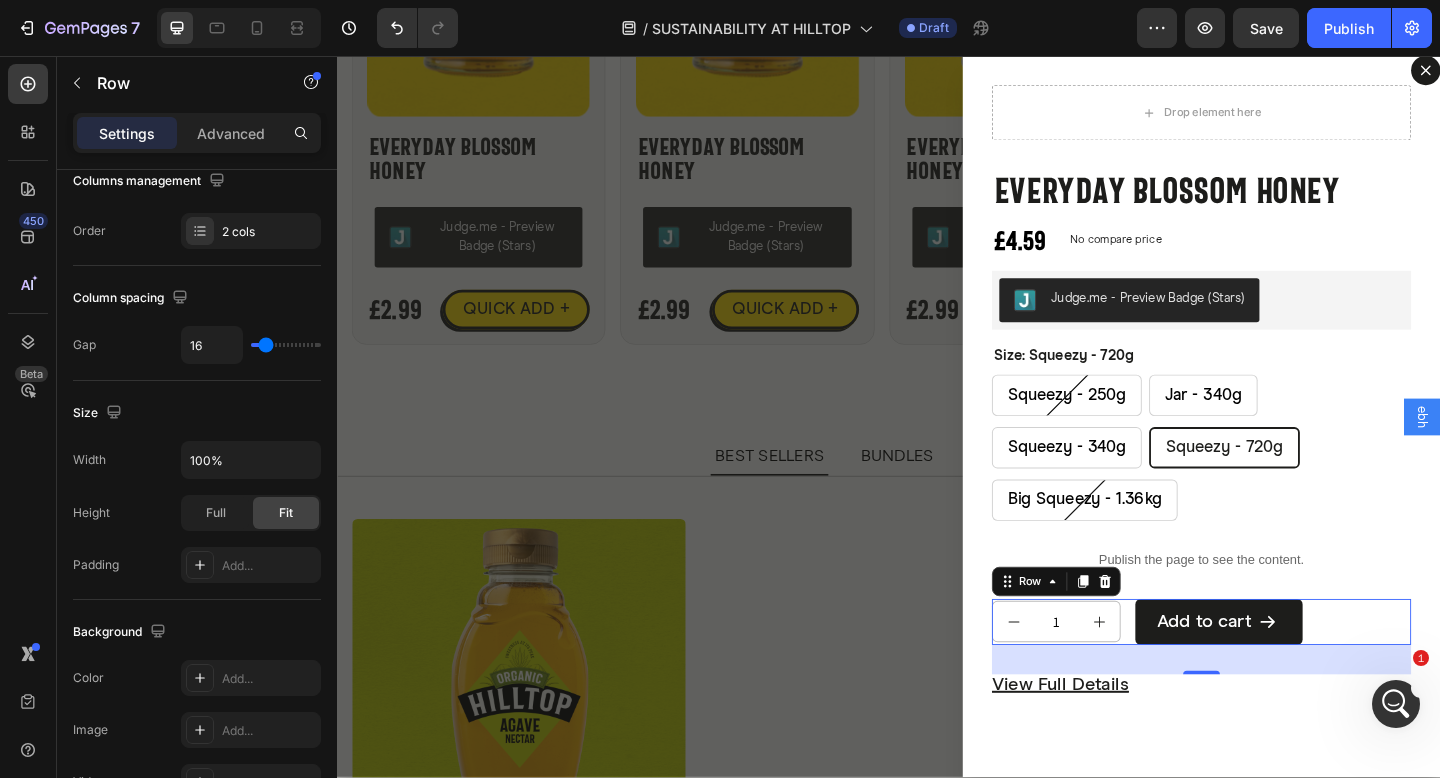 click on "1
Product Quantity
Add to cart Add to Cart Row 32" at bounding box center [1277, 672] 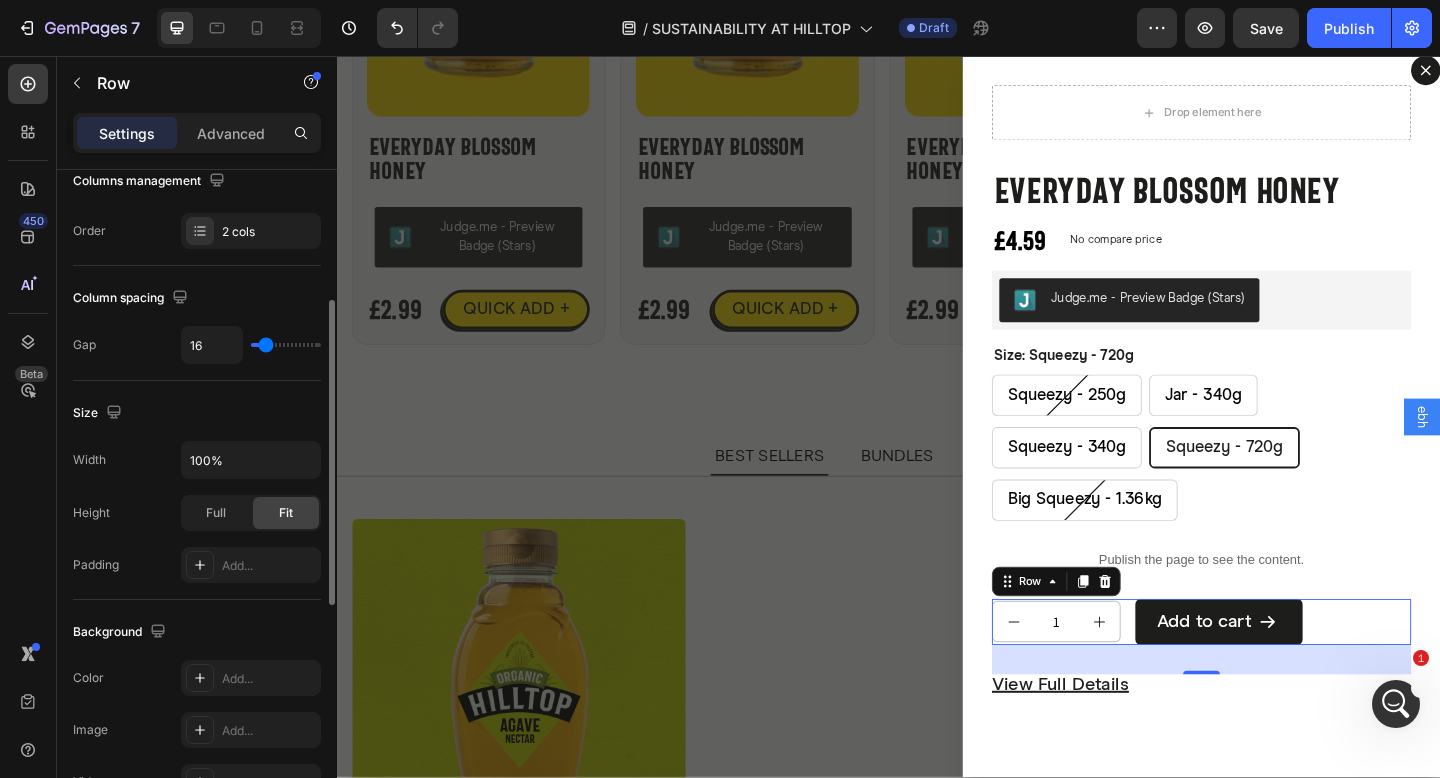 scroll, scrollTop: 287, scrollLeft: 0, axis: vertical 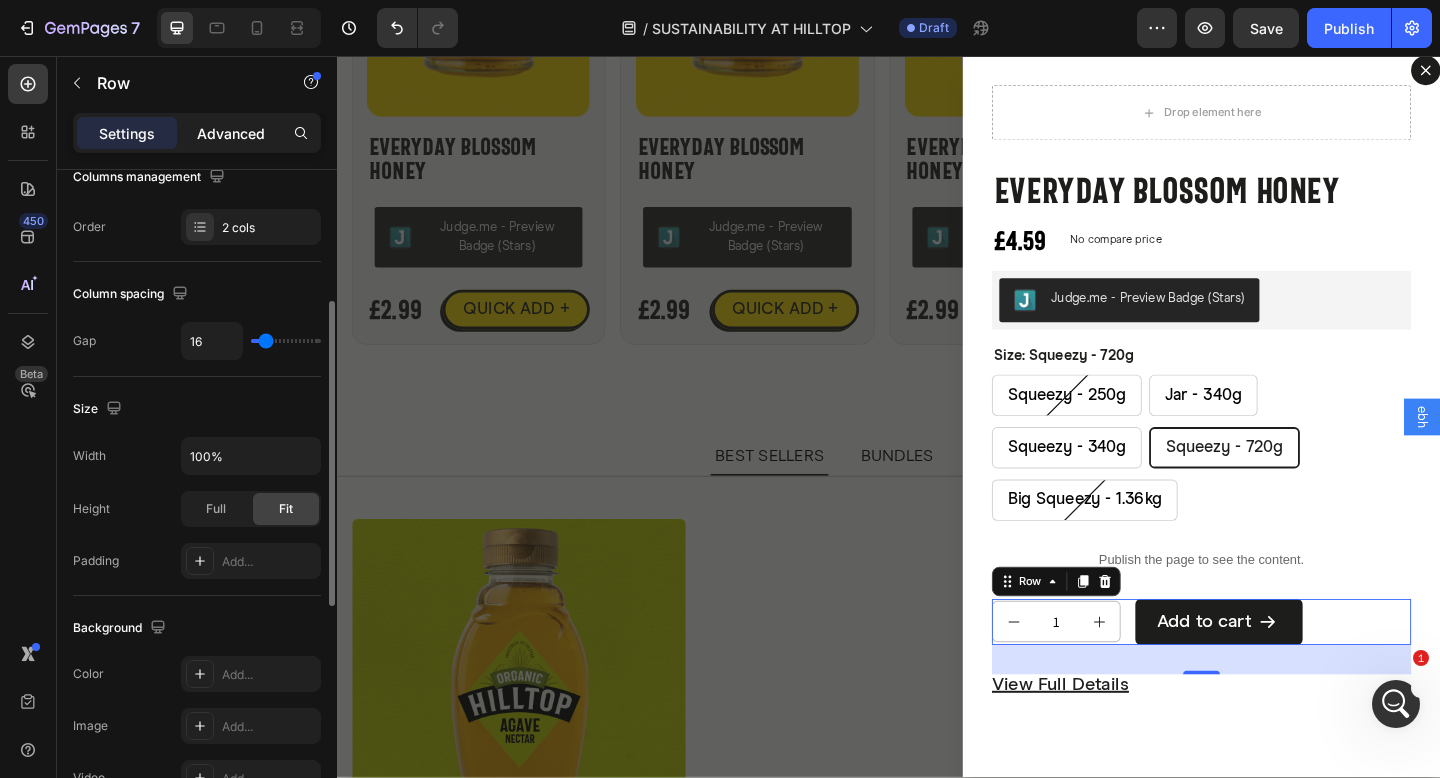 click on "Advanced" at bounding box center [231, 133] 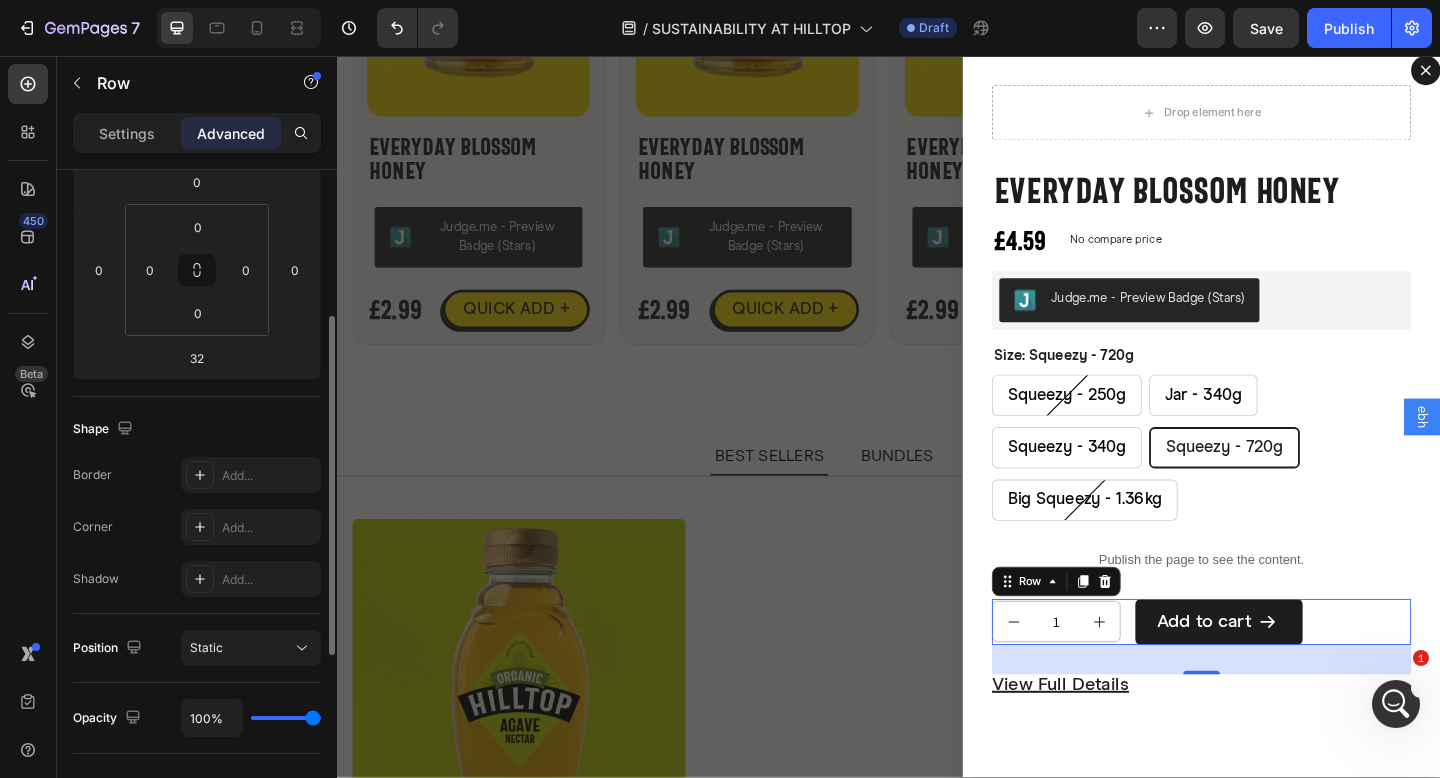 scroll, scrollTop: 639, scrollLeft: 0, axis: vertical 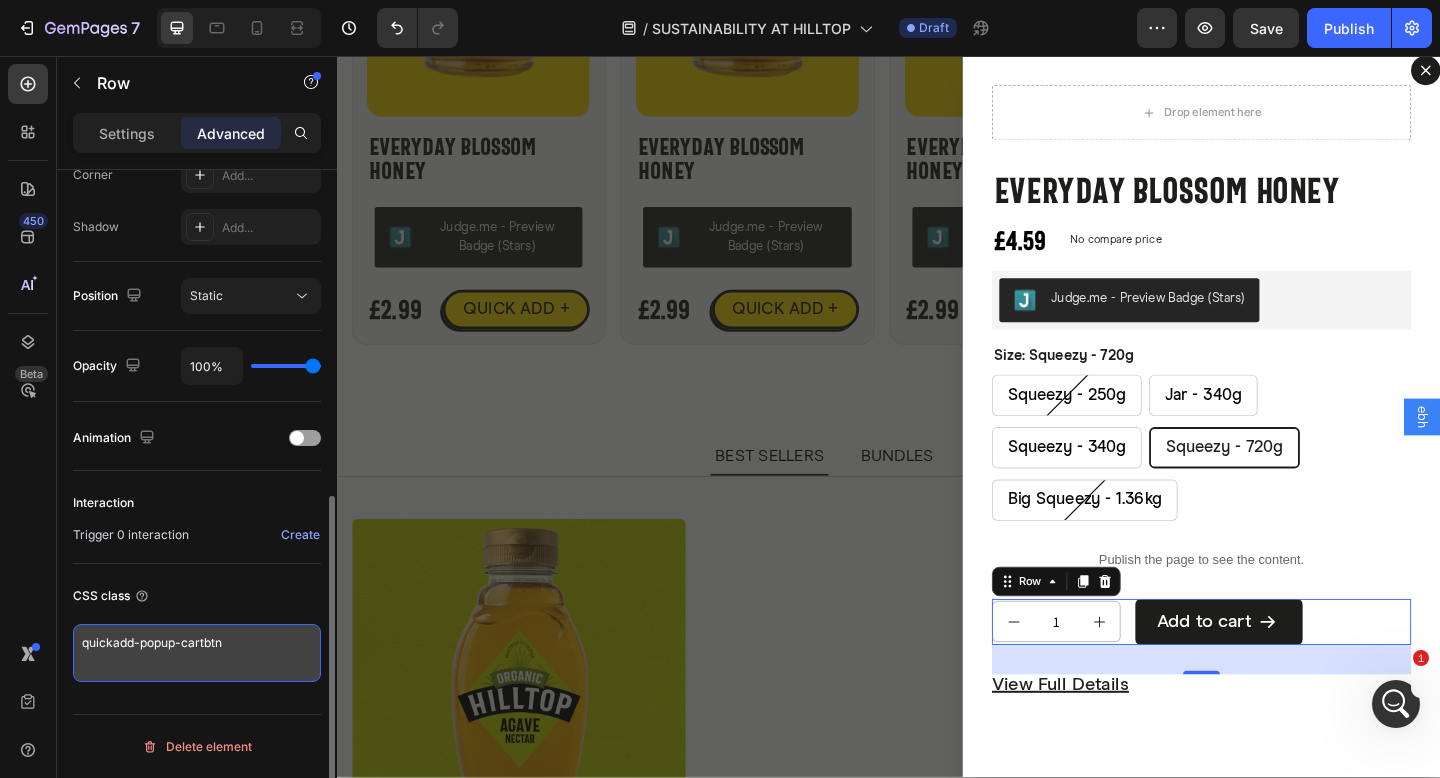 click on "quickadd-popup-cartbtn" at bounding box center [197, 653] 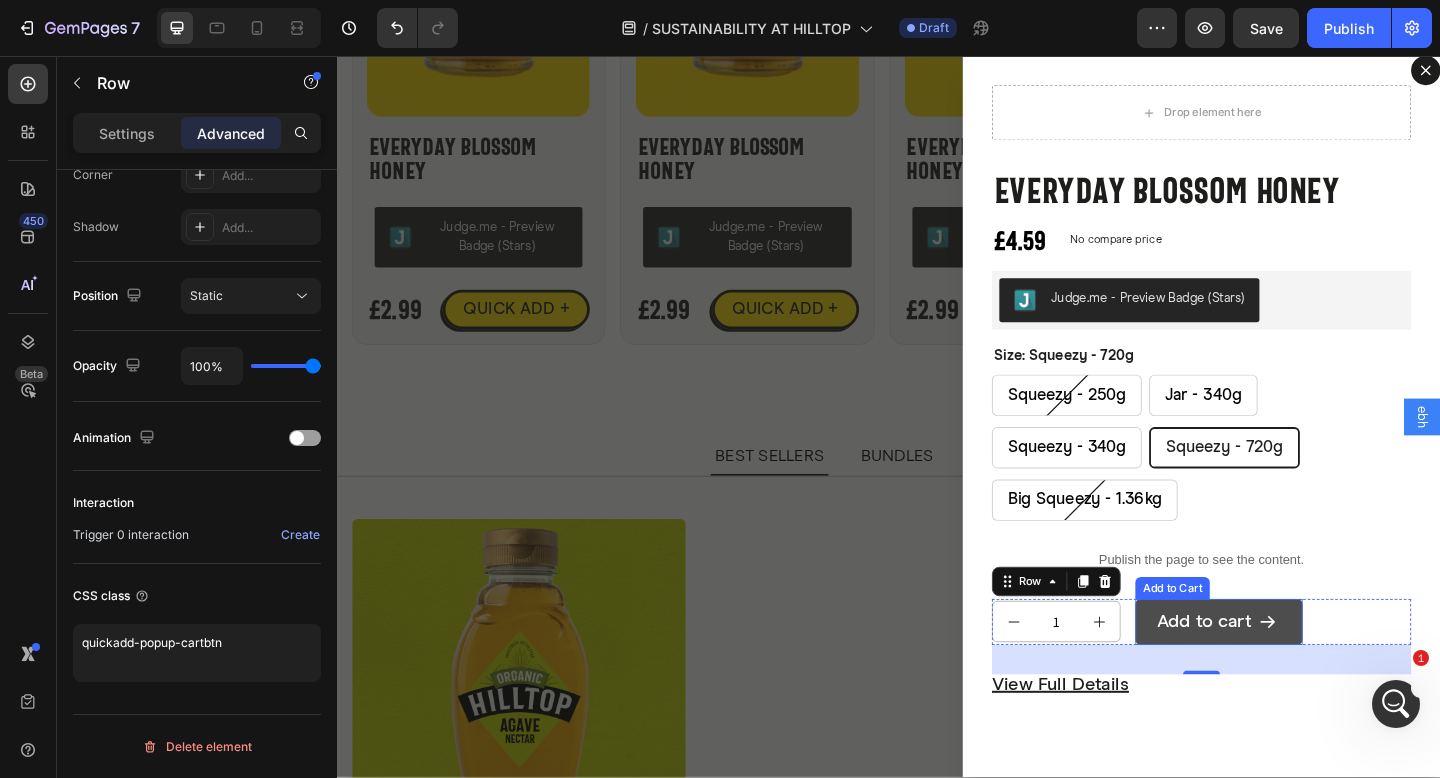 click on "Add to cart" at bounding box center (1296, 672) 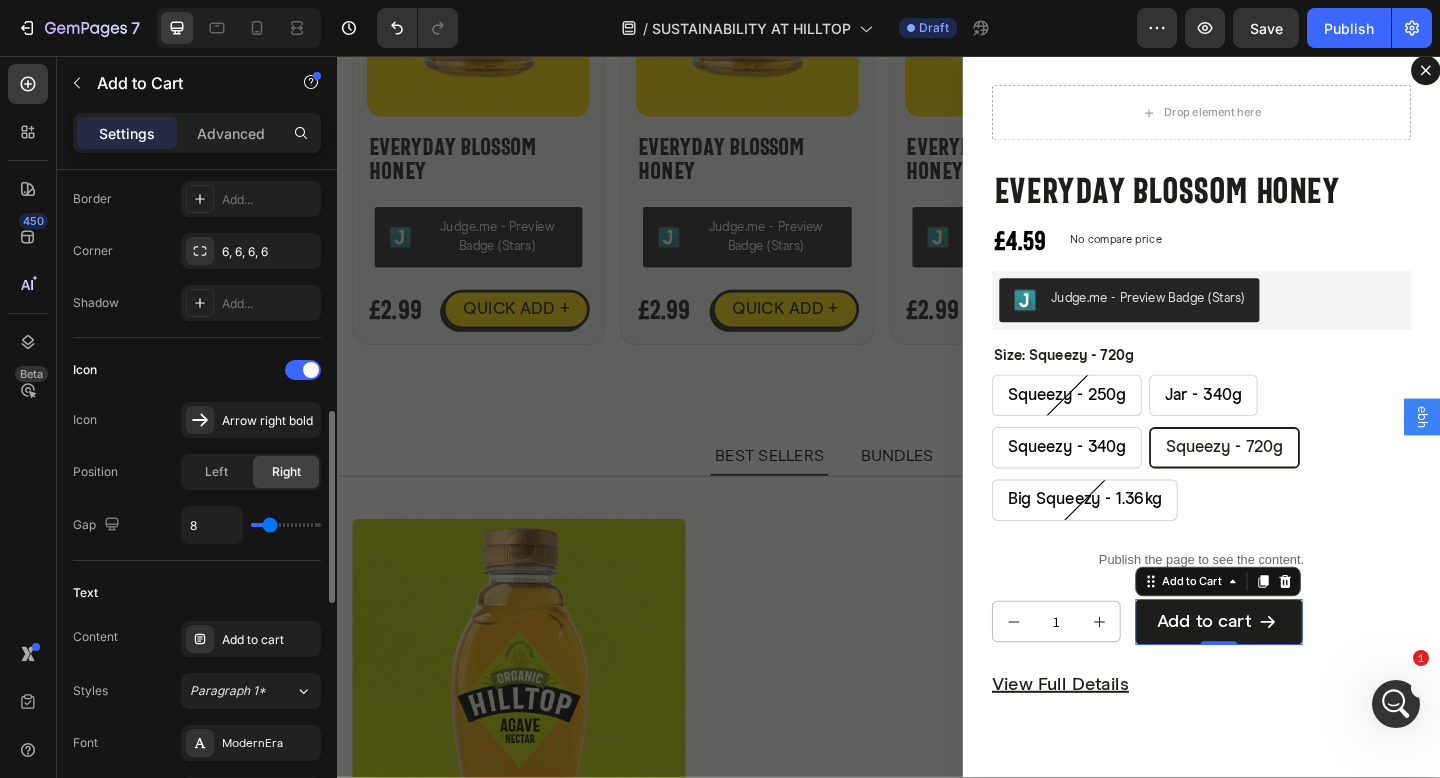 scroll, scrollTop: 1636, scrollLeft: 0, axis: vertical 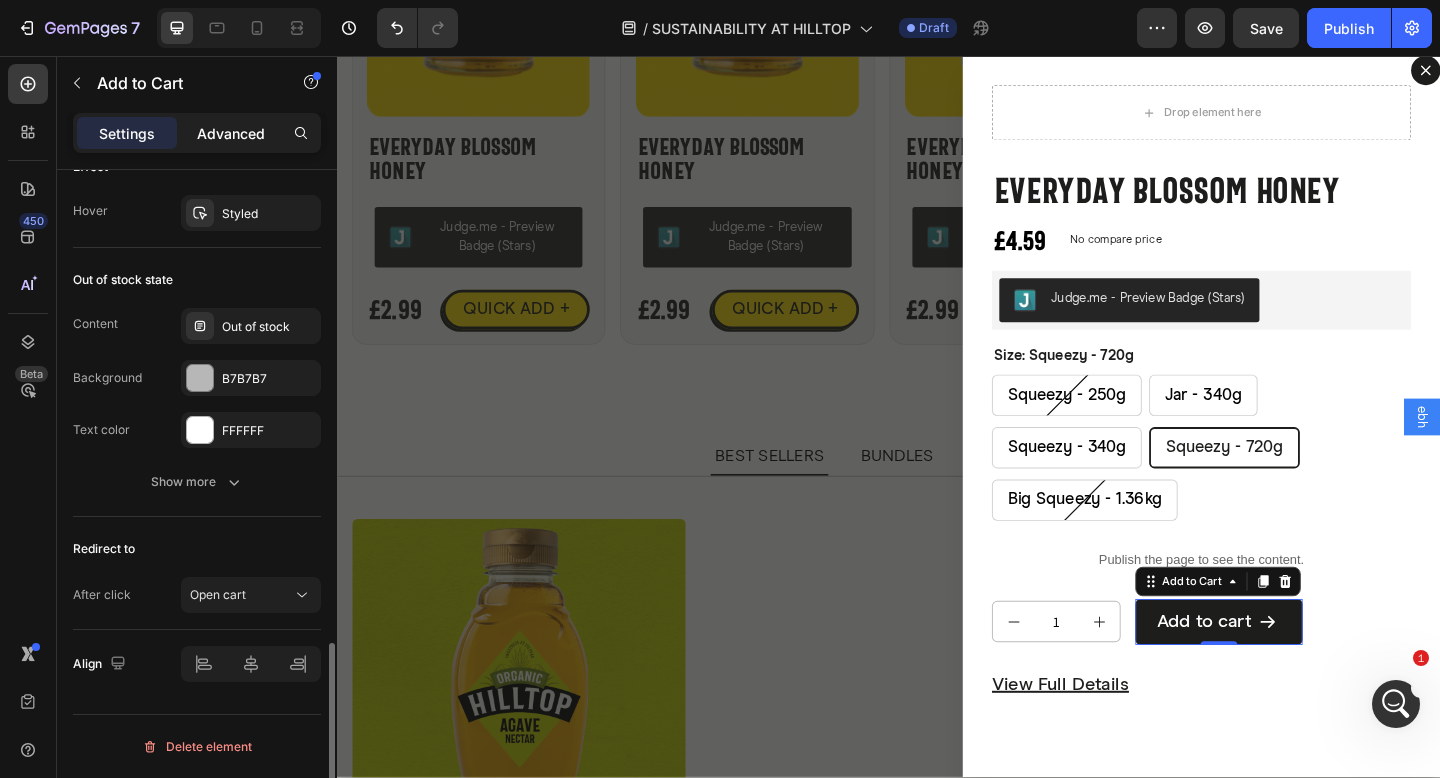 click on "Advanced" at bounding box center [231, 133] 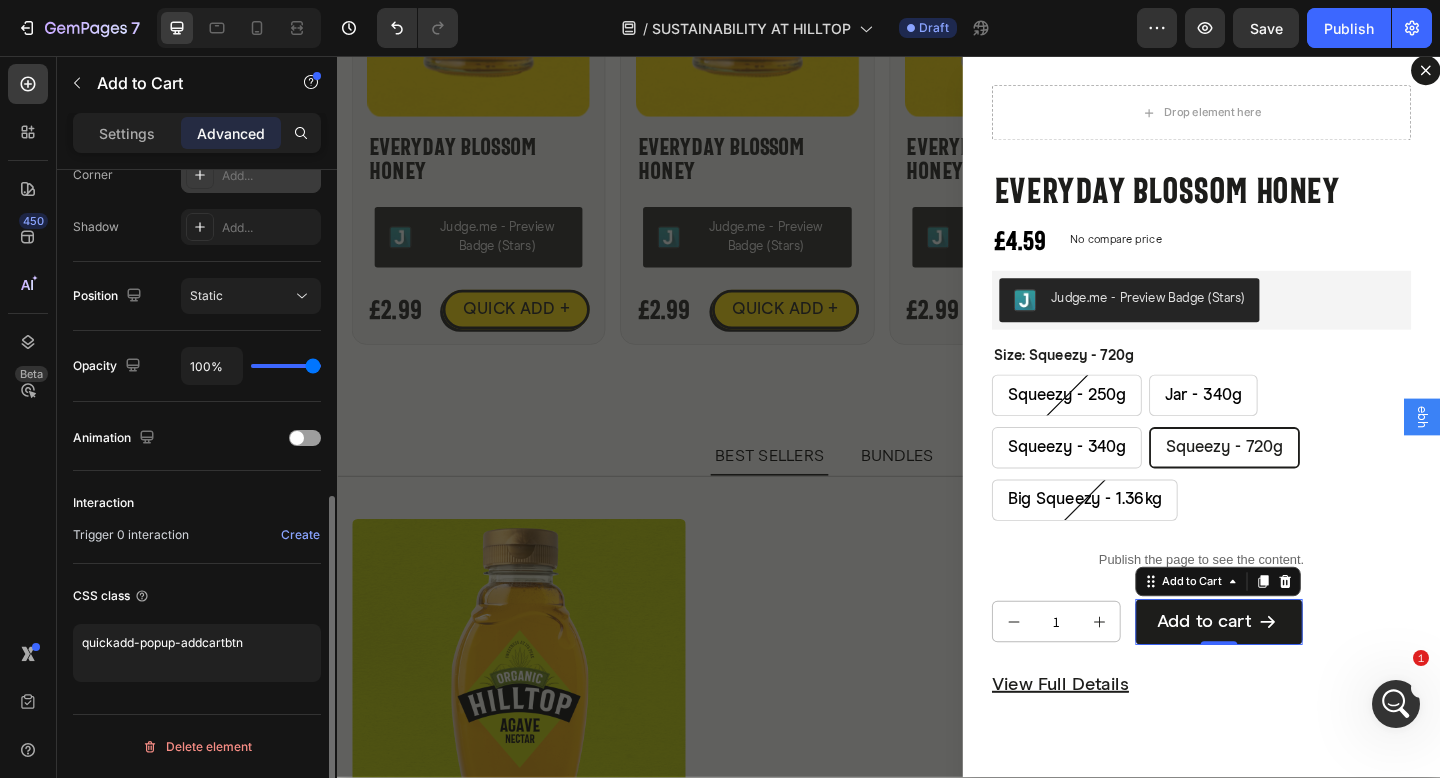 scroll, scrollTop: 639, scrollLeft: 0, axis: vertical 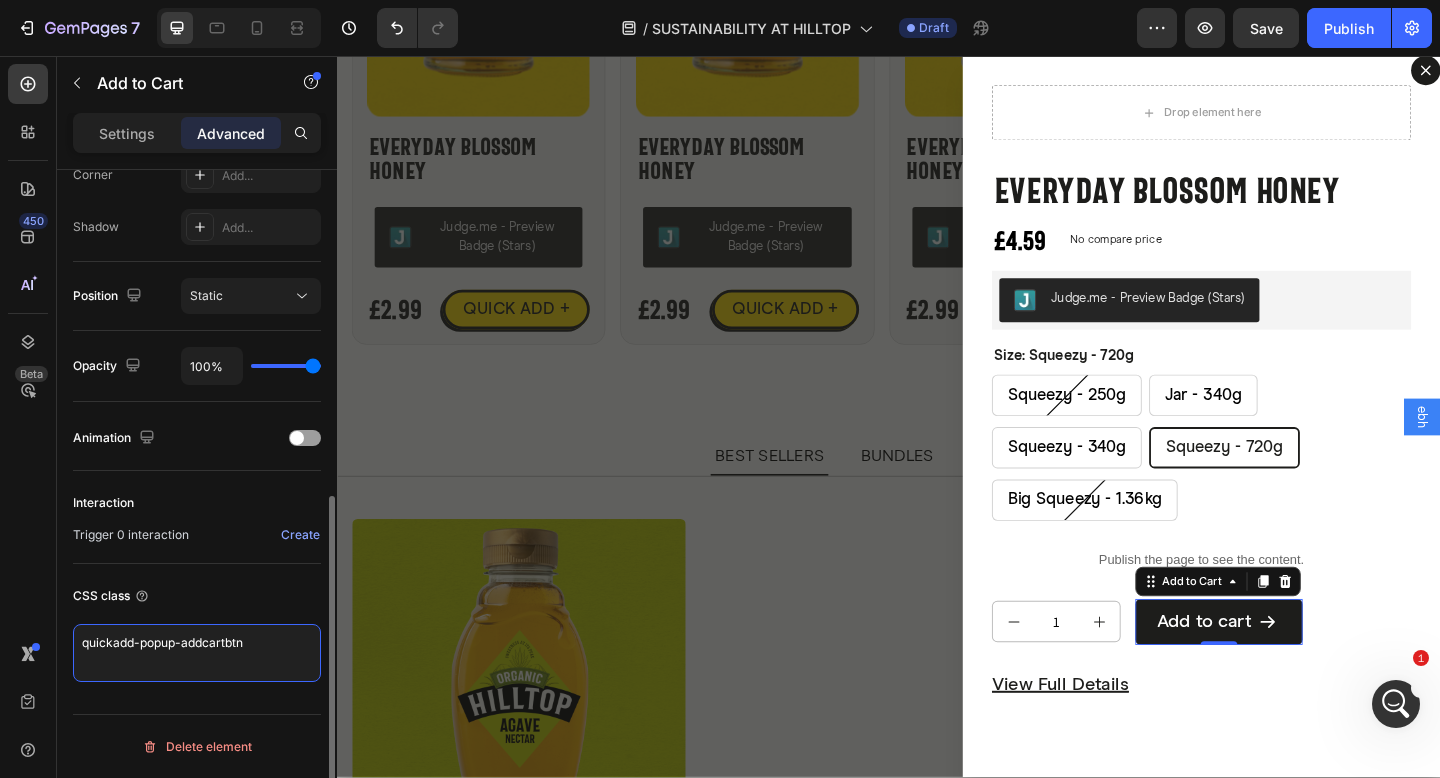 click on "quickadd-popup-addcartbtn" at bounding box center (197, 653) 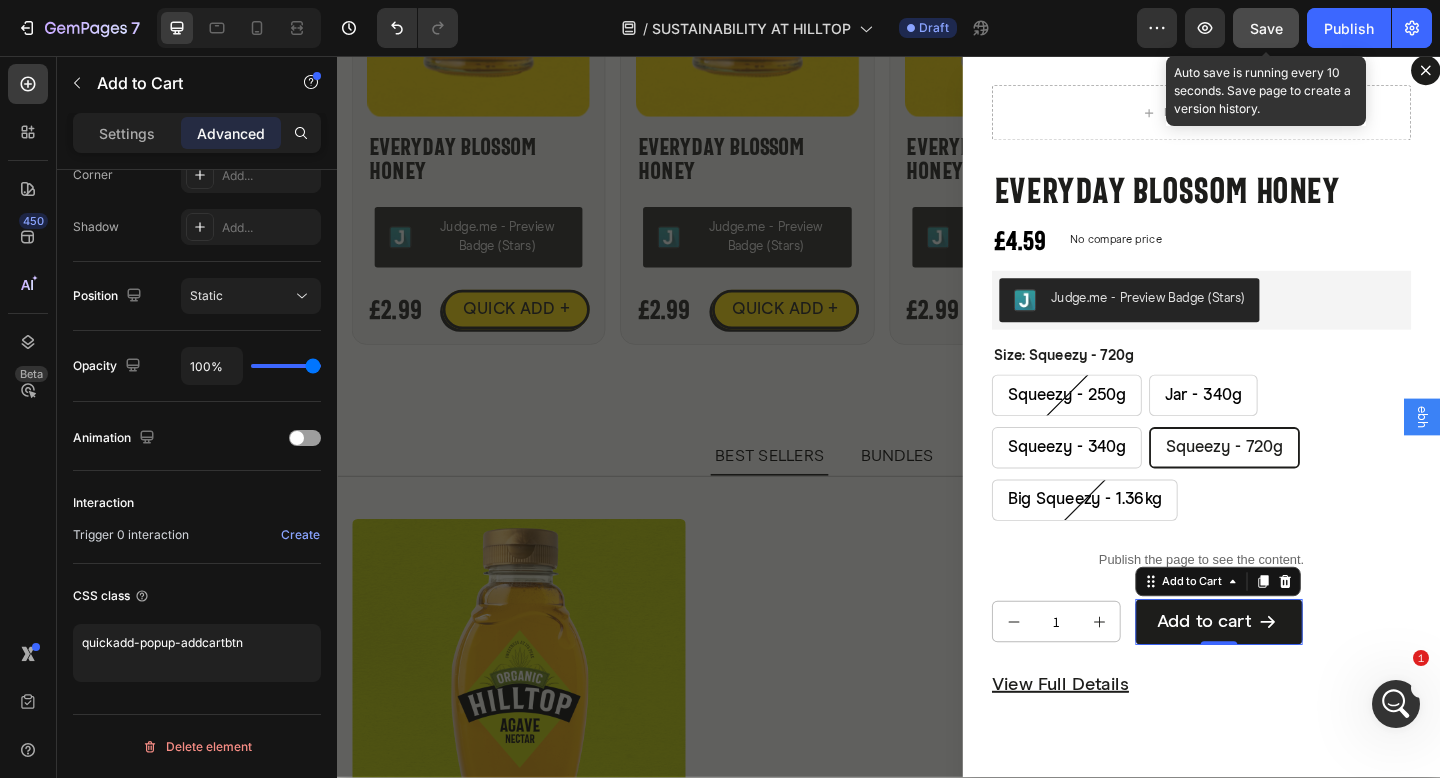 click on "Save" 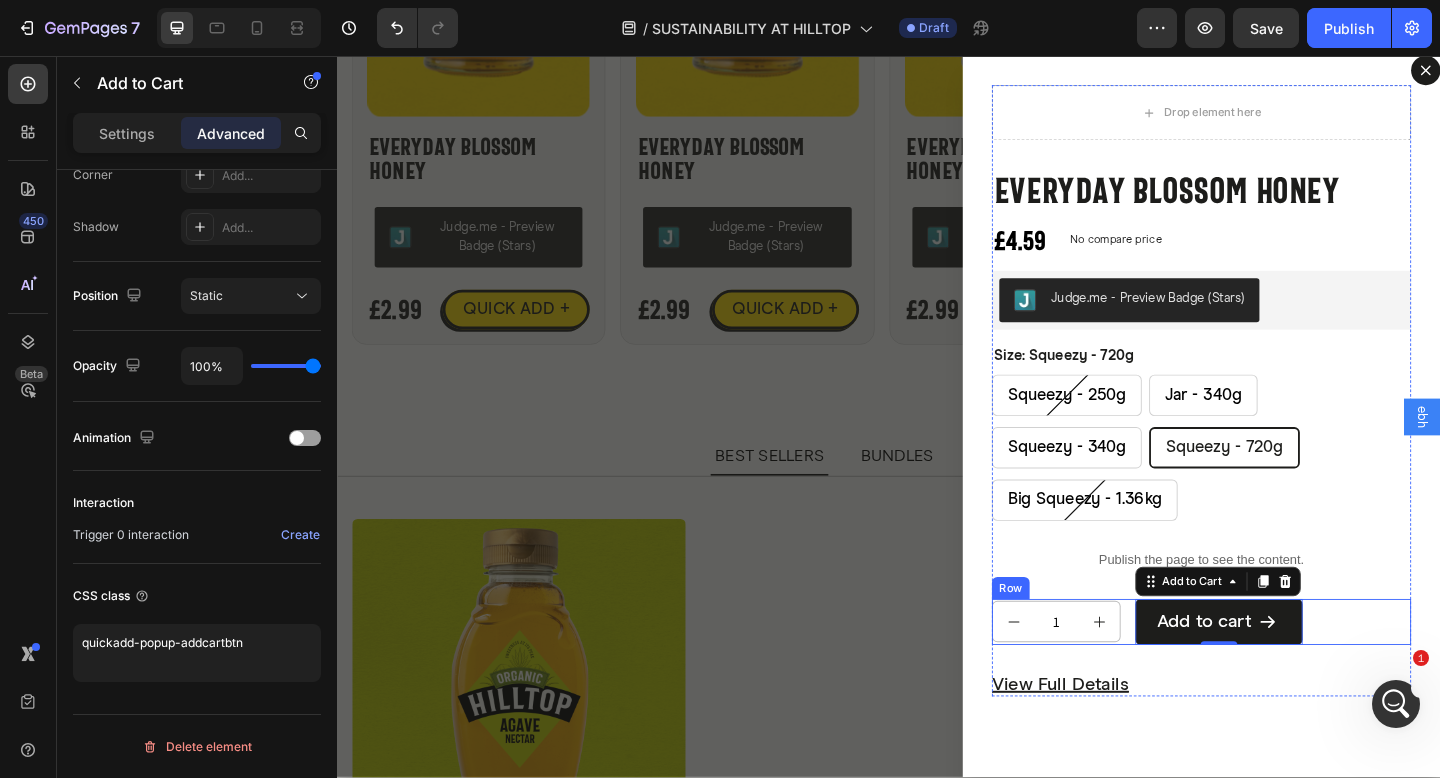 click on "1
Product Quantity
Add to cart Add to Cart   0 Row" at bounding box center [1277, 672] 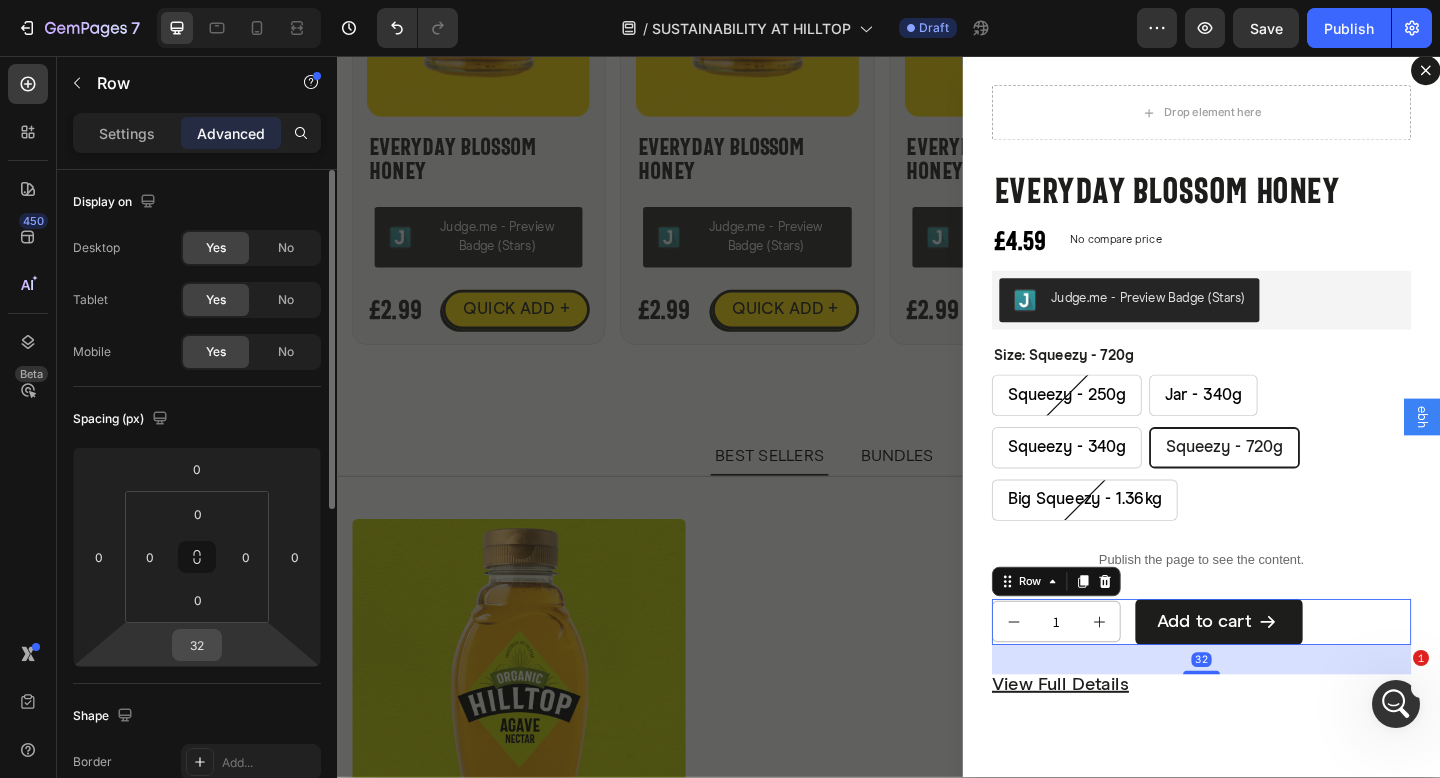 scroll, scrollTop: 639, scrollLeft: 0, axis: vertical 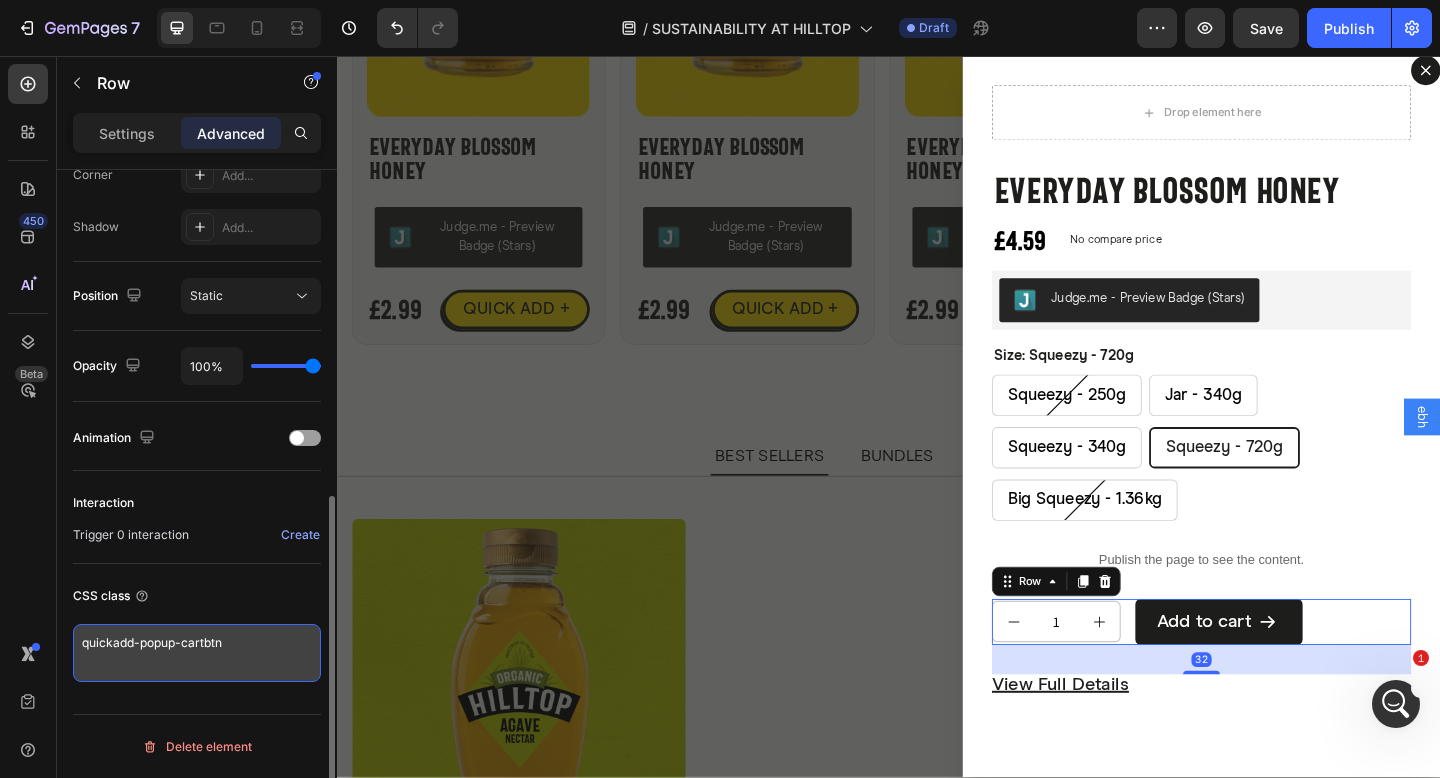 click on "quickadd-popup-cartbtn" at bounding box center (197, 653) 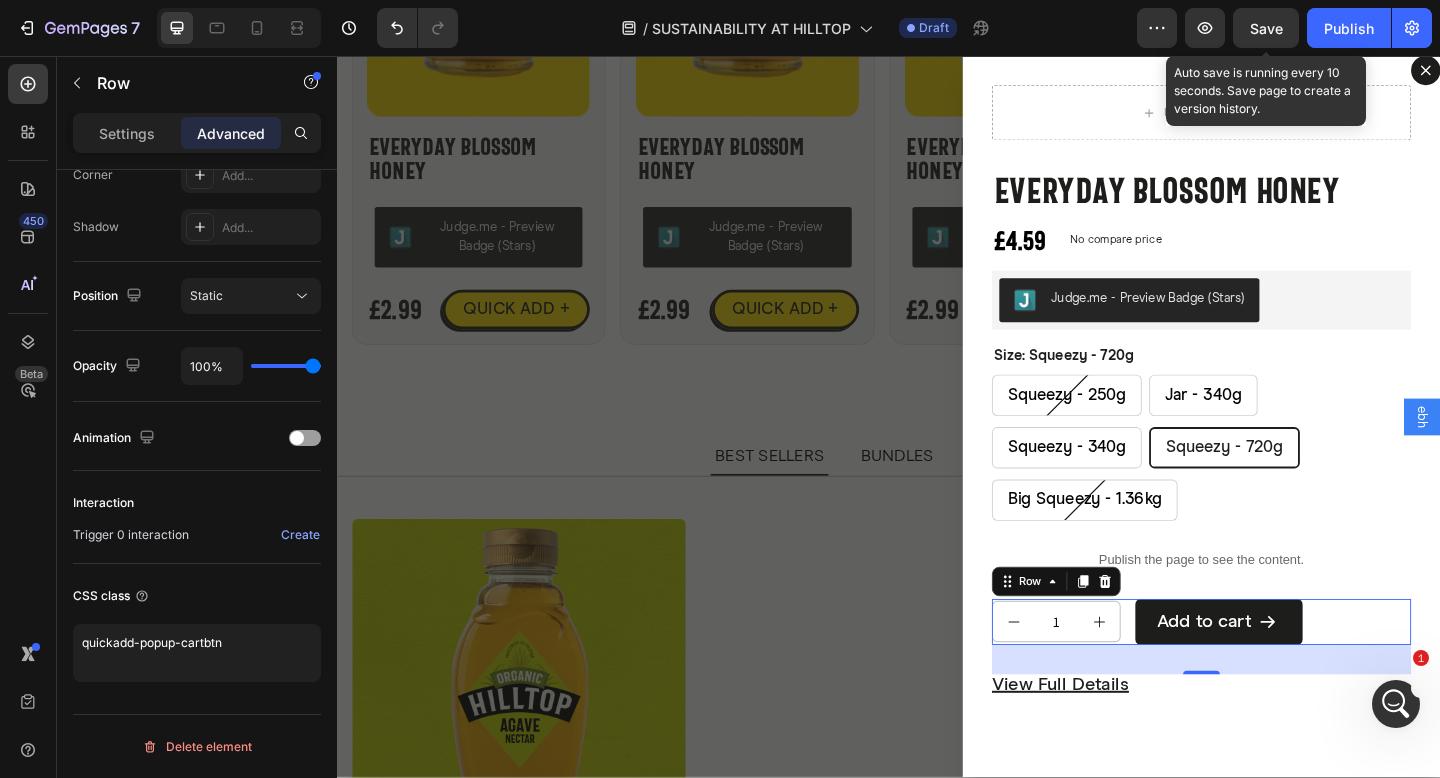 click on "Save" at bounding box center [1266, 28] 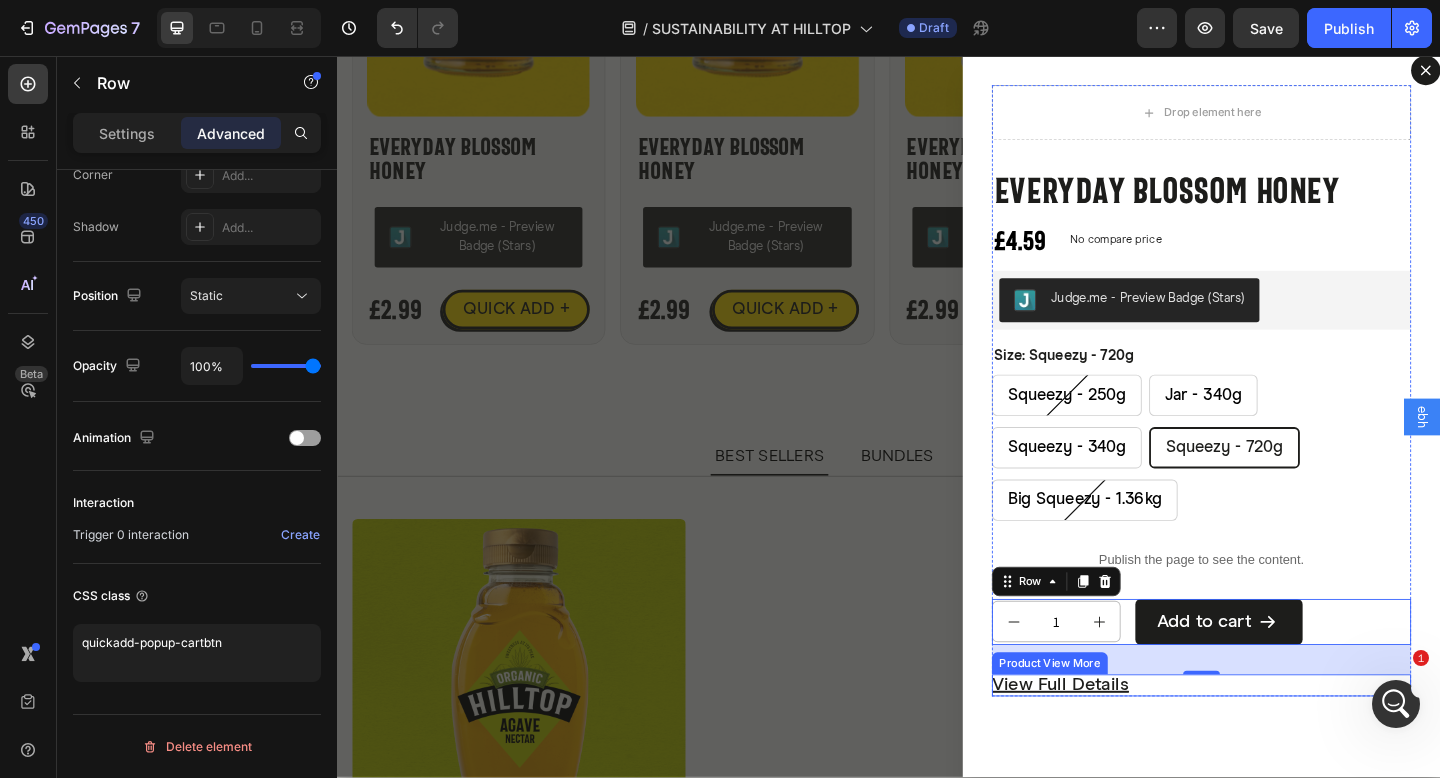 click on "View full details" at bounding box center (1277, 741) 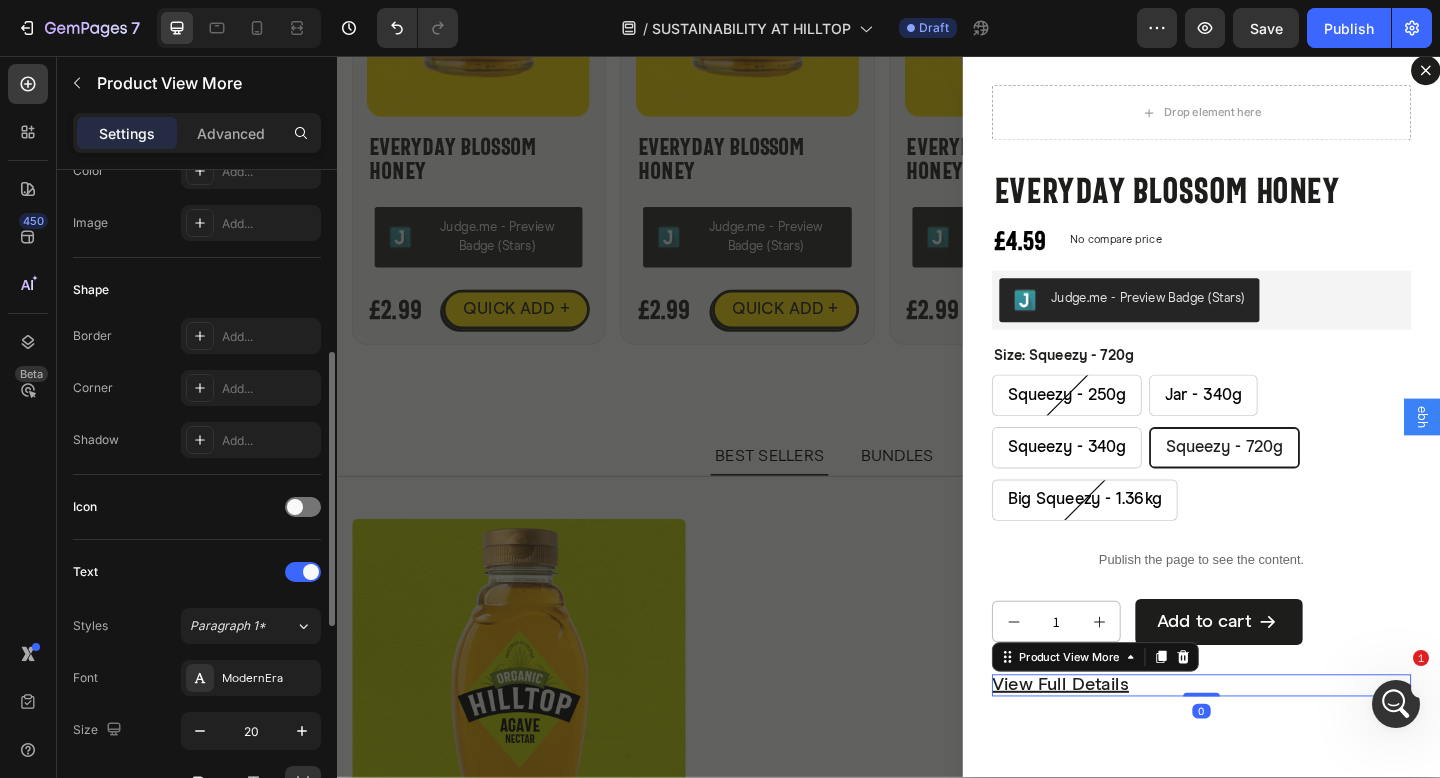 scroll, scrollTop: 545, scrollLeft: 0, axis: vertical 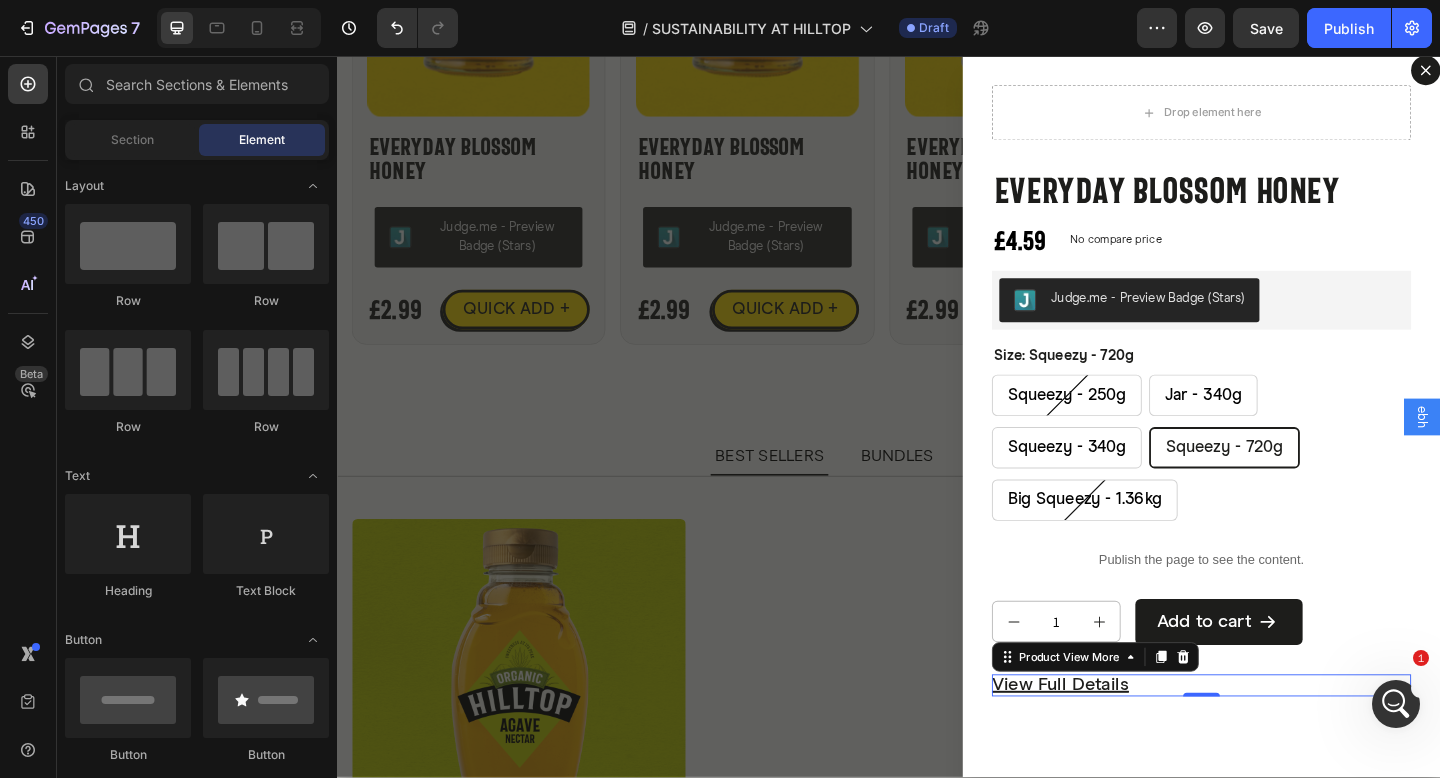 click at bounding box center (937, 448) 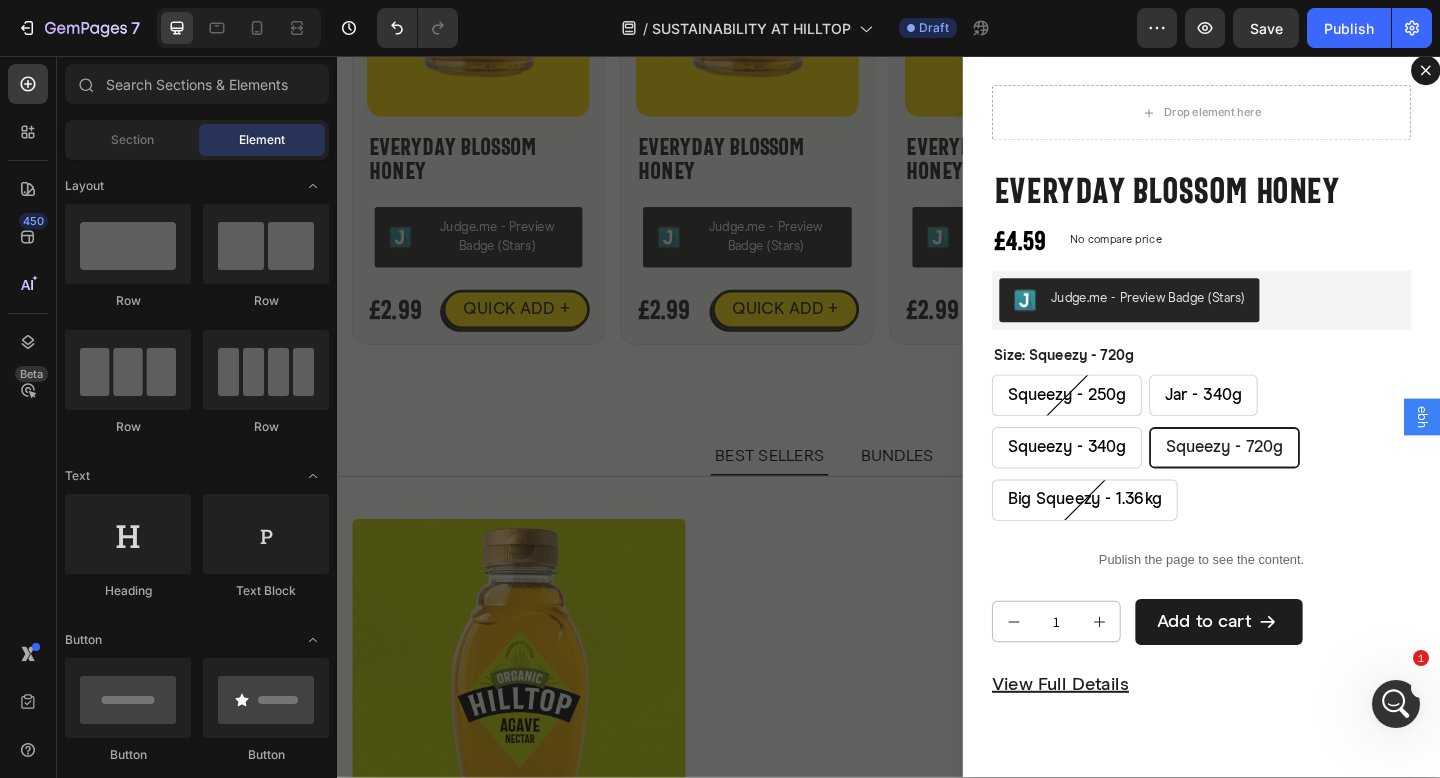 click at bounding box center [937, 448] 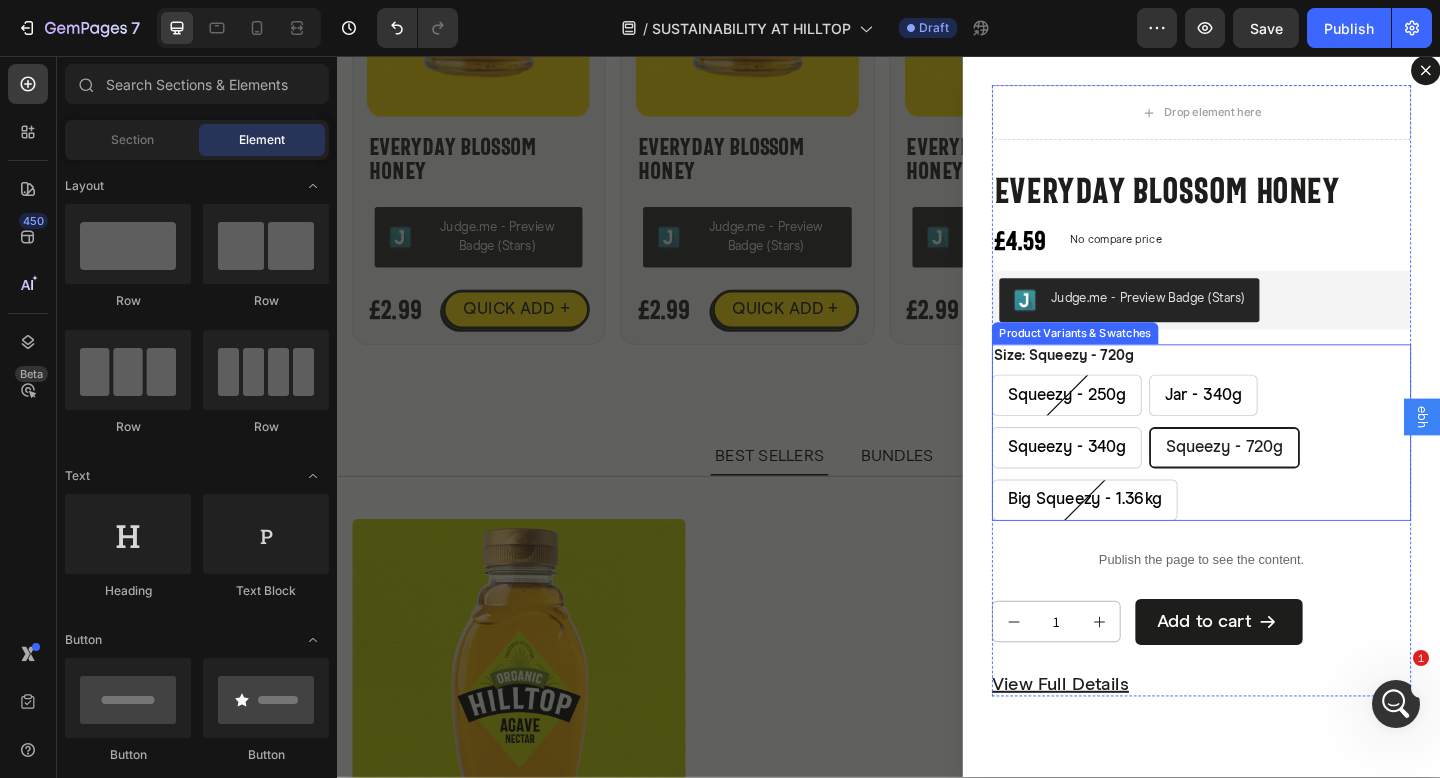 click on "Squeezy - 250g Squeezy - 250g Squeezy - 250g Jar - 340g Jar - 340g Jar - 340g Squeezy - 340g Squeezy - 340g Squeezy - 340g Squeezy - 720g Squeezy - 720g Squeezy - 720g Big Squeezy - 1.36kg Big Squeezy - 1.36kg Big Squeezy - 1.36kg" at bounding box center (1277, 482) 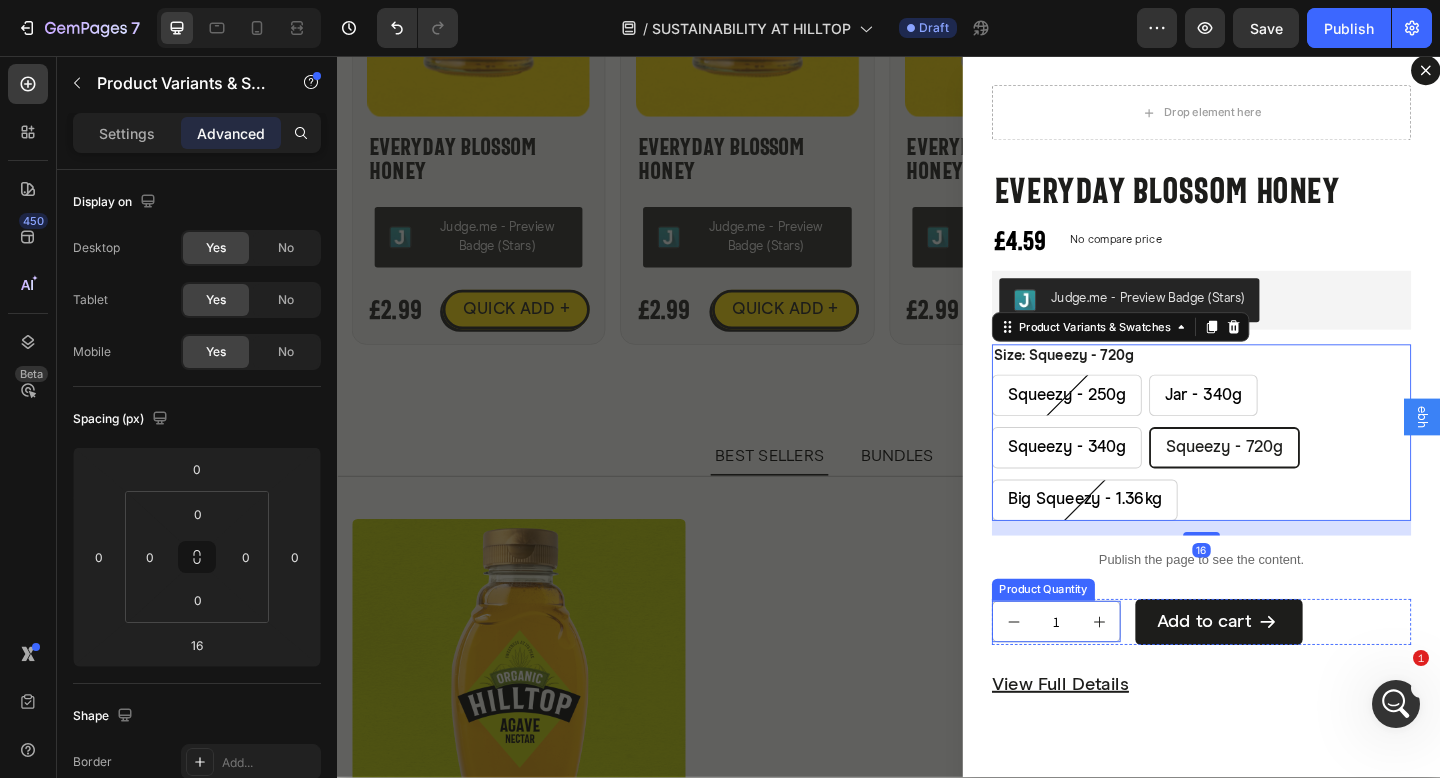 click at bounding box center (1165, 671) 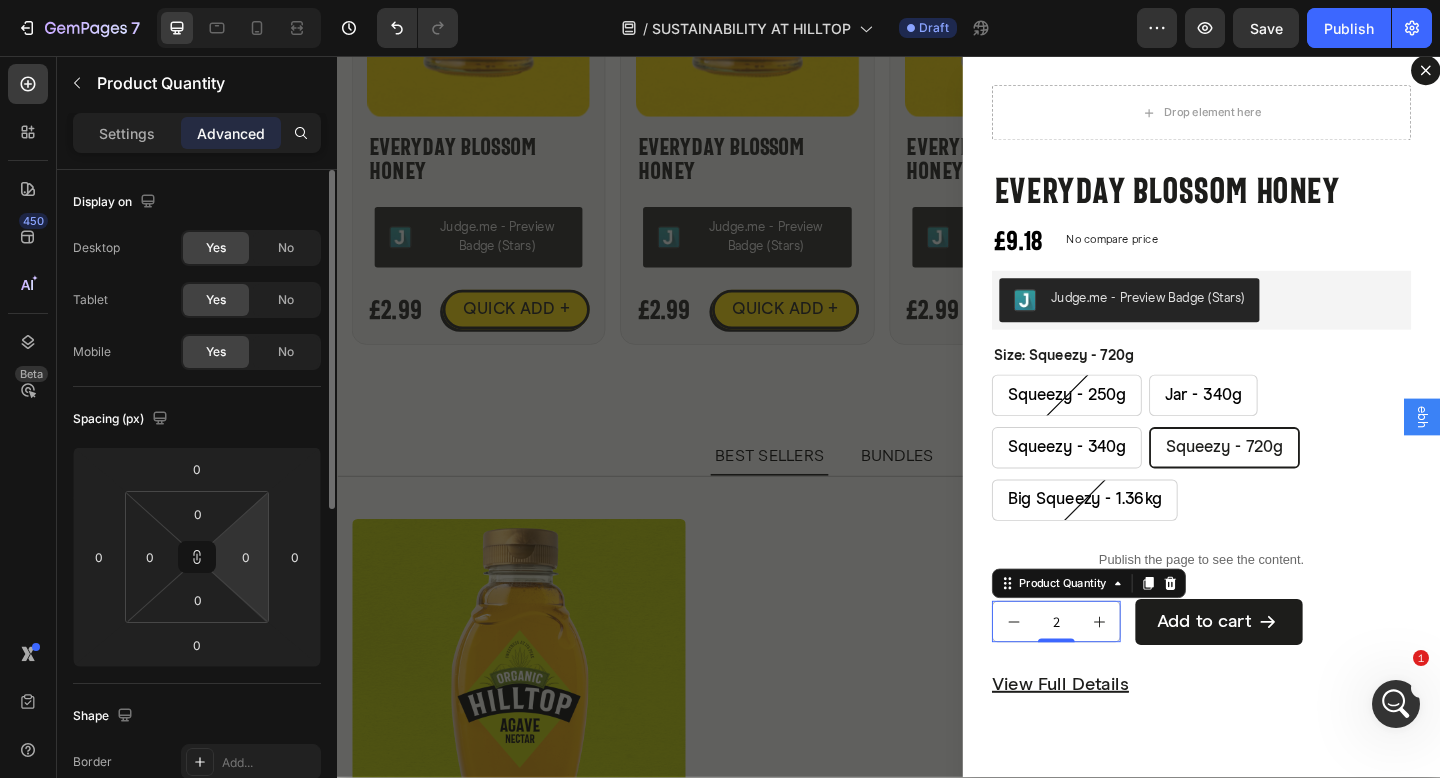 scroll, scrollTop: 168, scrollLeft: 0, axis: vertical 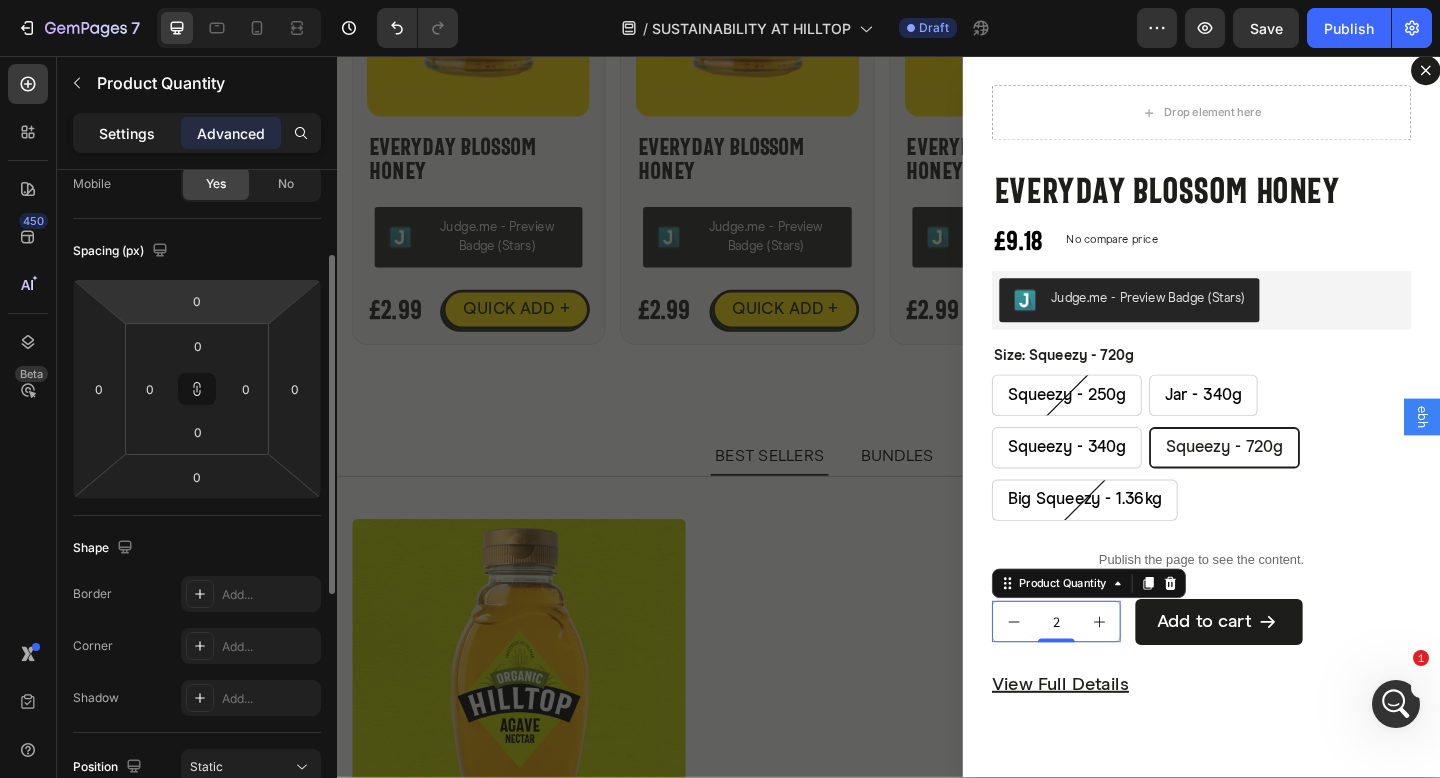 click on "Settings" at bounding box center (127, 133) 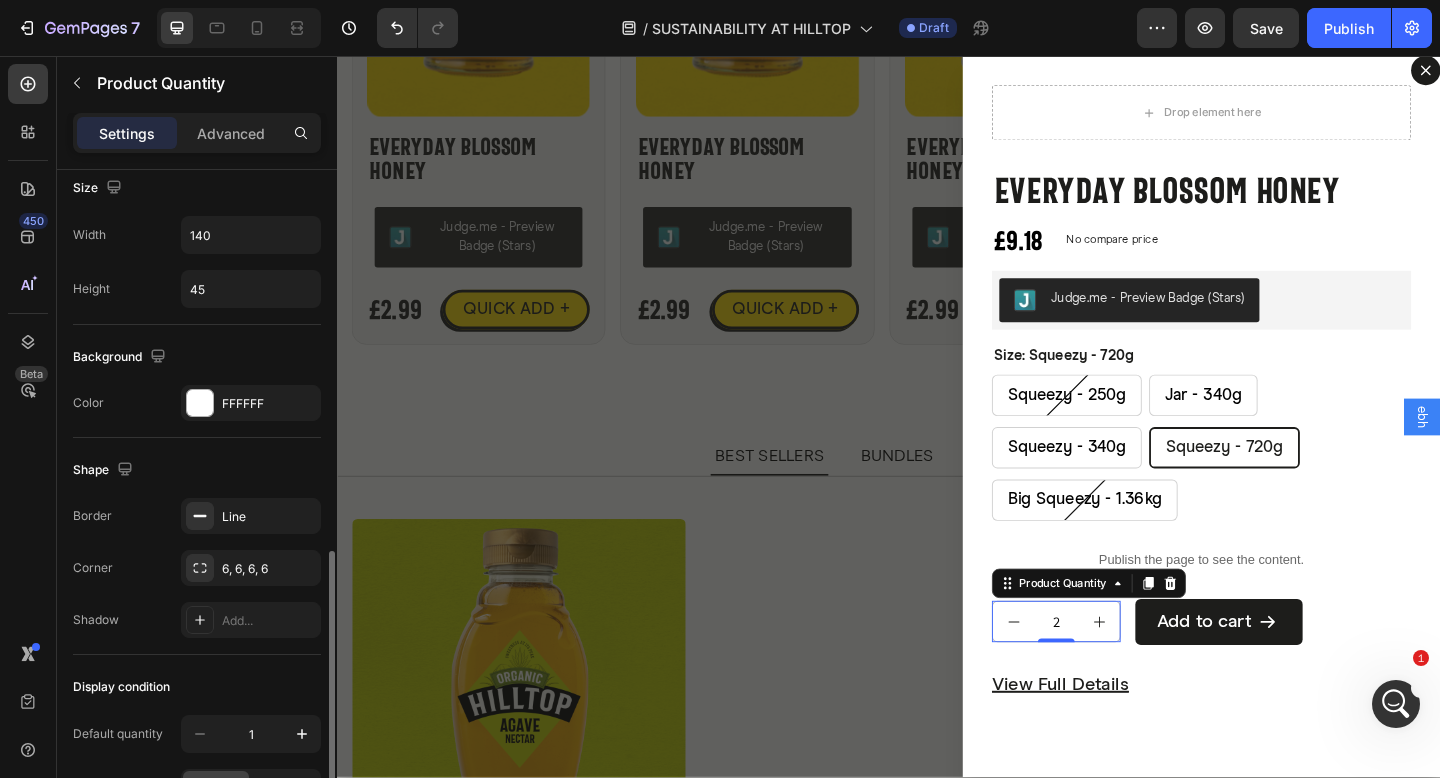 scroll, scrollTop: 835, scrollLeft: 0, axis: vertical 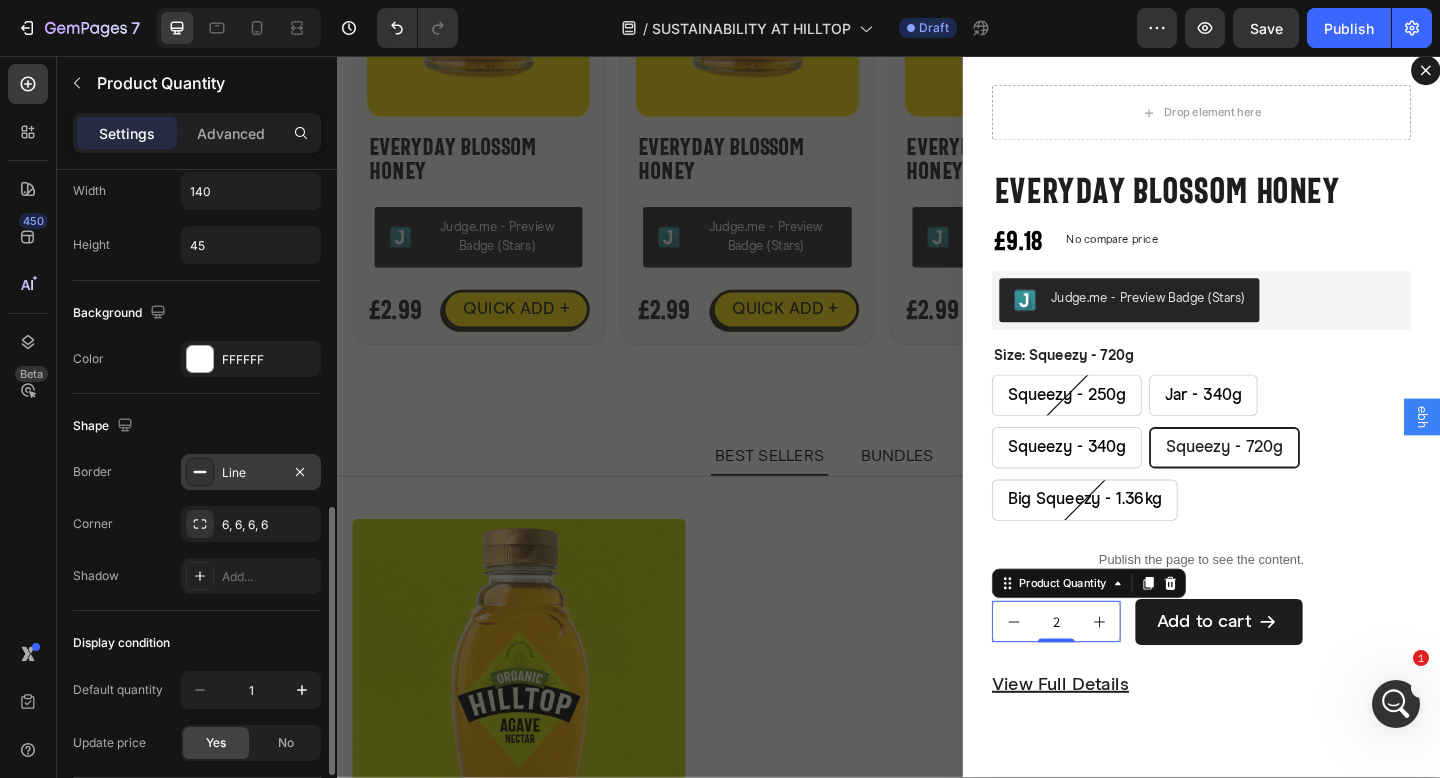 click on "Line" at bounding box center (251, 473) 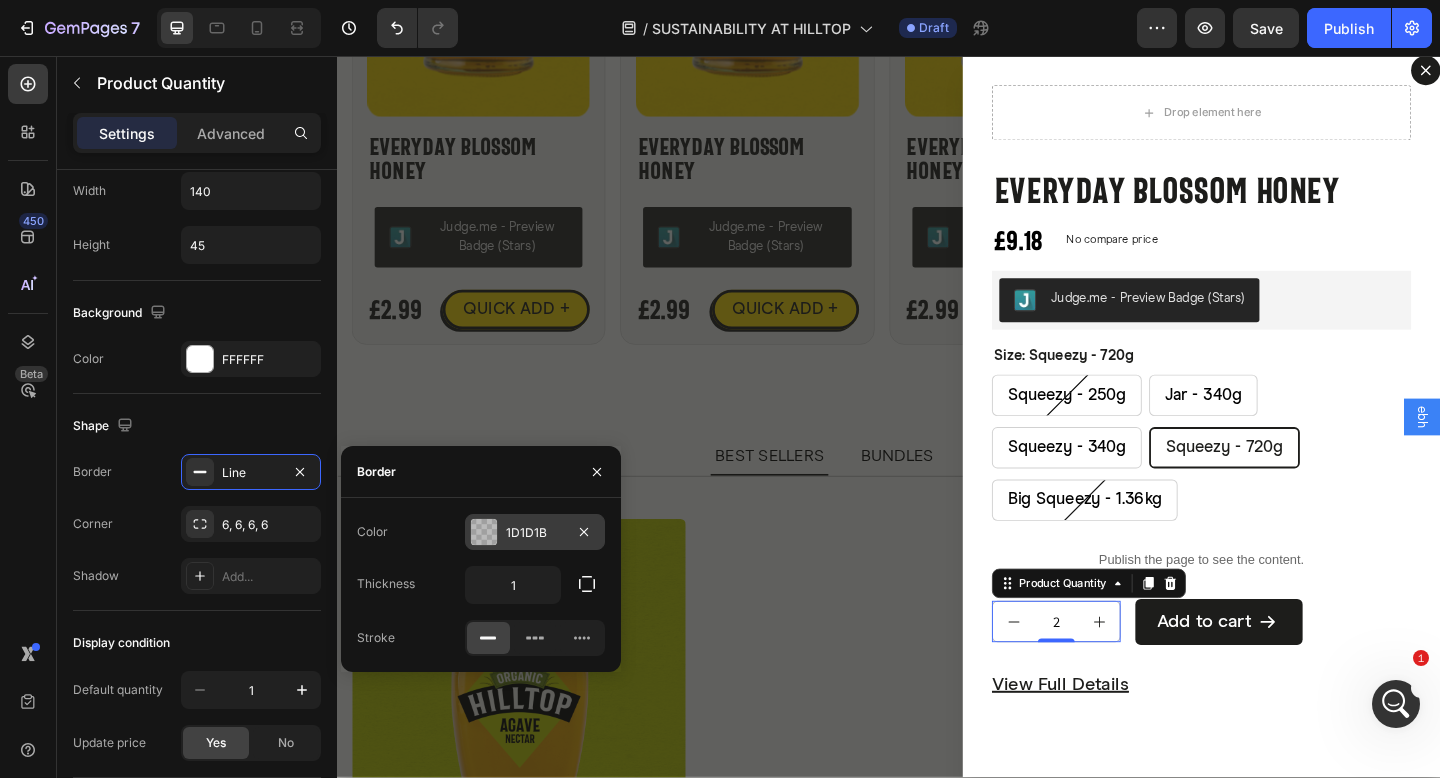 click on "1D1D1B" at bounding box center (535, 532) 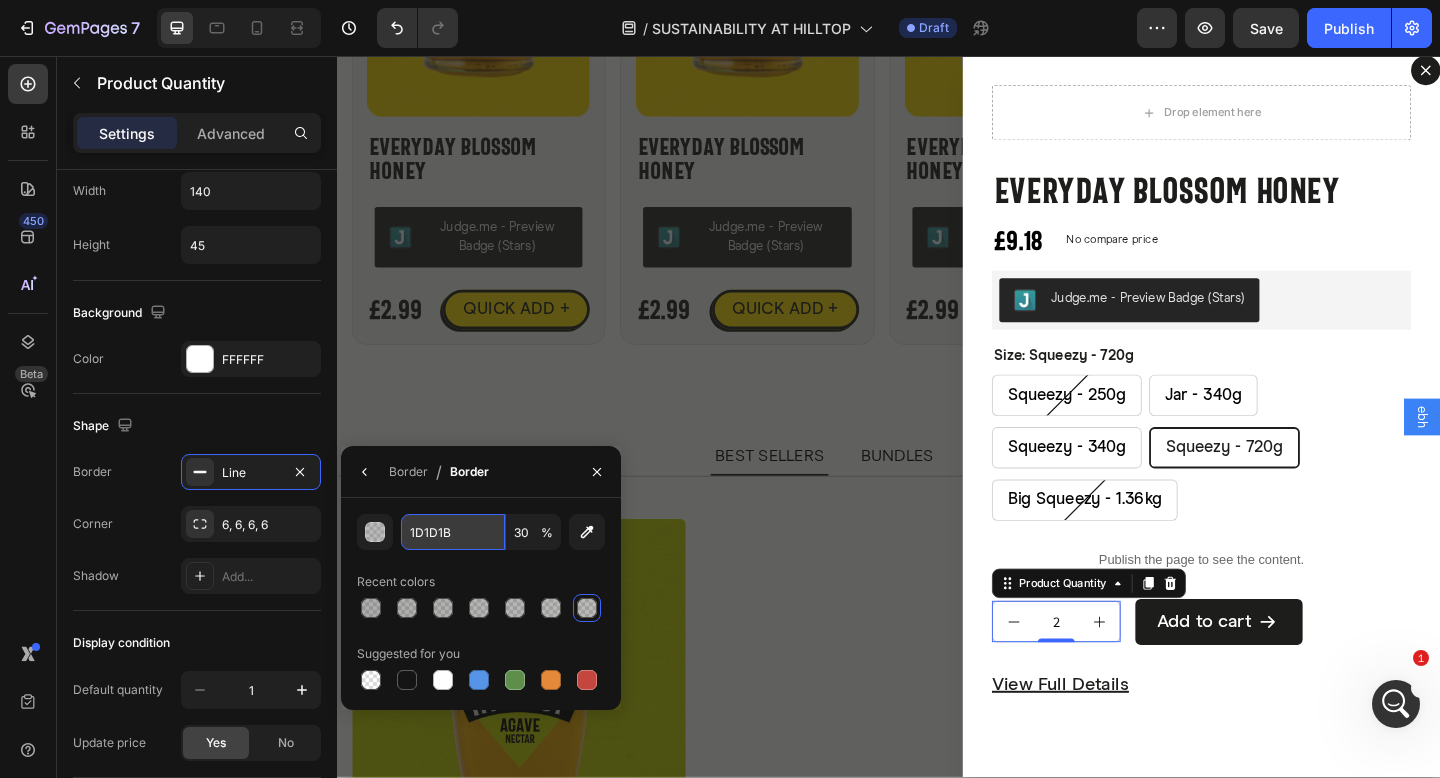 click on "1D1D1B" at bounding box center (453, 532) 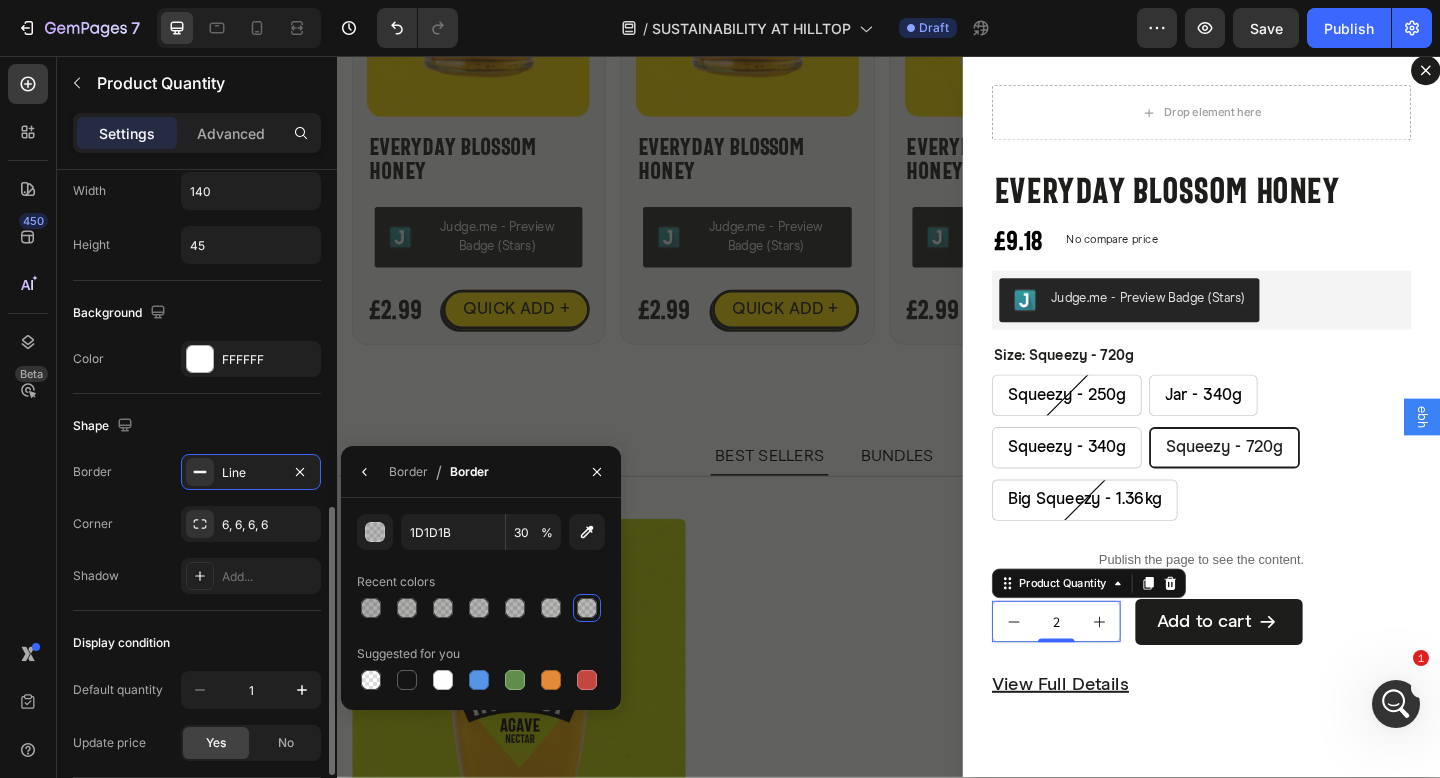click on "Border Line" at bounding box center (197, 472) 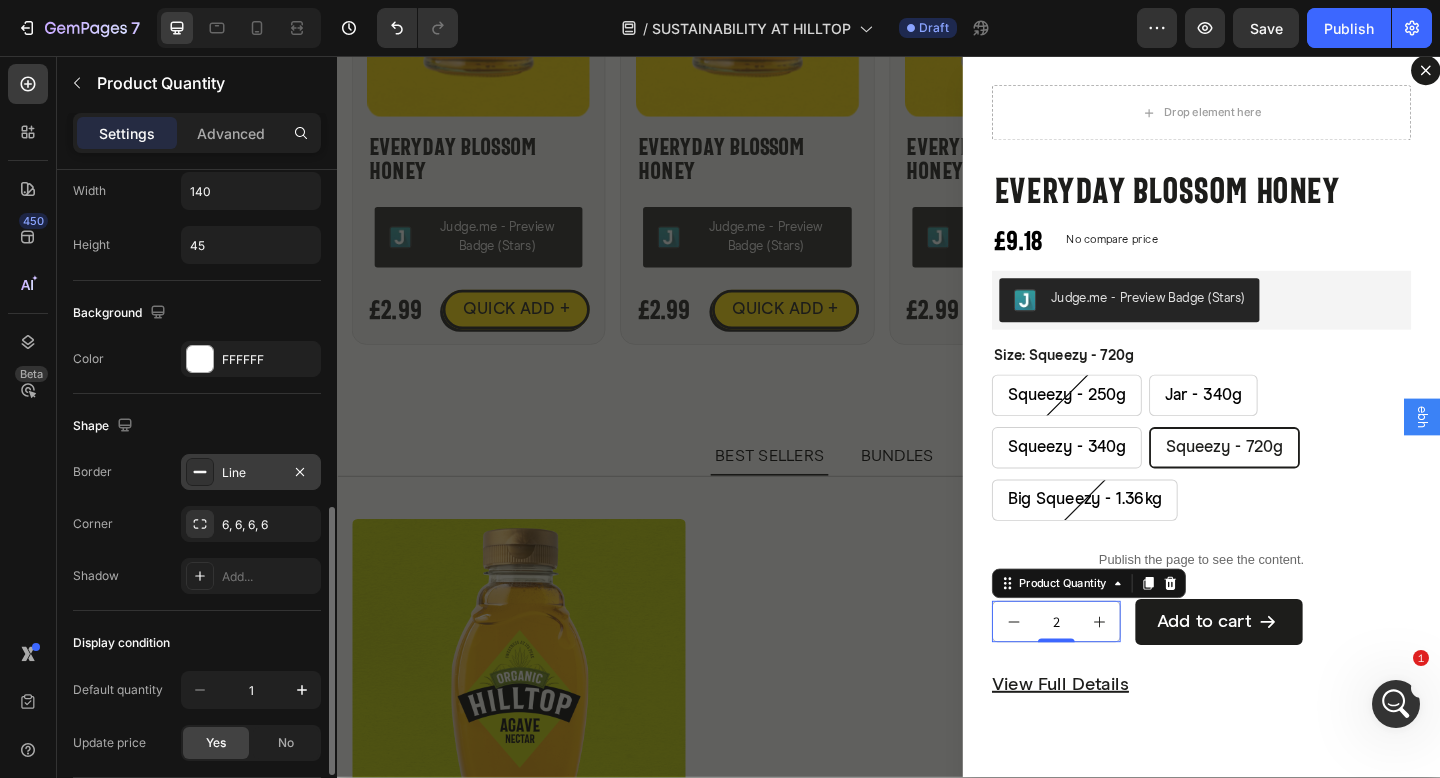 click on "Line" at bounding box center [251, 473] 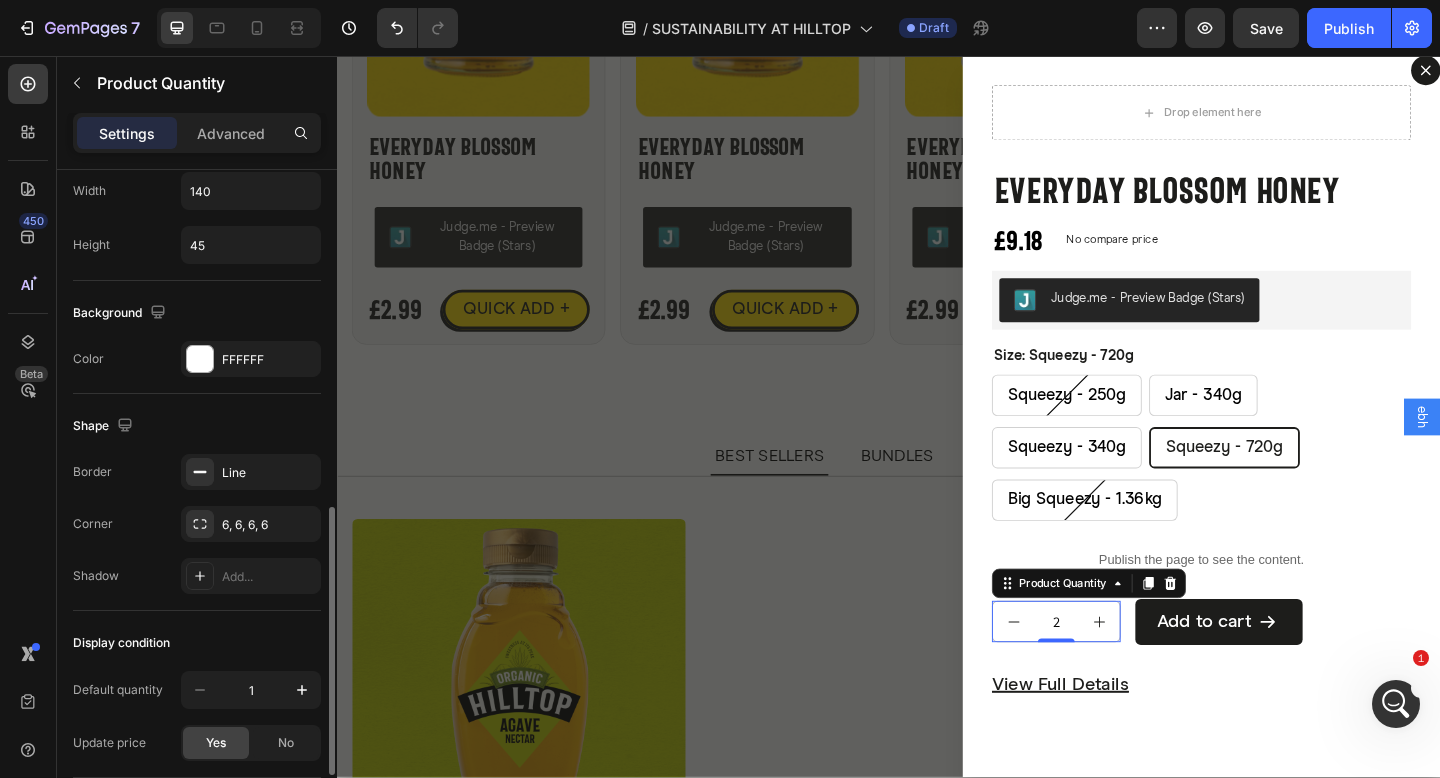drag, startPoint x: 126, startPoint y: 485, endPoint x: 219, endPoint y: 500, distance: 94.20191 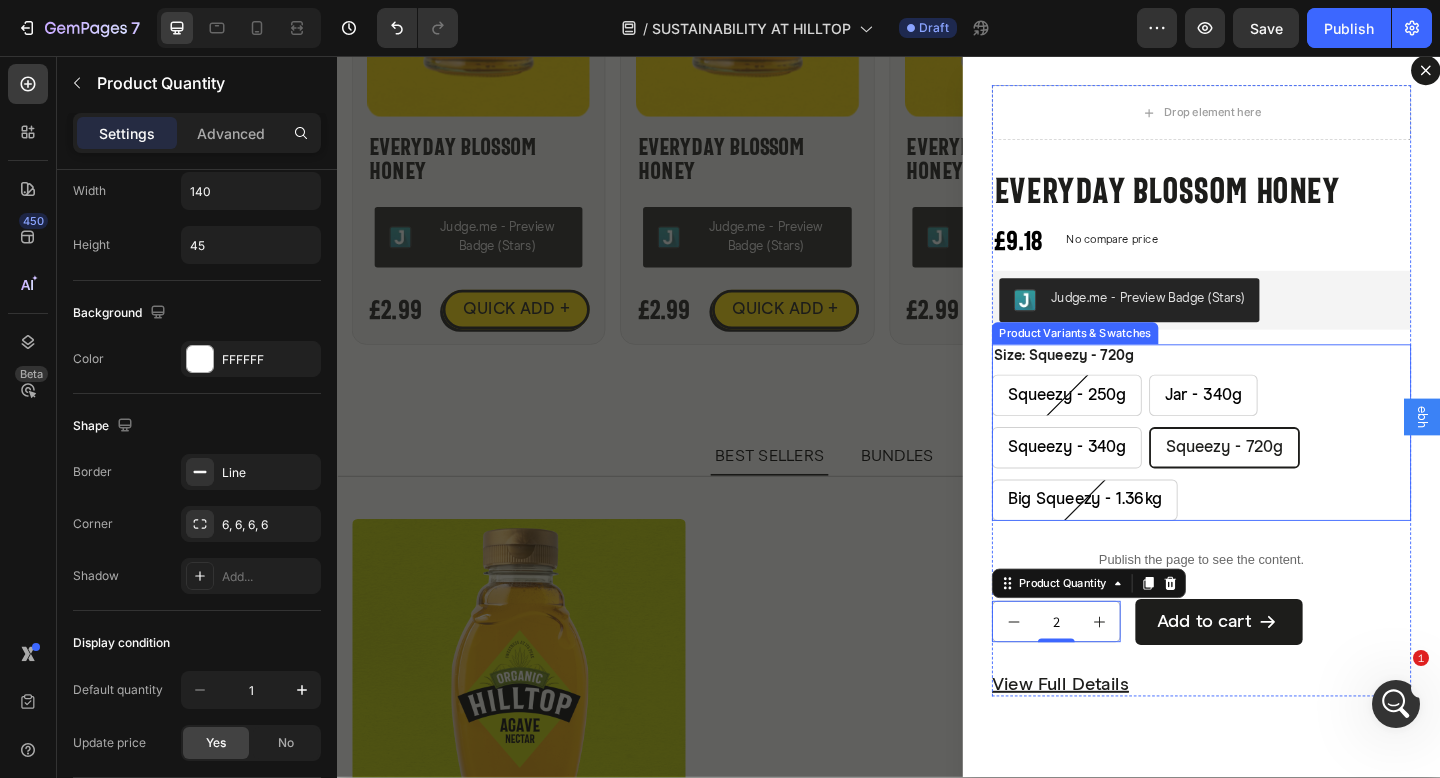 click on "Squeezy - 250g Squeezy - 250g Squeezy - 250g Jar - 340g Jar - 340g Jar - 340g Squeezy - 340g Squeezy - 340g Squeezy - 340g Squeezy - 720g Squeezy - 720g Squeezy - 720g Big Squeezy - 1.36kg Big Squeezy - 1.36kg Big Squeezy - 1.36kg" at bounding box center [1277, 482] 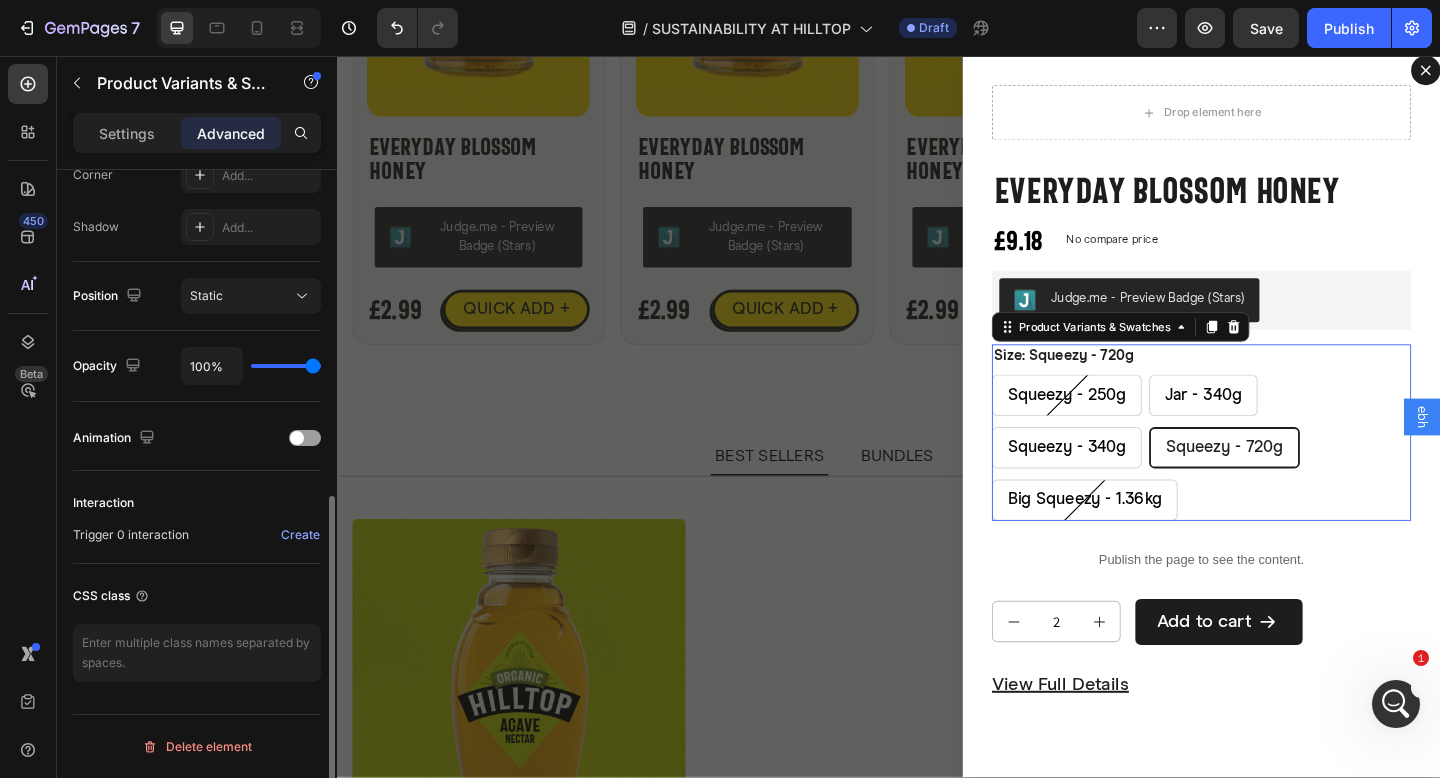 scroll, scrollTop: 0, scrollLeft: 0, axis: both 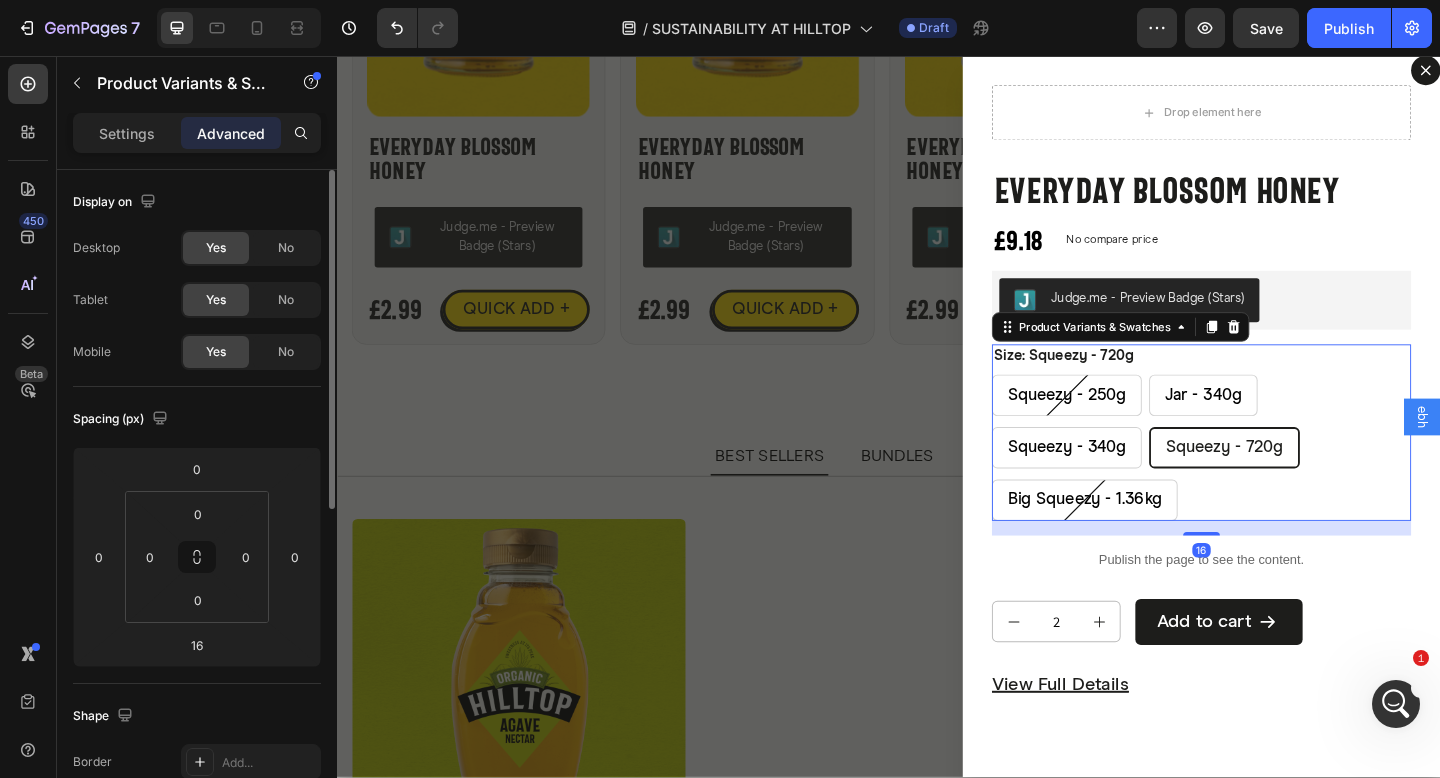 click on "Settings" at bounding box center [127, 133] 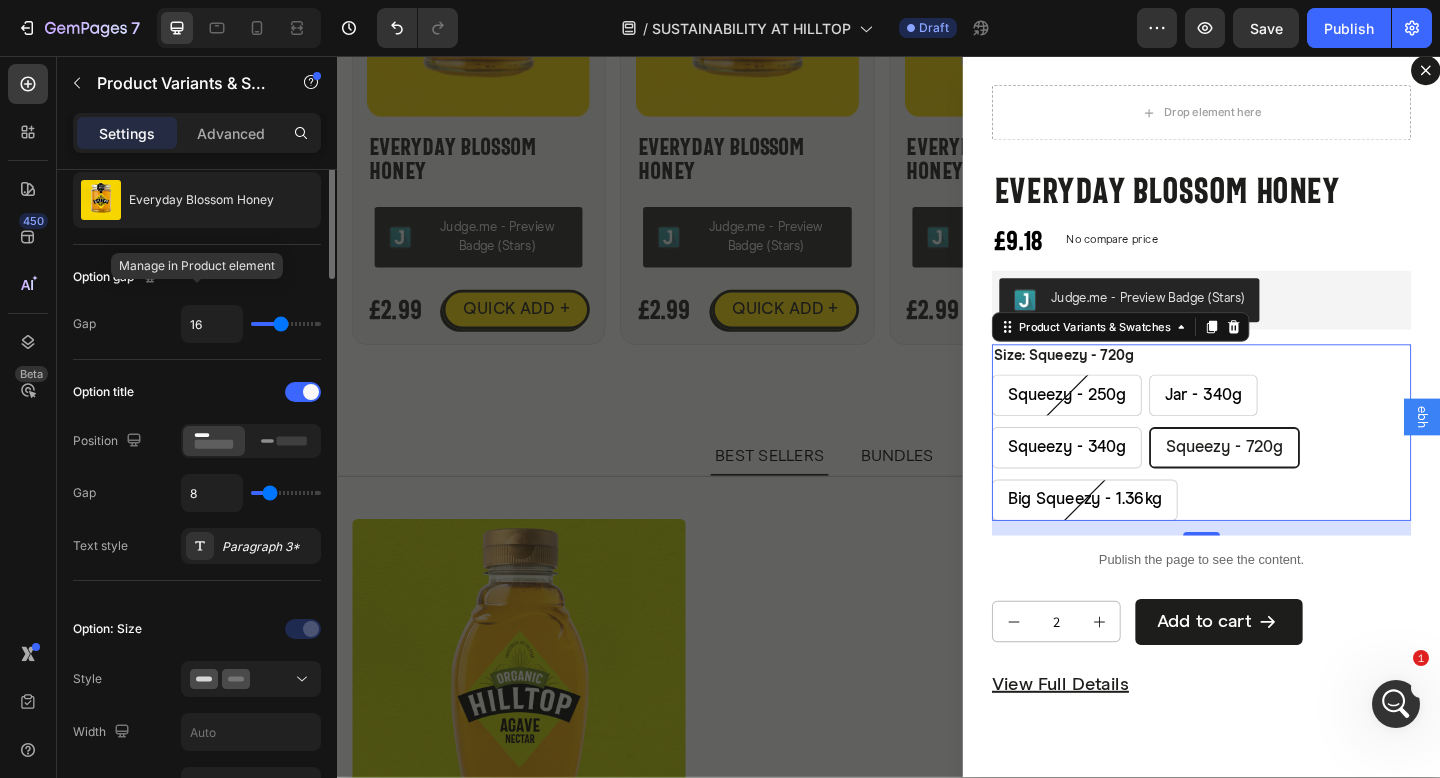 scroll, scrollTop: 707, scrollLeft: 0, axis: vertical 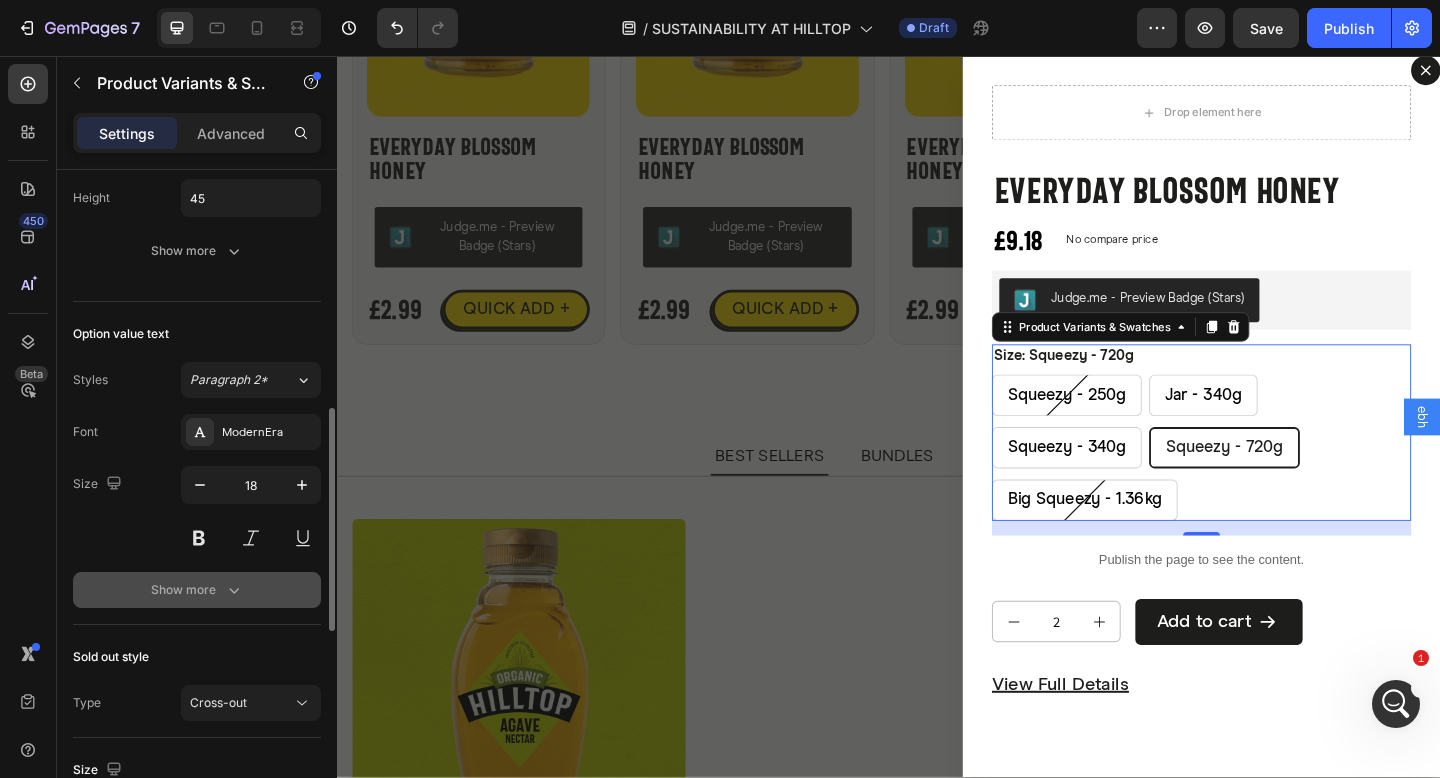 click on "Show more" at bounding box center (197, 590) 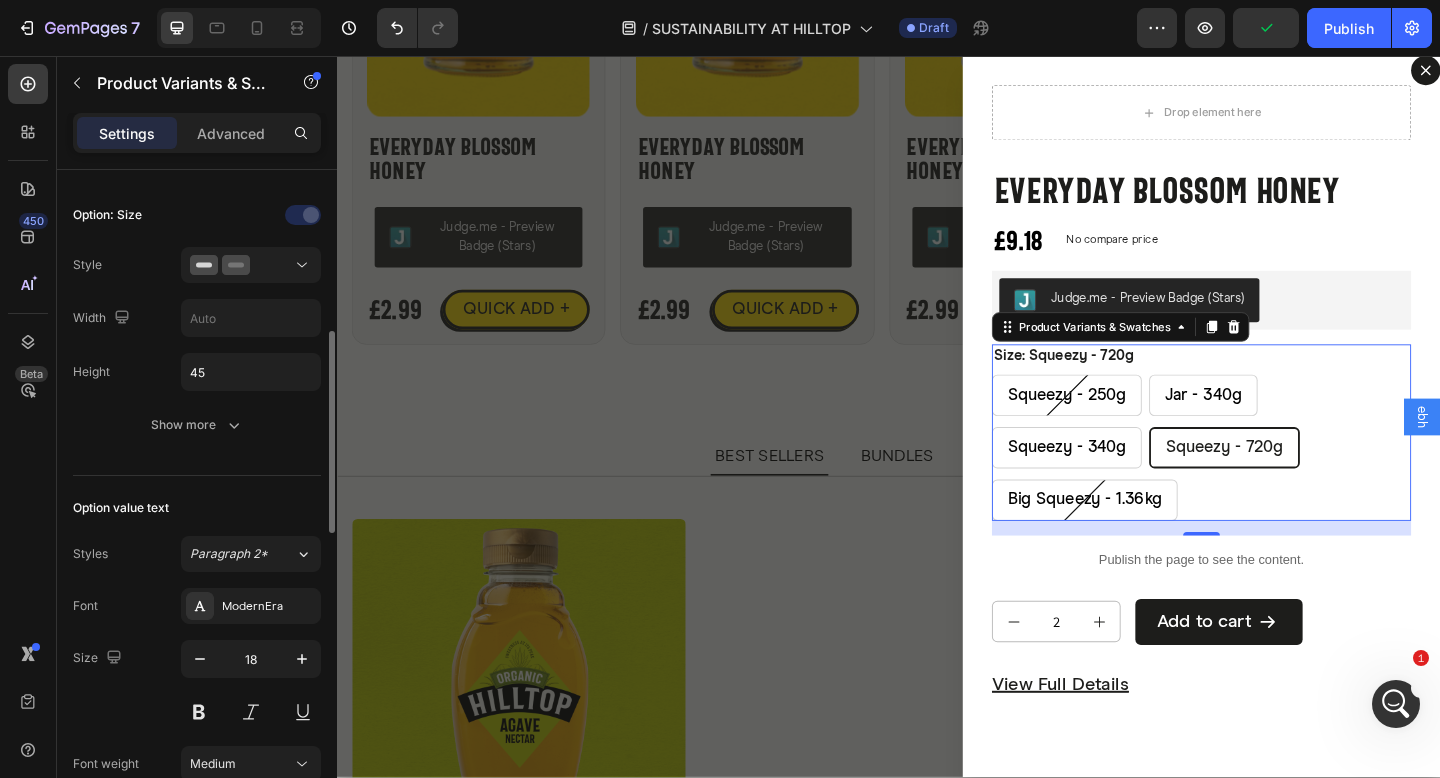 scroll, scrollTop: 398, scrollLeft: 0, axis: vertical 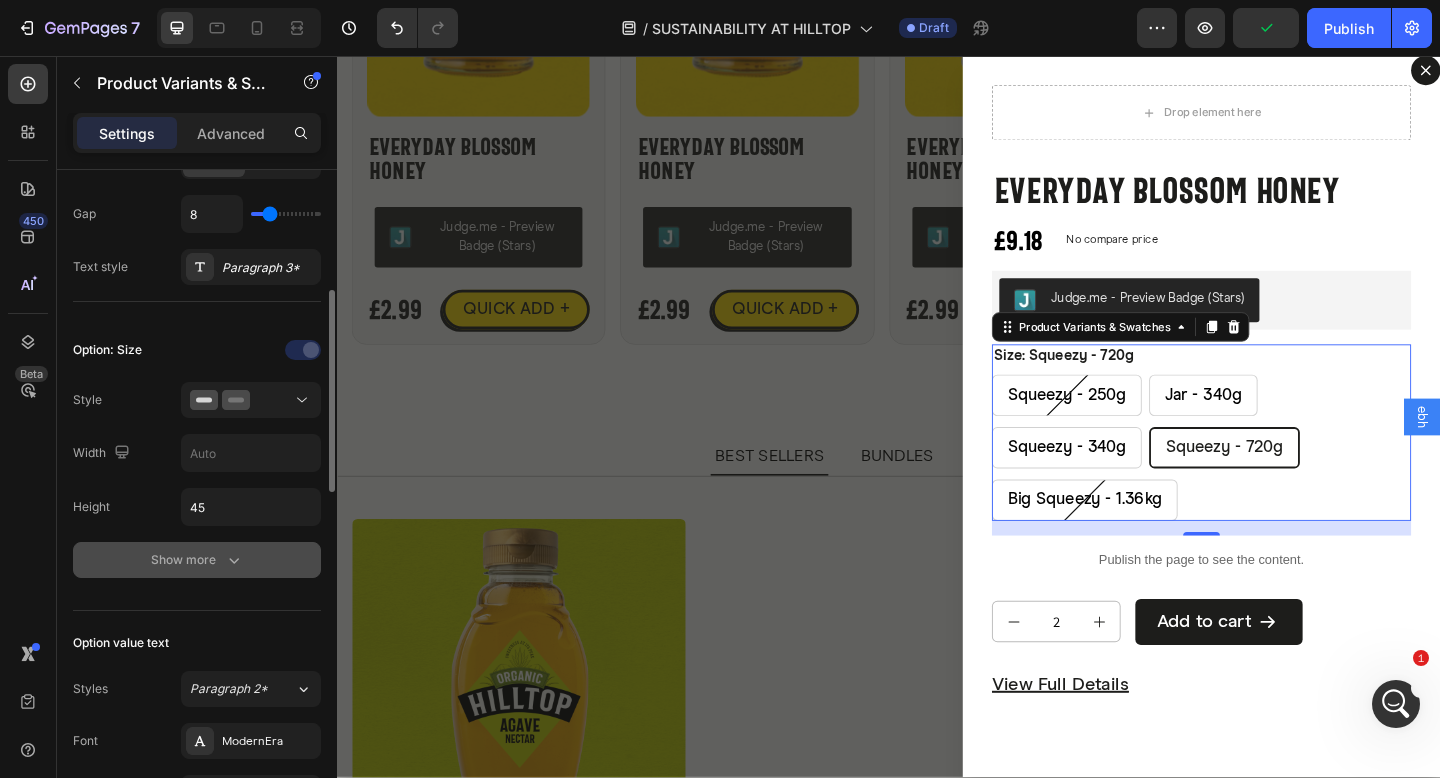 click on "Show more" at bounding box center [197, 560] 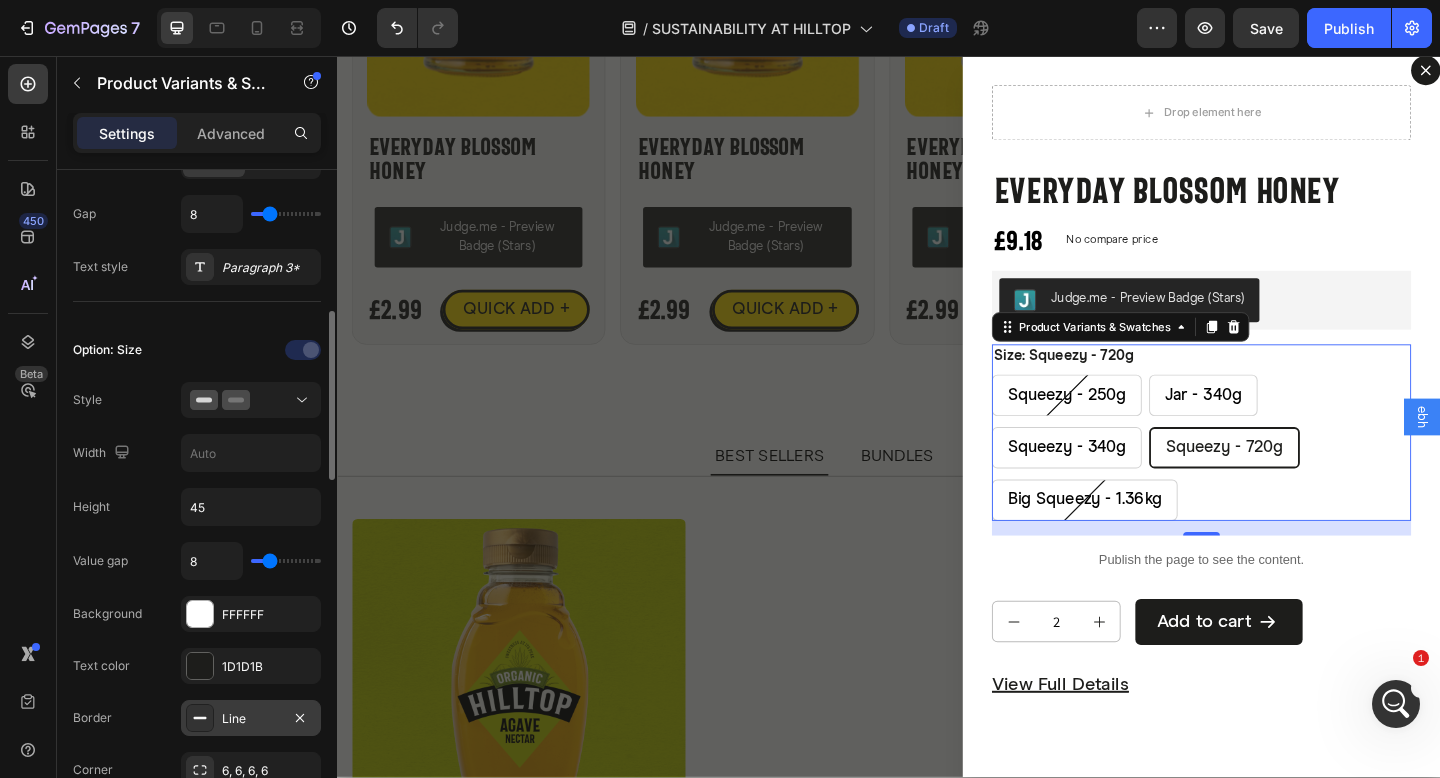 scroll, scrollTop: 527, scrollLeft: 0, axis: vertical 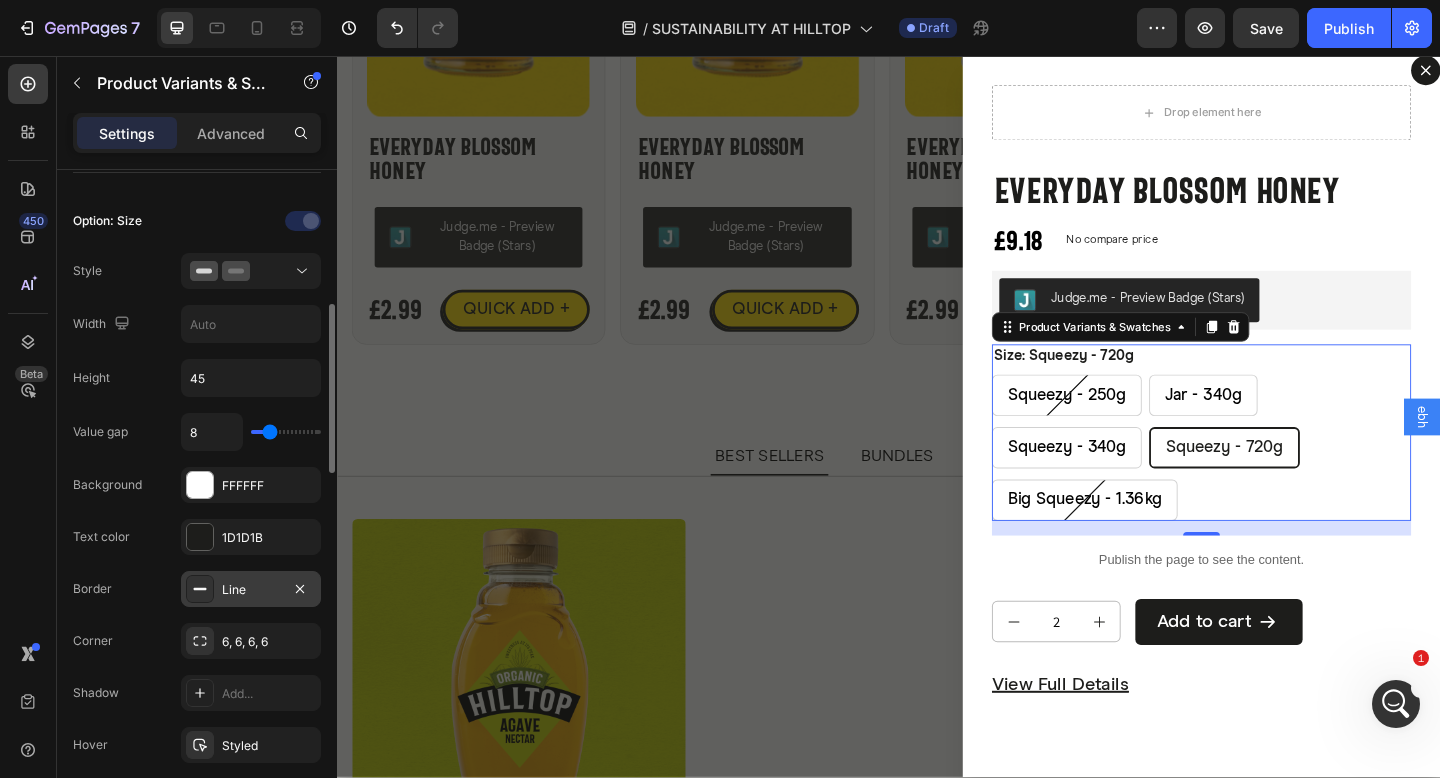 click on "Line" at bounding box center (251, 589) 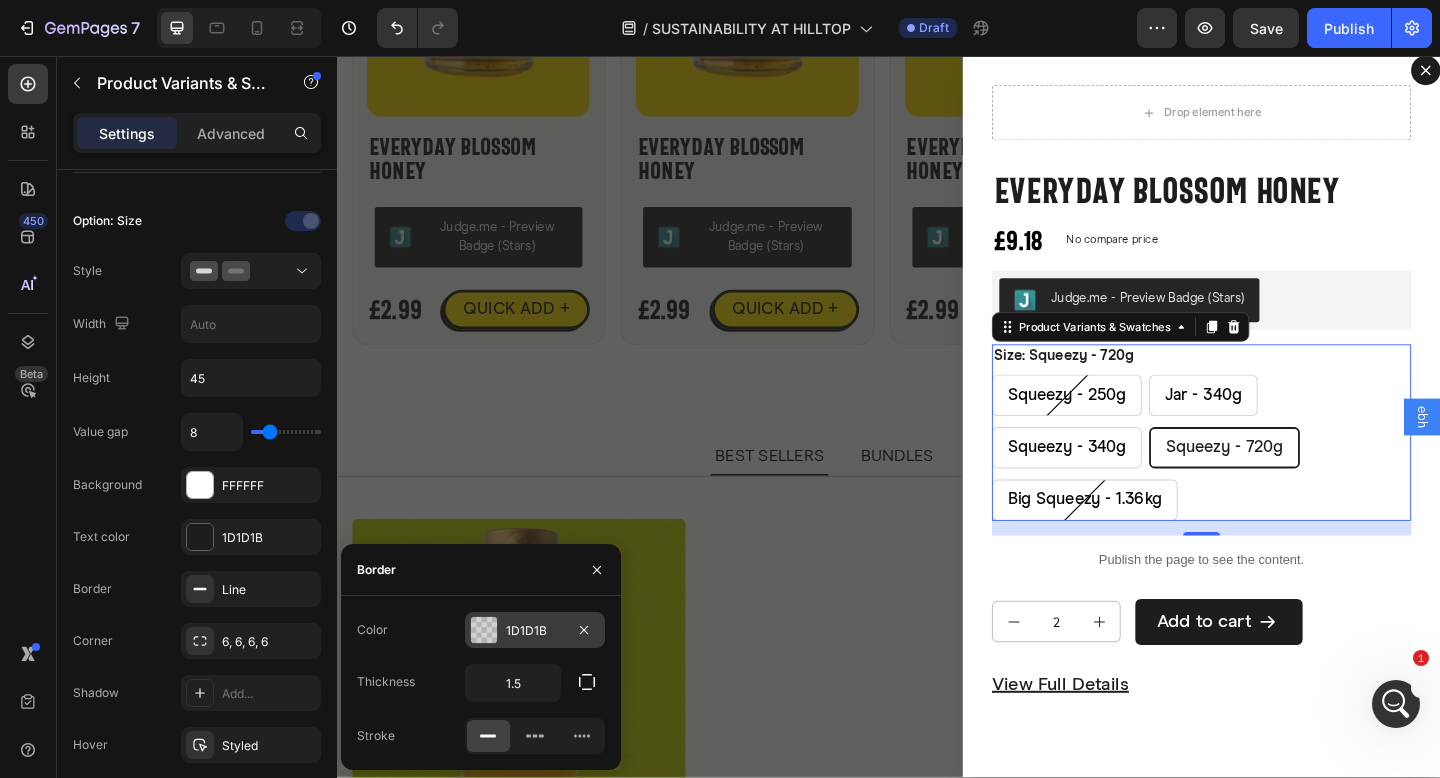 click on "1D1D1B" at bounding box center [535, 630] 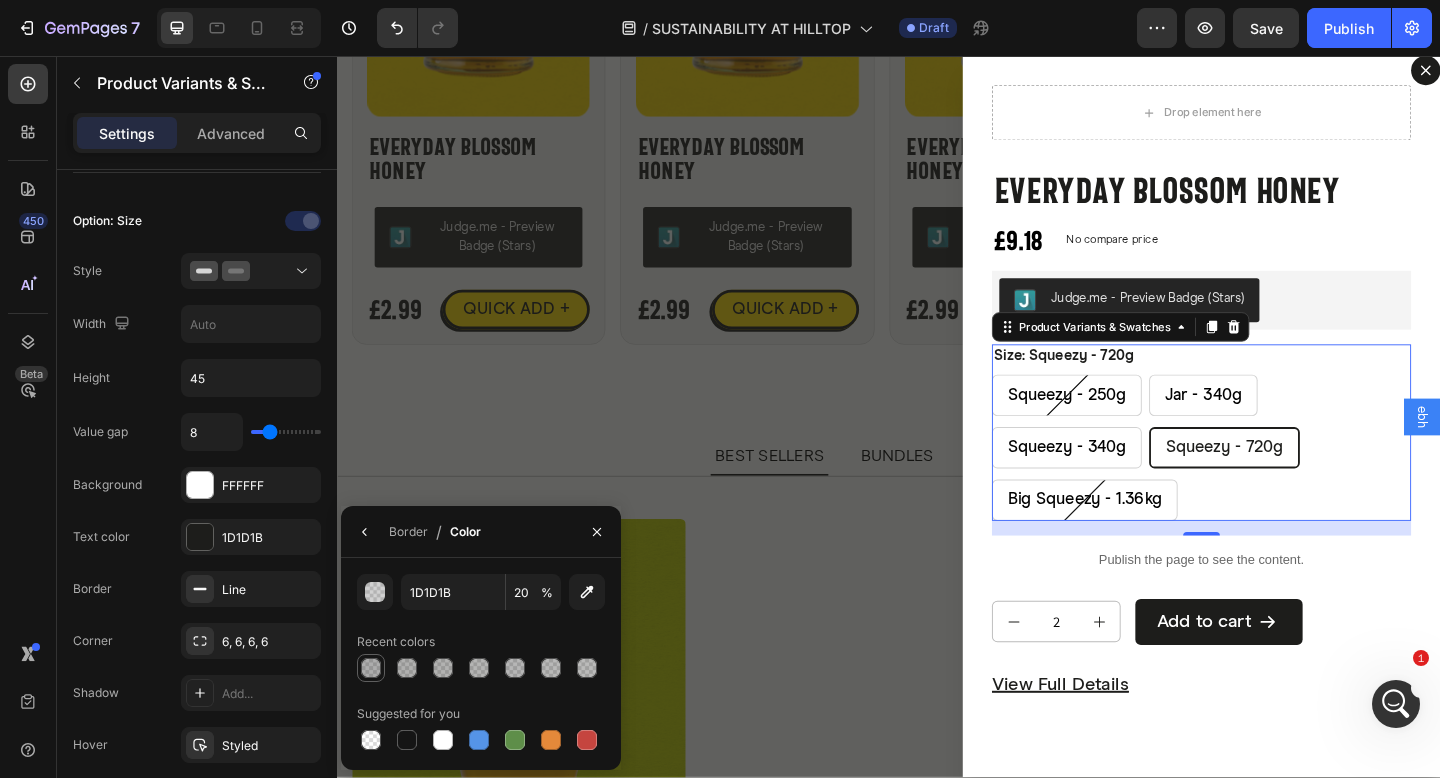 click at bounding box center [371, 668] 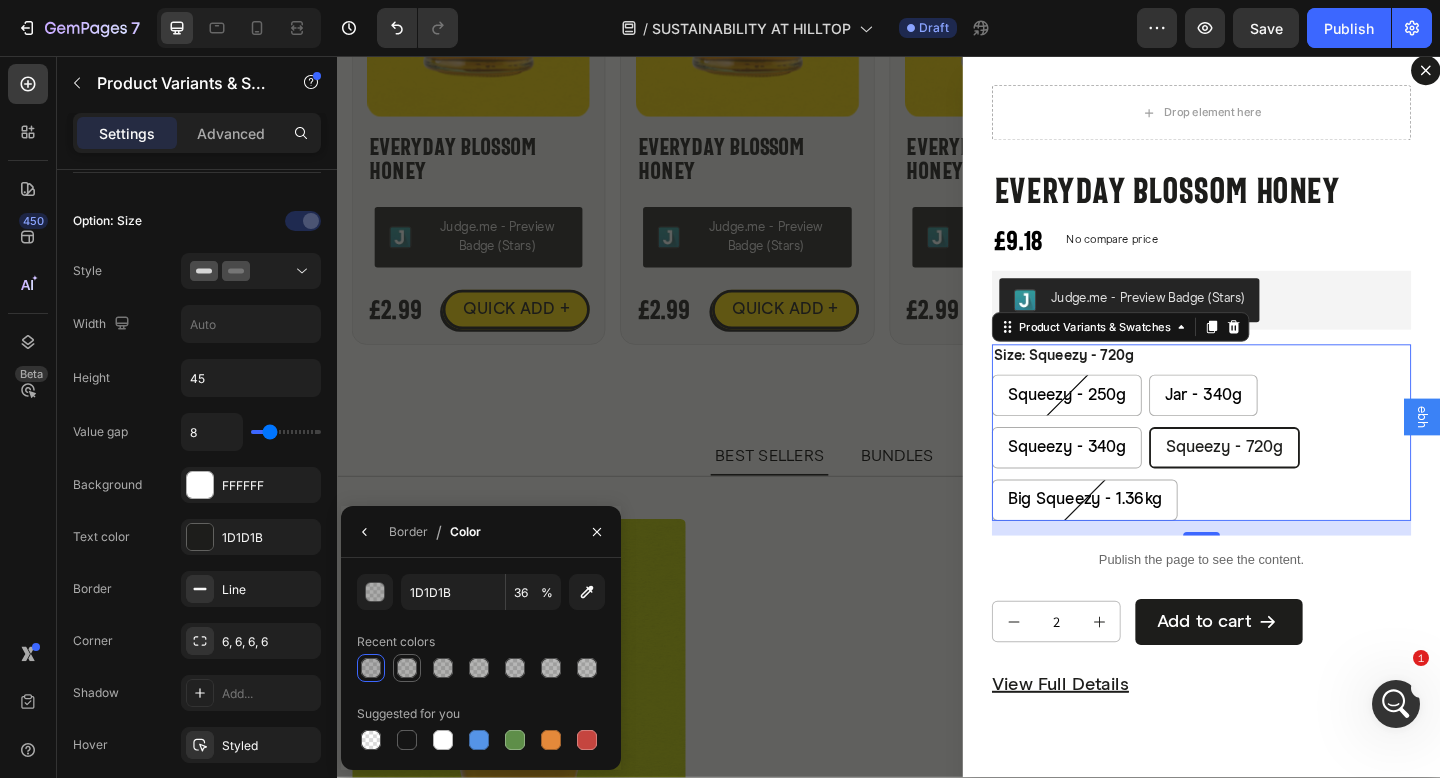 click at bounding box center (407, 668) 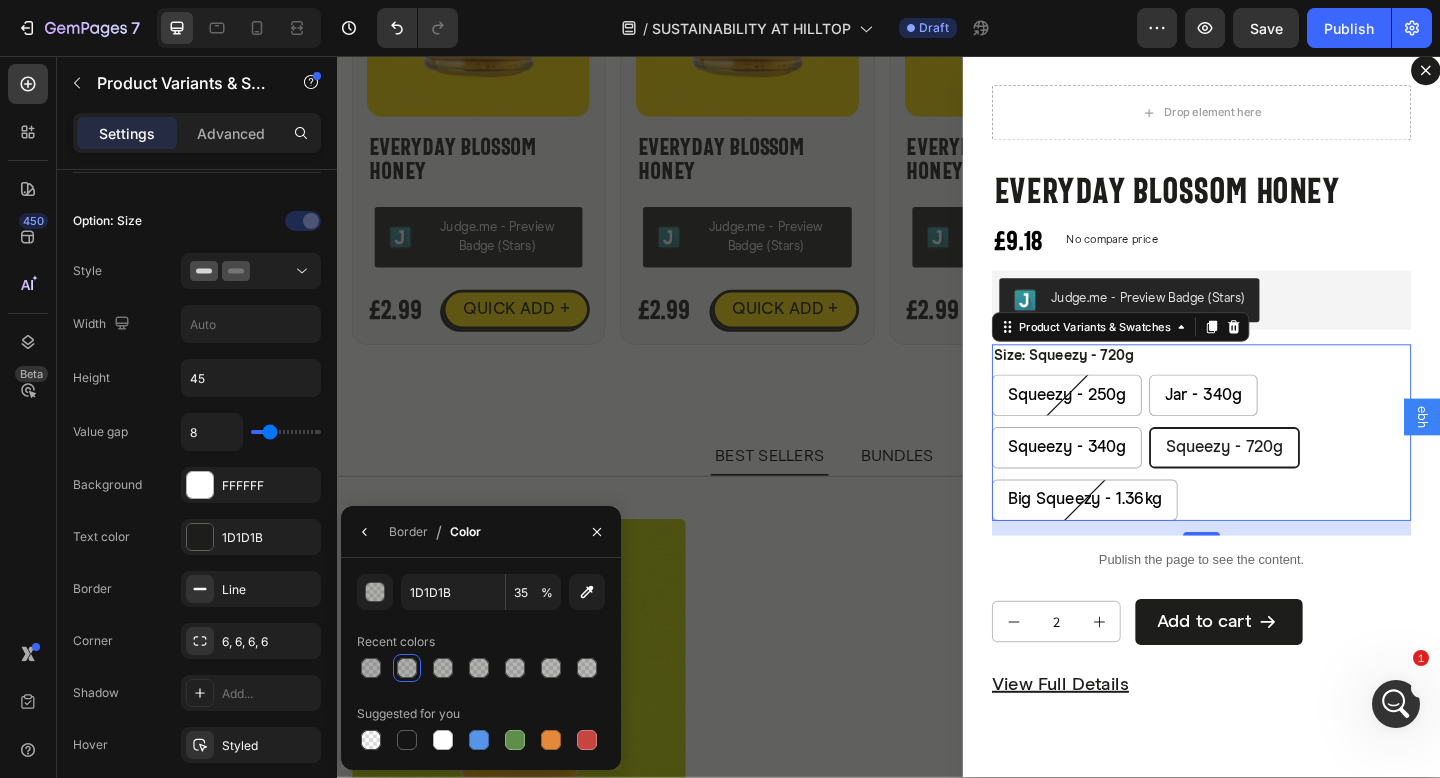 click 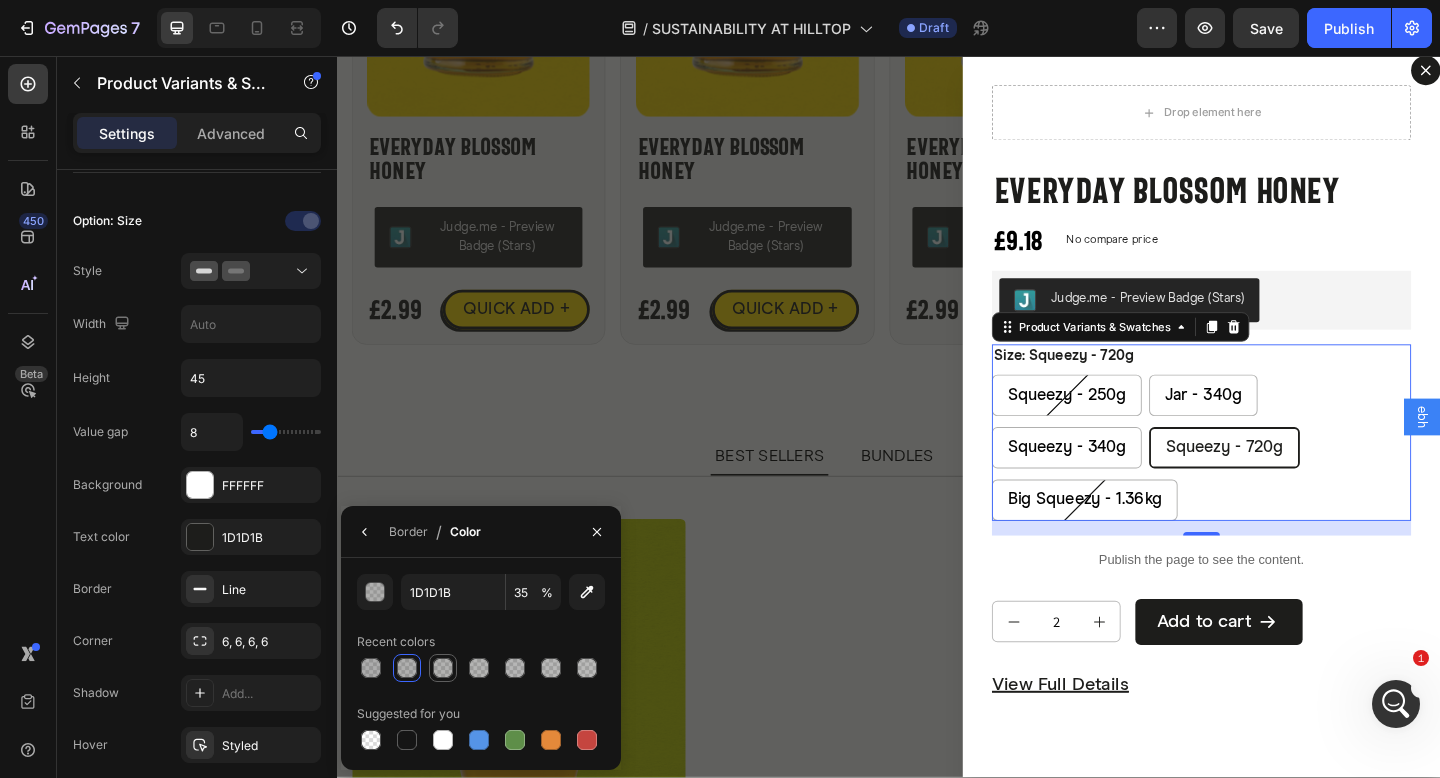 click at bounding box center (443, 668) 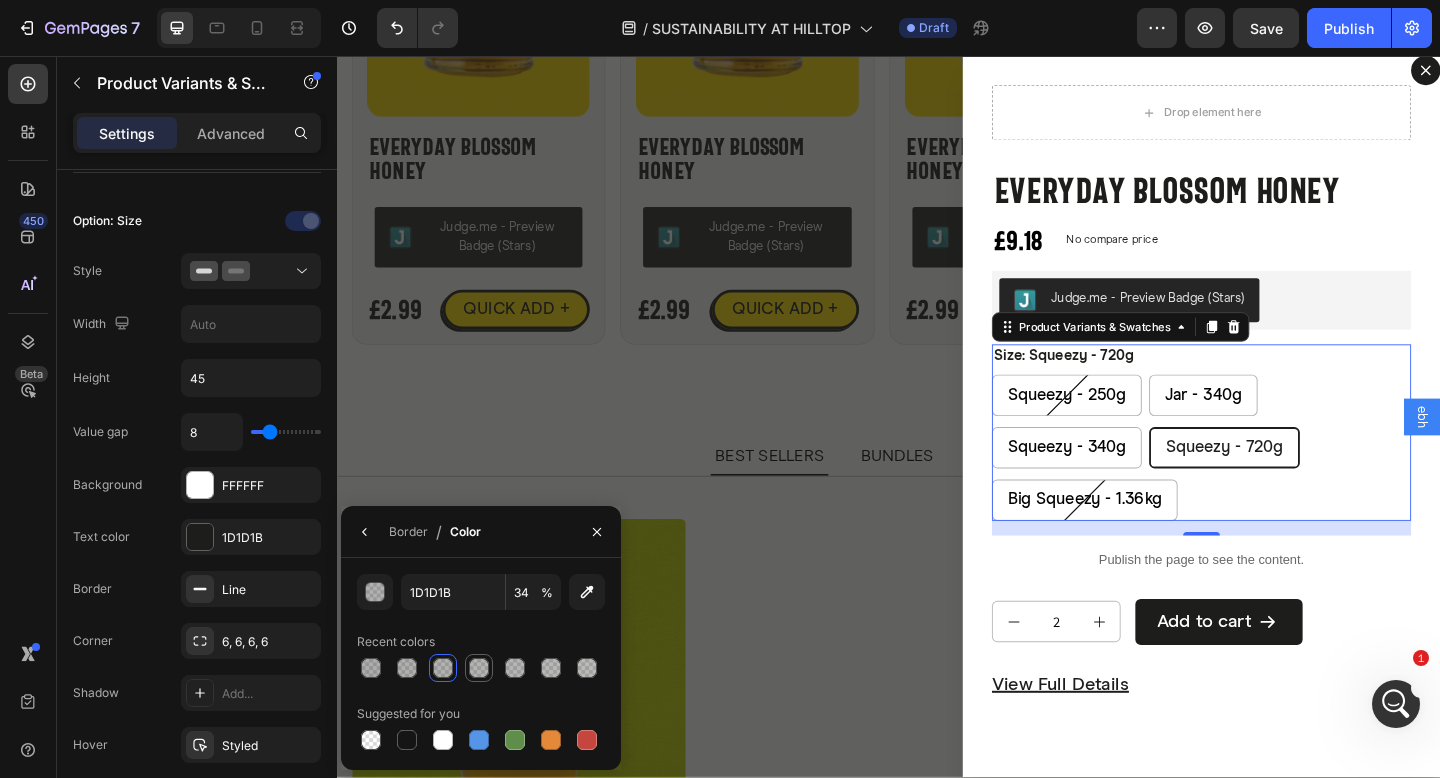 click at bounding box center (479, 668) 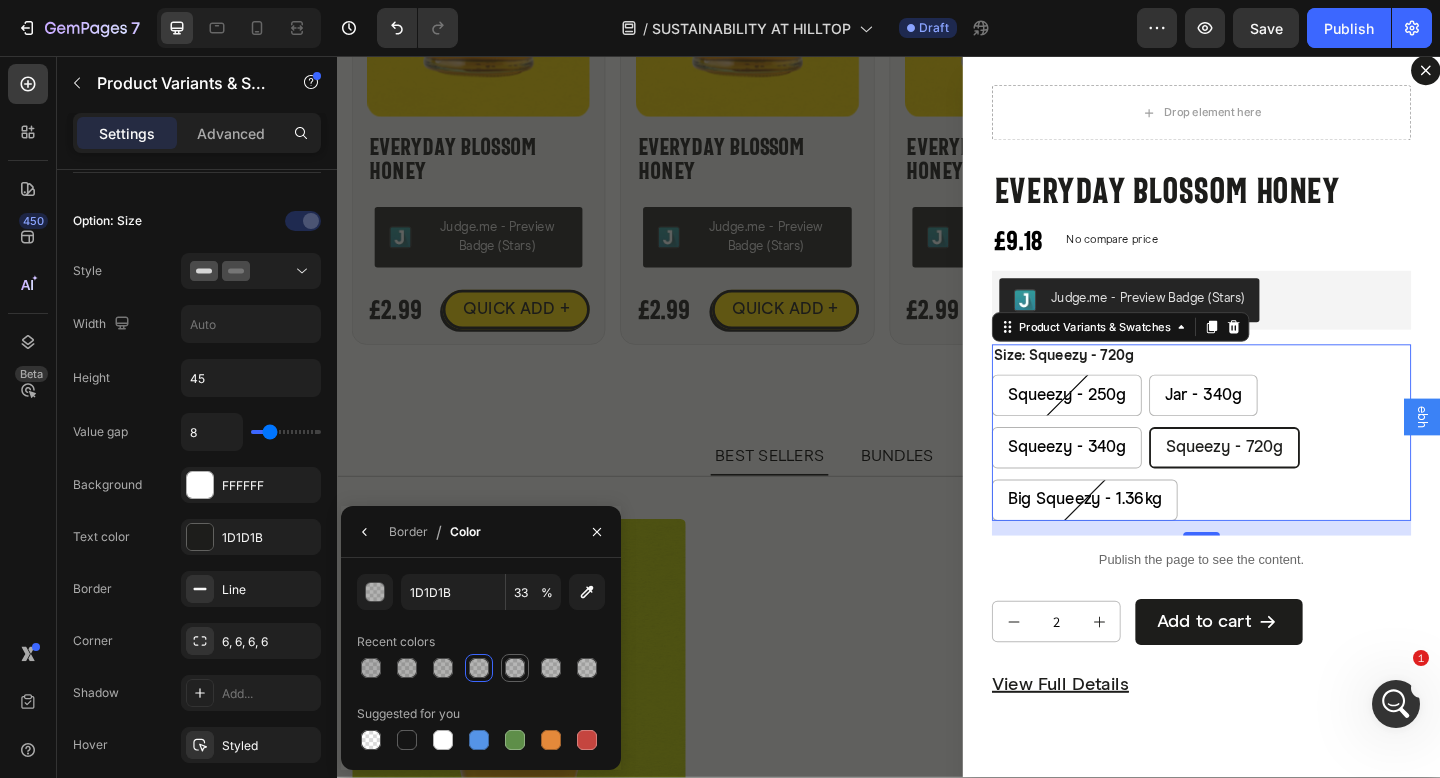 click at bounding box center [515, 668] 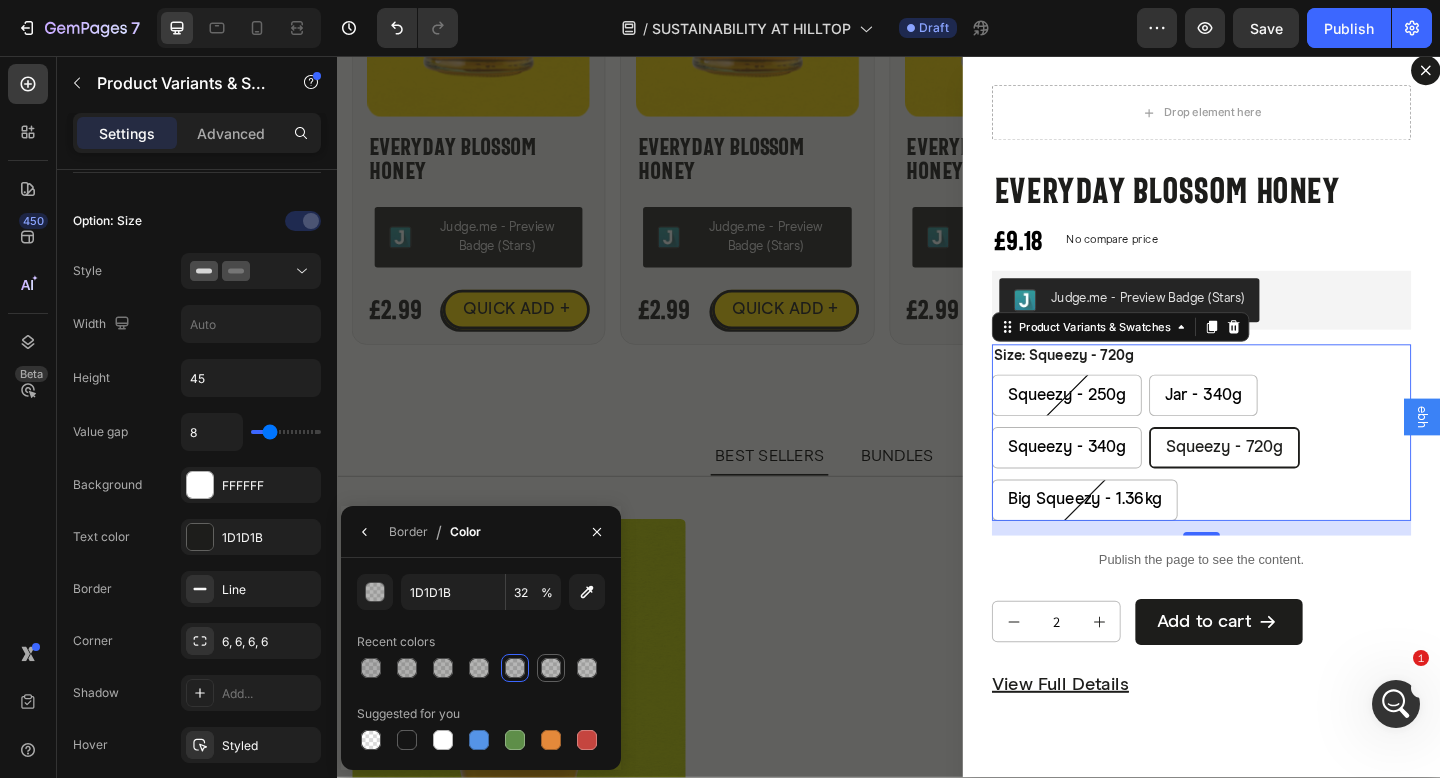 click at bounding box center [551, 668] 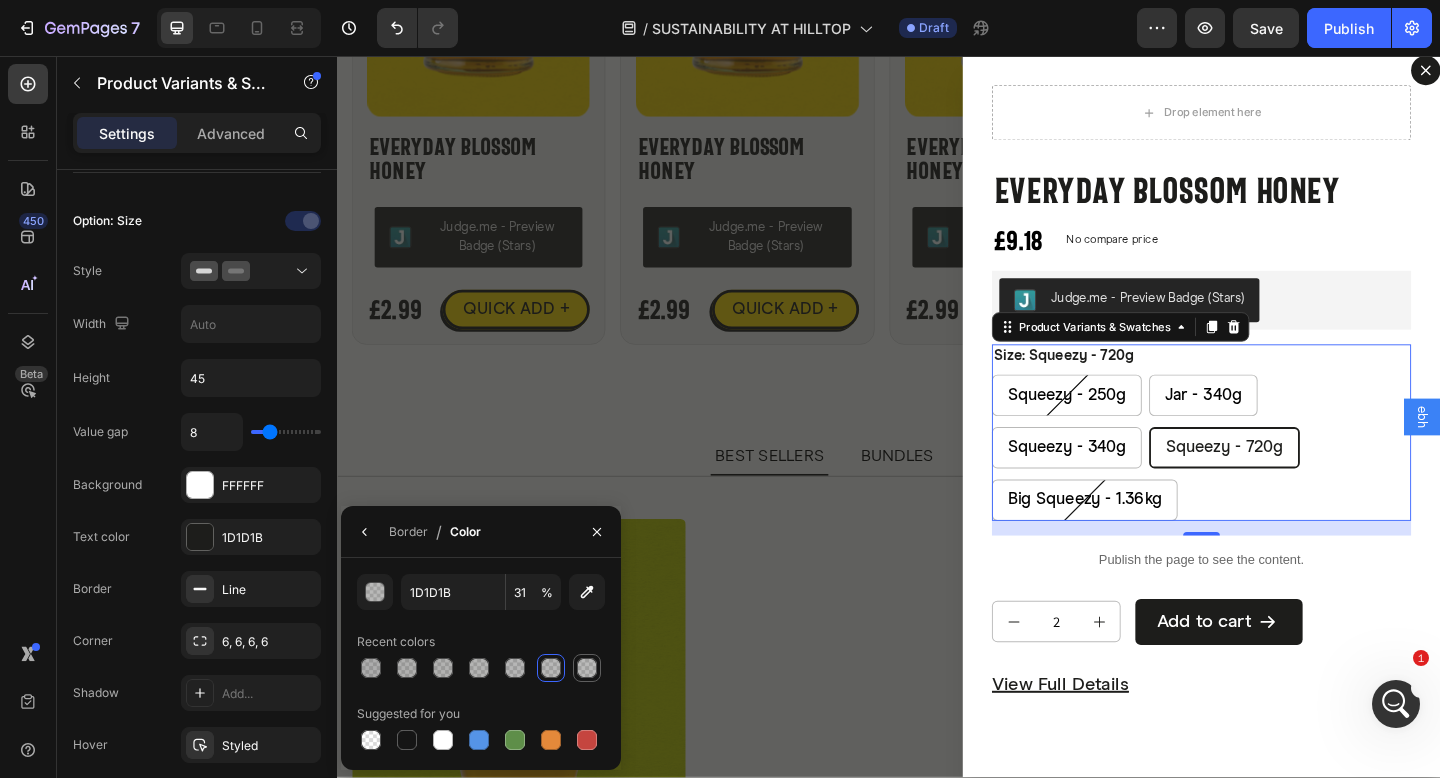 click at bounding box center (587, 668) 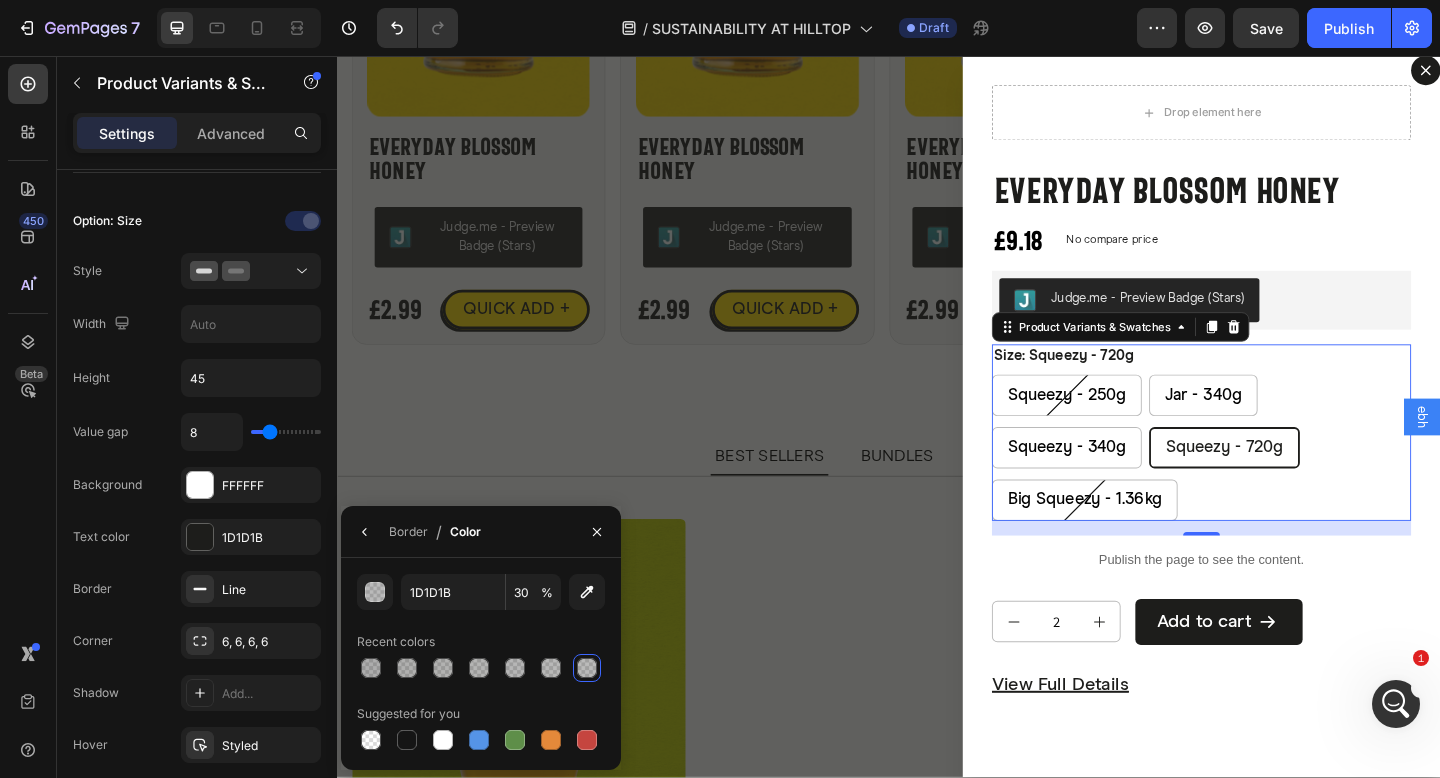 click on "Recent colors" at bounding box center [481, 642] 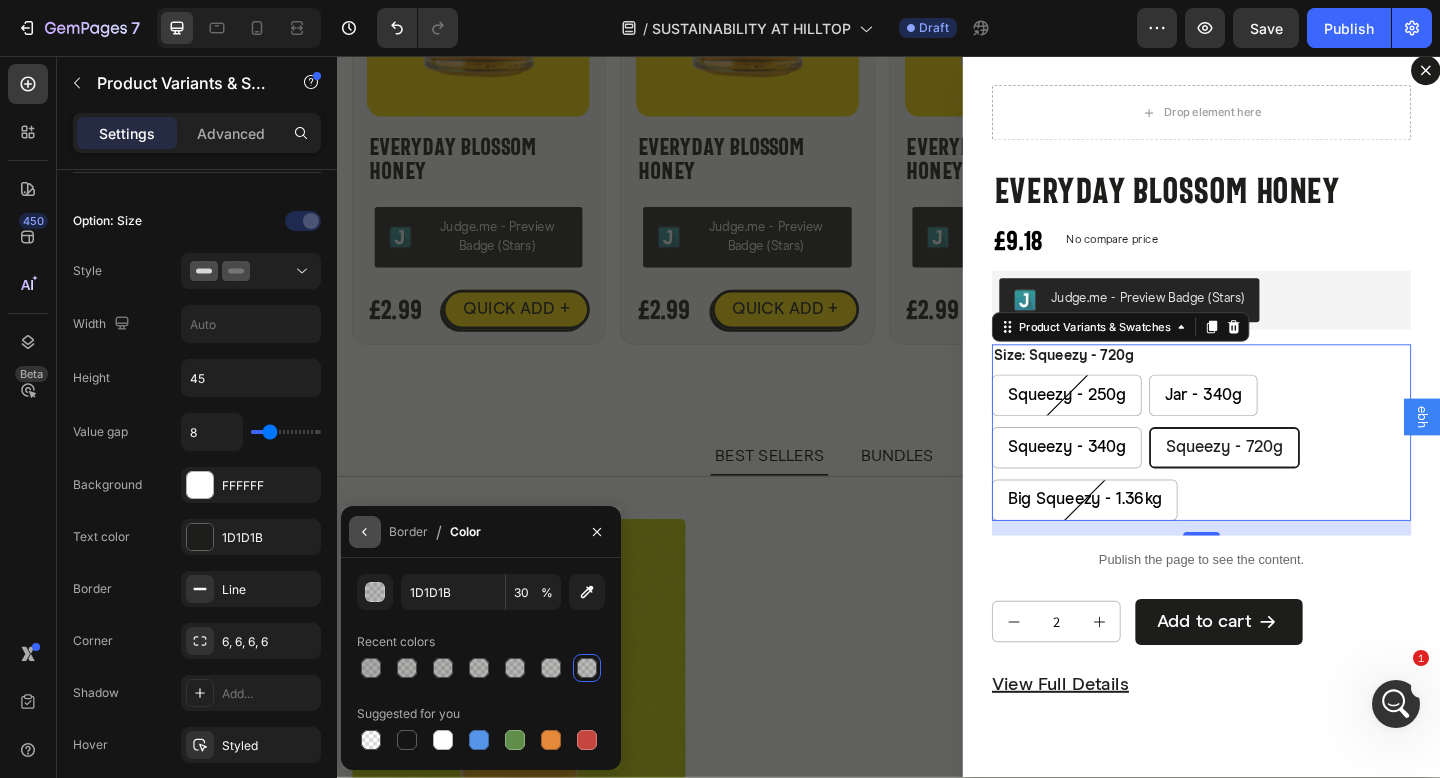 click 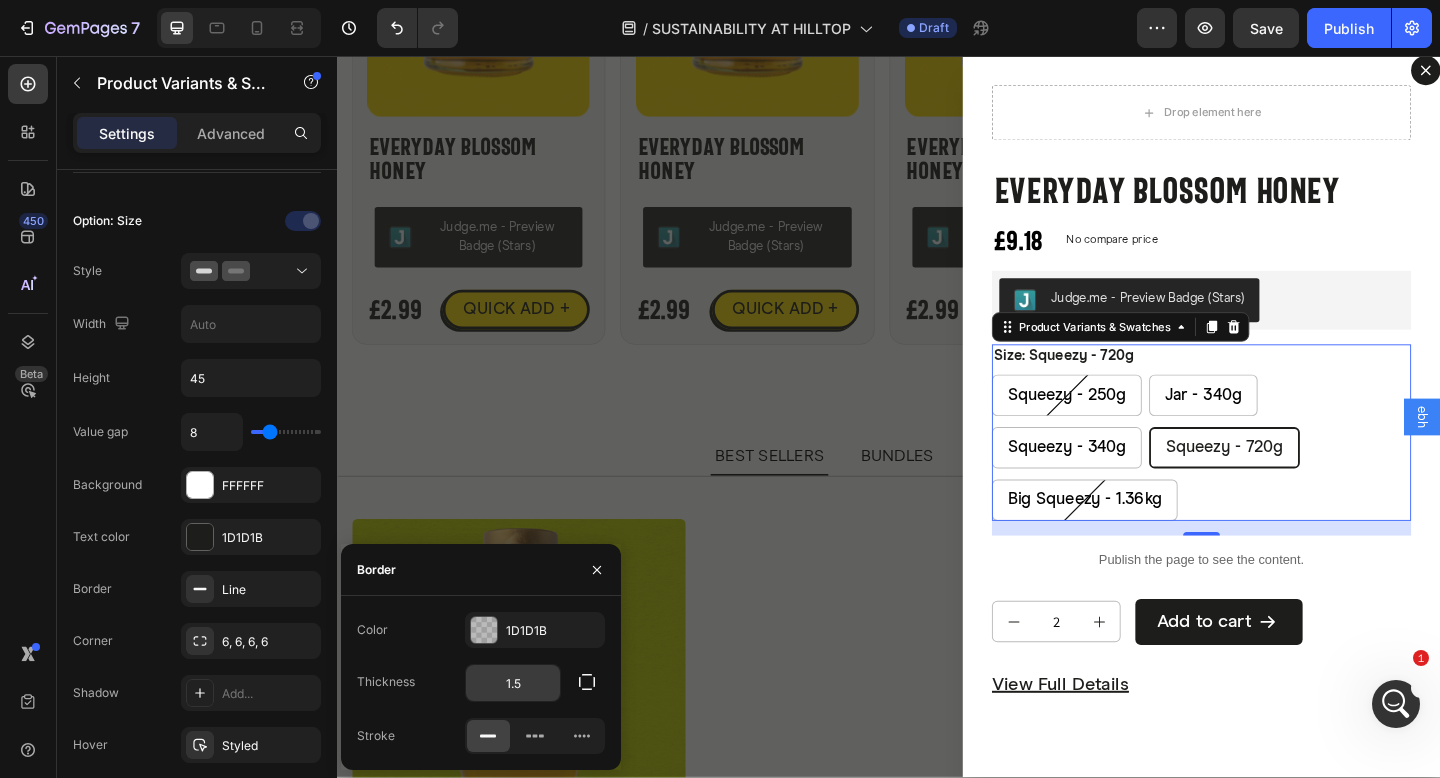 click on "1.5" at bounding box center [513, 683] 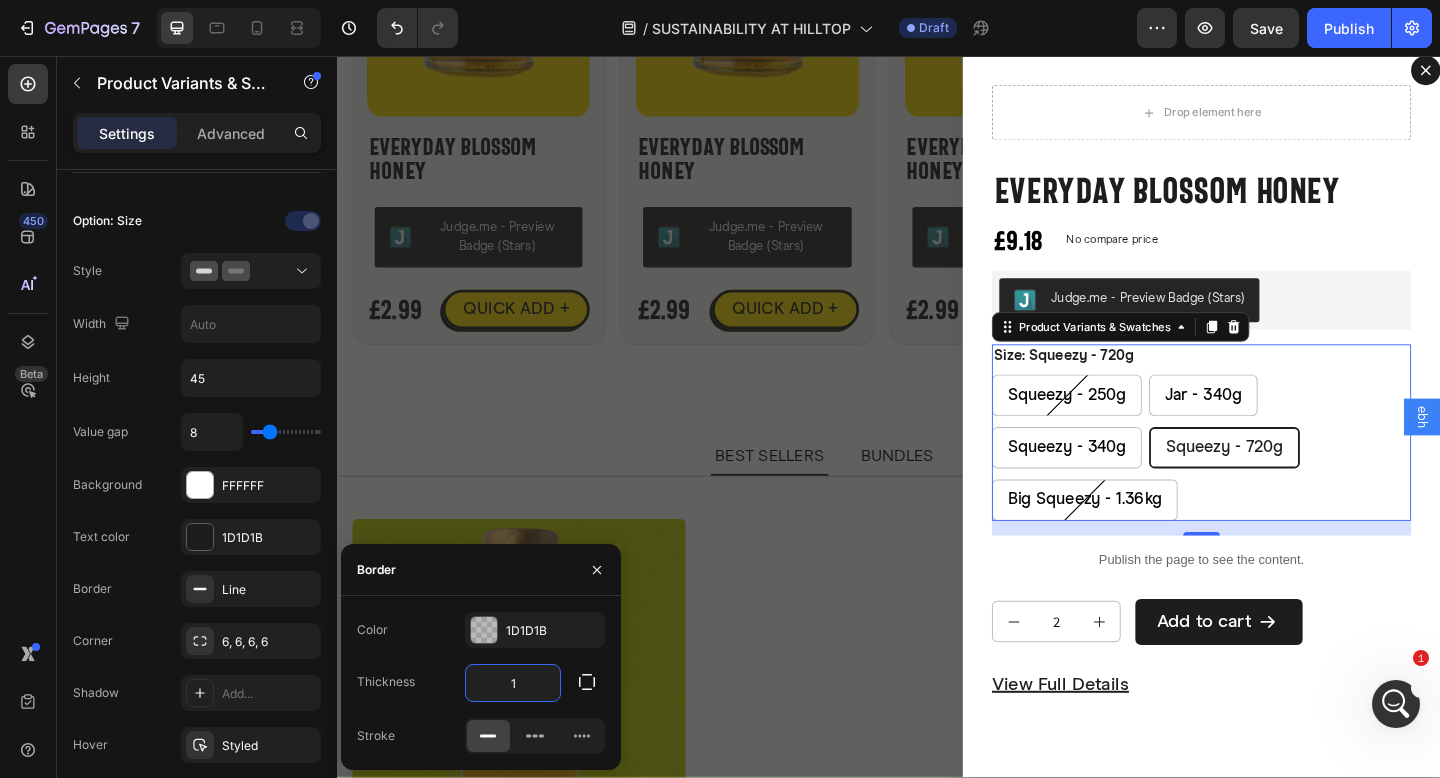 type on "1" 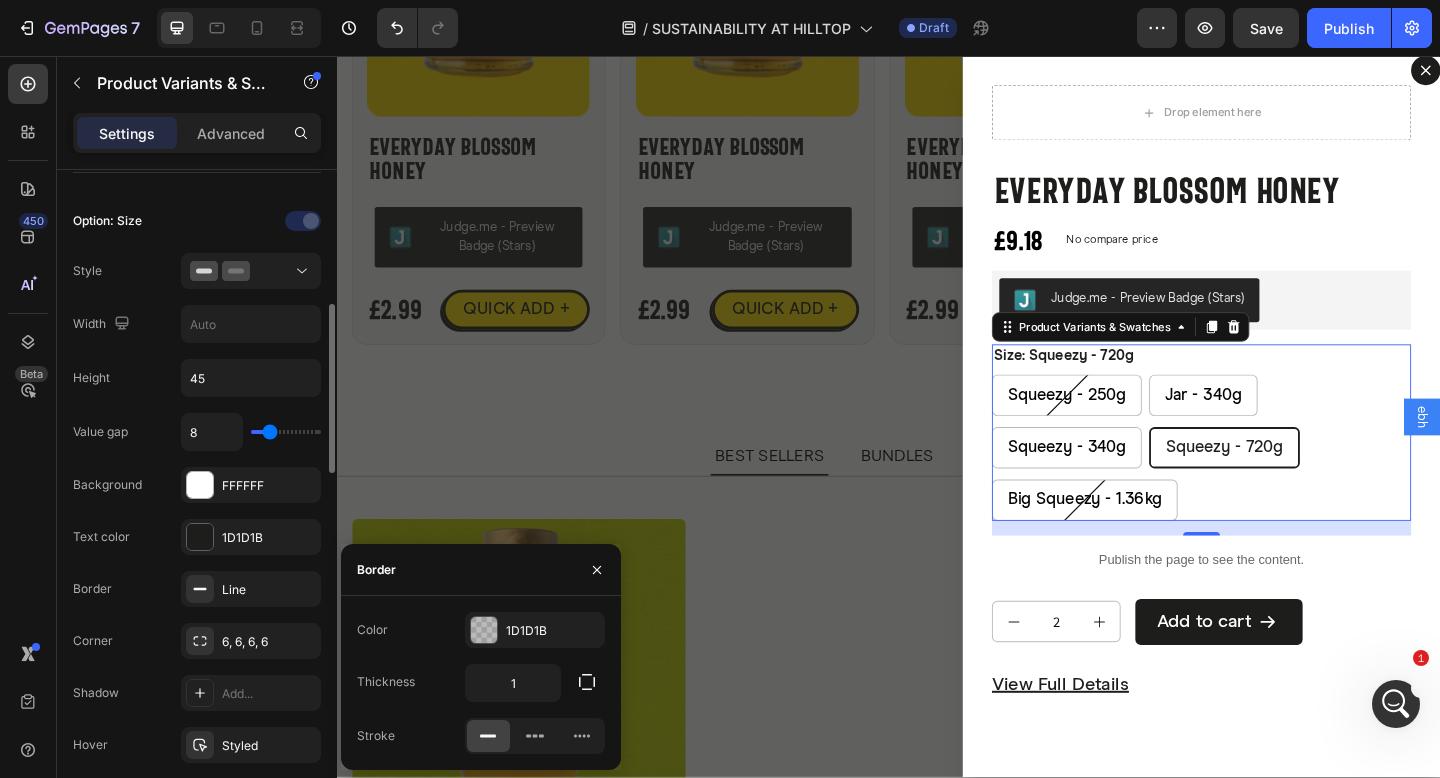 click on "Border Line" 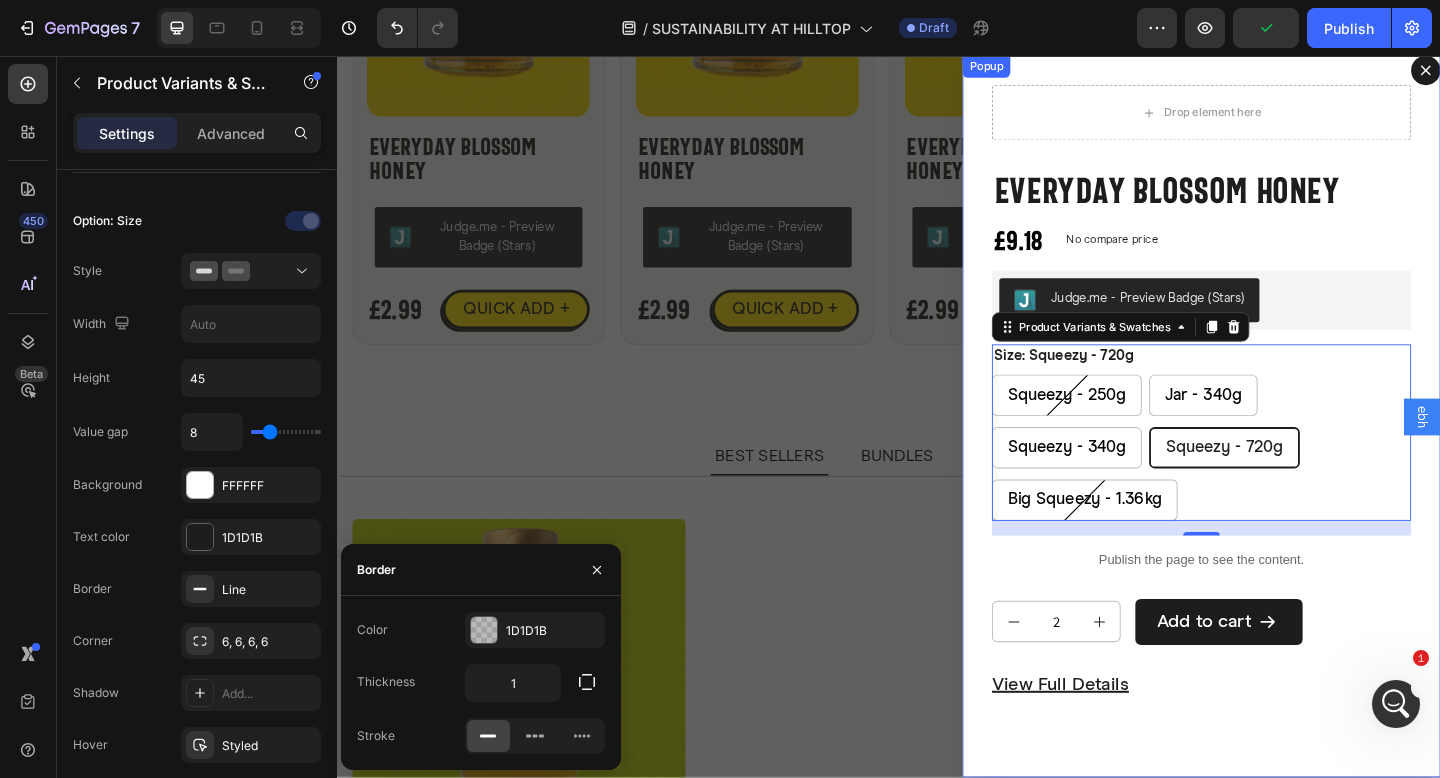 click on "Drop element here Everyday Blossom Honey Product Title £9.18 Product Price Product Price No compare price Product Price Row Judge.me - Preview Badge (Stars) Judge.me Size: Squeezy - 720g Squeezy - 250g Squeezy - 250g Squeezy - 250g Jar - 340g Jar - 340g Jar - 340g Squeezy - 340g Squeezy - 340g Squeezy - 340g Squeezy - 720g Squeezy - 720g Squeezy - 720g Big Squeezy - 1.36kg Big Squeezy - 1.36kg Big Squeezy - 1.36kg Product Variants & Swatches 16
Publish the page to see the content.
Custom Code 2 1 Product Quantity Add to cart Add to Cart Row View full details Product View More Product Row" at bounding box center (1277, 448) 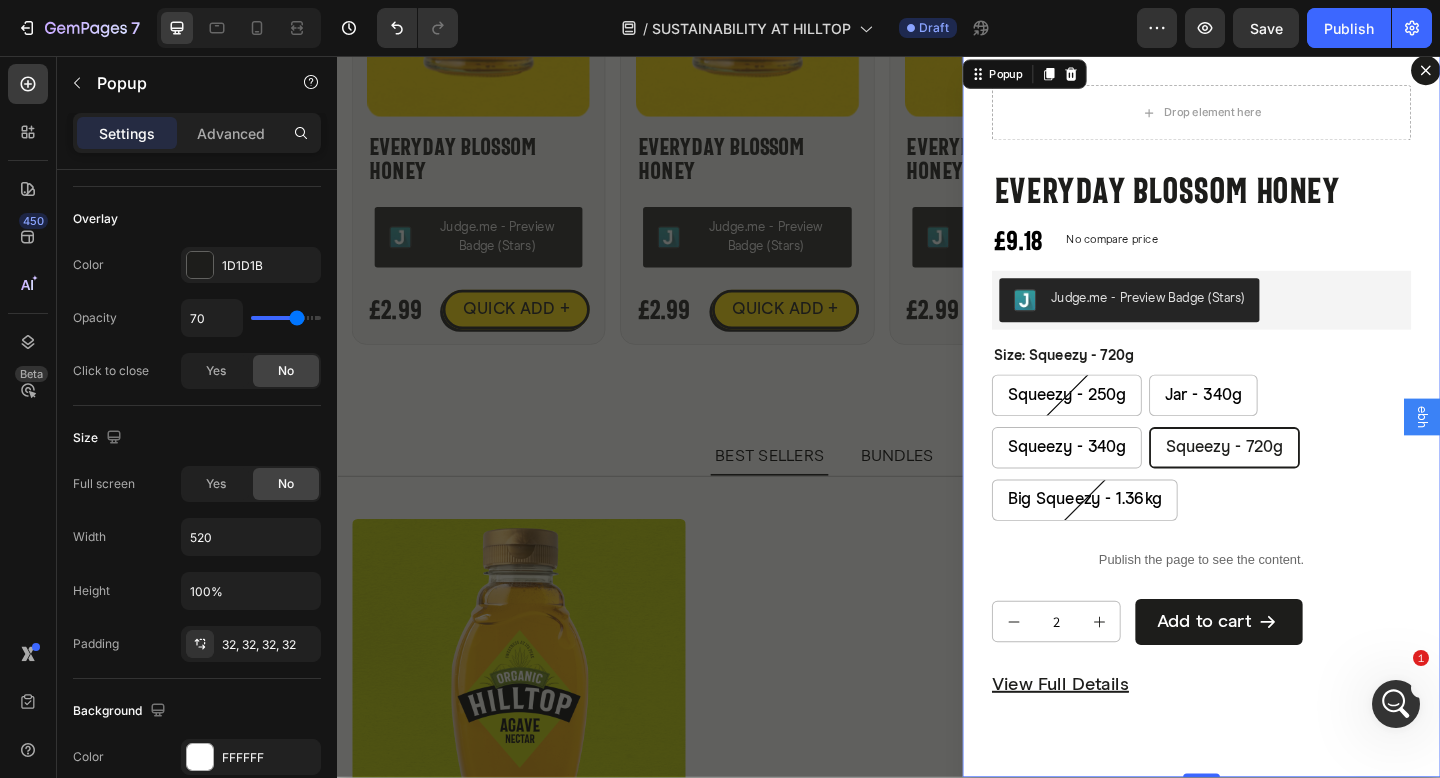 scroll, scrollTop: 0, scrollLeft: 0, axis: both 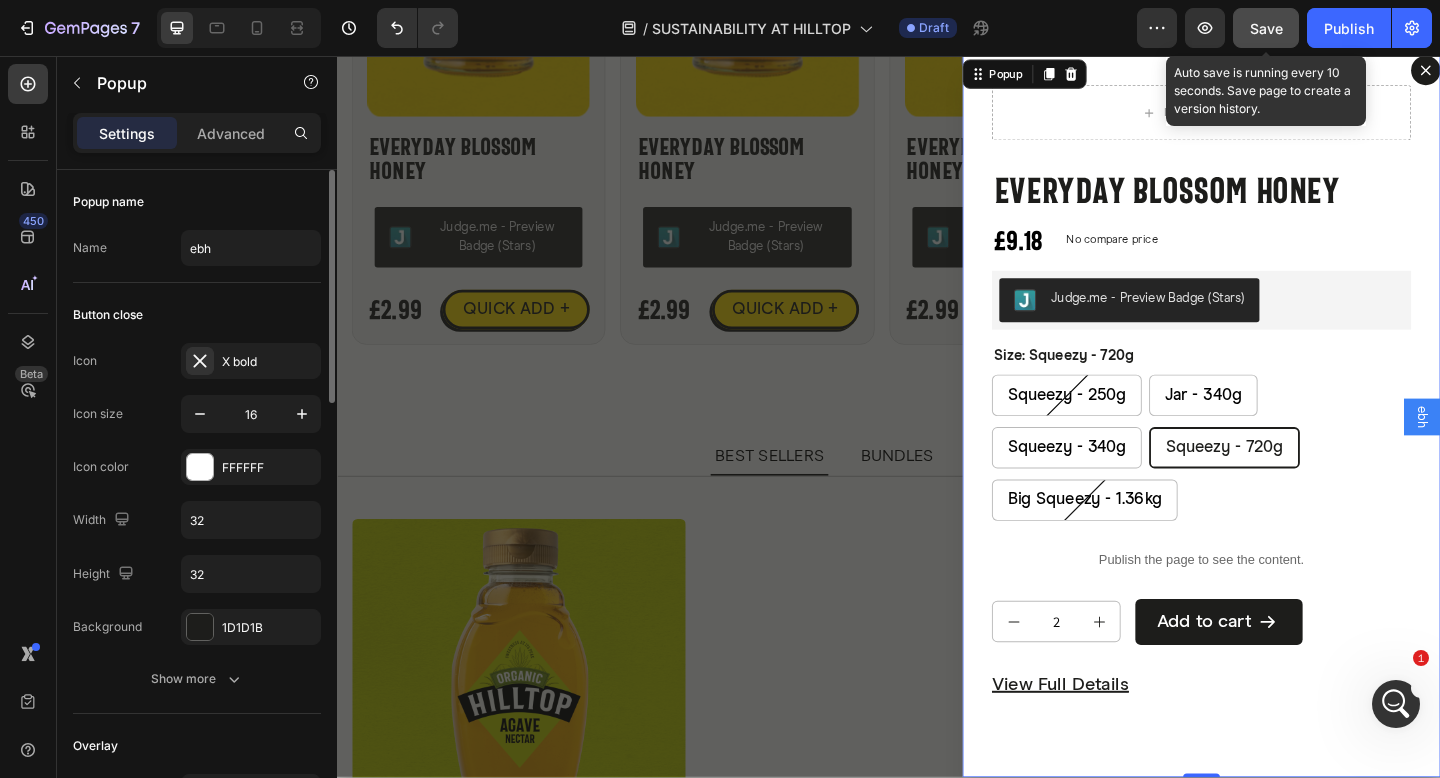 click on "Save" 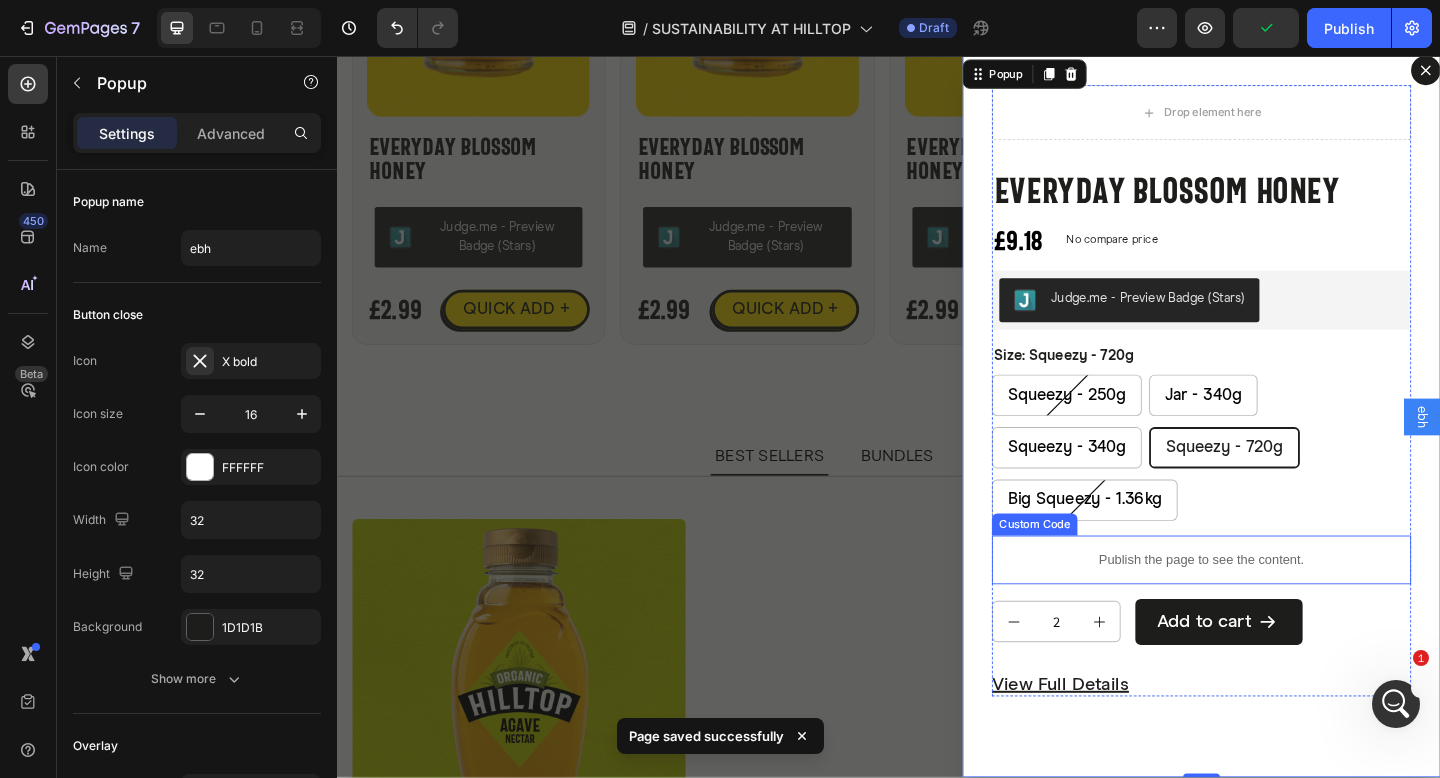 click on "Publish the page to see the content." at bounding box center [1277, 604] 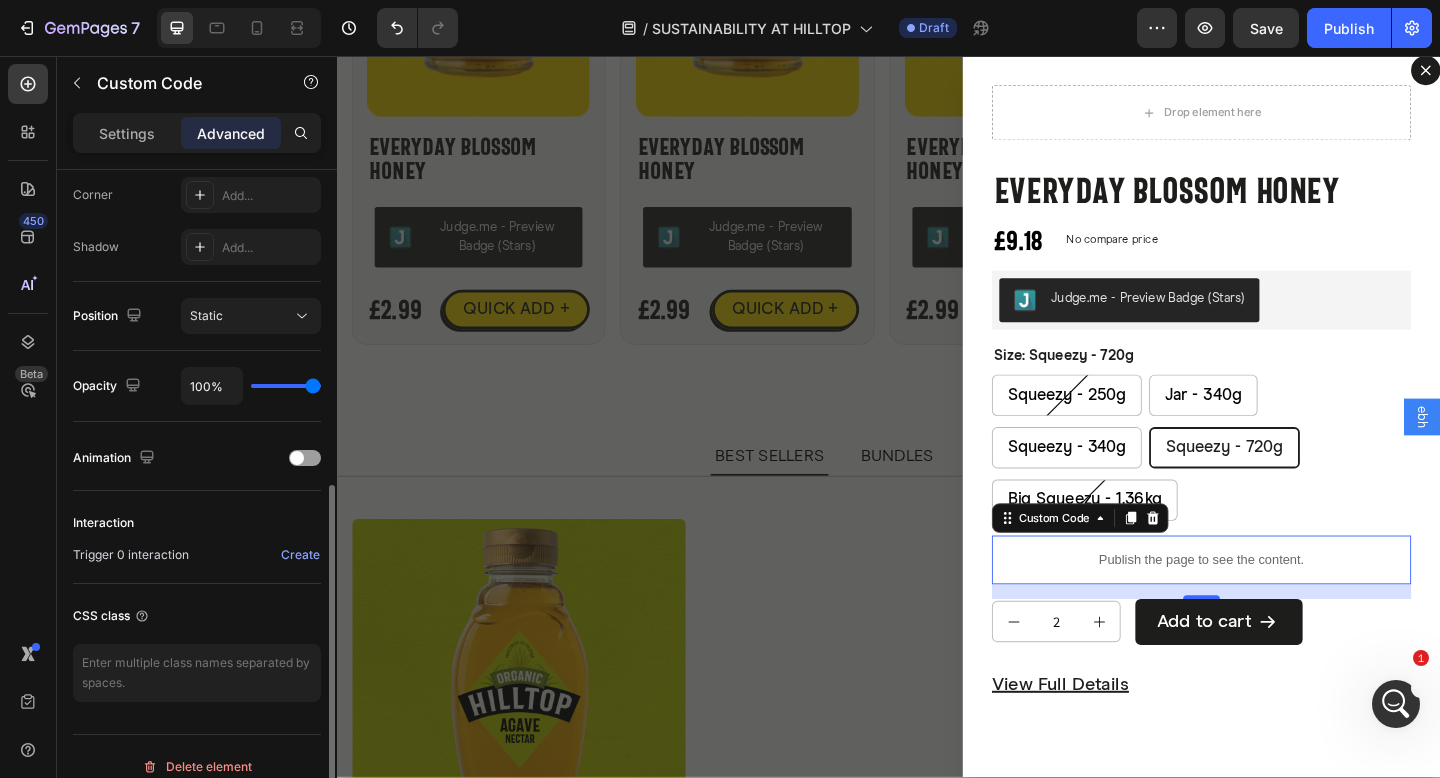 scroll, scrollTop: 639, scrollLeft: 0, axis: vertical 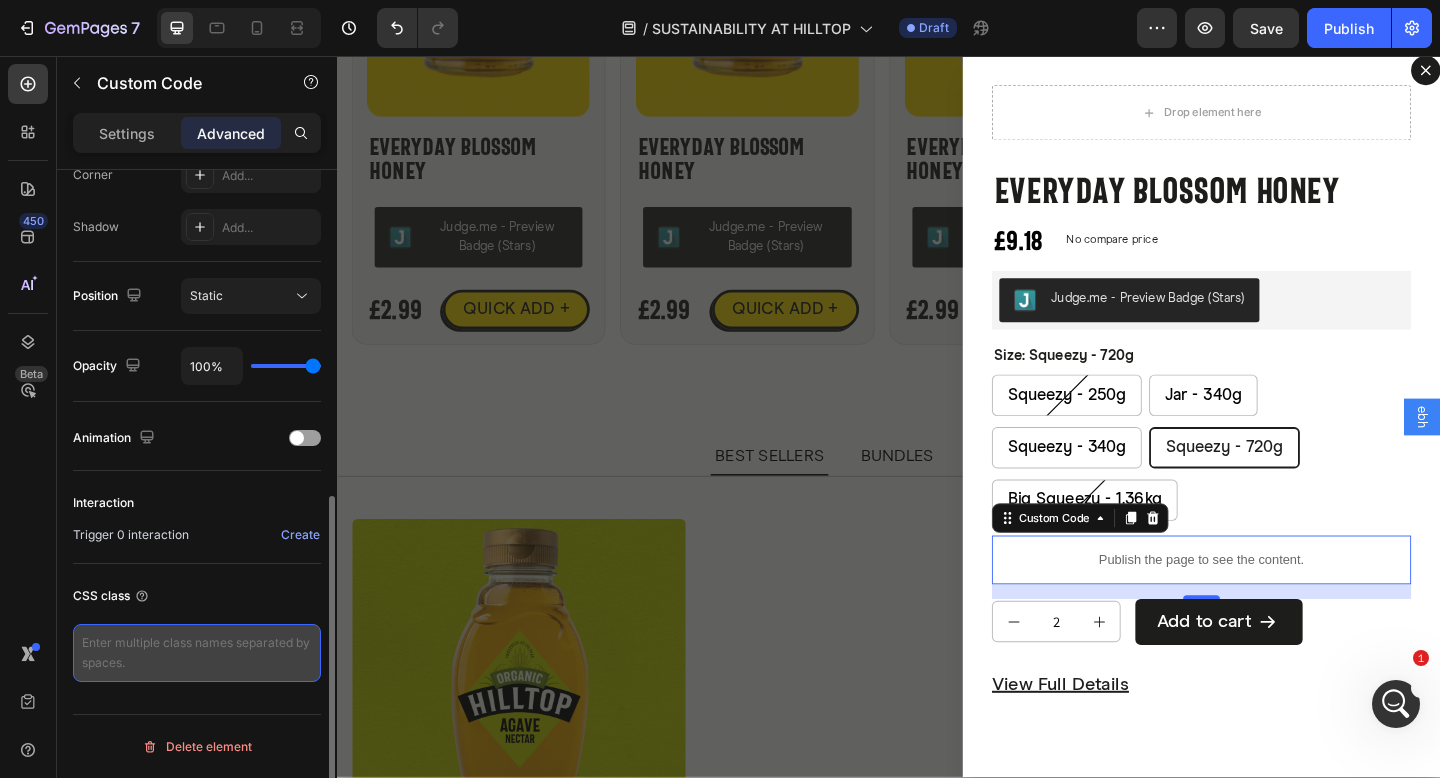 click at bounding box center [197, 653] 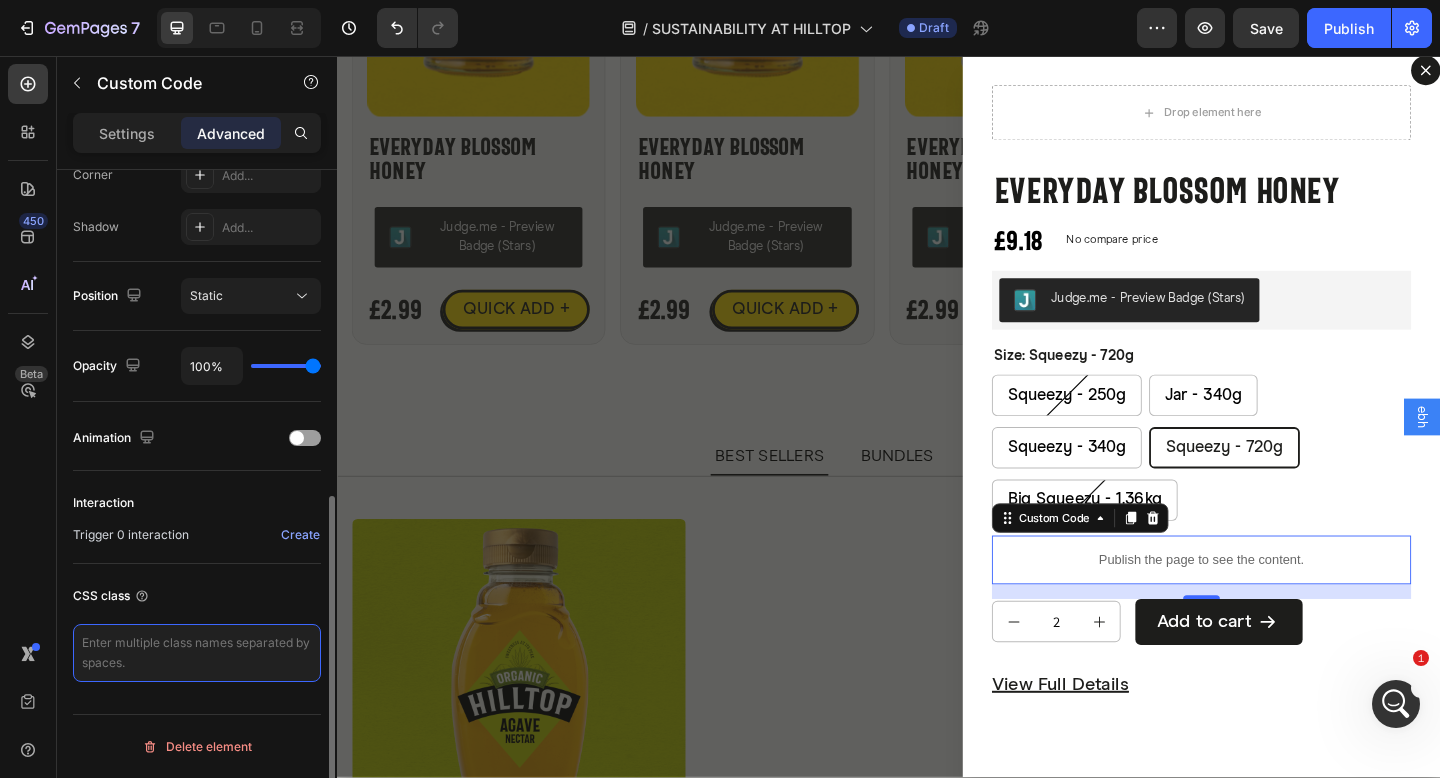 paste on ".quickadd-popup" 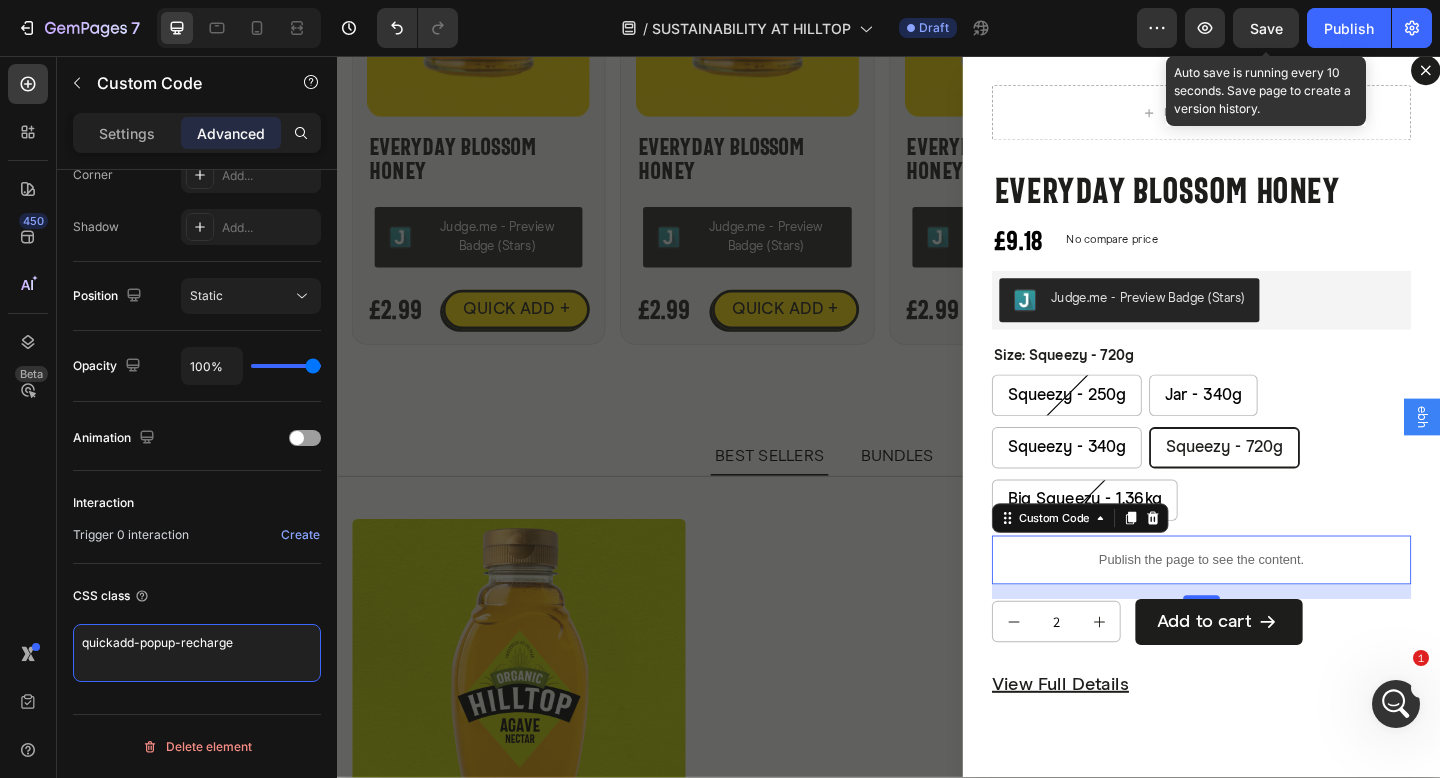 type on "quickadd-popup-recharge" 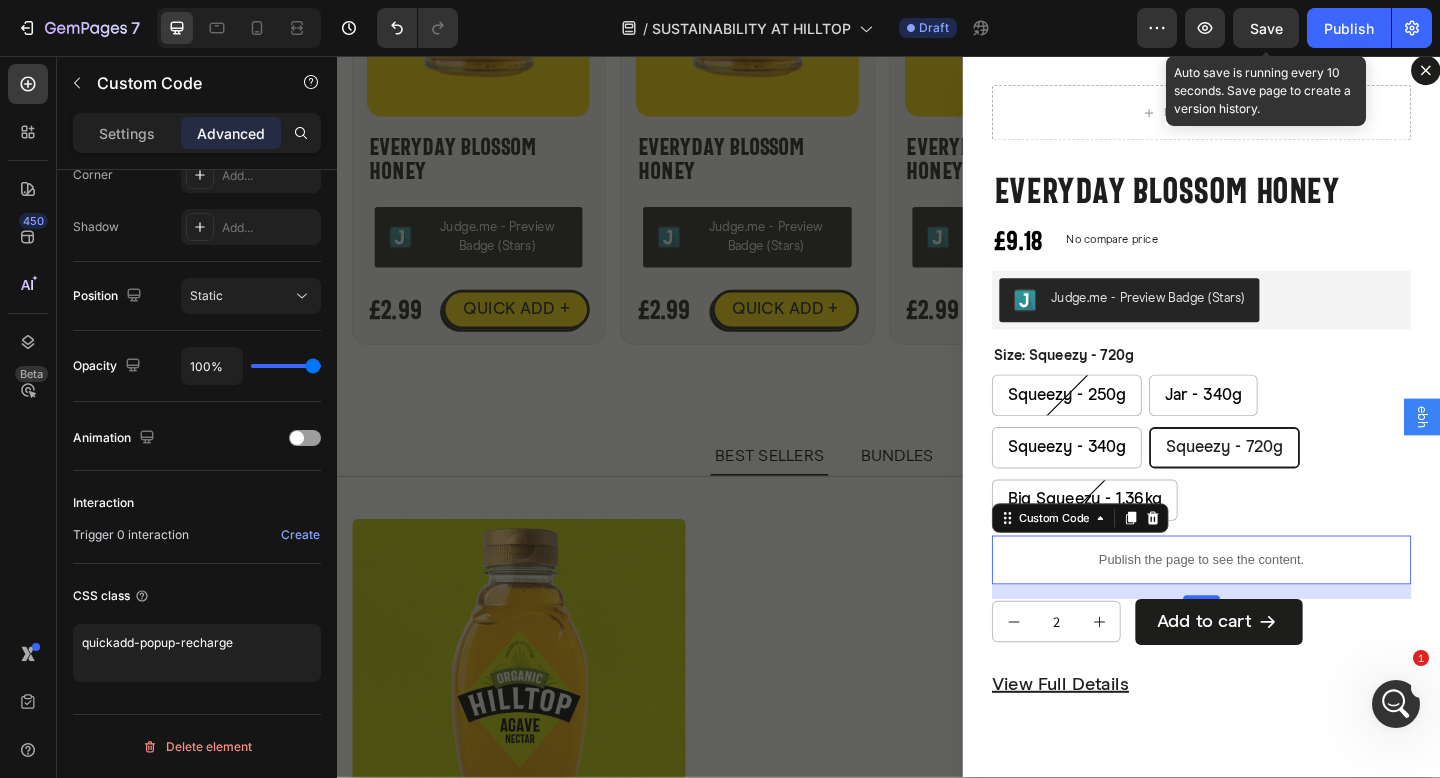 click on "Save" at bounding box center [1266, 28] 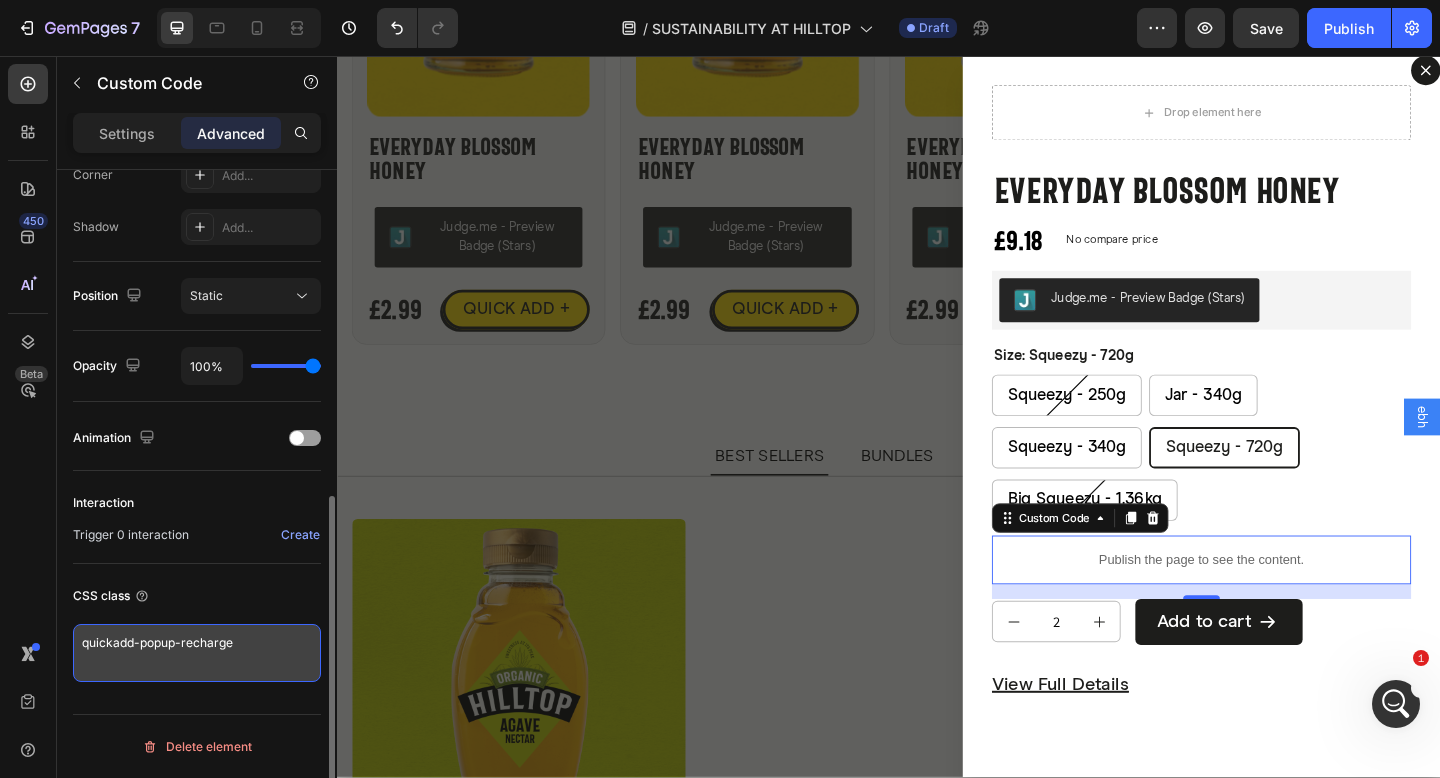 click on "quickadd-popup-recharge" at bounding box center (197, 653) 